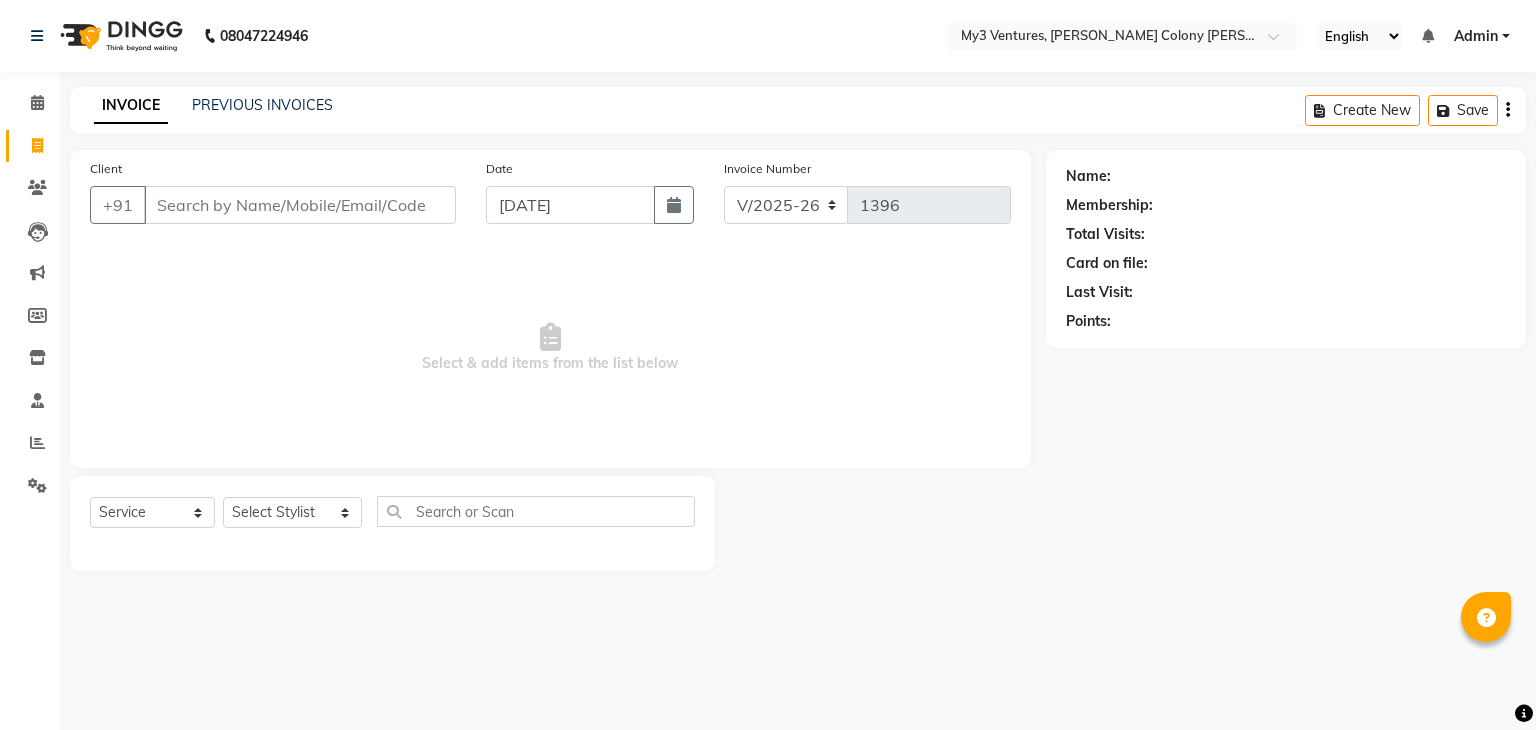 select on "6707" 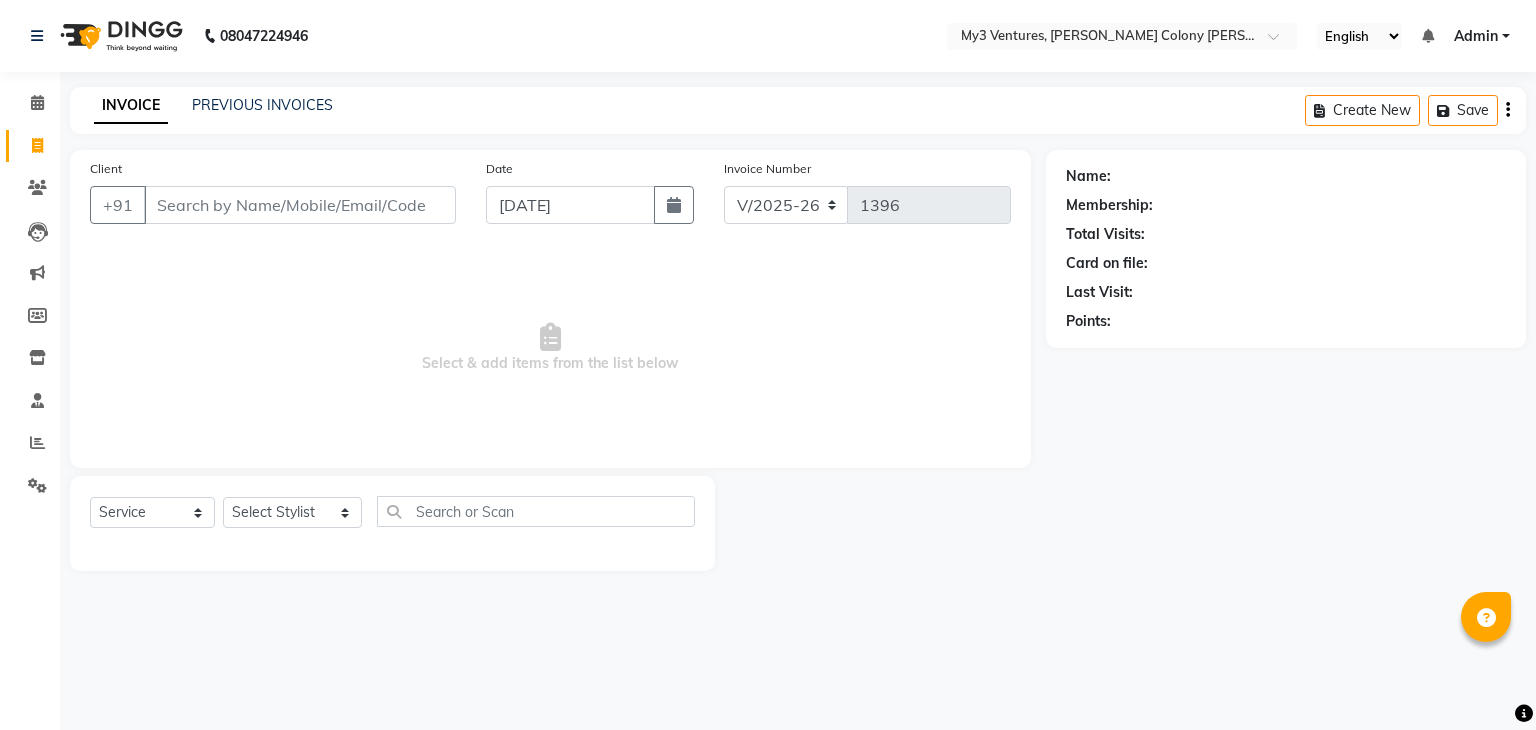 scroll, scrollTop: 0, scrollLeft: 0, axis: both 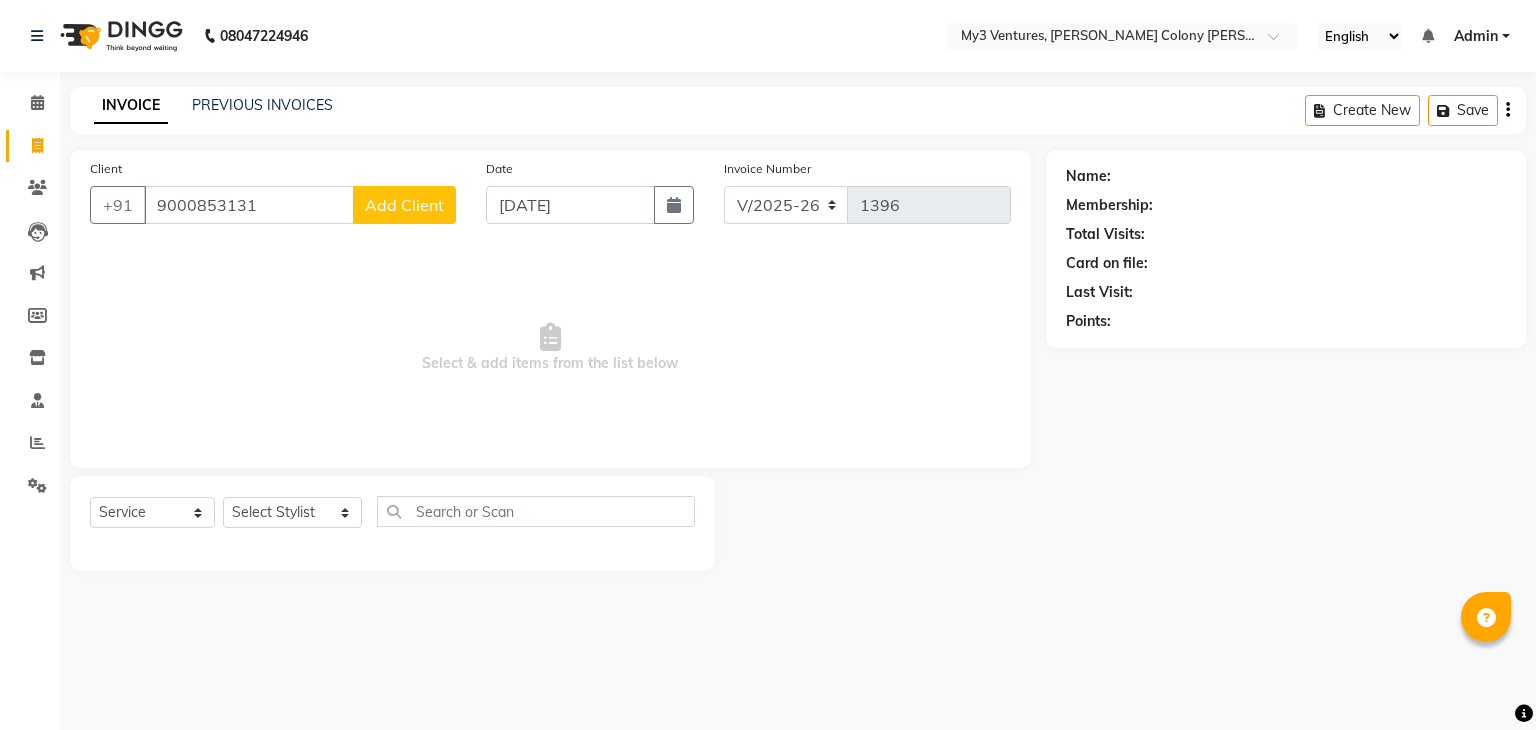 type on "9000853131" 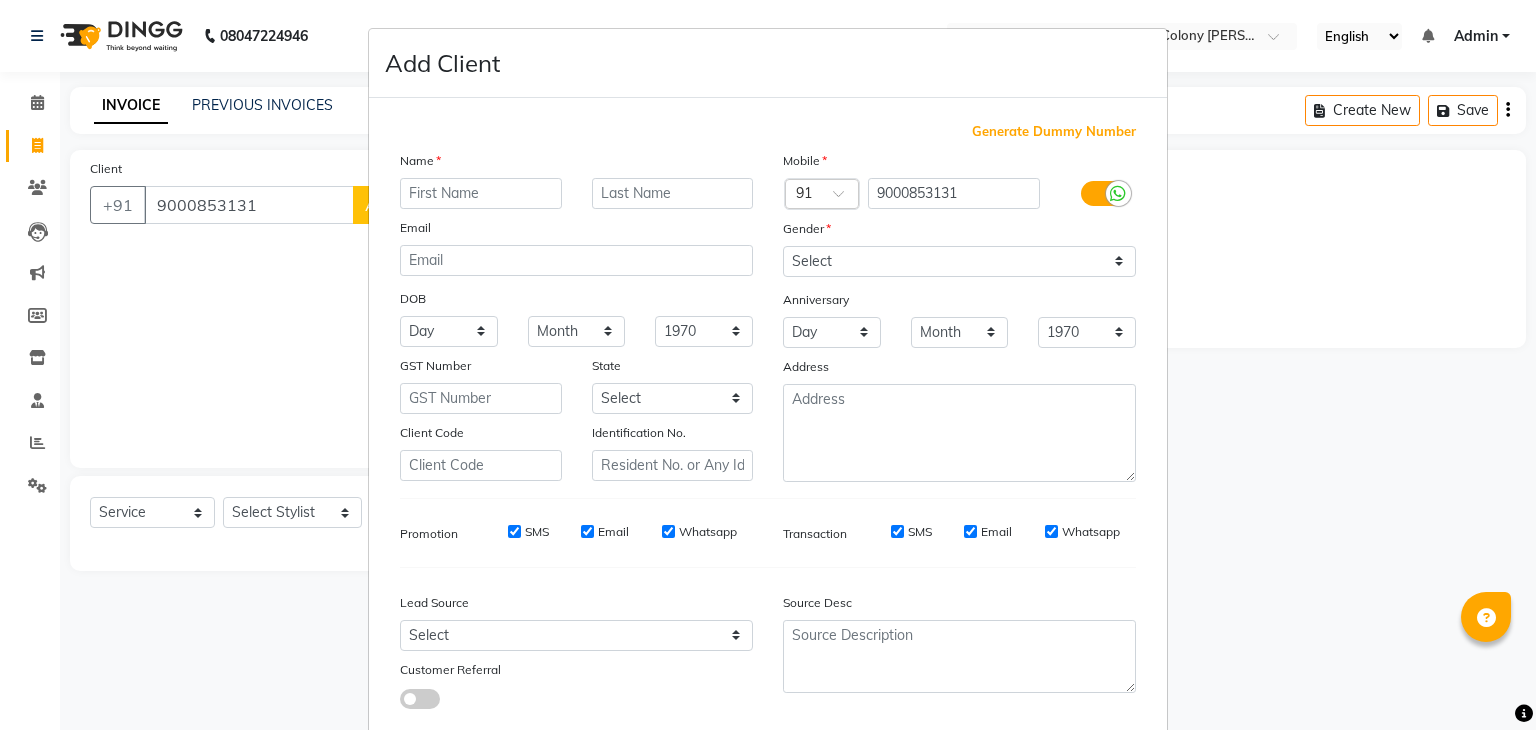 click at bounding box center (481, 193) 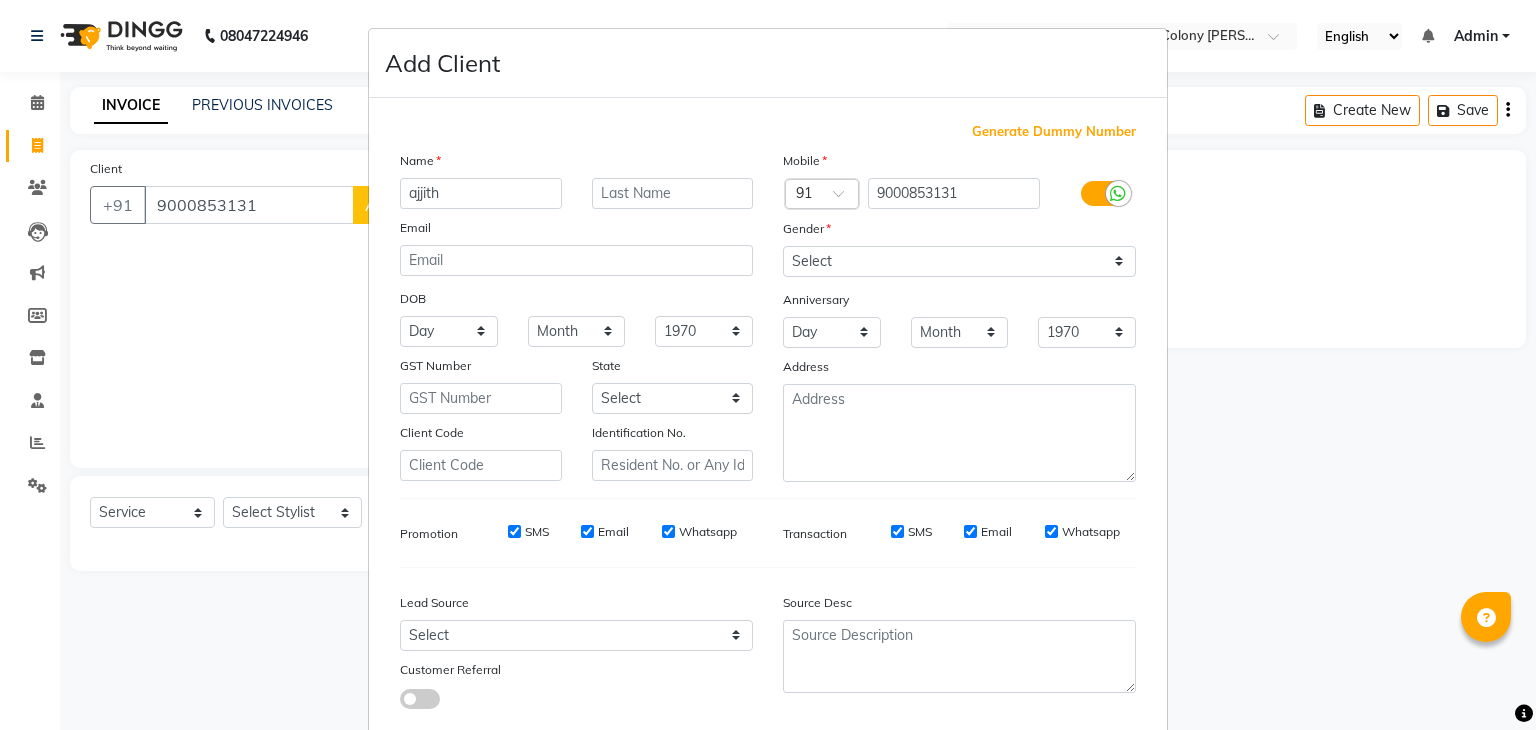 type on "ajjith" 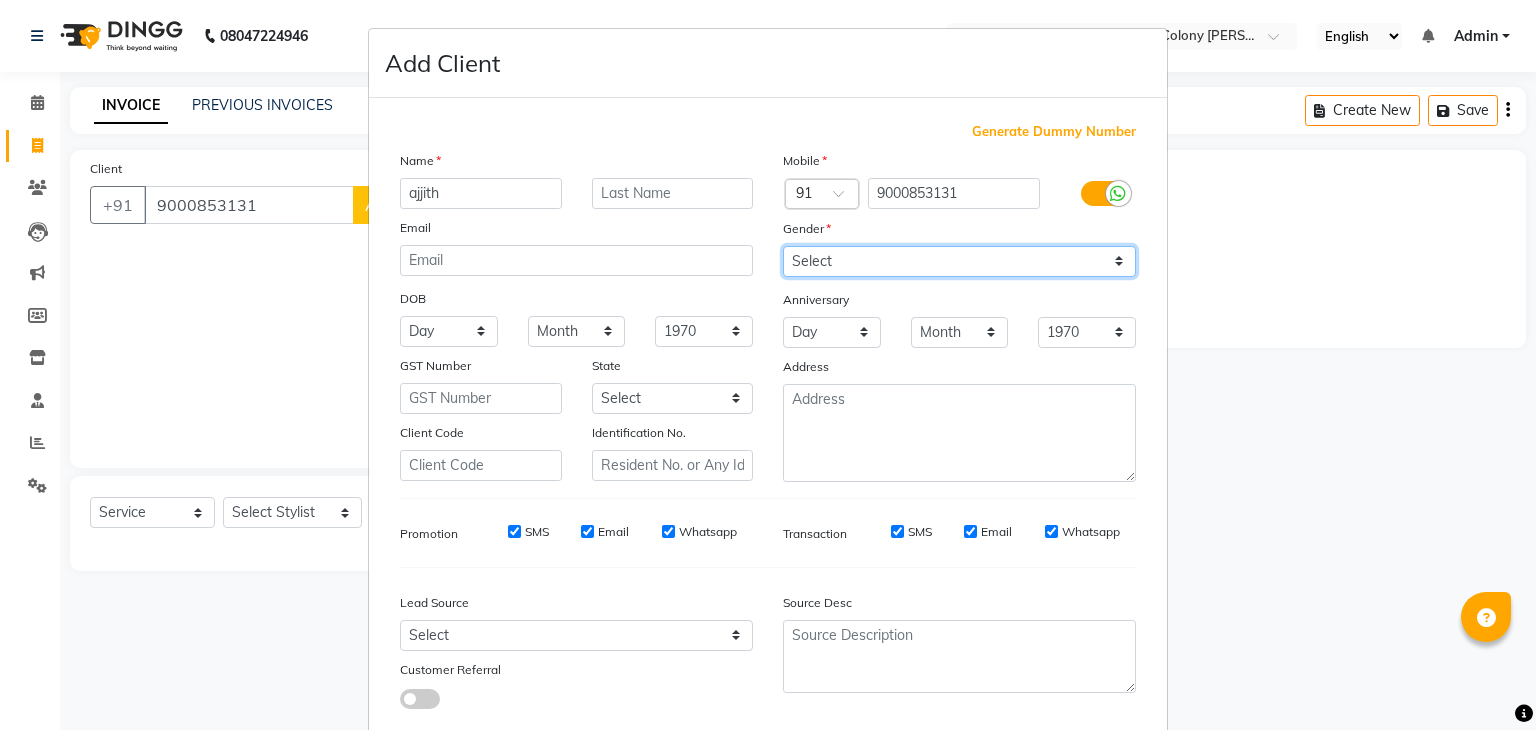 click on "Select [DEMOGRAPHIC_DATA] [DEMOGRAPHIC_DATA] Other Prefer Not To Say" at bounding box center (959, 261) 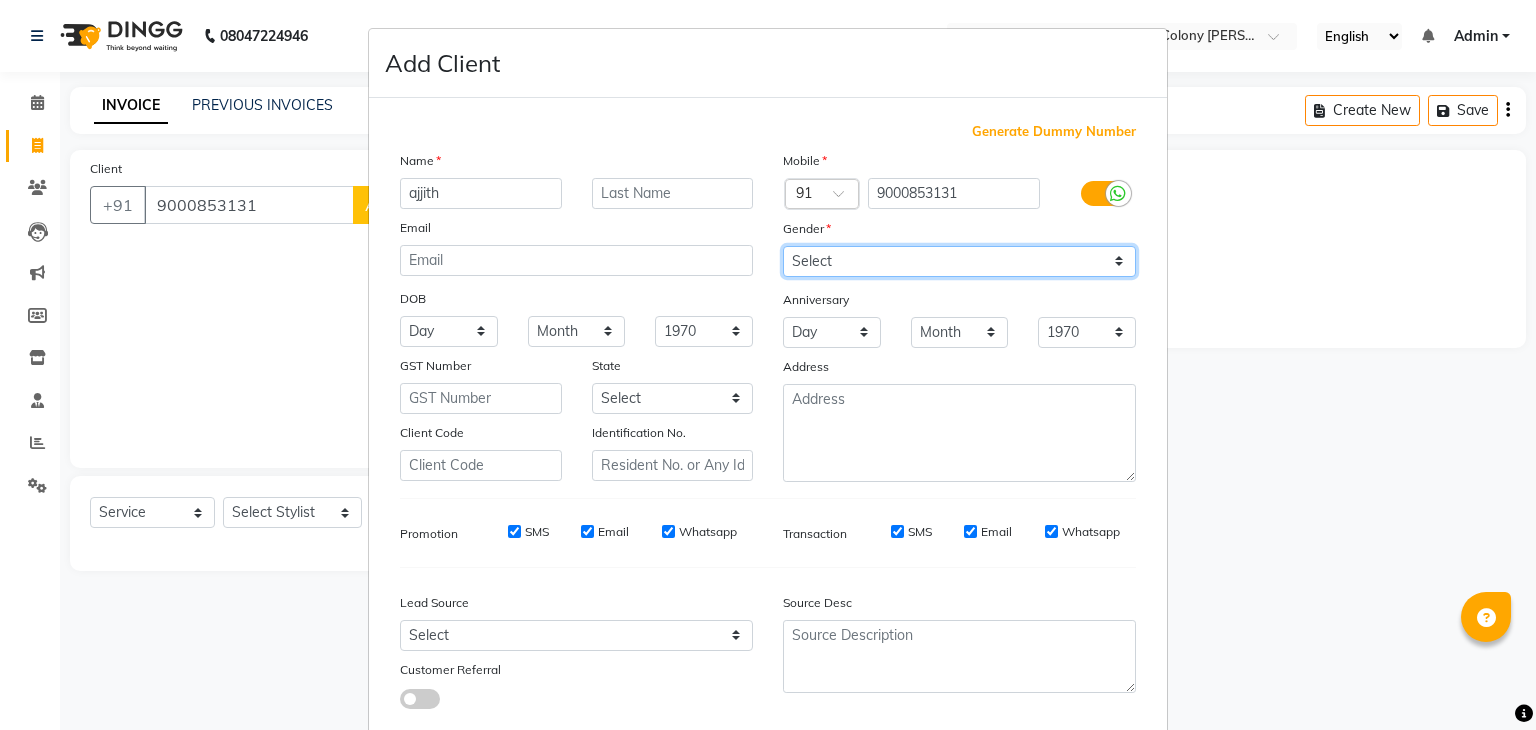select on "[DEMOGRAPHIC_DATA]" 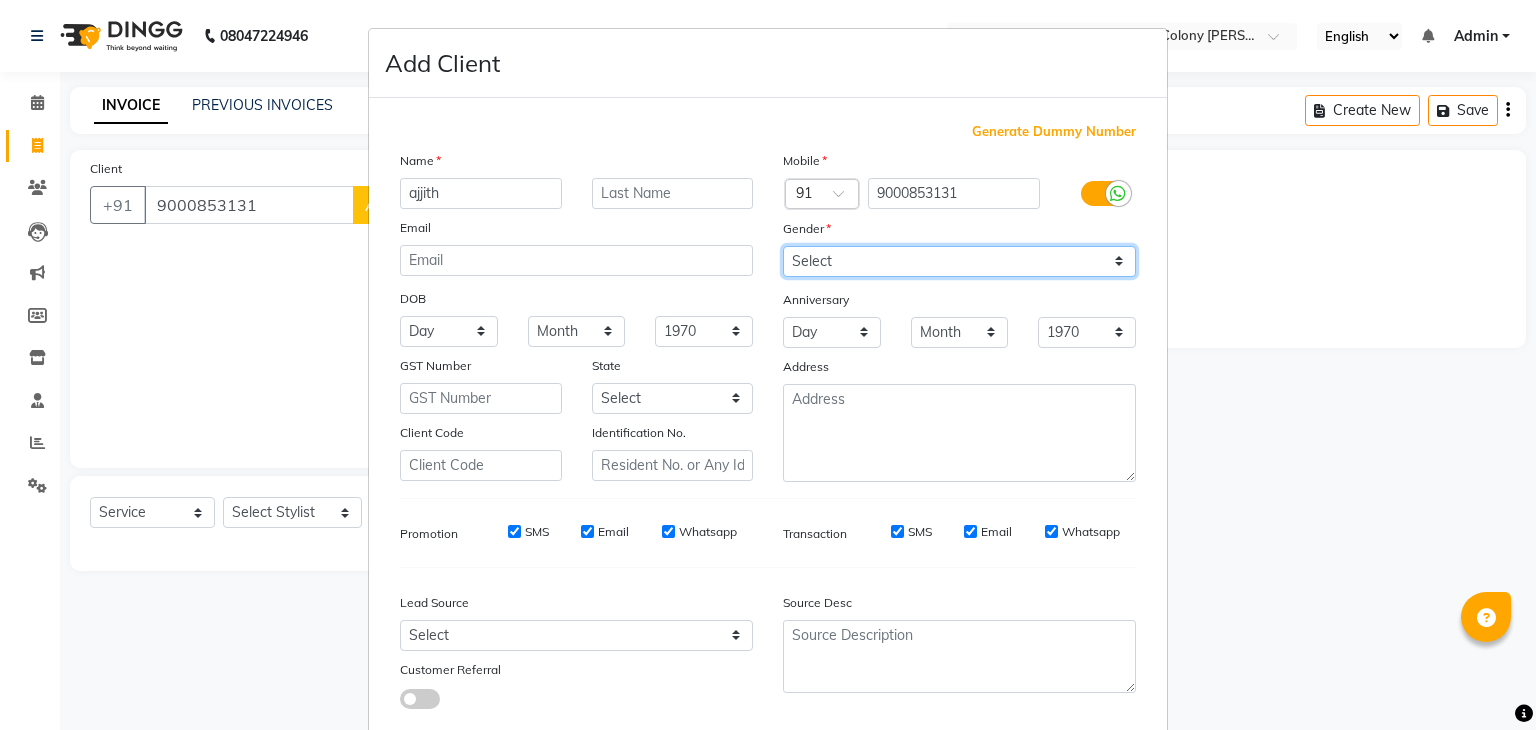 click on "Select [DEMOGRAPHIC_DATA] [DEMOGRAPHIC_DATA] Other Prefer Not To Say" at bounding box center (959, 261) 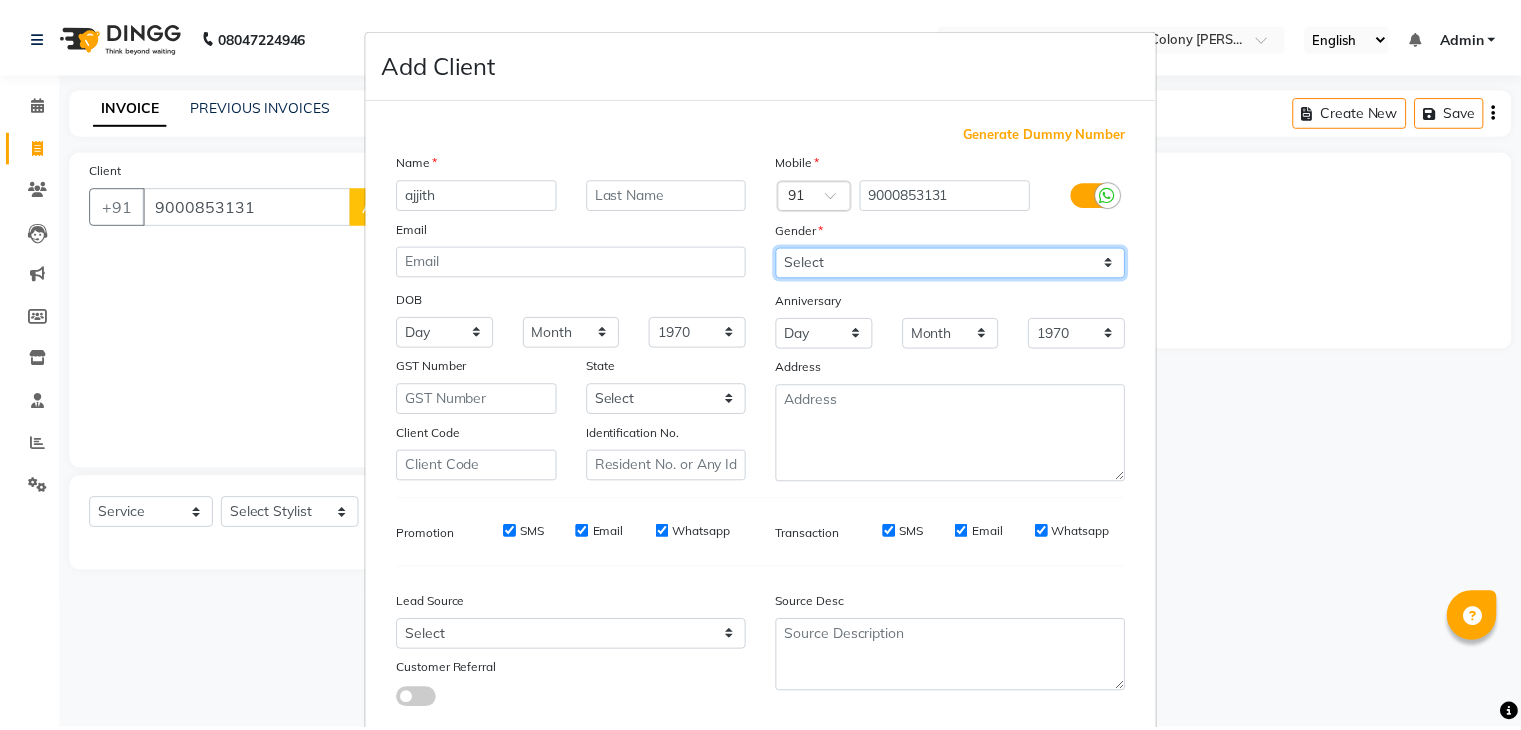 scroll, scrollTop: 127, scrollLeft: 0, axis: vertical 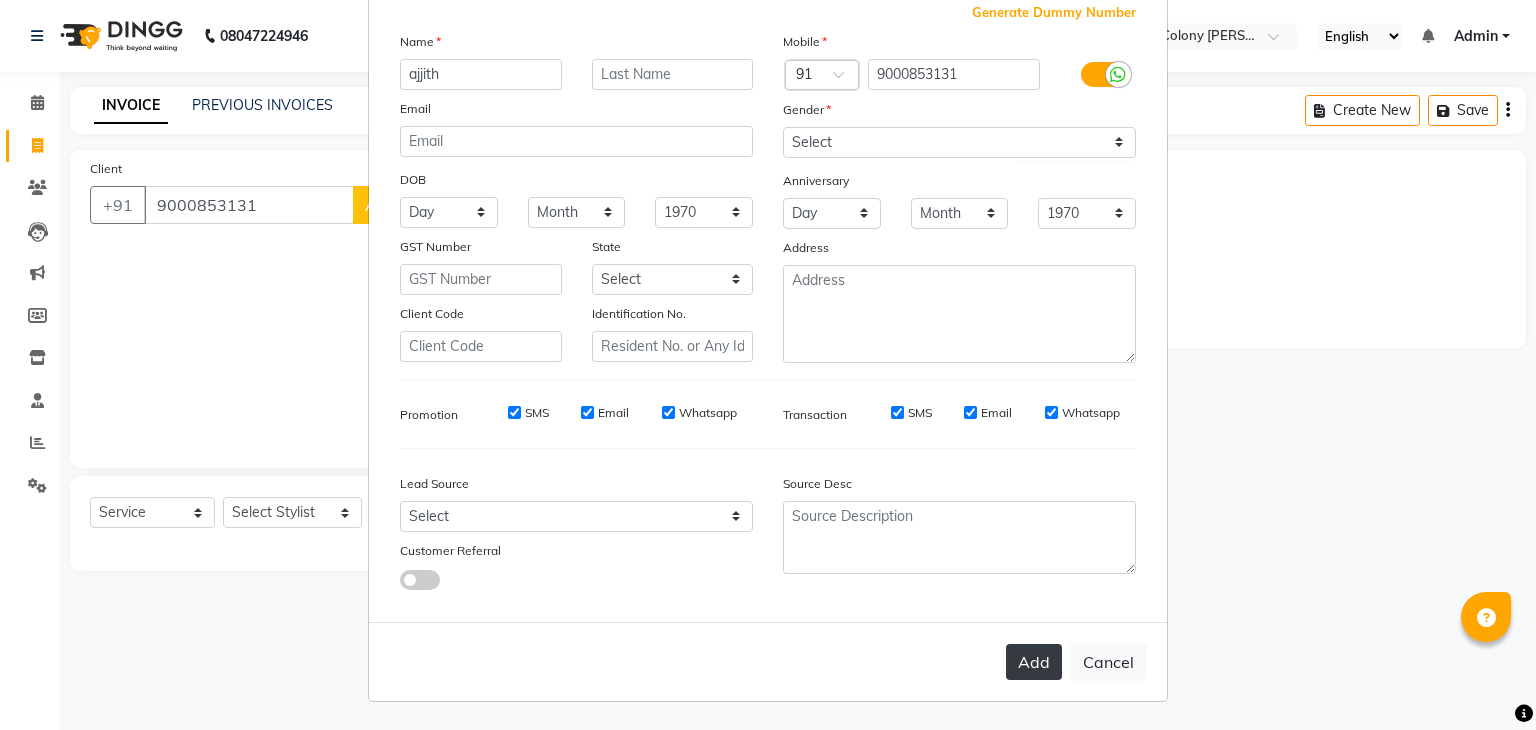 click on "Add" at bounding box center [1034, 662] 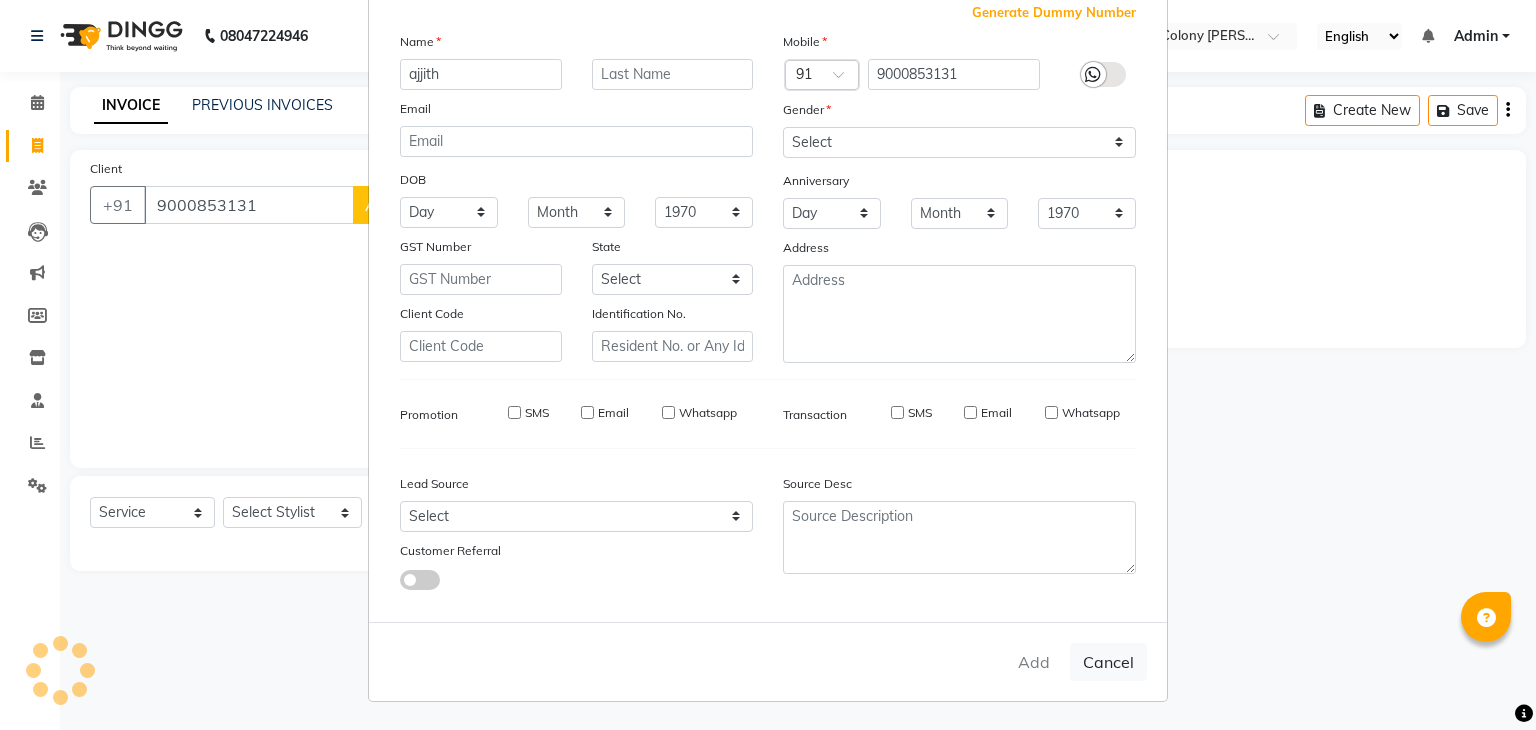 type 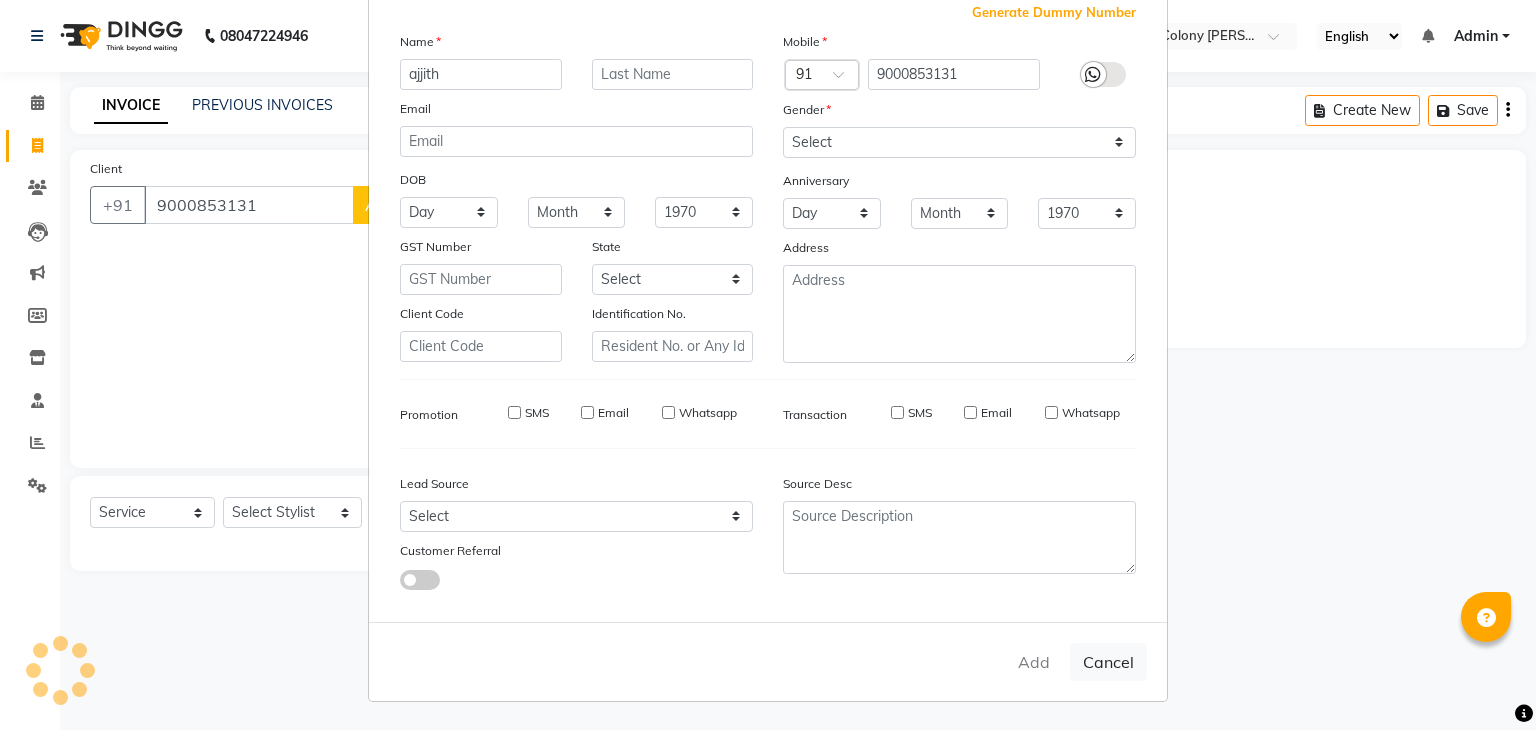 select 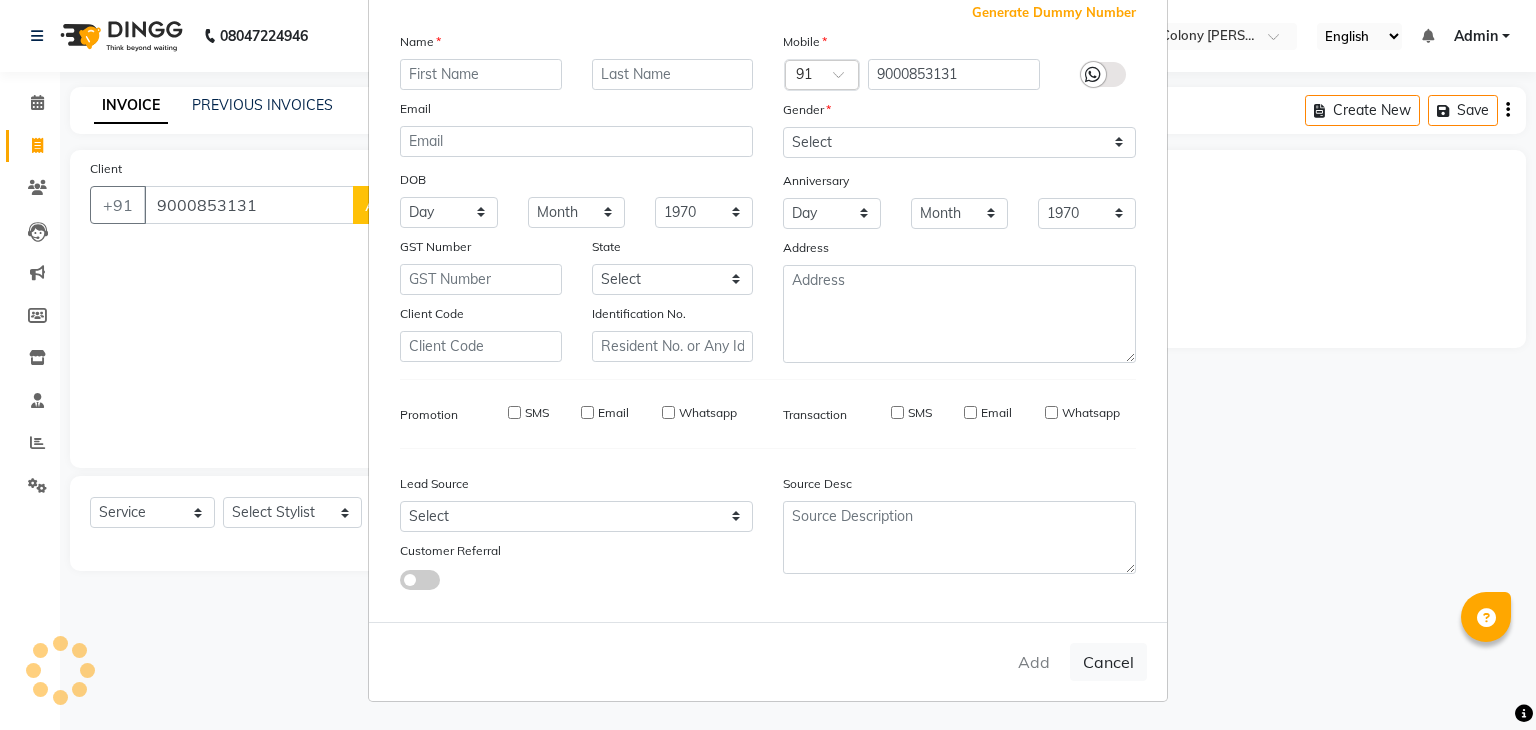 select 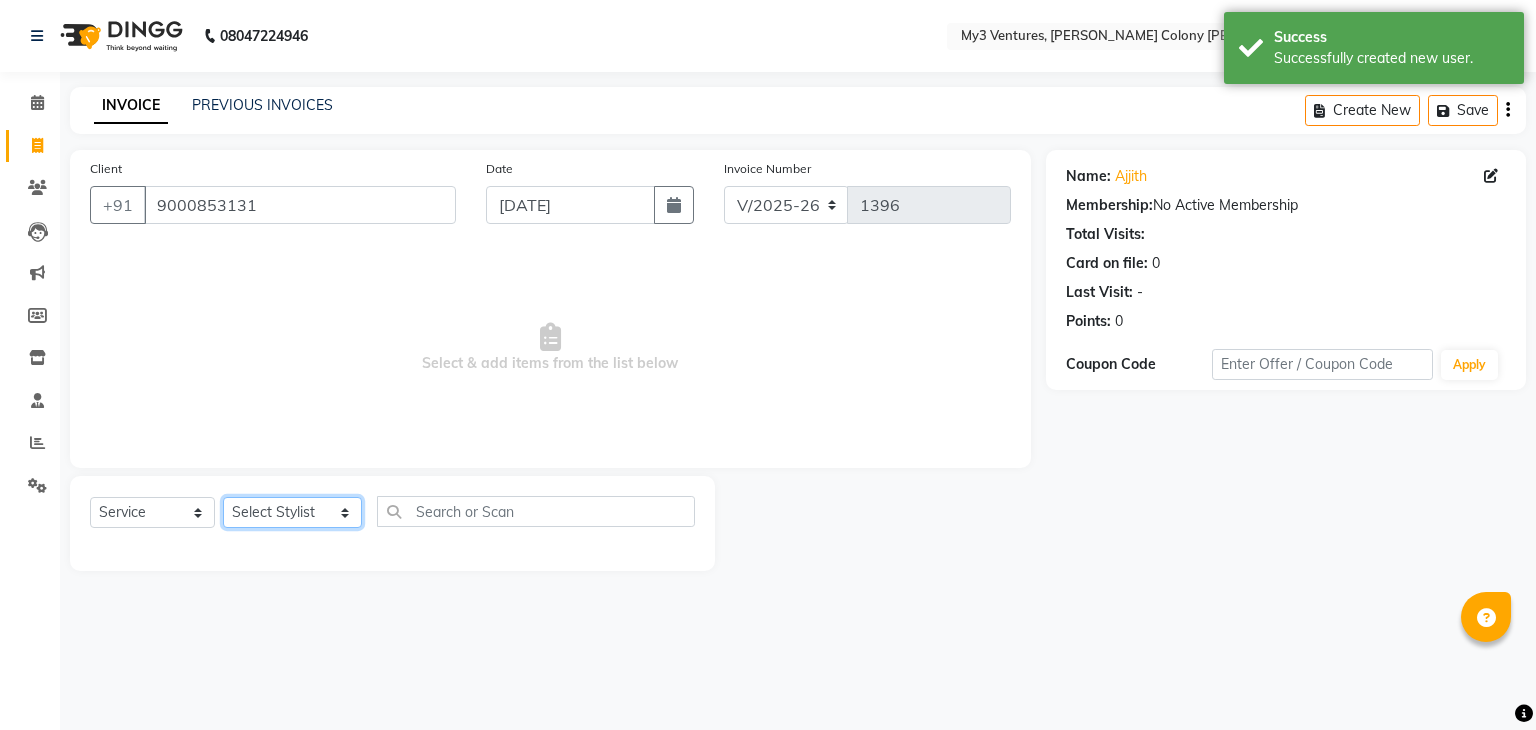 click on "Select Stylist ajju divya Rafi & Shazad Rafi & Zeeshan rihan Sahzad sowjanya Sowji & Zeehan srilatha Swapna Zeeshan Zeeshan Malik Shazad" 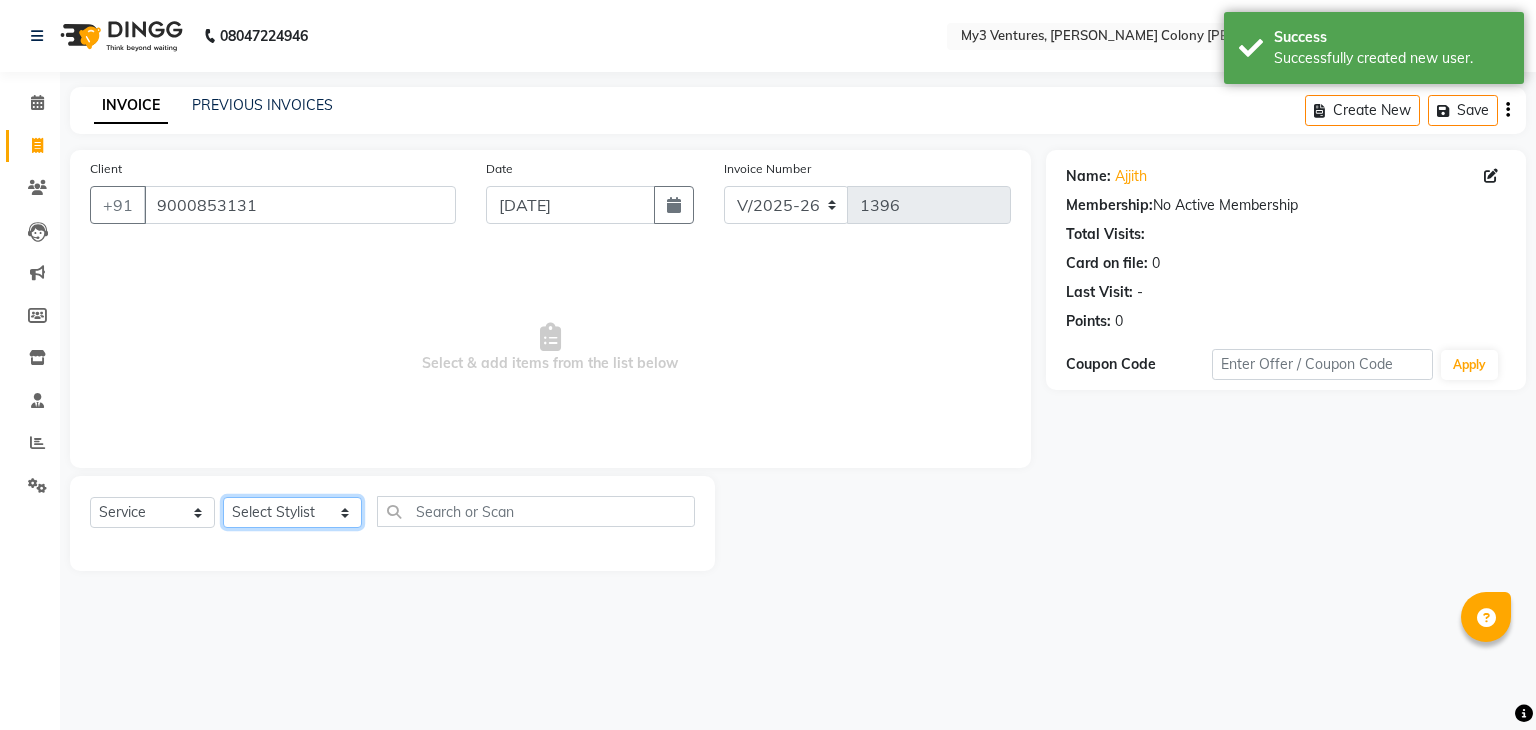 select on "85425" 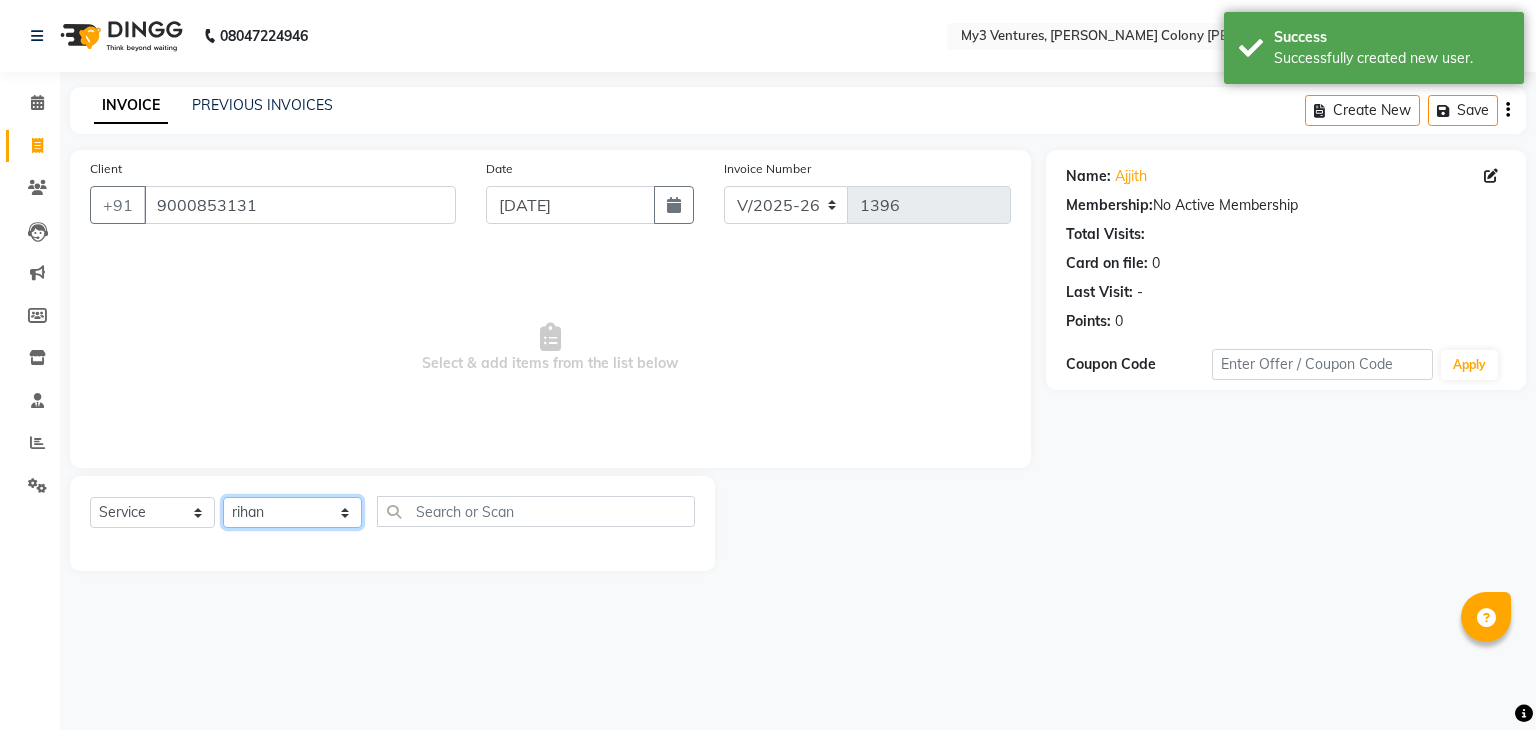 click on "Select Stylist ajju divya Rafi & Shazad Rafi & Zeeshan rihan Sahzad sowjanya Sowji & Zeehan srilatha Swapna Zeeshan Zeeshan Malik Shazad" 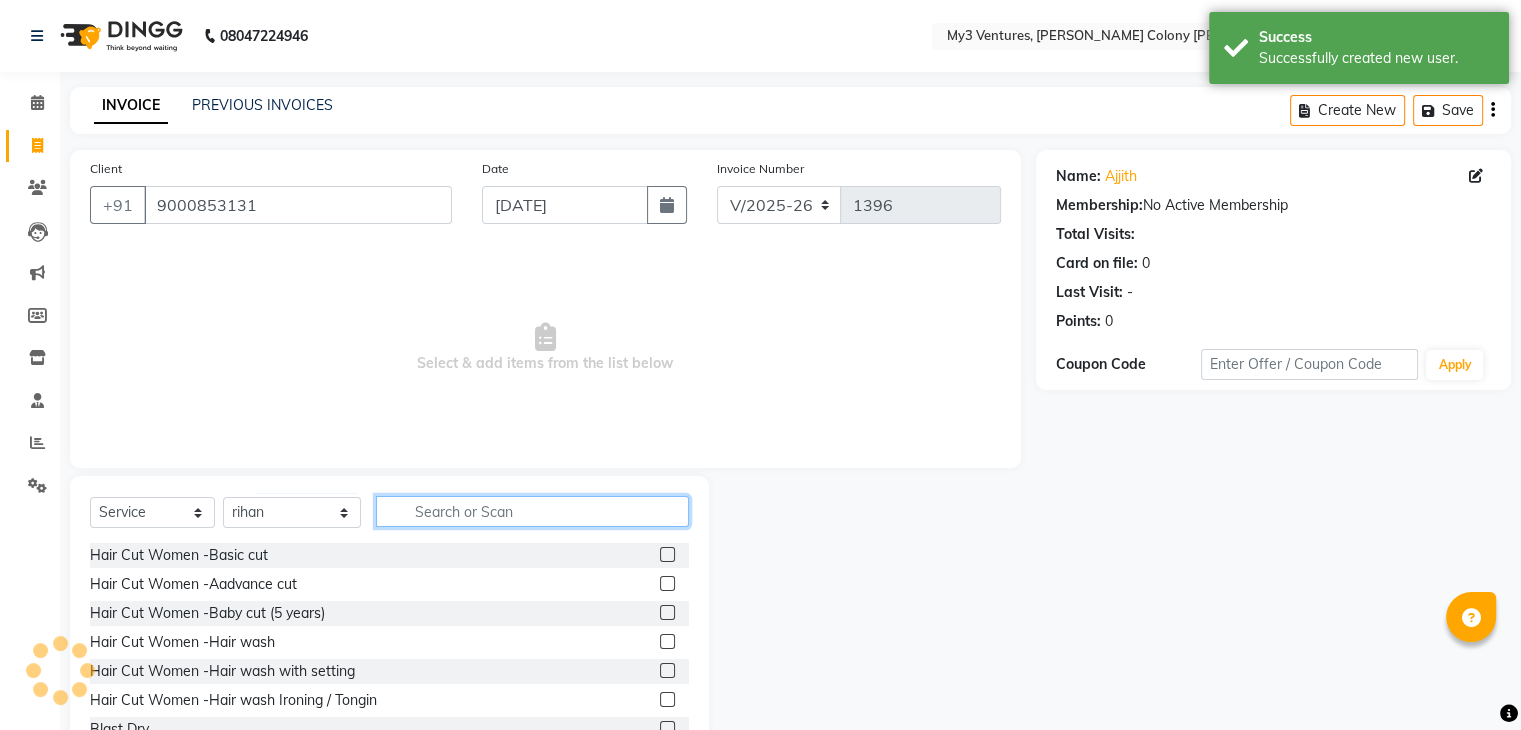 click 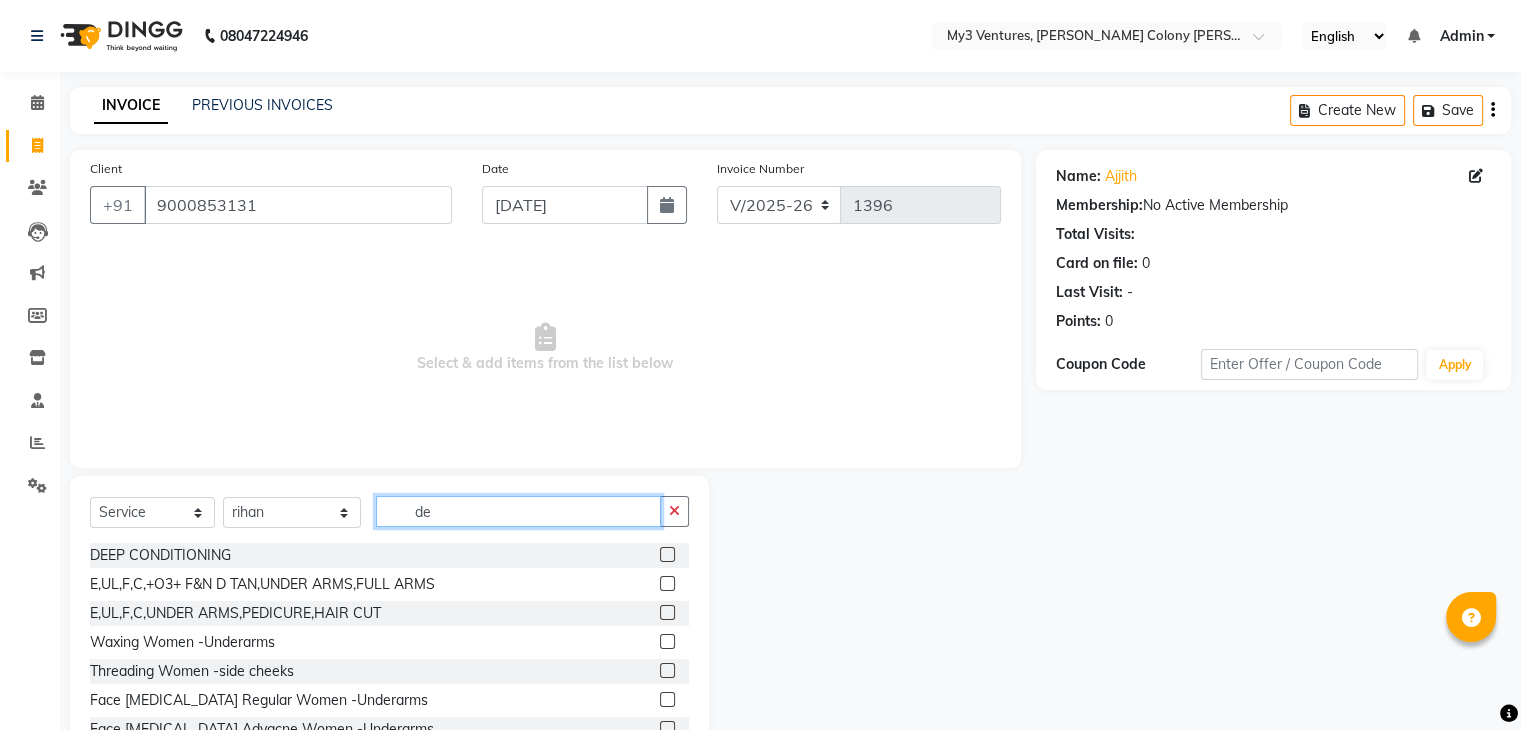 type on "d" 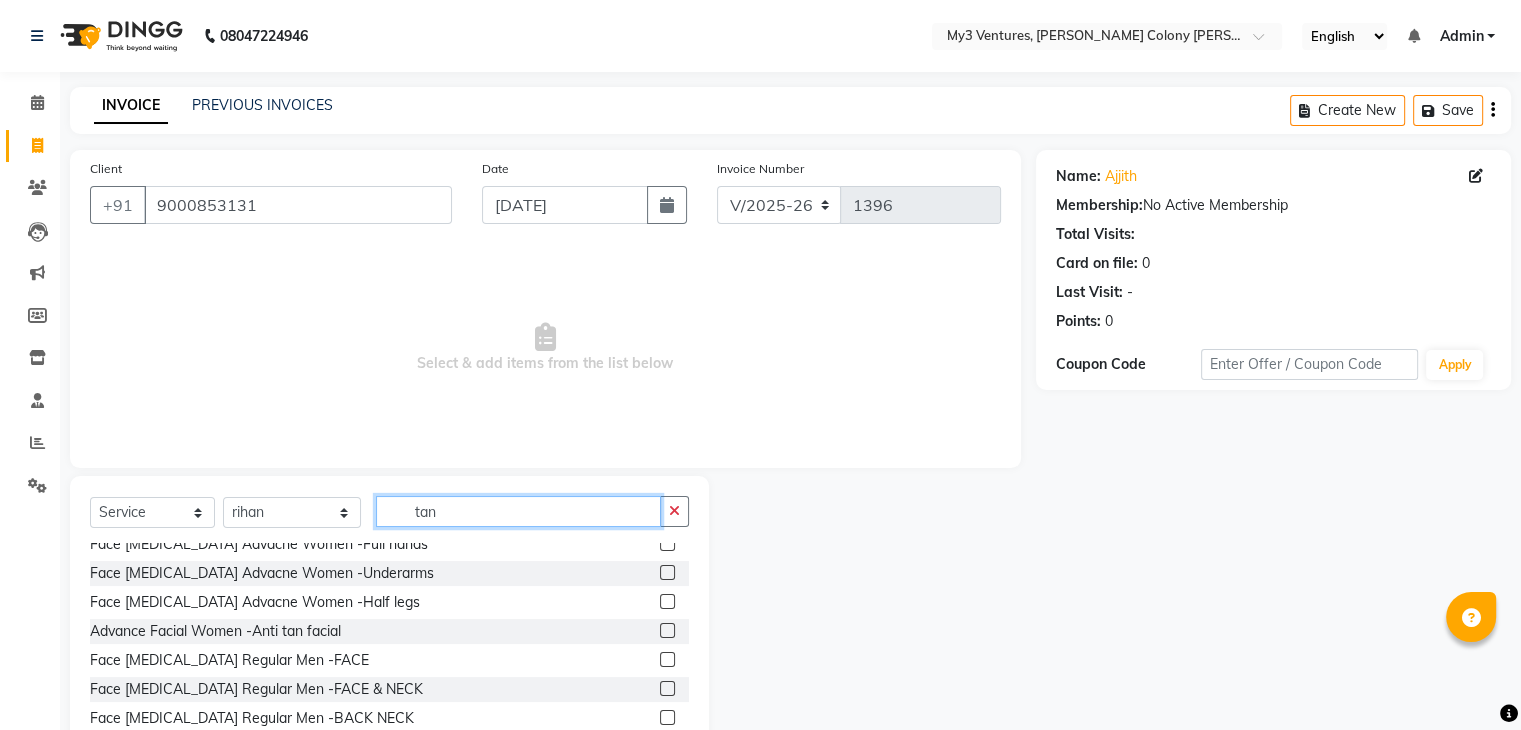 scroll, scrollTop: 523, scrollLeft: 0, axis: vertical 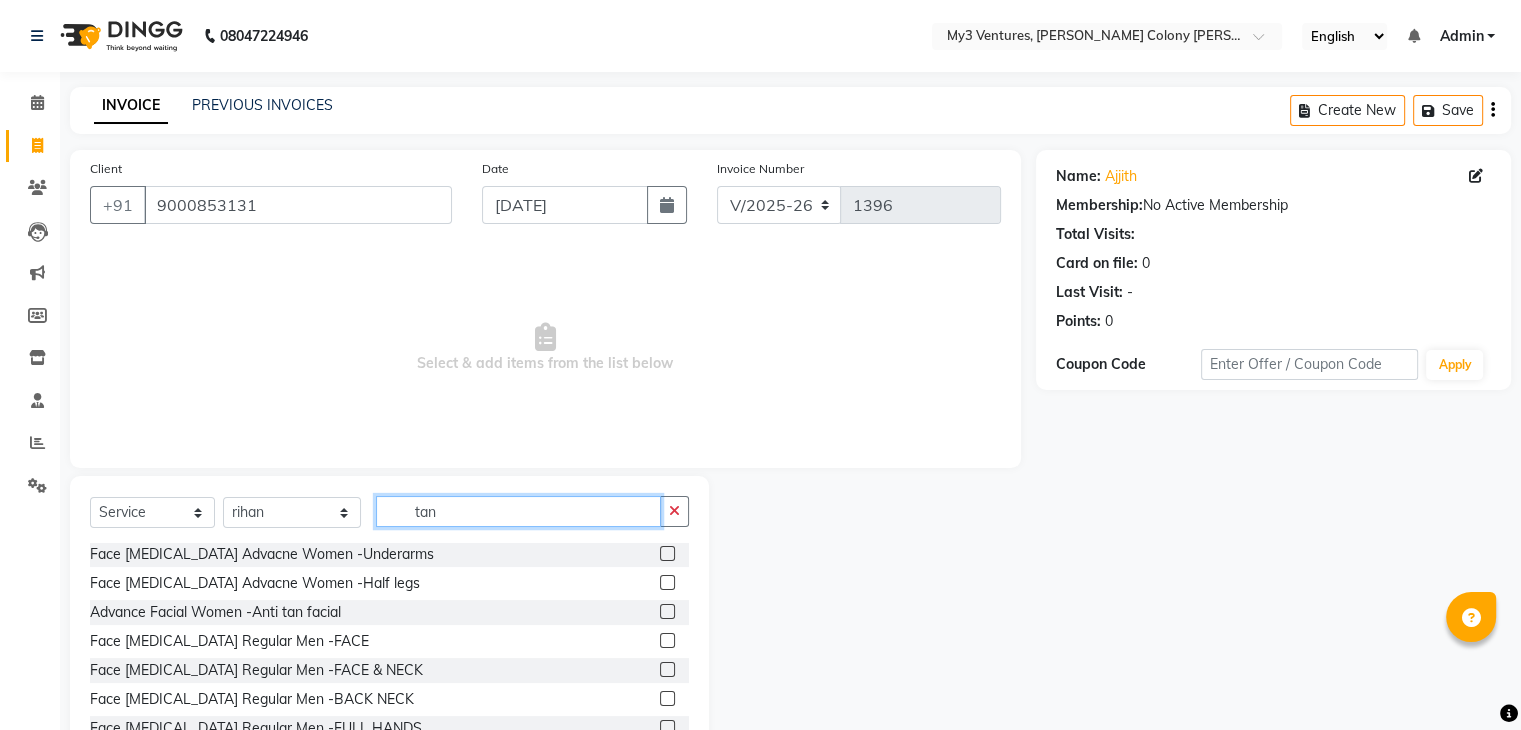 type on "tan" 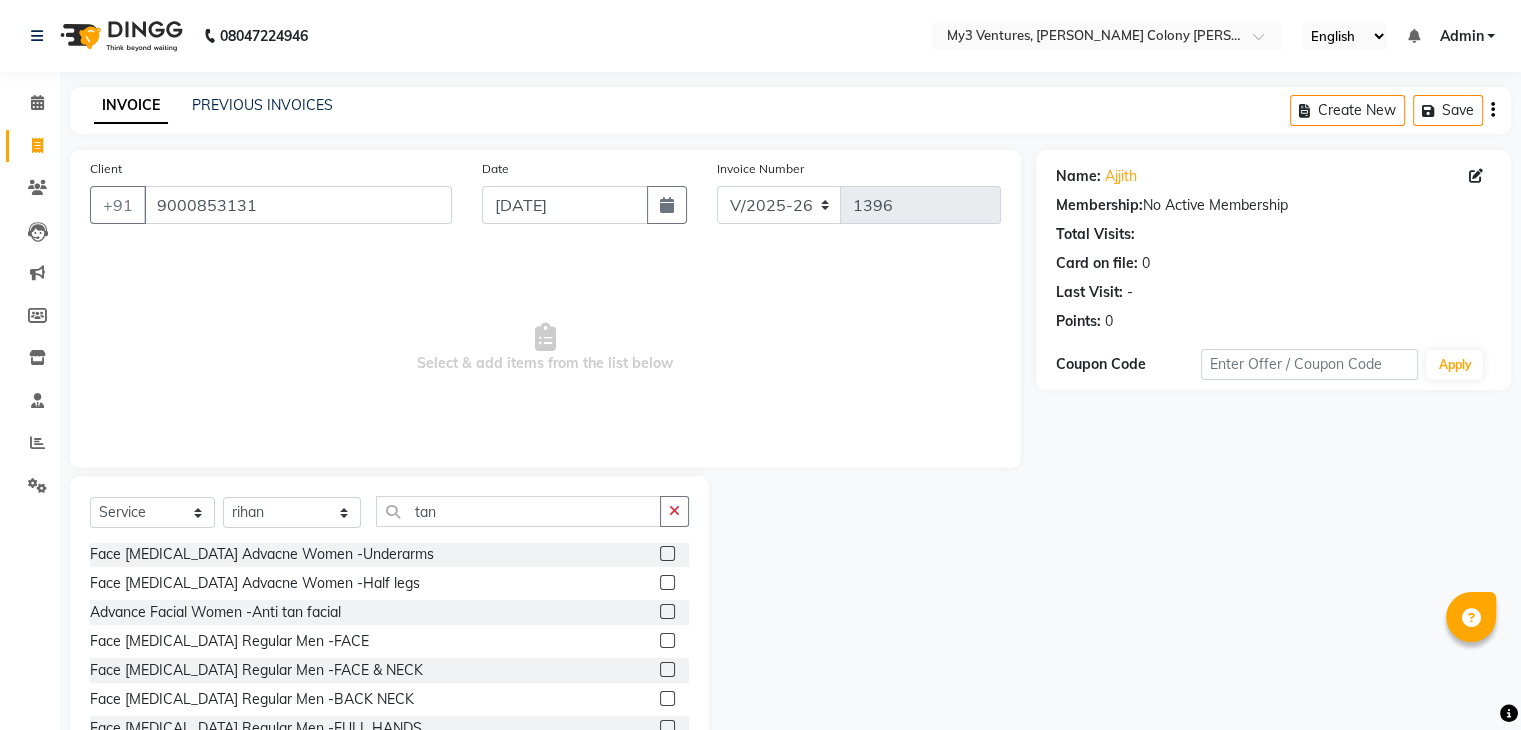 click on "Face [MEDICAL_DATA] Regular Men -FACE" 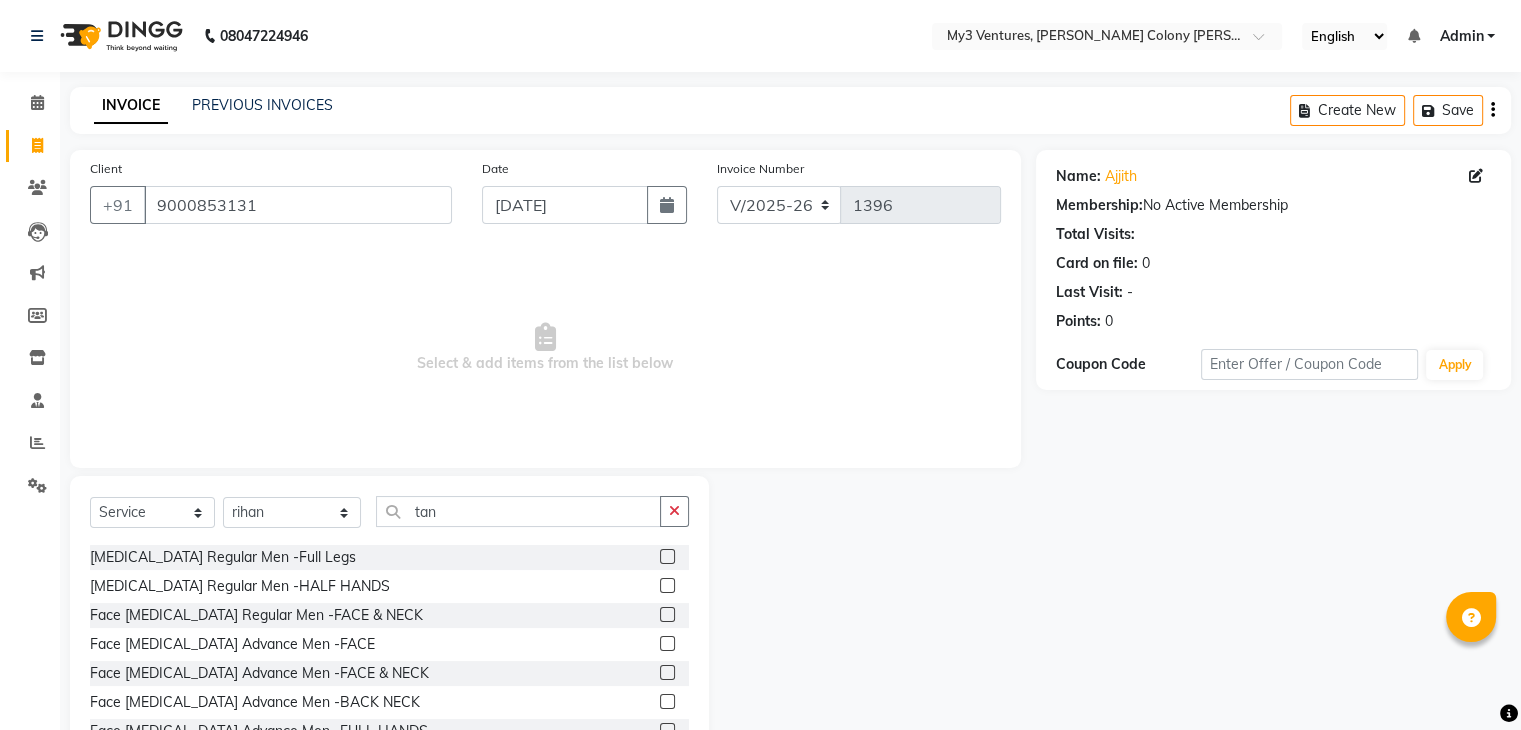 scroll, scrollTop: 785, scrollLeft: 0, axis: vertical 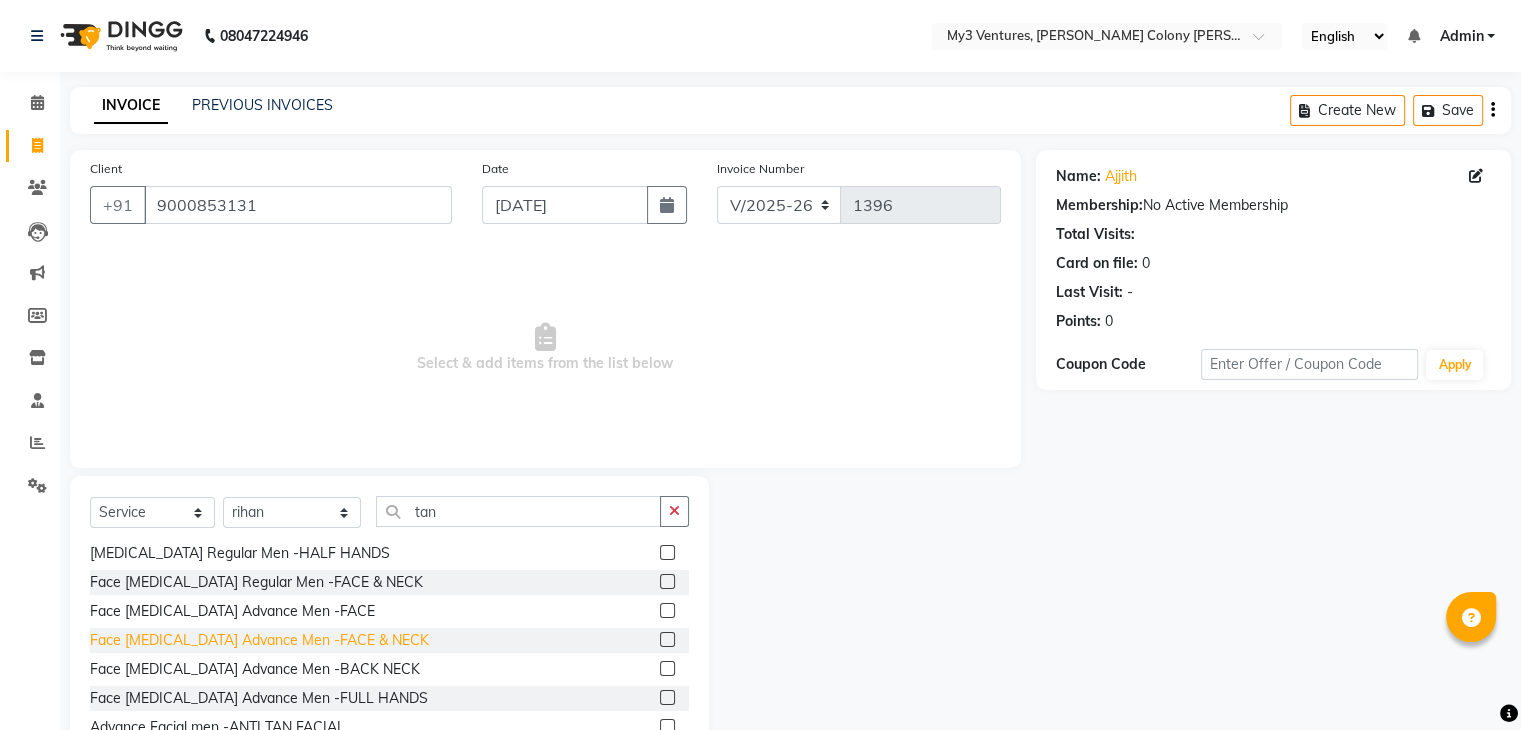 click on "Face [MEDICAL_DATA] Advance Men -FACE & NECK" 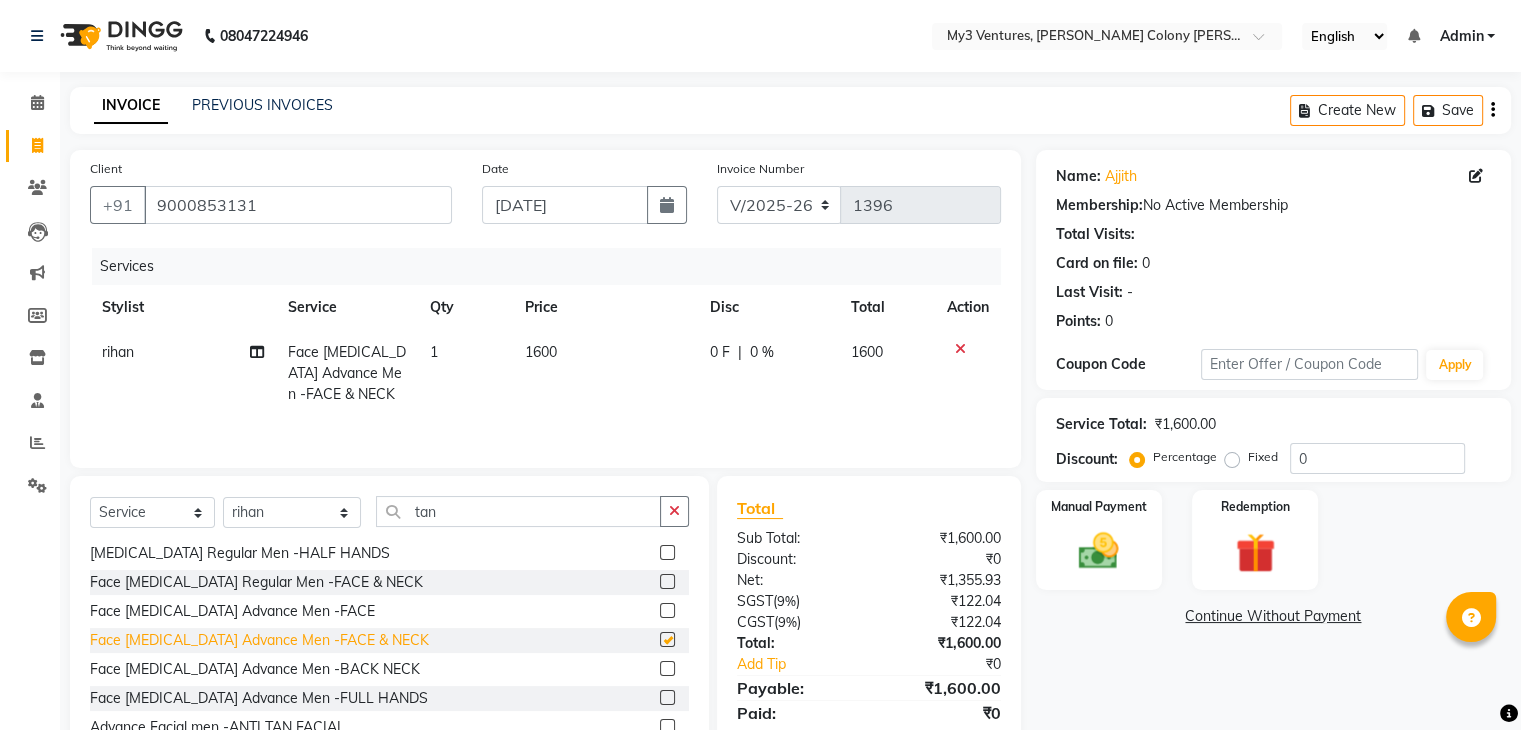 checkbox on "false" 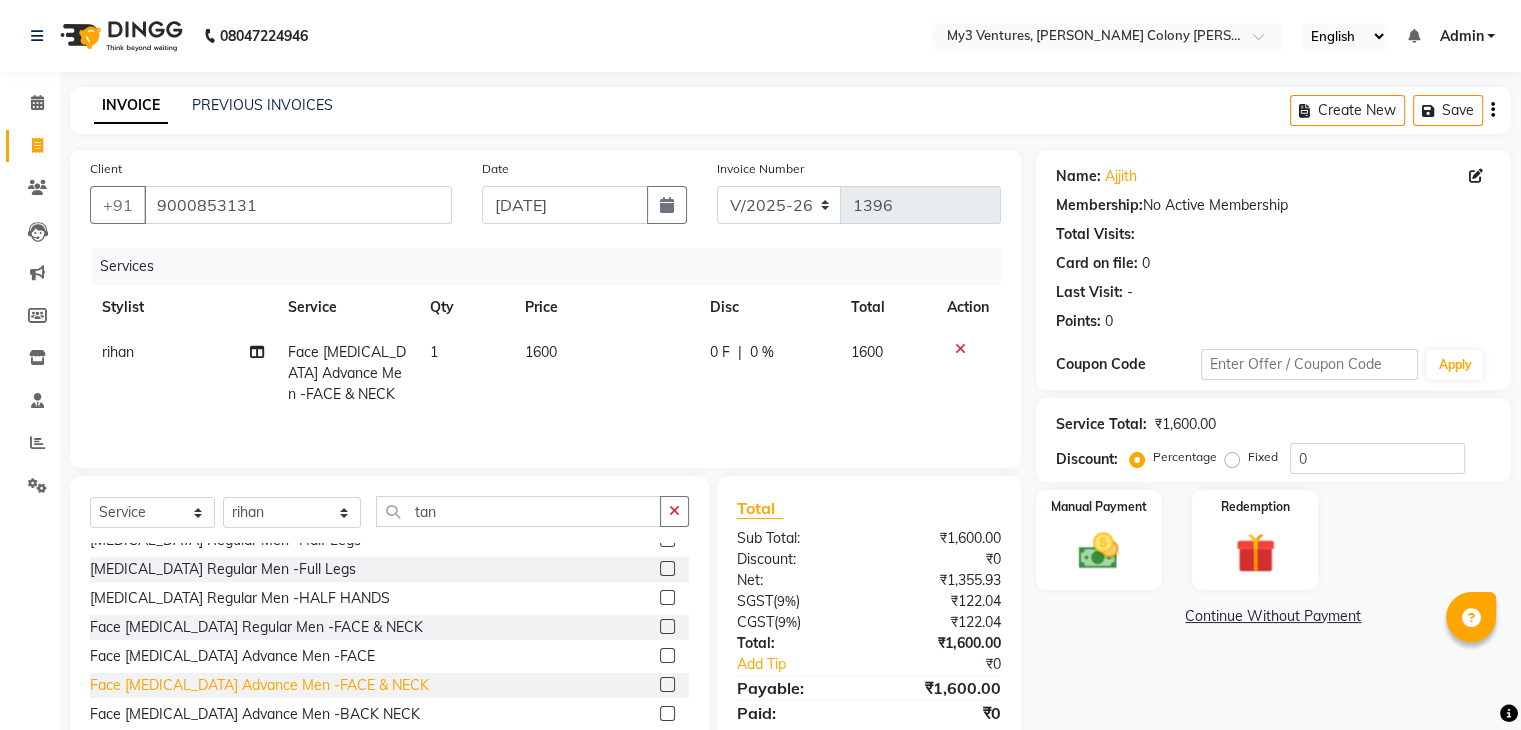 scroll, scrollTop: 738, scrollLeft: 0, axis: vertical 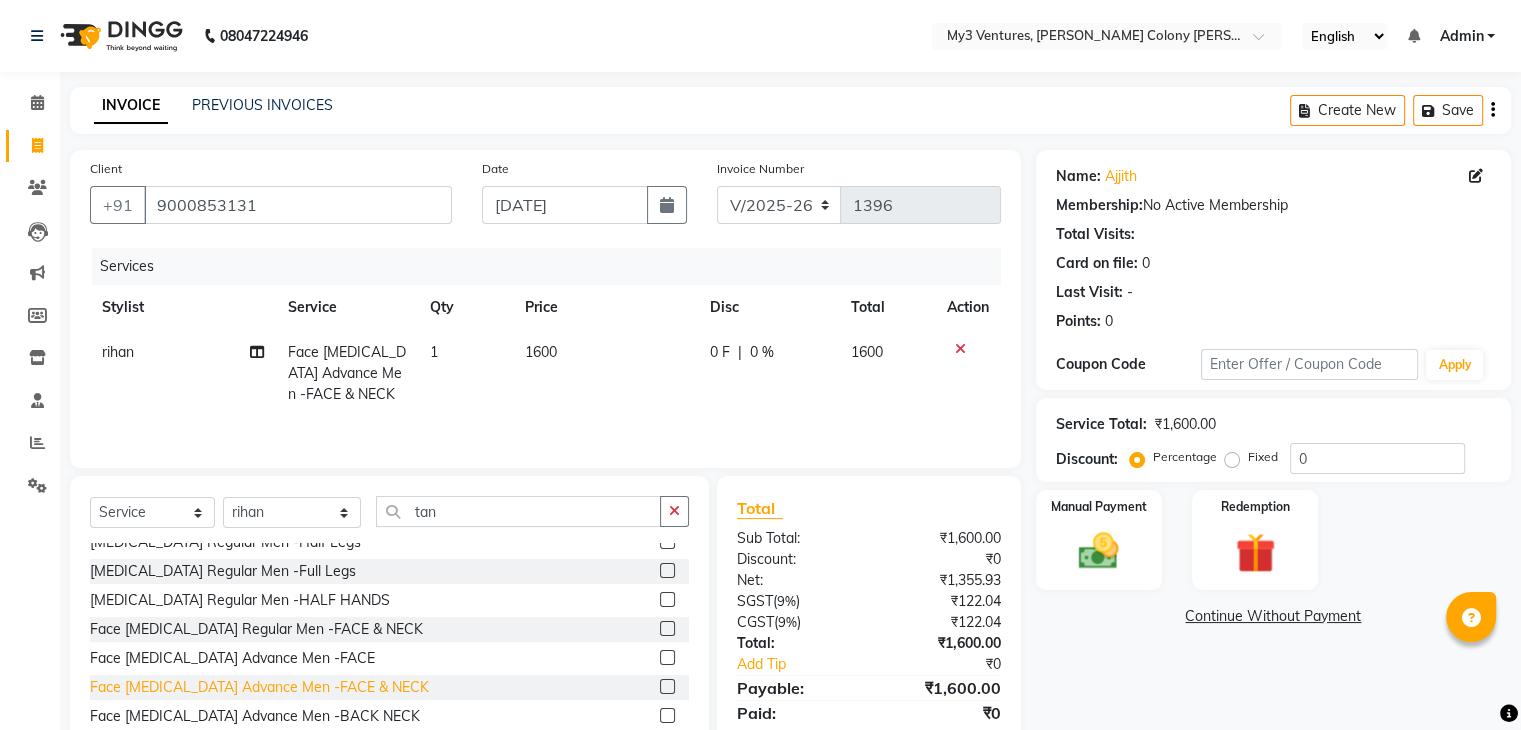click on "Face [MEDICAL_DATA] Regular Men -FACE & NECK" 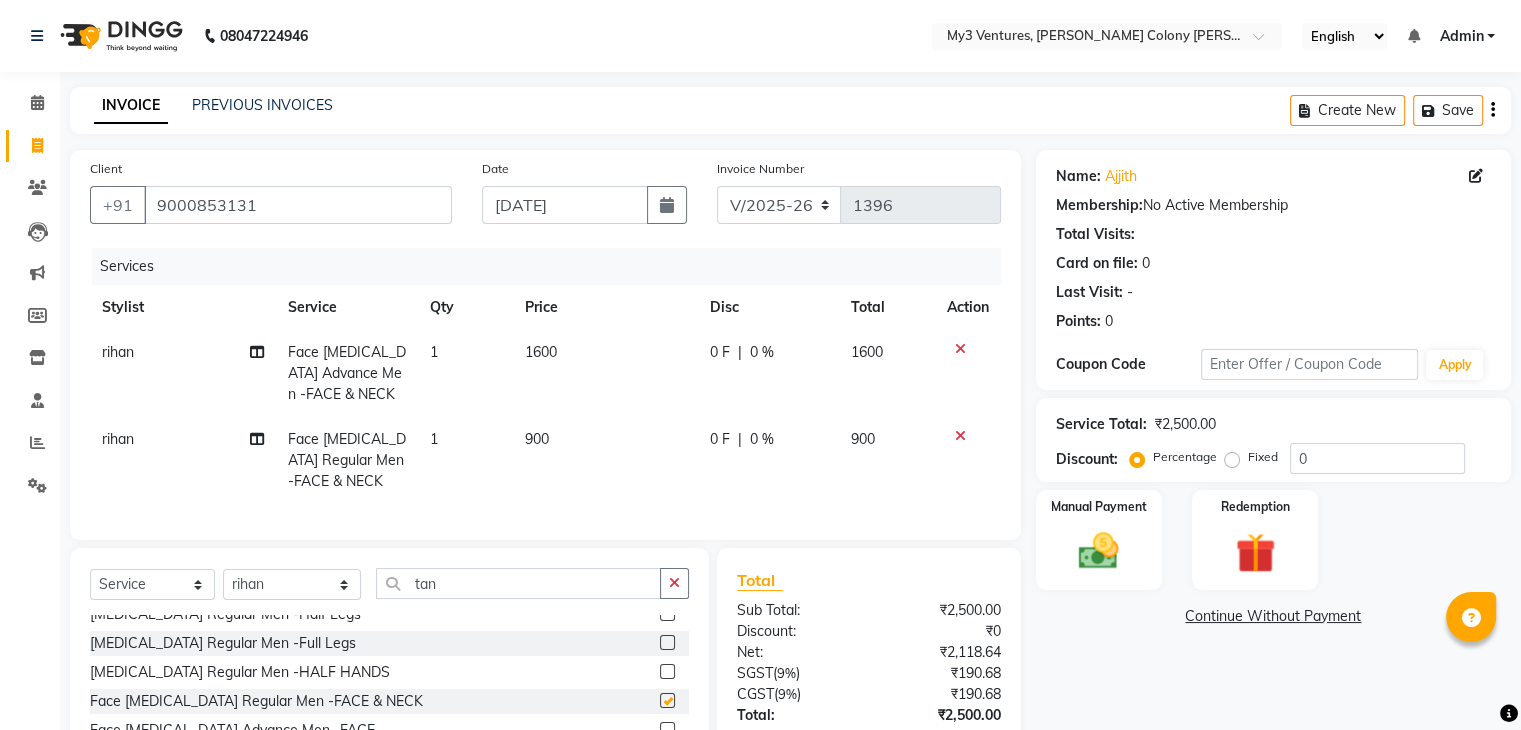 checkbox on "false" 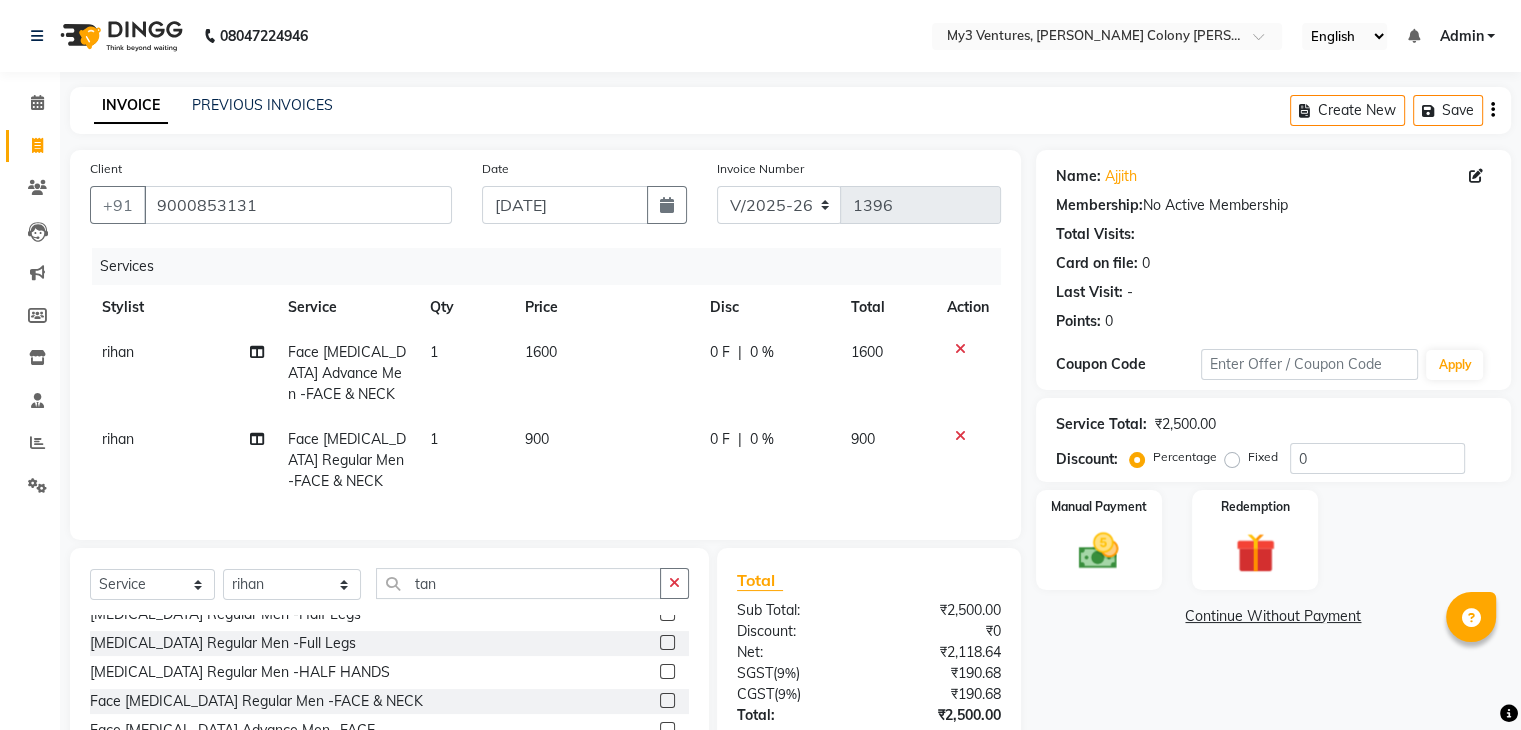 click on "0 F | 0 %" 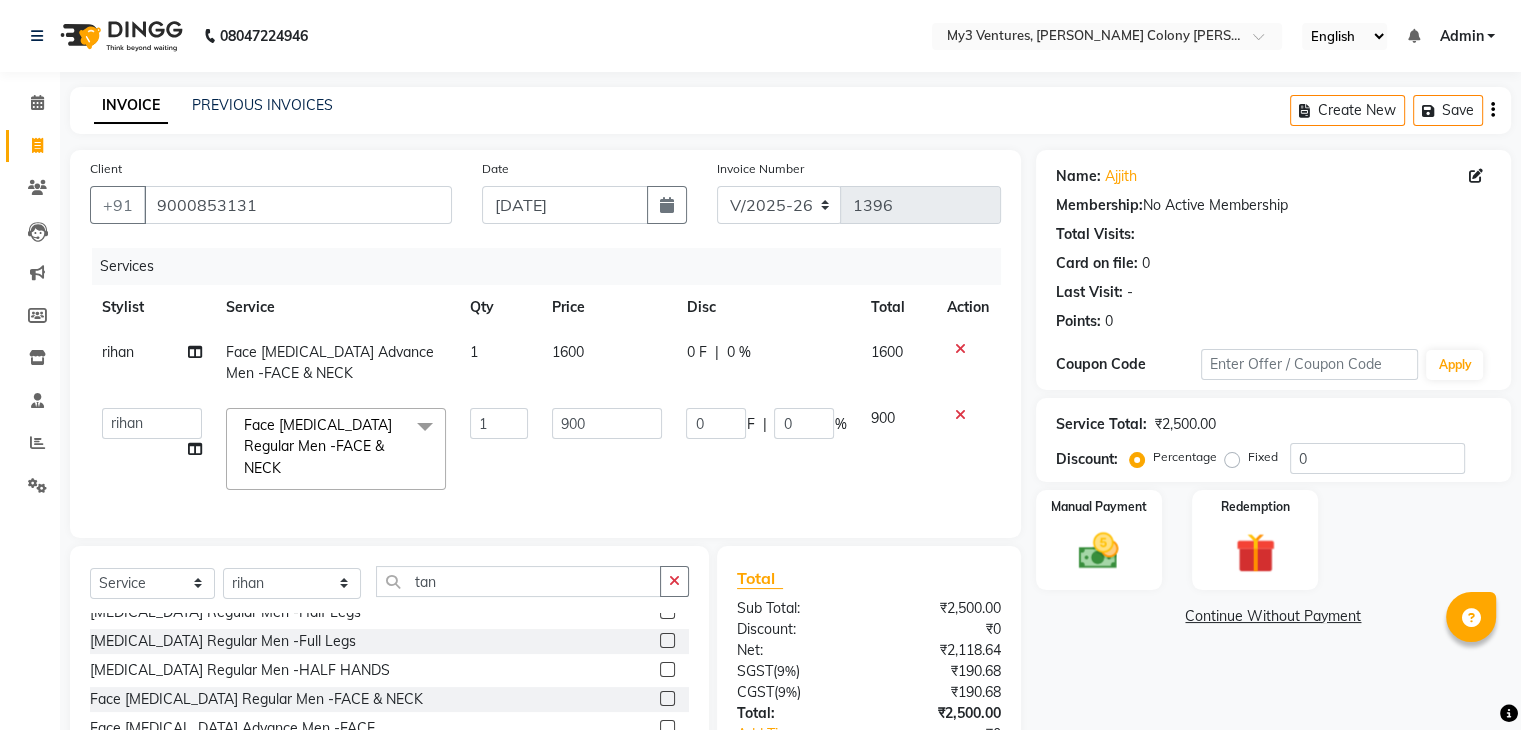 click 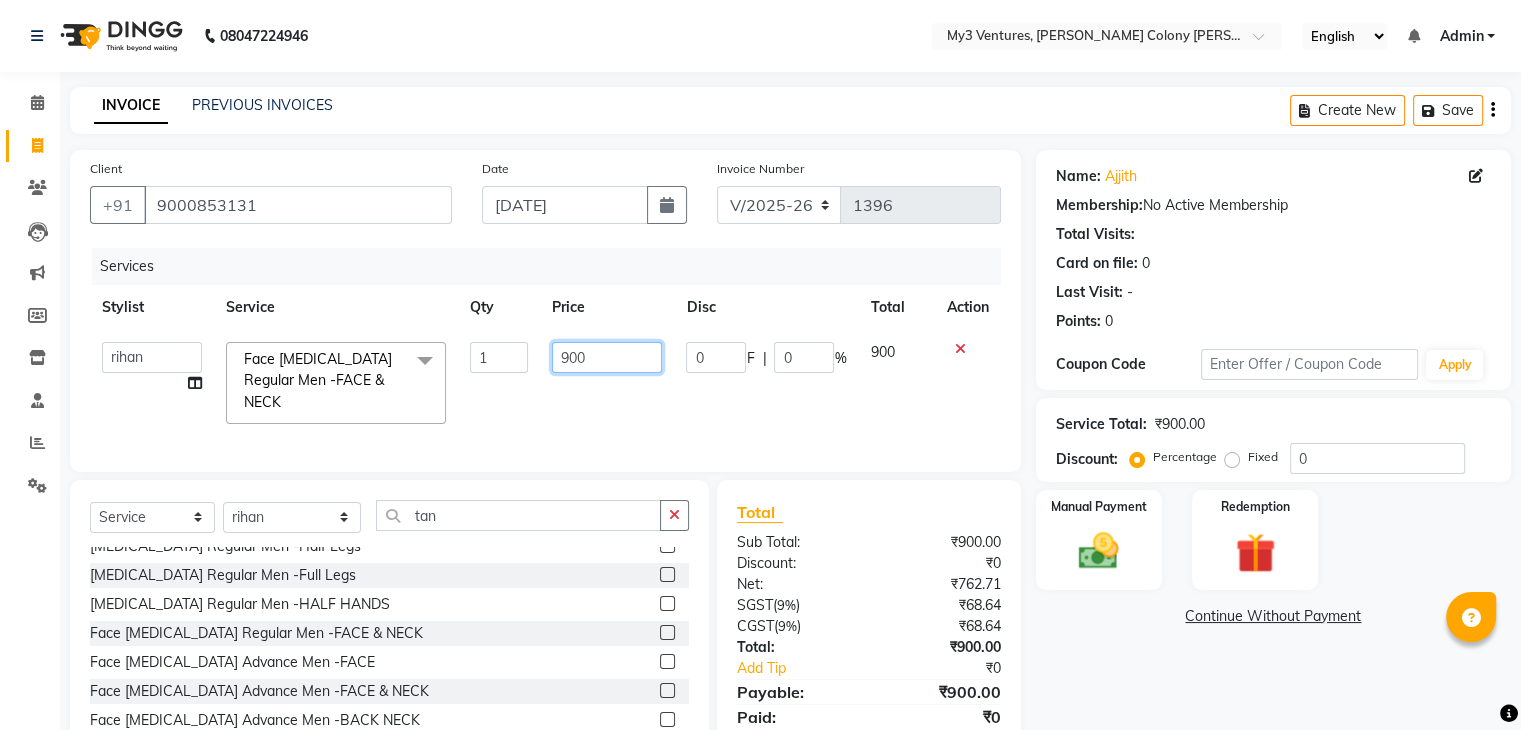 click on "900" 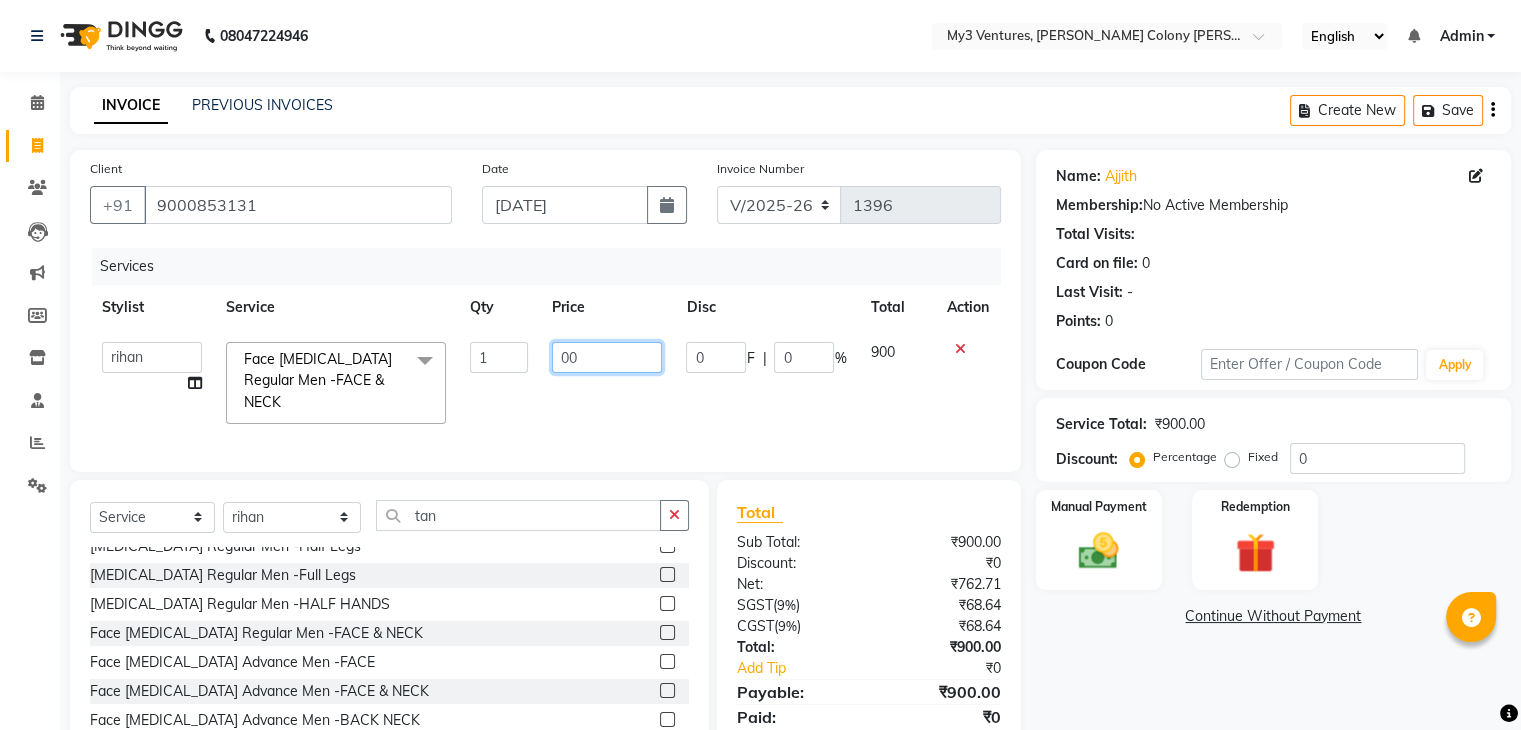 click on "00" 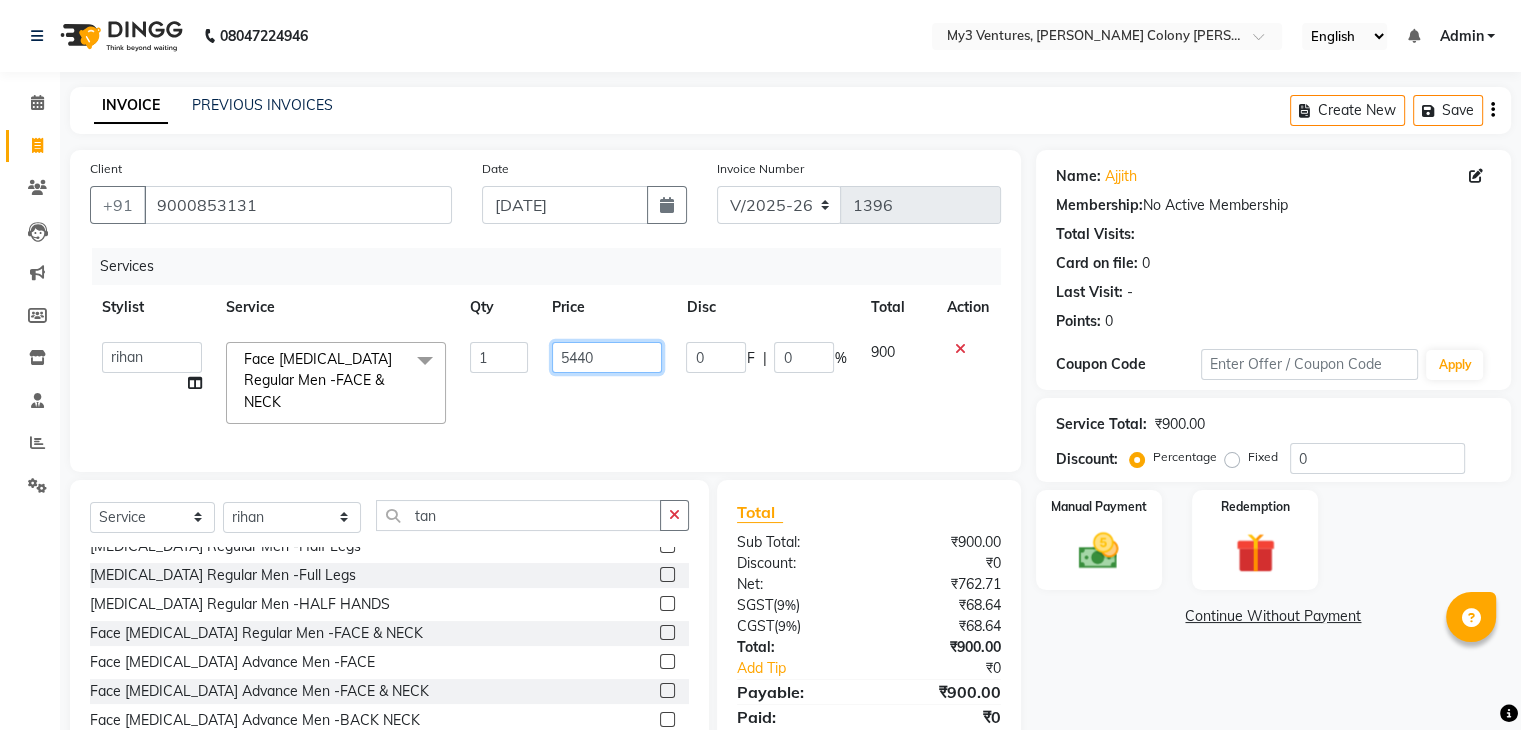 type on "540" 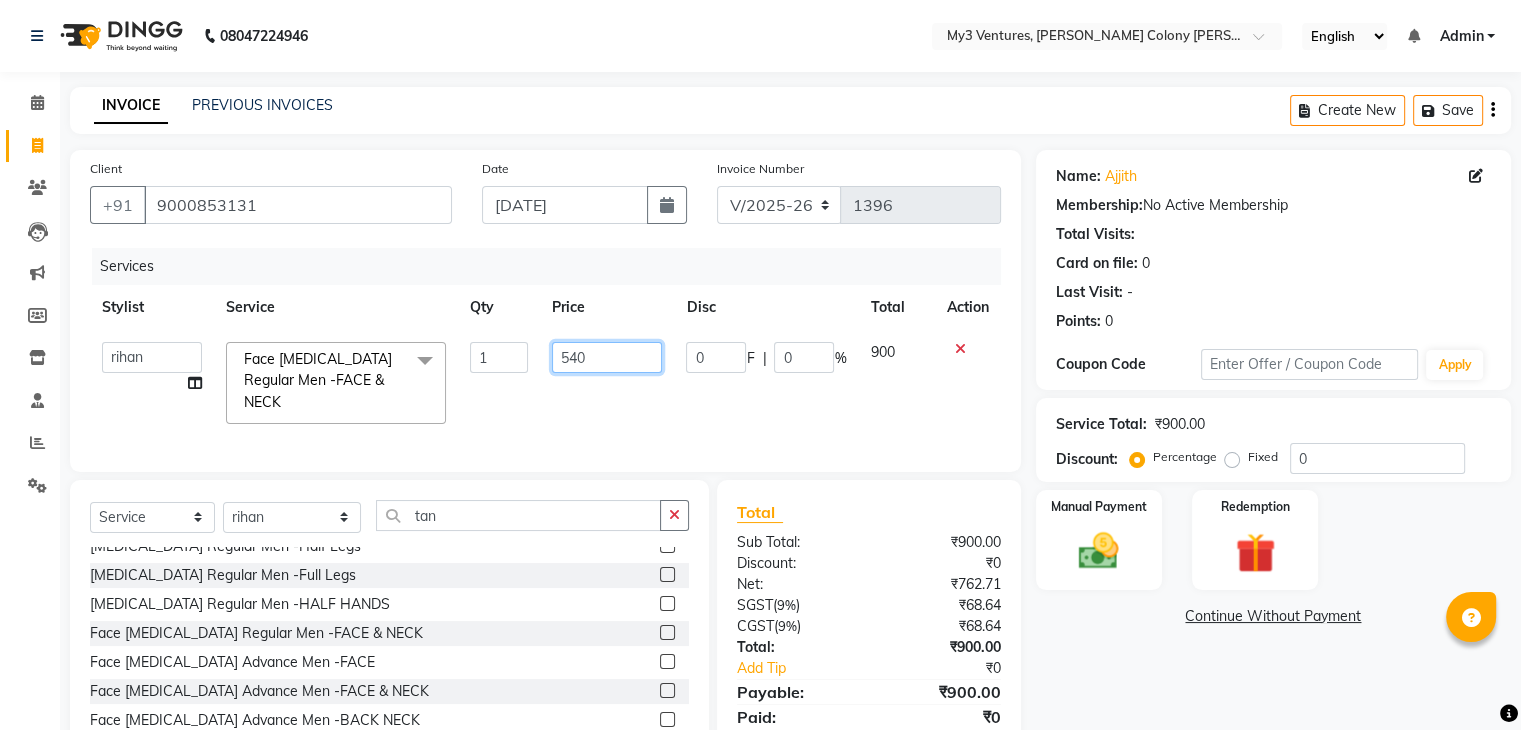 click on "540" 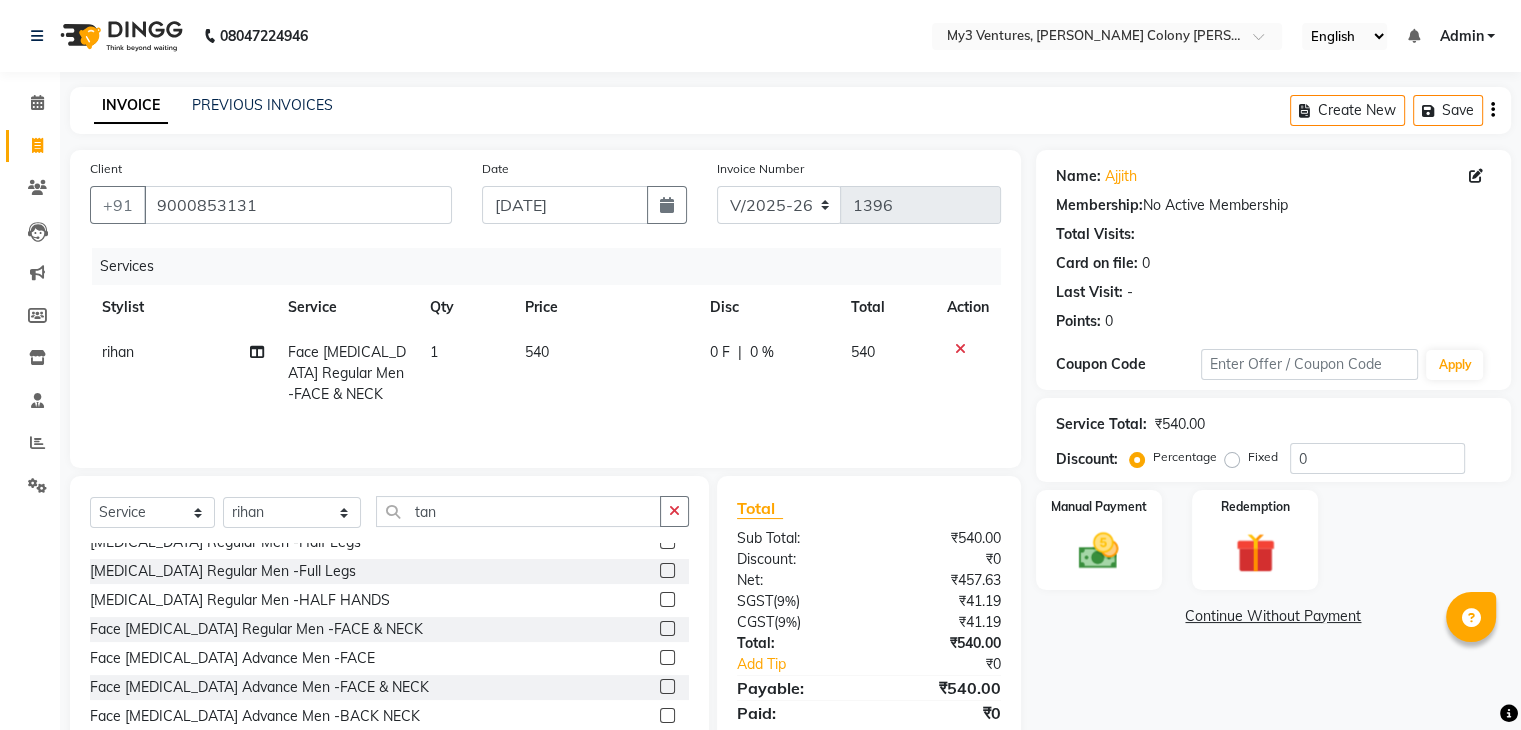 click on "540" 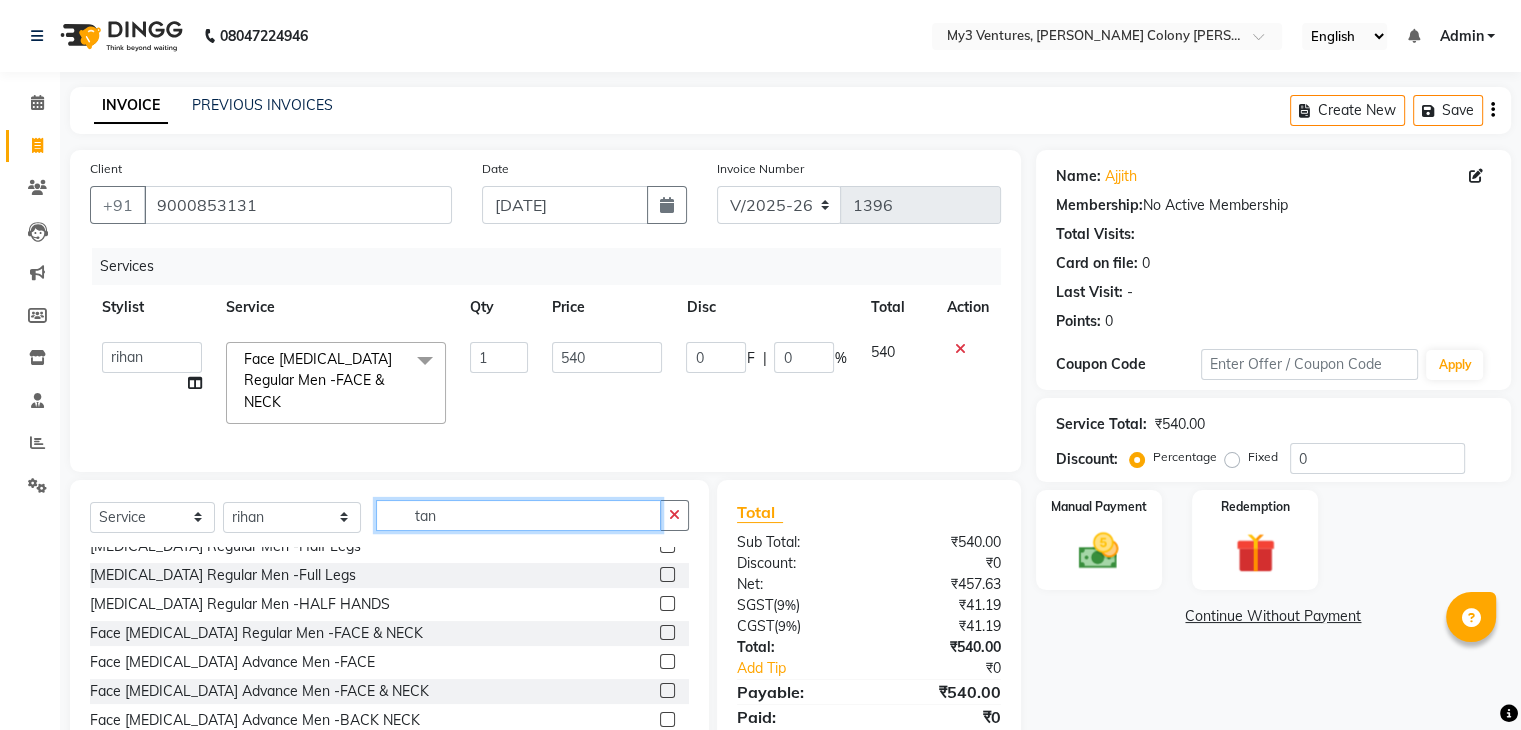 click on "tan" 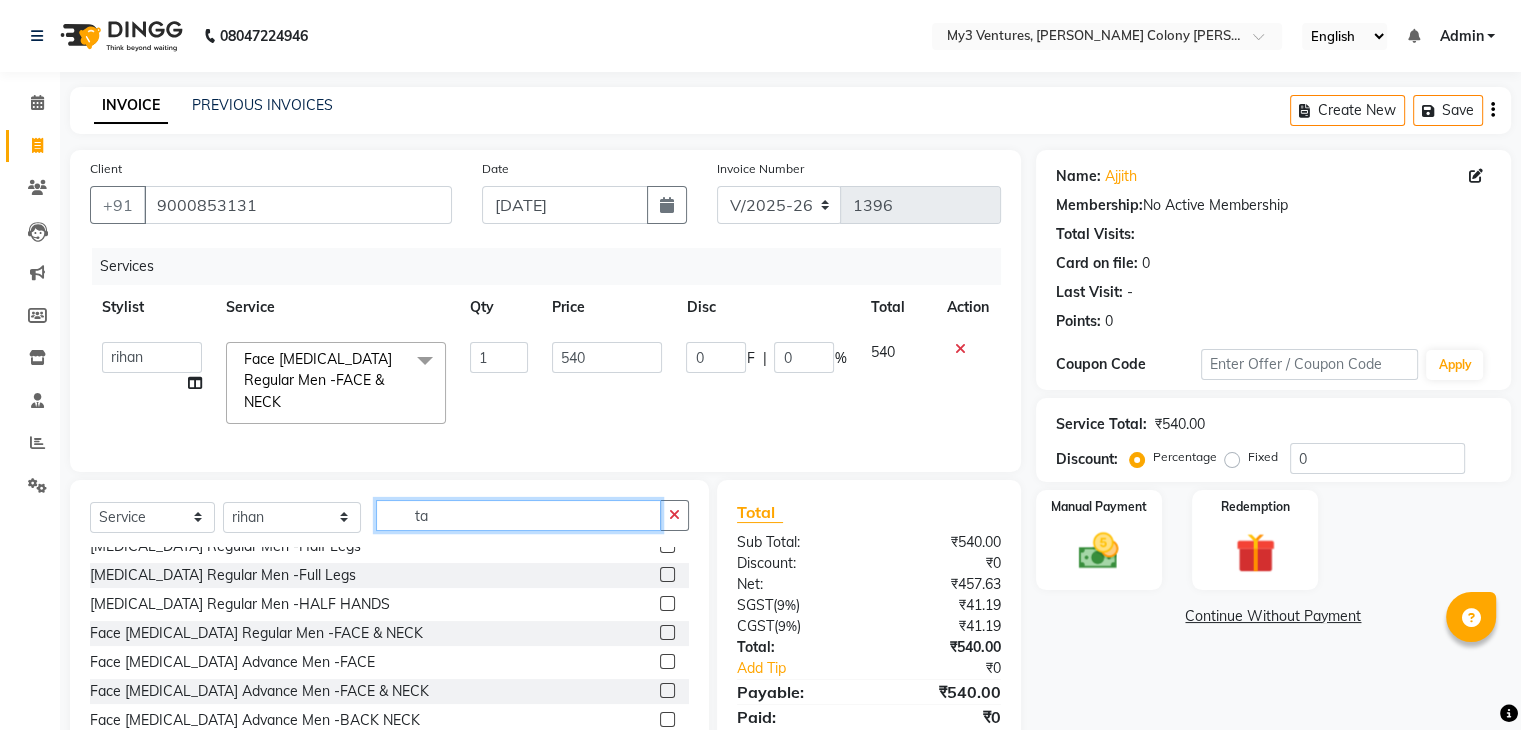 type on "t" 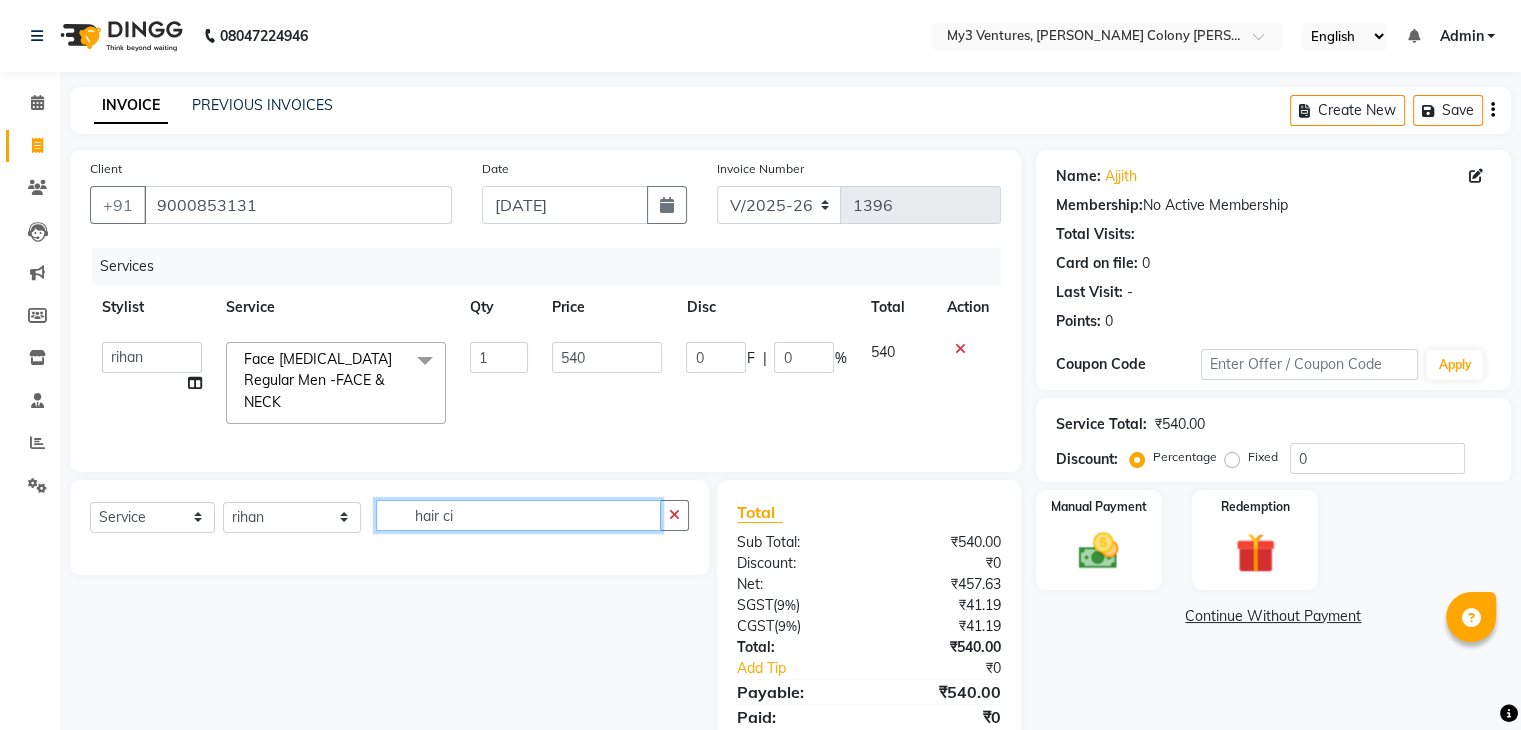 scroll, scrollTop: 0, scrollLeft: 0, axis: both 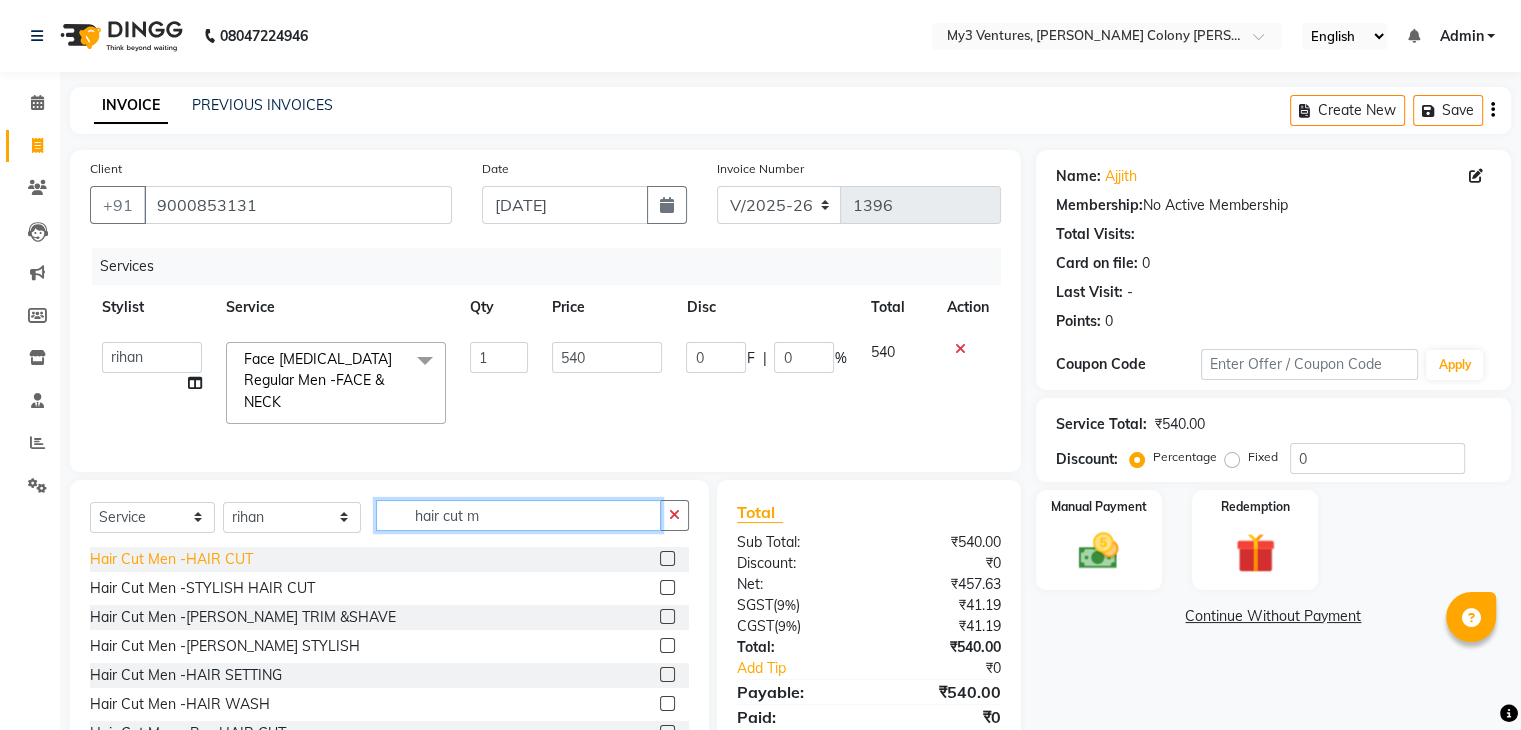 type on "hair cut m" 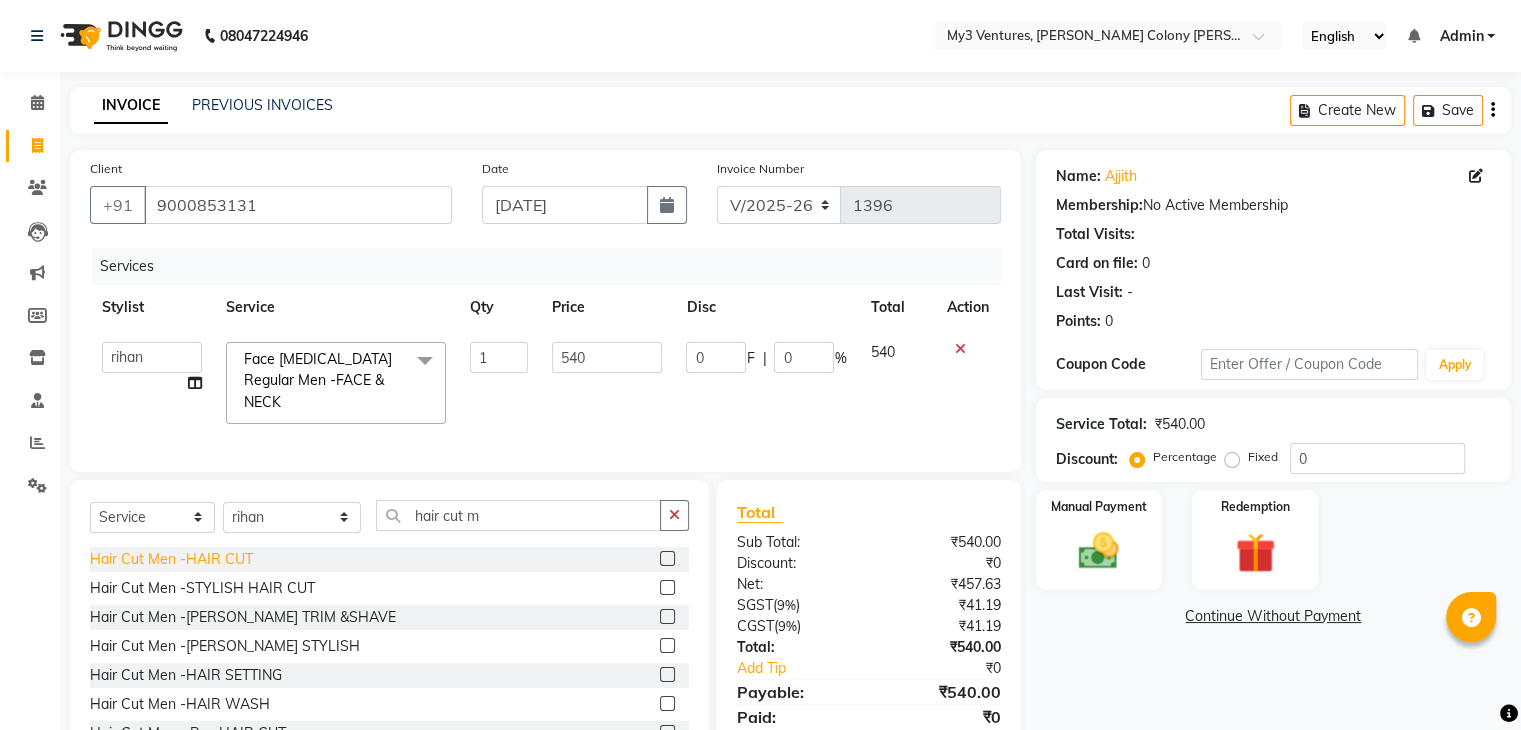 click on "Hair Cut Men -HAIR CUT" 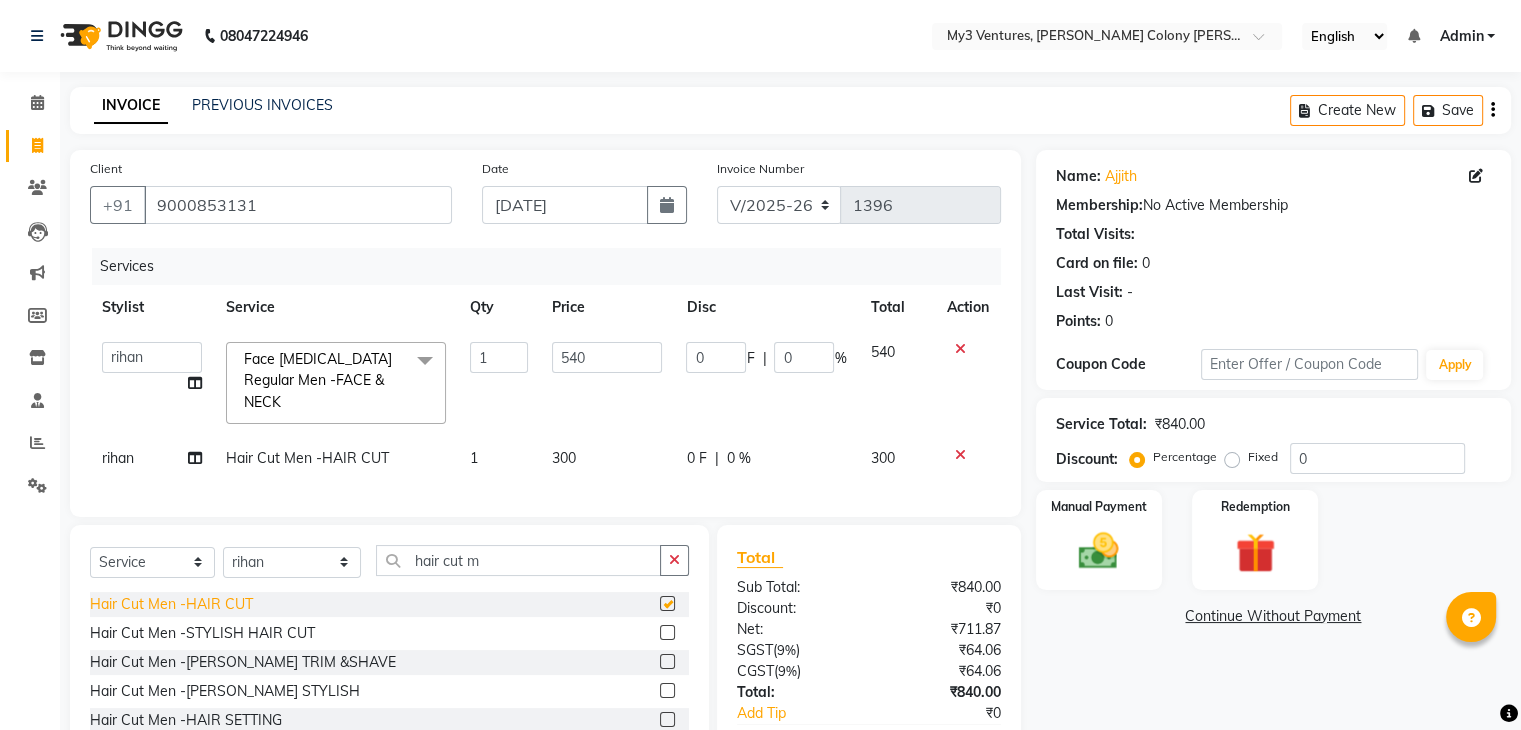 checkbox on "false" 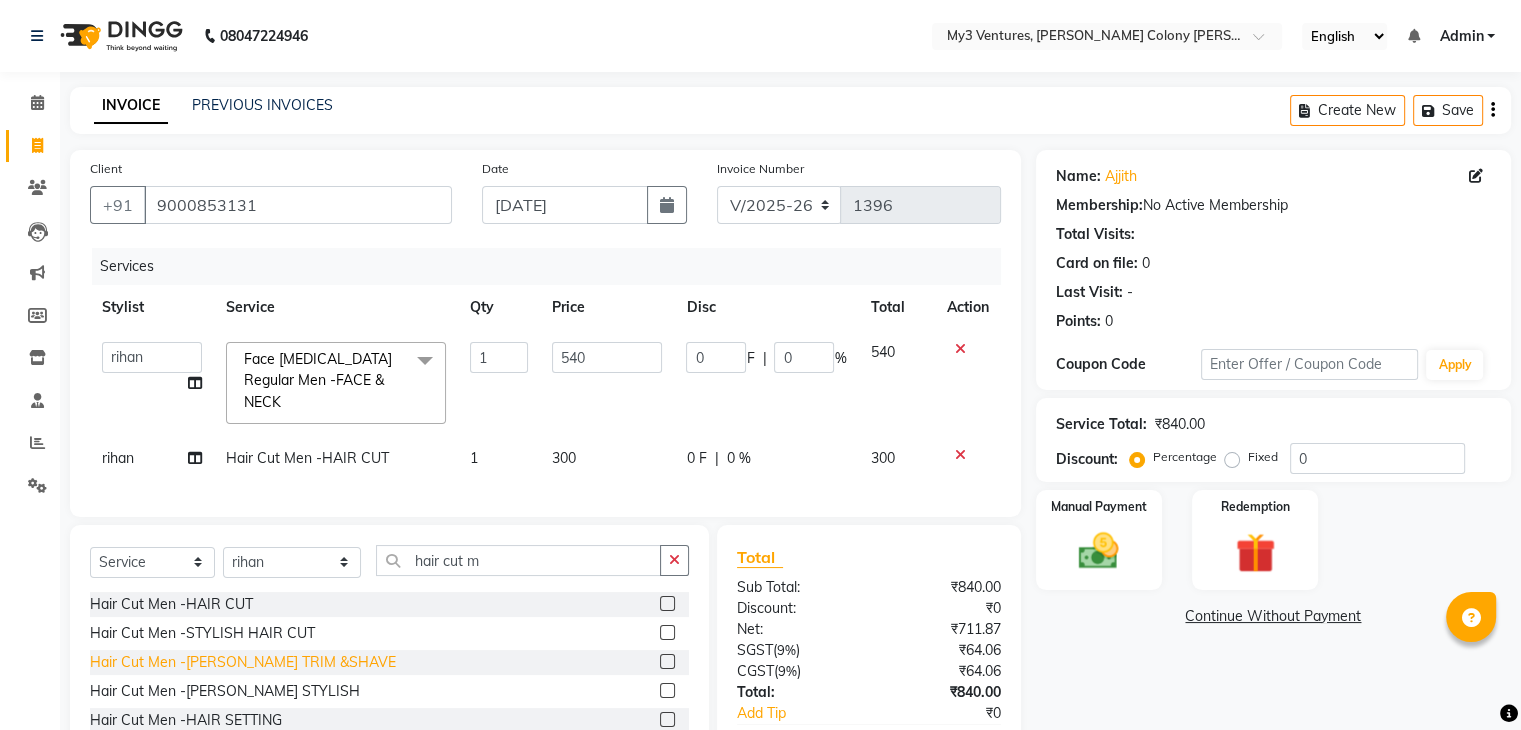 click on "Hair Cut Men -[PERSON_NAME] TRIM &SHAVE" 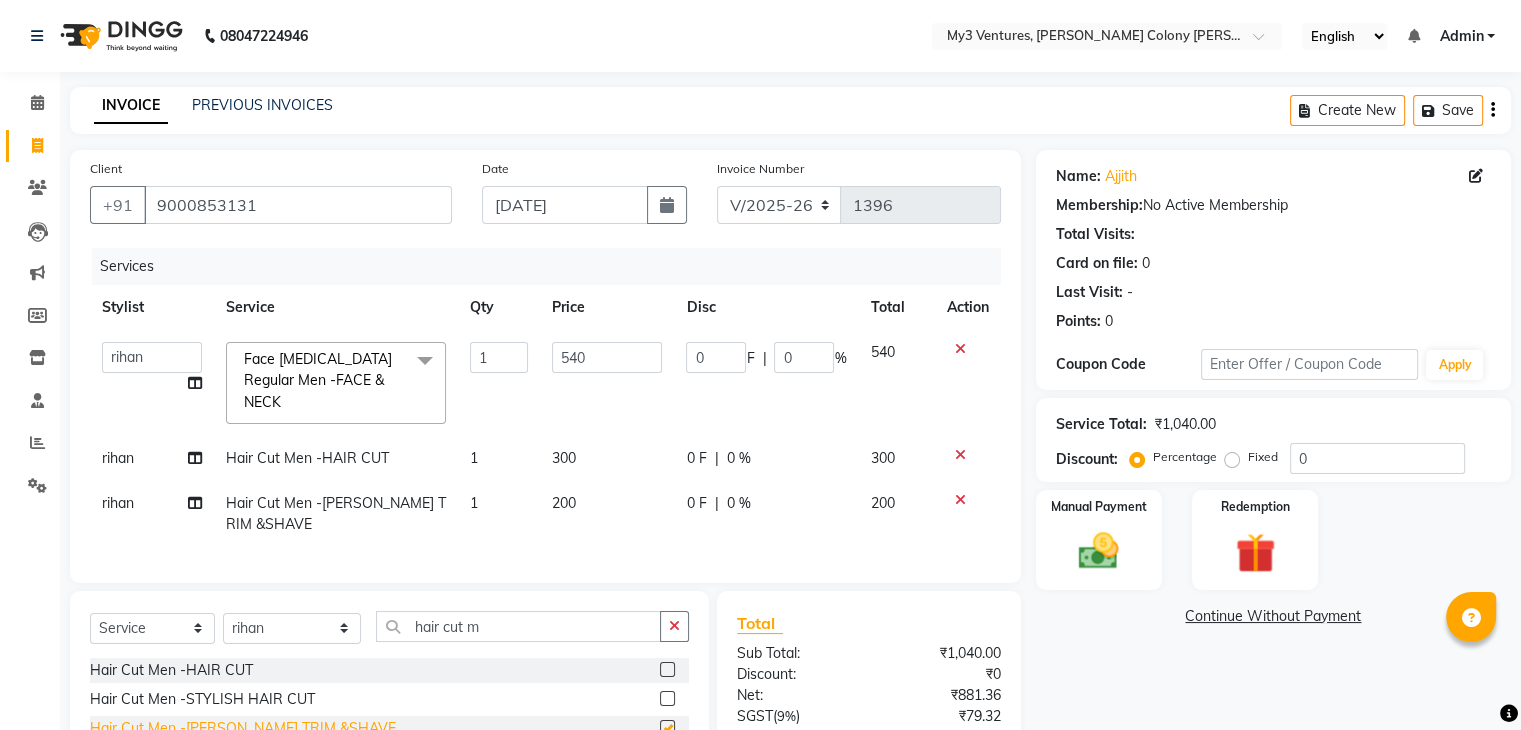 checkbox on "false" 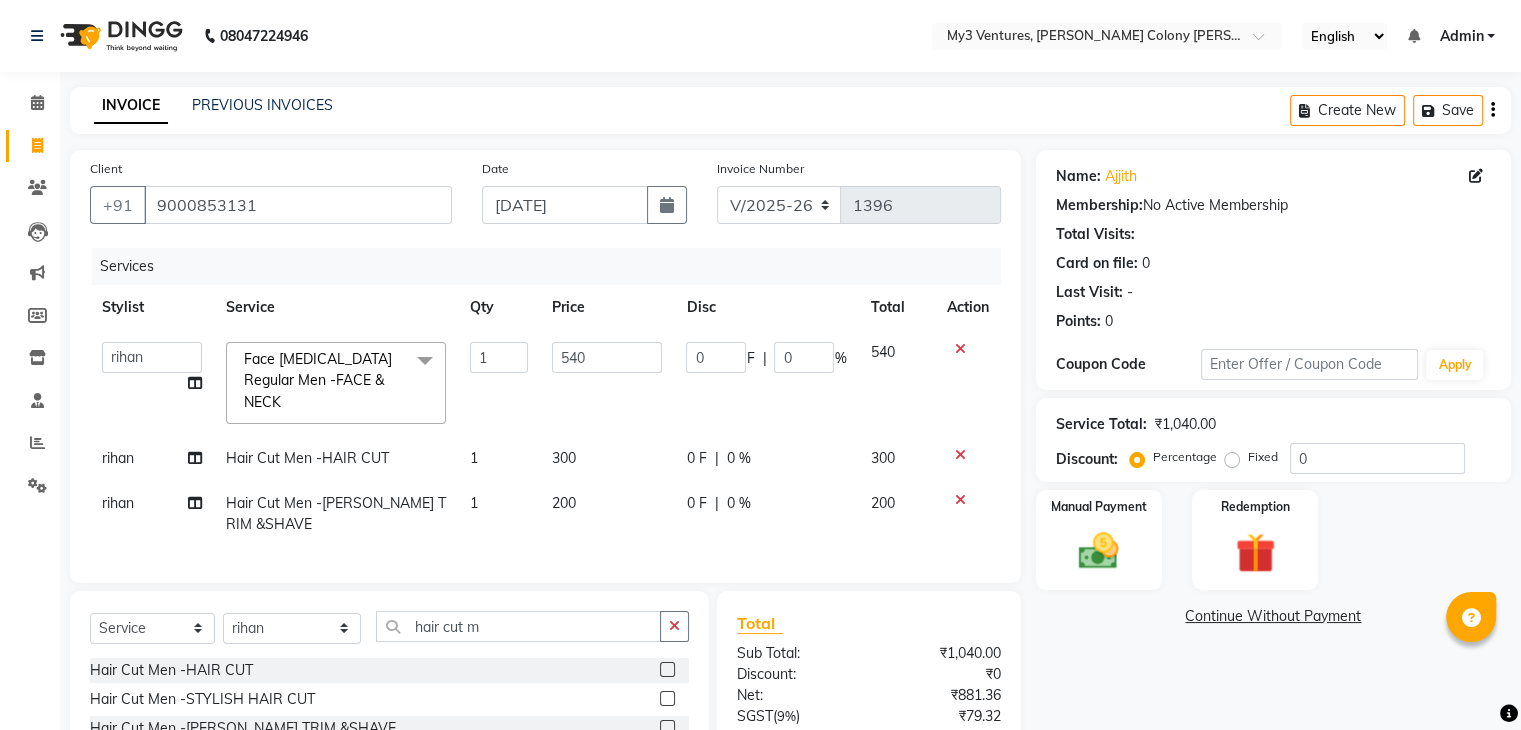 click on "200" 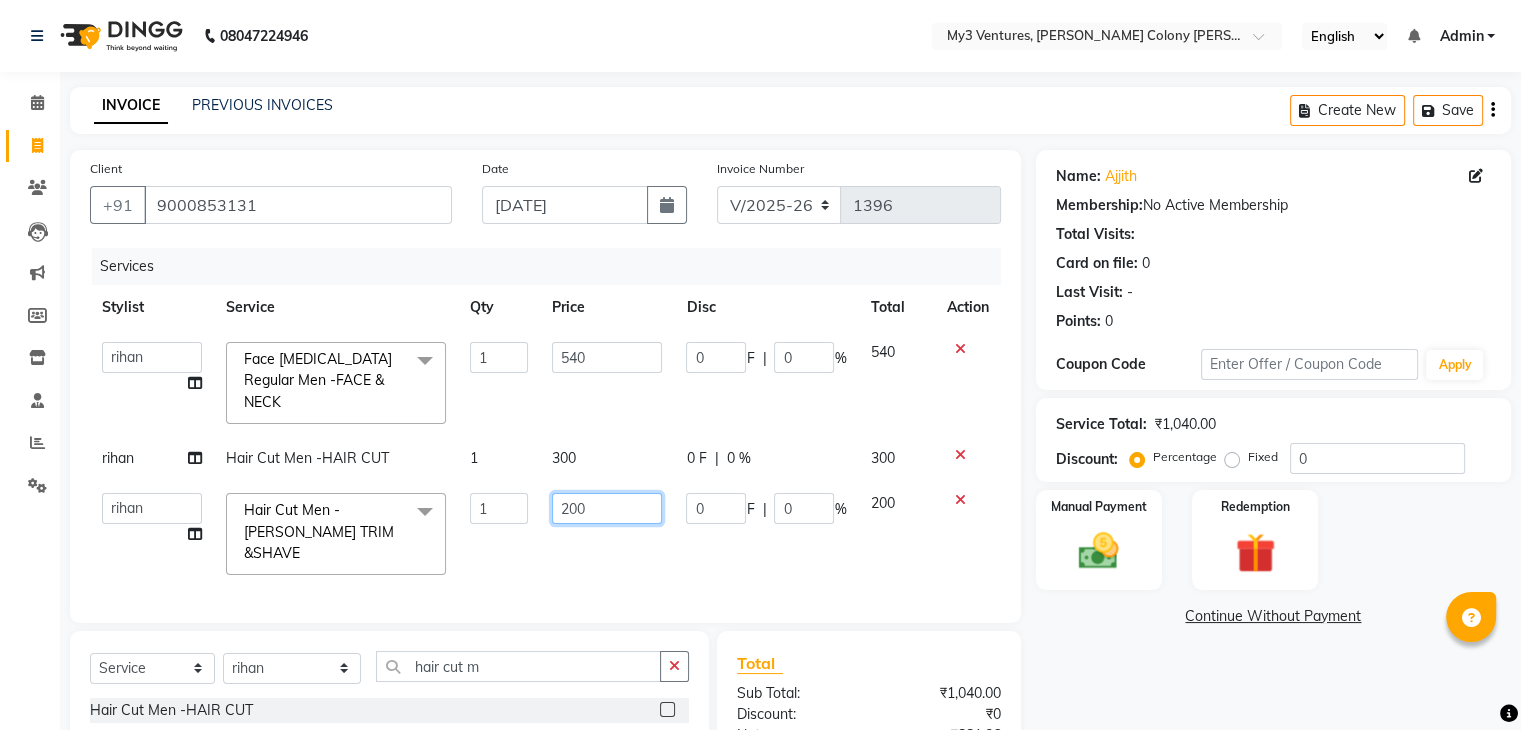 click on "200" 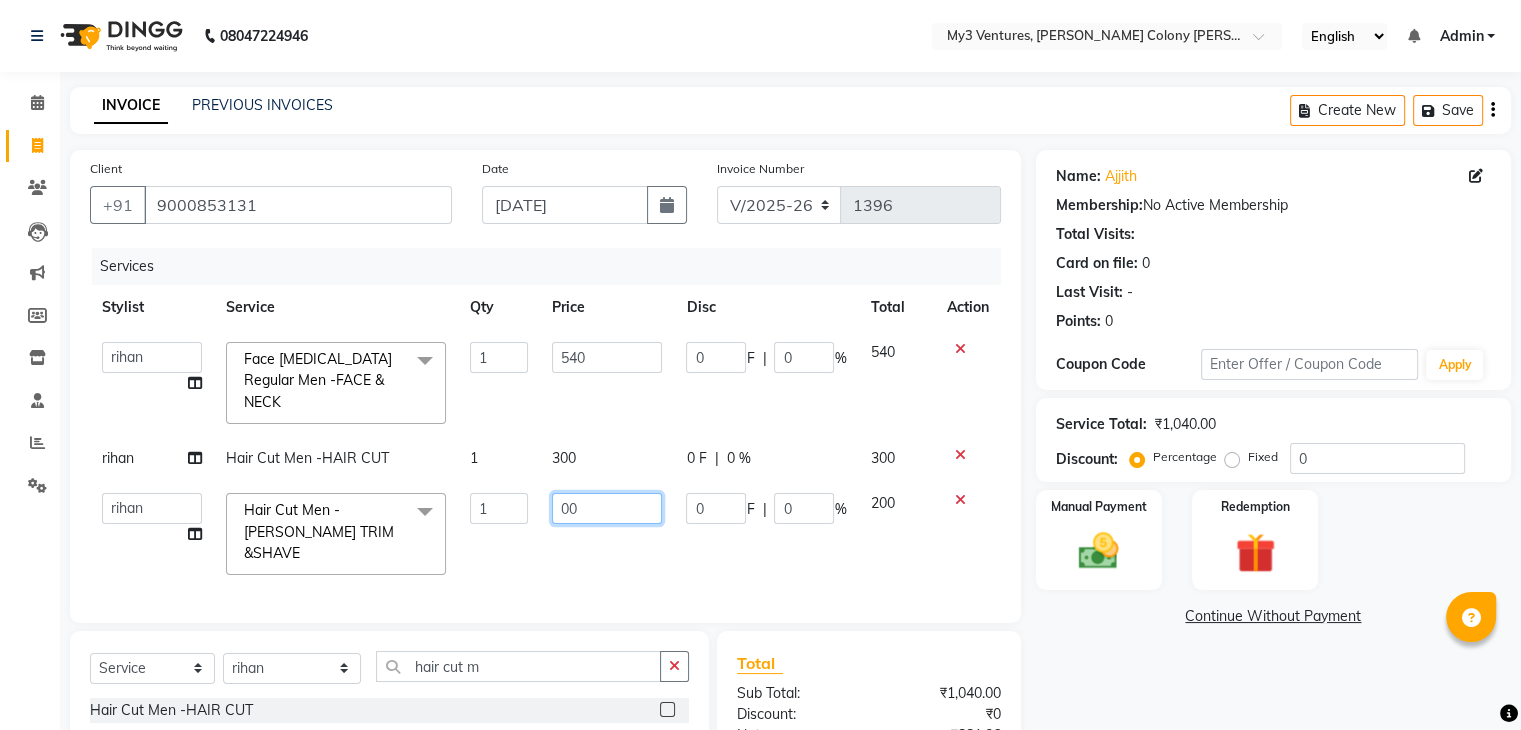 type on "100" 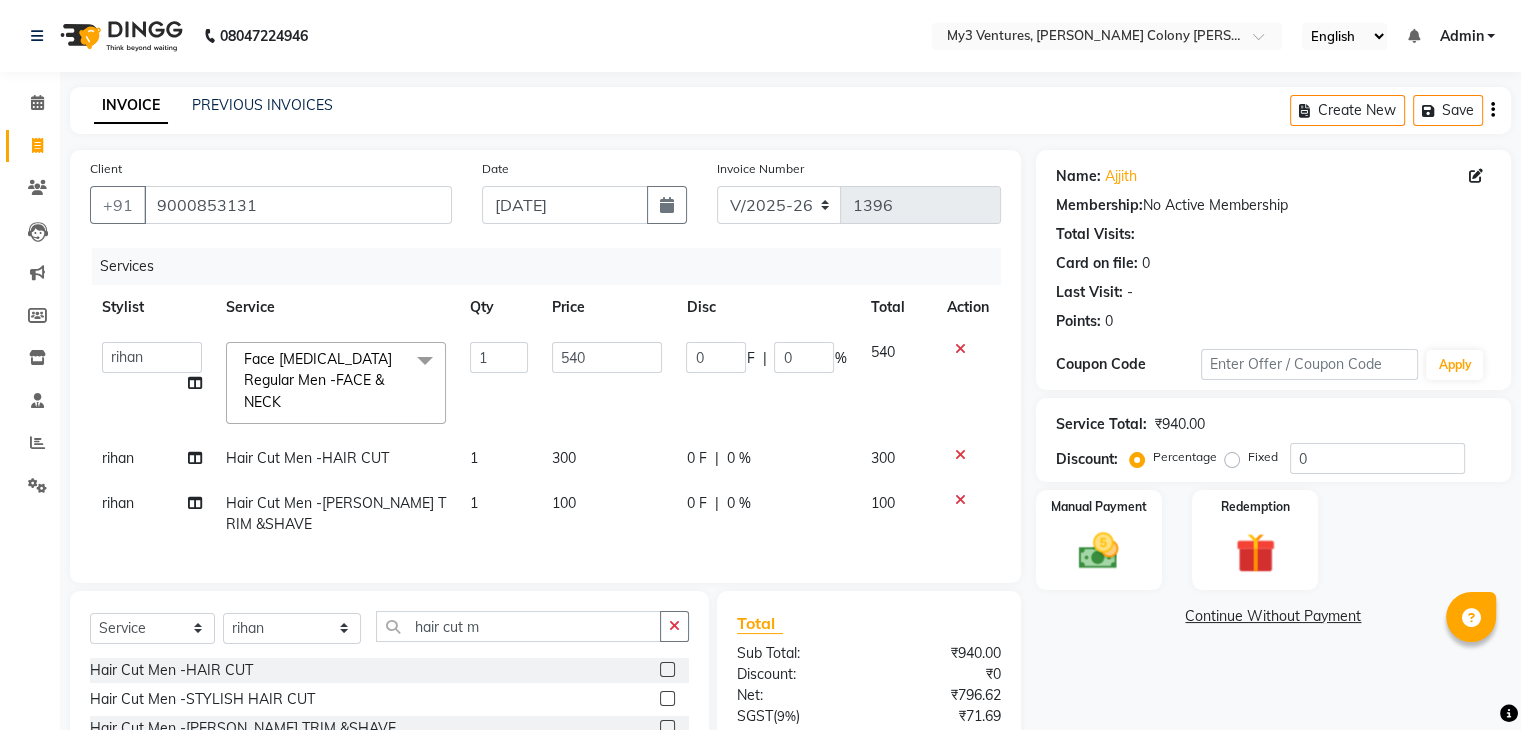 click on "300" 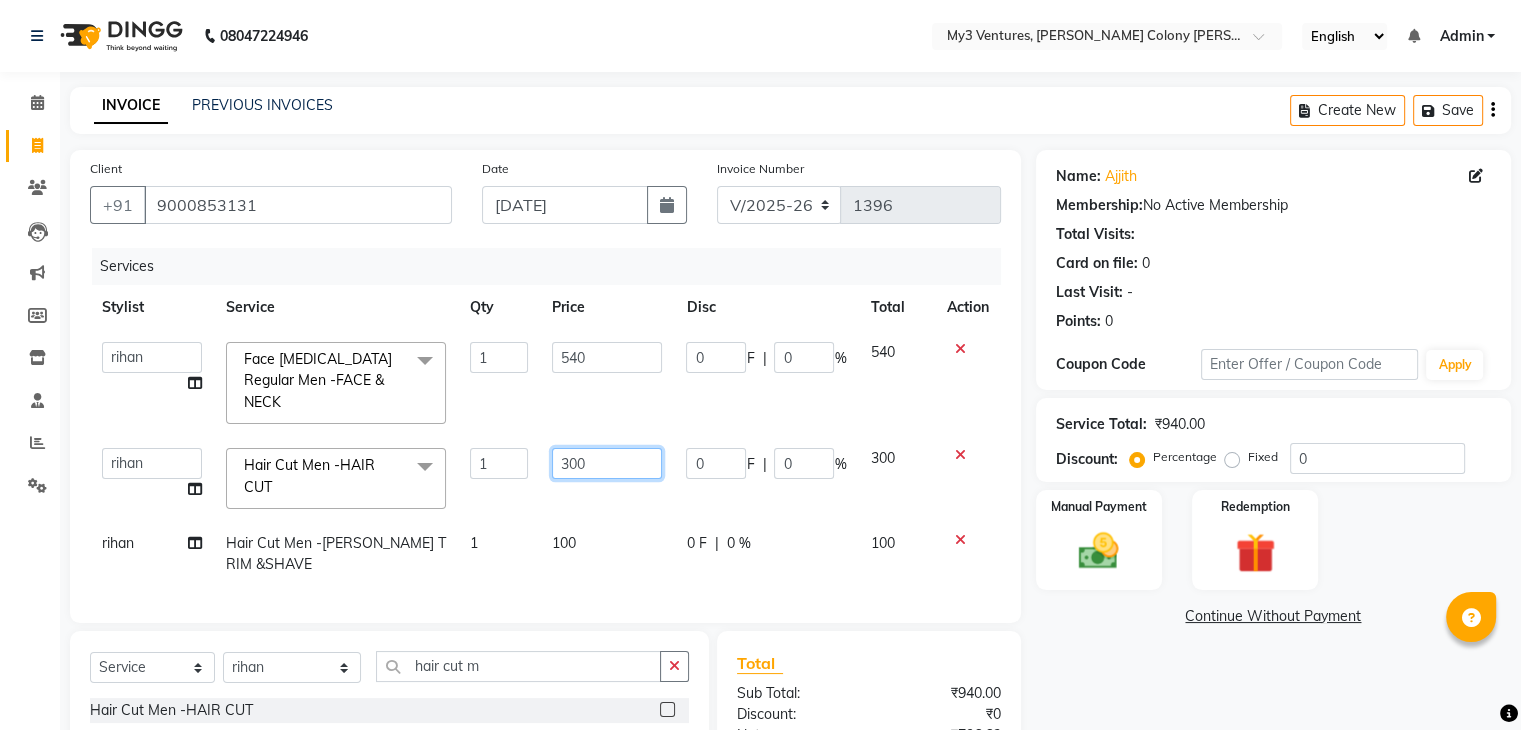 click on "300" 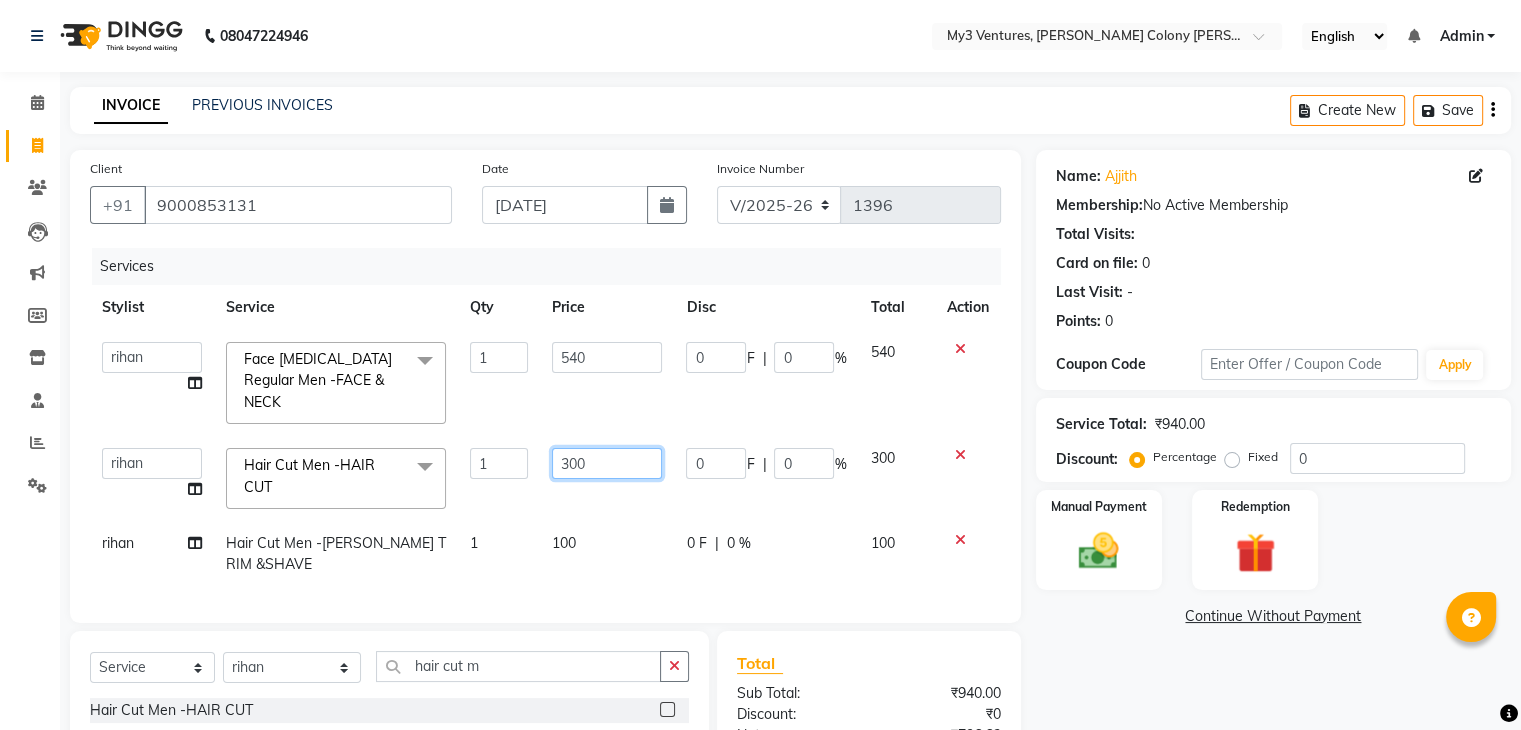 click on "300" 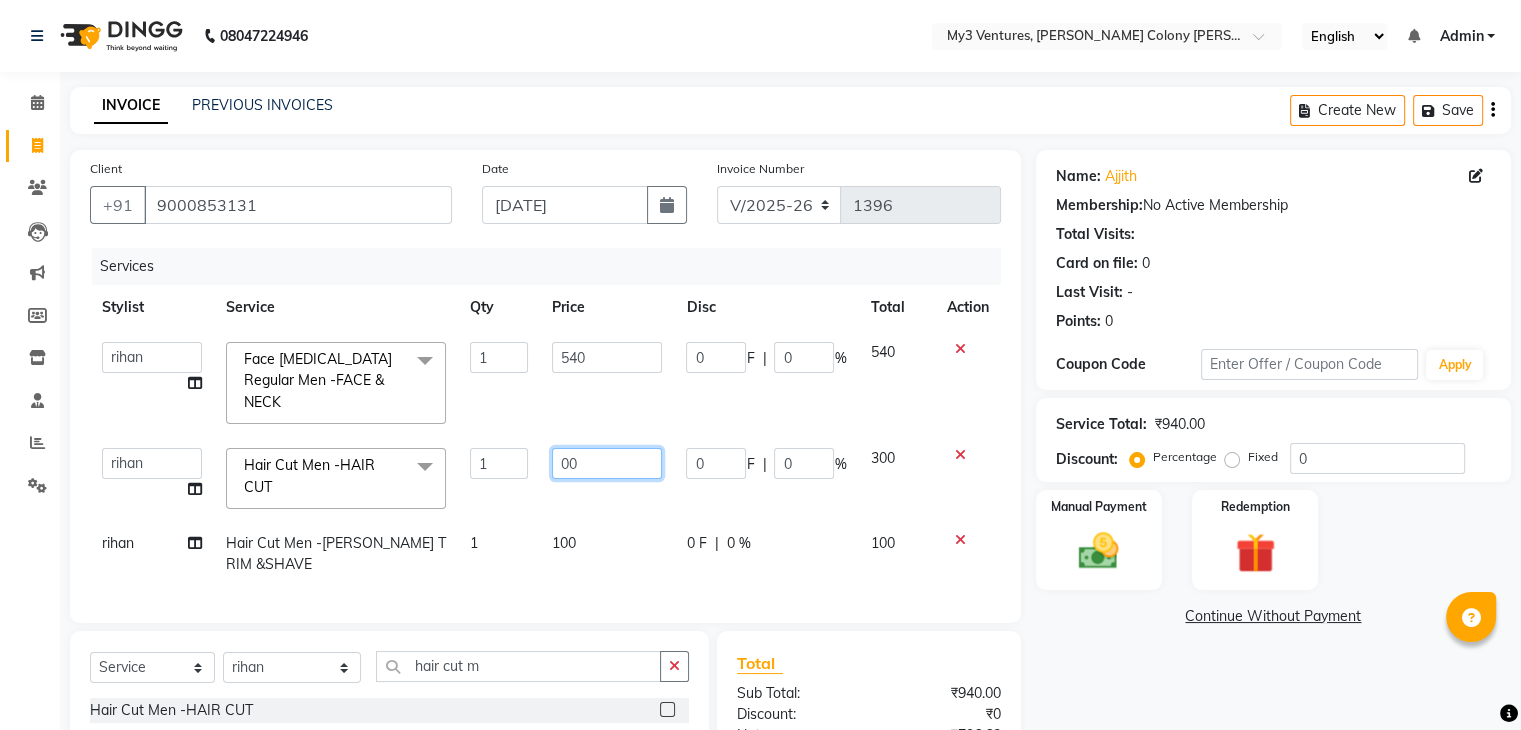 type on "200" 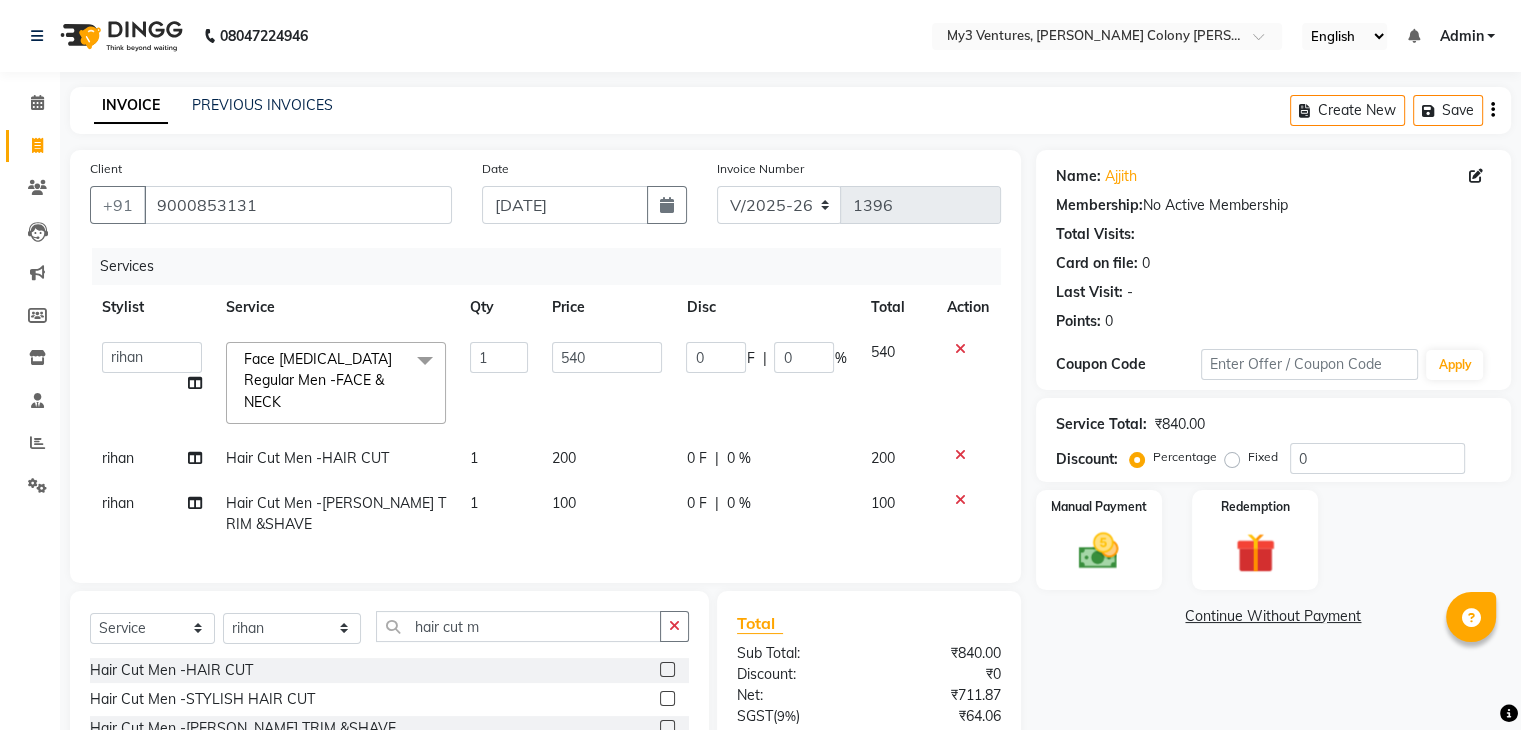 click on "ajju   divya   Rafi & Shazad   Rafi & Zeeshan   rihan   Sahzad   sowjanya   Sowji & Zeehan   srilatha   Swapna   Zeeshan   Zeeshan Malik Shazad  Face Tanning Regular Men -FACE & NECK  x Hair Cut Women -Basic cut Hair Cut Women -Aadvance cut Hair Cut Women -Baby cut (5 years) Hair Cut Women -Hair wash Hair Cut Women -Hair wash with setting Hair Cut Women -Hair wash Ironing / Tongin Blast Dry Blow Dry Curls Straight Blow Dry CREATIVE HAIR CUT  DEEP CONDITIONING H/C,B/S,F&N D TAN, H/W PARTY MAKEUP SAREE DRAPING HAIR DO BOTOX E,UL,F,C,+O3+ F&N D TAN,UNDER ARMS,FULL ARMS HALF LEG WAXING BACK NECK D TAN E,UL,F,C,UNDER ARMS,PEDICURE,HAIR CUT E,UL,C,FH,HAIR SPA,F & N D TAN  H/C,B/S,D TAN,GLOBAL/HAIR SPA Color Women -Root touchup Color Women -Root touchup ammonia free Color Women -Global hair color Color Women -Global hair color ammonia free Color Women -Global highilights Color Women -Global balayag Color Women -ombre Color Women -highlight per streak Hair spa Women -Basic hair spa Hair spa Women -Anti dandruff 1 0" 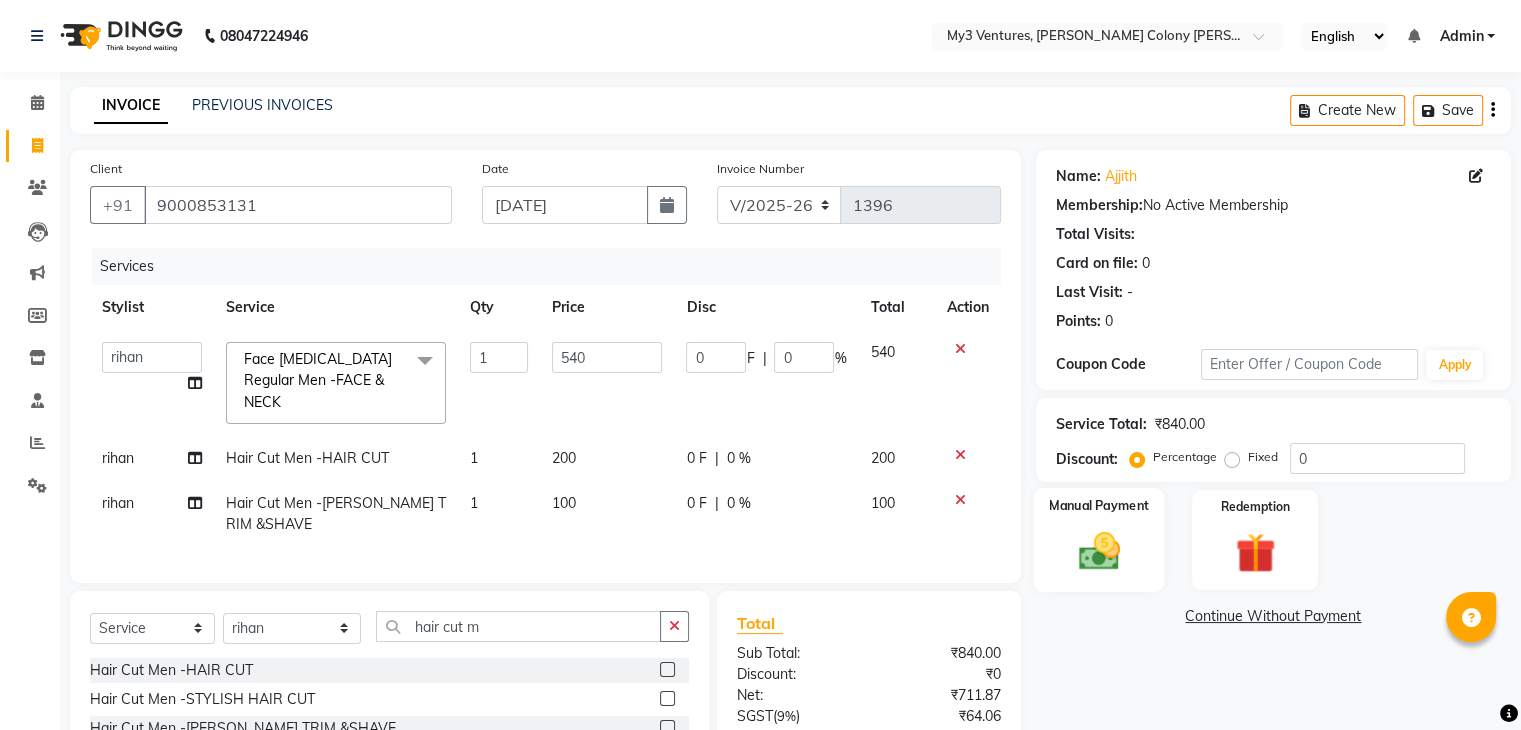 click on "Manual Payment" 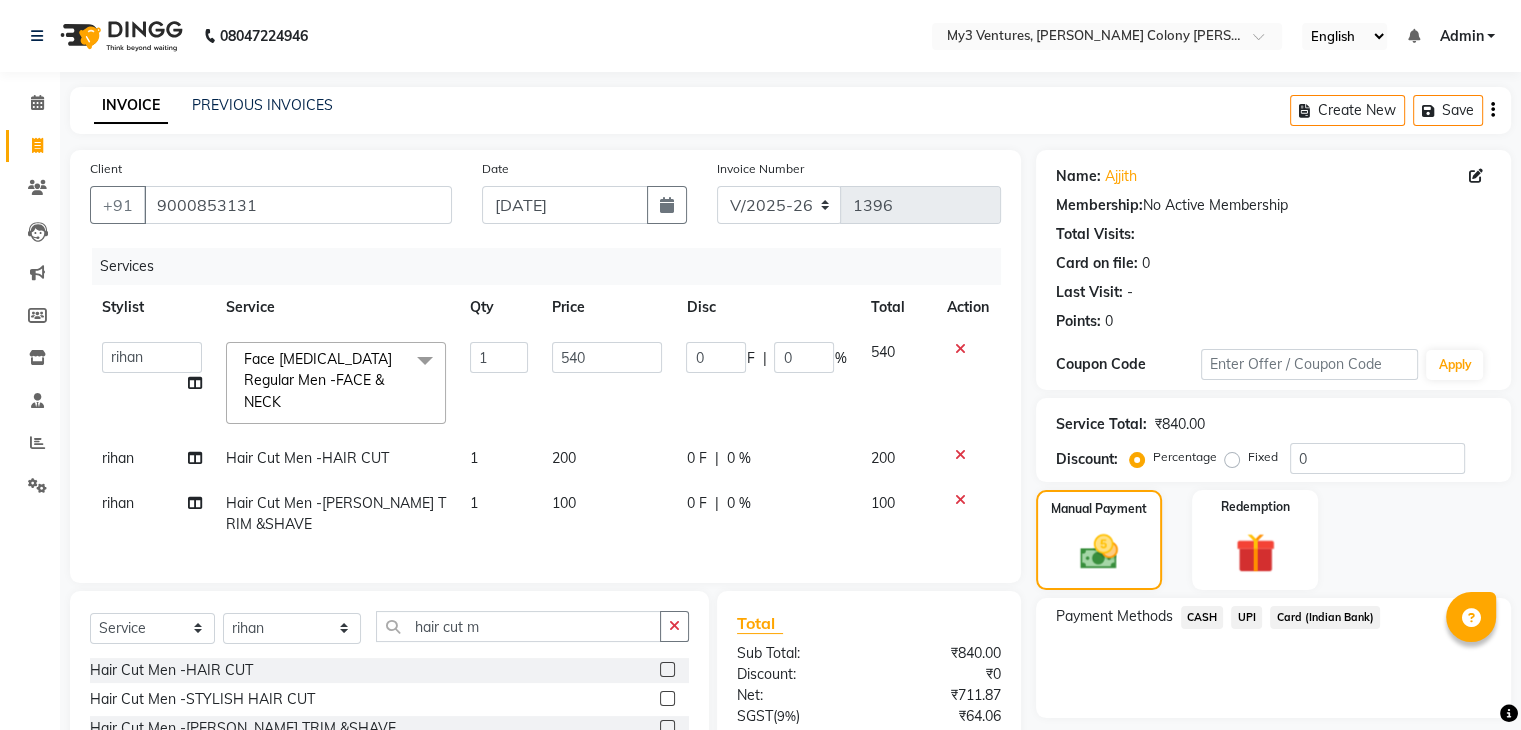 click on "UPI" 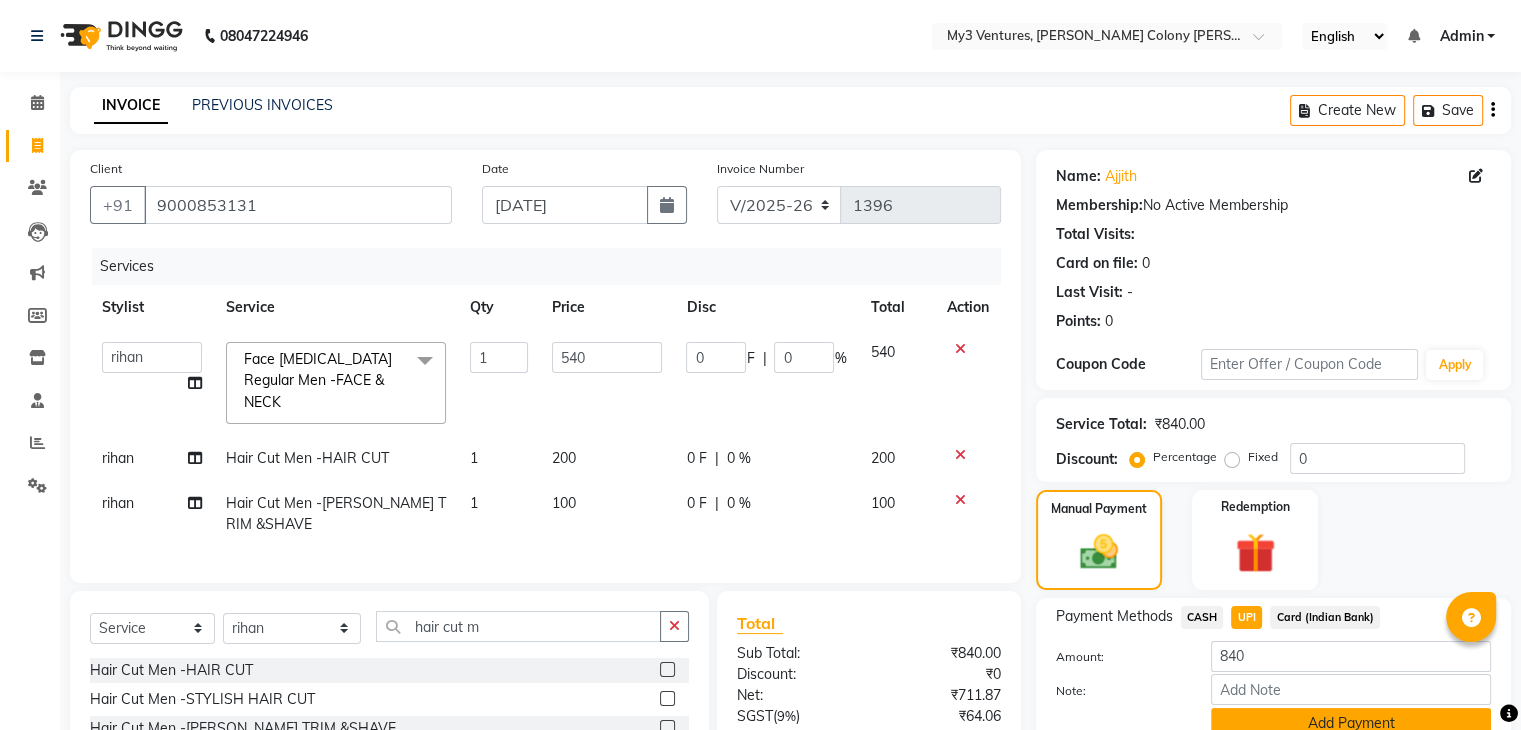 scroll, scrollTop: 180, scrollLeft: 0, axis: vertical 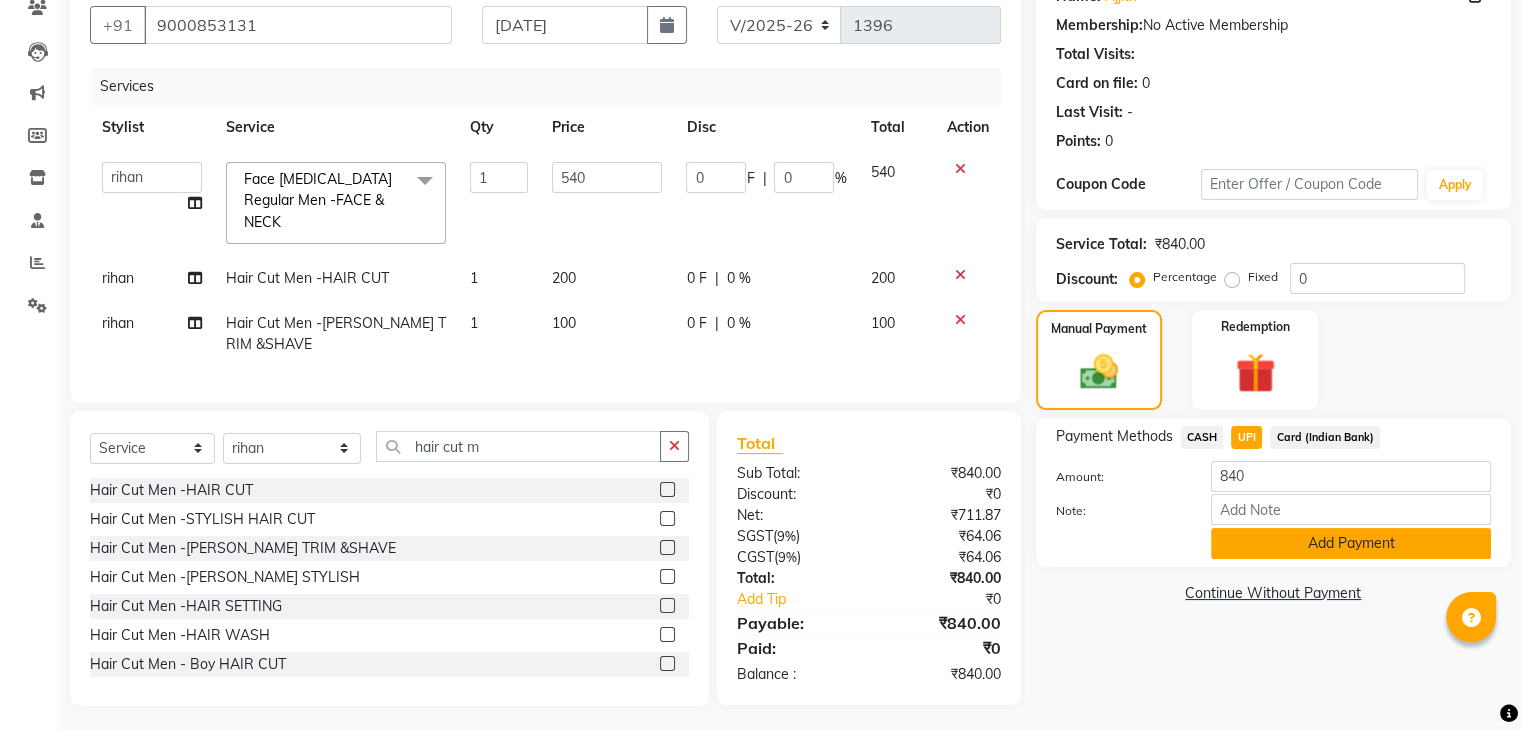 click on "Add Payment" 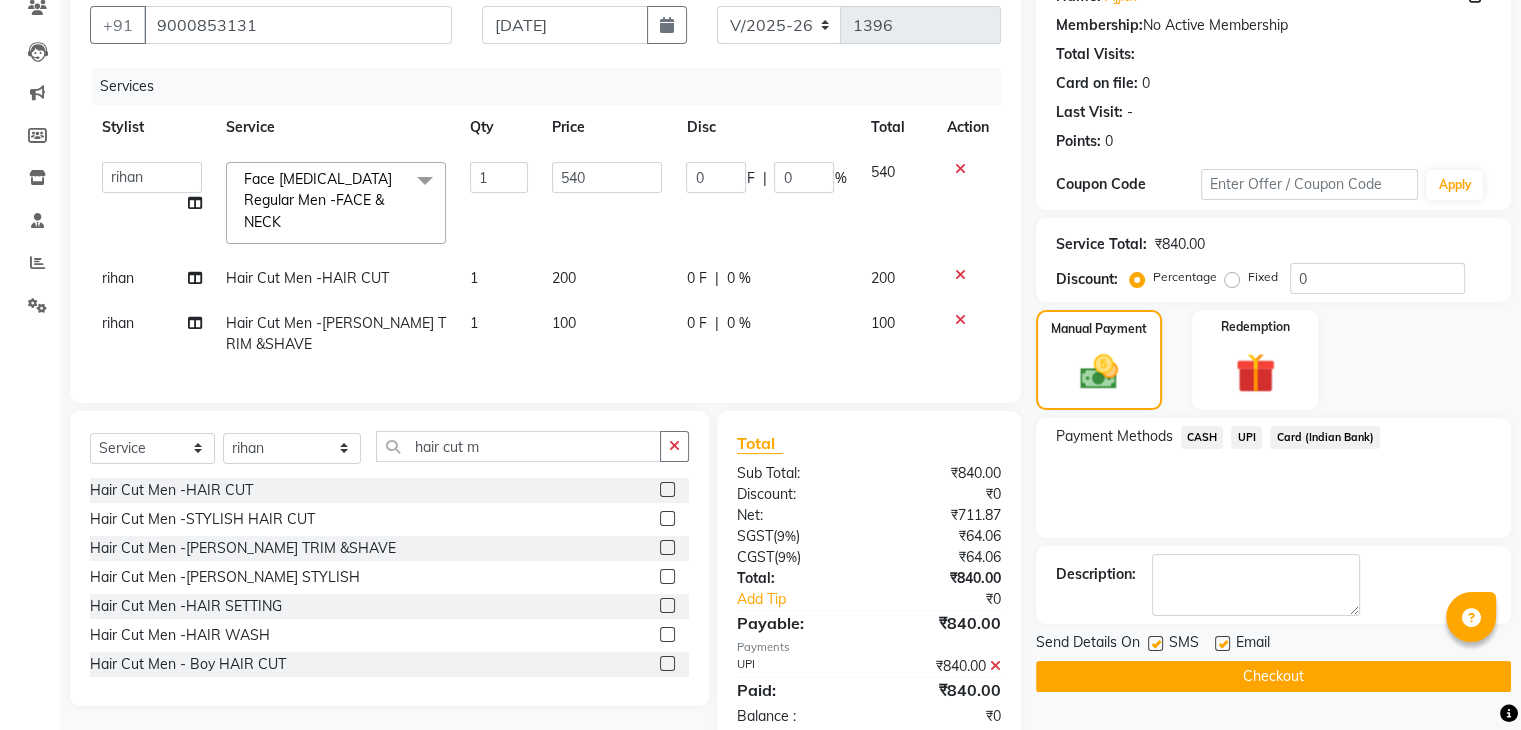 click on "Checkout" 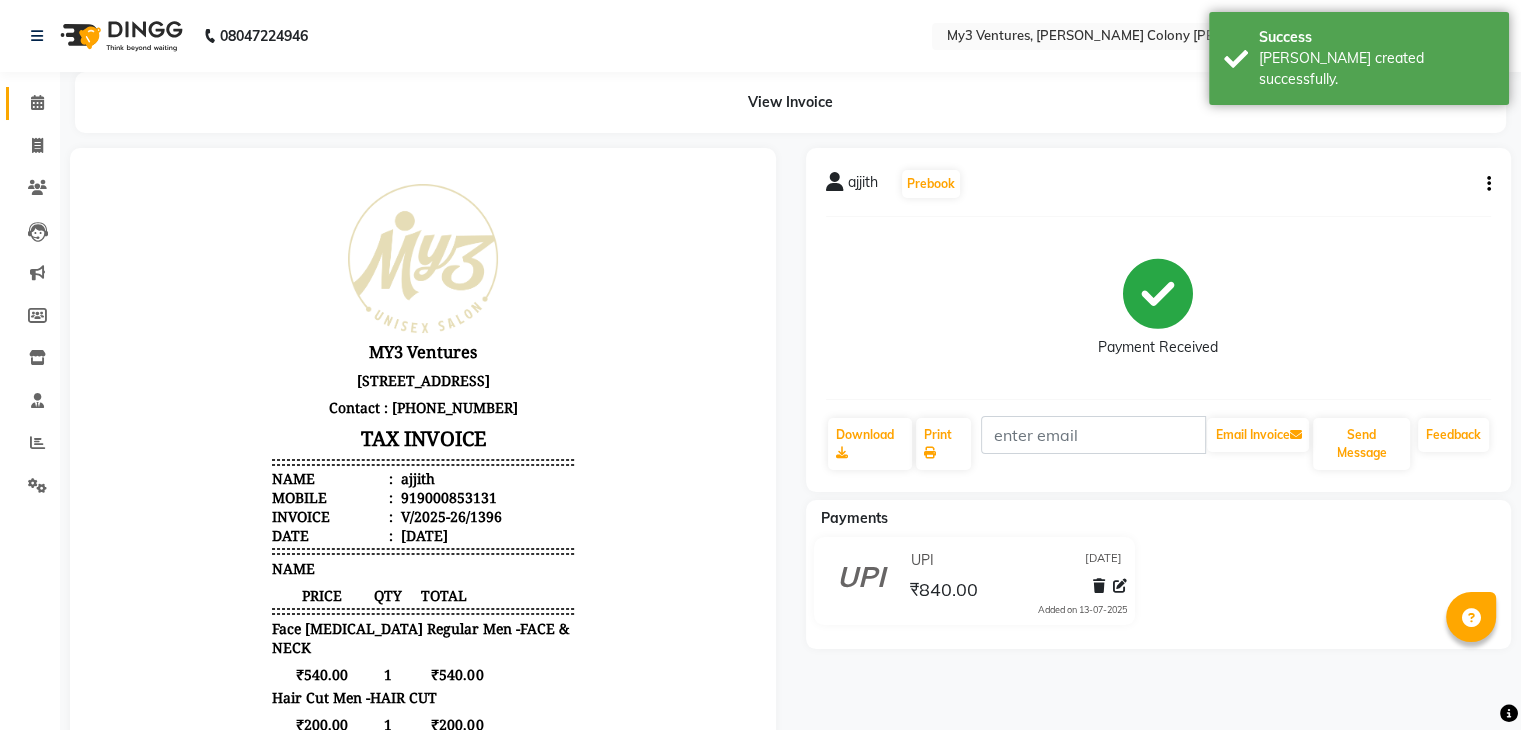 scroll, scrollTop: 0, scrollLeft: 0, axis: both 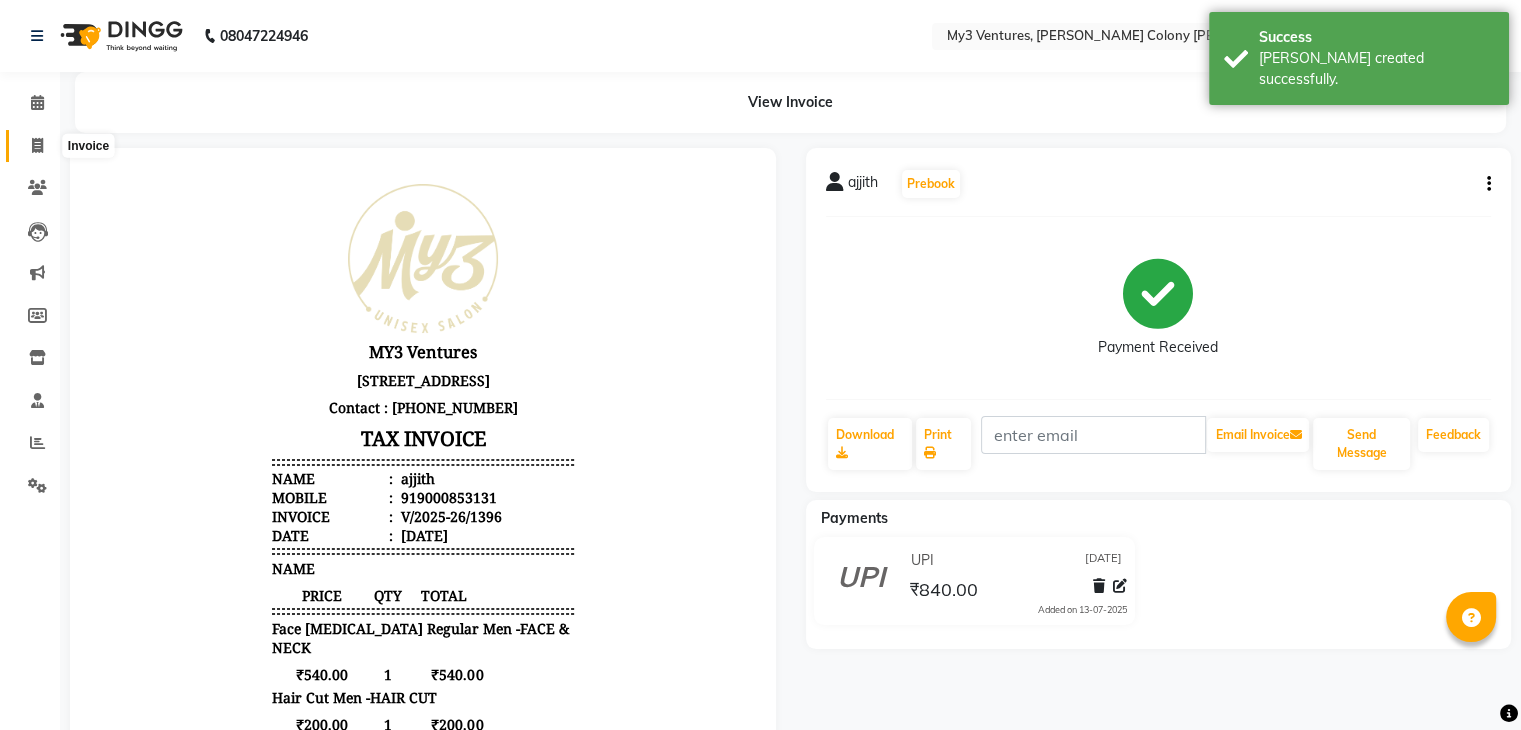 click 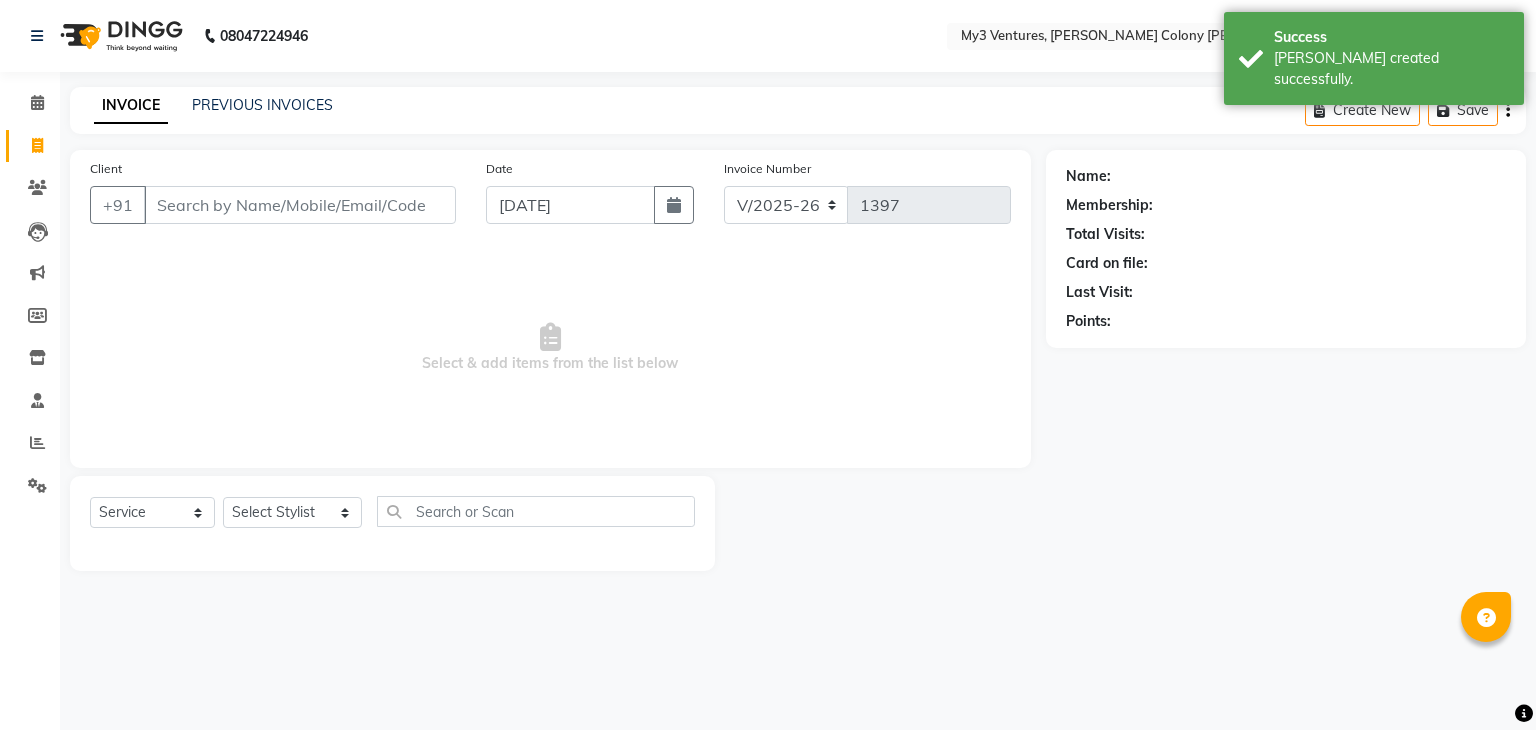 click on "Client" at bounding box center [300, 205] 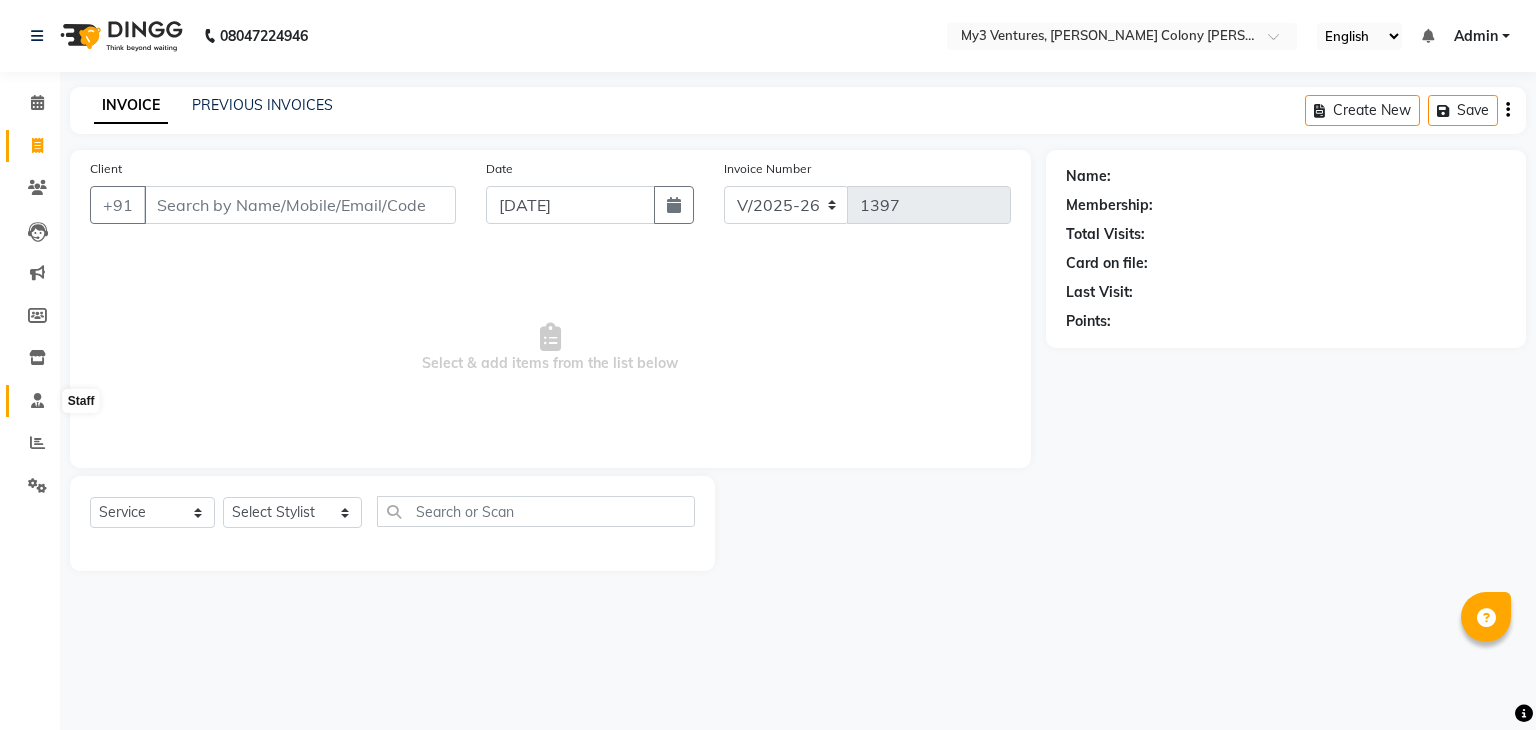 click 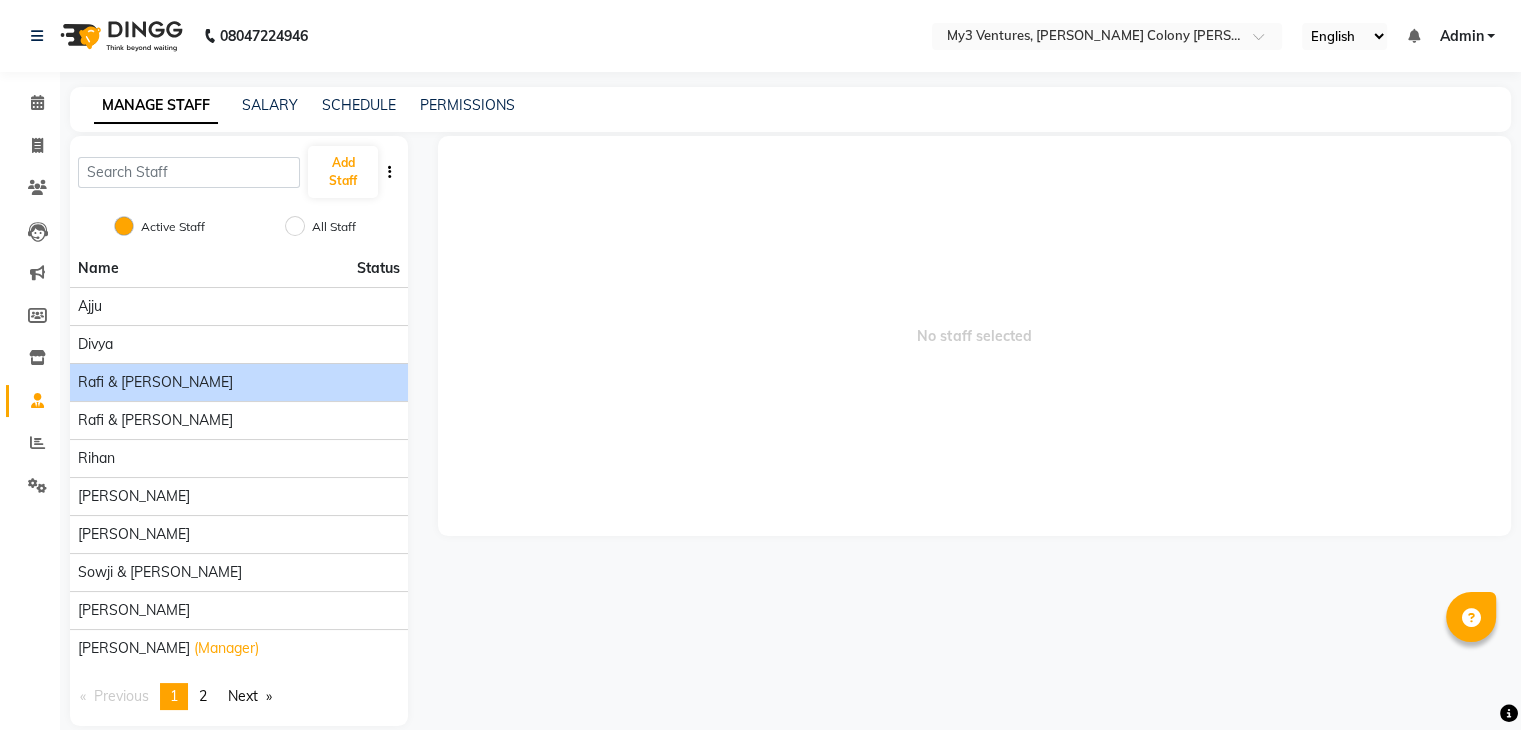 scroll, scrollTop: 24, scrollLeft: 0, axis: vertical 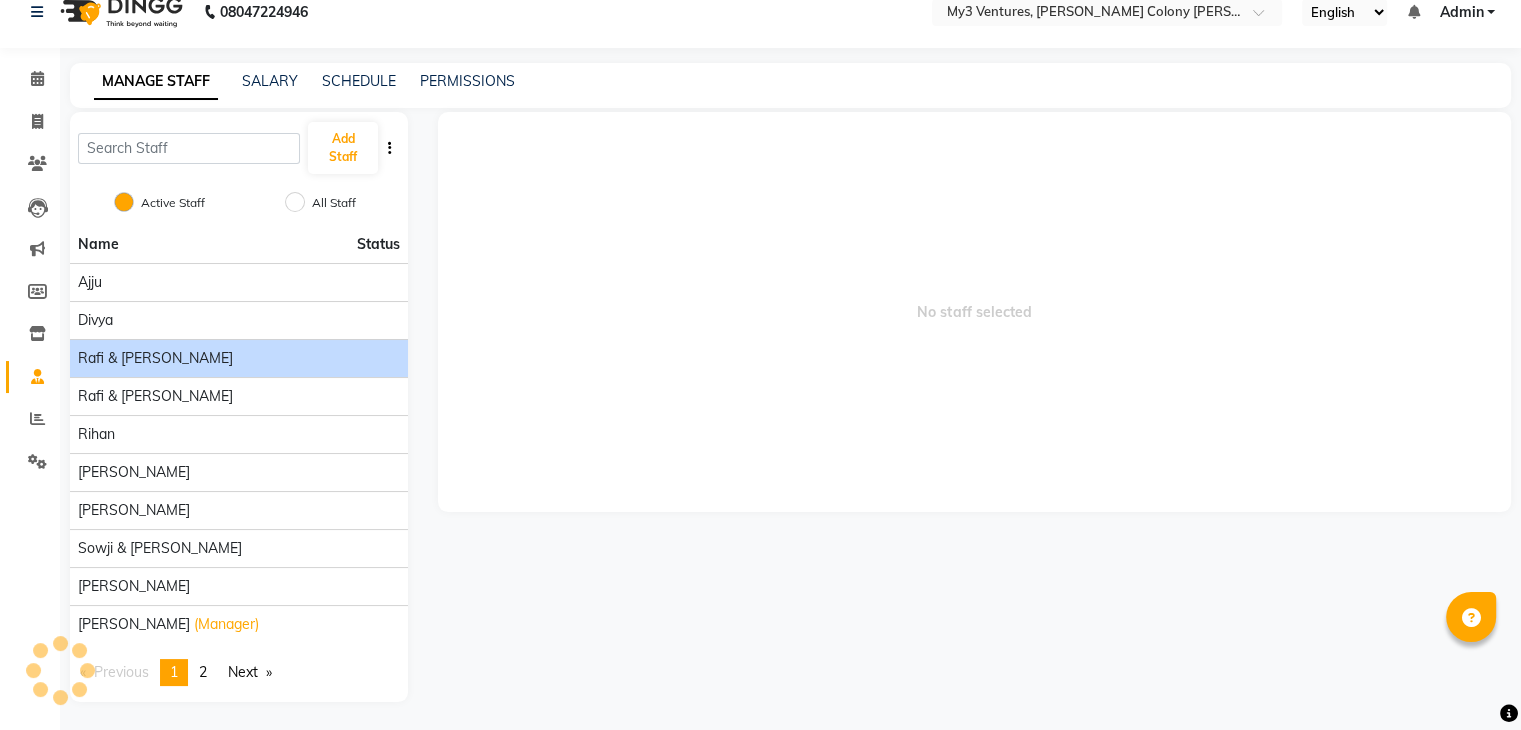 click on "Rafi & Shazad" 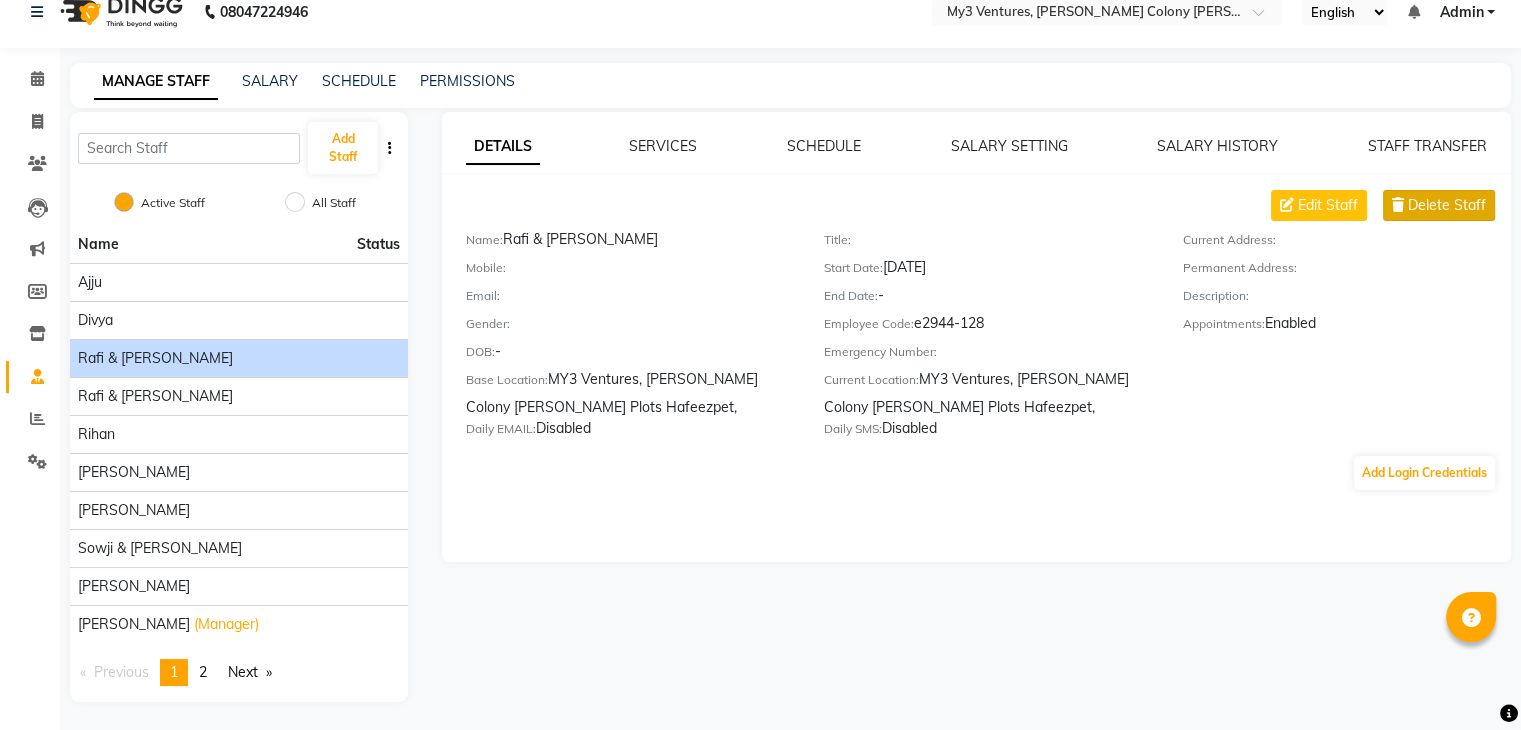 click on "Delete Staff" 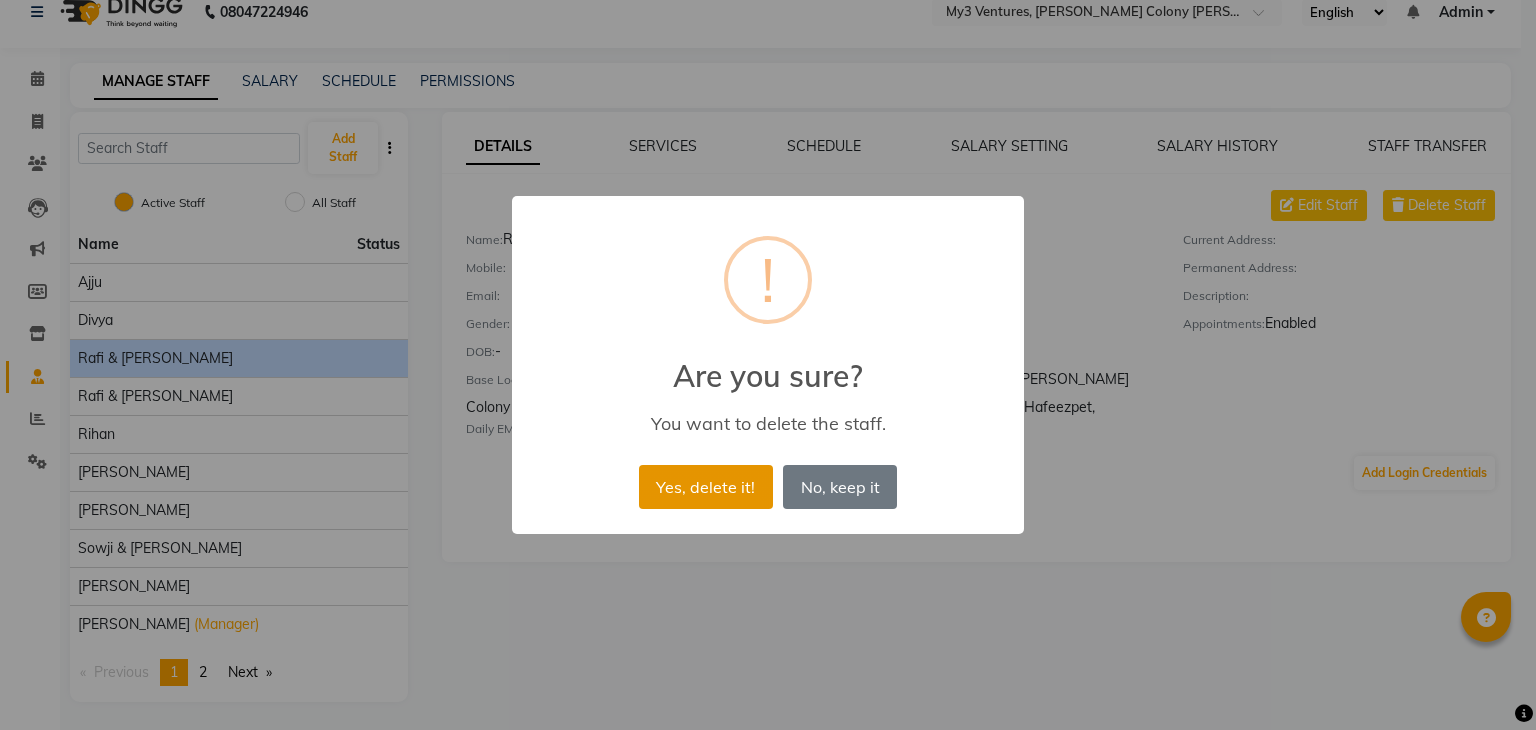 click on "Yes, delete it!" at bounding box center [706, 487] 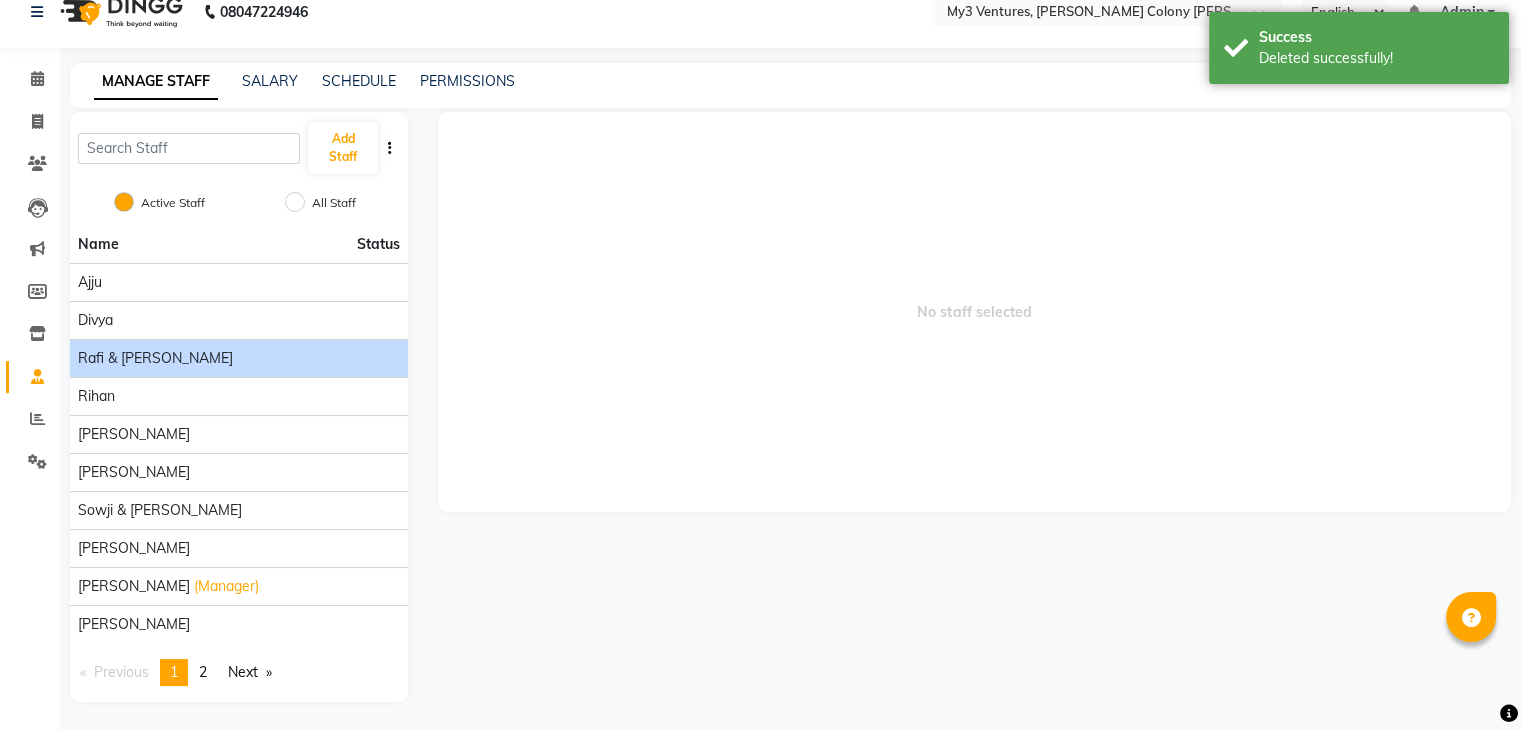 click on "Rafi & Zeeshan" 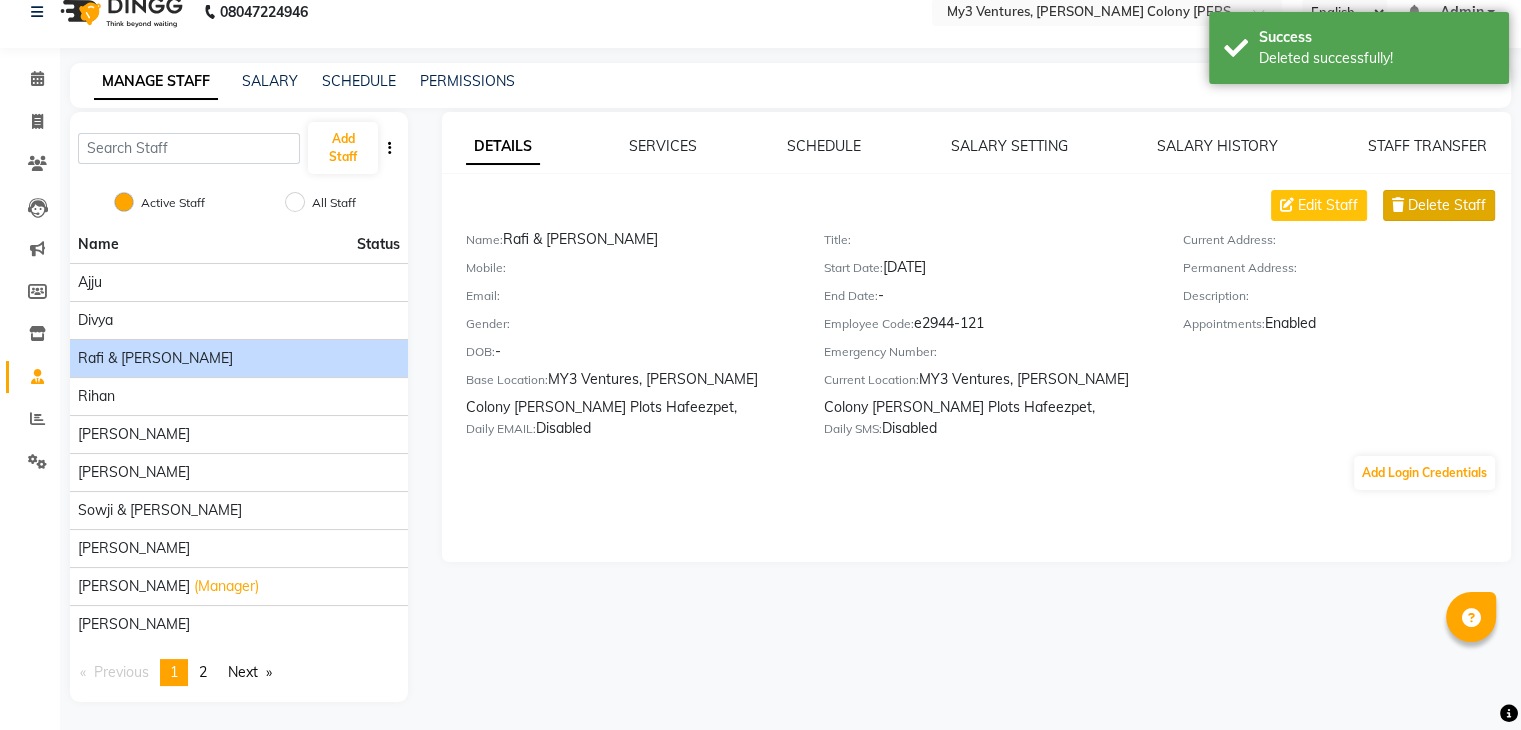 click 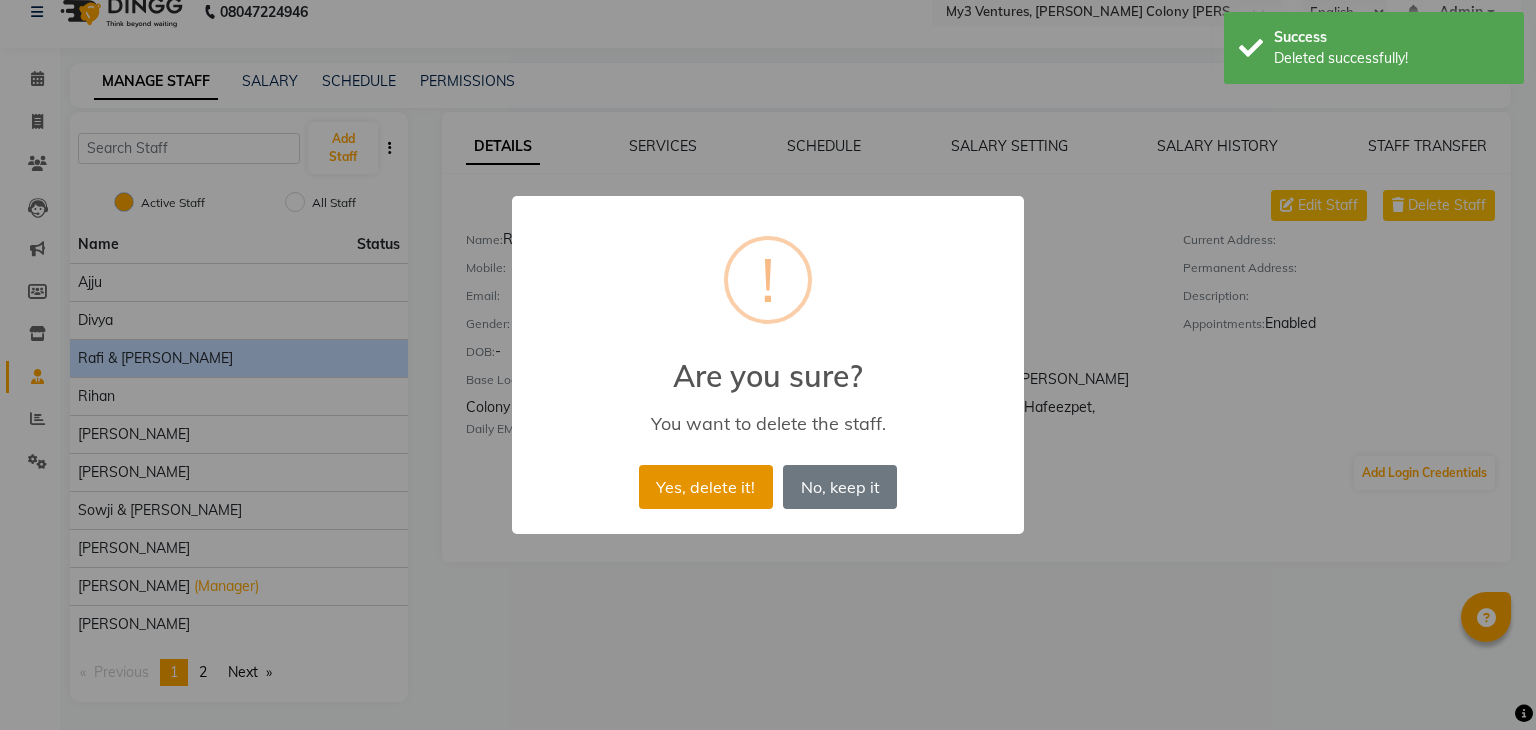 click on "Yes, delete it!" at bounding box center (706, 487) 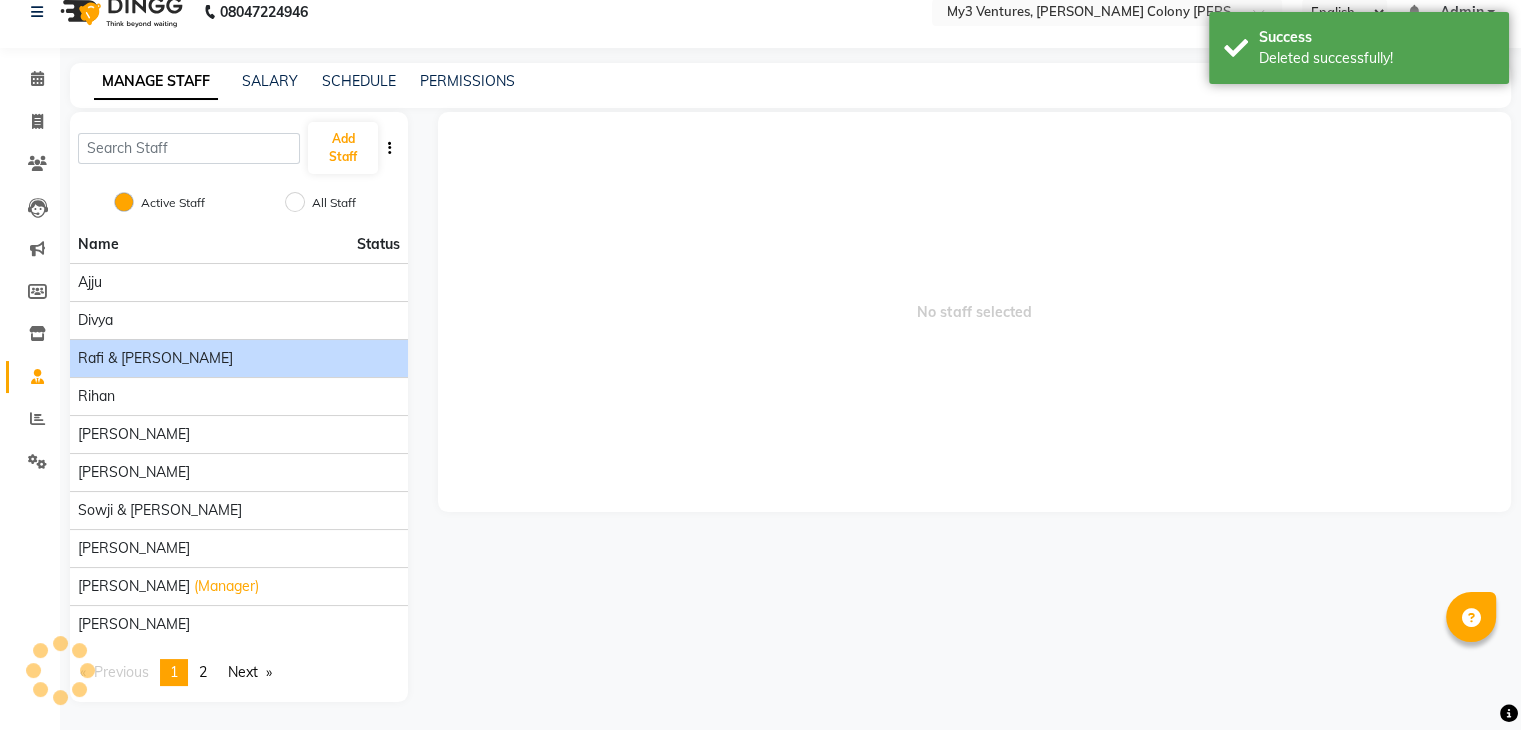 scroll, scrollTop: 0, scrollLeft: 0, axis: both 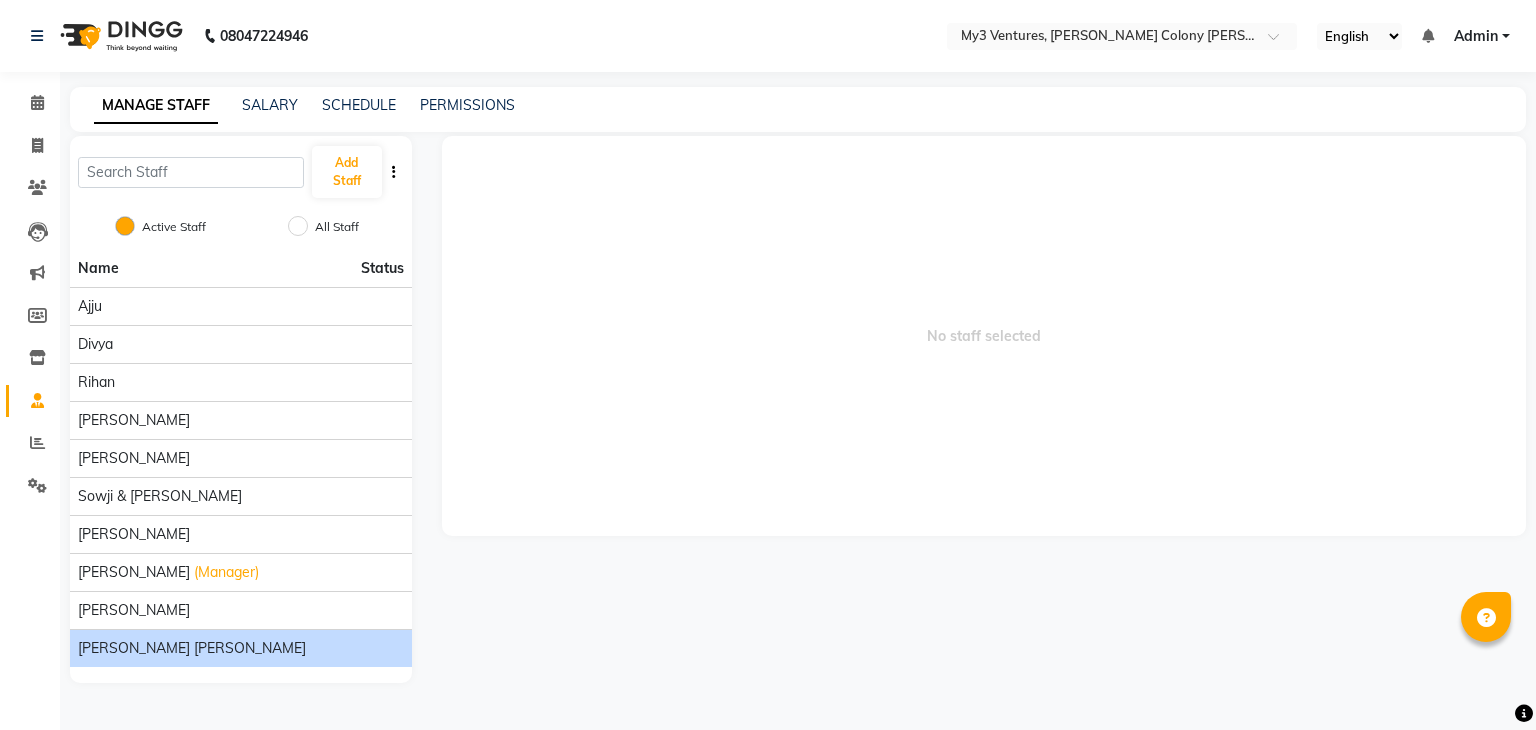 click on "Zeeshan Malik Shazad" 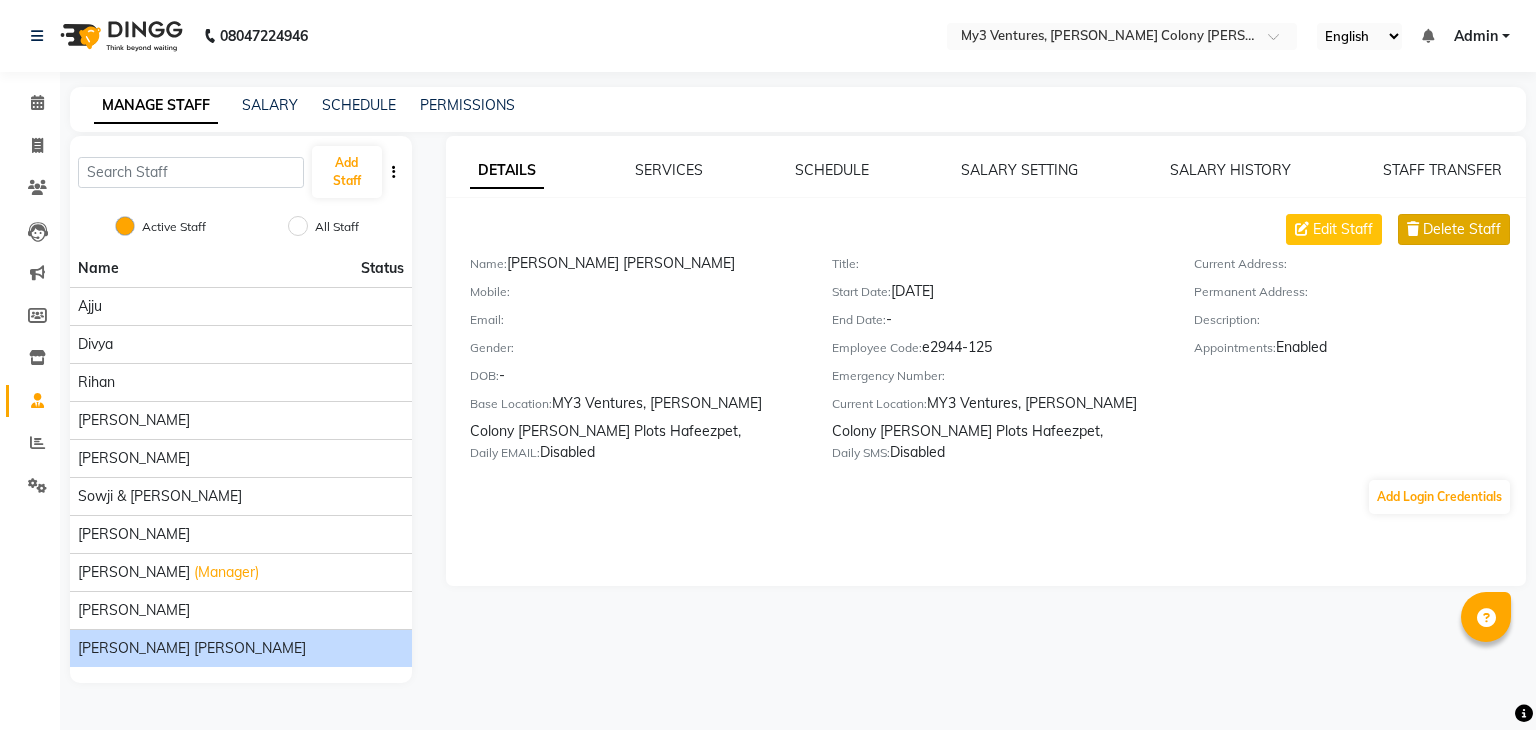 click on "Delete Staff" 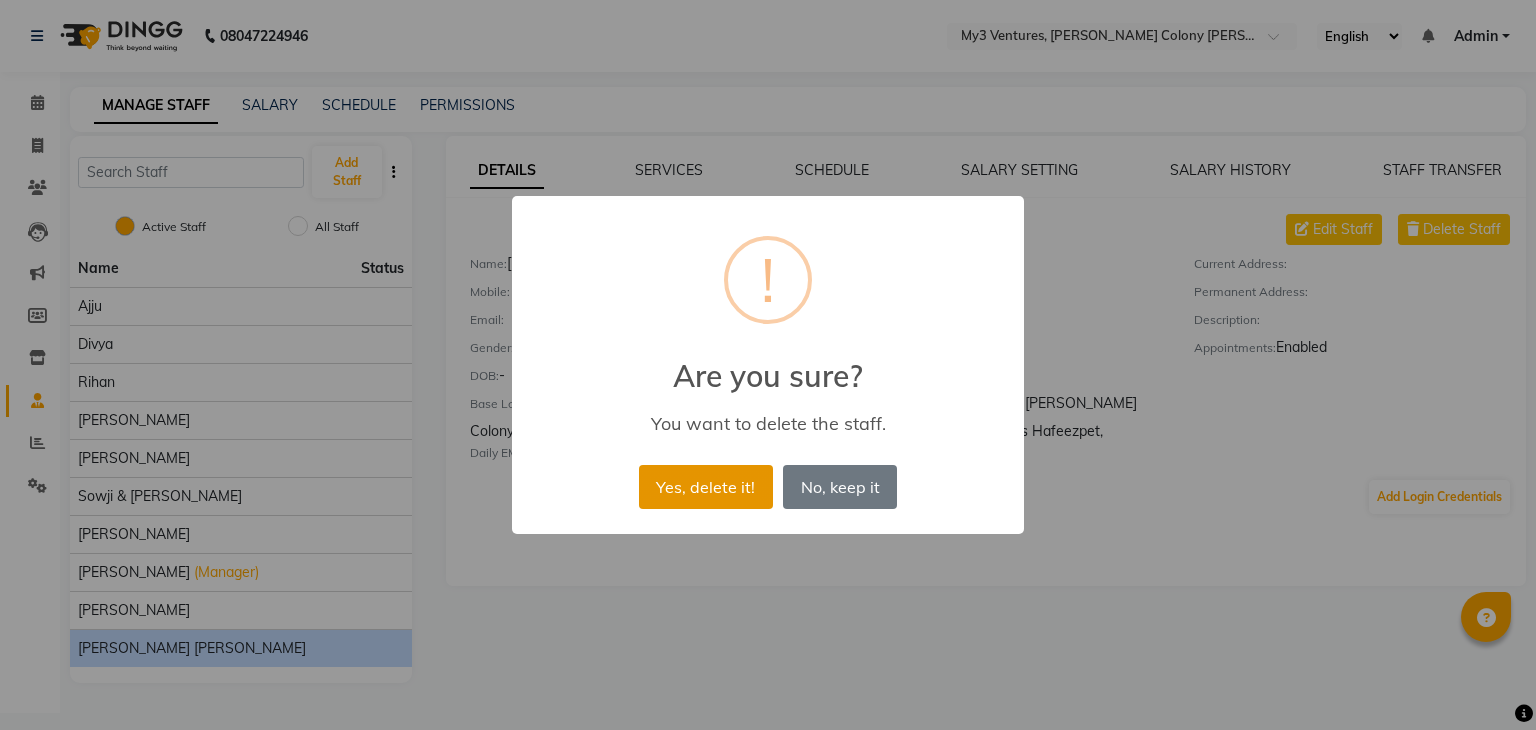 click on "Yes, delete it!" at bounding box center [706, 487] 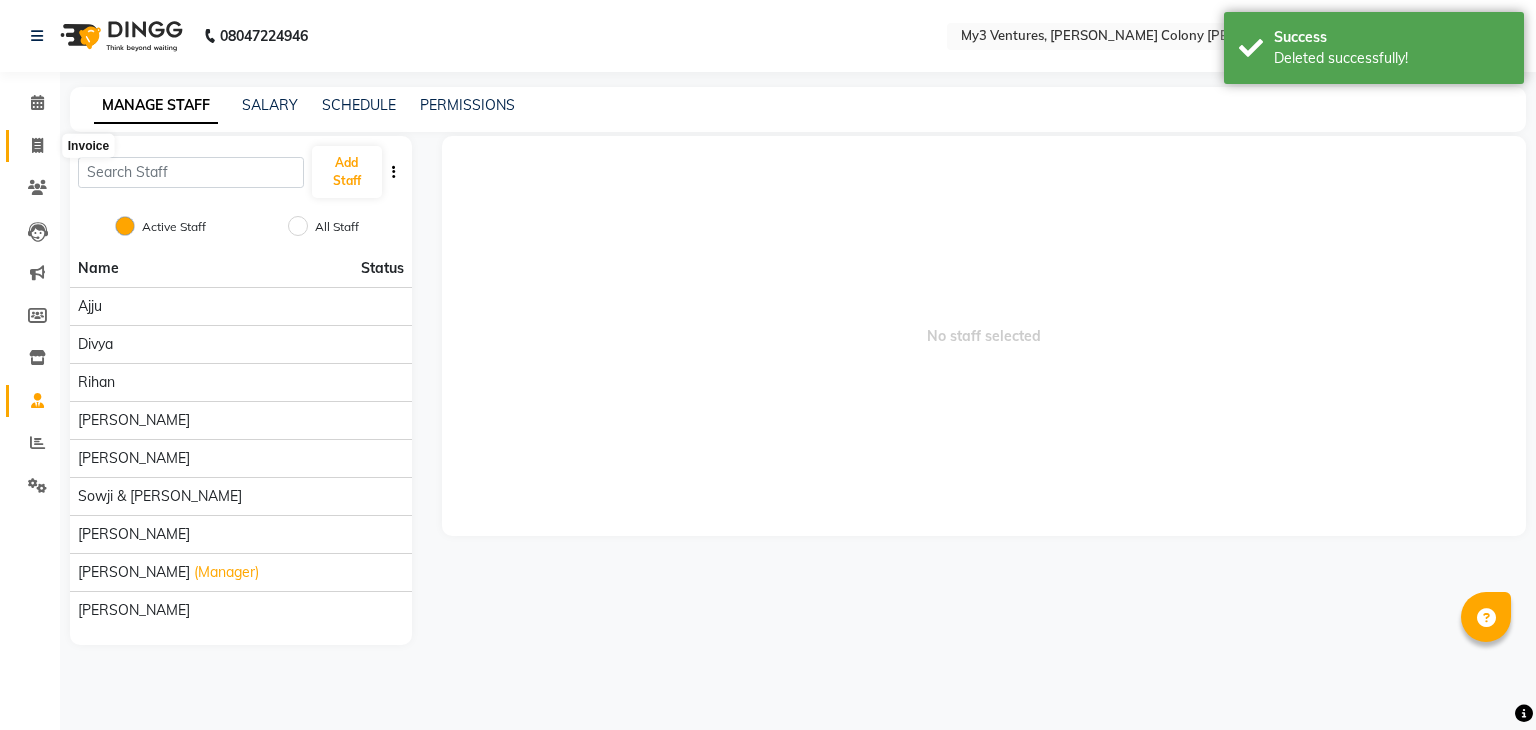 click 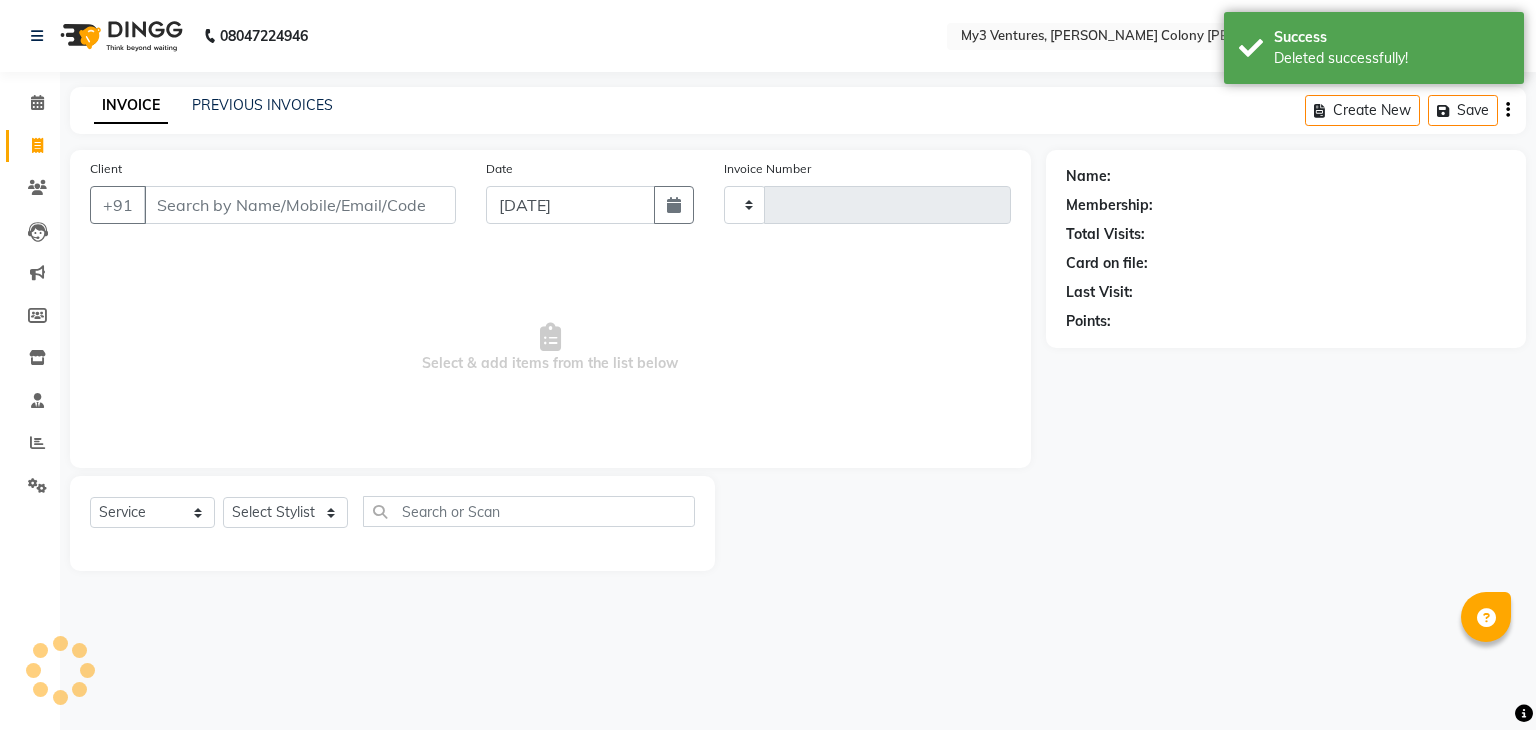 type on "1397" 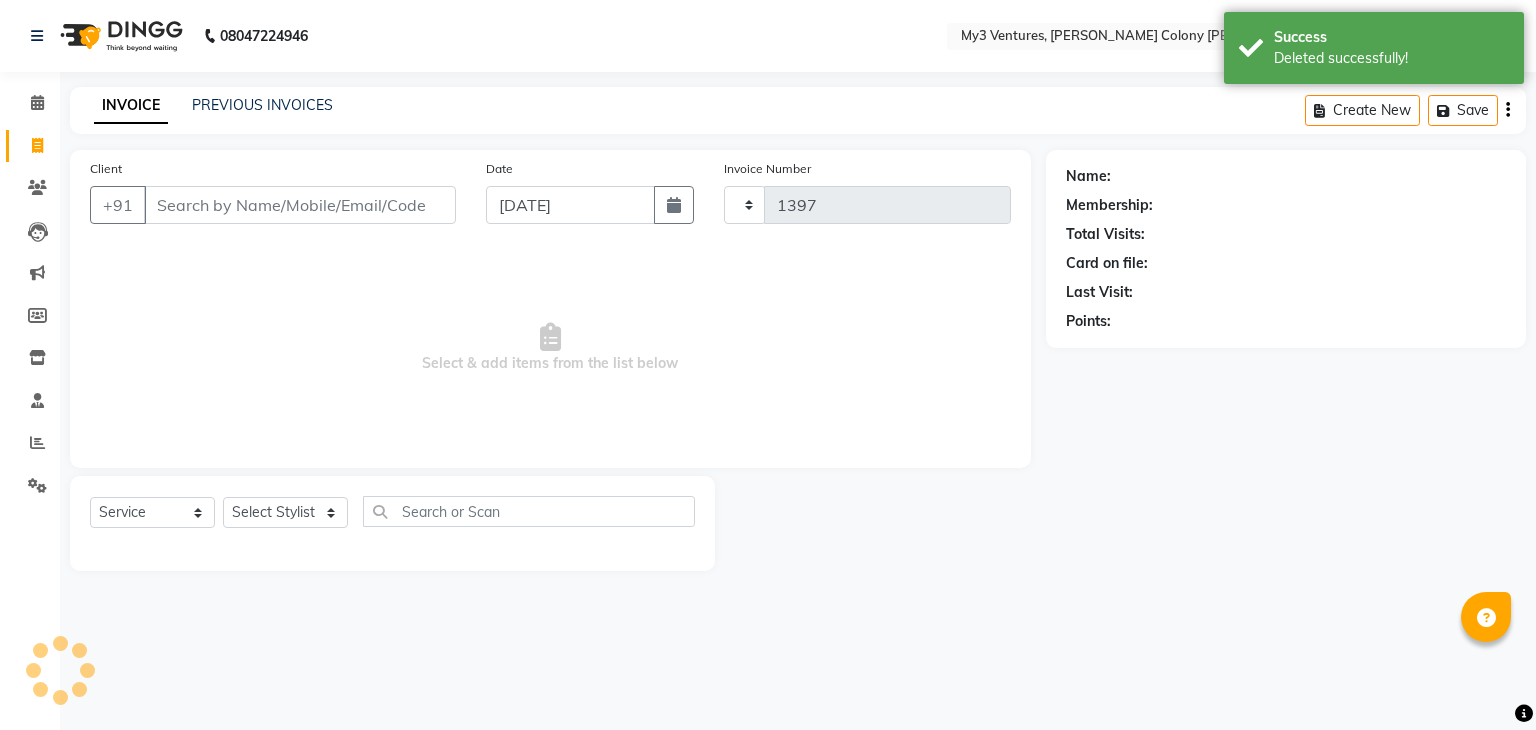 select on "6707" 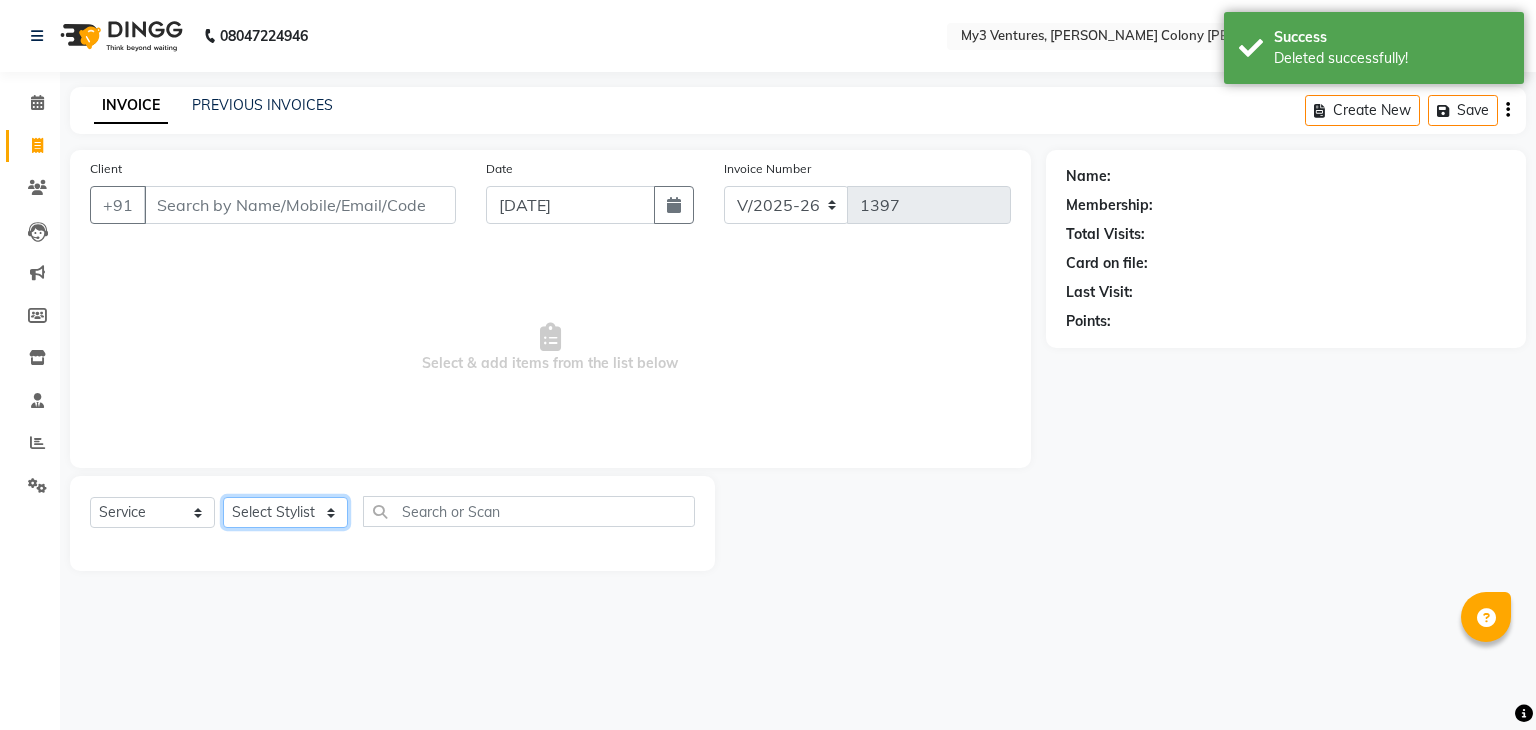 click on "Select Stylist ajju divya rihan Sahzad sowjanya Sowji & Zeehan srilatha Swapna Zeeshan" 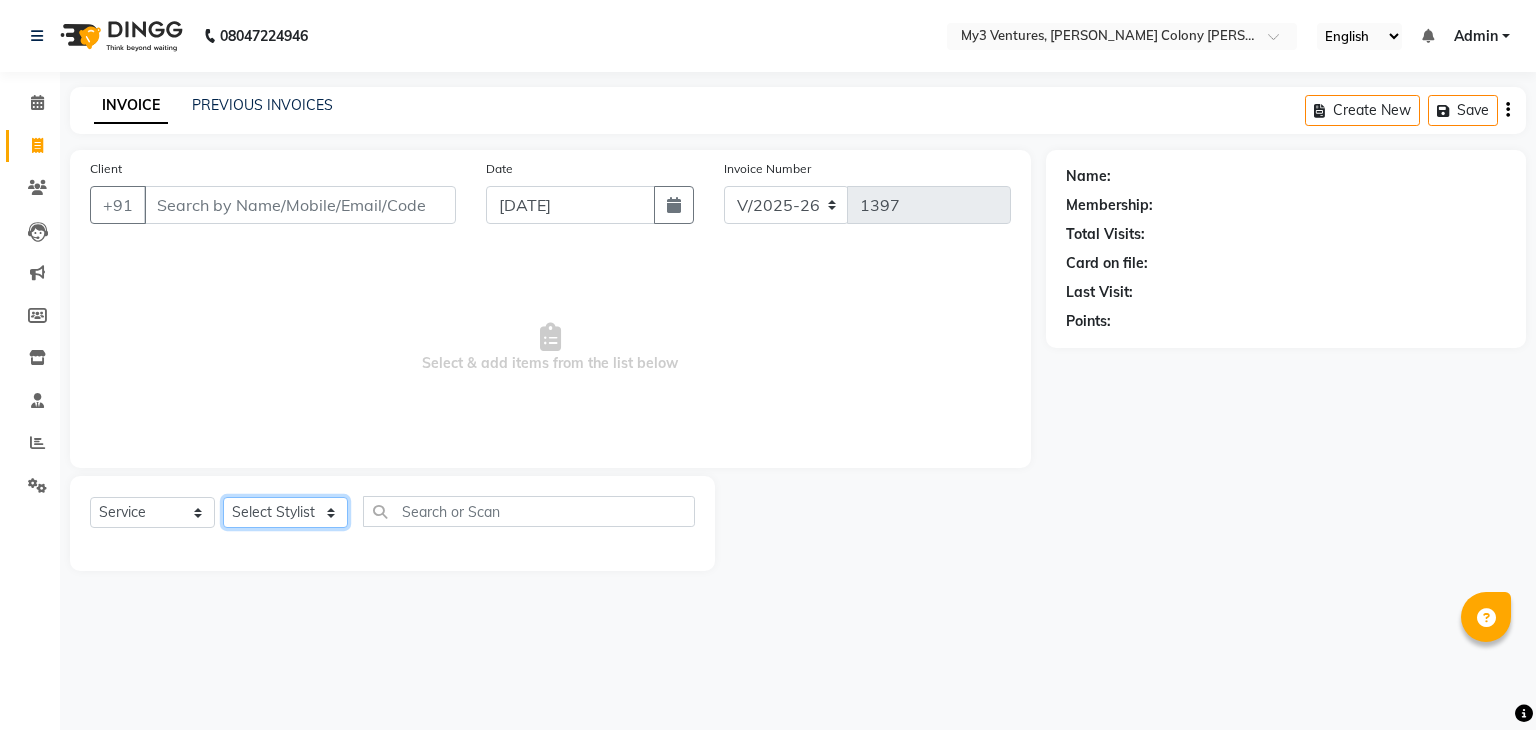 select on "79754" 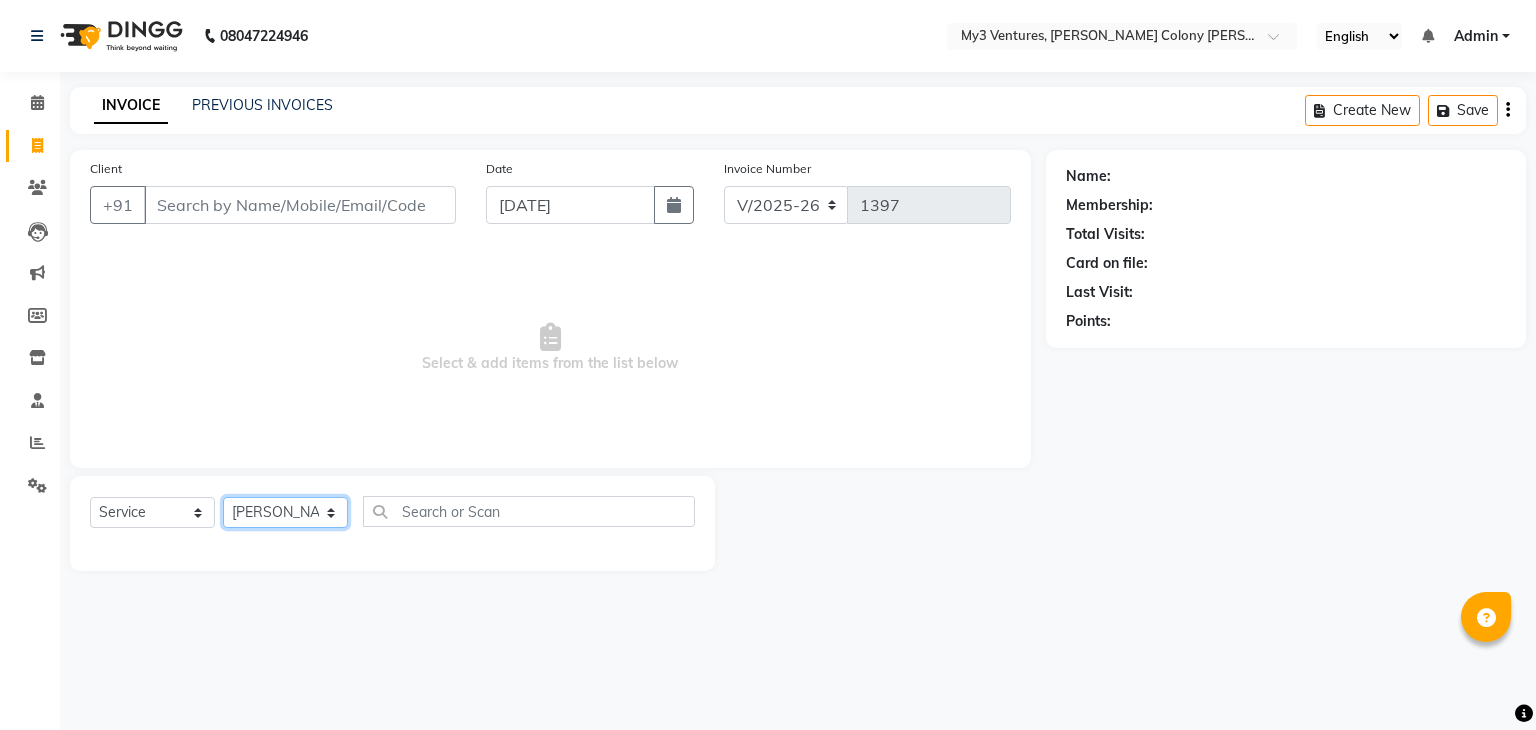 click on "Select Stylist ajju divya rihan Sahzad sowjanya Sowji & Zeehan srilatha Swapna Zeeshan" 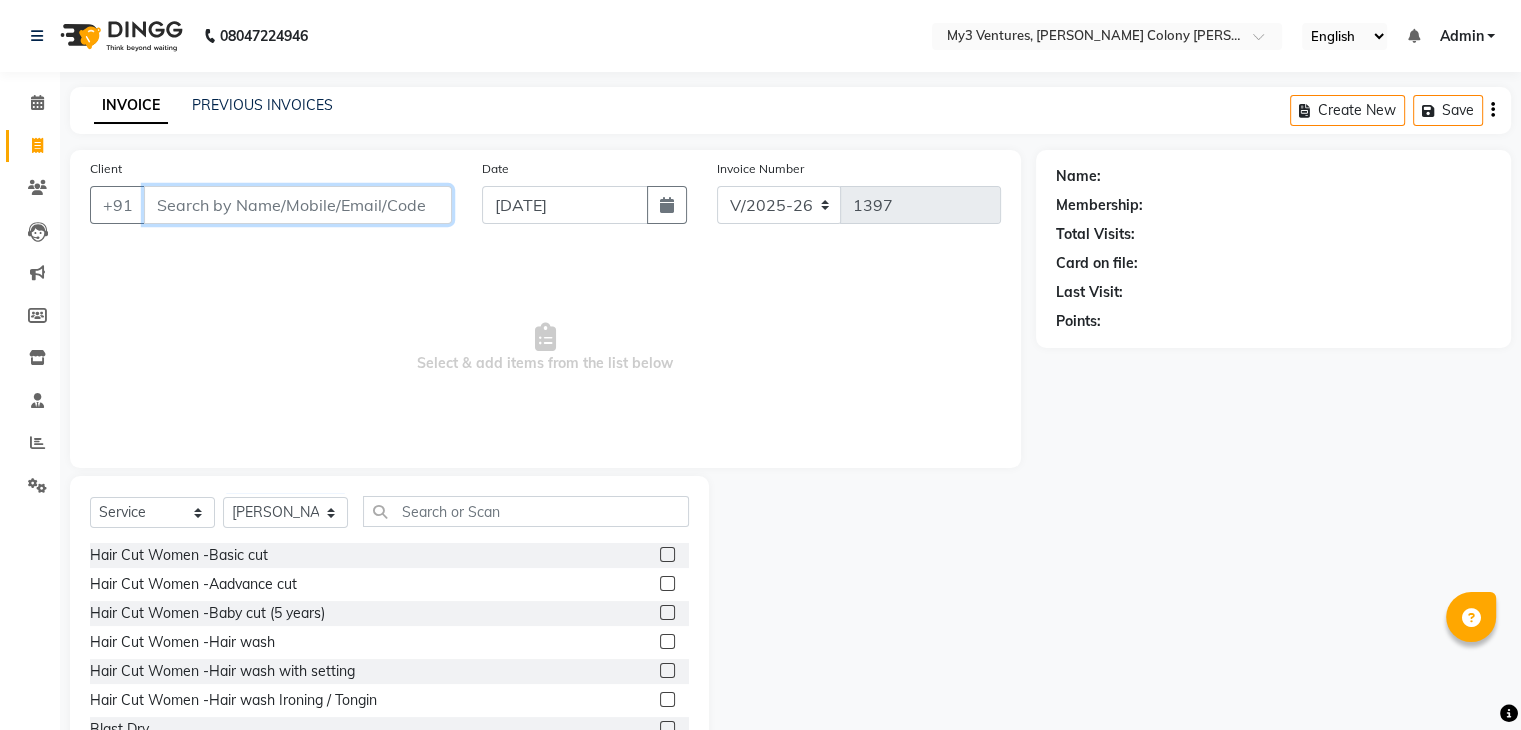 click on "Client" at bounding box center [298, 205] 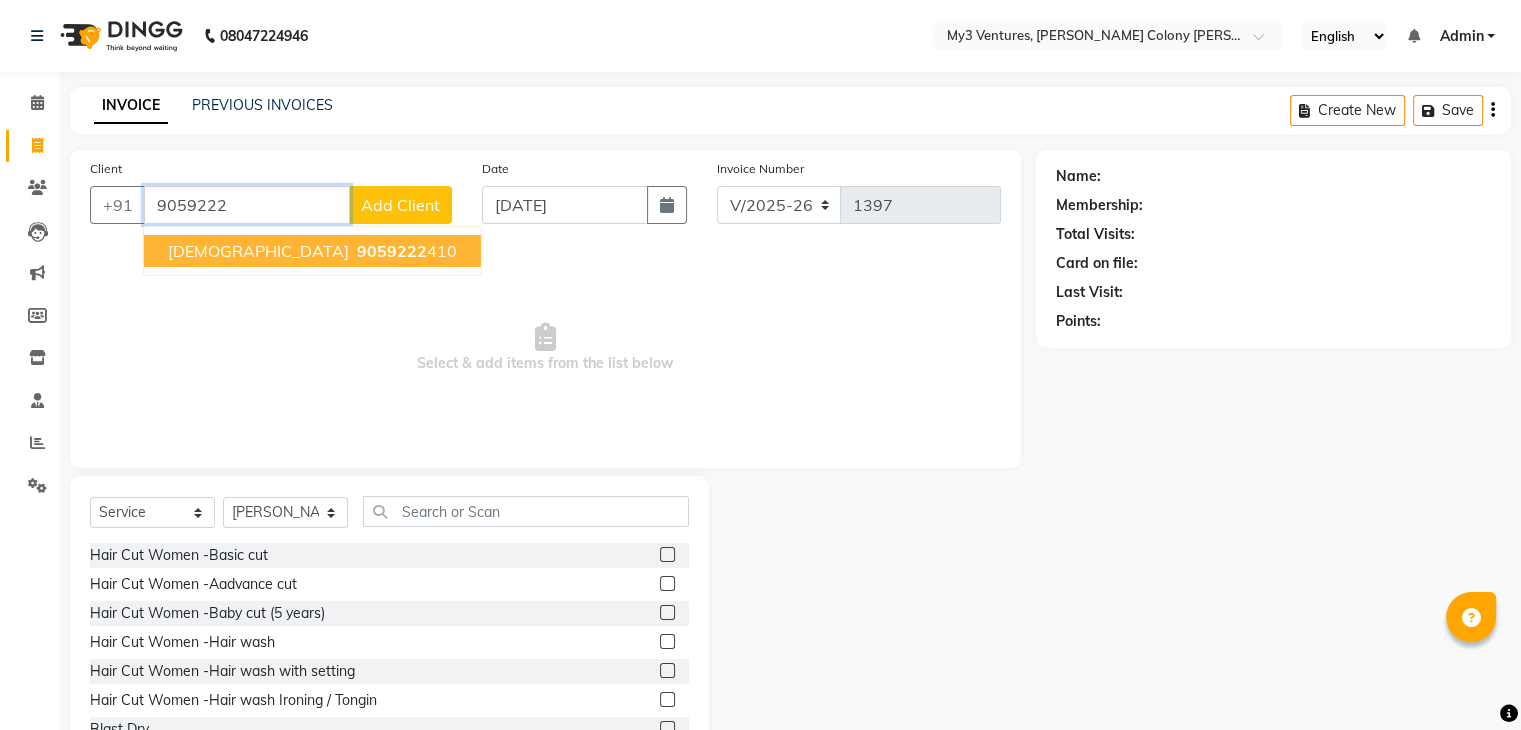 click on "9059222" at bounding box center (392, 251) 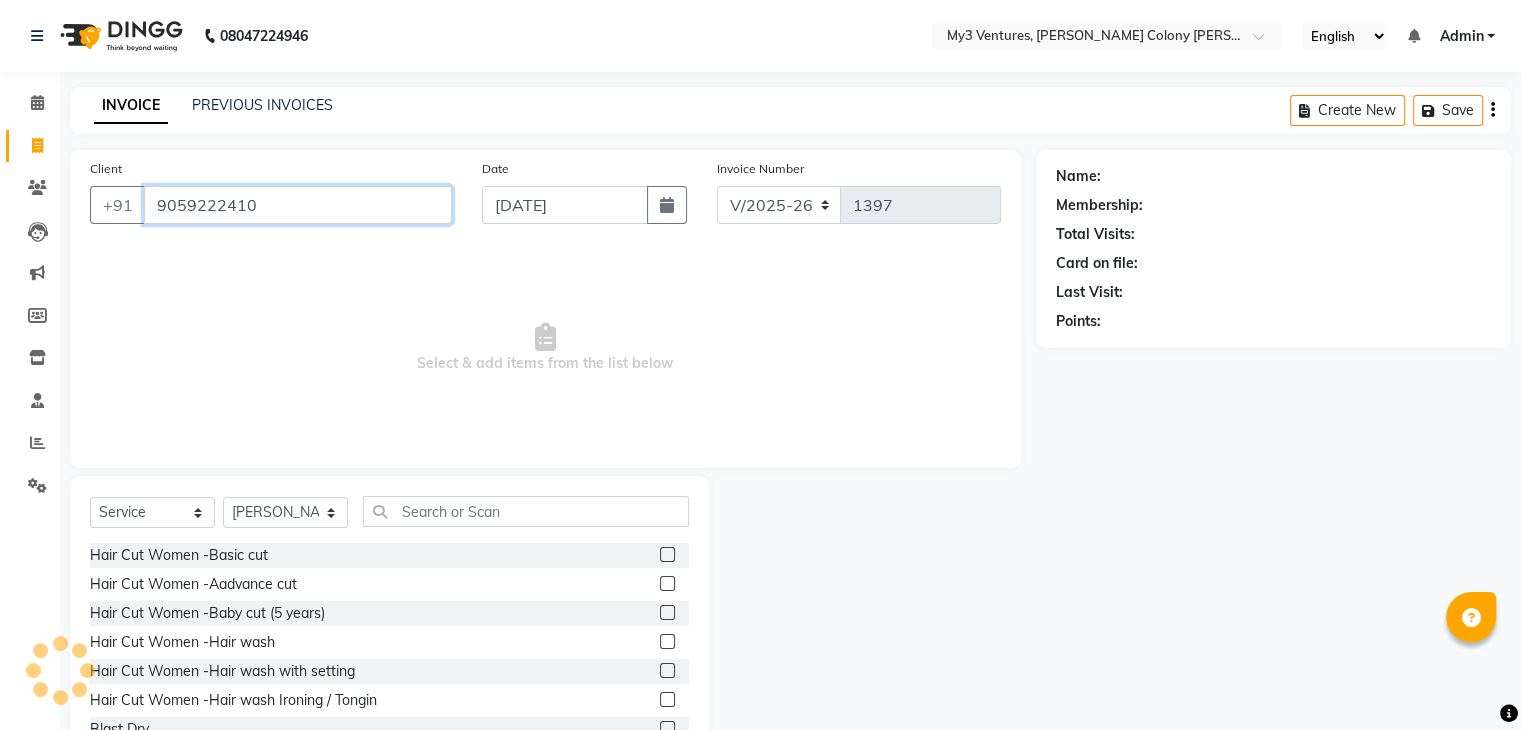 type on "9059222410" 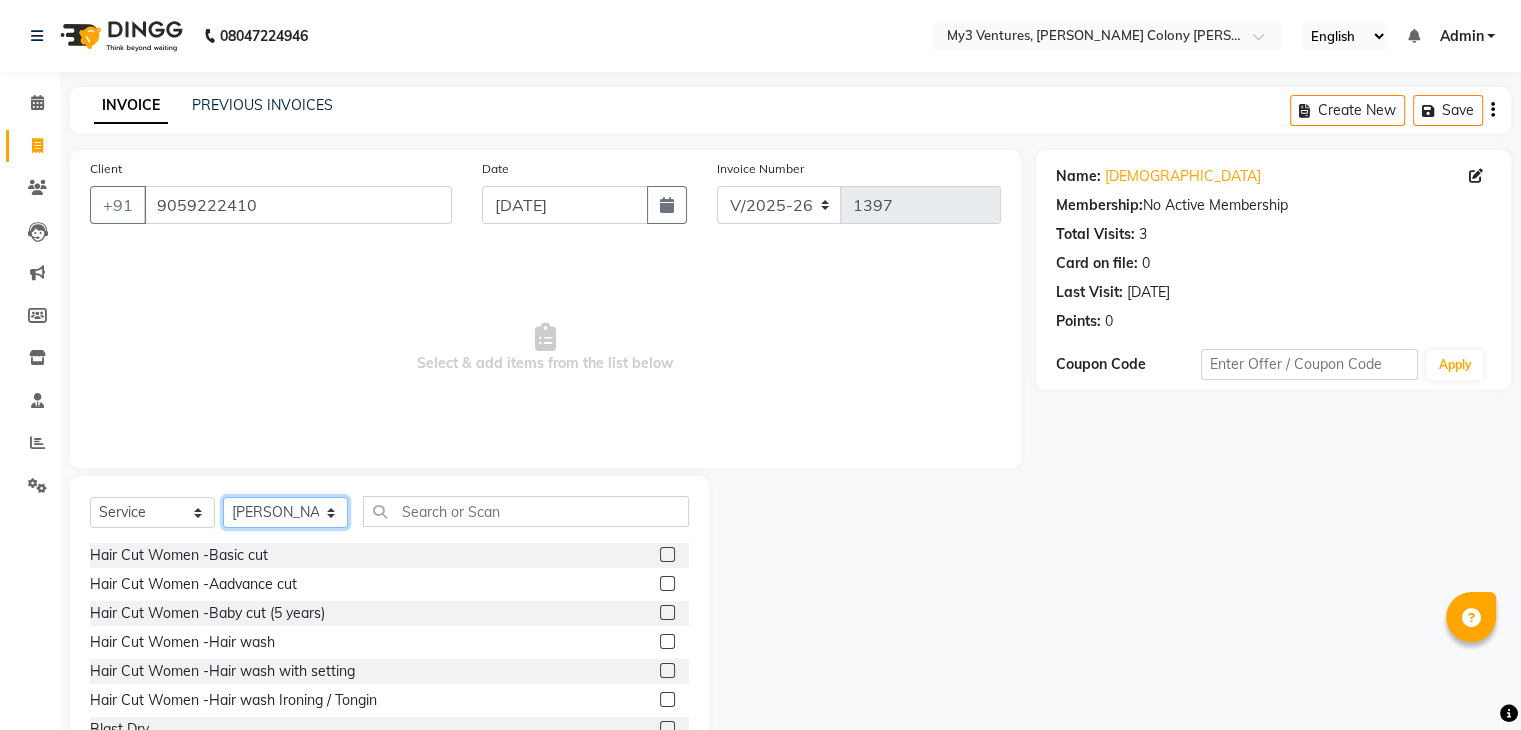 click on "Select Stylist ajju divya rihan Sahzad sowjanya Sowji & Zeehan srilatha Swapna Zeeshan" 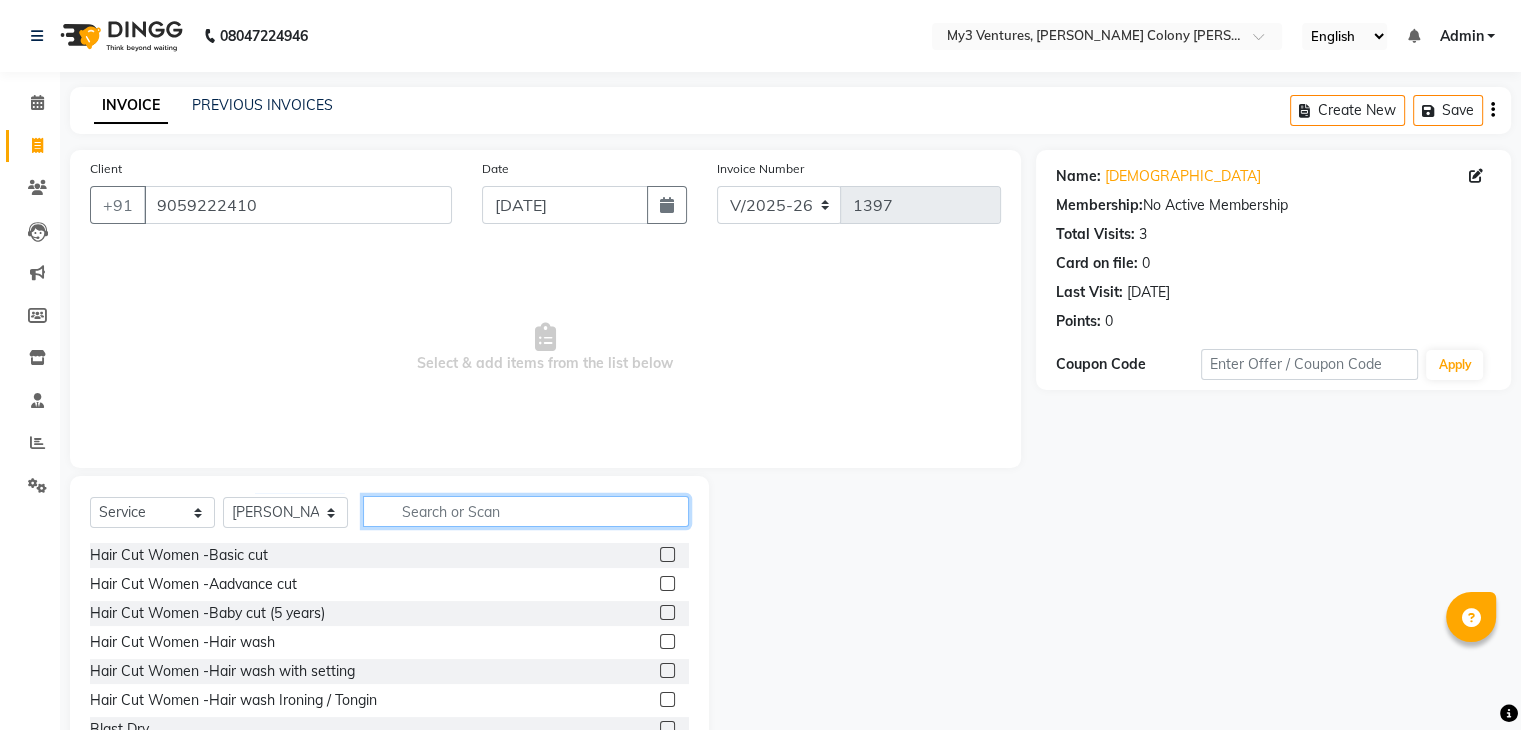 click 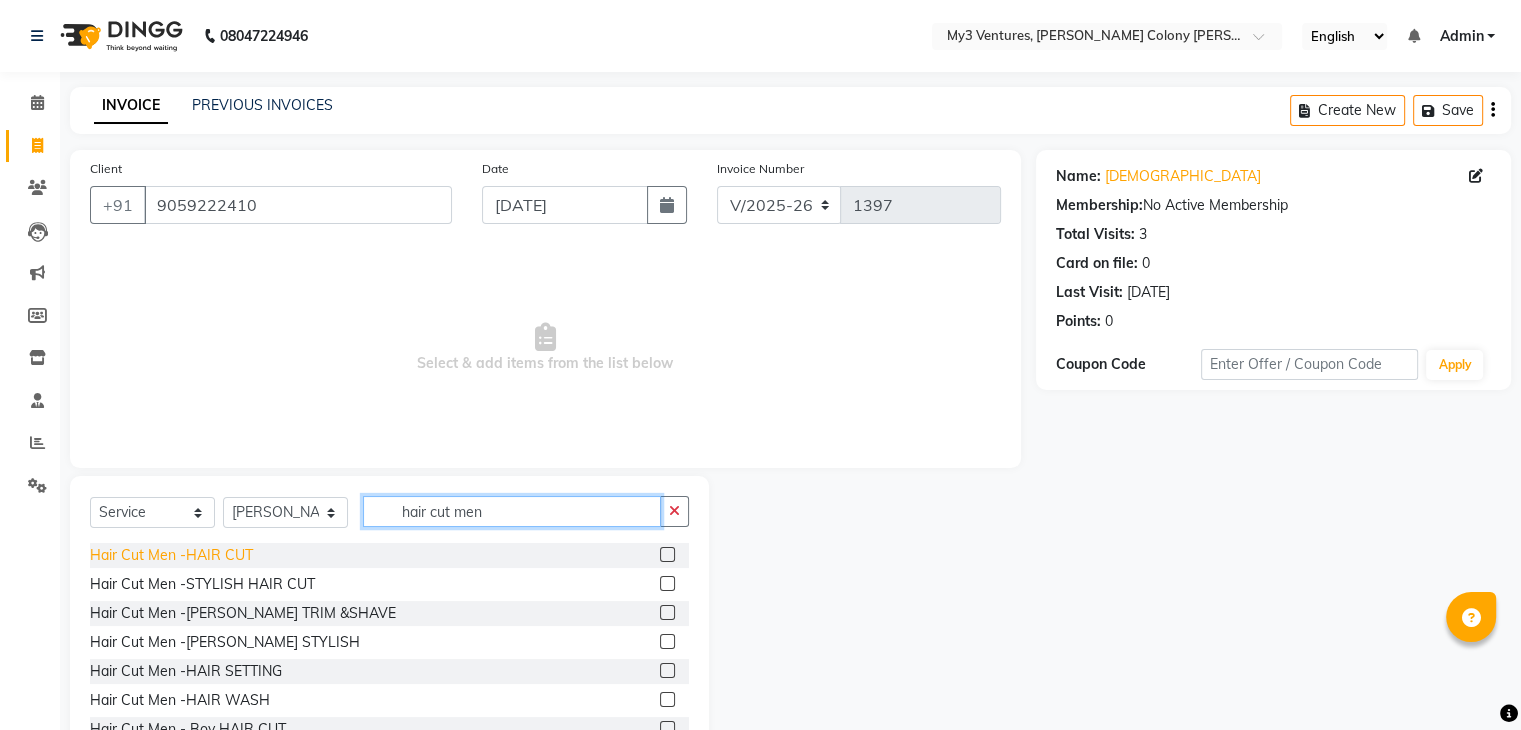 type on "hair cut men" 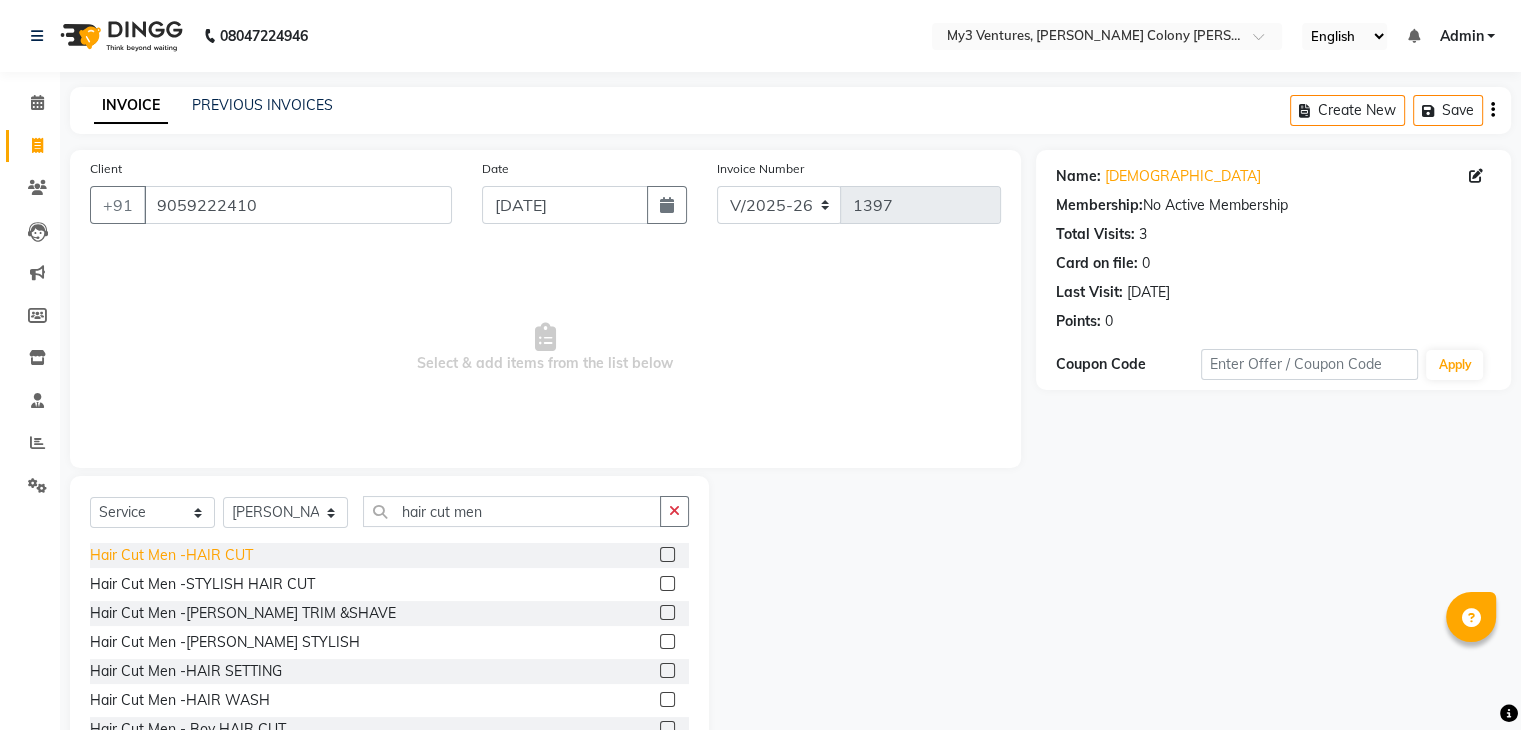click on "Hair Cut Men -HAIR CUT" 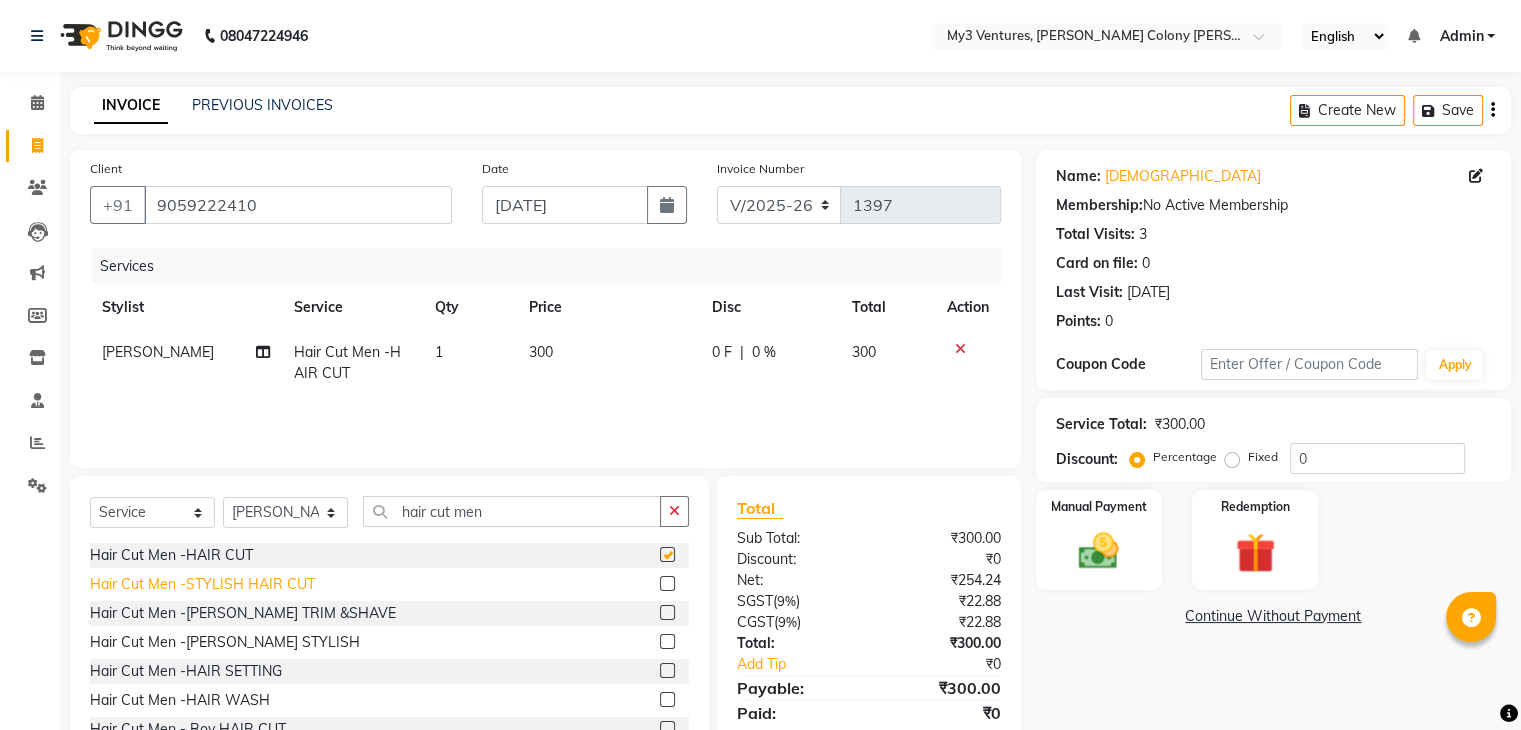checkbox on "false" 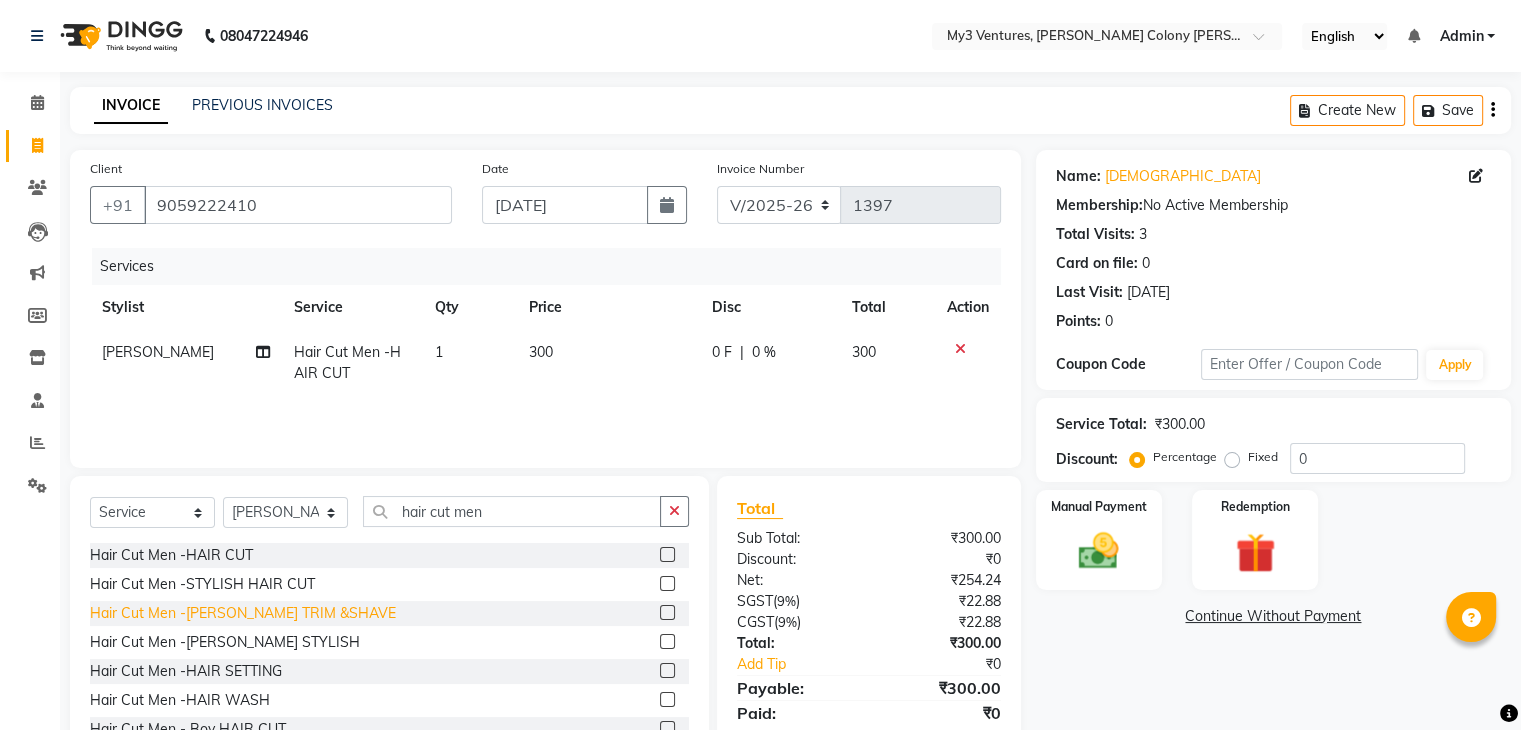 click on "Hair Cut Men -[PERSON_NAME] TRIM &SHAVE" 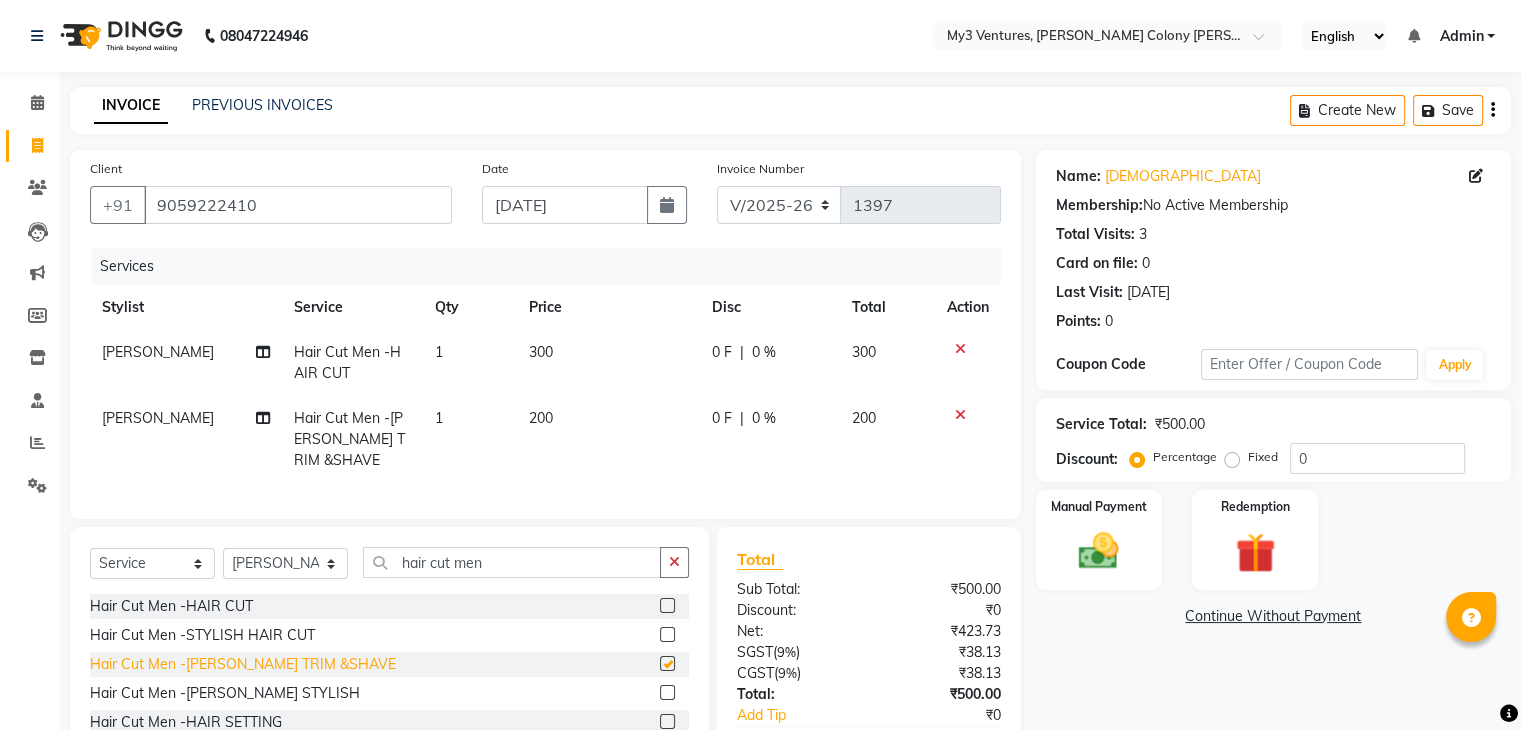 checkbox on "false" 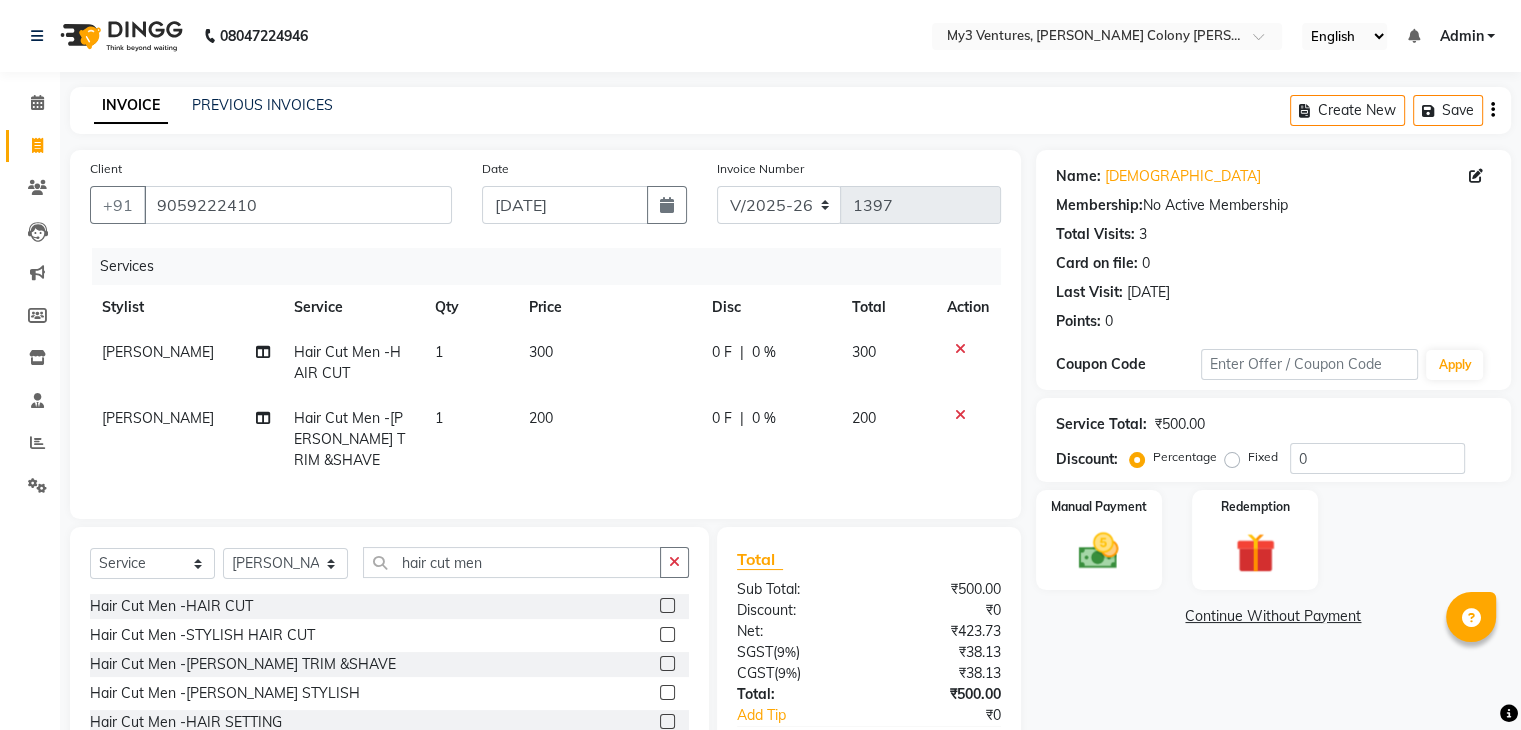 click on "200" 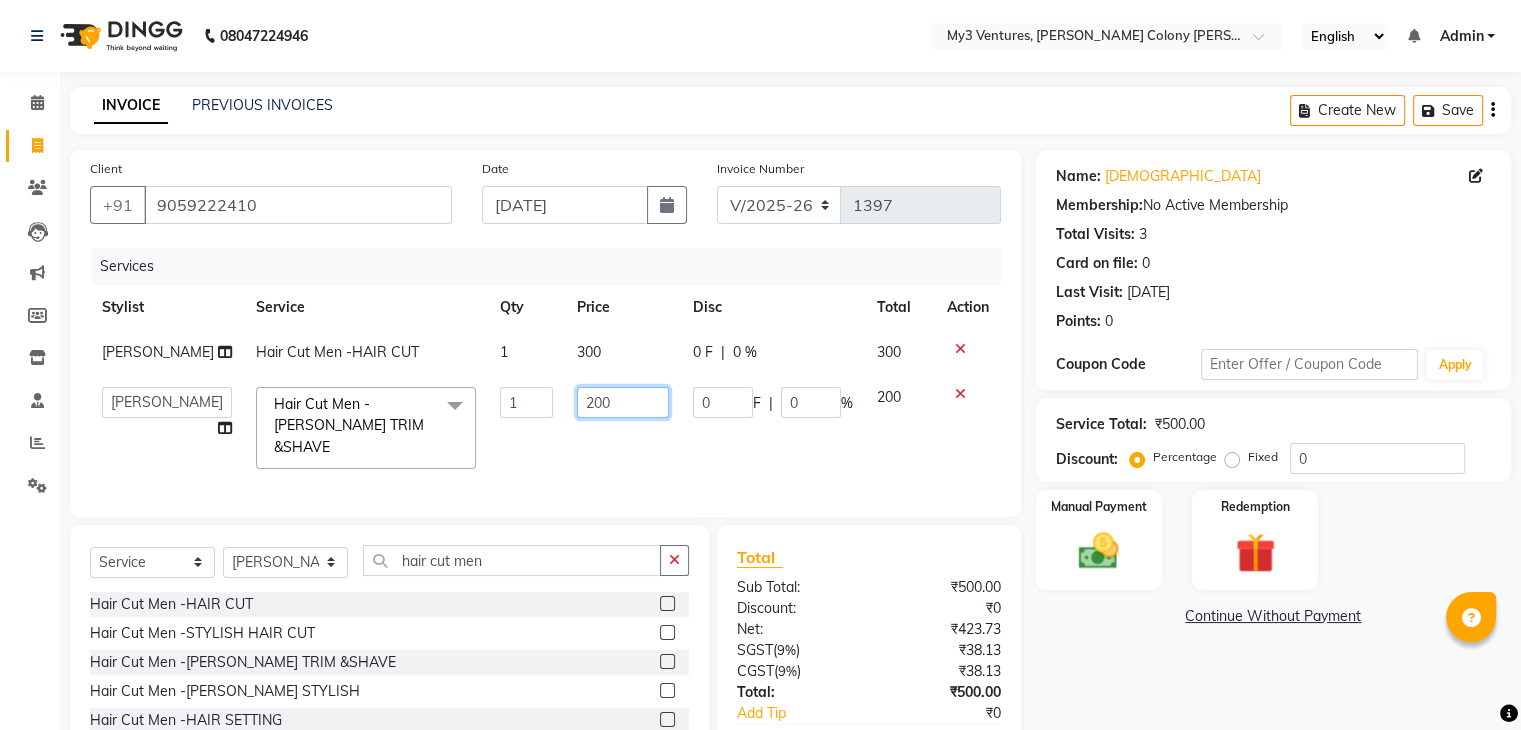 click on "200" 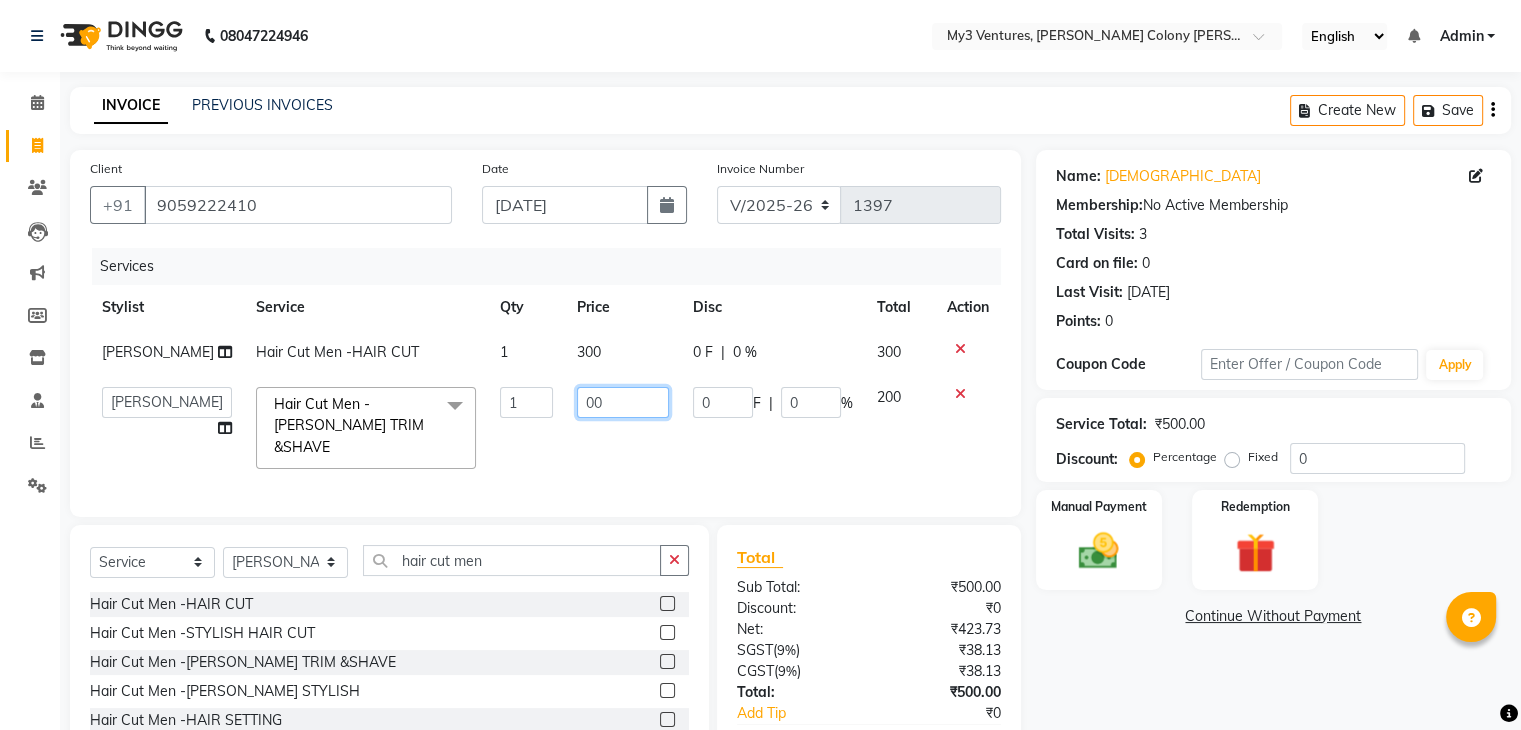 type on "100" 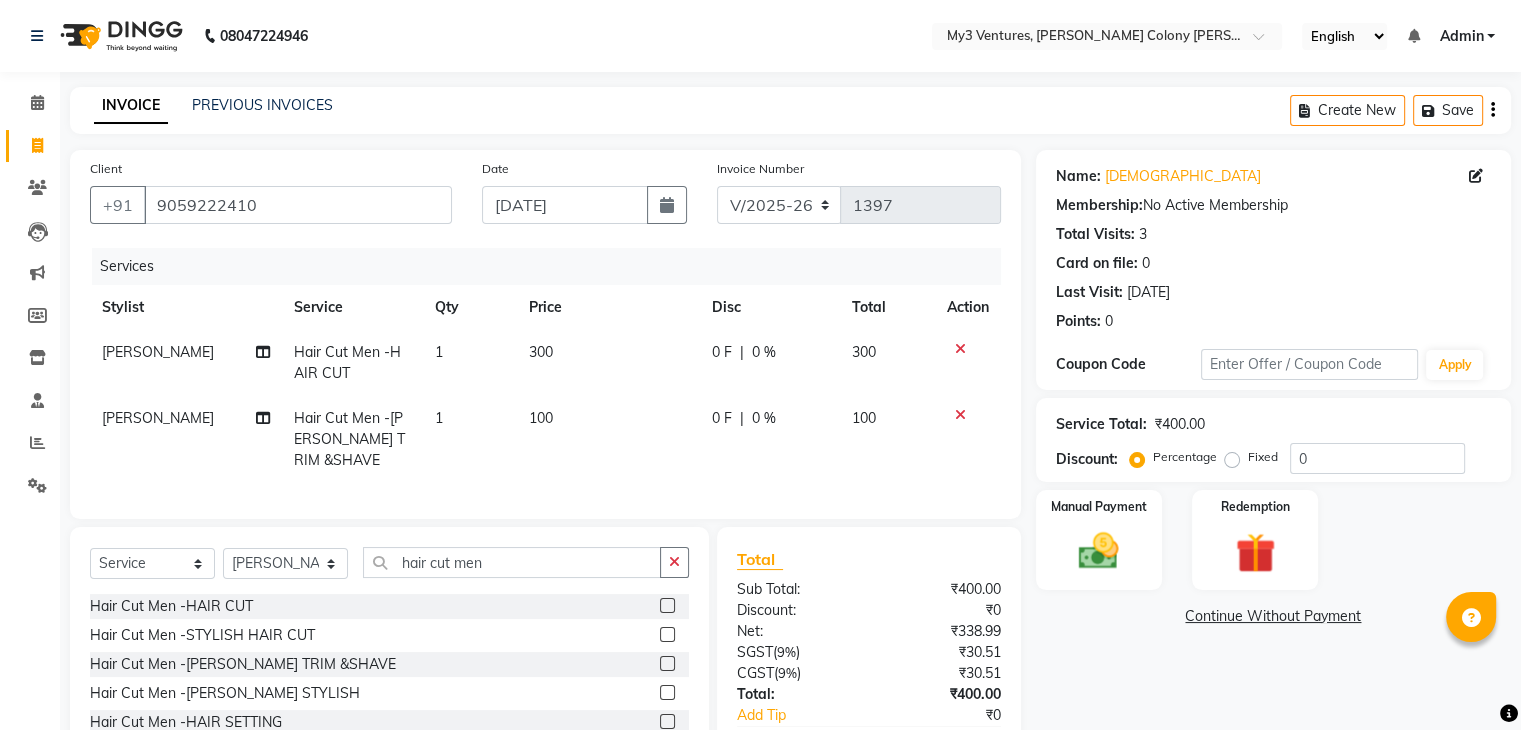 click on "300" 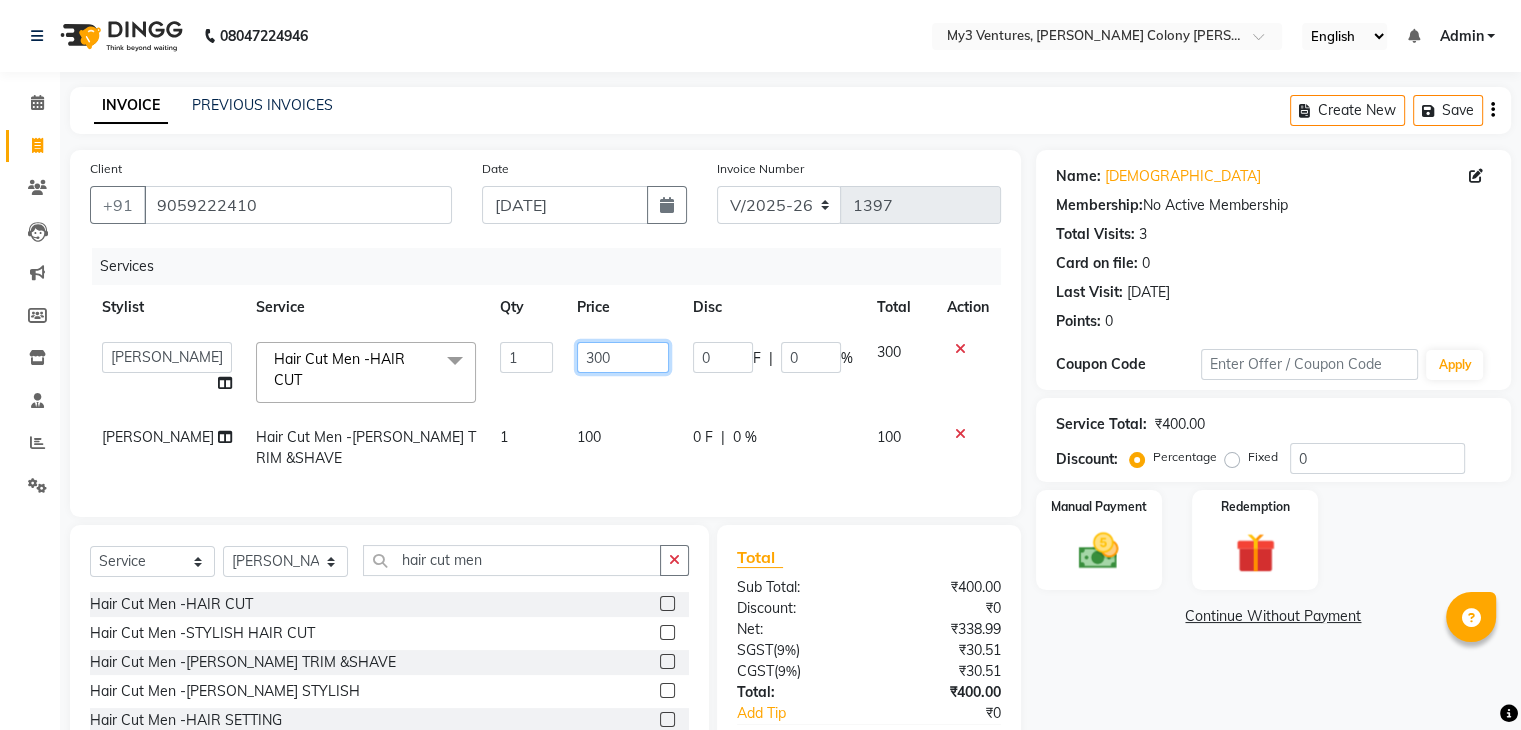 click on "300" 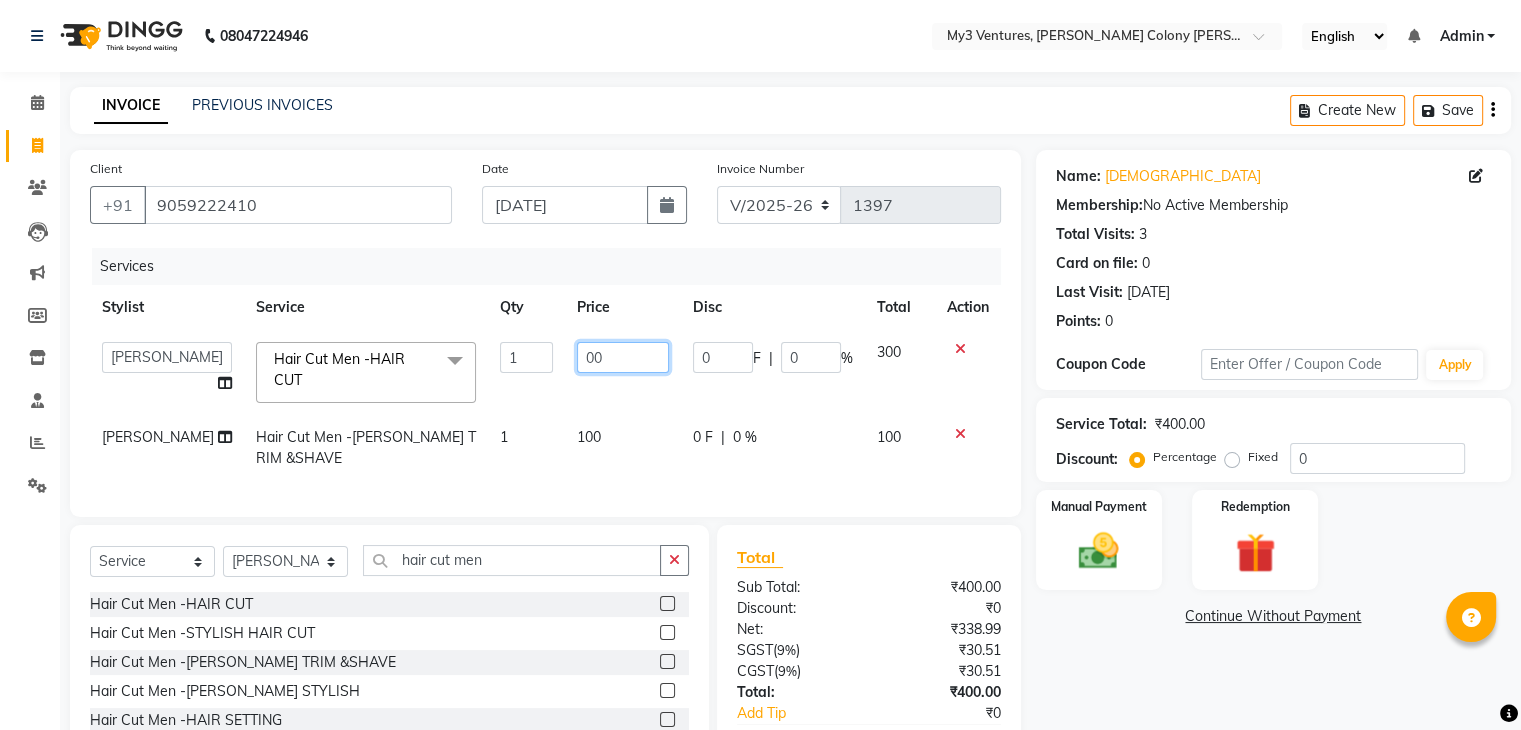 type on "200" 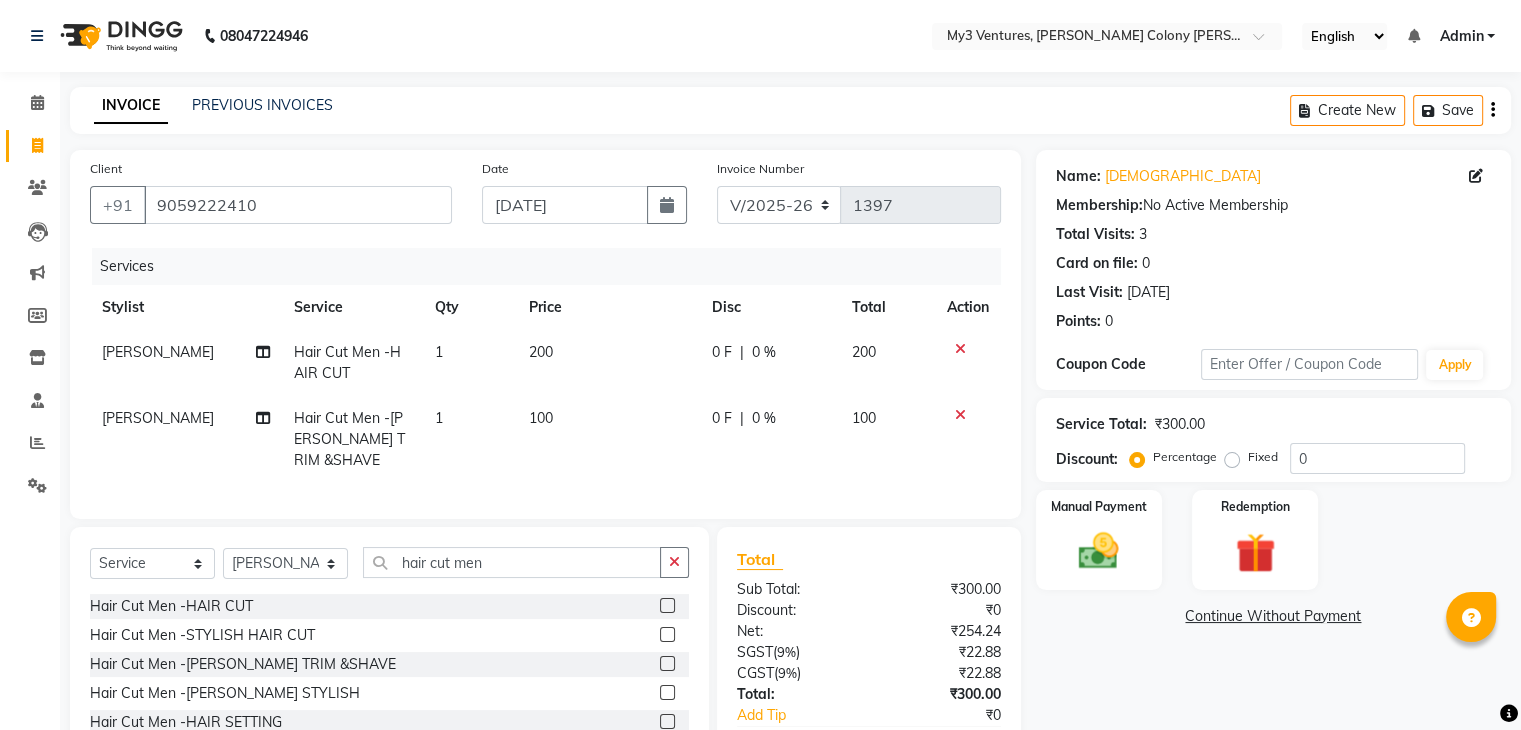 click on "200" 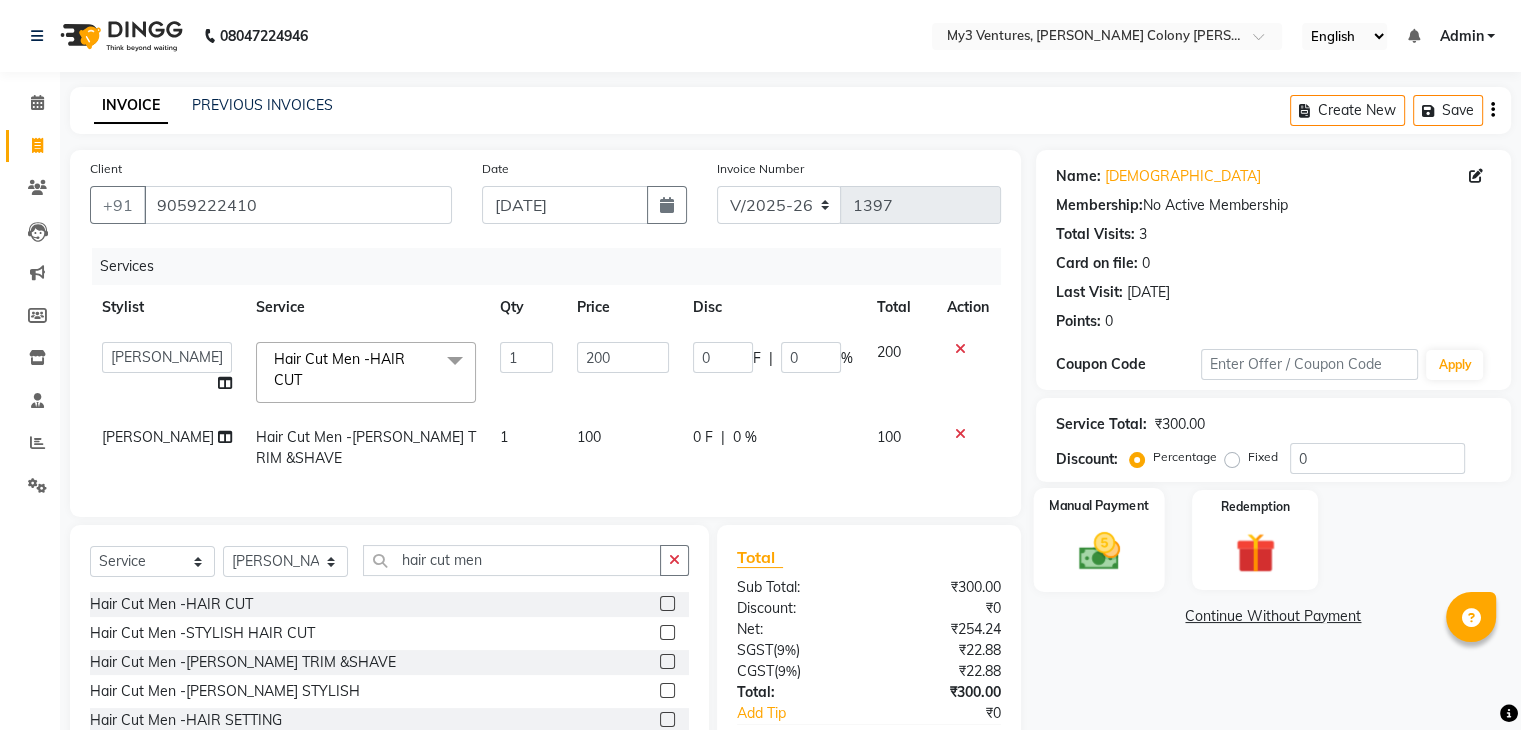 click on "Manual Payment" 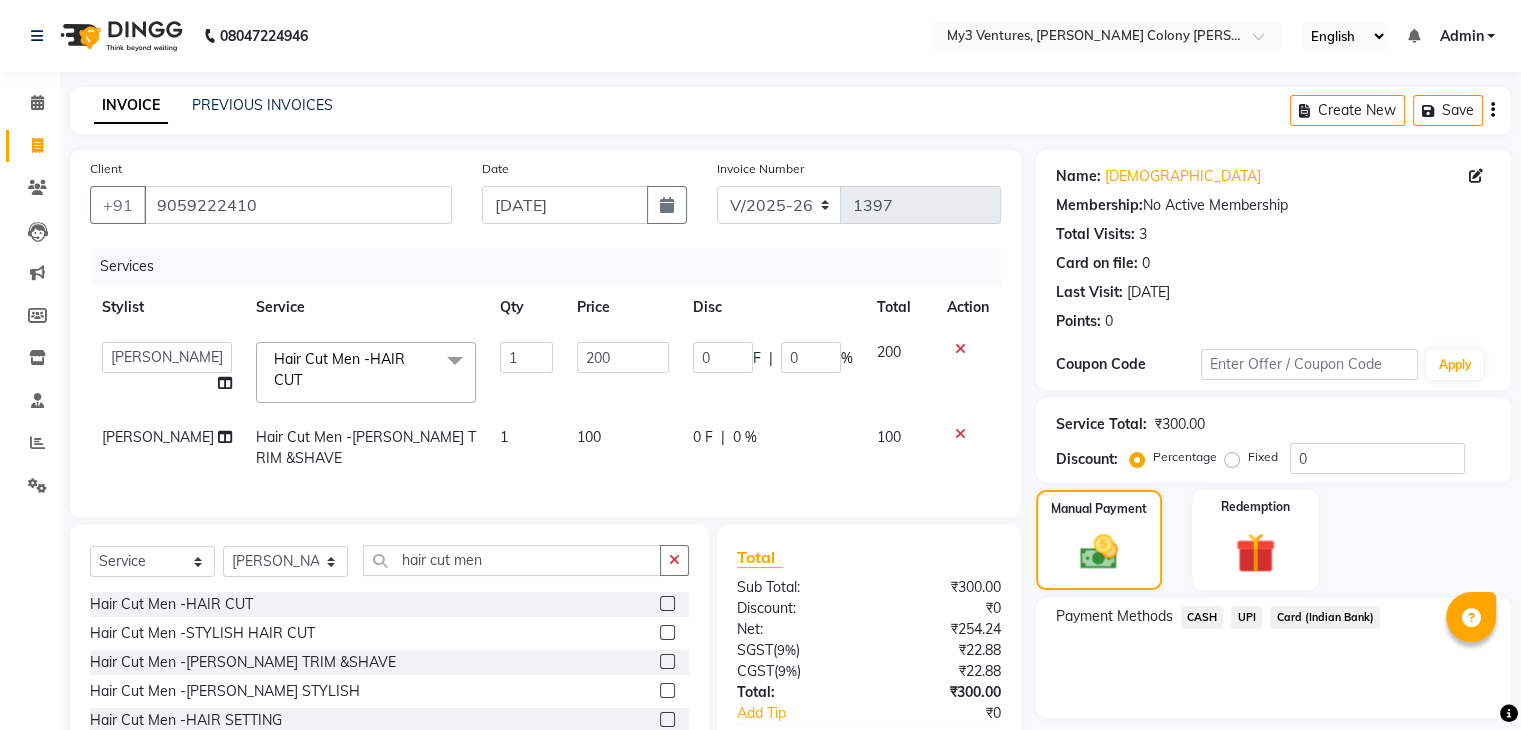 scroll, scrollTop: 136, scrollLeft: 0, axis: vertical 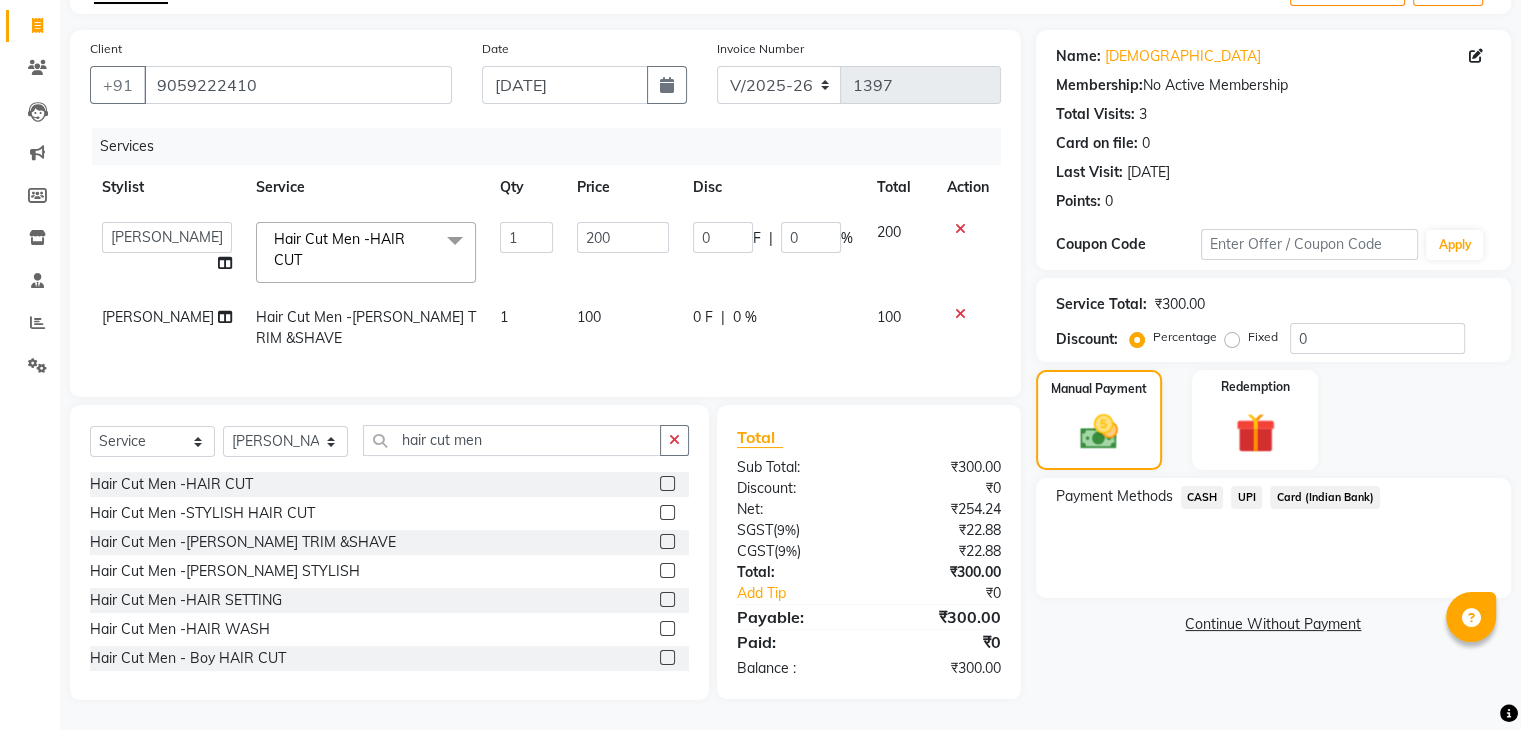 click on "UPI" 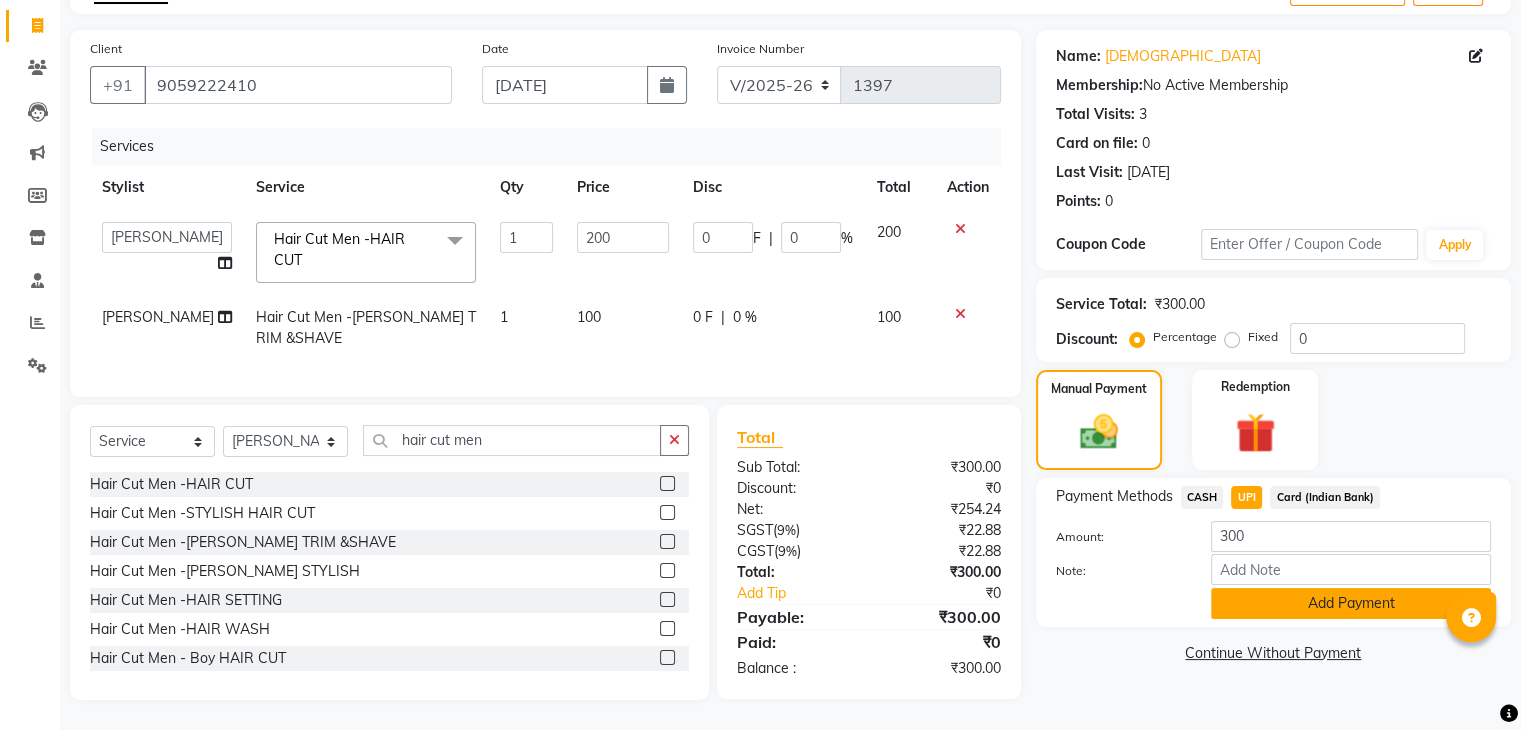 click on "Add Payment" 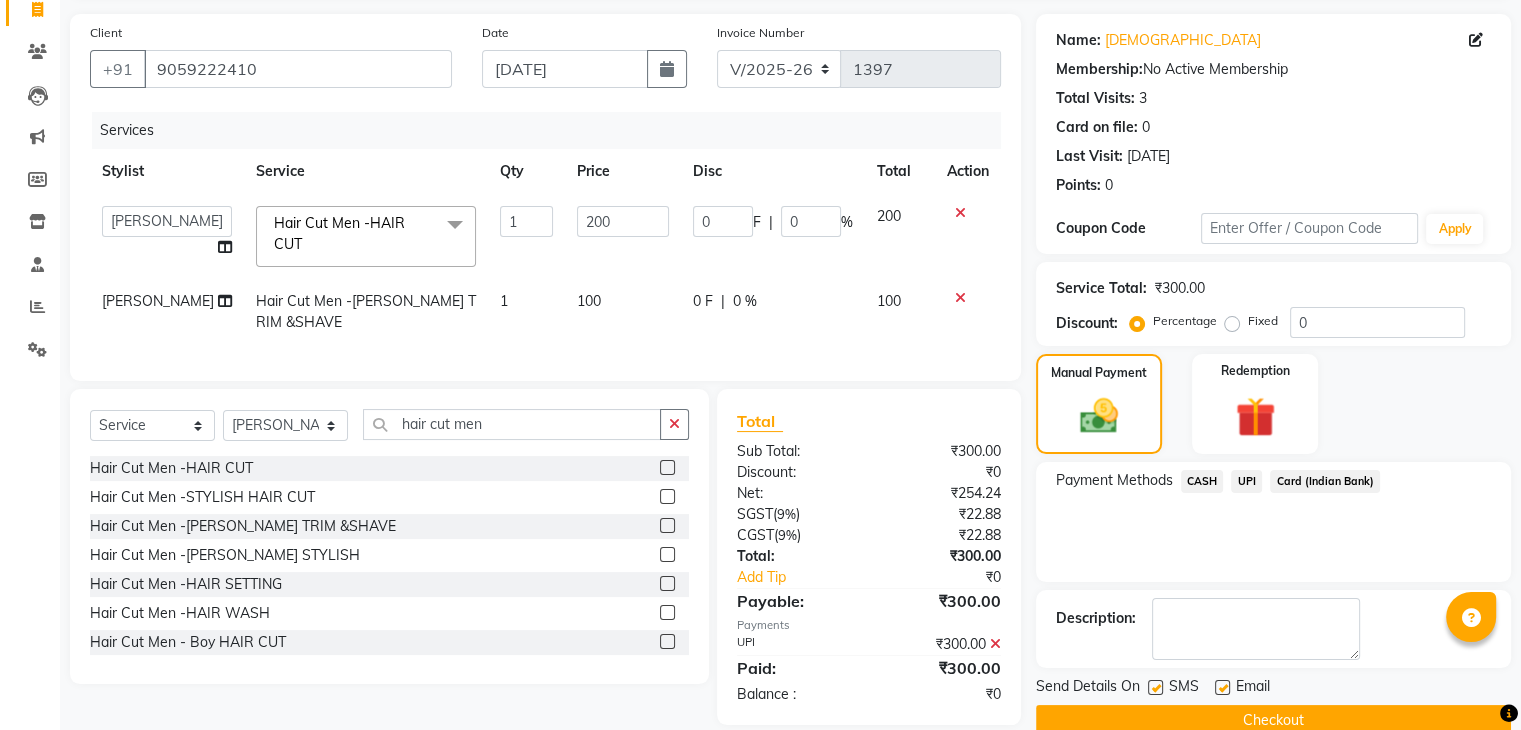 scroll, scrollTop: 176, scrollLeft: 0, axis: vertical 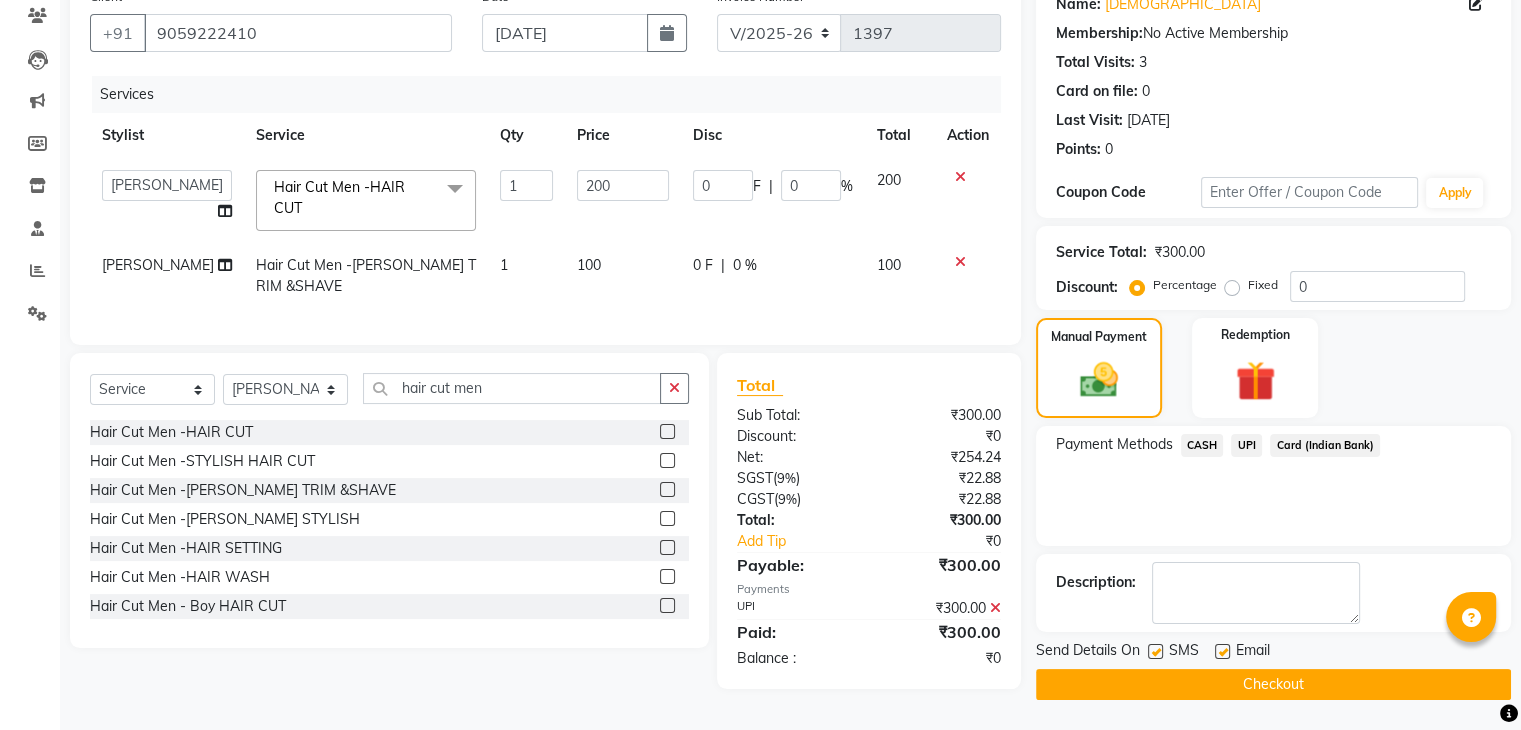 click on "Checkout" 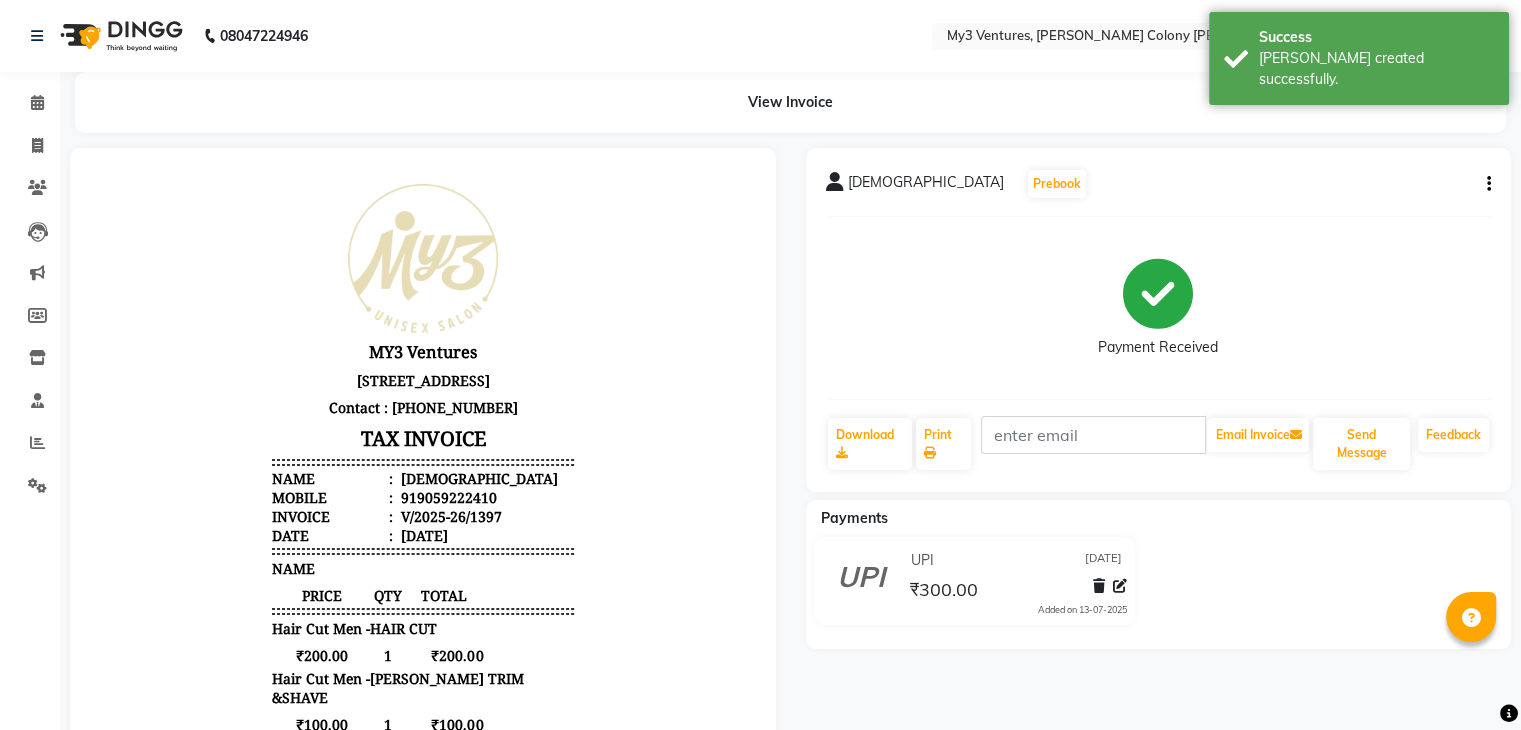 scroll, scrollTop: 0, scrollLeft: 0, axis: both 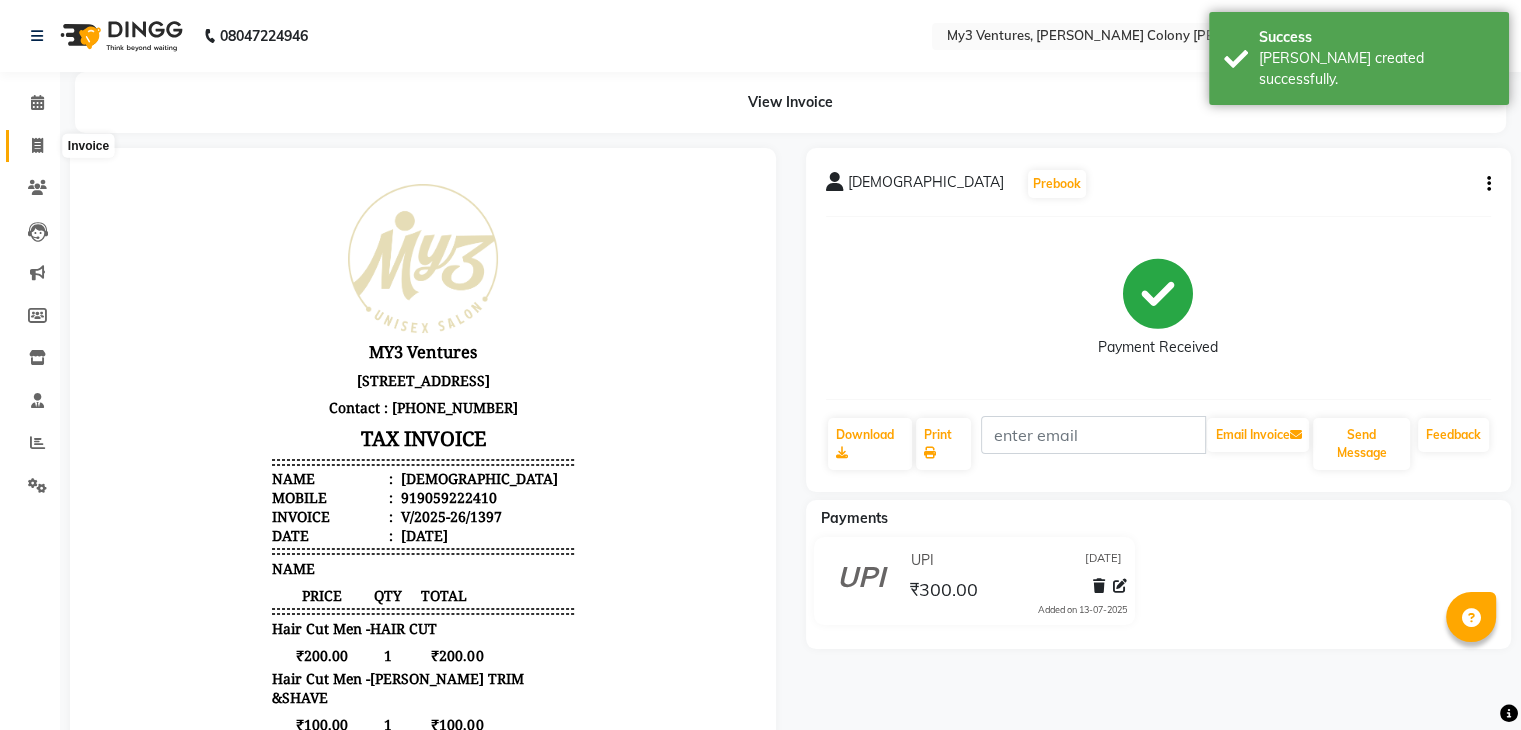 click 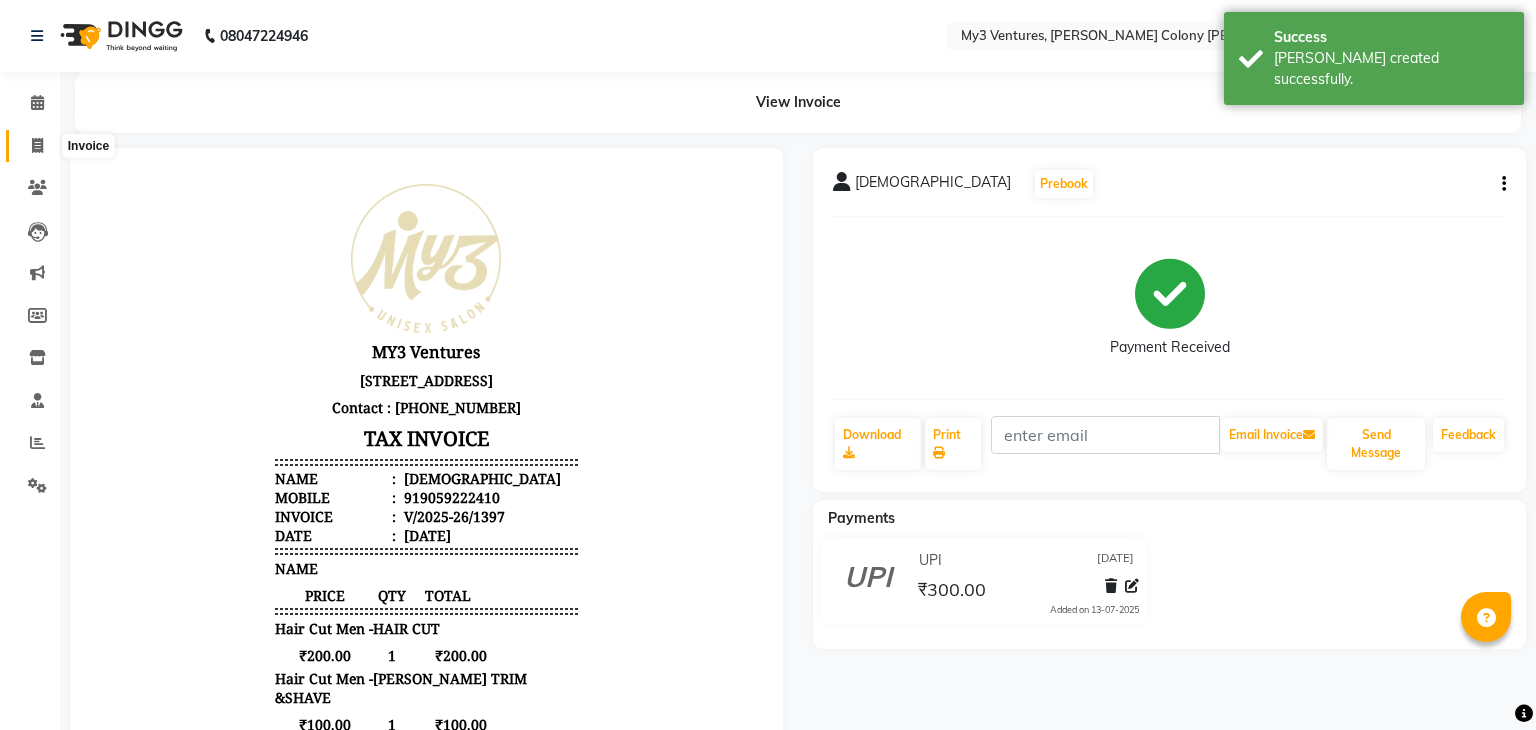 select on "service" 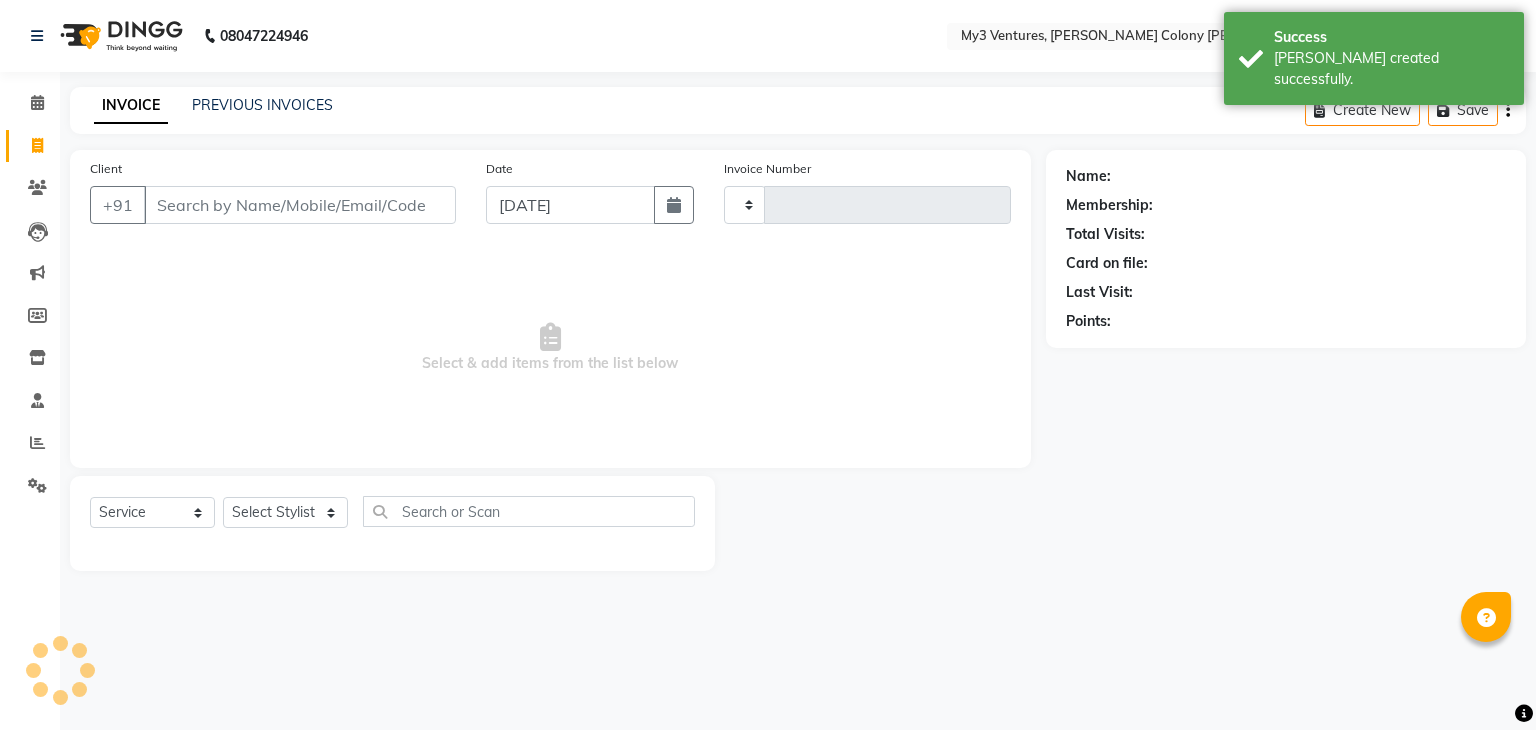 type on "1398" 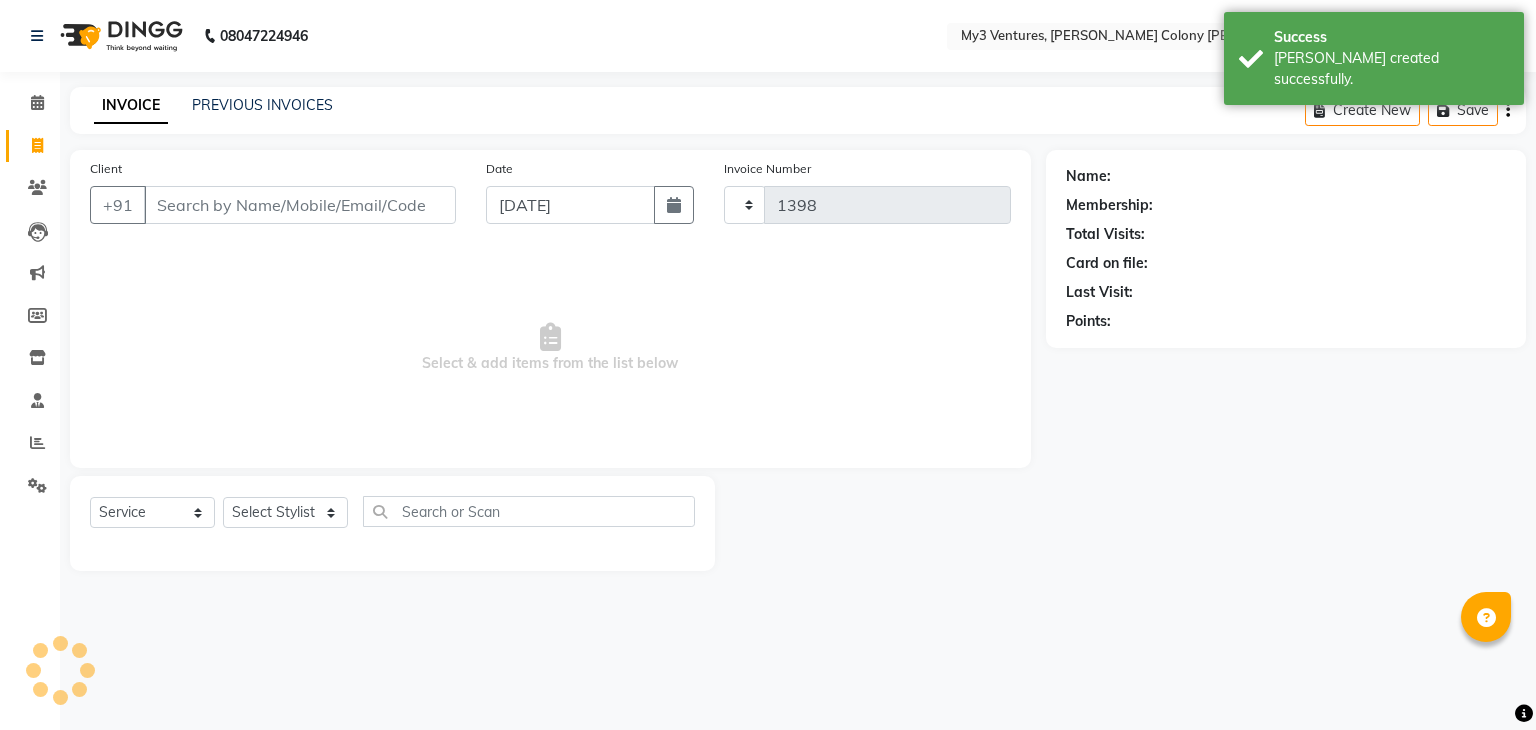 select on "6707" 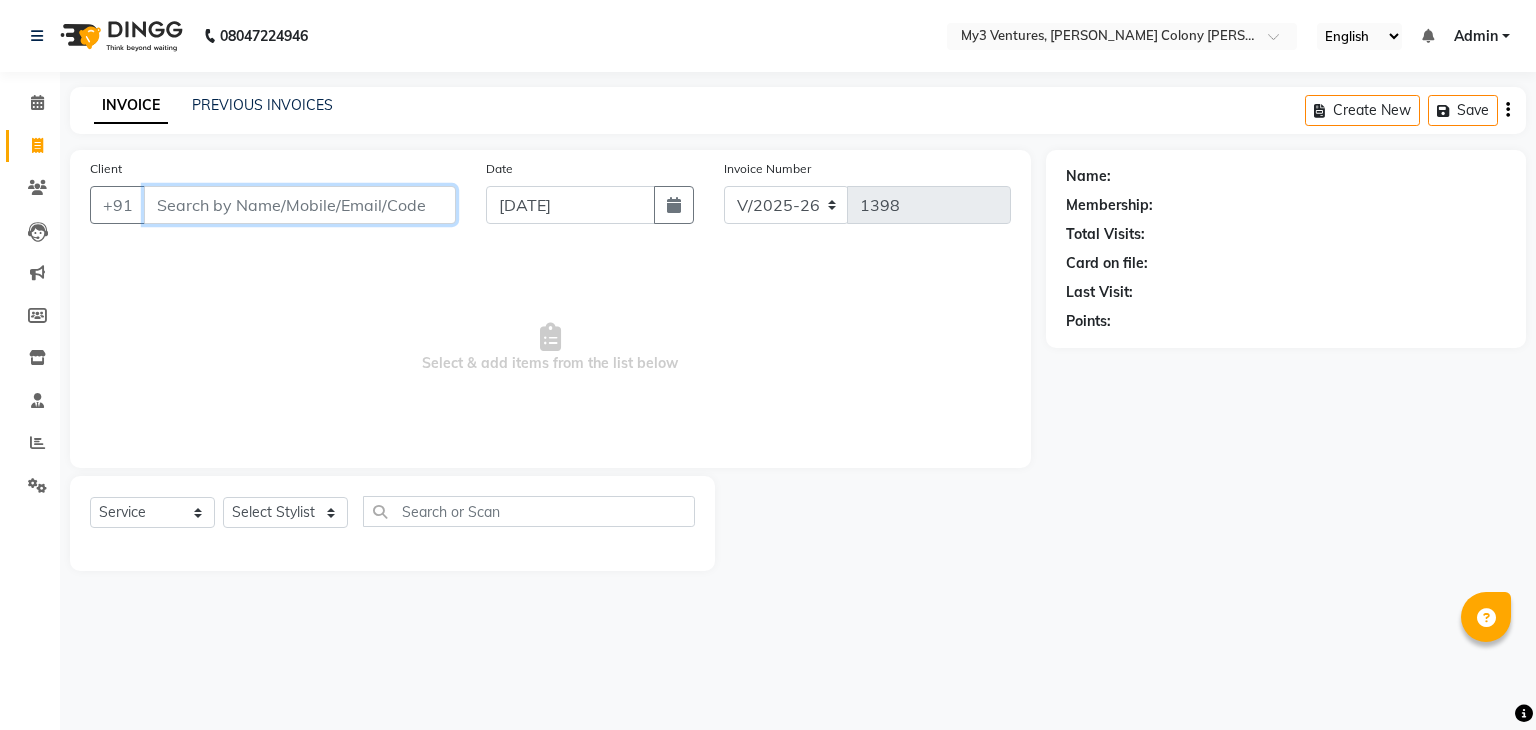 click on "Client" at bounding box center [300, 205] 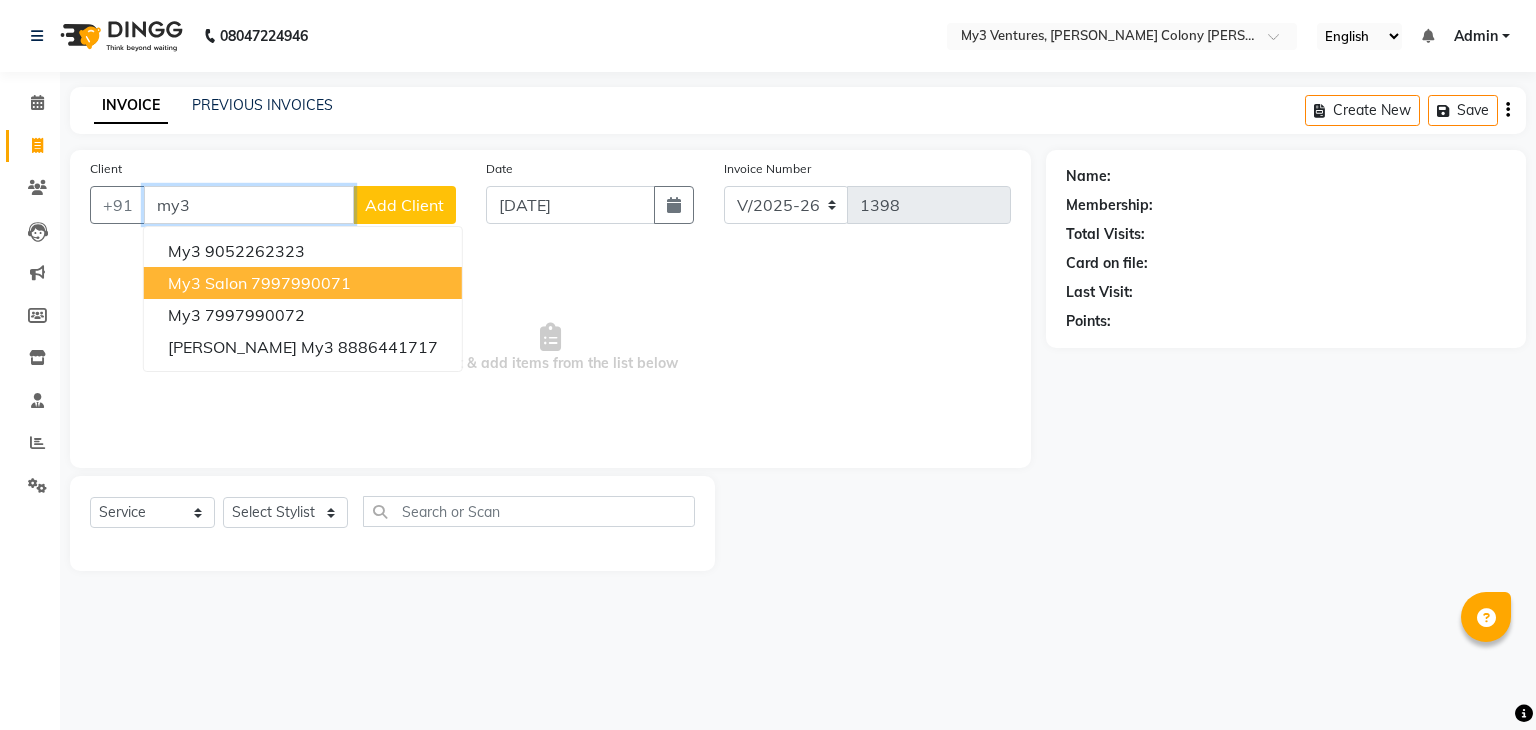 click on "my3 salon  7997990071" at bounding box center (303, 283) 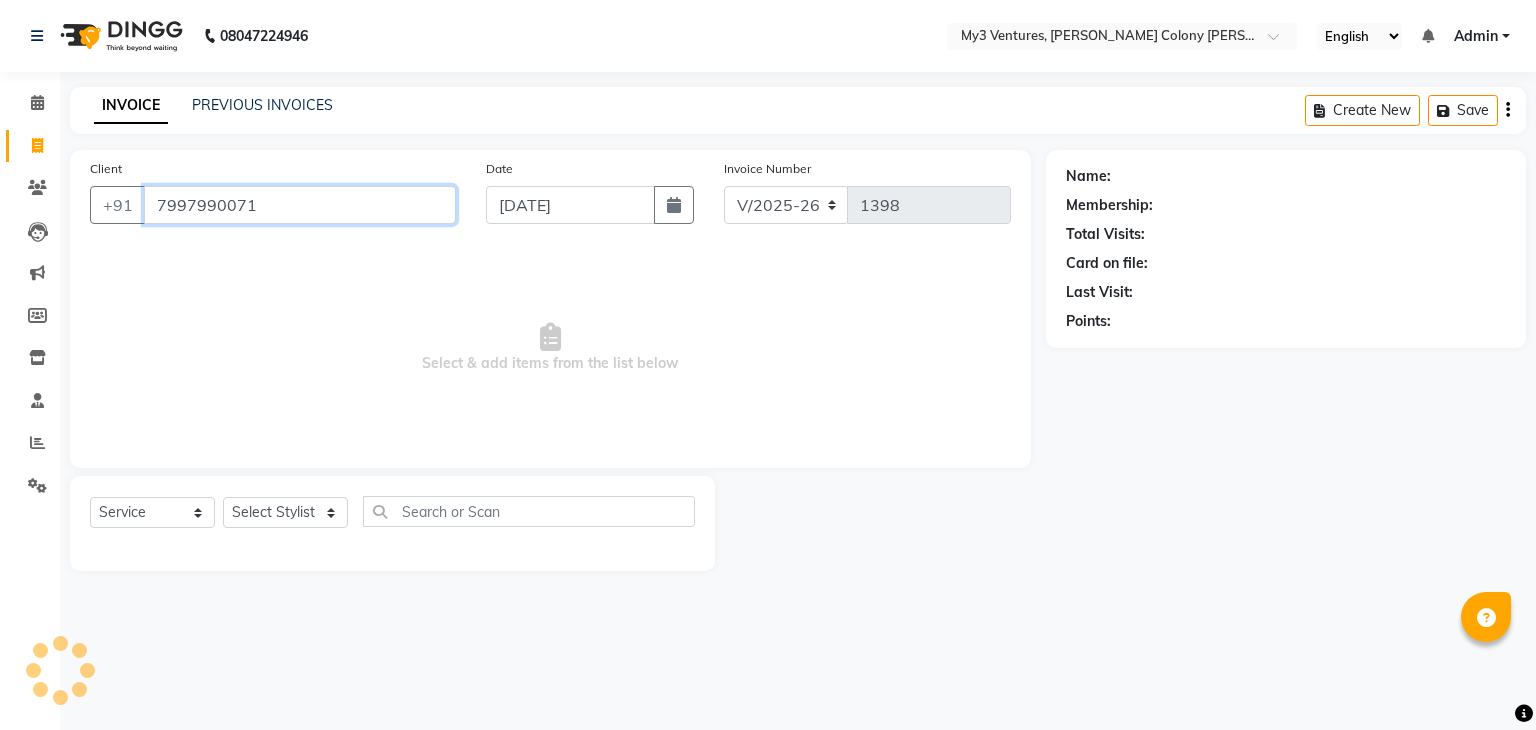 type on "7997990071" 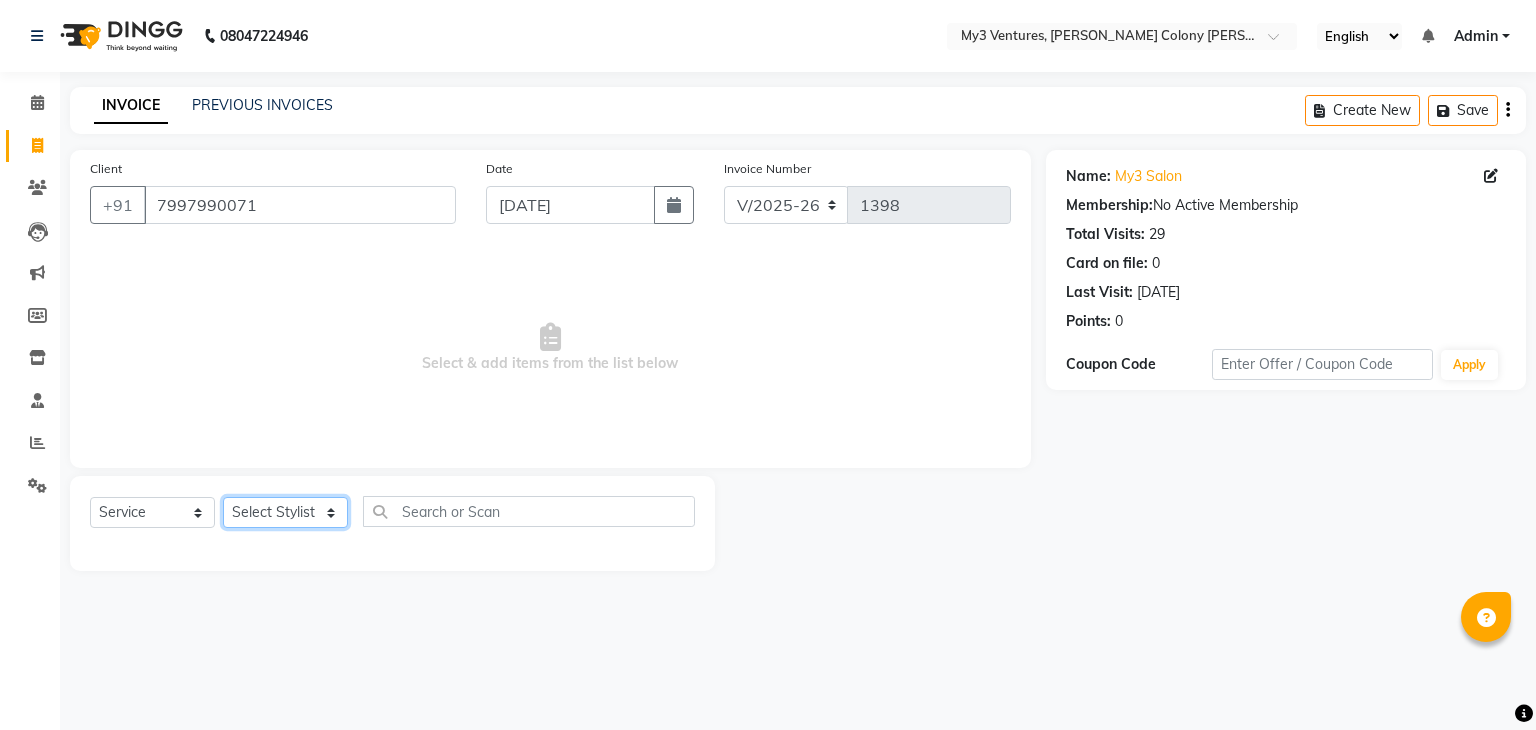 click on "Select Stylist ajju divya rihan Sahzad sowjanya Sowji & Zeehan srilatha Swapna Zeeshan" 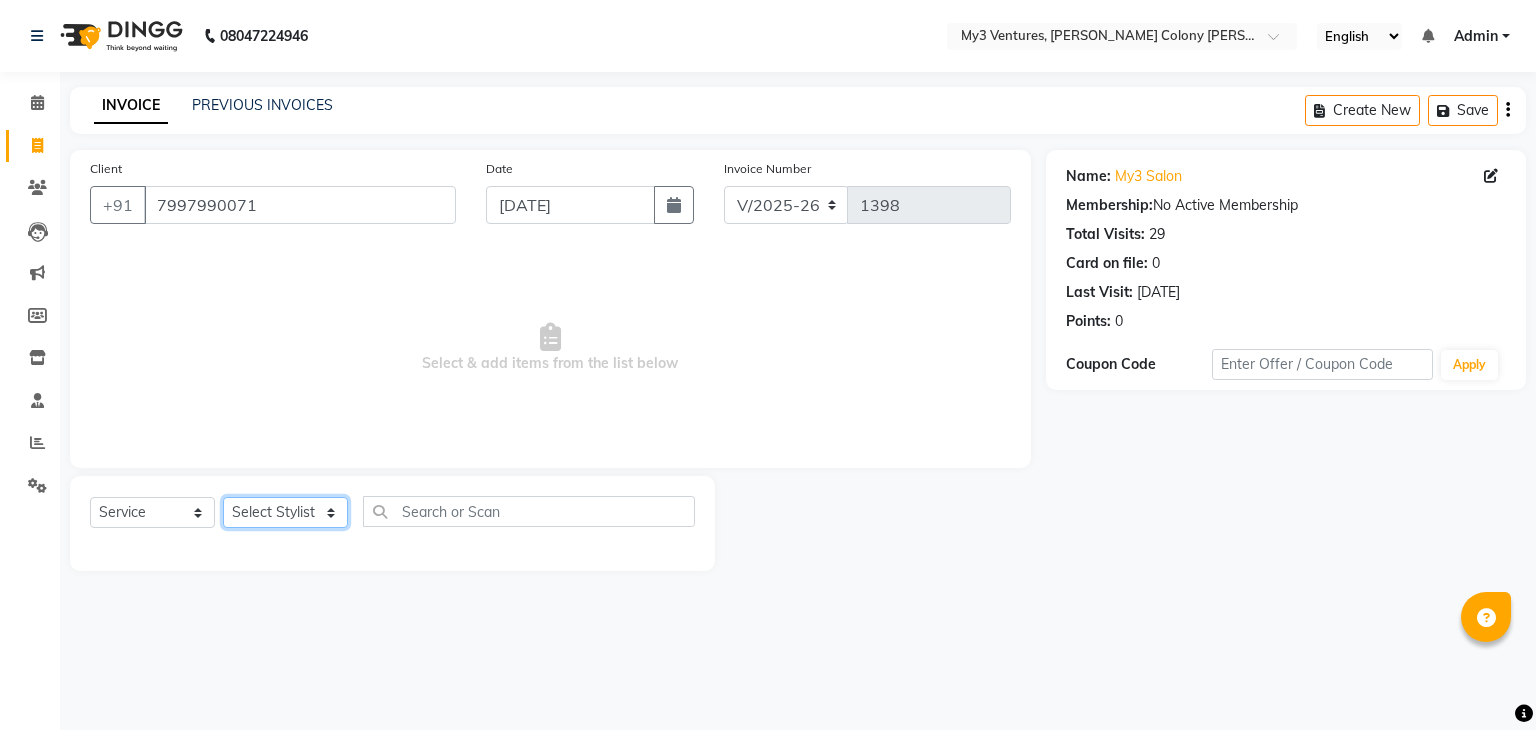 select on "78733" 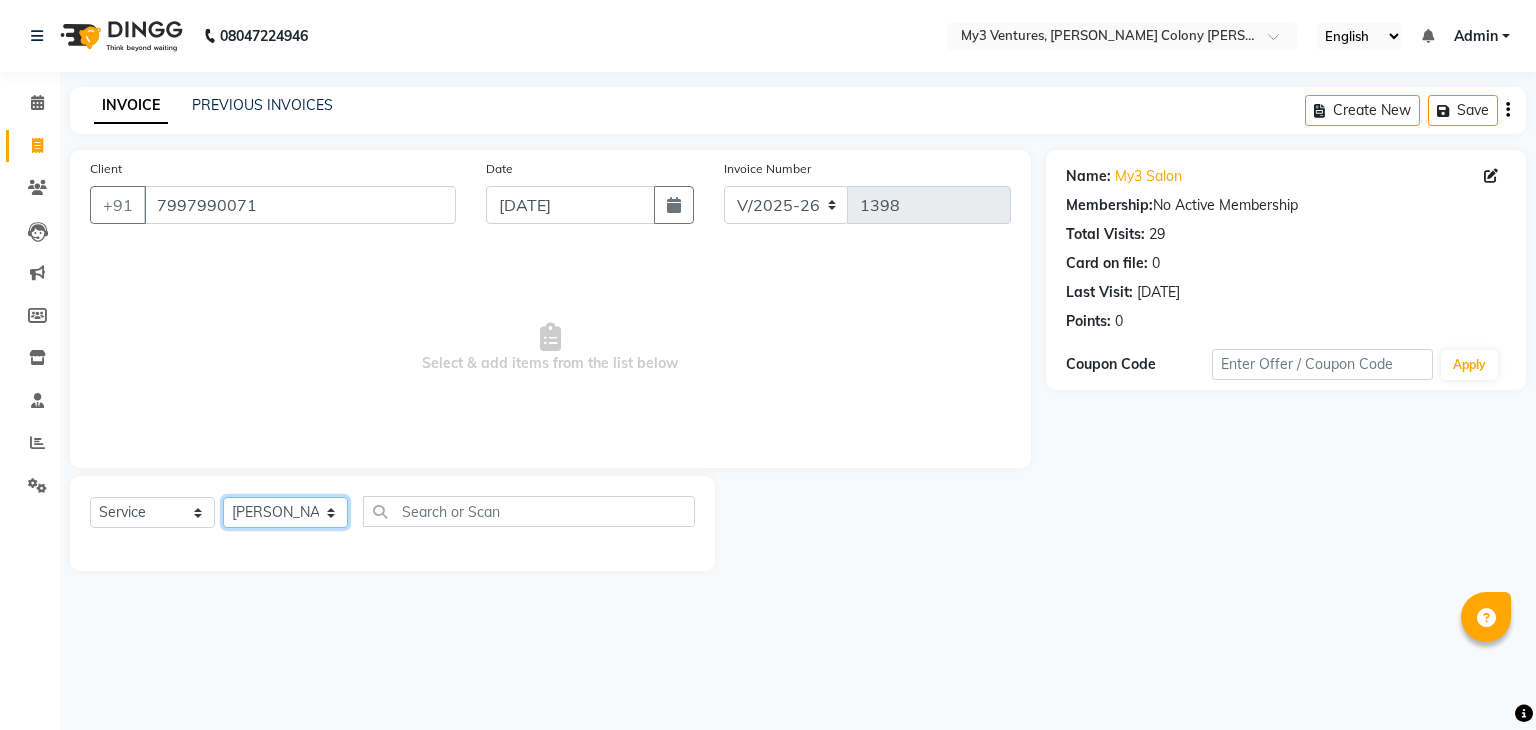 click on "Select Stylist ajju divya rihan Sahzad sowjanya Sowji & Zeehan srilatha Swapna Zeeshan" 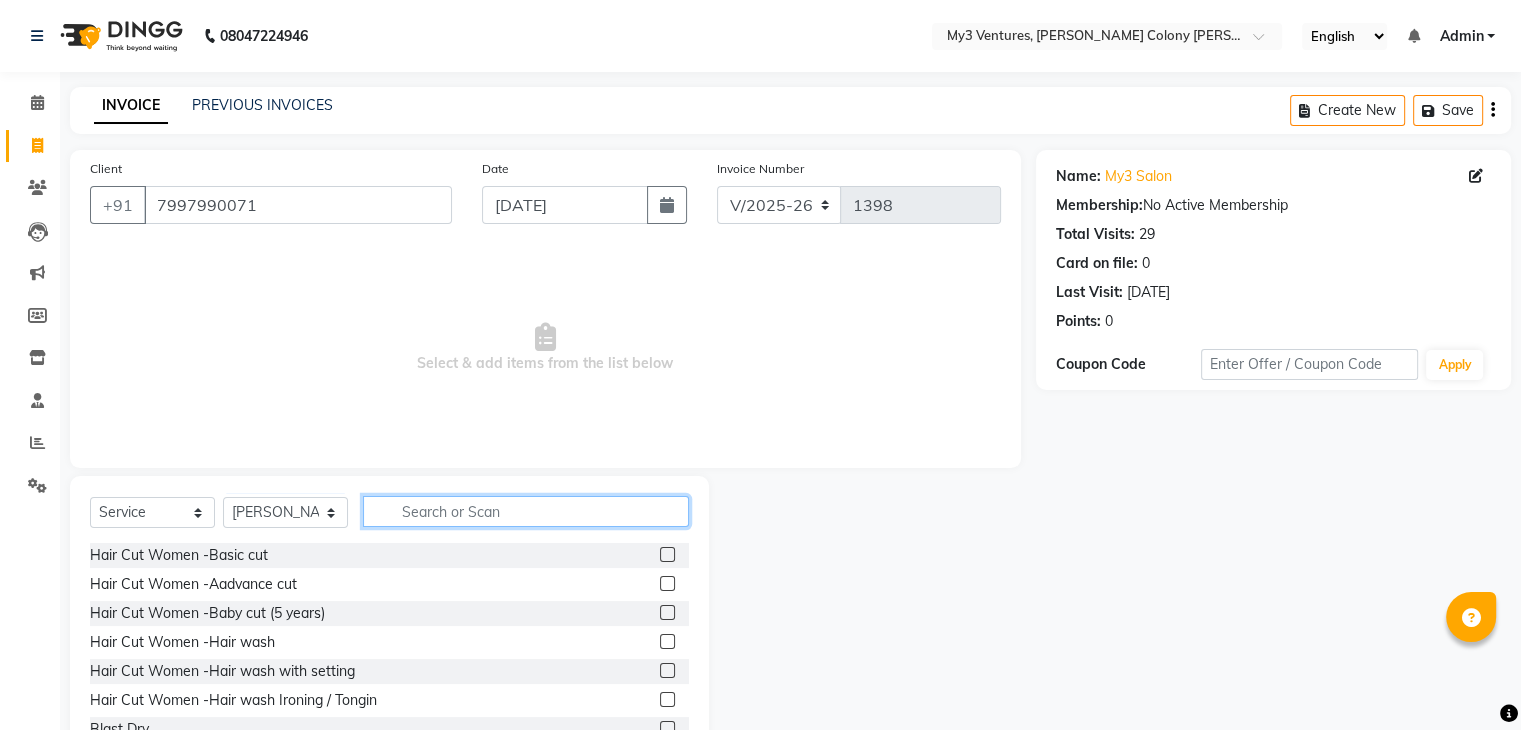 click 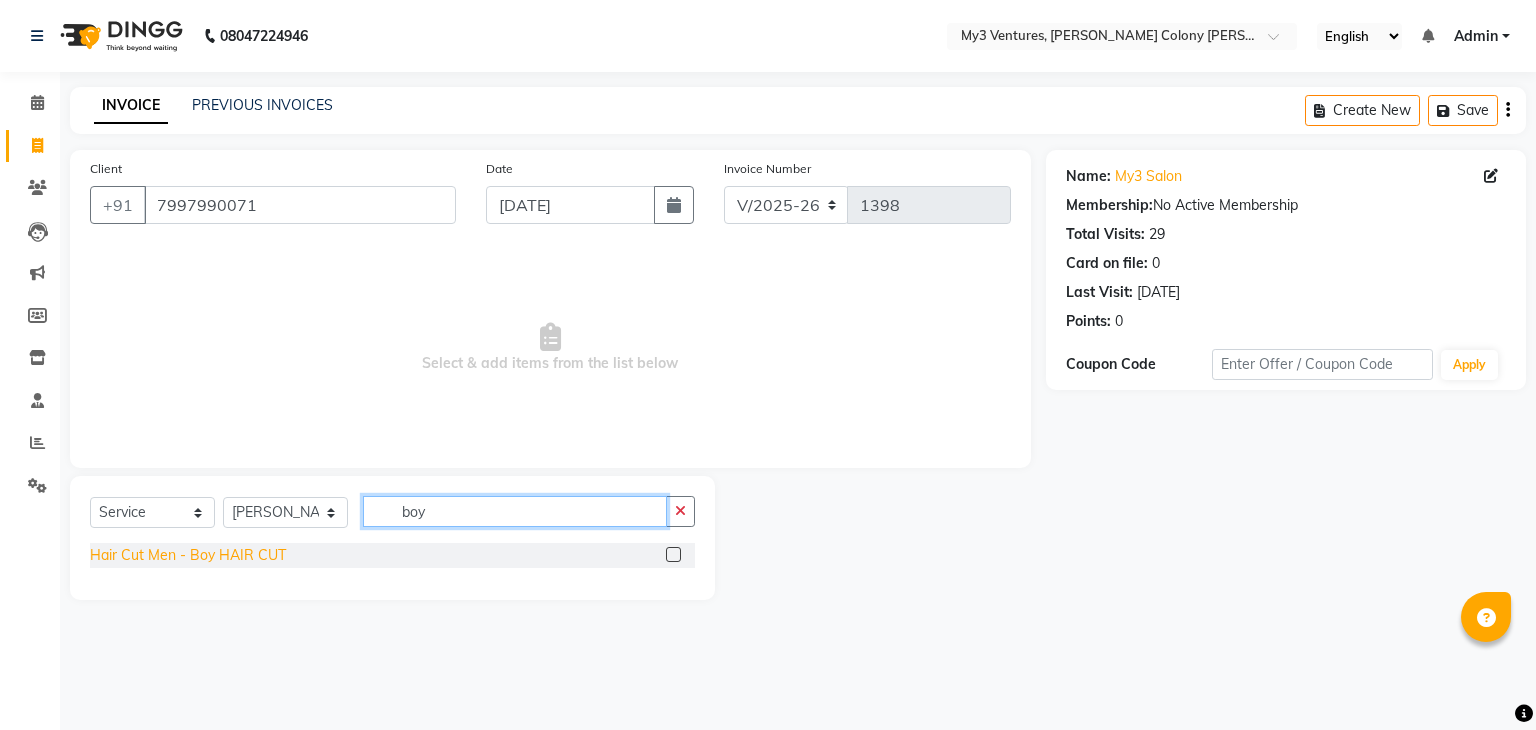 type on "boy" 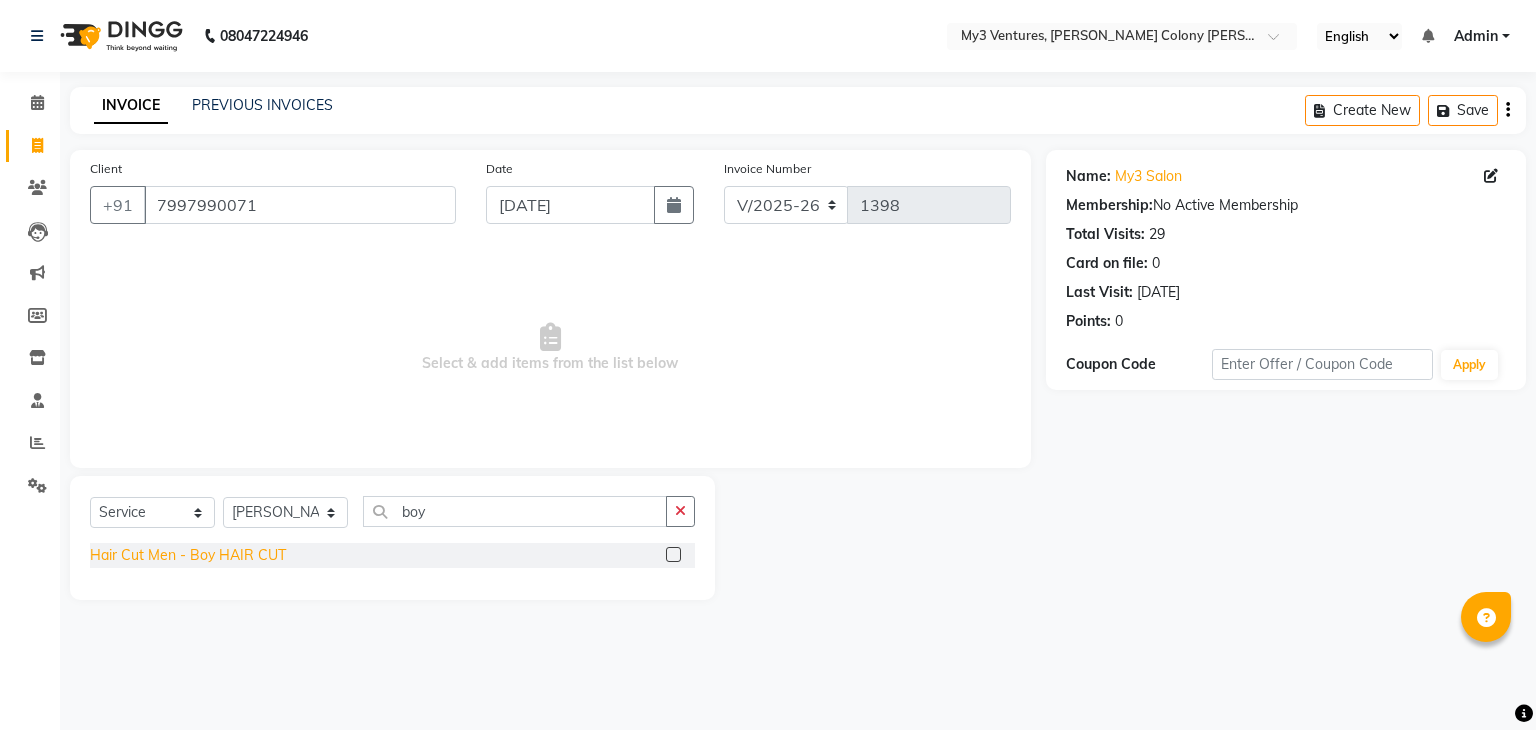 click on "Hair Cut Men - Boy HAIR CUT" 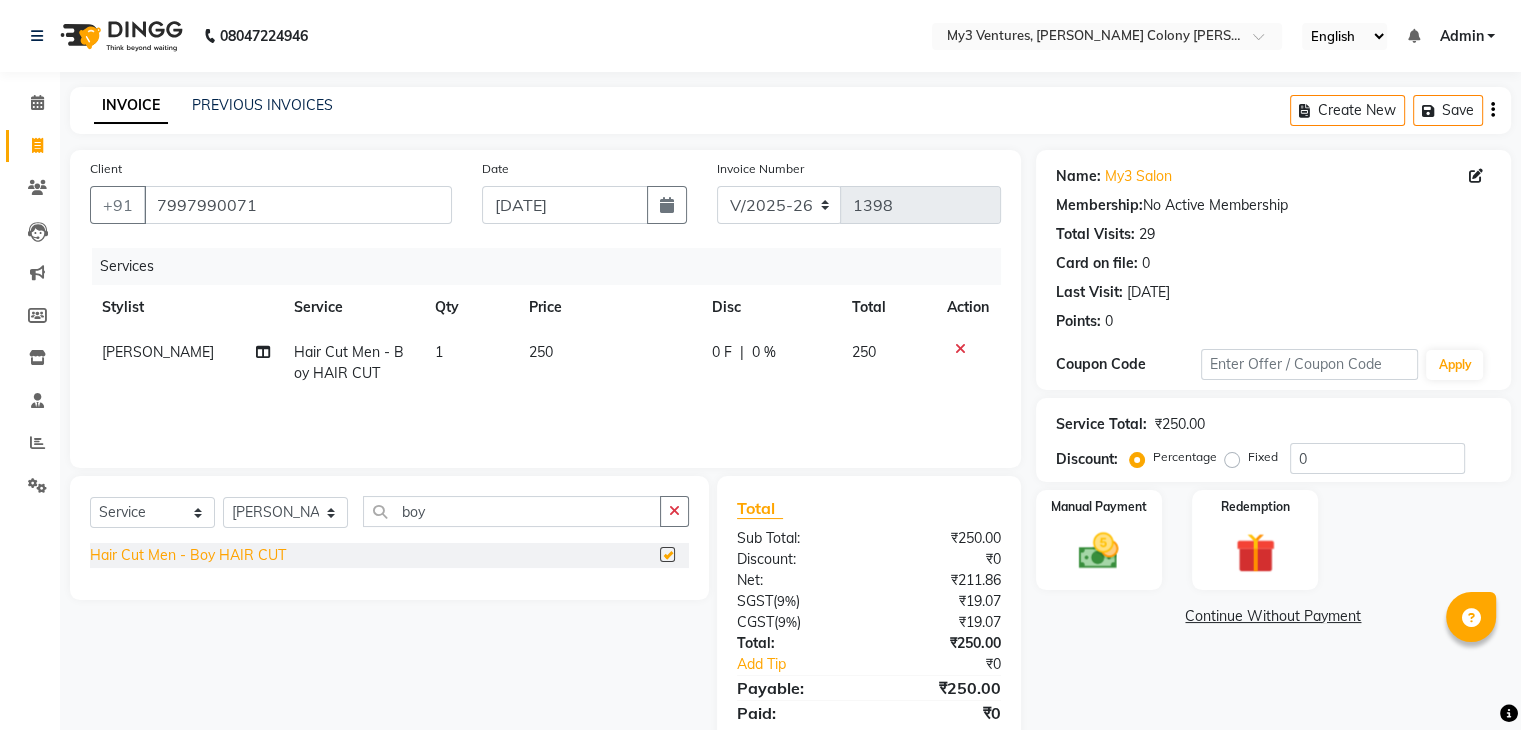 checkbox on "false" 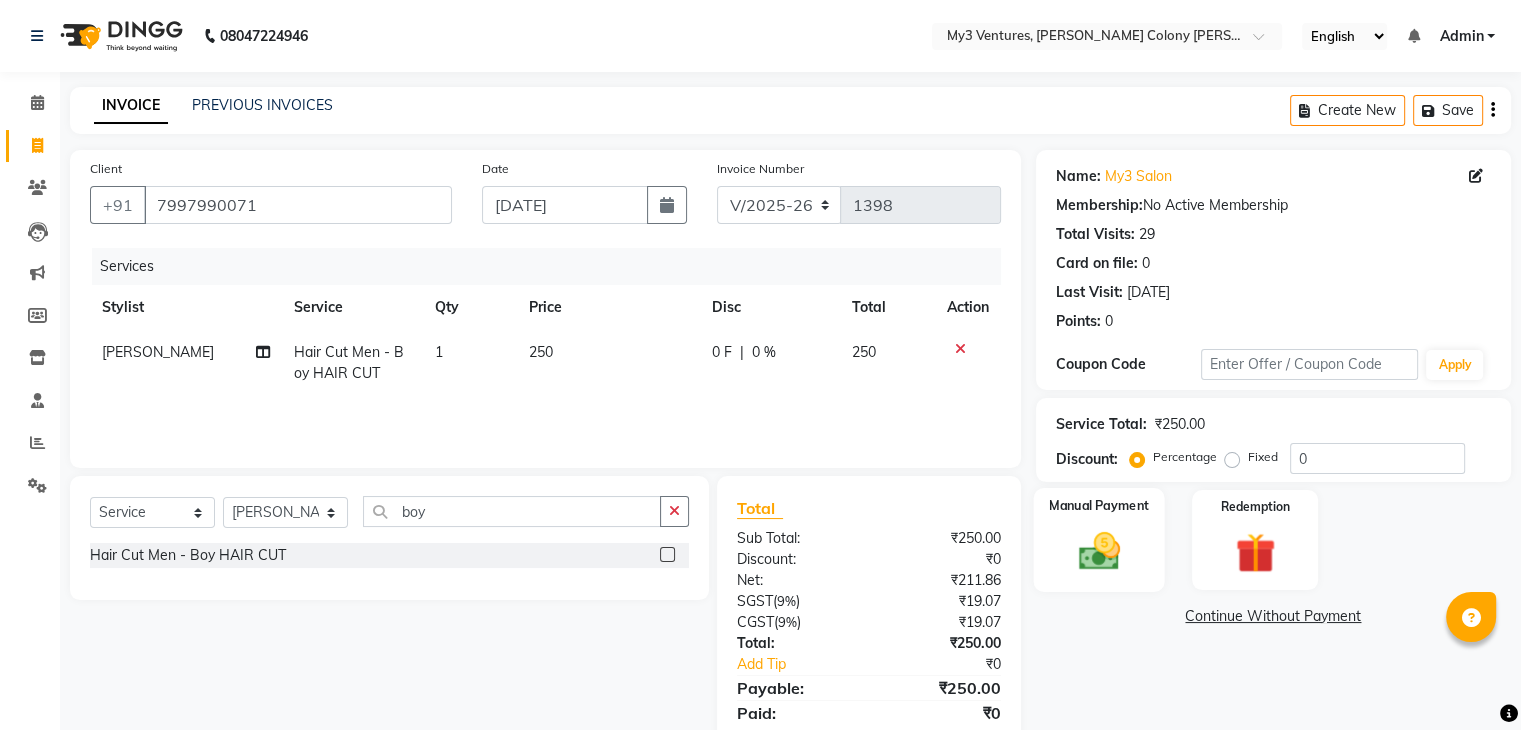 click 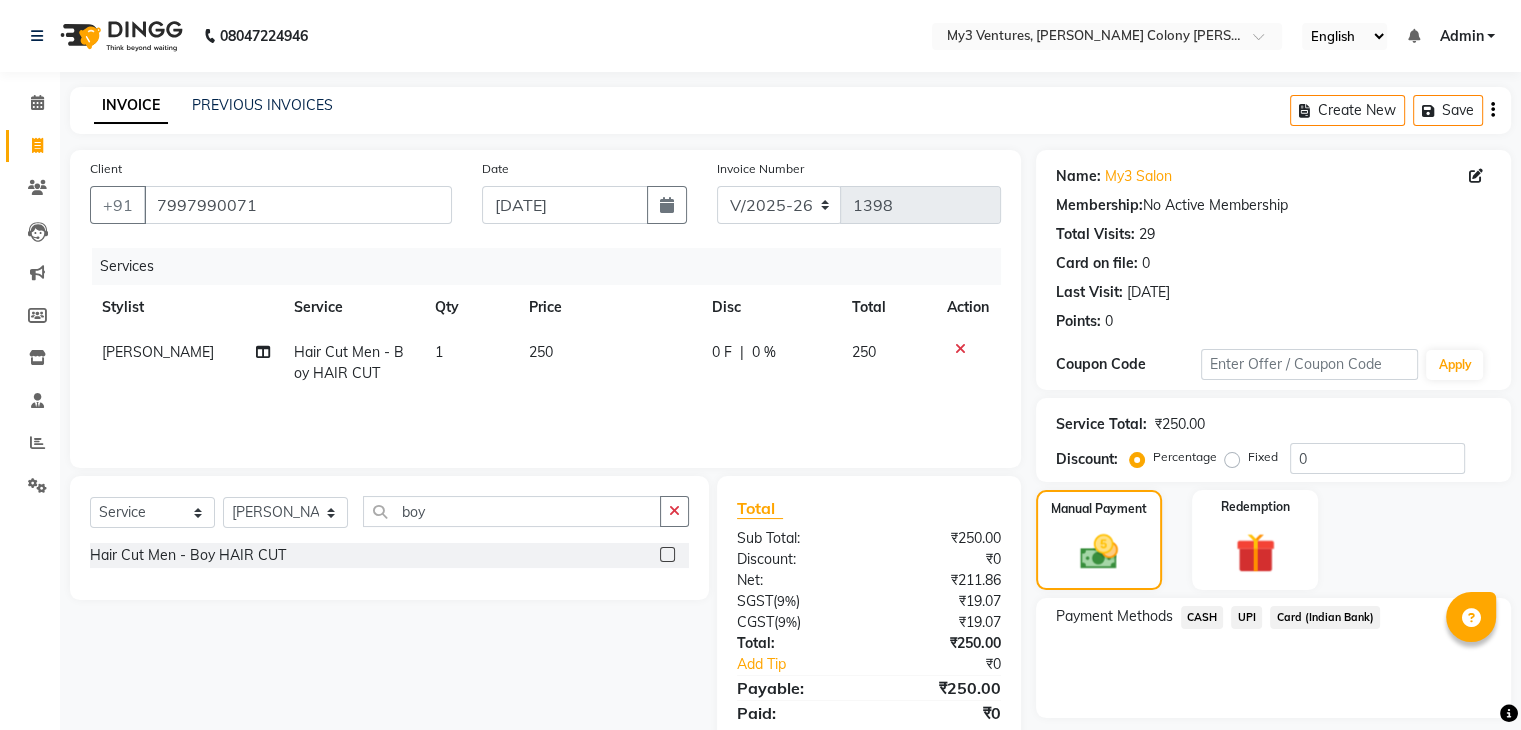 scroll, scrollTop: 71, scrollLeft: 0, axis: vertical 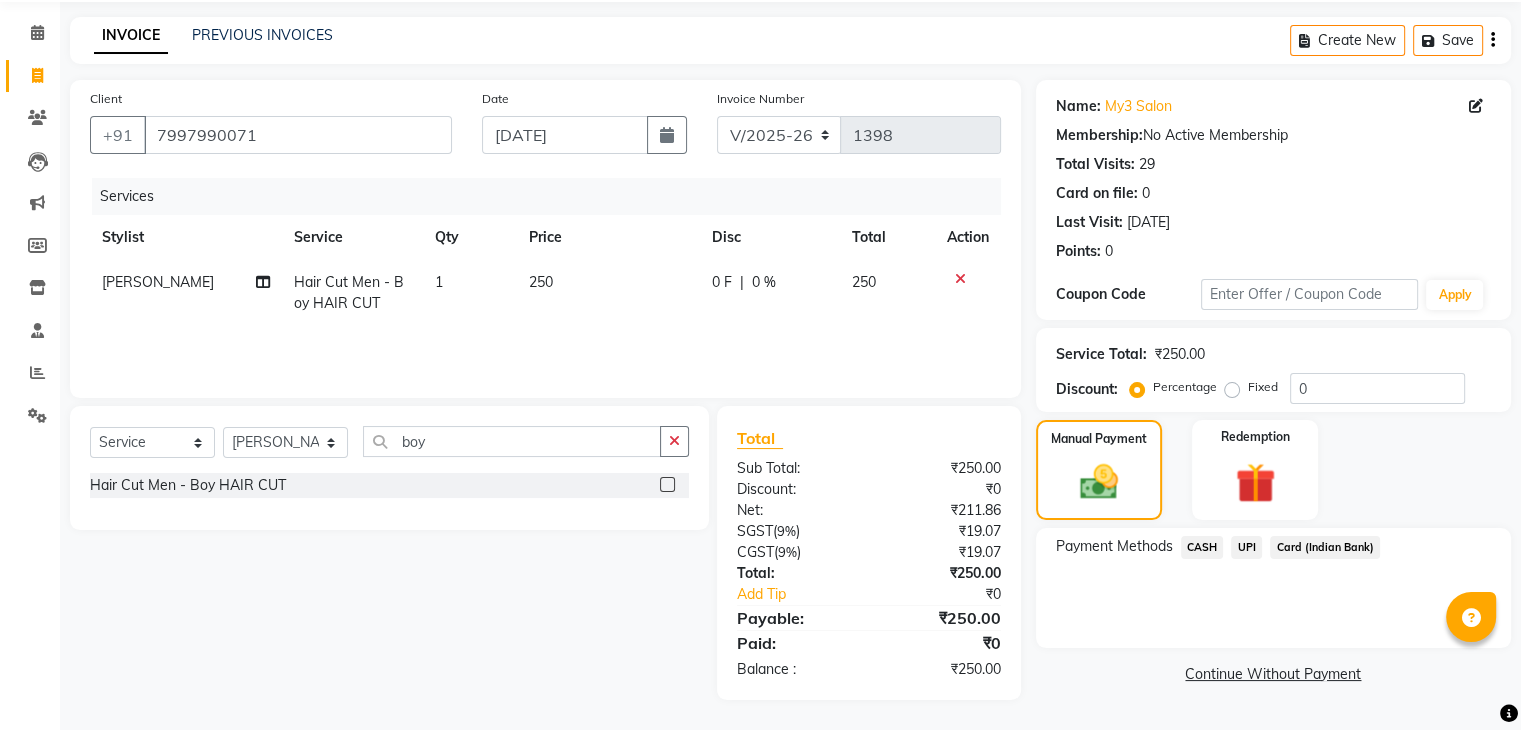 click on "UPI" 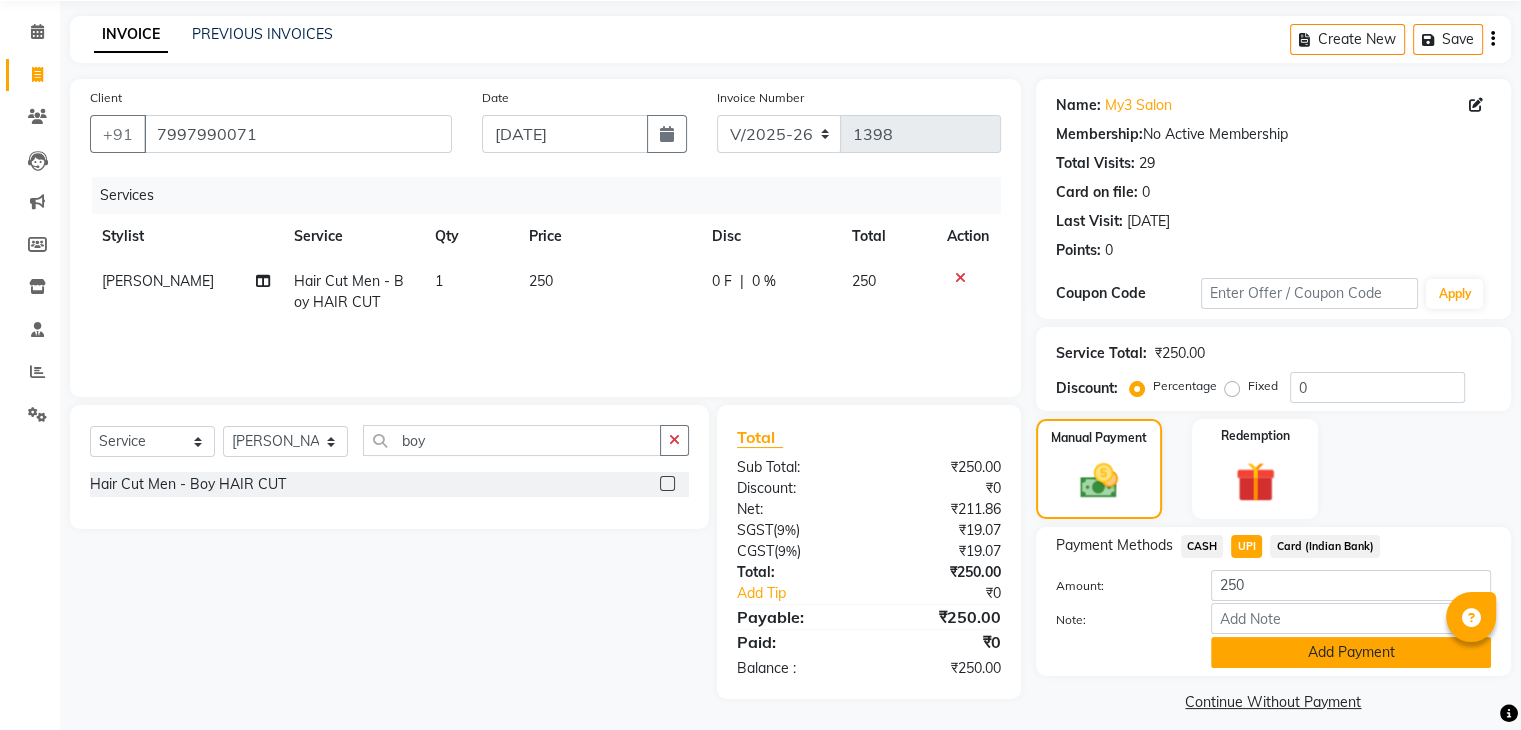scroll, scrollTop: 89, scrollLeft: 0, axis: vertical 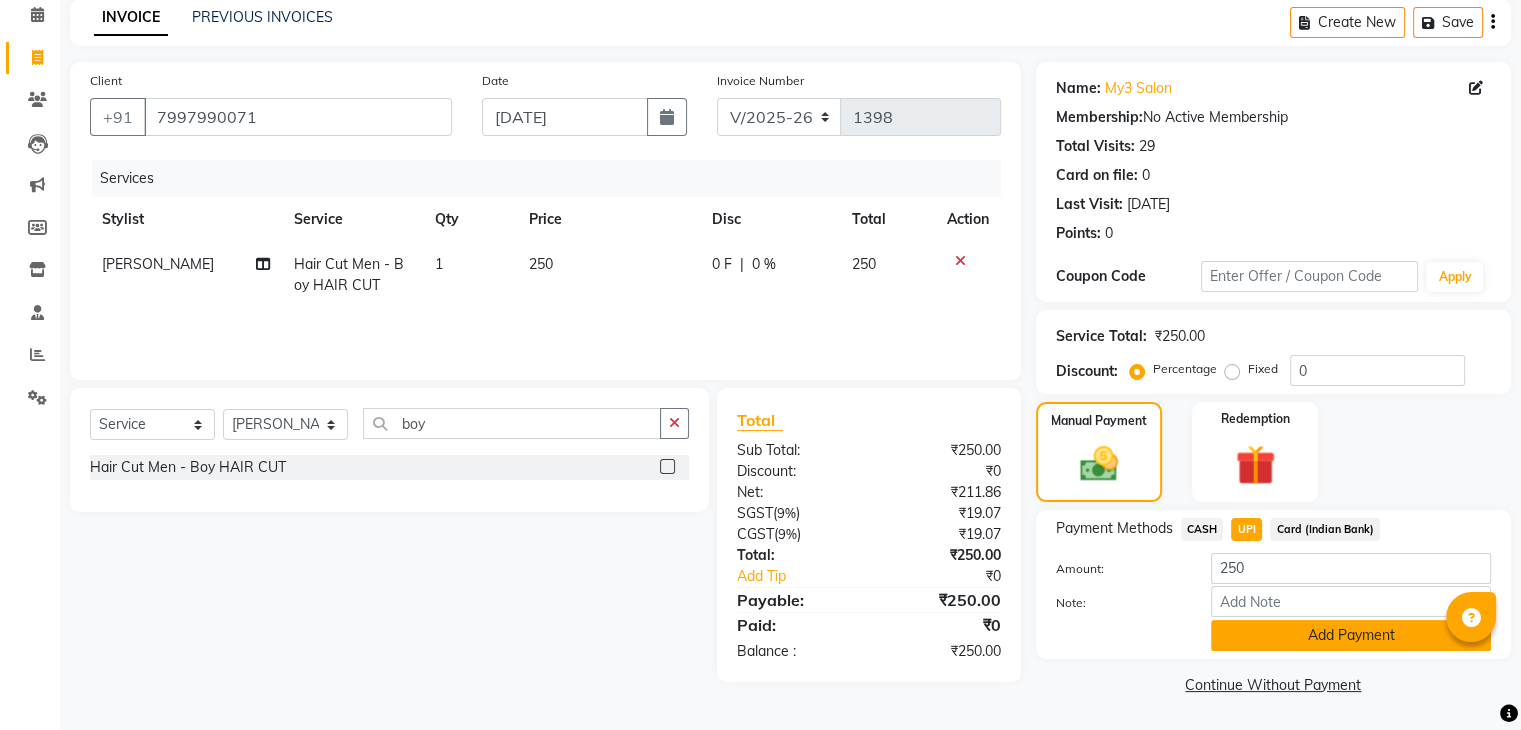 click on "Add Payment" 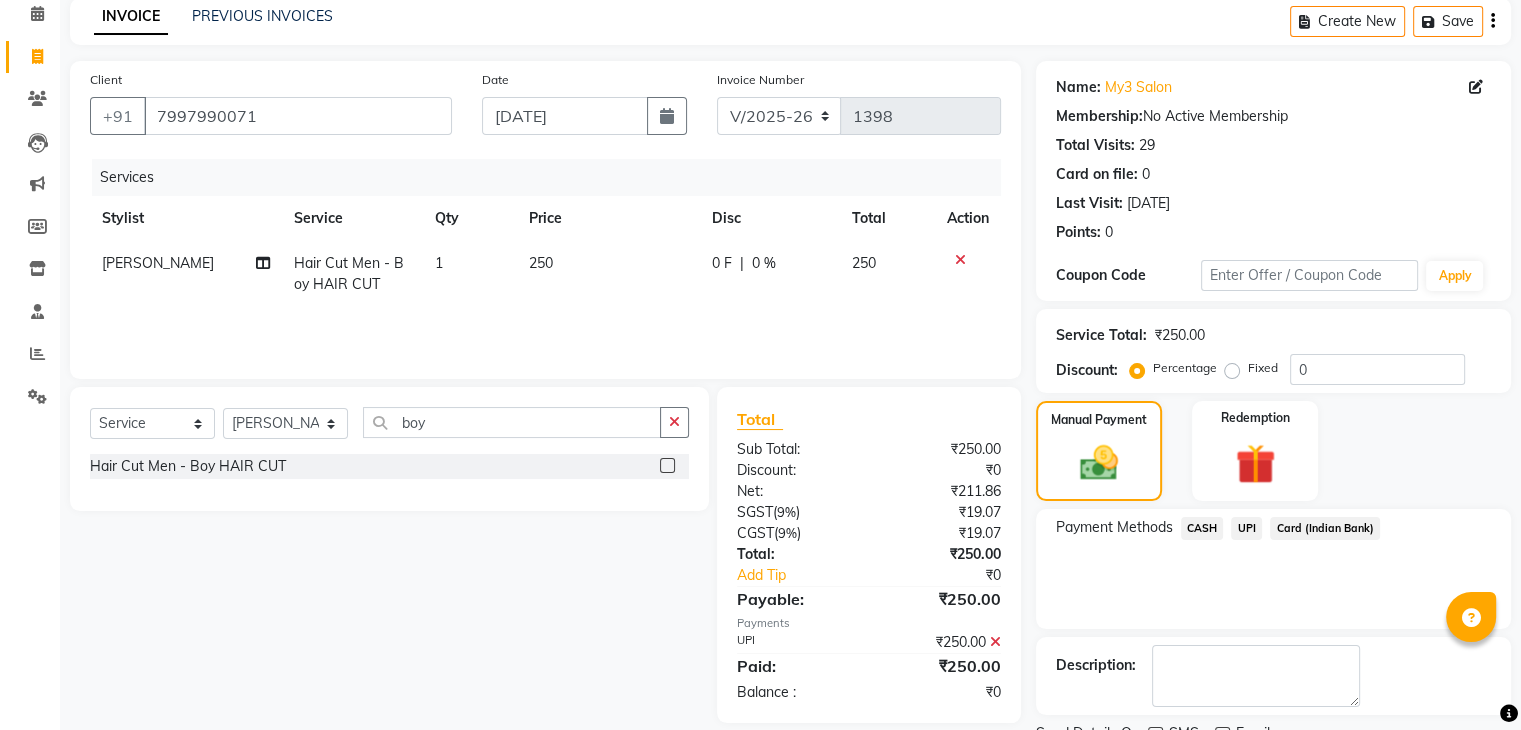 scroll, scrollTop: 171, scrollLeft: 0, axis: vertical 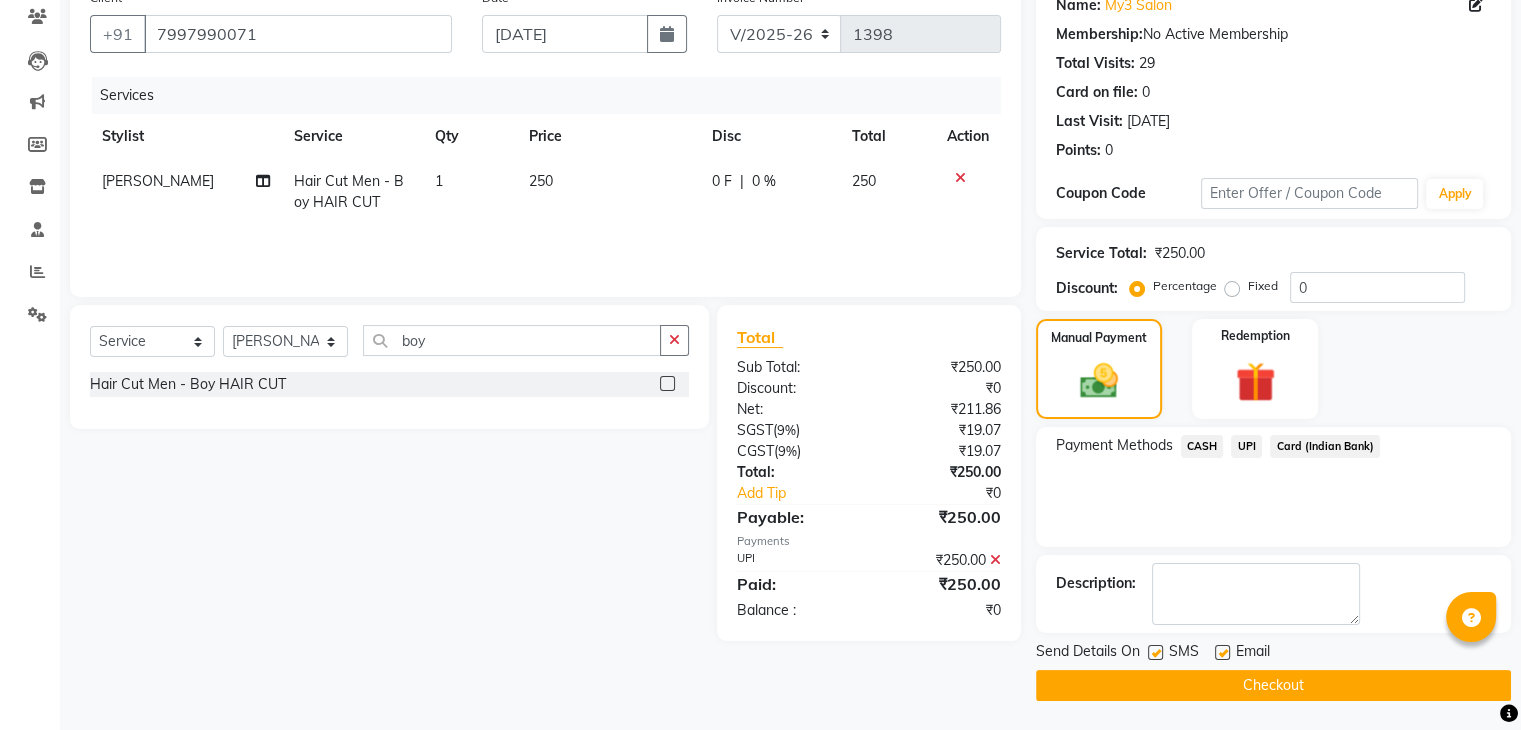 click on "Checkout" 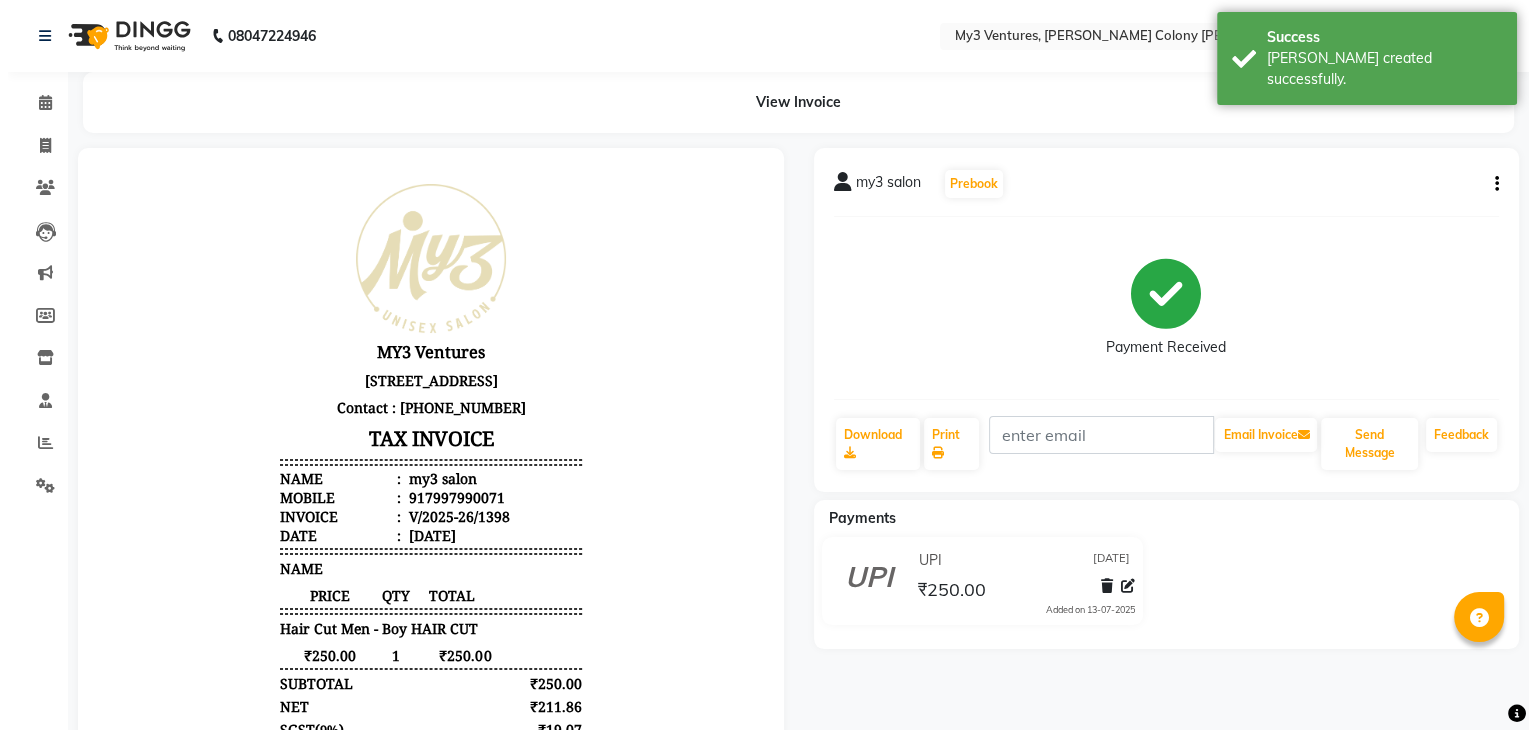 scroll, scrollTop: 0, scrollLeft: 0, axis: both 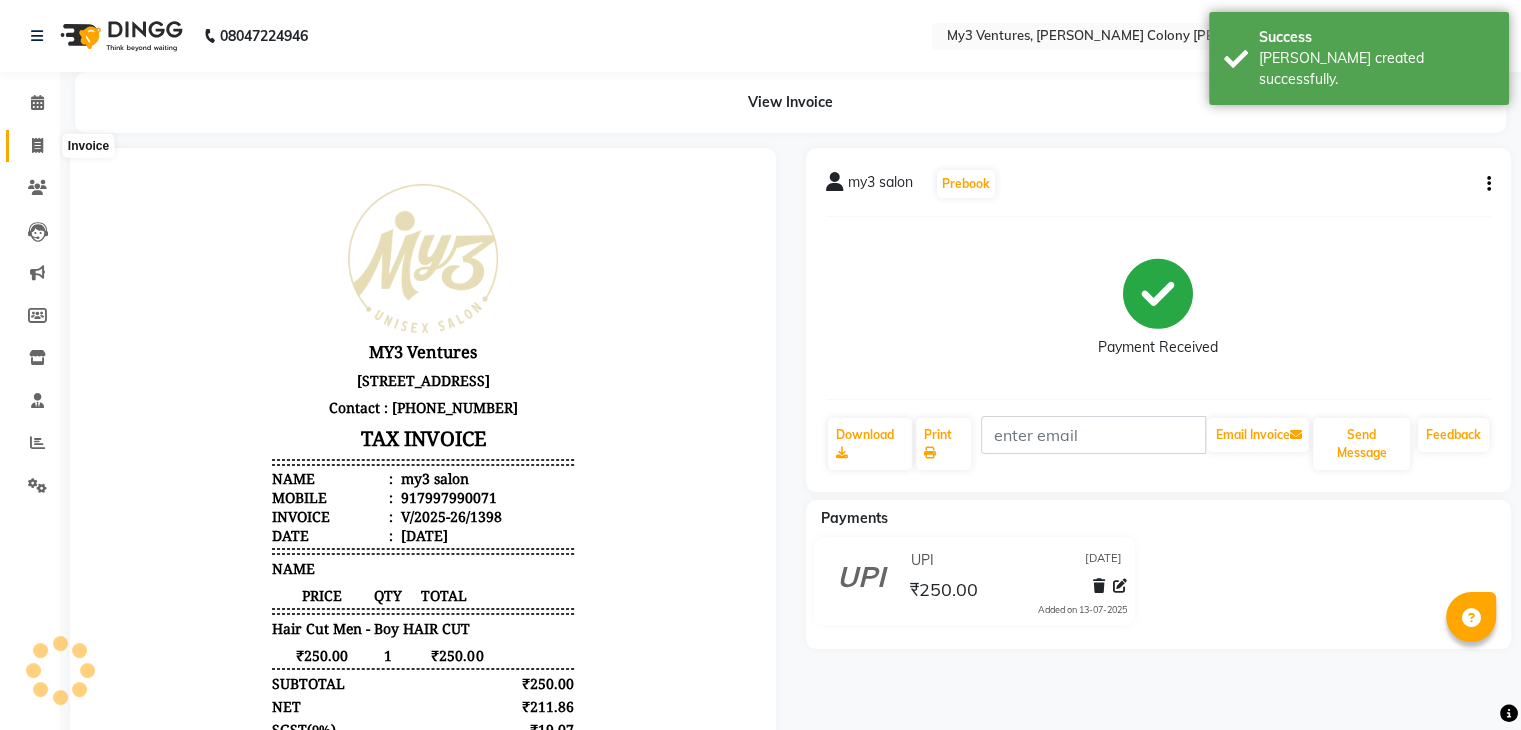 click 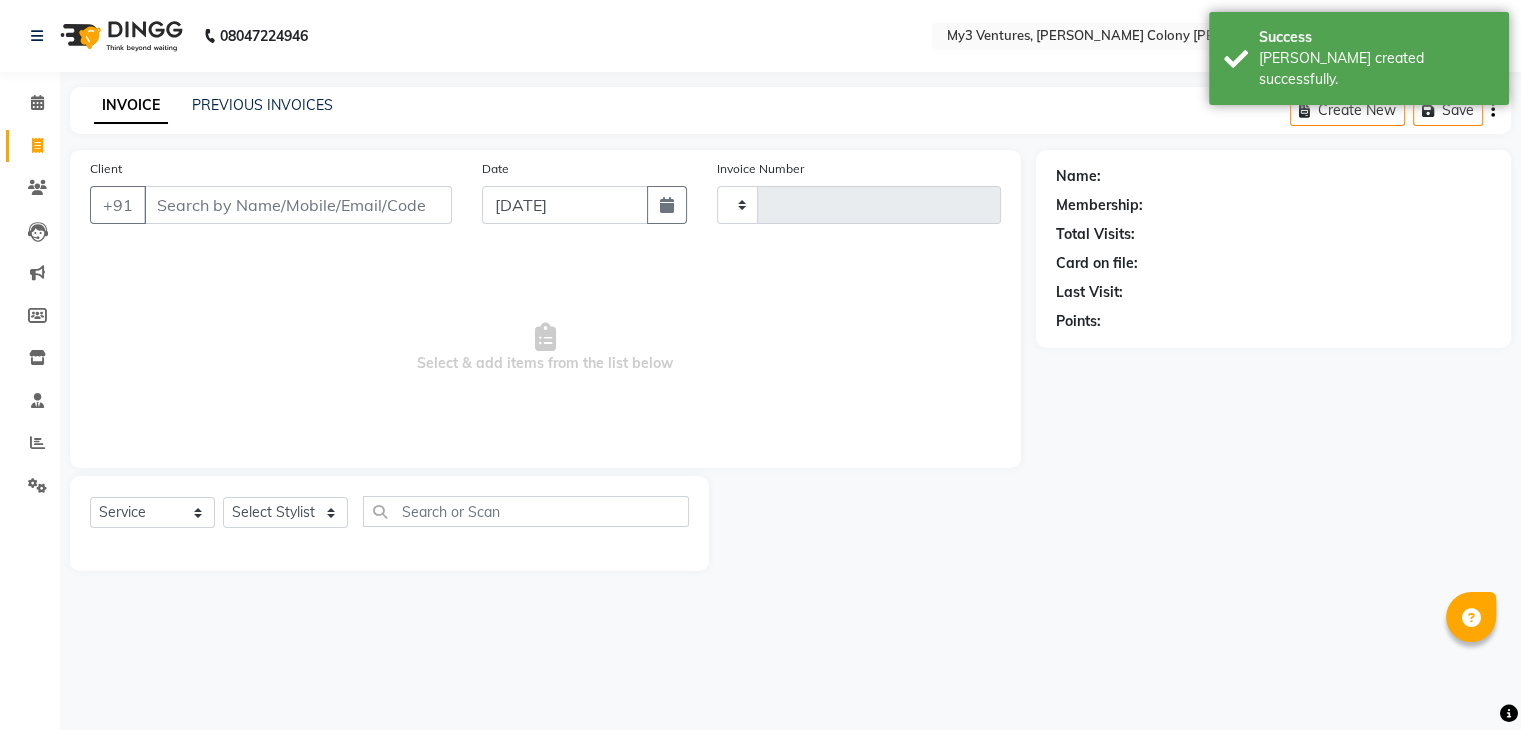 type on "1399" 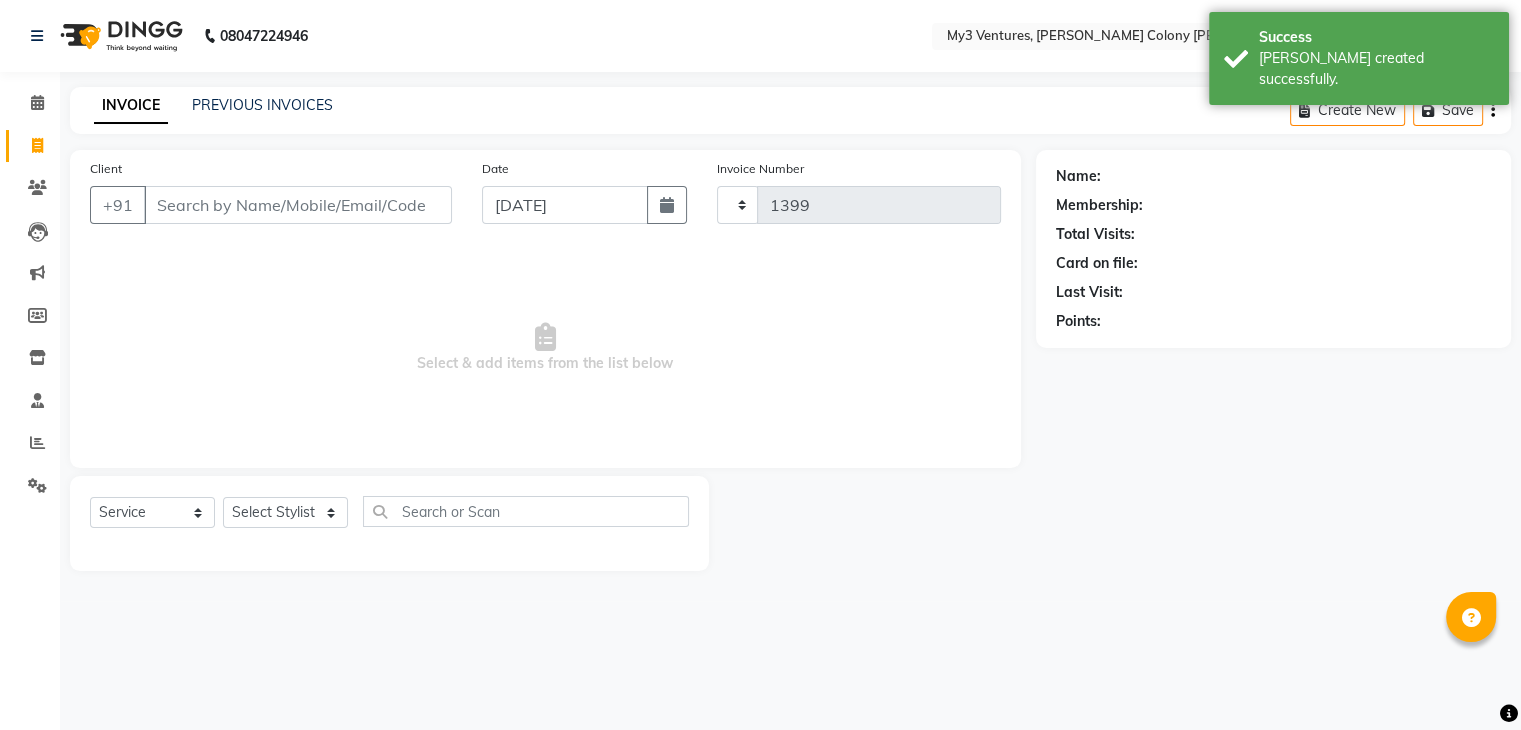 select on "6707" 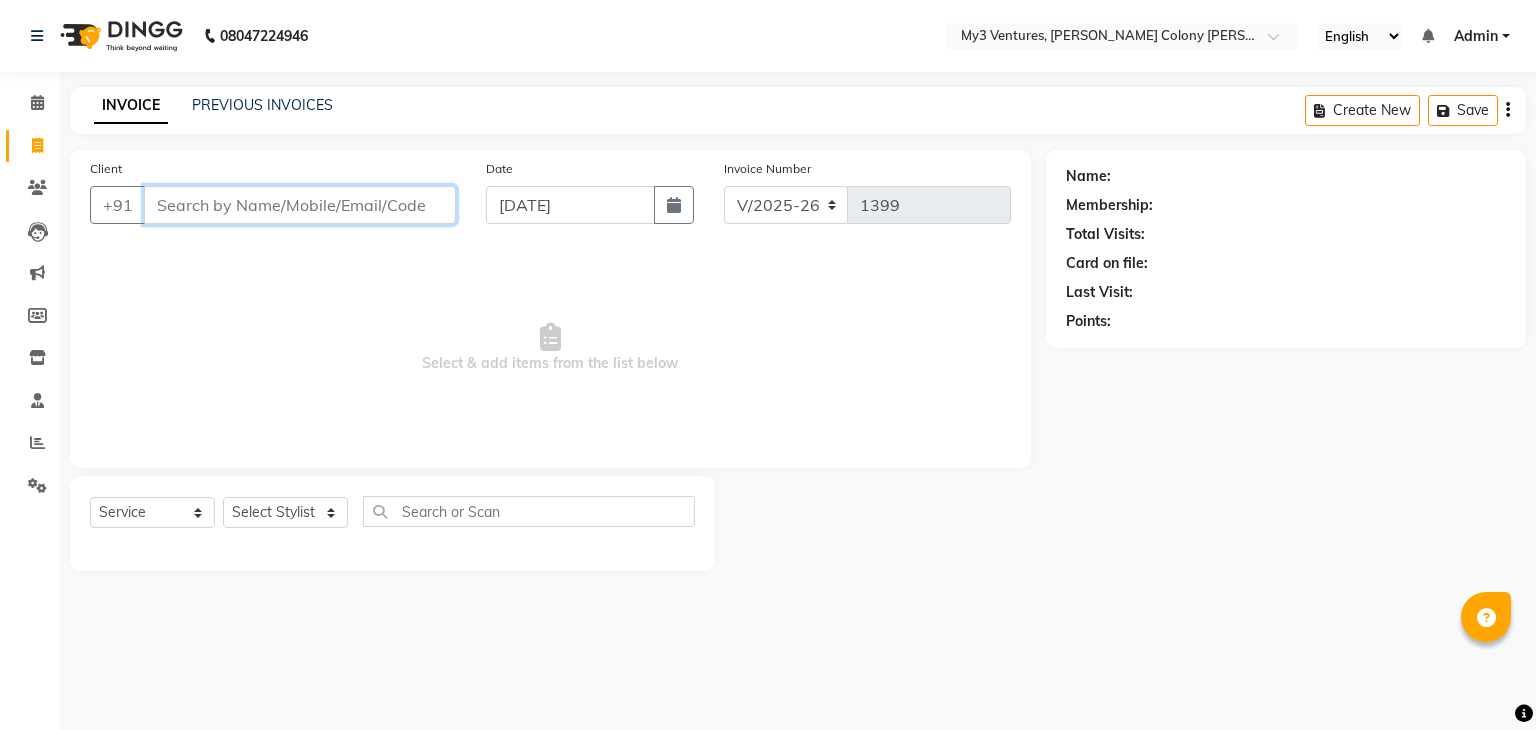 click on "Client" at bounding box center [300, 205] 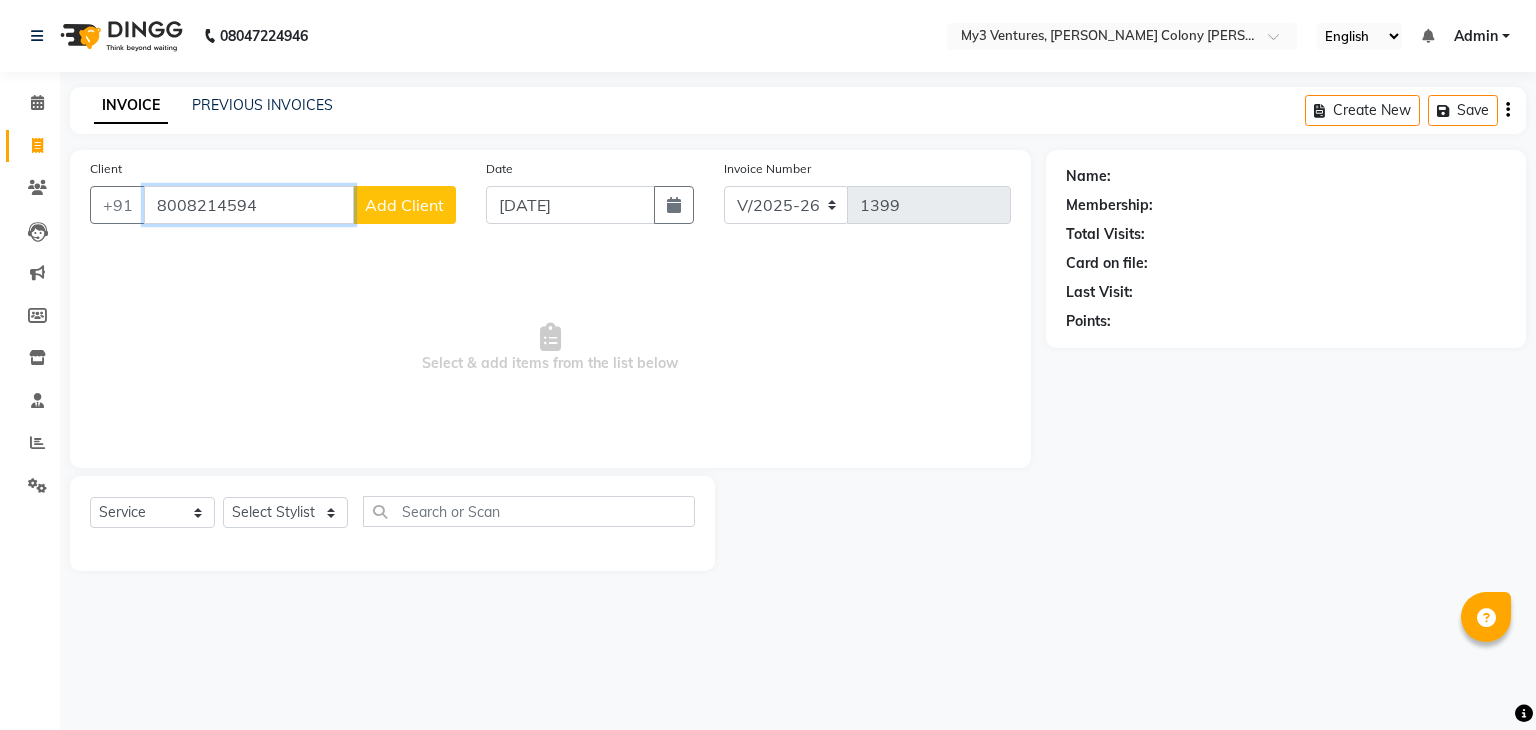 type on "8008214594" 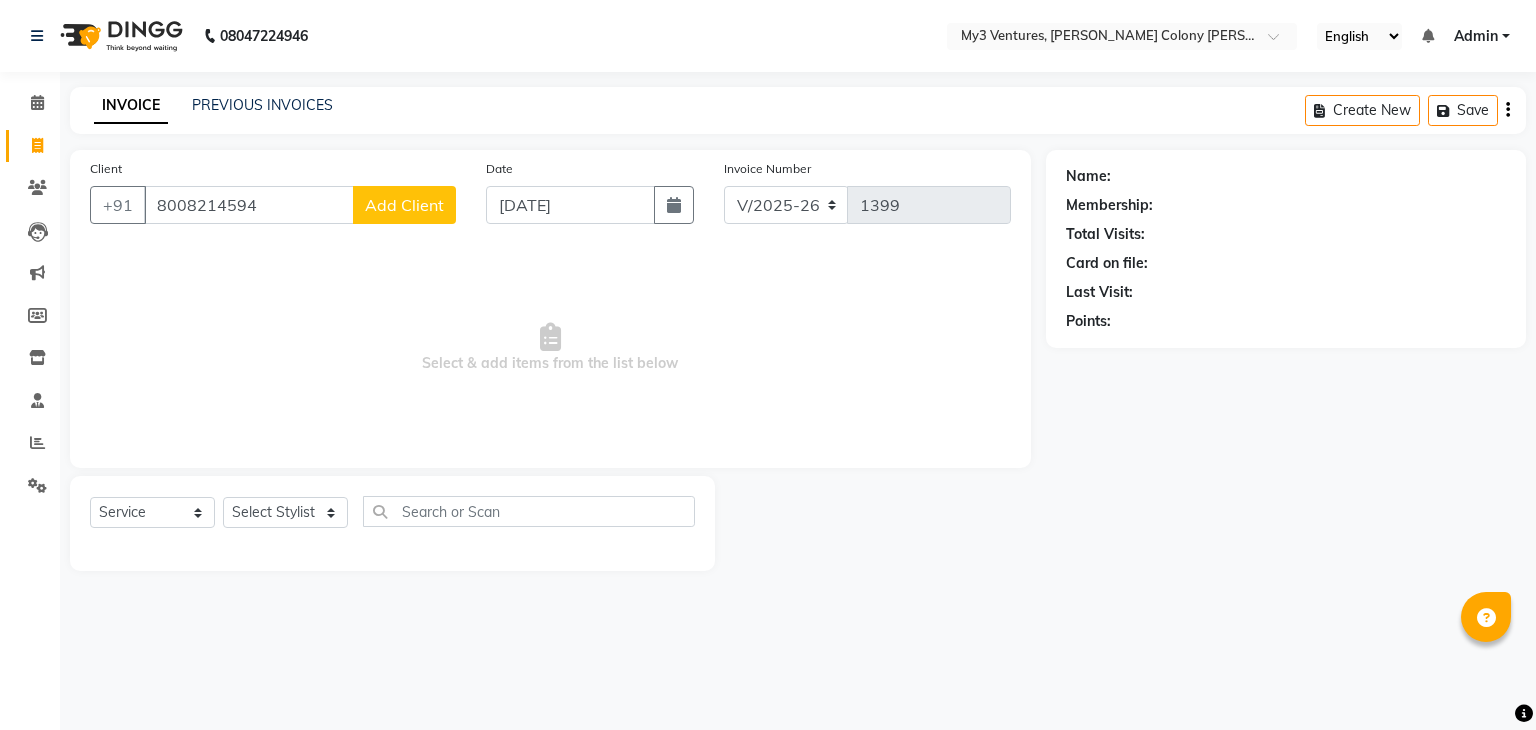 click on "Add Client" 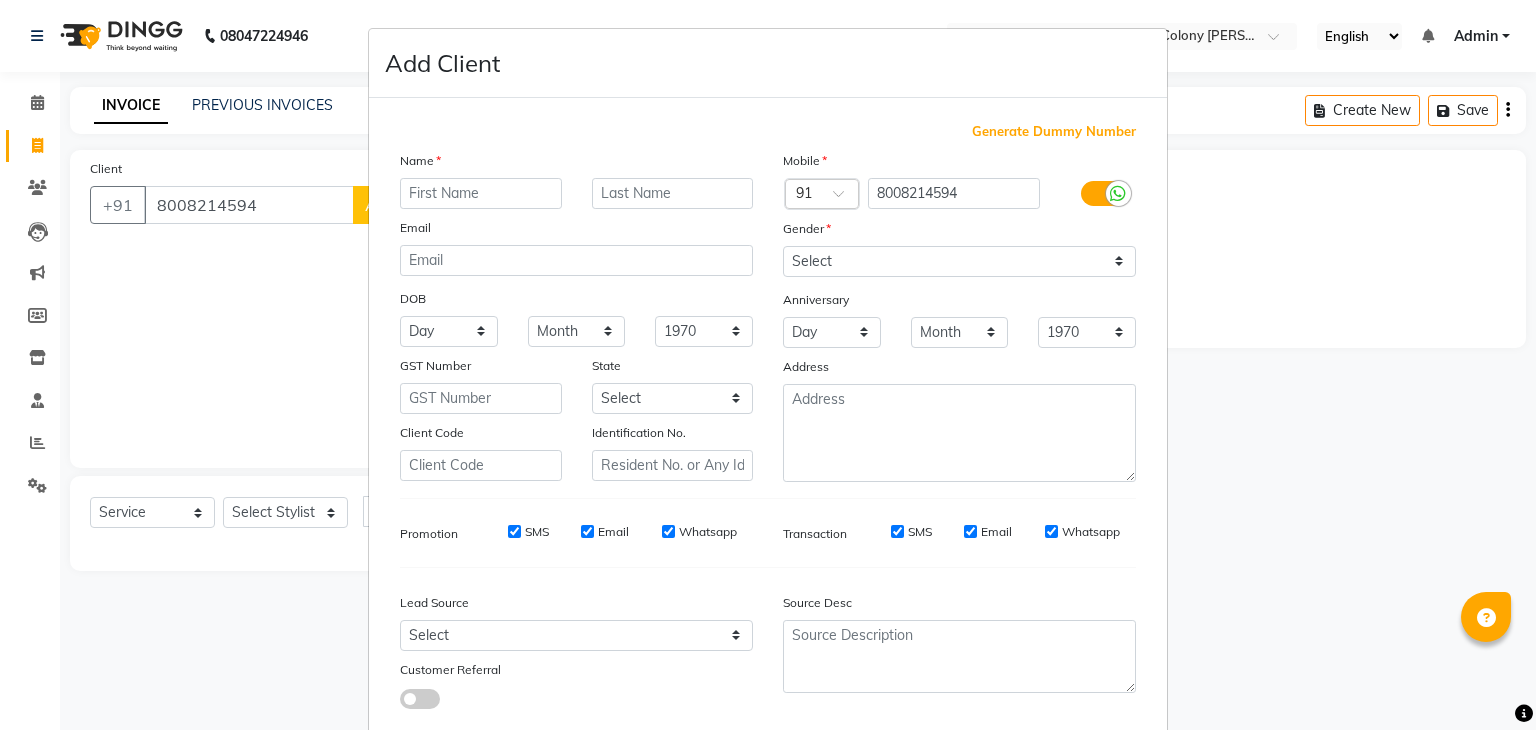 click at bounding box center (481, 193) 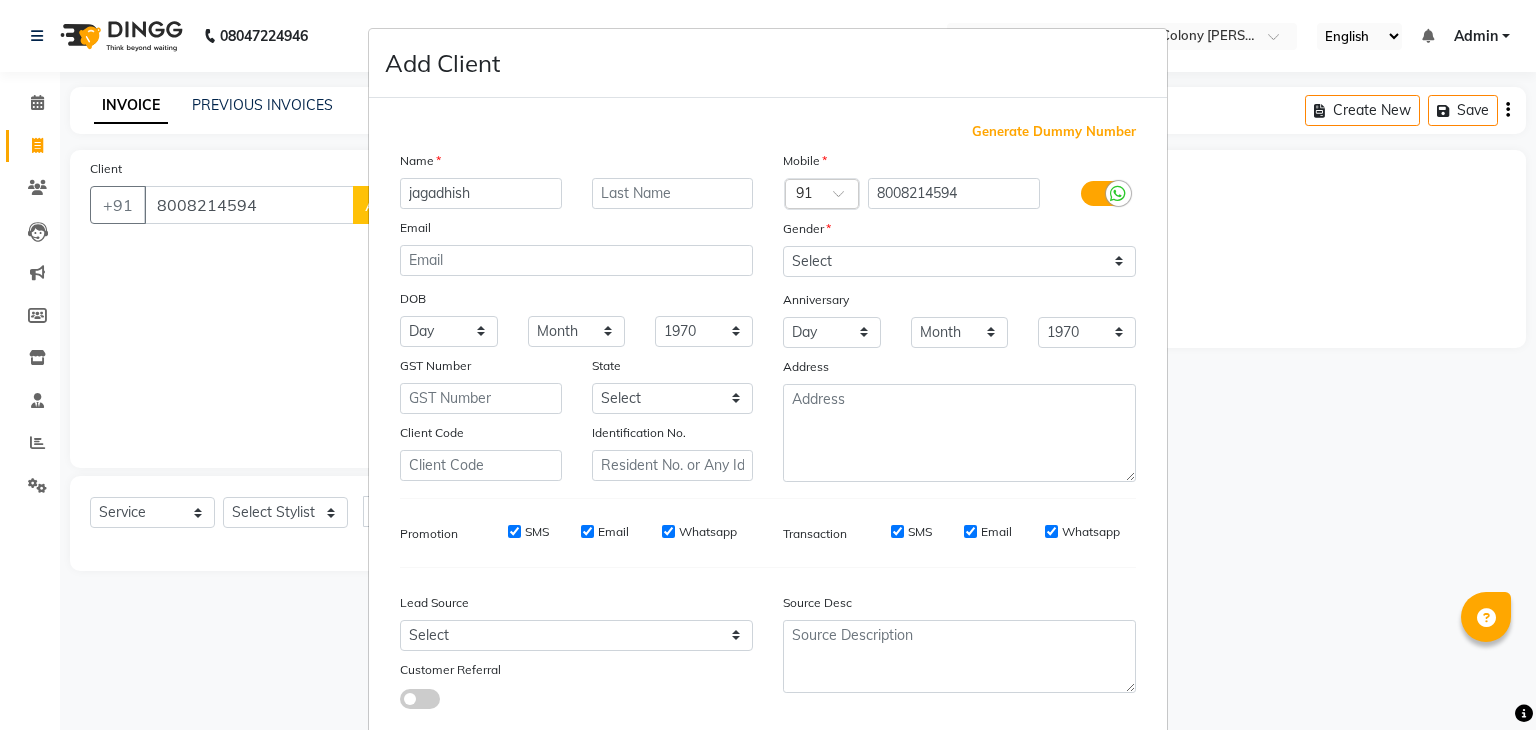type on "jagadhish" 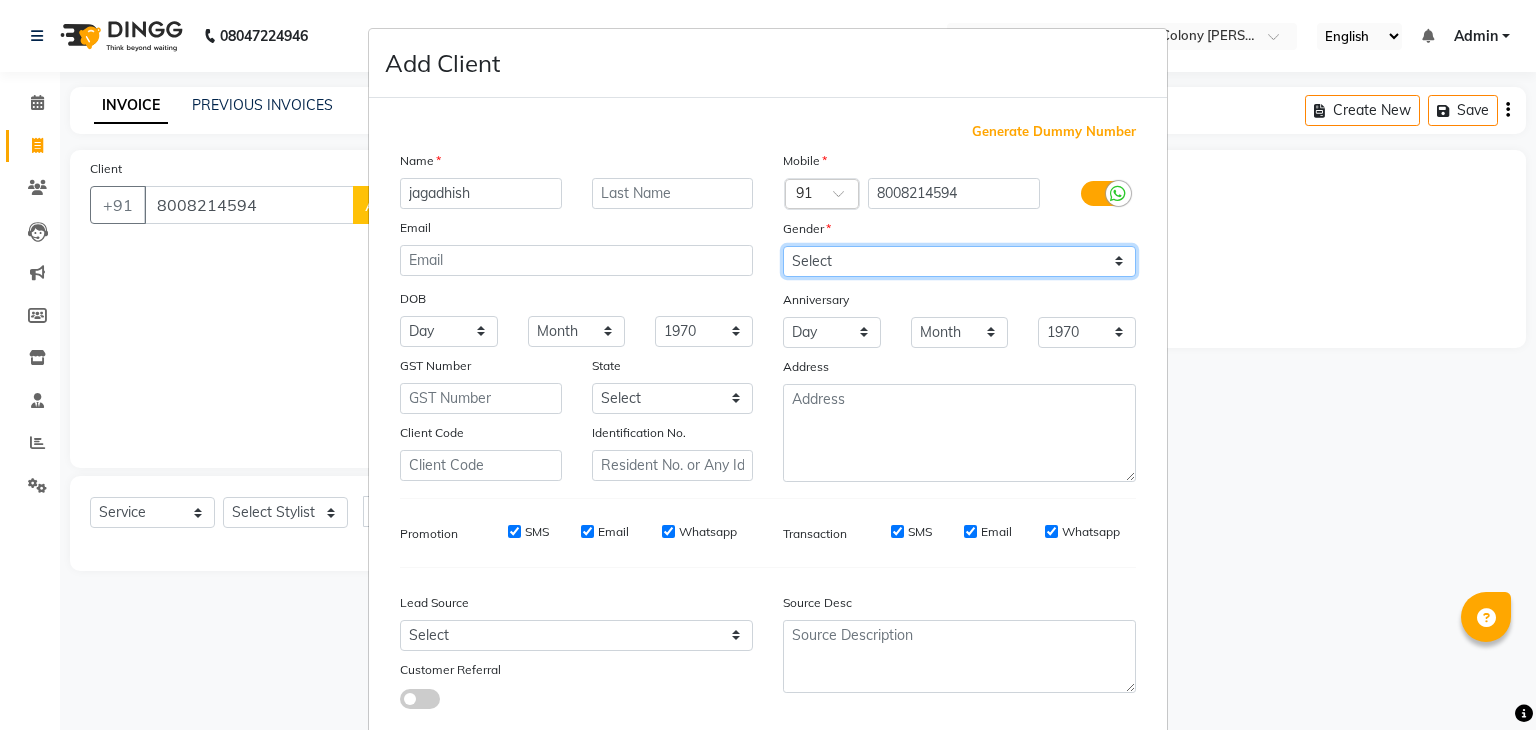 click on "Select [DEMOGRAPHIC_DATA] [DEMOGRAPHIC_DATA] Other Prefer Not To Say" at bounding box center (959, 261) 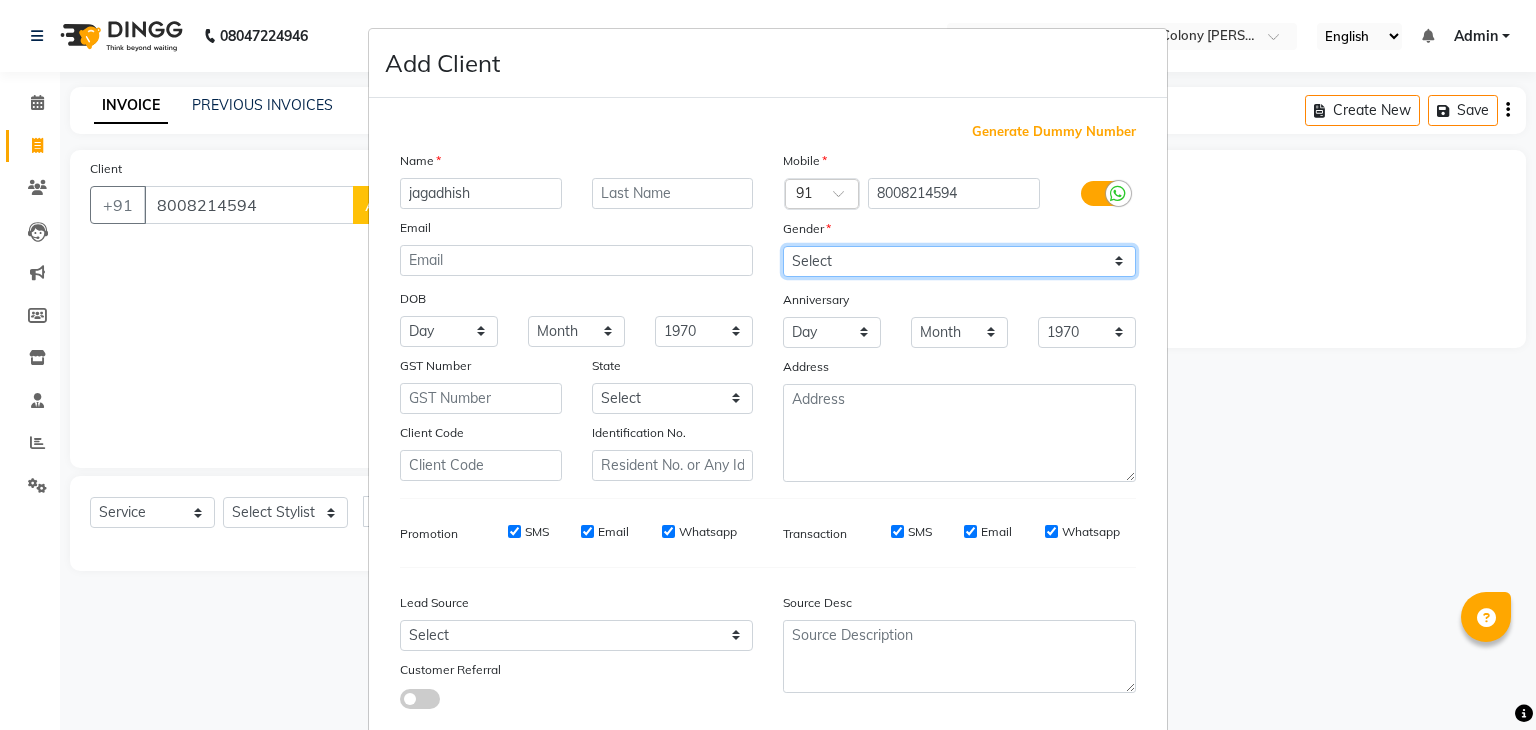 select on "[DEMOGRAPHIC_DATA]" 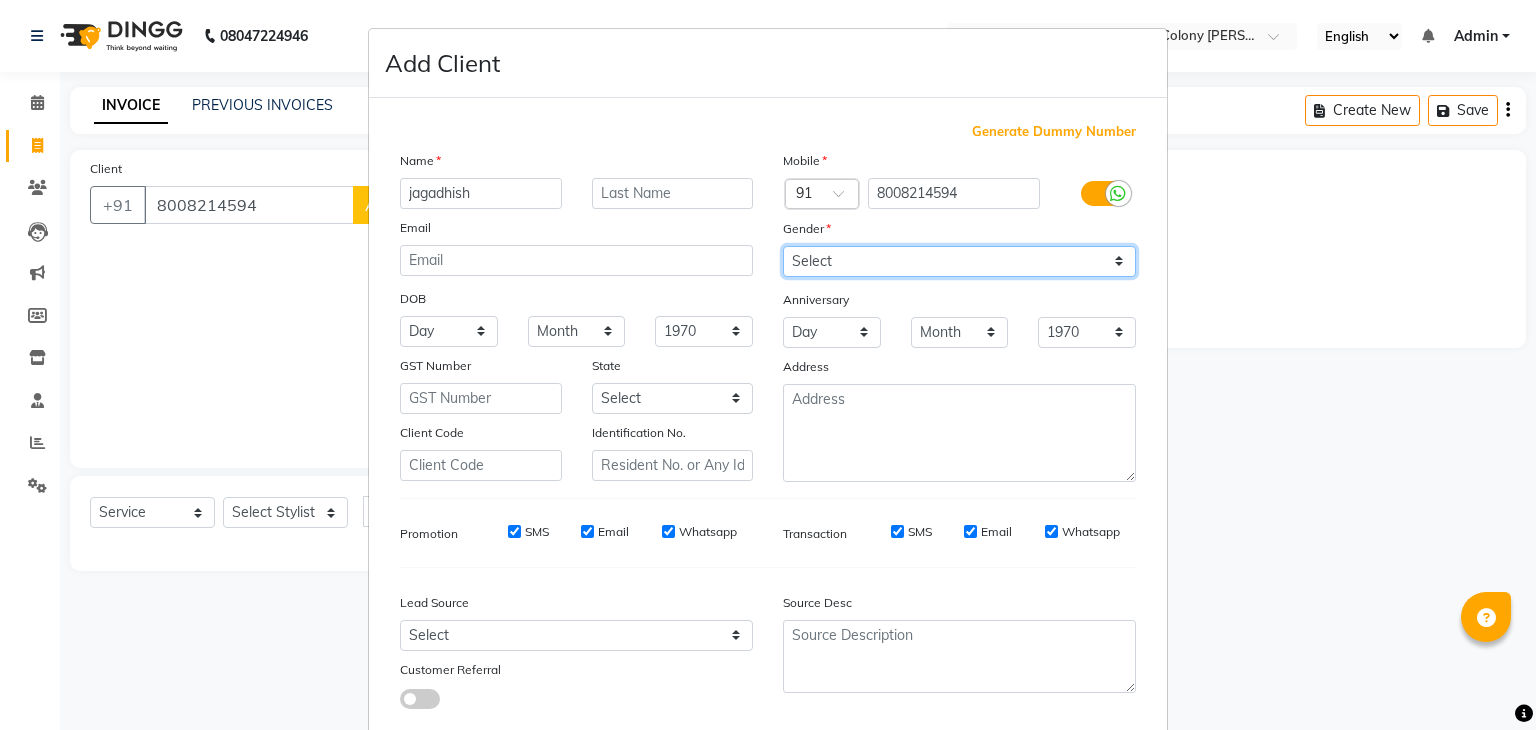 click on "Select [DEMOGRAPHIC_DATA] [DEMOGRAPHIC_DATA] Other Prefer Not To Say" at bounding box center [959, 261] 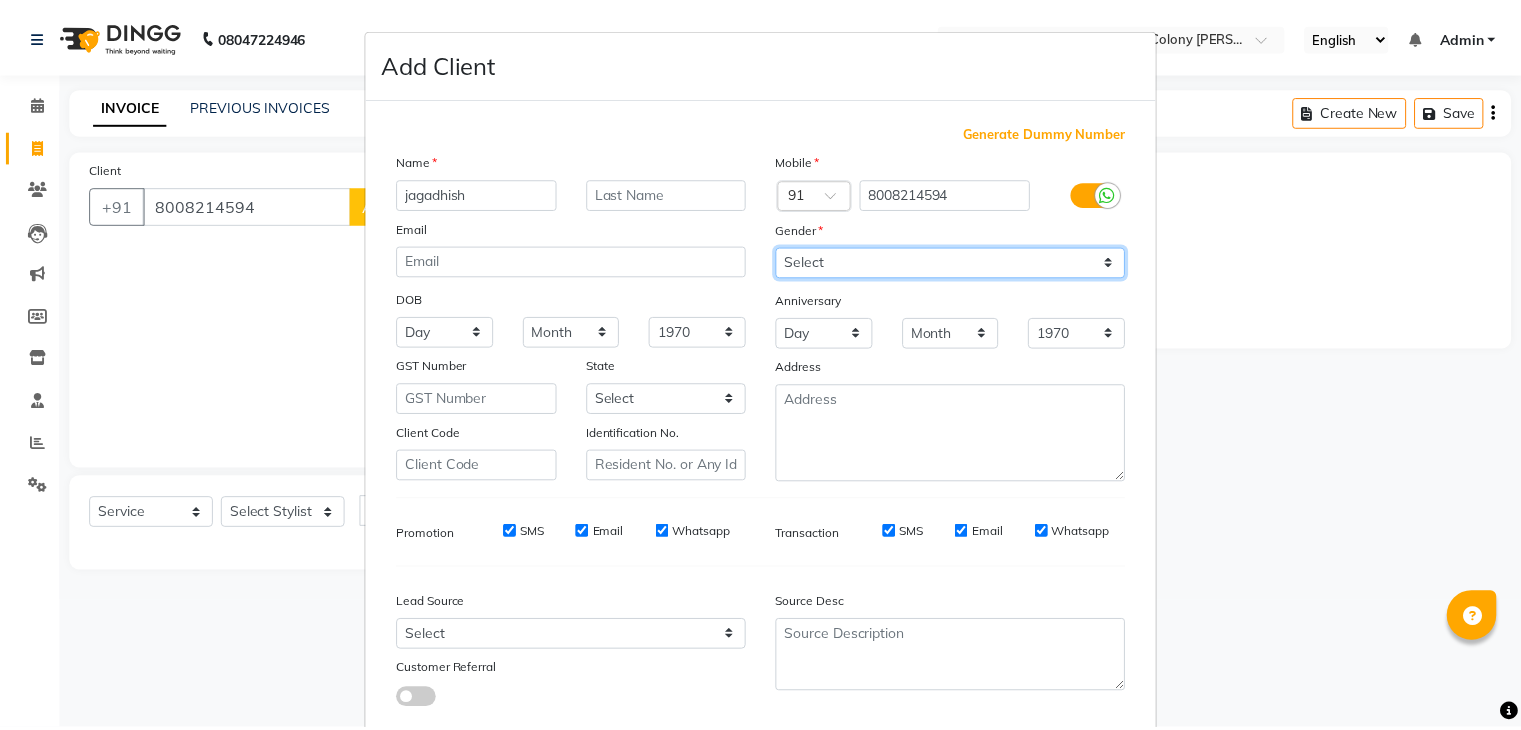 scroll, scrollTop: 127, scrollLeft: 0, axis: vertical 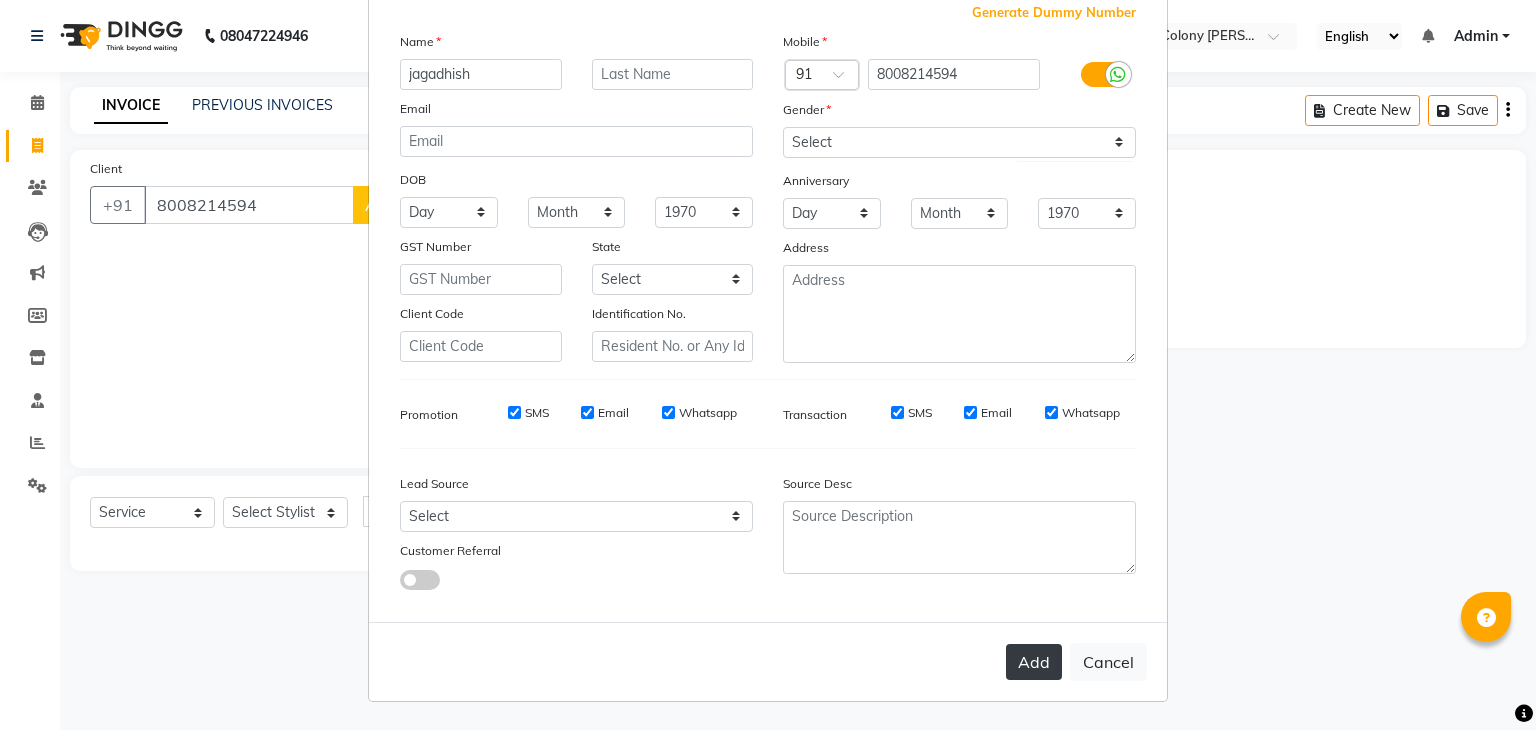 click on "Add" at bounding box center [1034, 662] 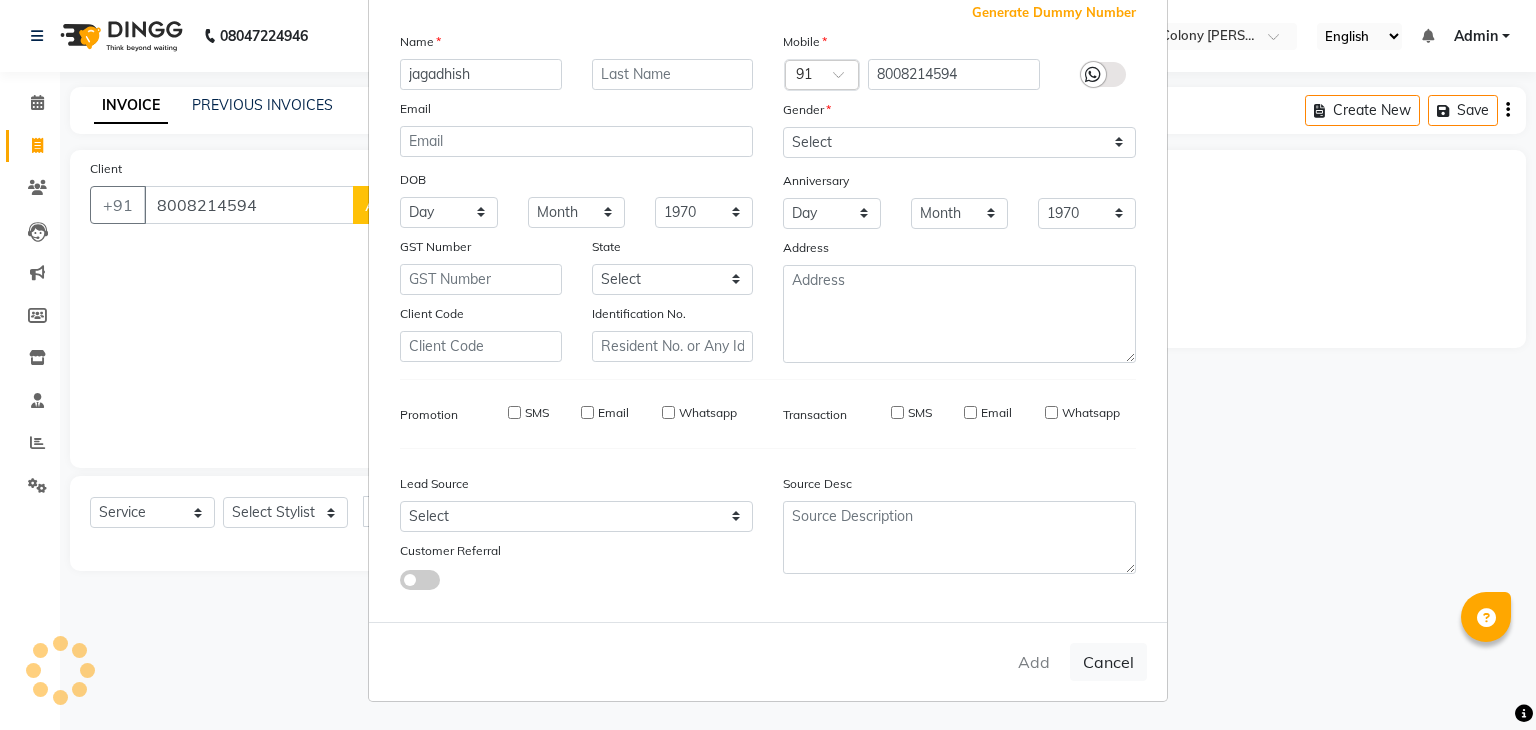 type 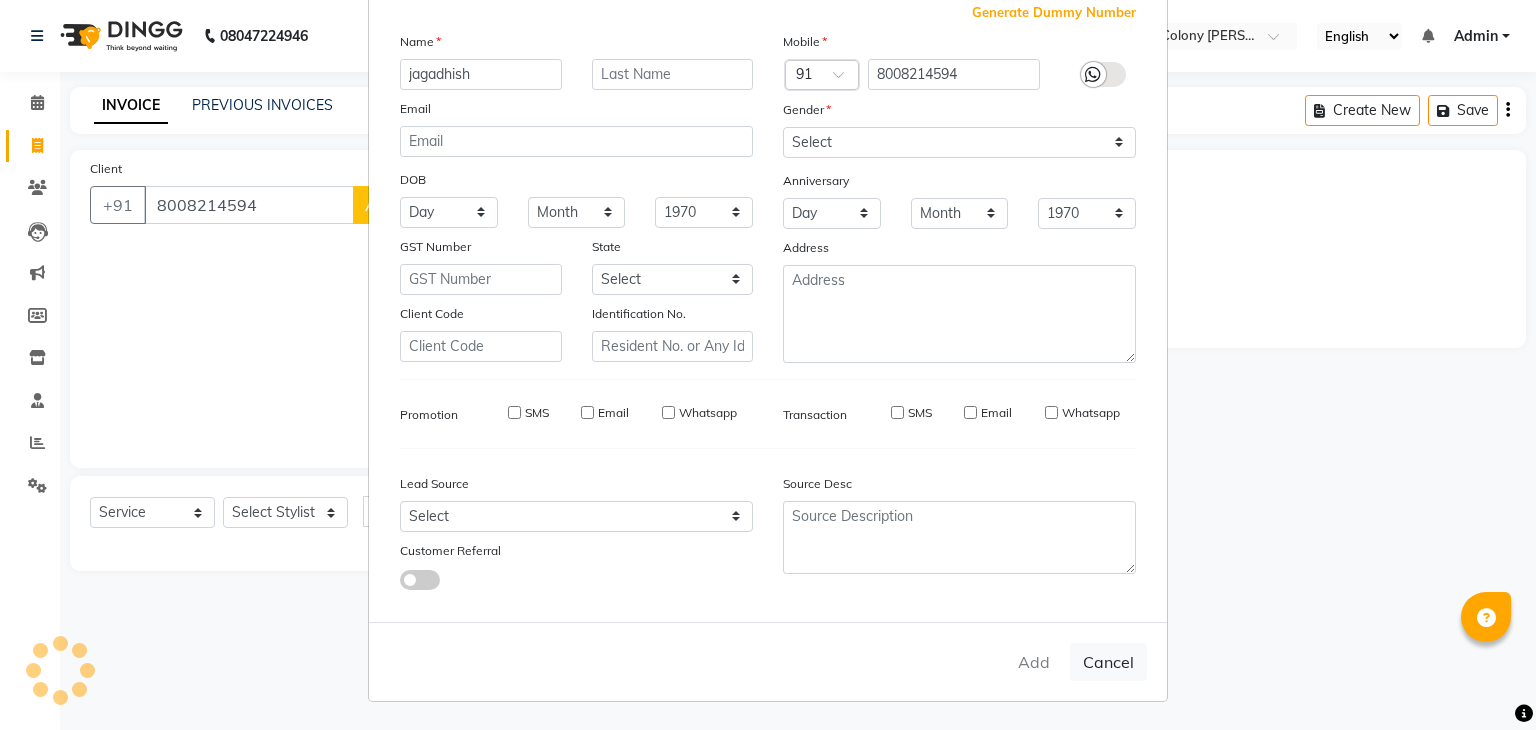 select 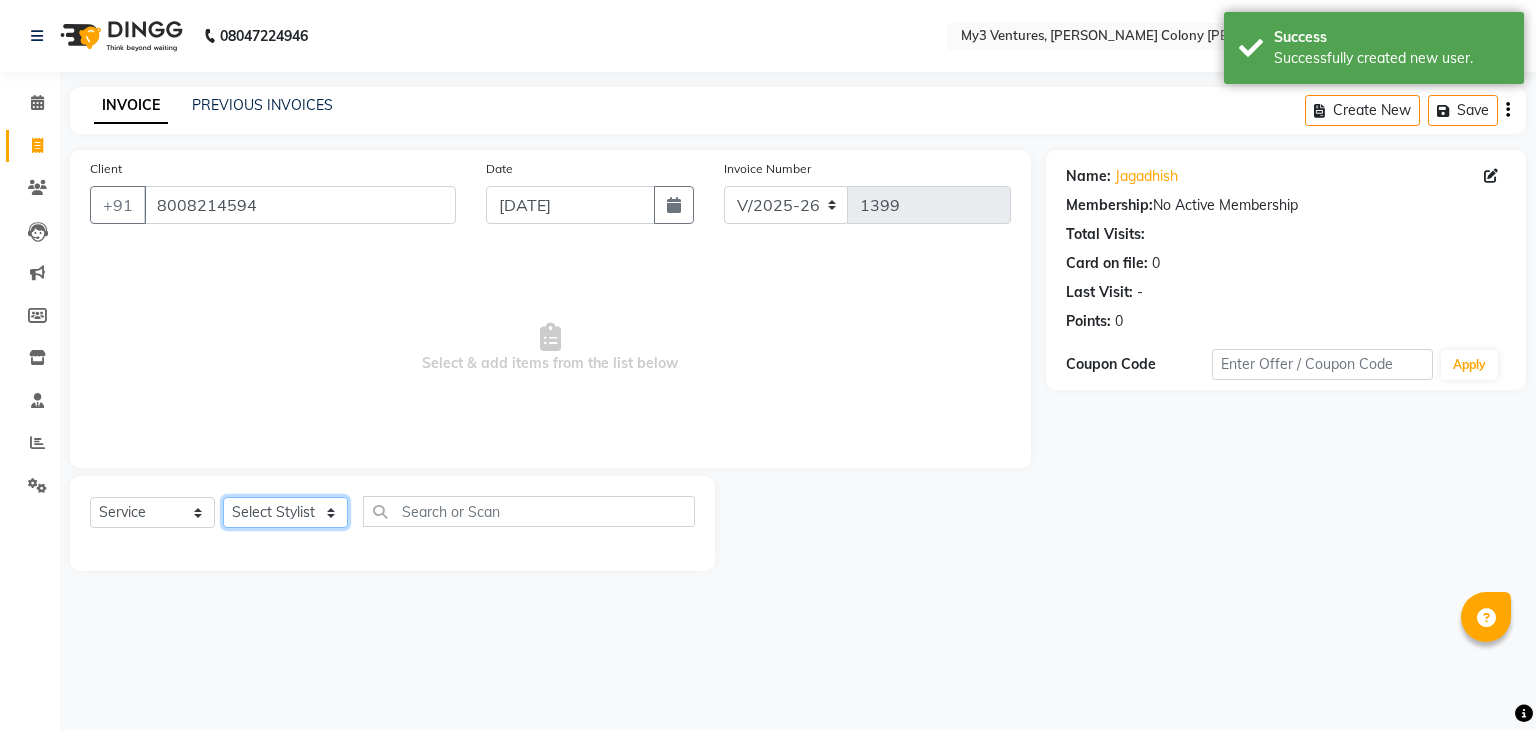 click on "Select Stylist ajju divya rihan Sahzad sowjanya Sowji & Zeehan srilatha Swapna Zeeshan" 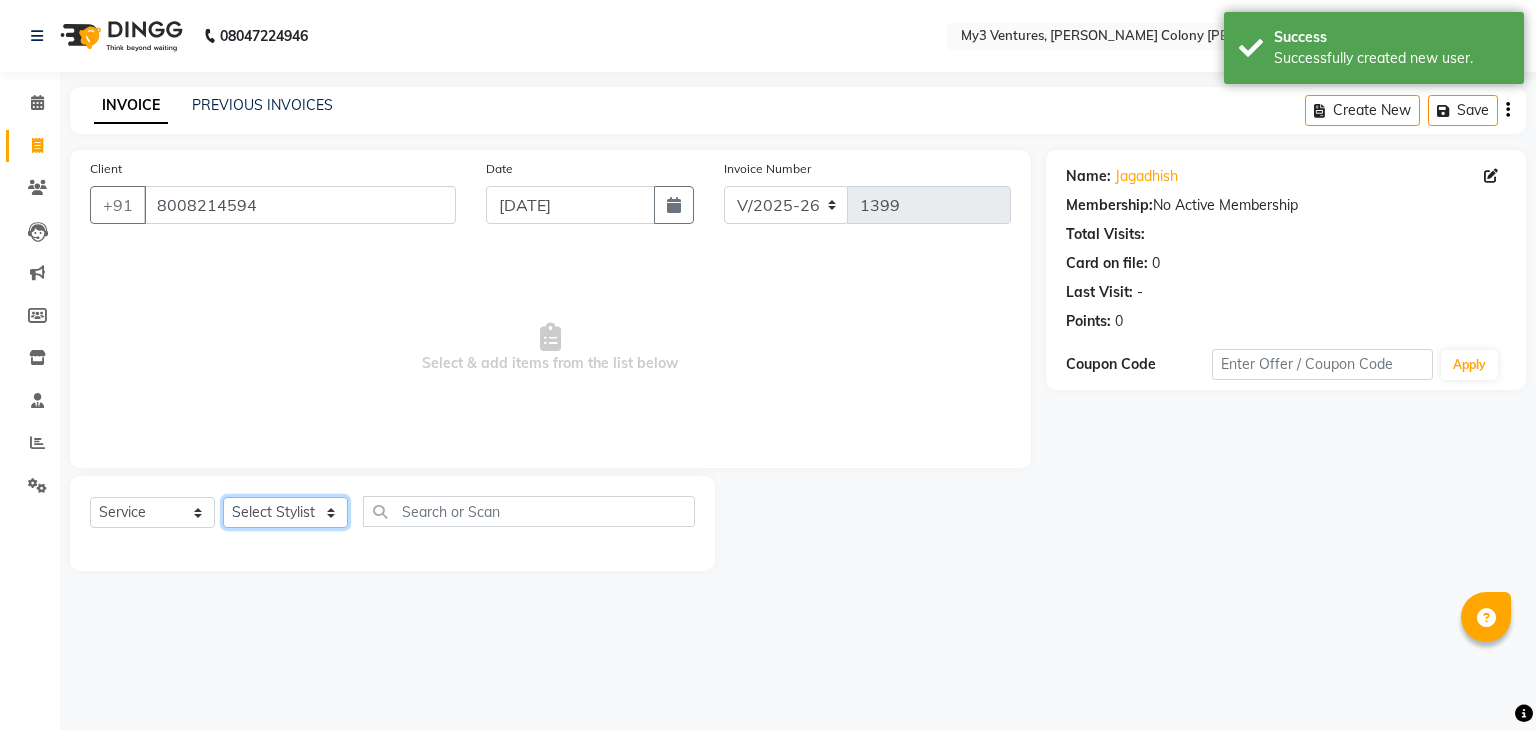 select on "85424" 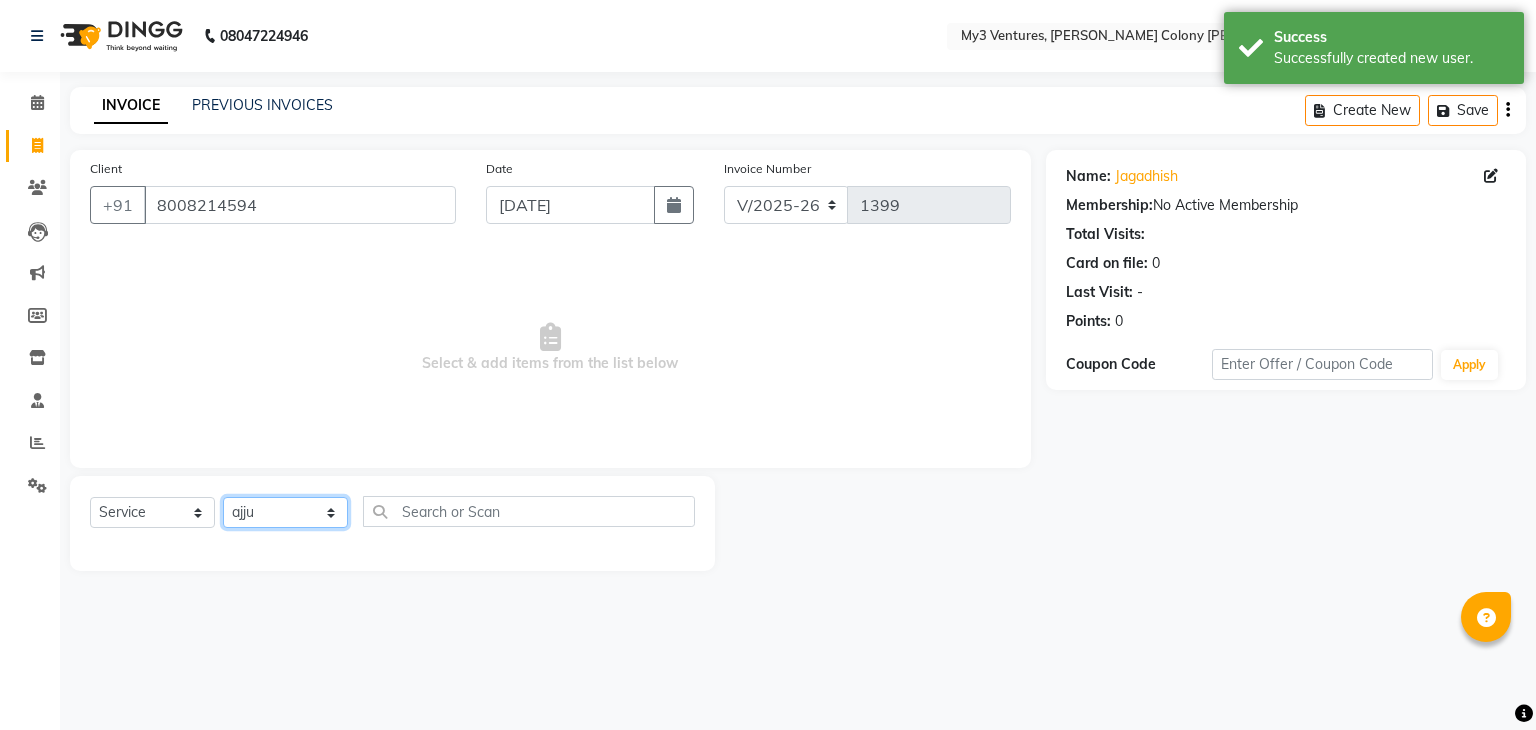 click on "Select Stylist ajju divya rihan Sahzad sowjanya Sowji & Zeehan srilatha Swapna Zeeshan" 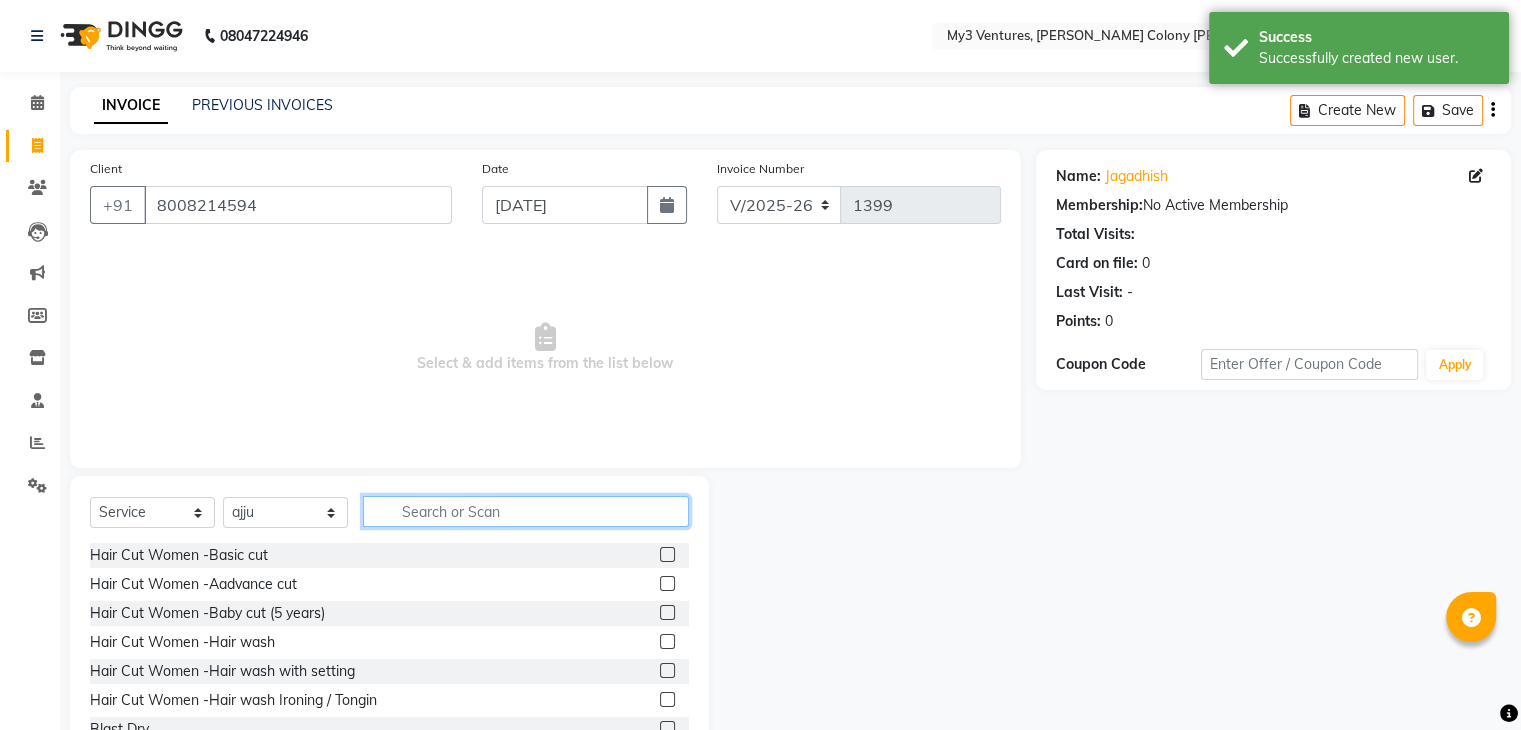 click 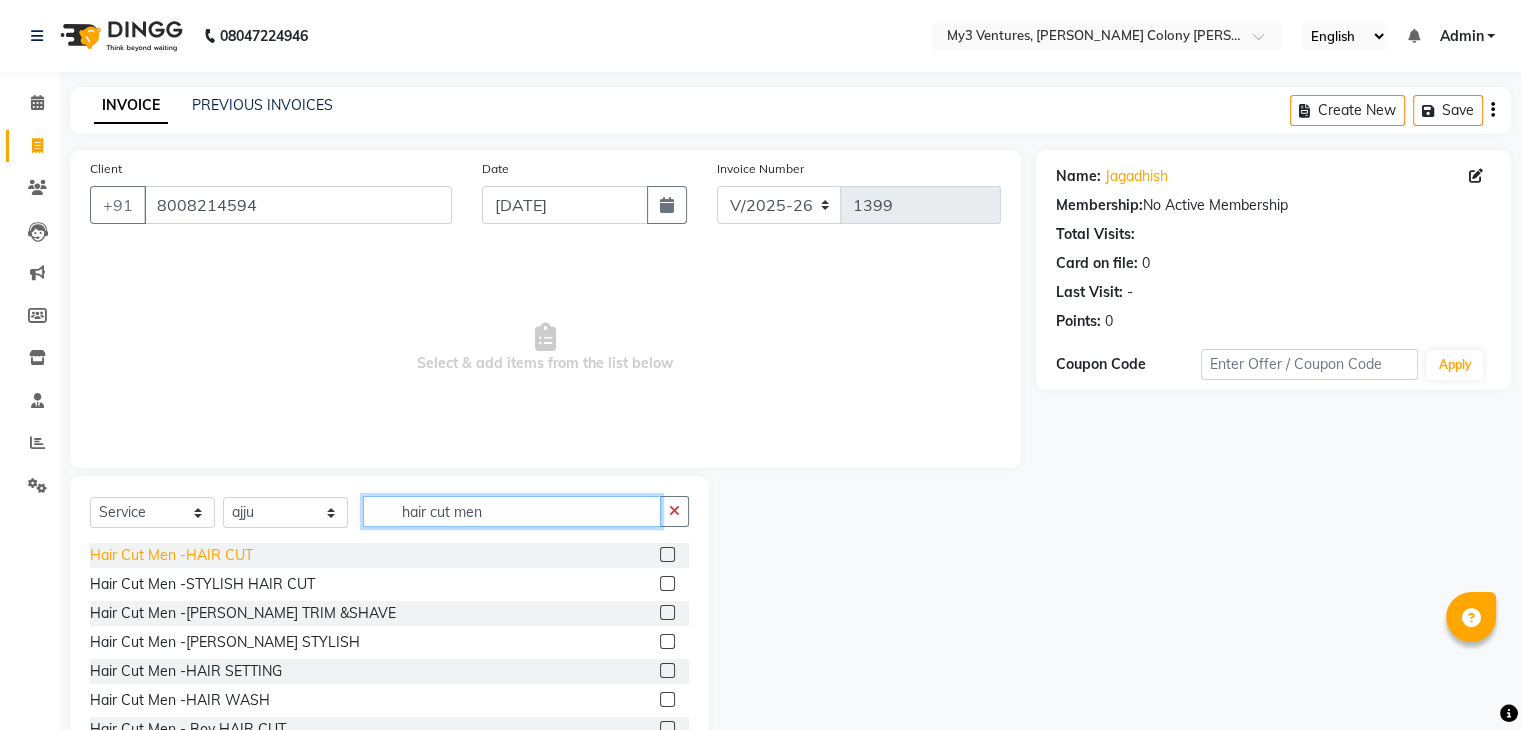 type on "hair cut men" 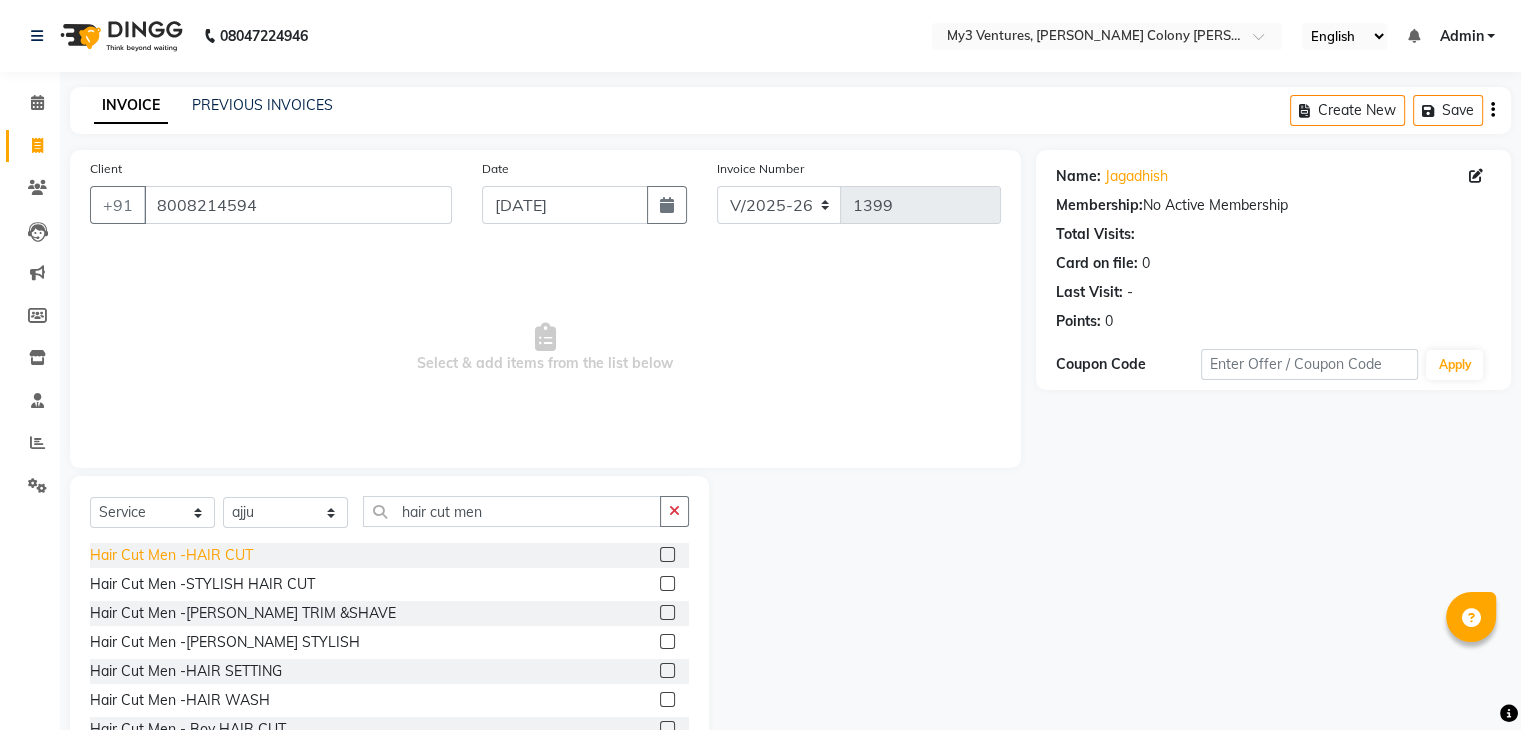 click on "Hair Cut Men -HAIR CUT" 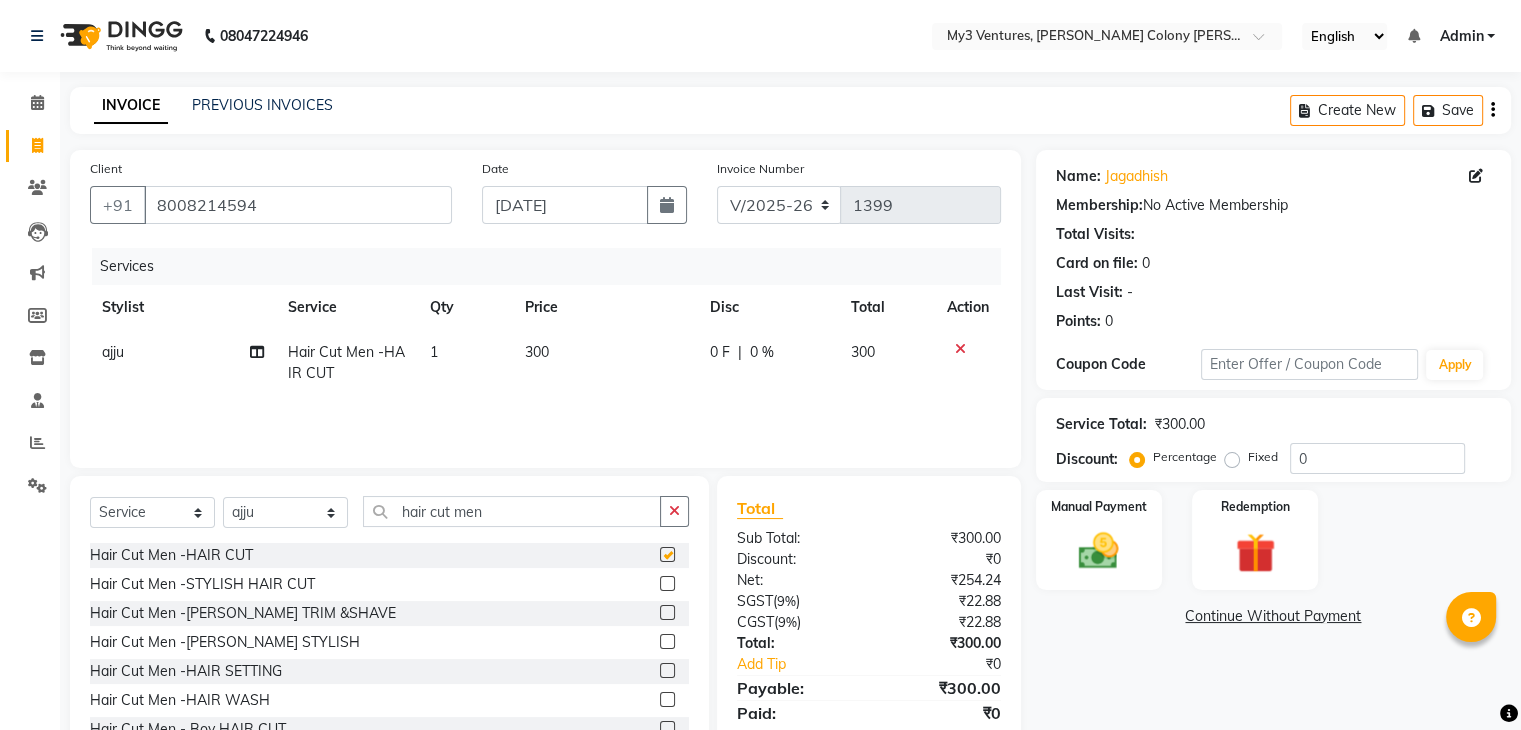 checkbox on "false" 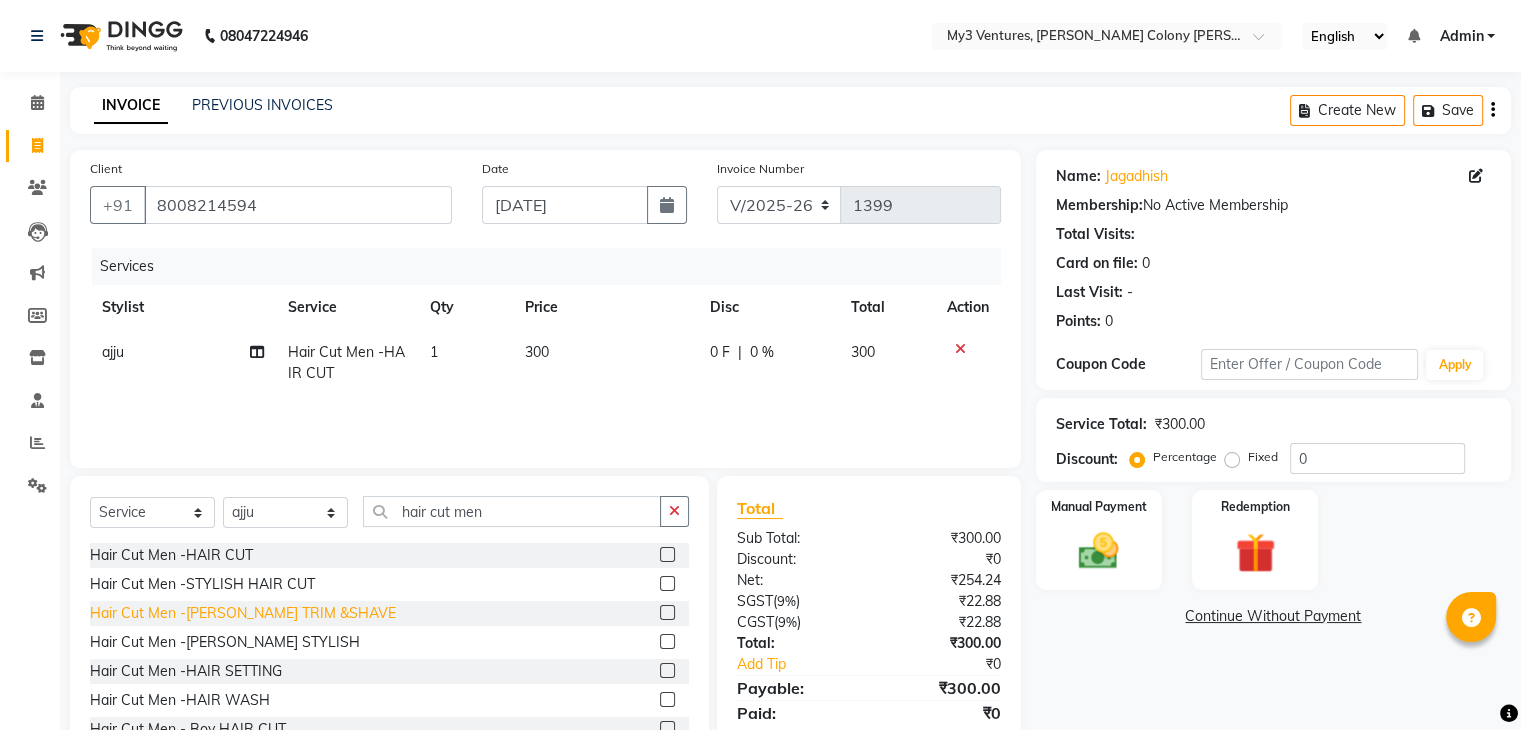 click on "Hair Cut Men -[PERSON_NAME] TRIM &SHAVE" 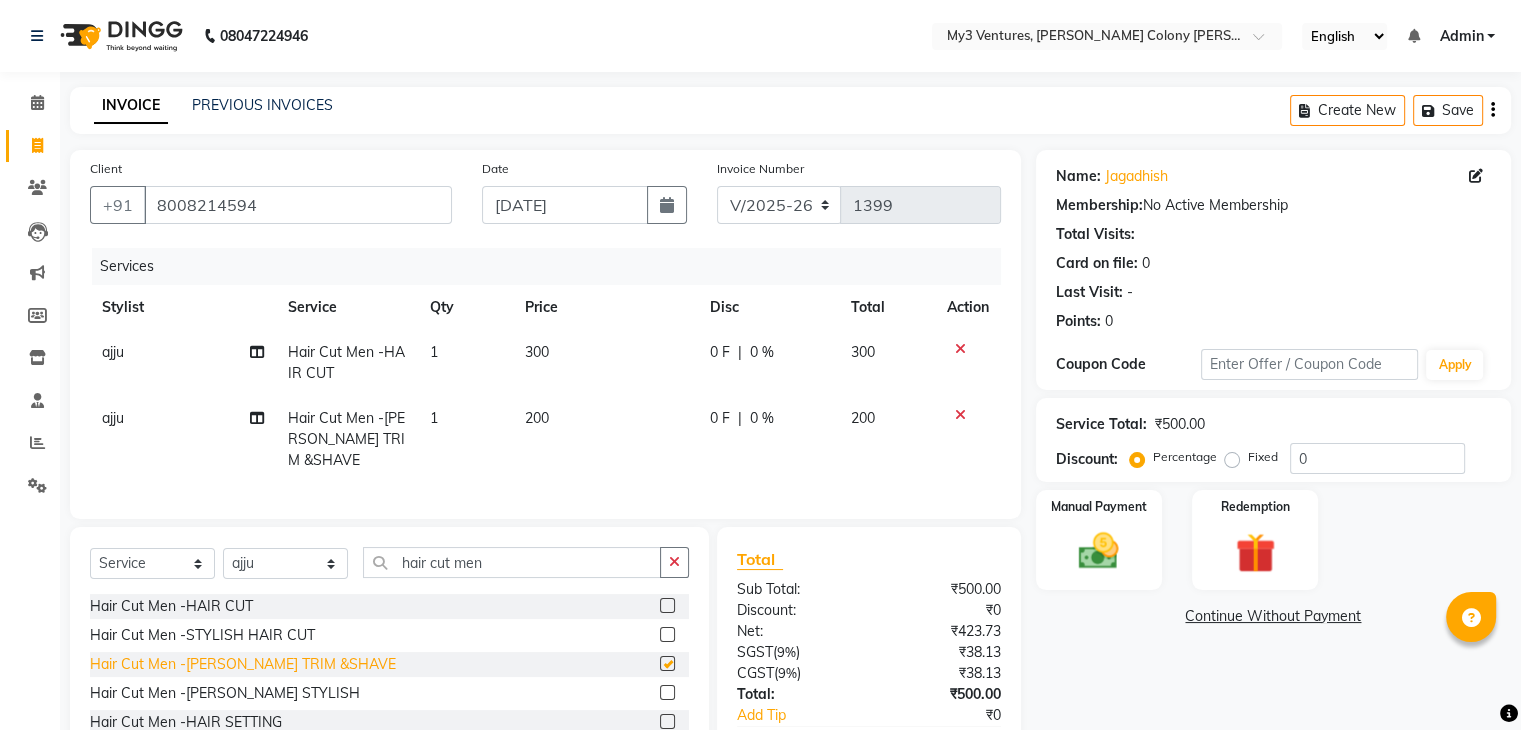checkbox on "false" 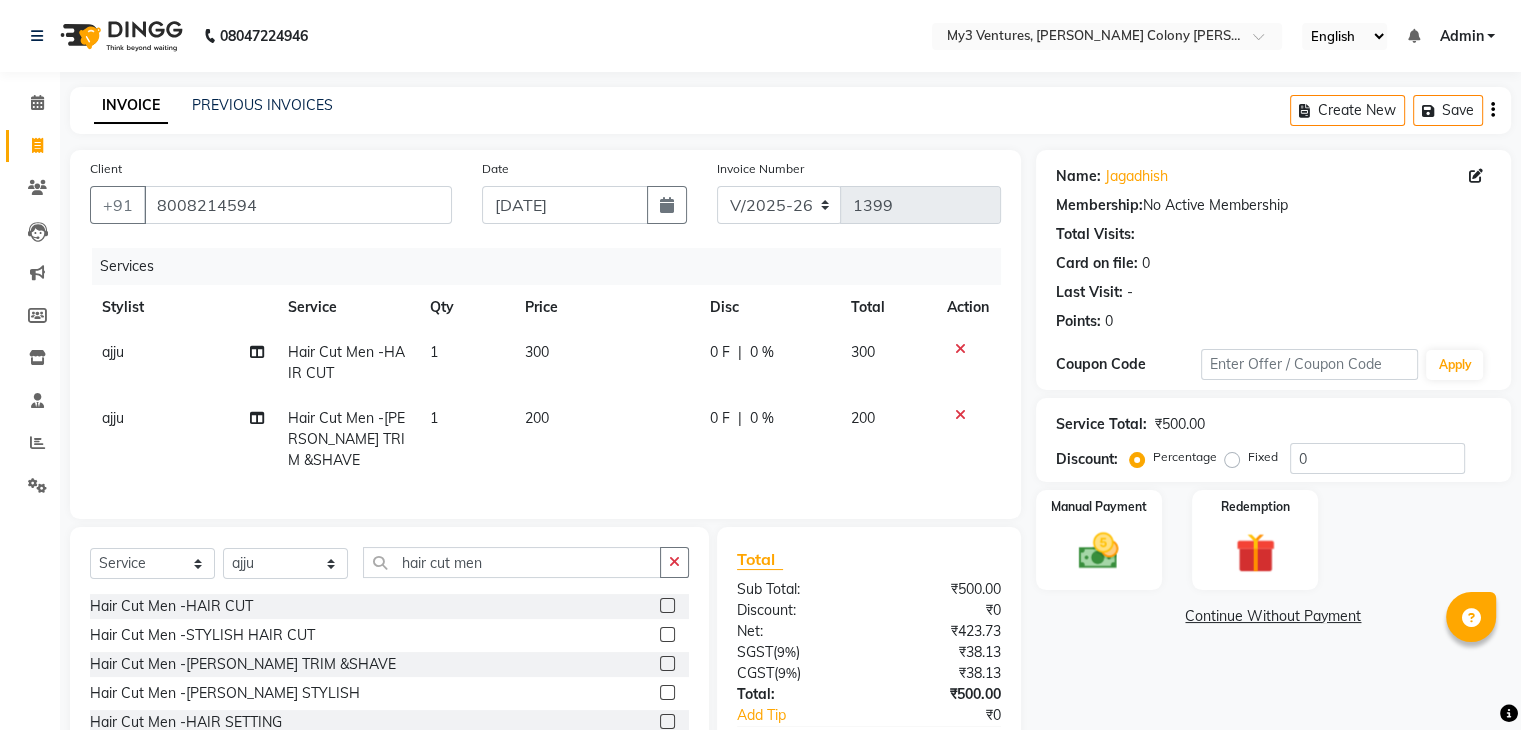 click on "300" 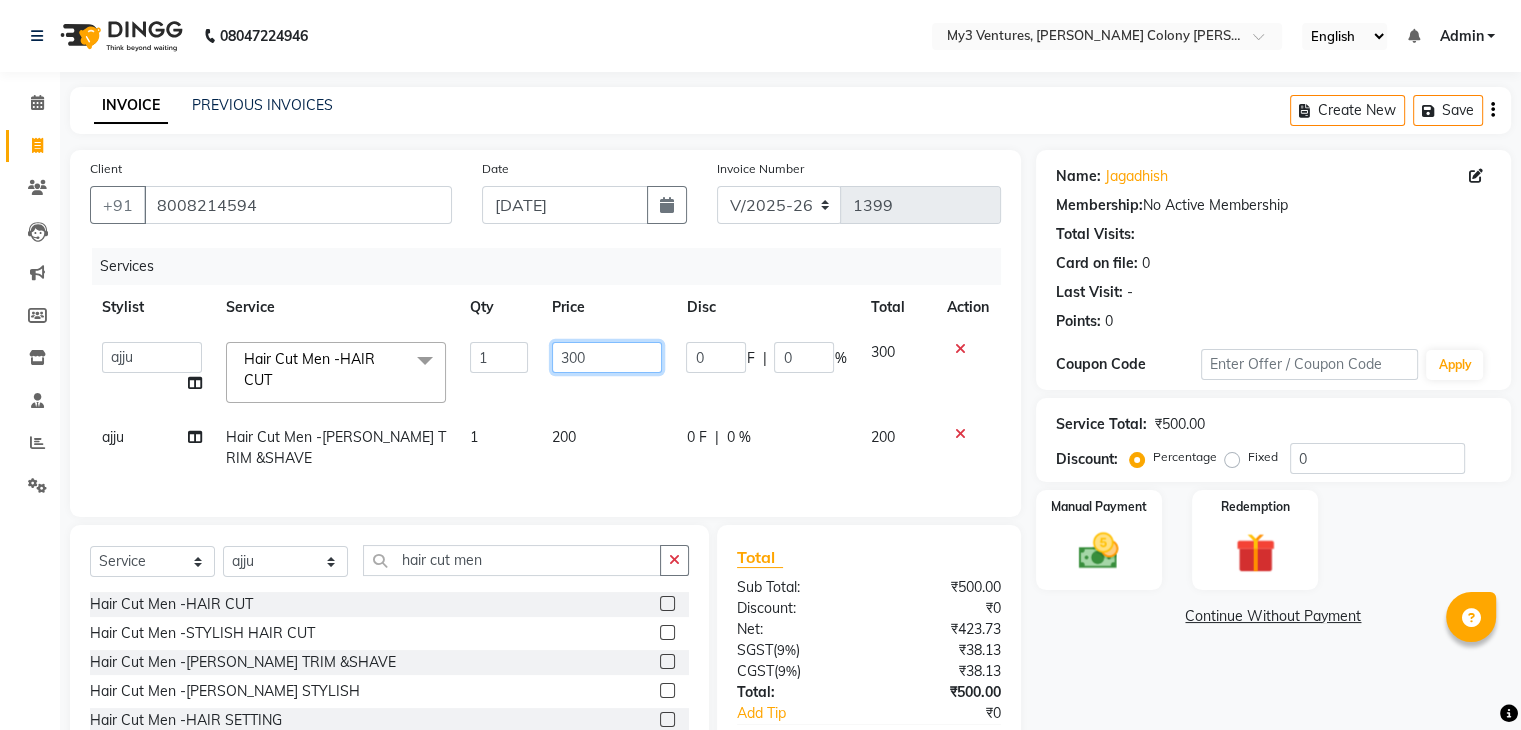 click on "300" 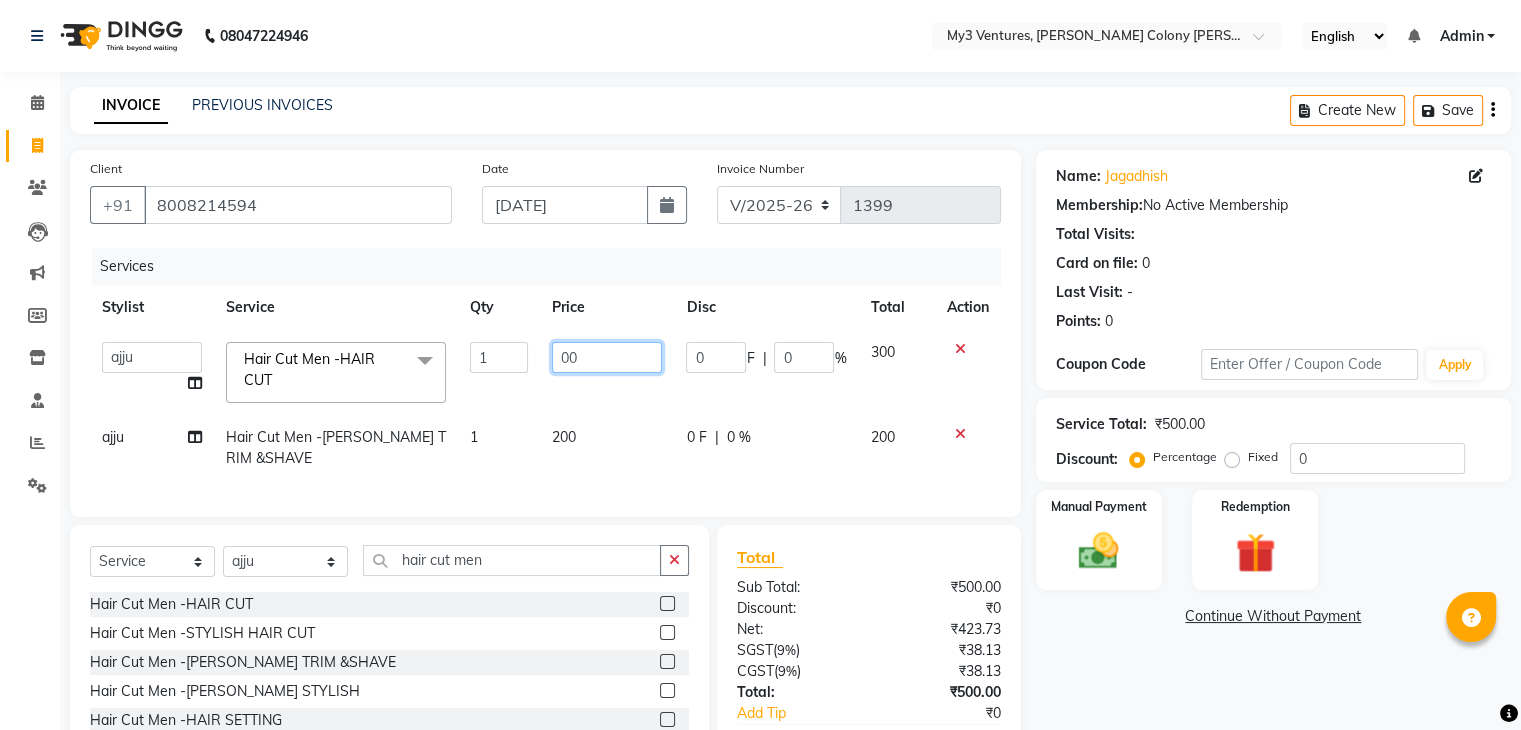 type on "200" 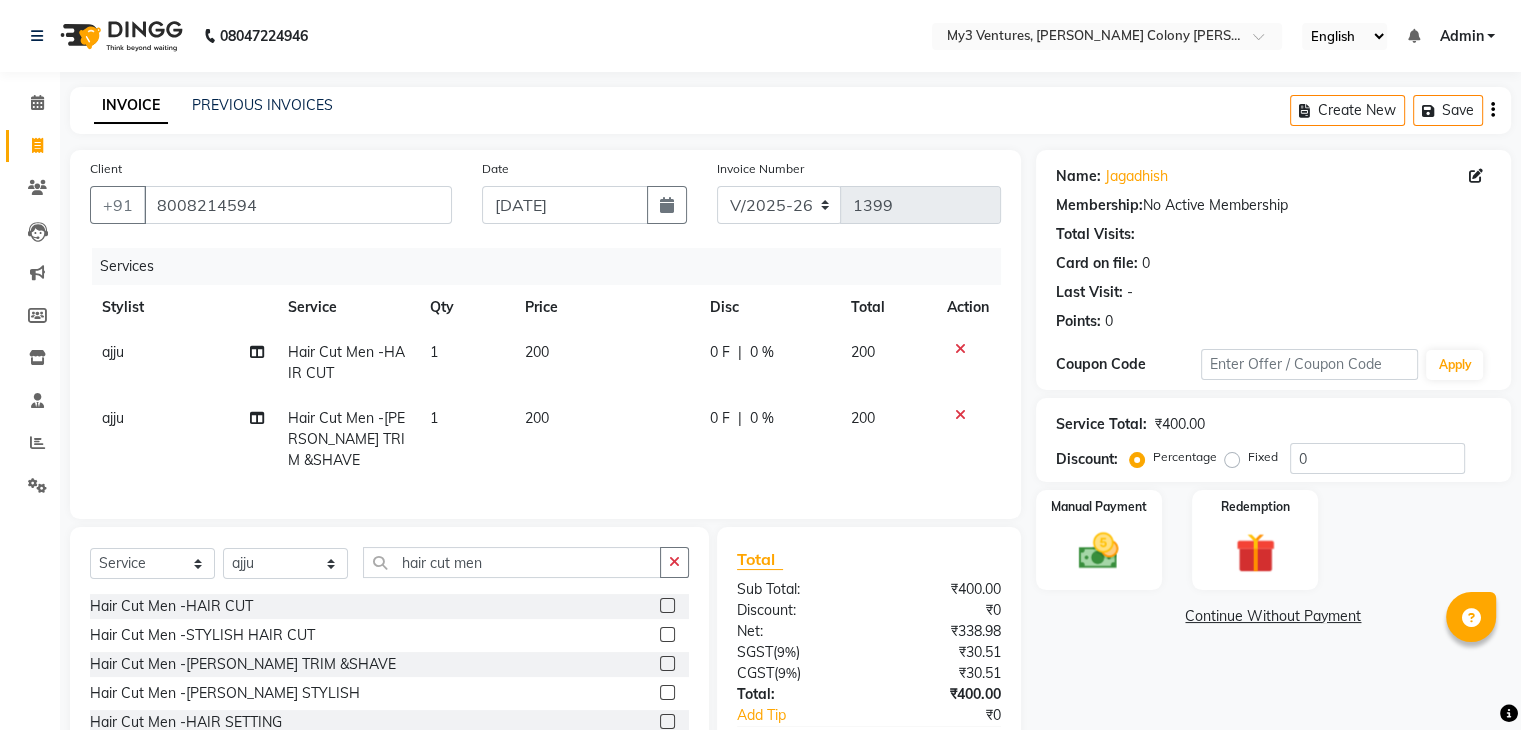 click on "200" 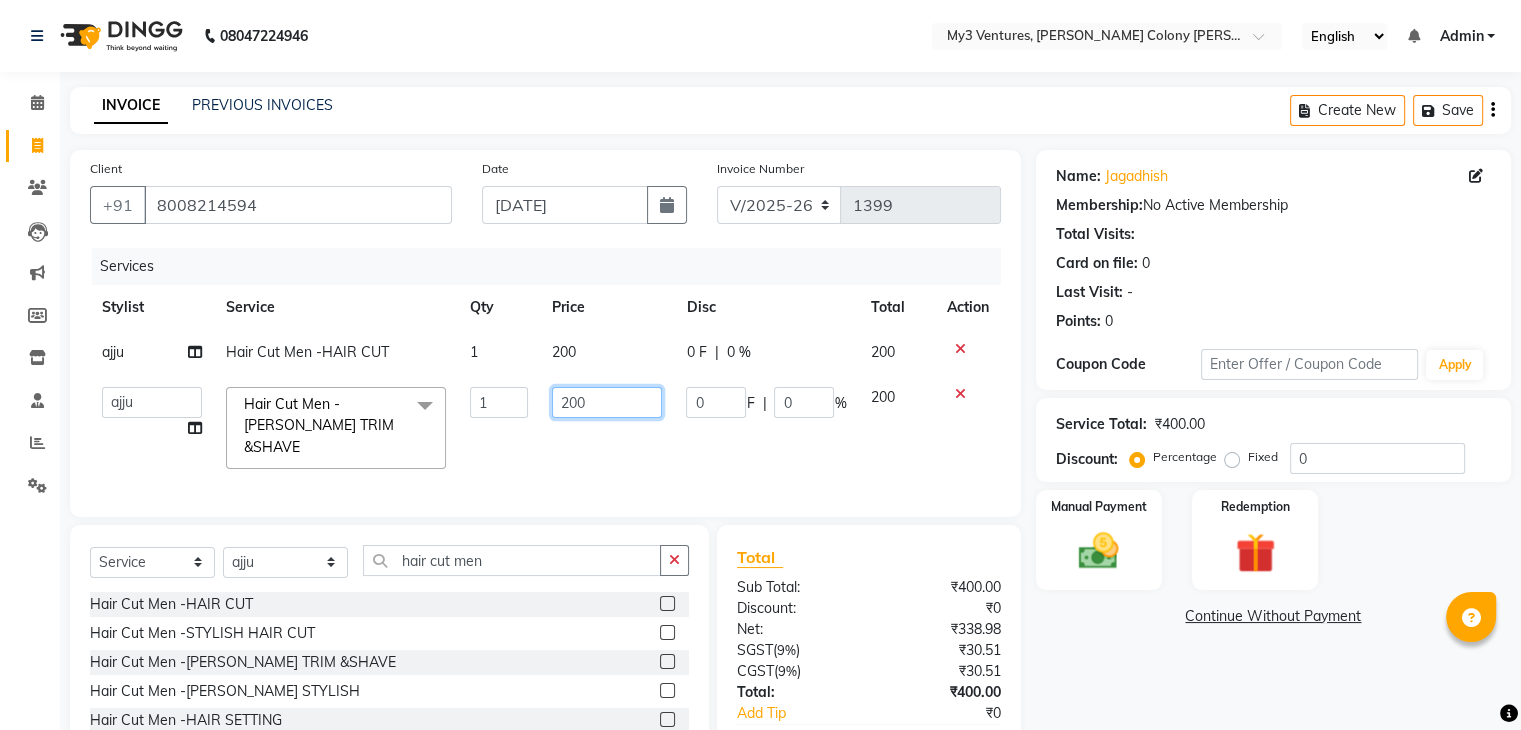 click on "200" 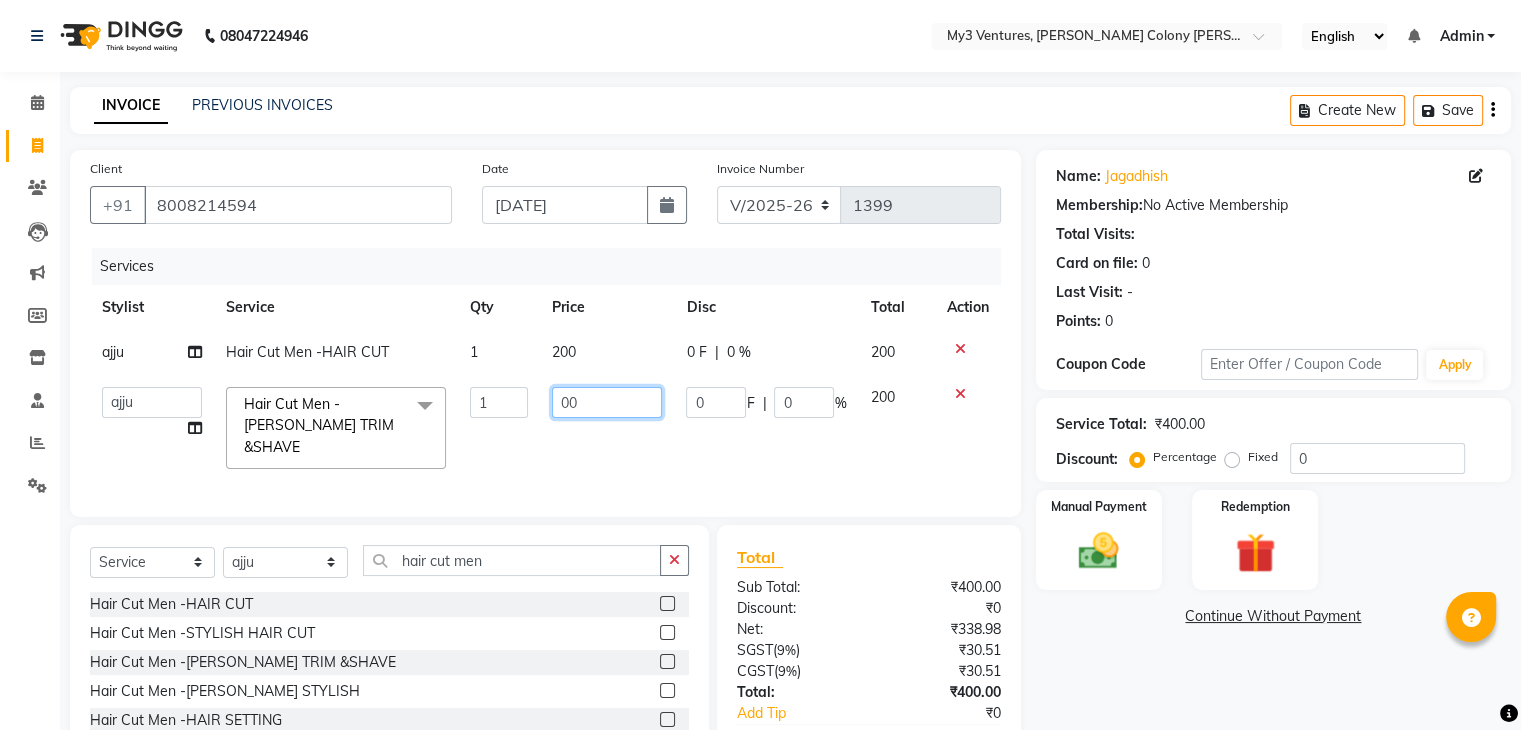 type on "100" 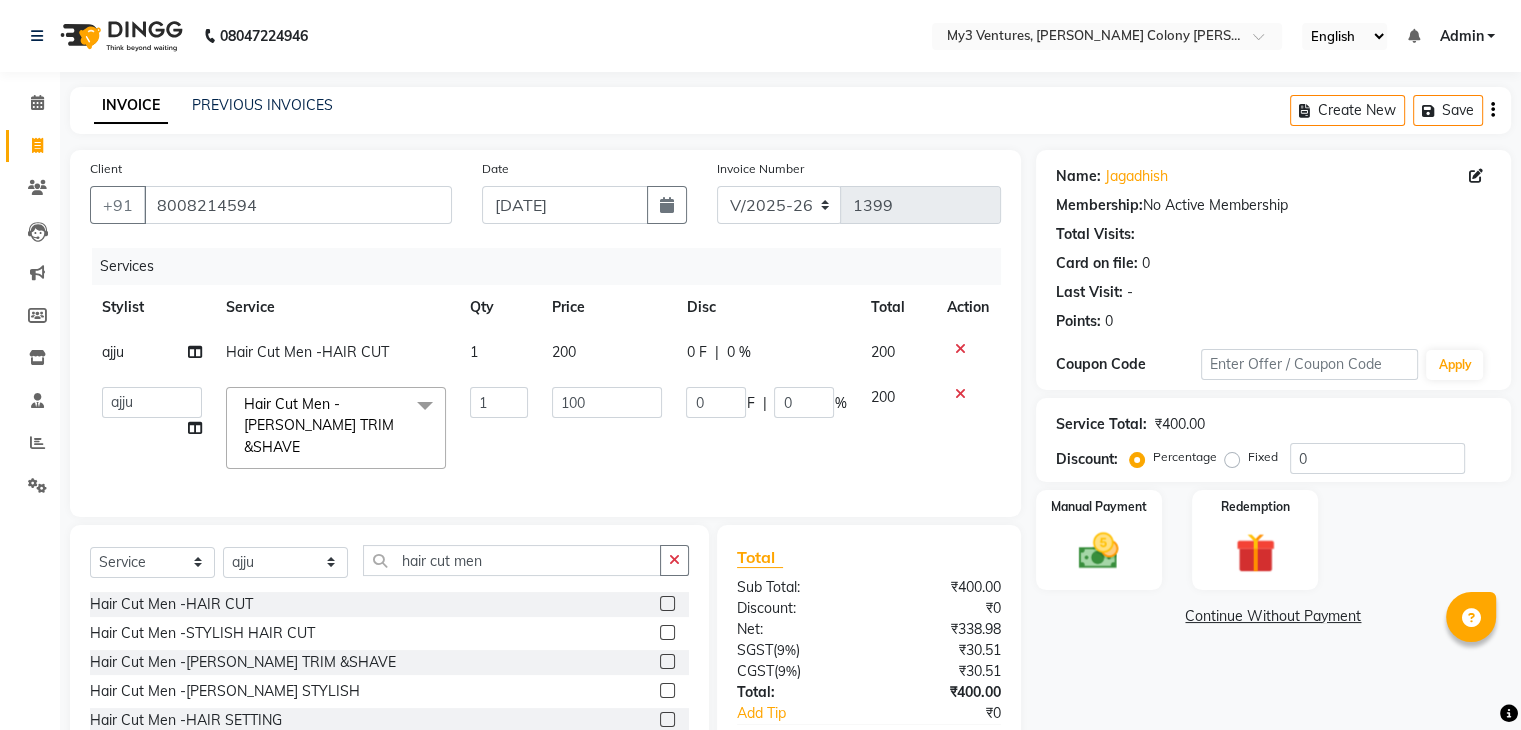 click on "Services Stylist Service Qty Price Disc Total Action ajju Hair Cut Men -HAIR CUT 1 200 0 F | 0 % 200  ajju   divya   rihan   Sahzad   sowjanya   Sowji & Zeehan   srilatha   Swapna   Zeeshan  Hair Cut Men -BEARD TRIM &SHAVE  x Hair Cut Women -Basic cut Hair Cut Women -Aadvance cut Hair Cut Women -Baby cut (5 years) Hair Cut Women -Hair wash Hair Cut Women -Hair wash with setting Hair Cut Women -Hair wash Ironing / Tongin Blast Dry Blow Dry Curls Straight Blow Dry CREATIVE HAIR CUT  DEEP CONDITIONING H/C,B/S,F&N D TAN, H/W PARTY MAKEUP SAREE DRAPING HAIR DO BOTOX E,UL,F,C,+O3+ F&N D TAN,UNDER ARMS,FULL ARMS HALF LEG WAXING BACK NECK D TAN E,UL,F,C,UNDER ARMS,PEDICURE,HAIR CUT E,UL,C,FH,HAIR SPA,F & N D TAN  H/C,B/S,D TAN,GLOBAL/HAIR SPA Color Women -Root touchup Color Women -Root touchup ammonia free Color Women -Global hair color Color Women -Global hair color ammonia free Color Women -Global highilights Color Women -Global balayag Color Women -ombre Color Women -highlight per streak Nail Cutting And Filing 1" 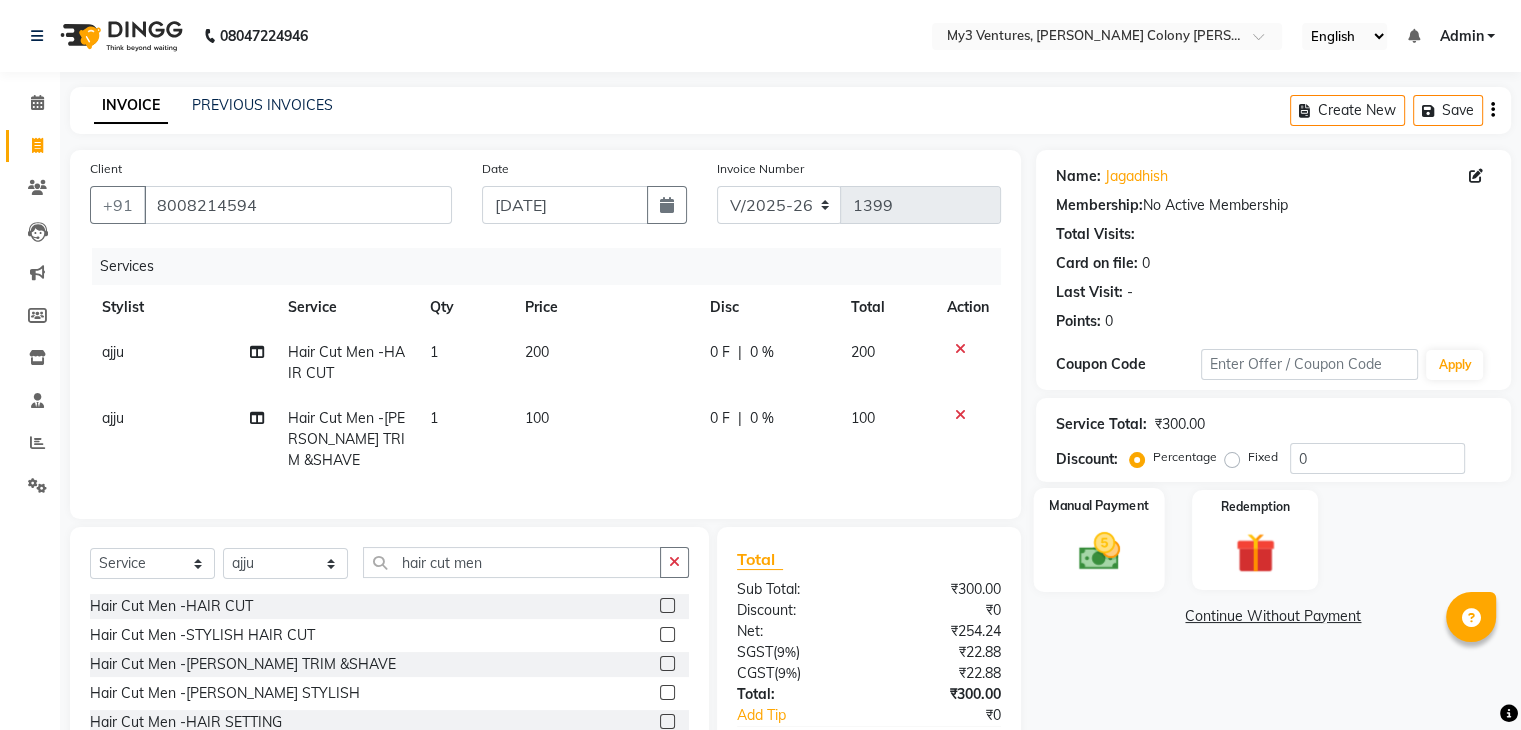 click 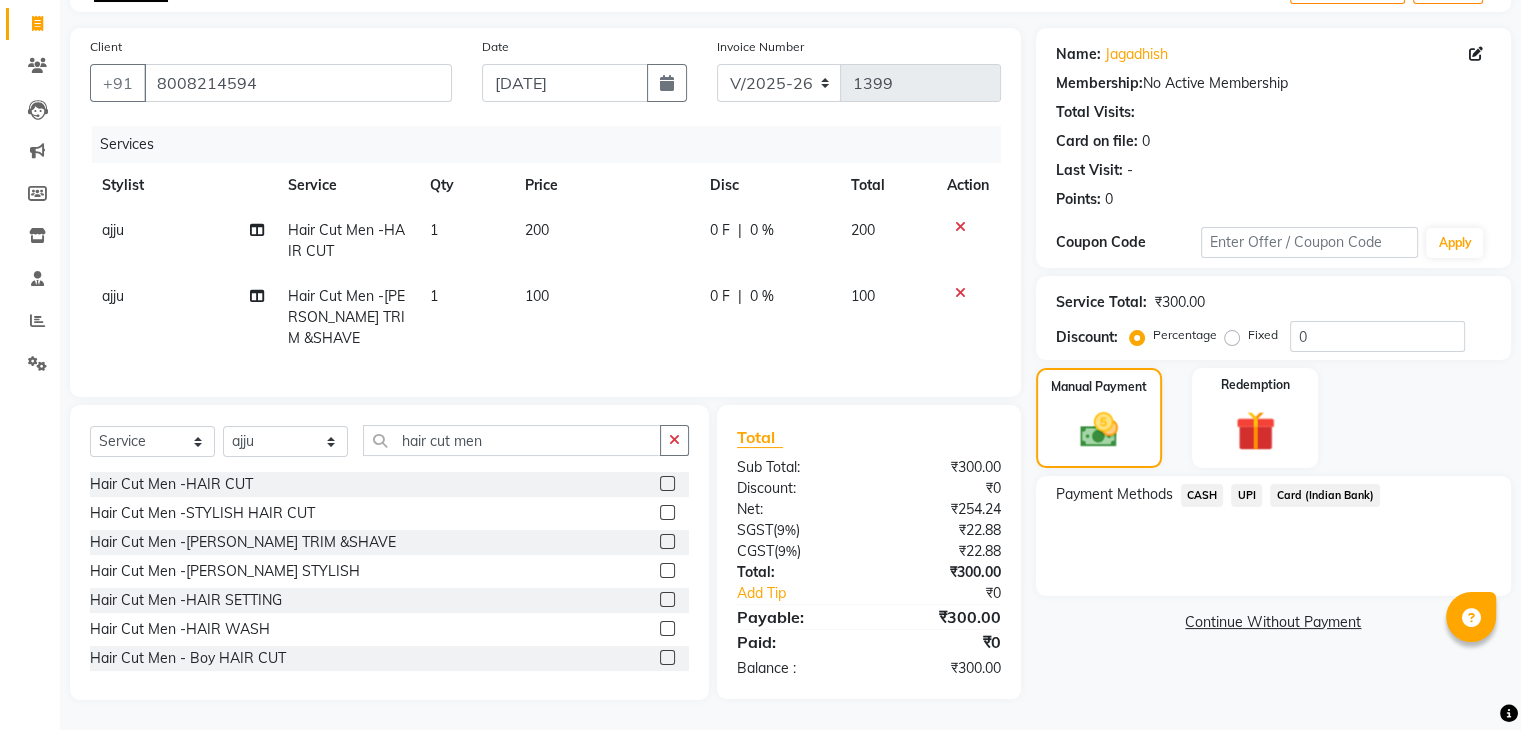 click on "UPI" 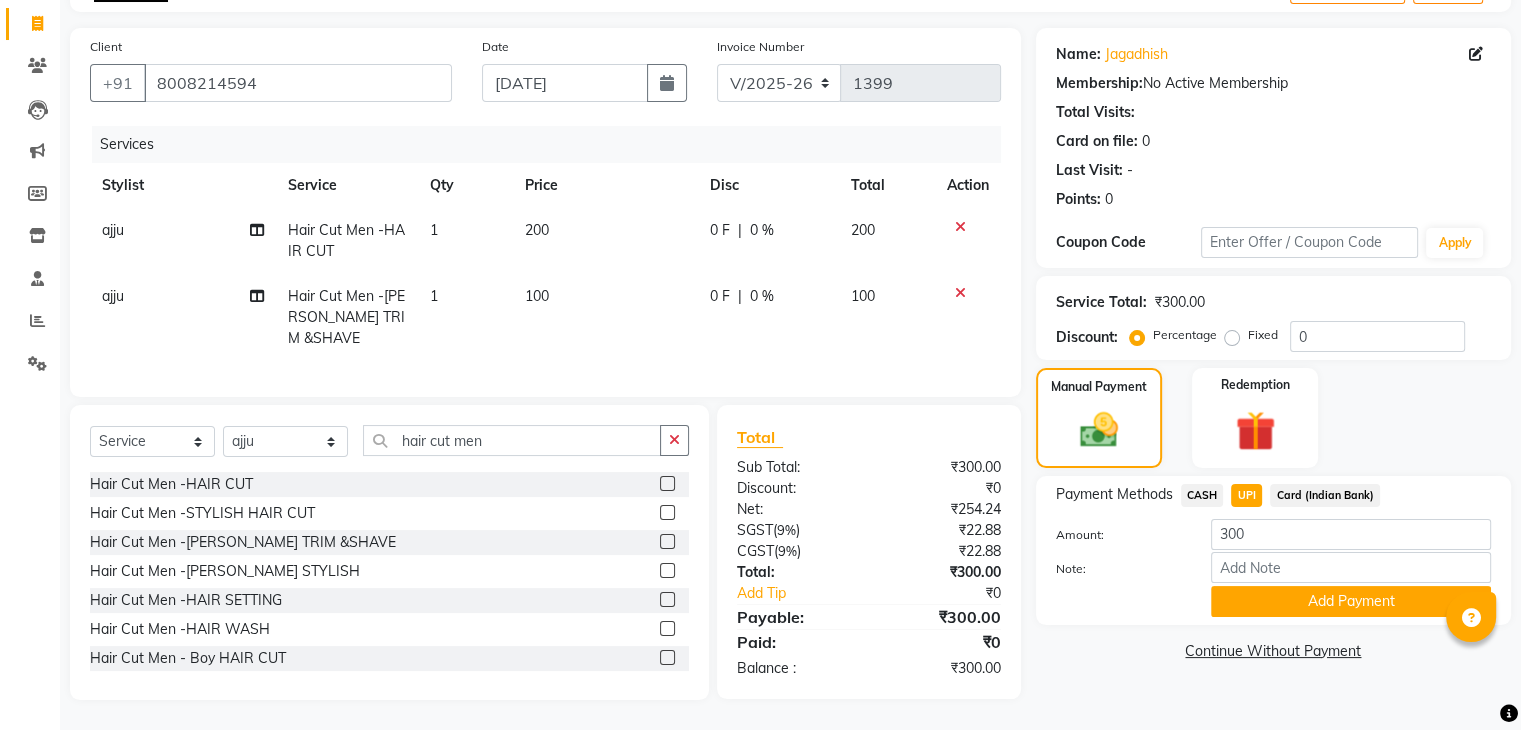scroll, scrollTop: 138, scrollLeft: 0, axis: vertical 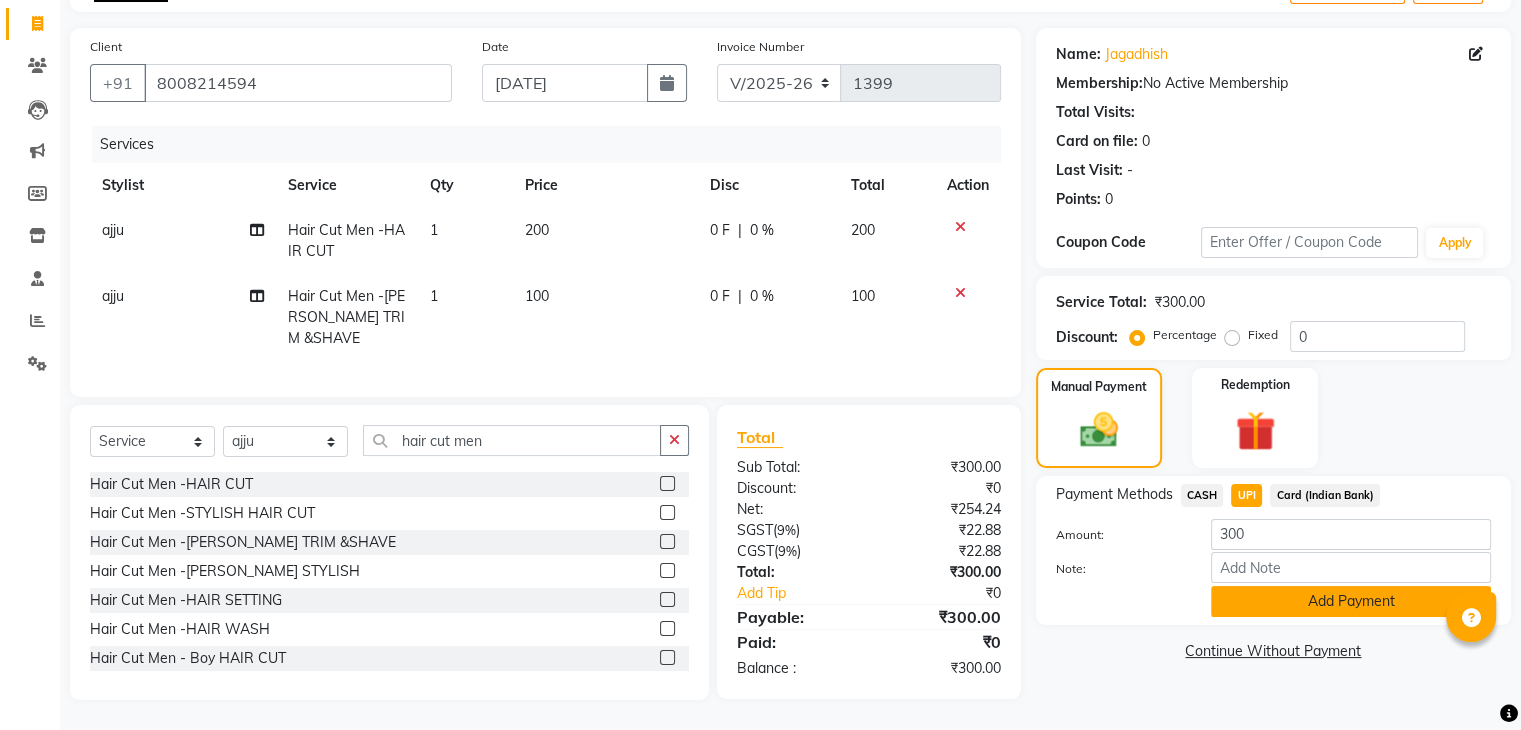 click on "Add Payment" 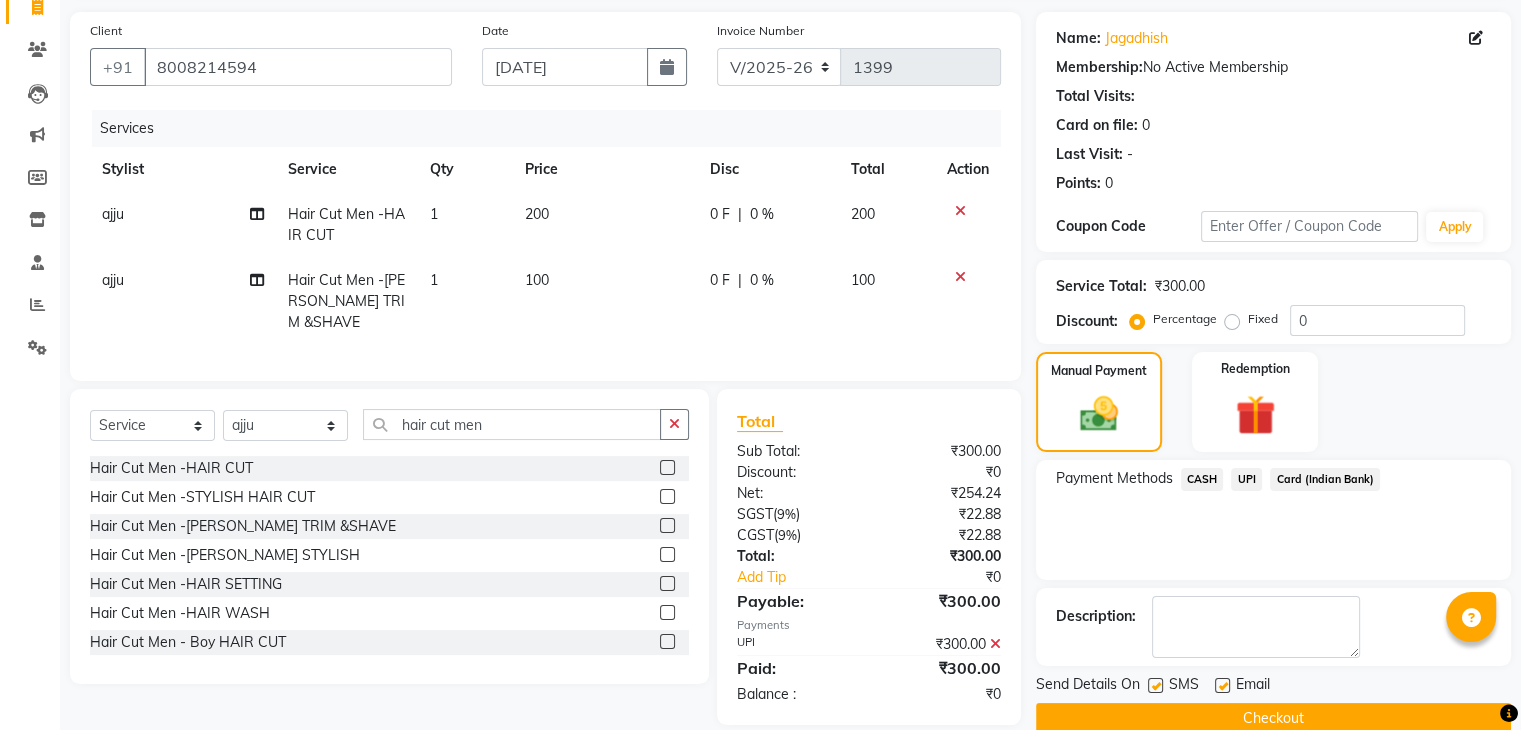 scroll, scrollTop: 179, scrollLeft: 0, axis: vertical 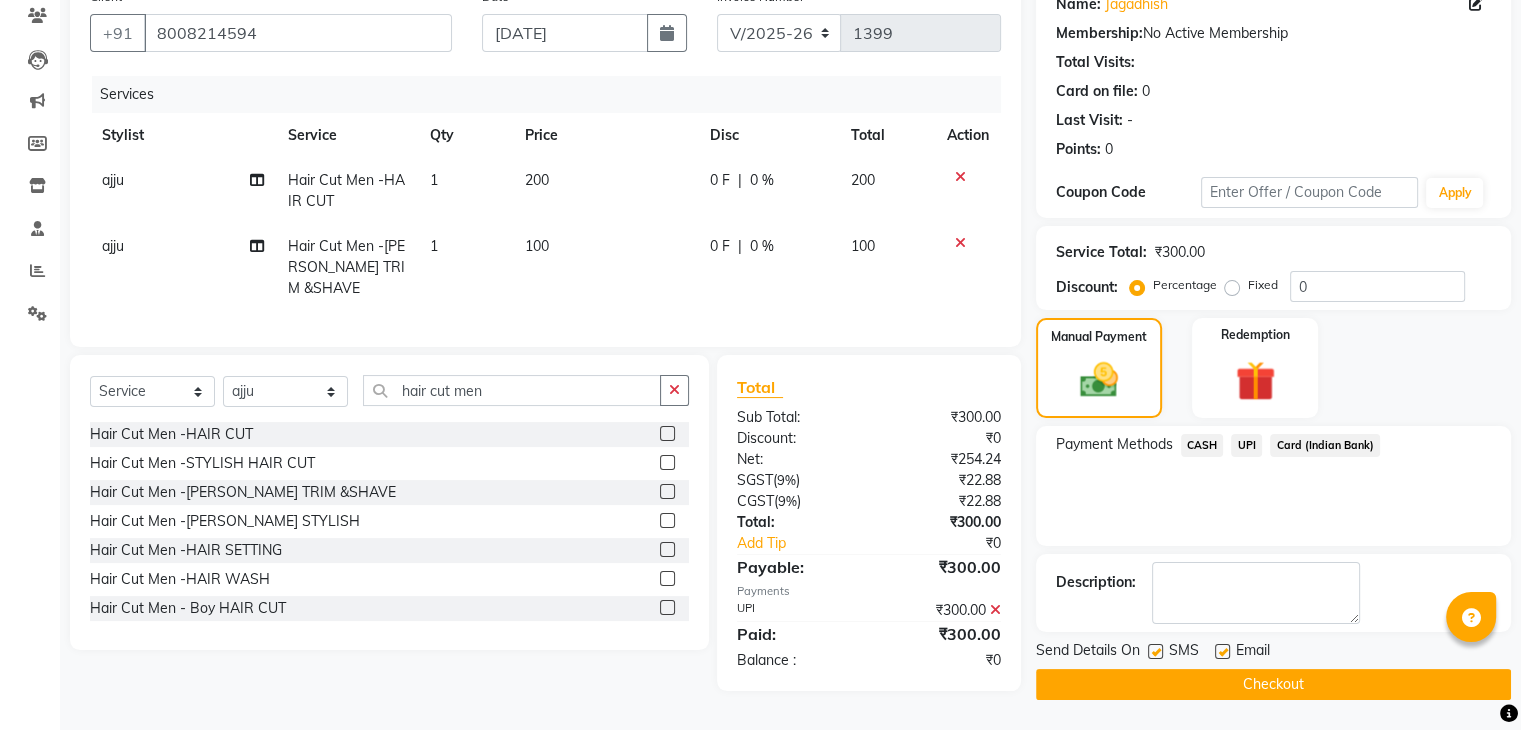 click on "Checkout" 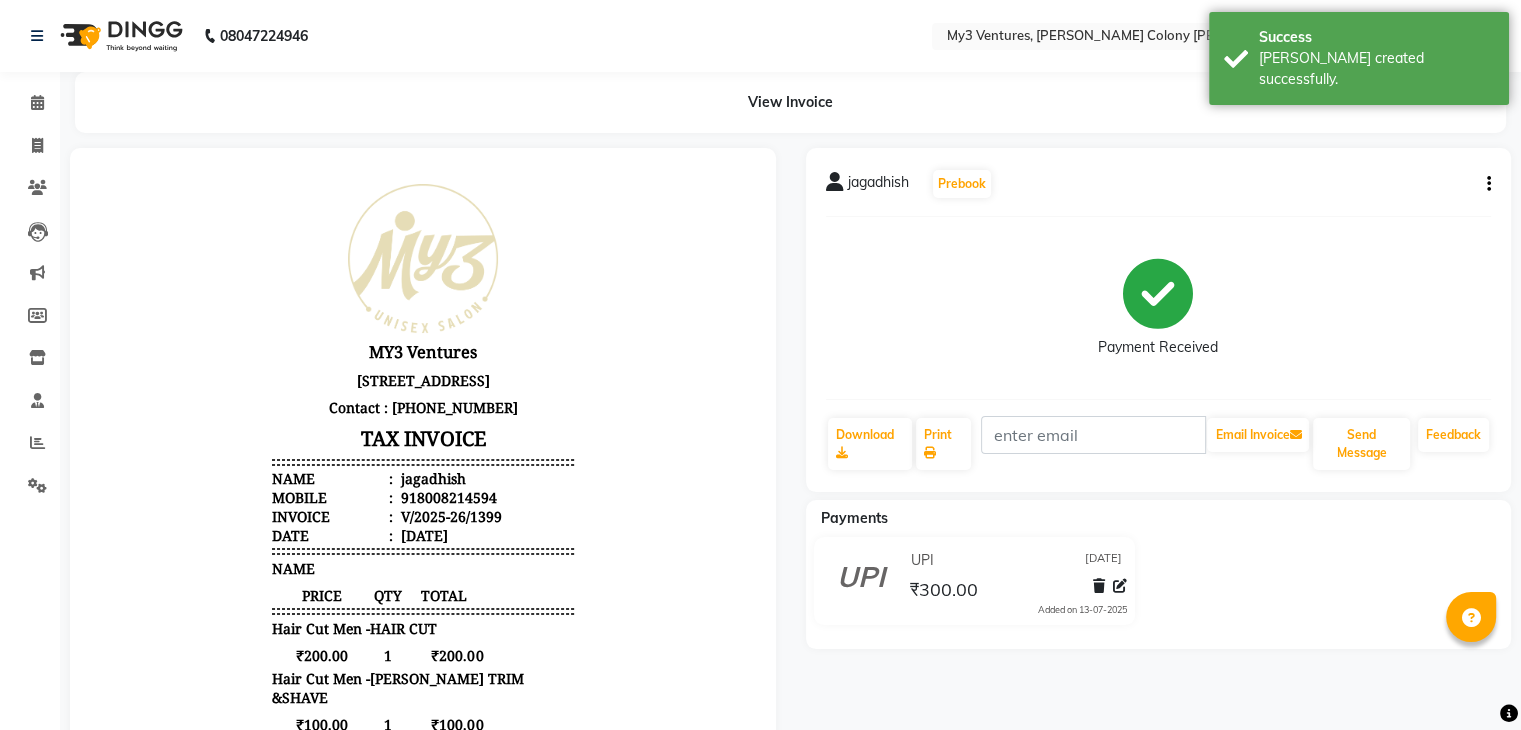 scroll, scrollTop: 0, scrollLeft: 0, axis: both 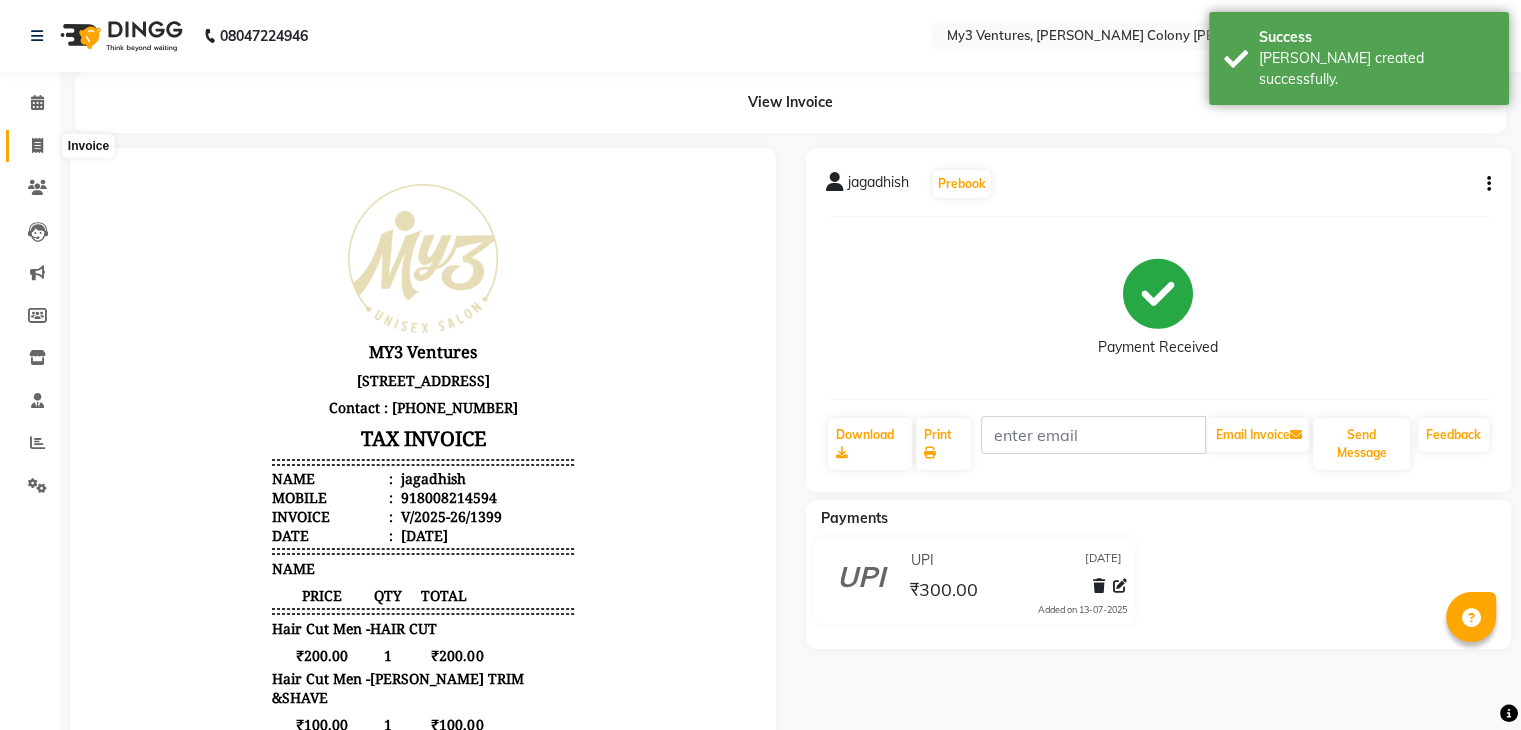 click 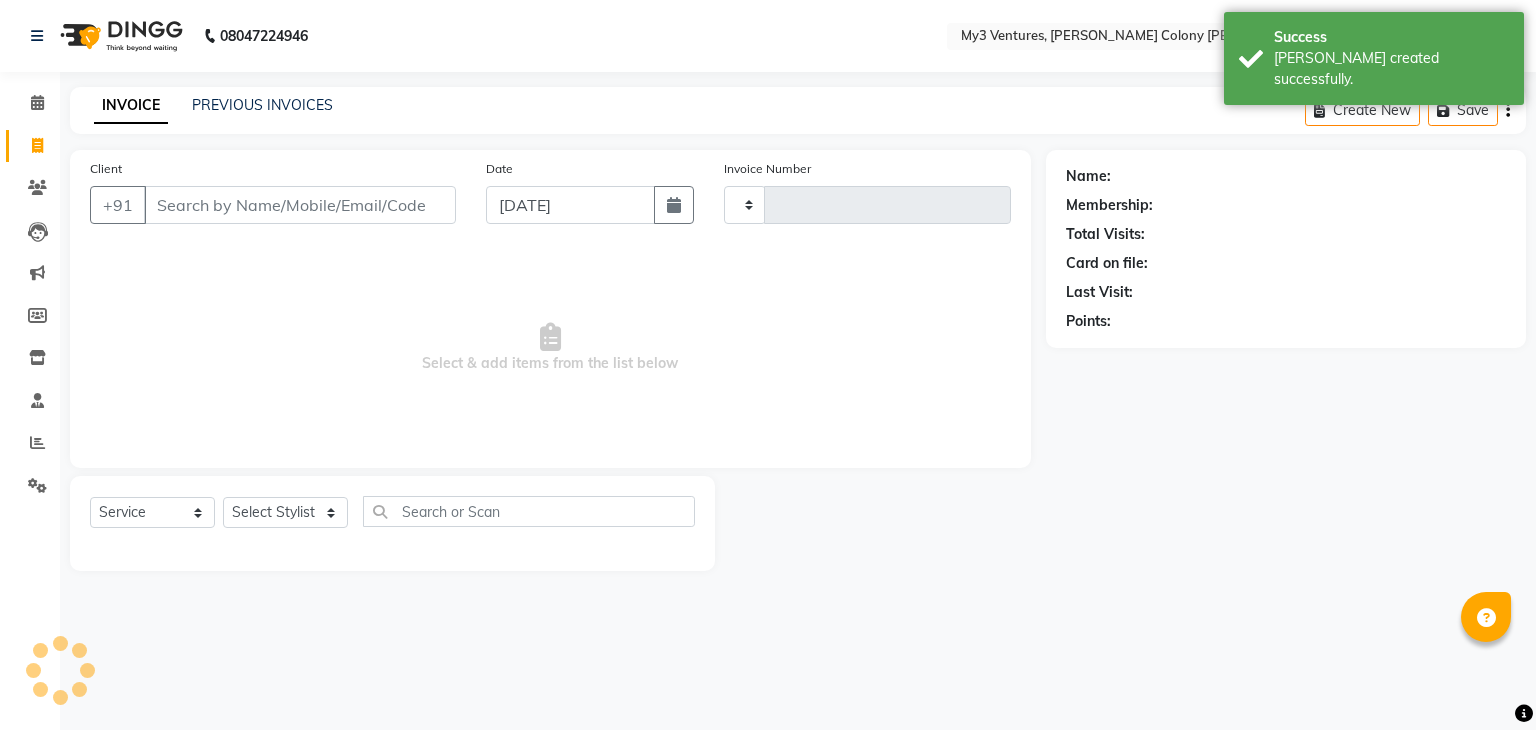 type on "1400" 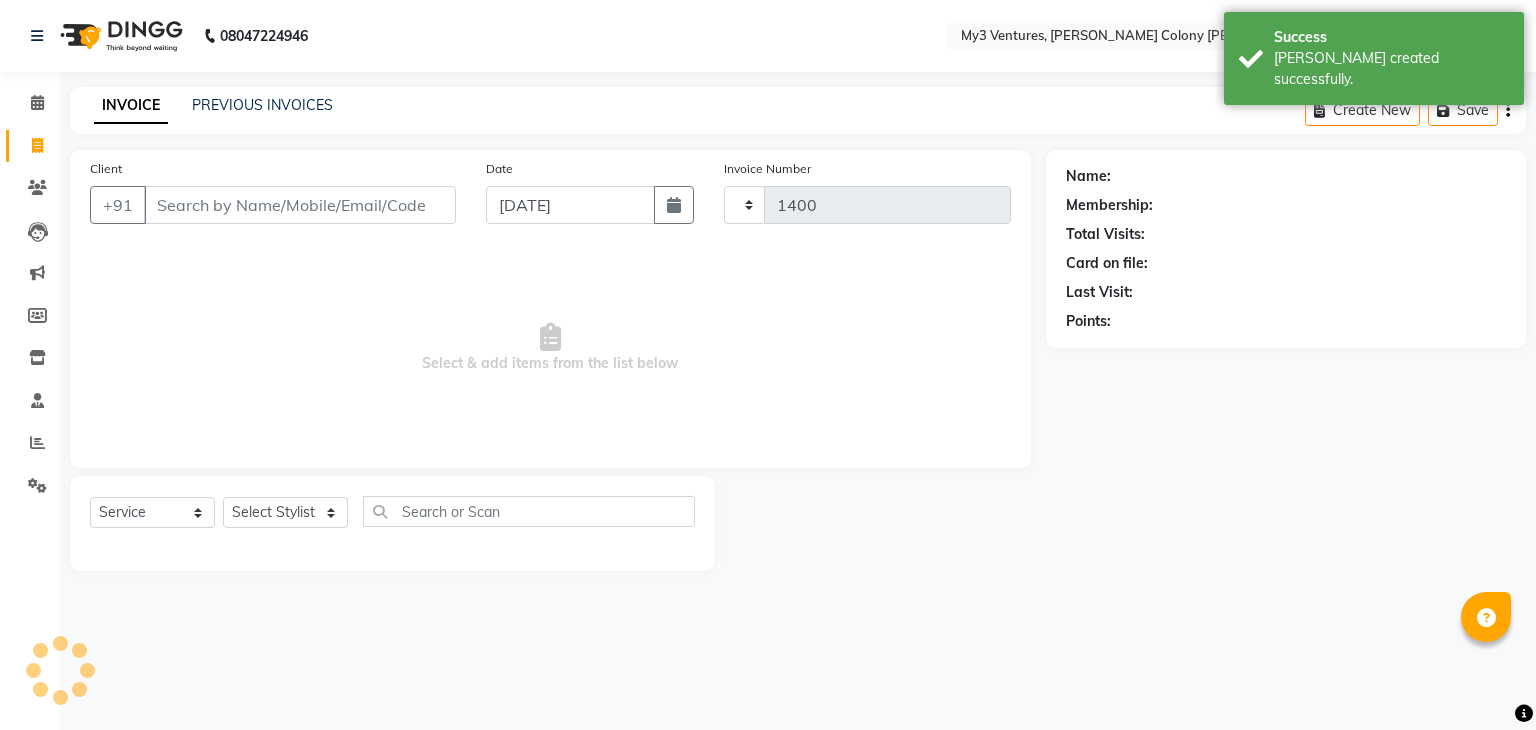 select on "6707" 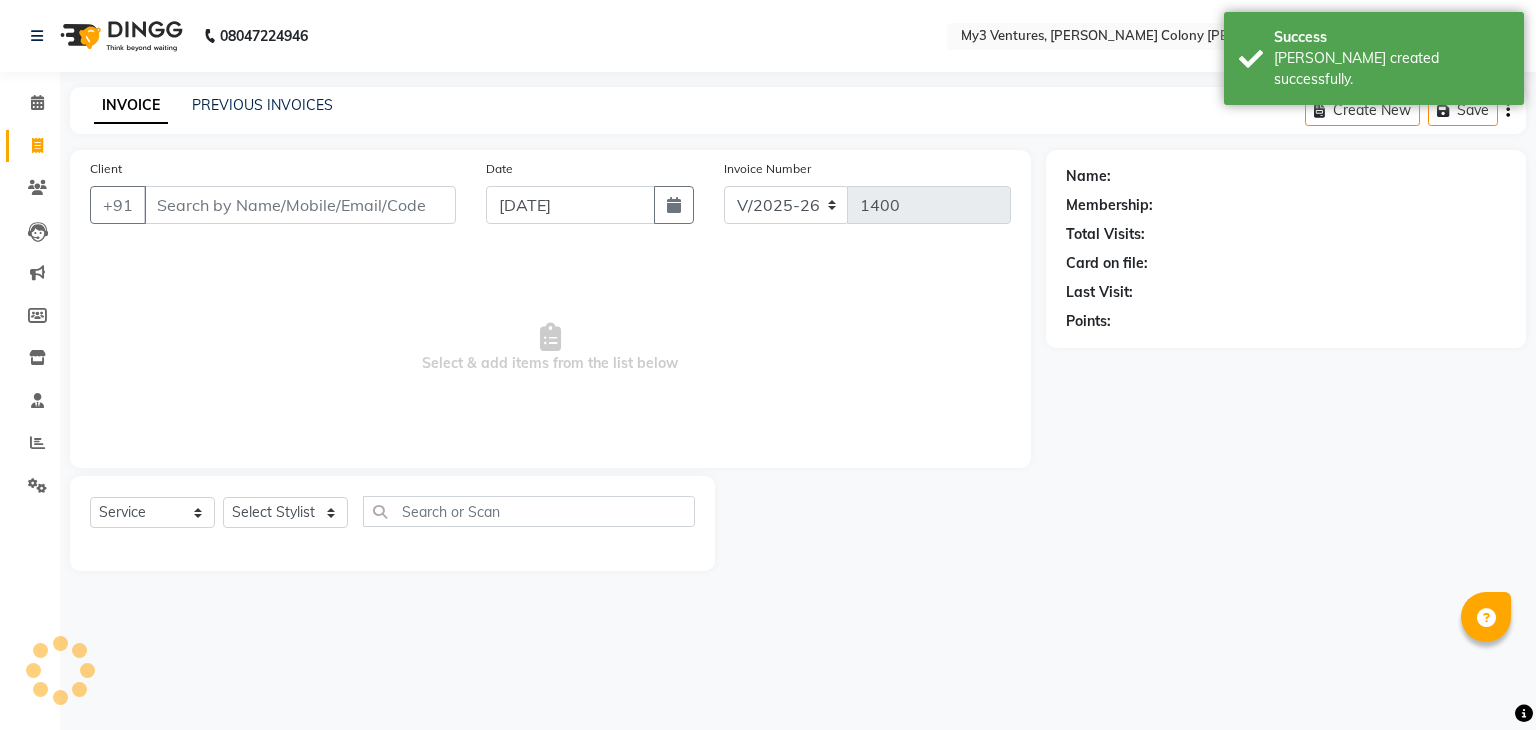 click on "Client" at bounding box center [300, 205] 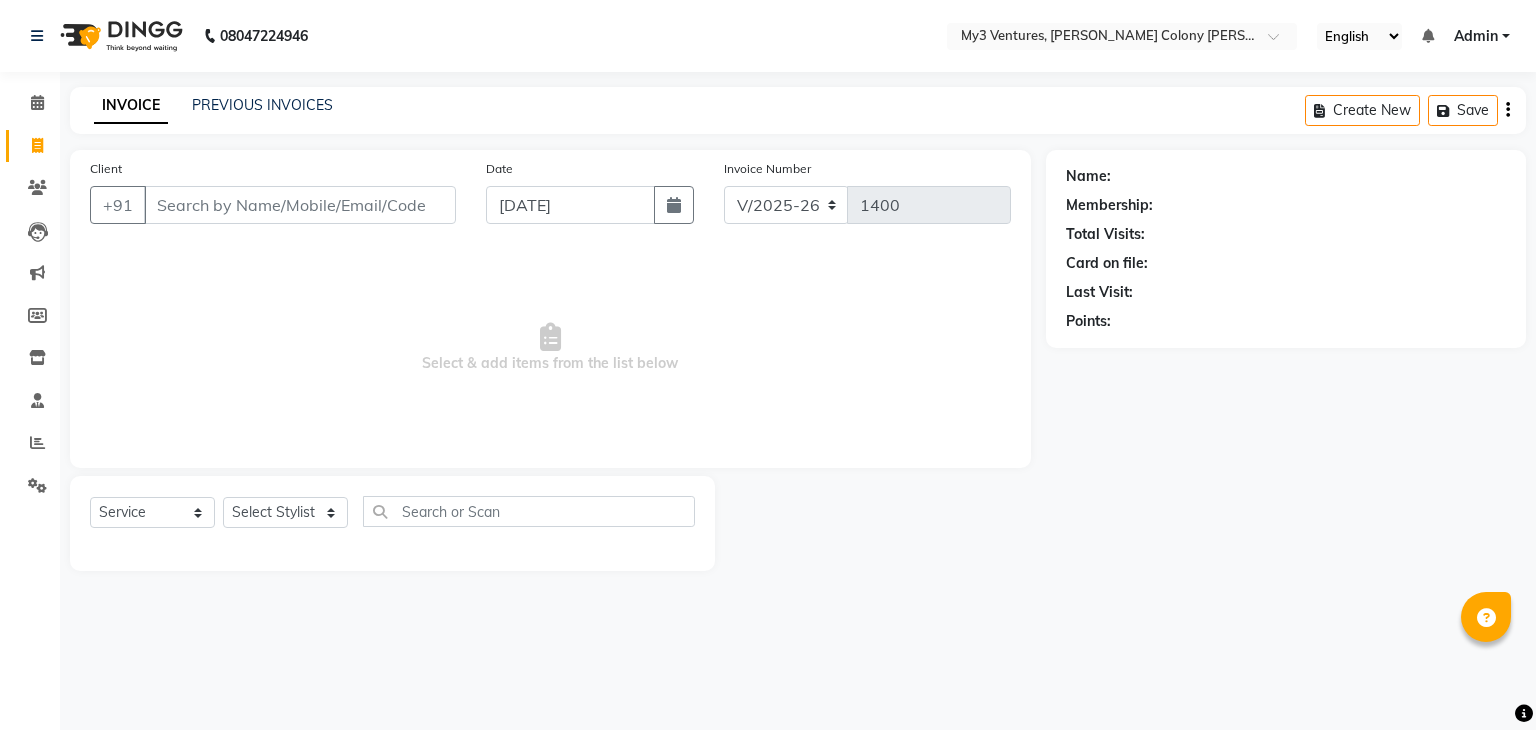click on "Client" at bounding box center (300, 205) 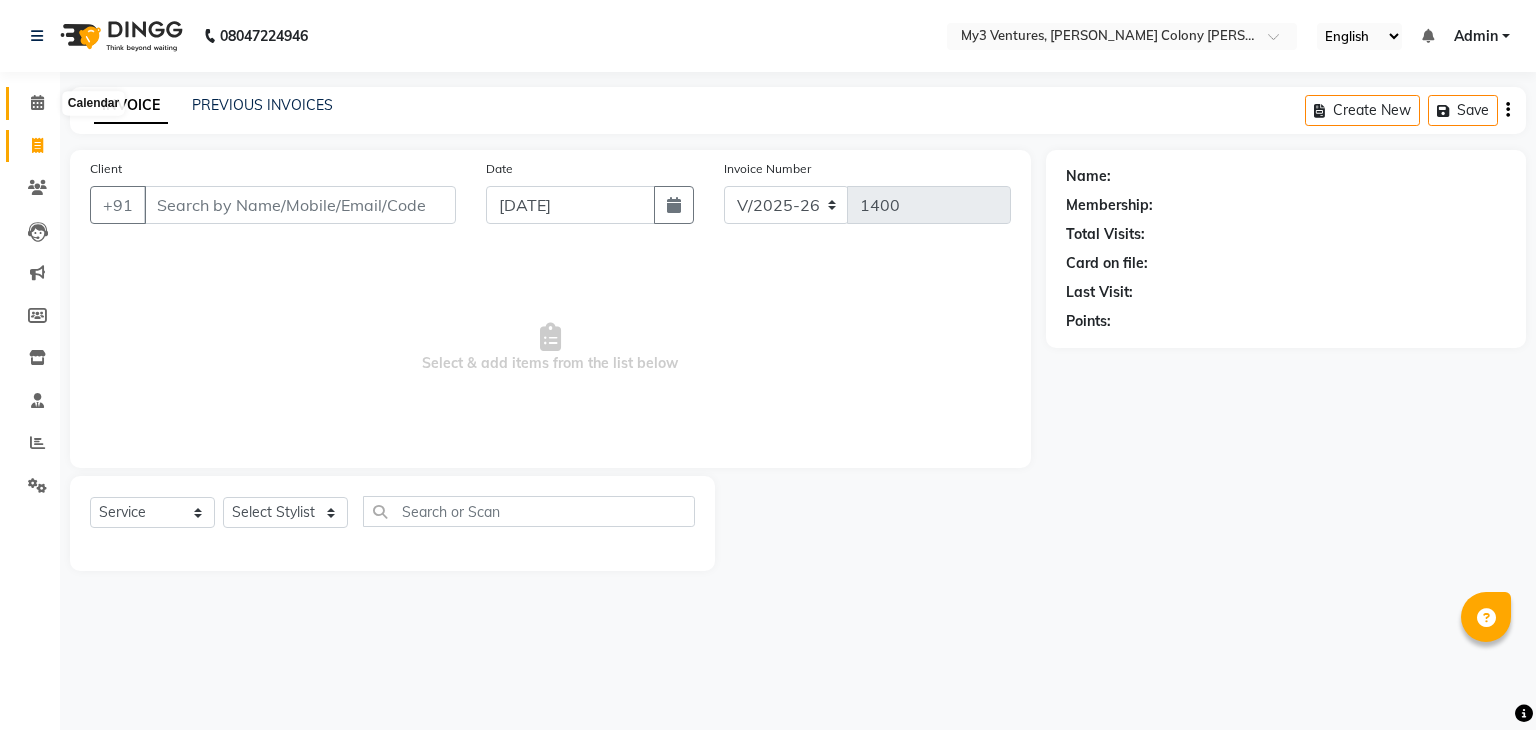 click 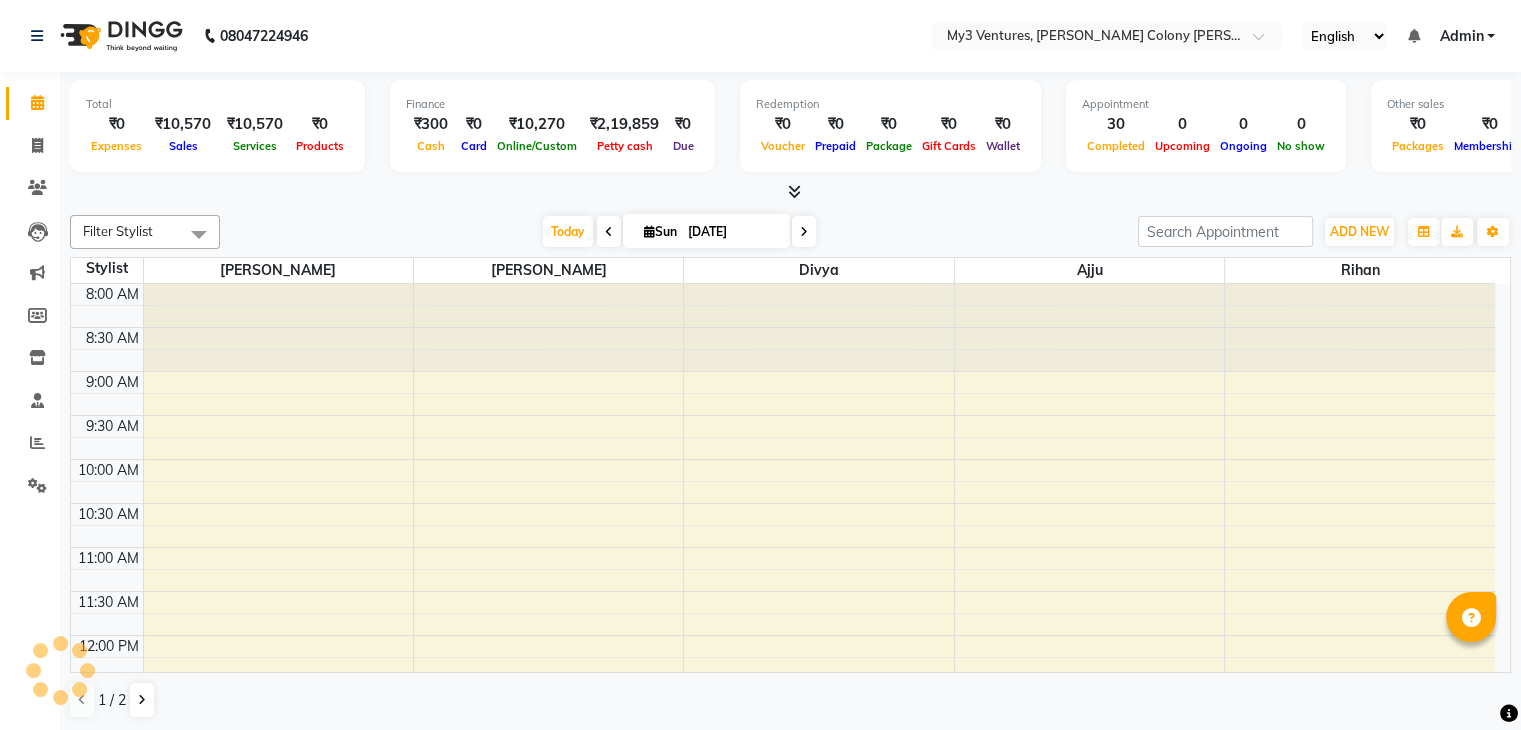 scroll, scrollTop: 0, scrollLeft: 0, axis: both 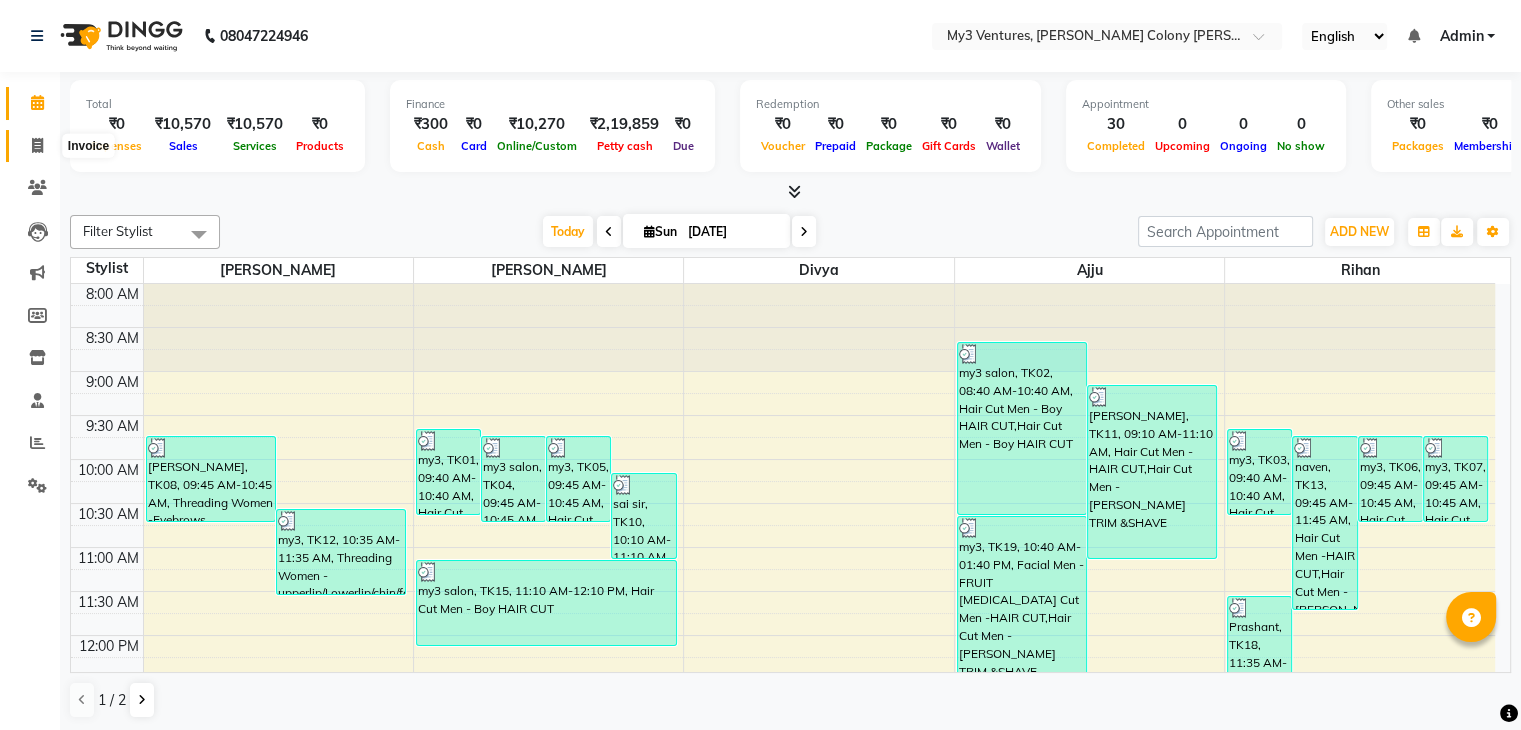 click 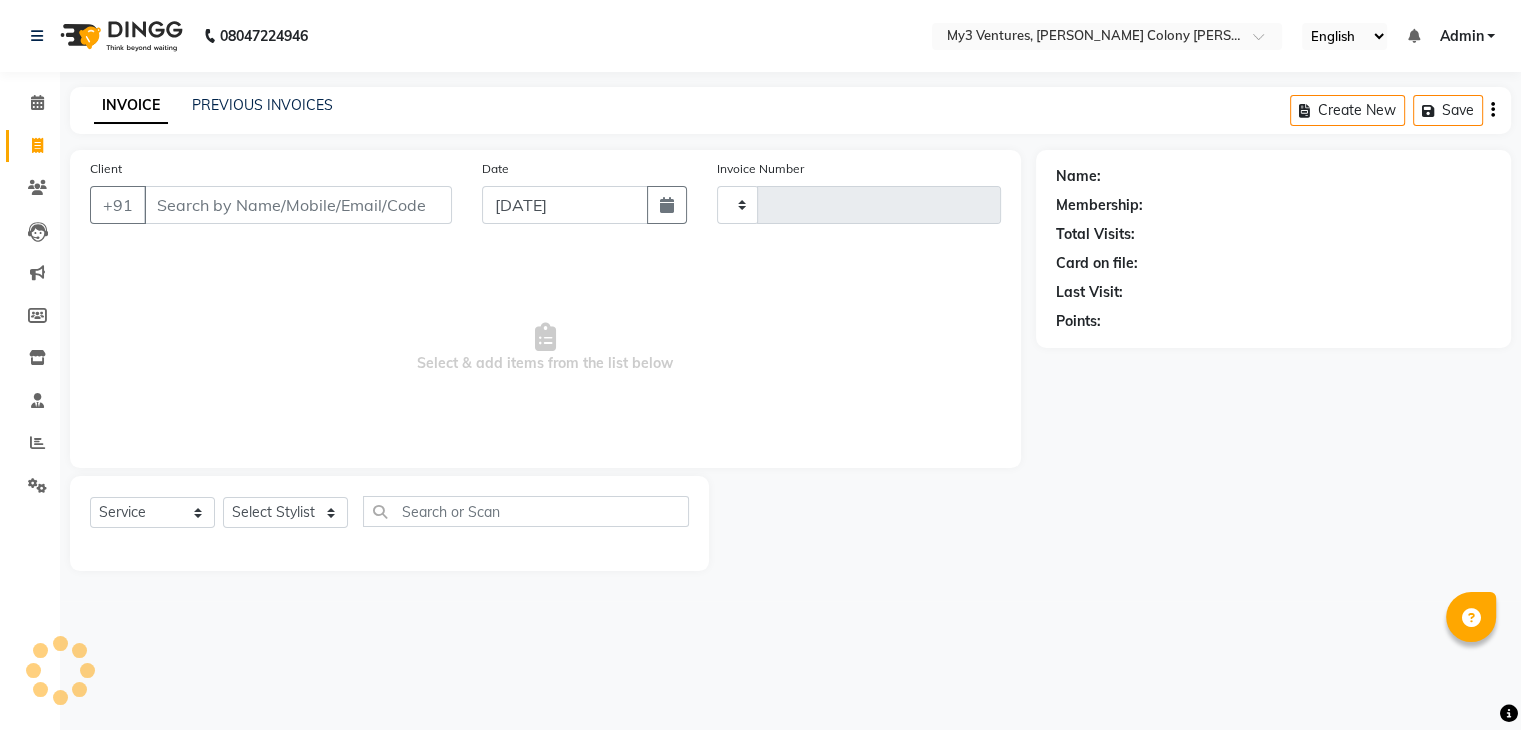 type on "1400" 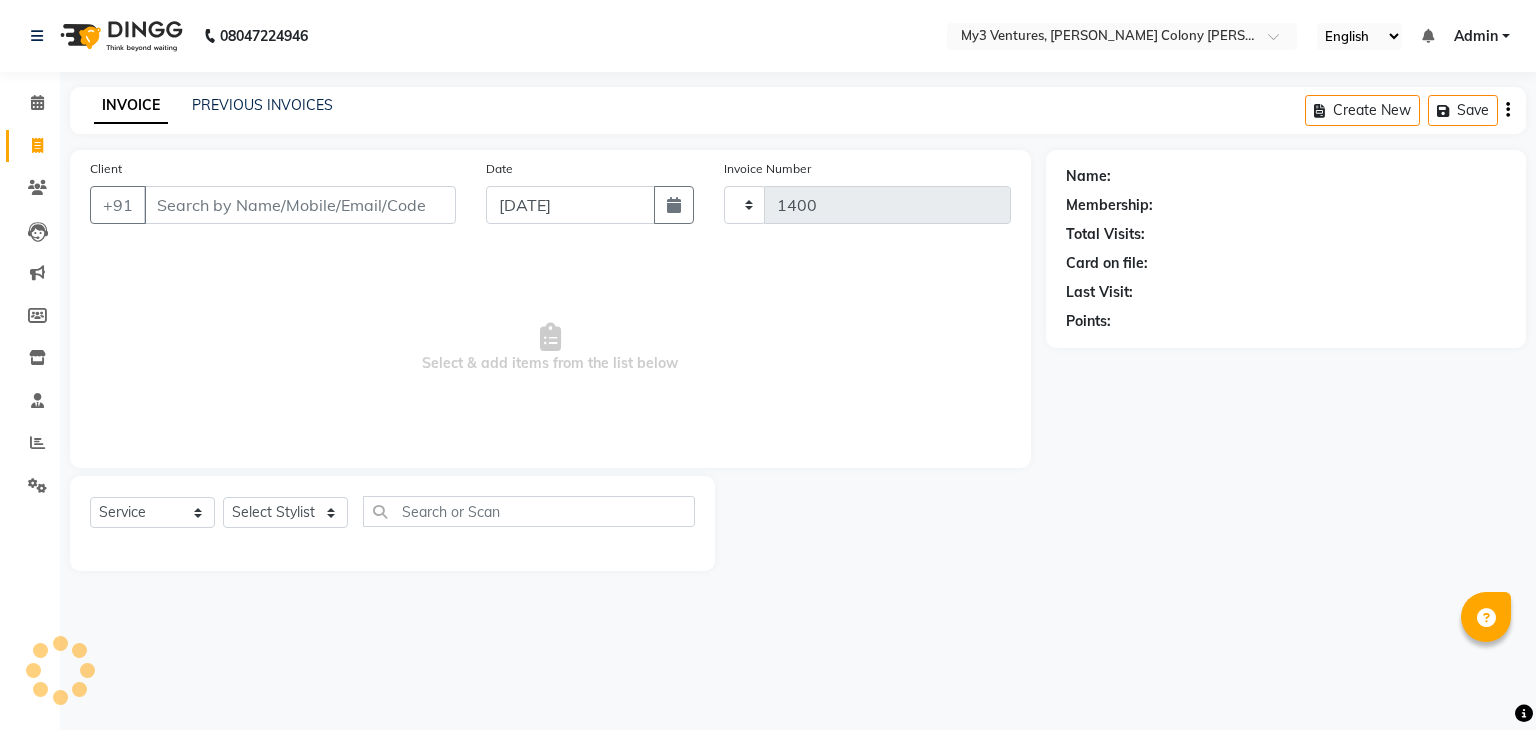 select on "6707" 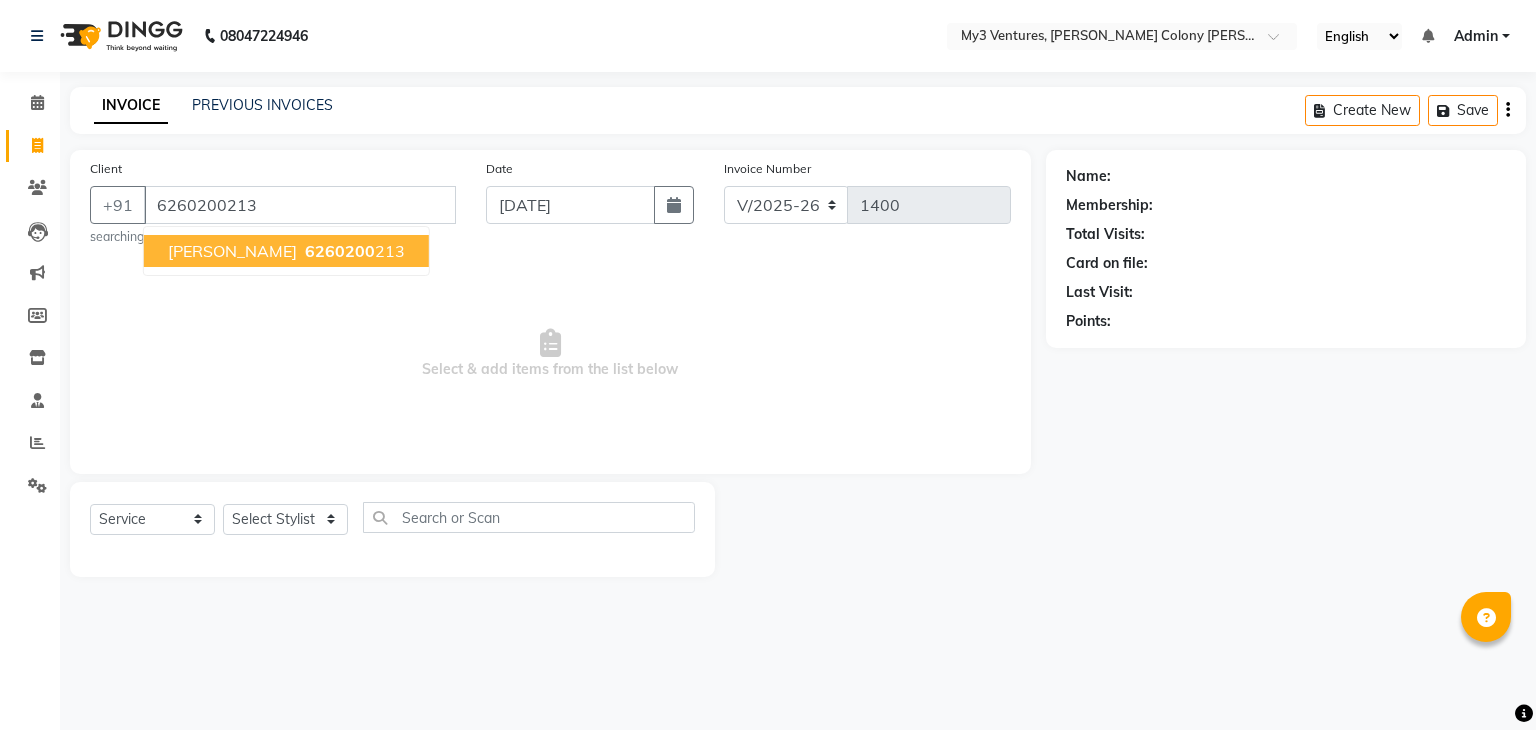 type on "6260200213" 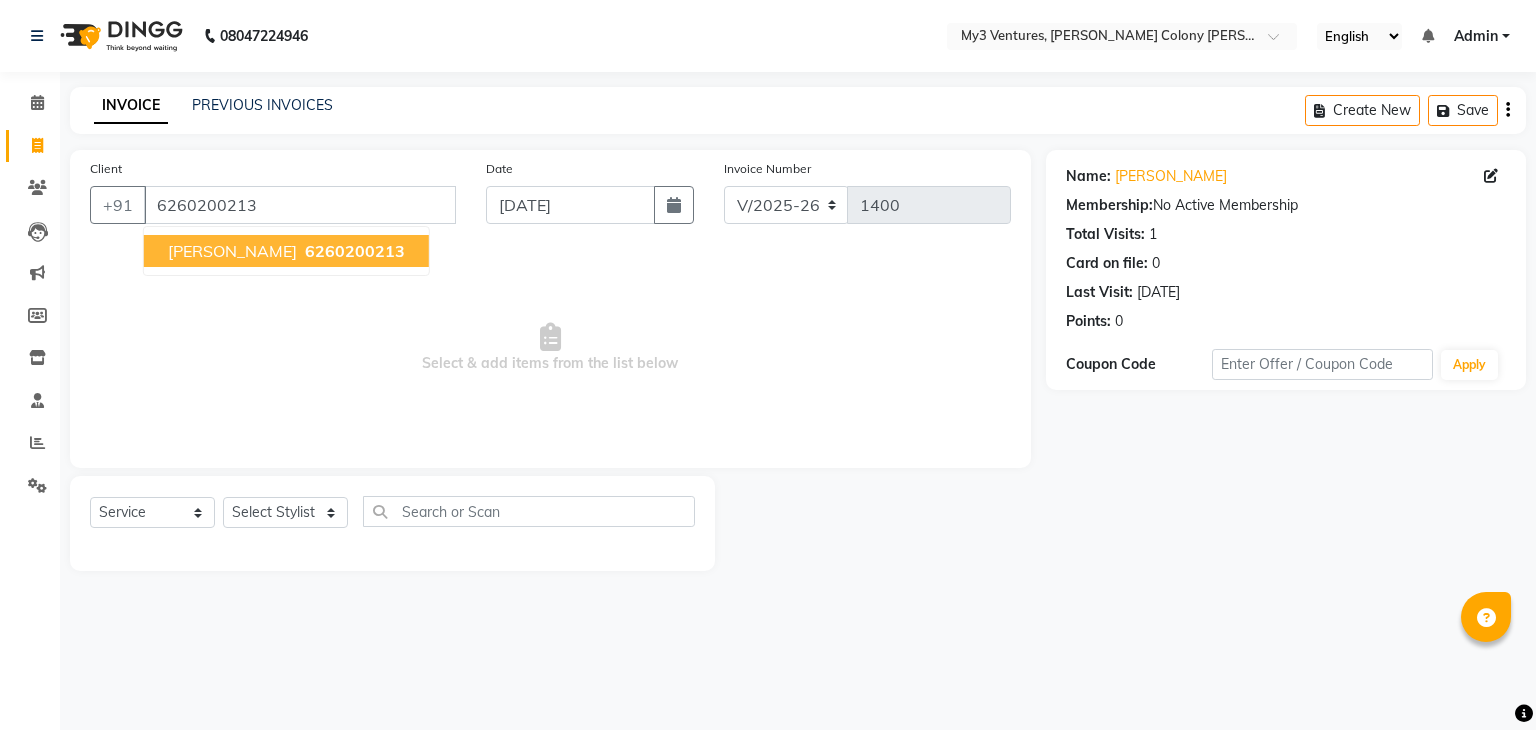 click on "6260200213" at bounding box center [355, 251] 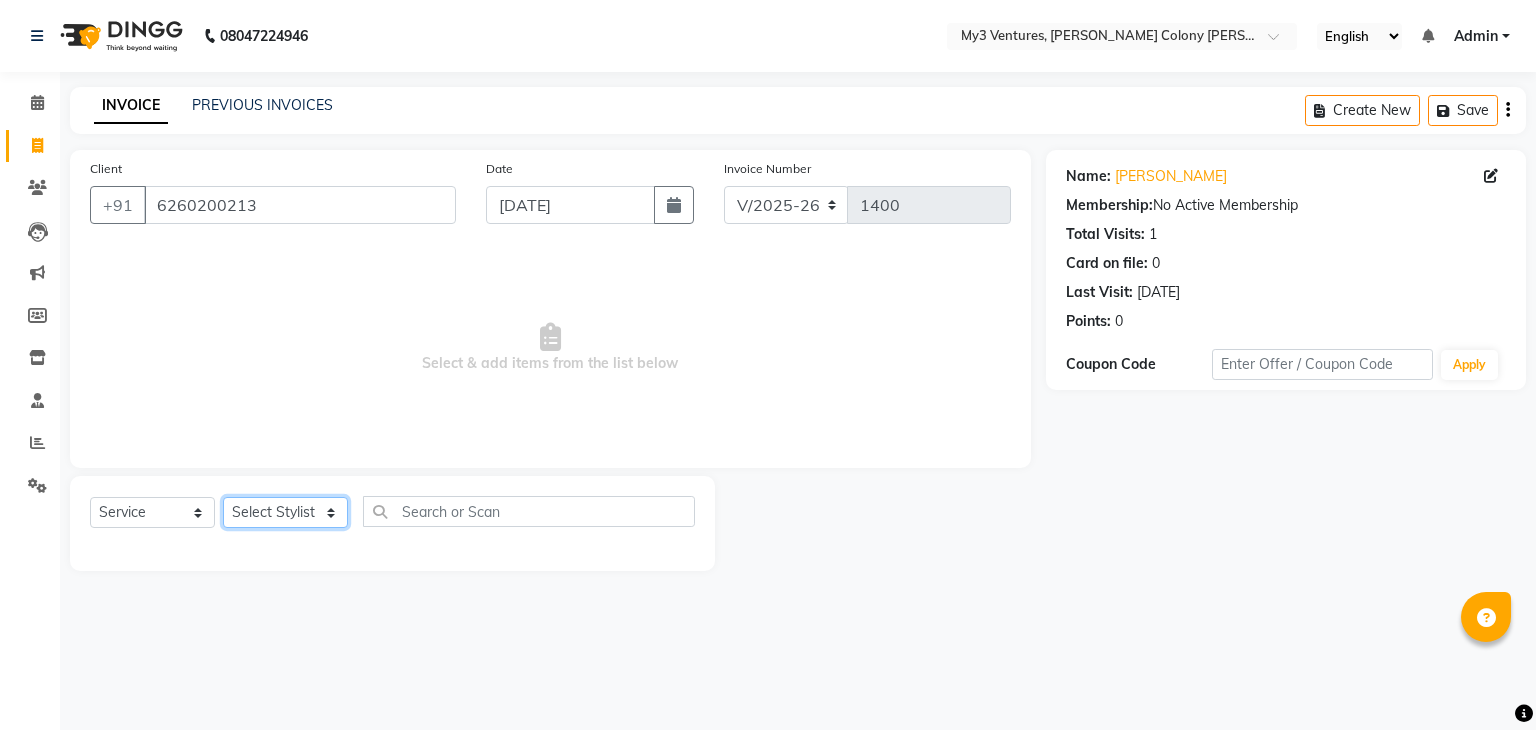 click on "Select Stylist ajju divya rihan Sahzad sowjanya Sowji & Zeehan srilatha Swapna Zeeshan" 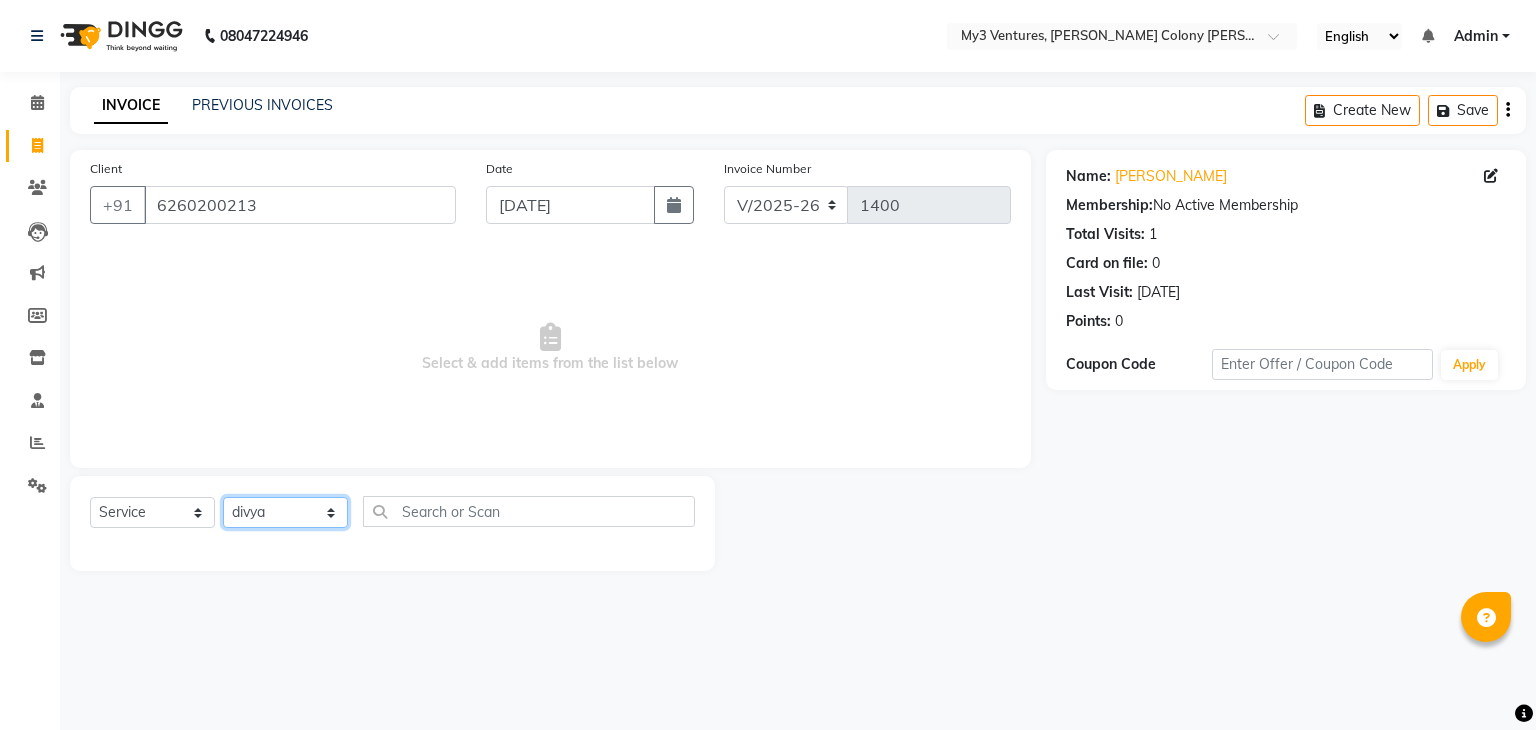 click on "Select Stylist ajju divya rihan Sahzad sowjanya Sowji & Zeehan srilatha Swapna Zeeshan" 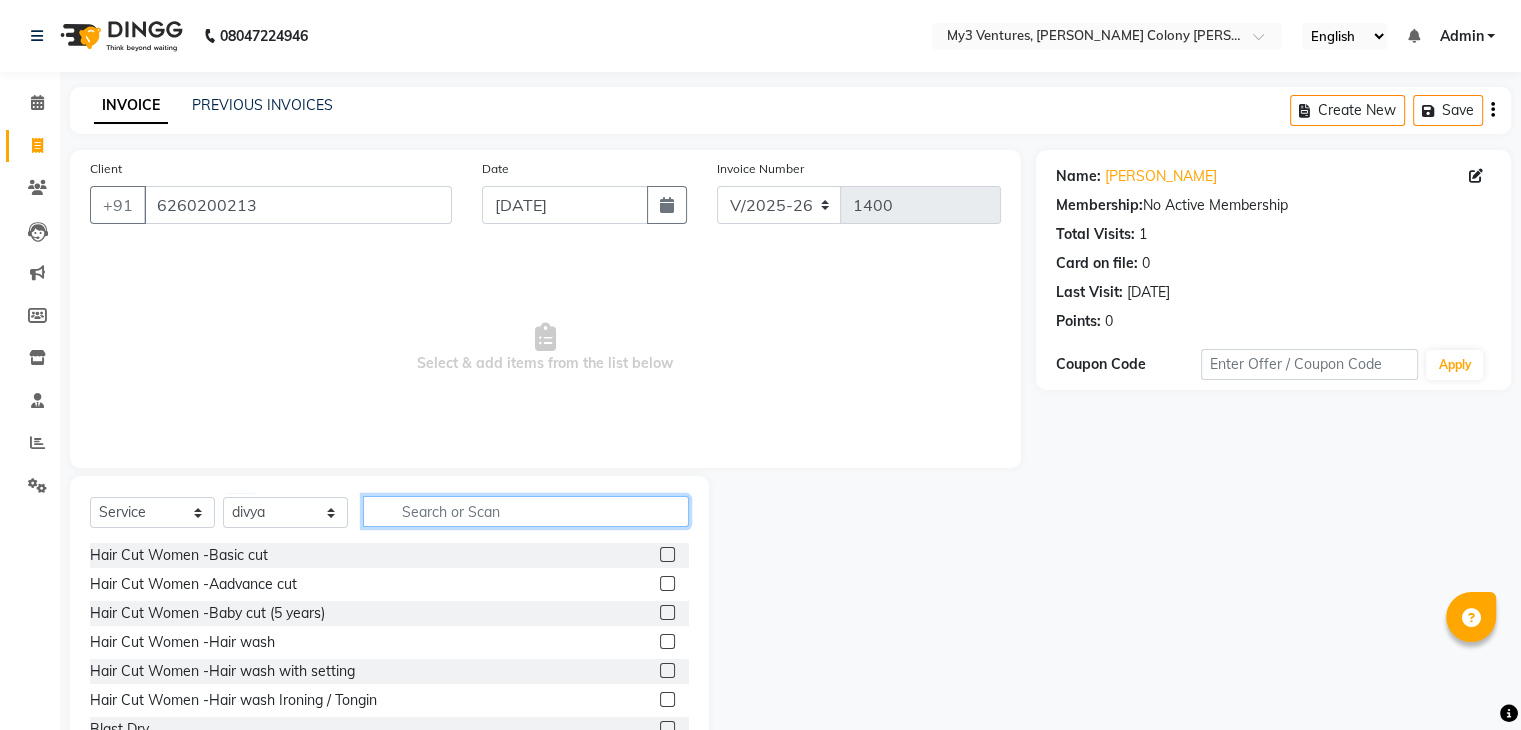 click 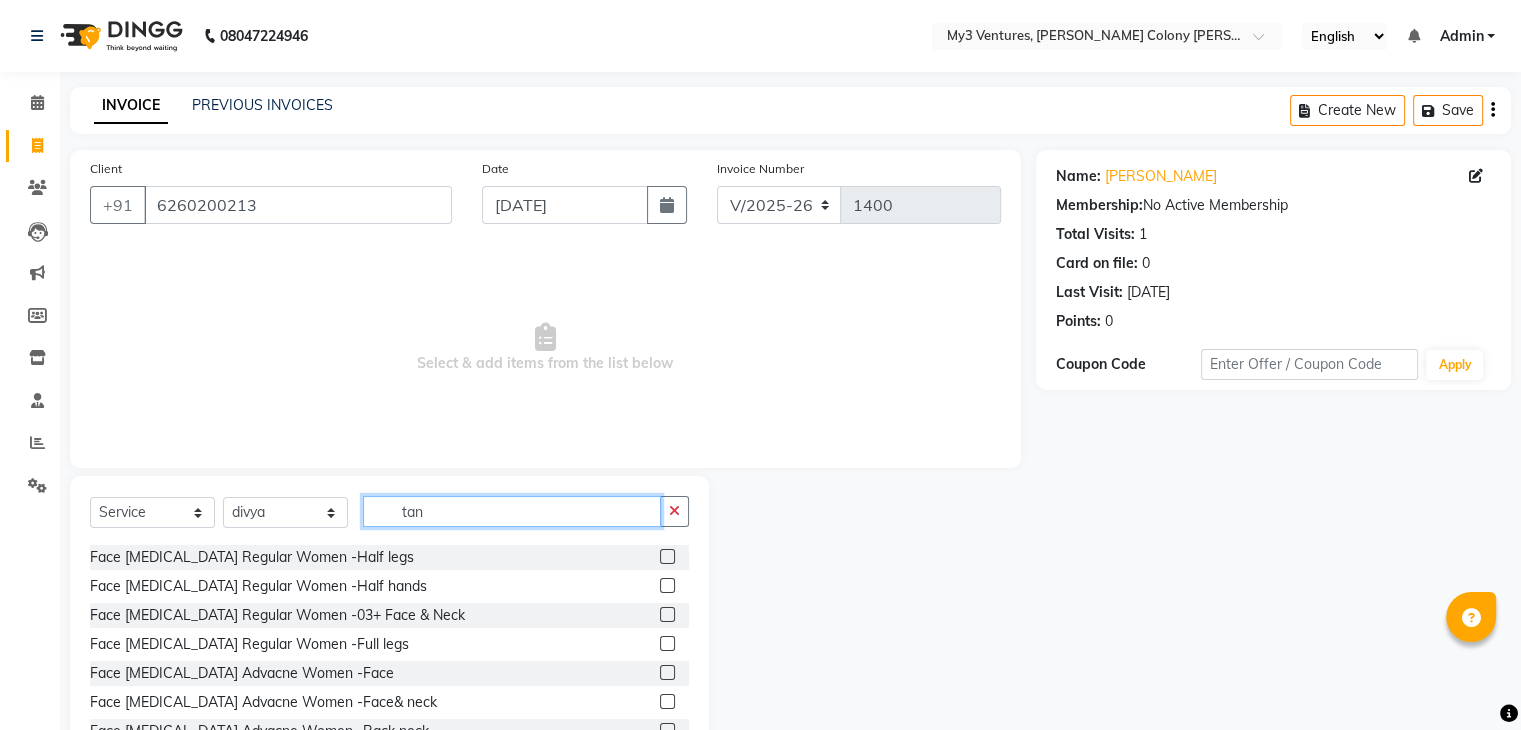 scroll, scrollTop: 288, scrollLeft: 0, axis: vertical 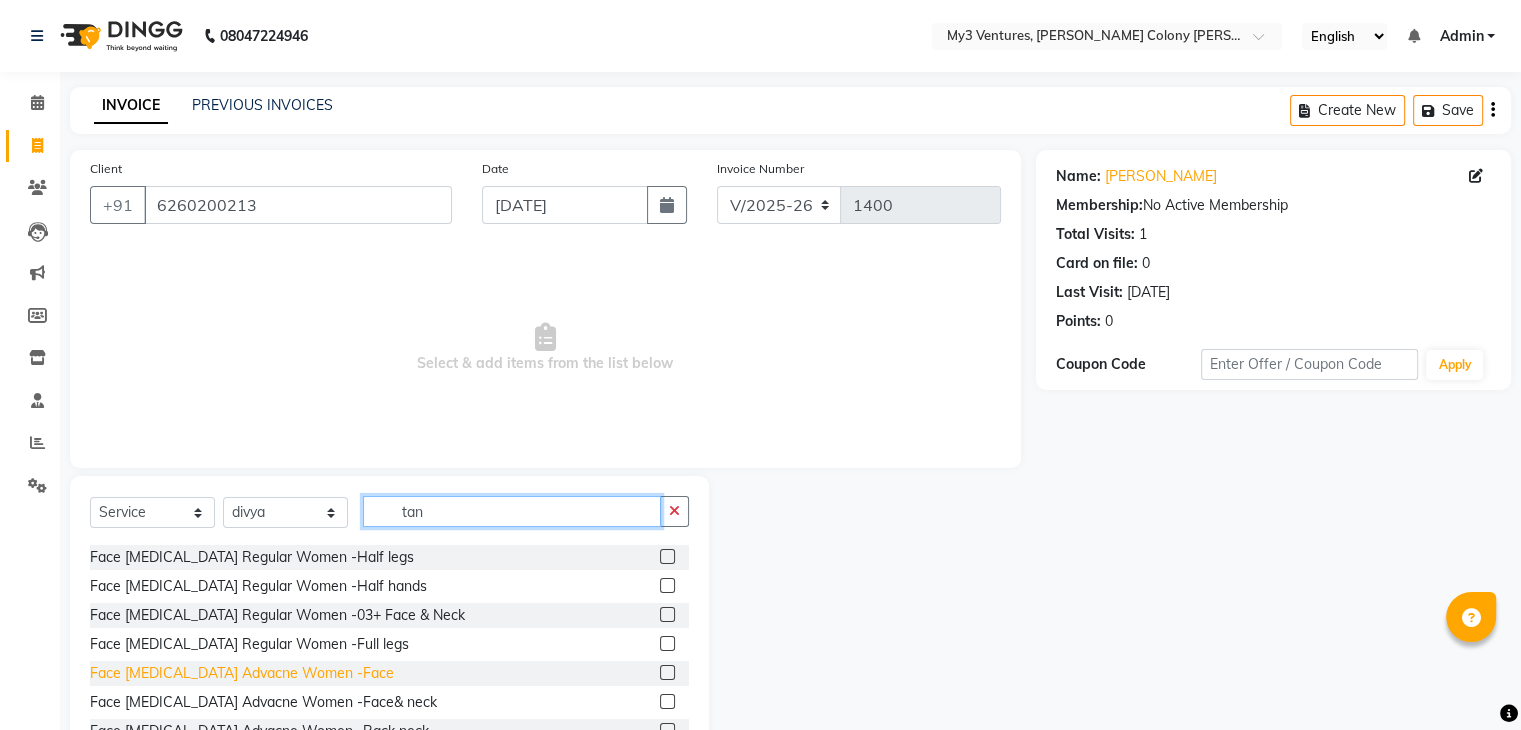 type on "tan" 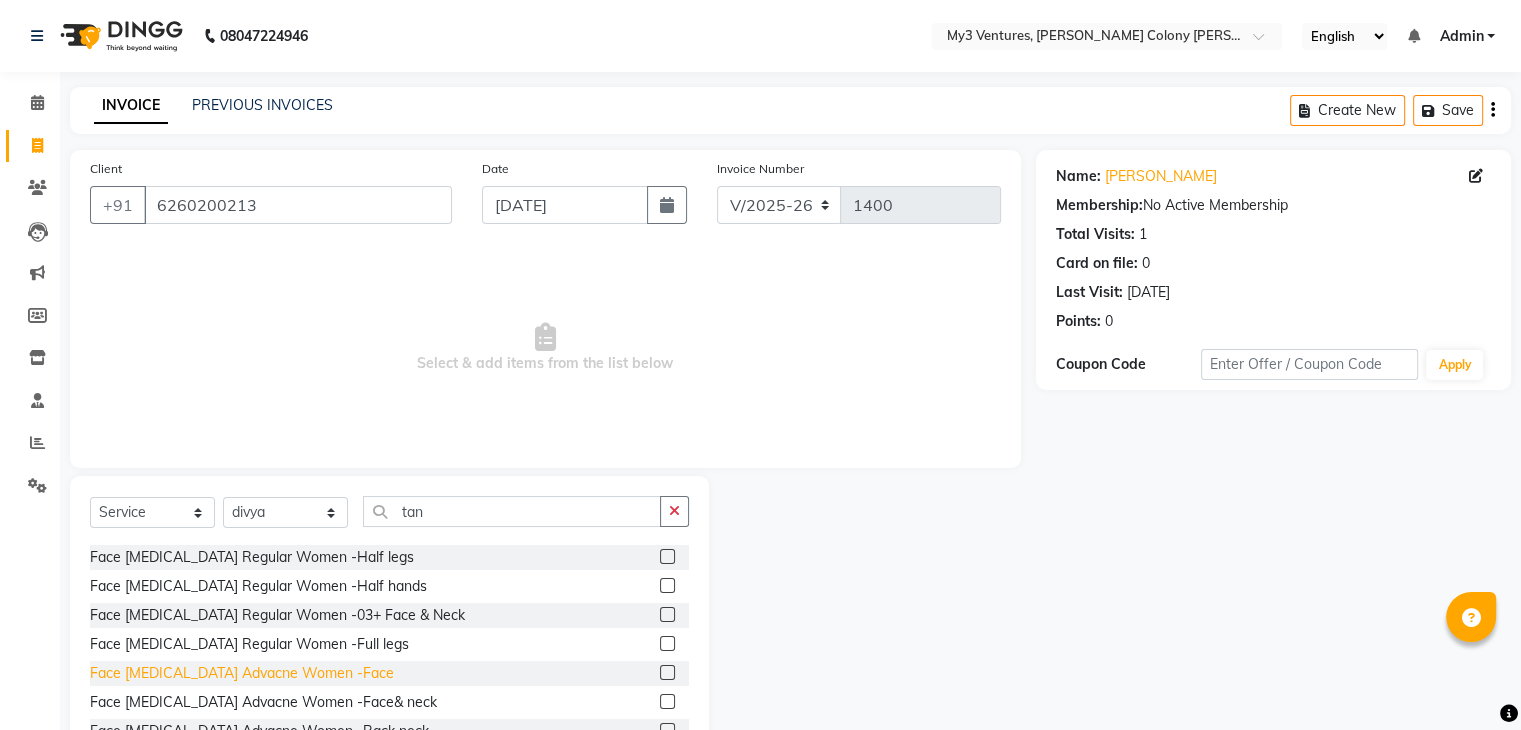 click on "Face [MEDICAL_DATA] Advacne Women -Face" 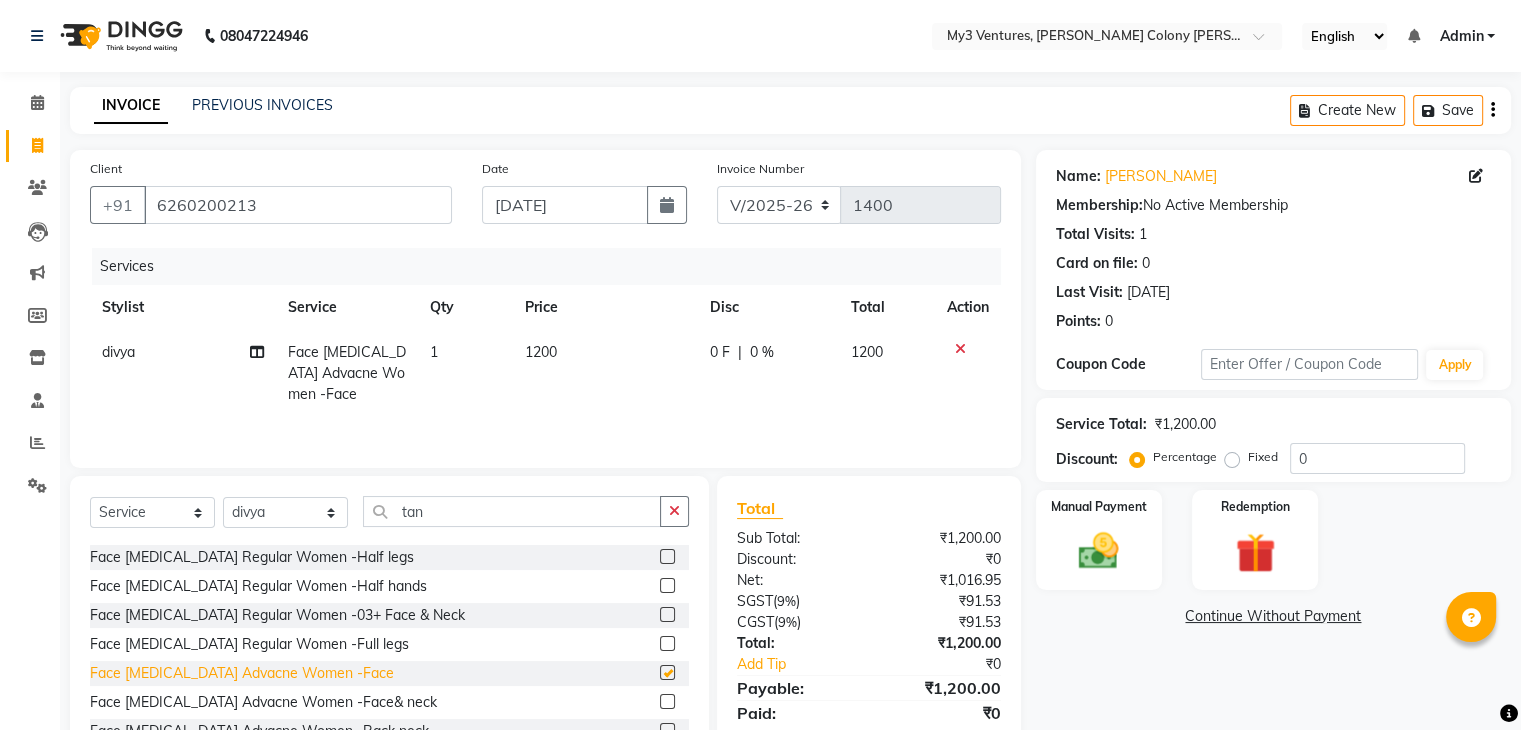 checkbox on "false" 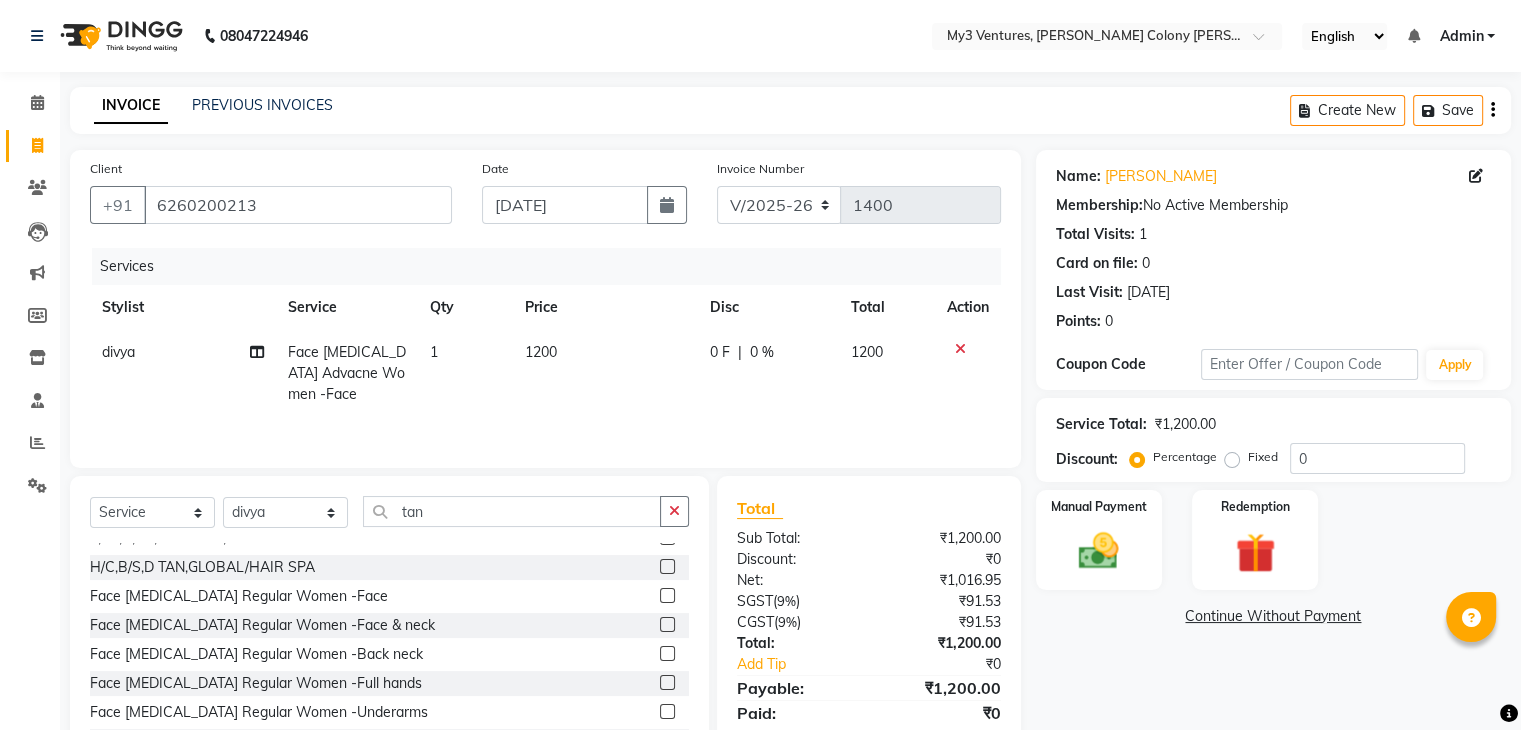 scroll, scrollTop: 98, scrollLeft: 0, axis: vertical 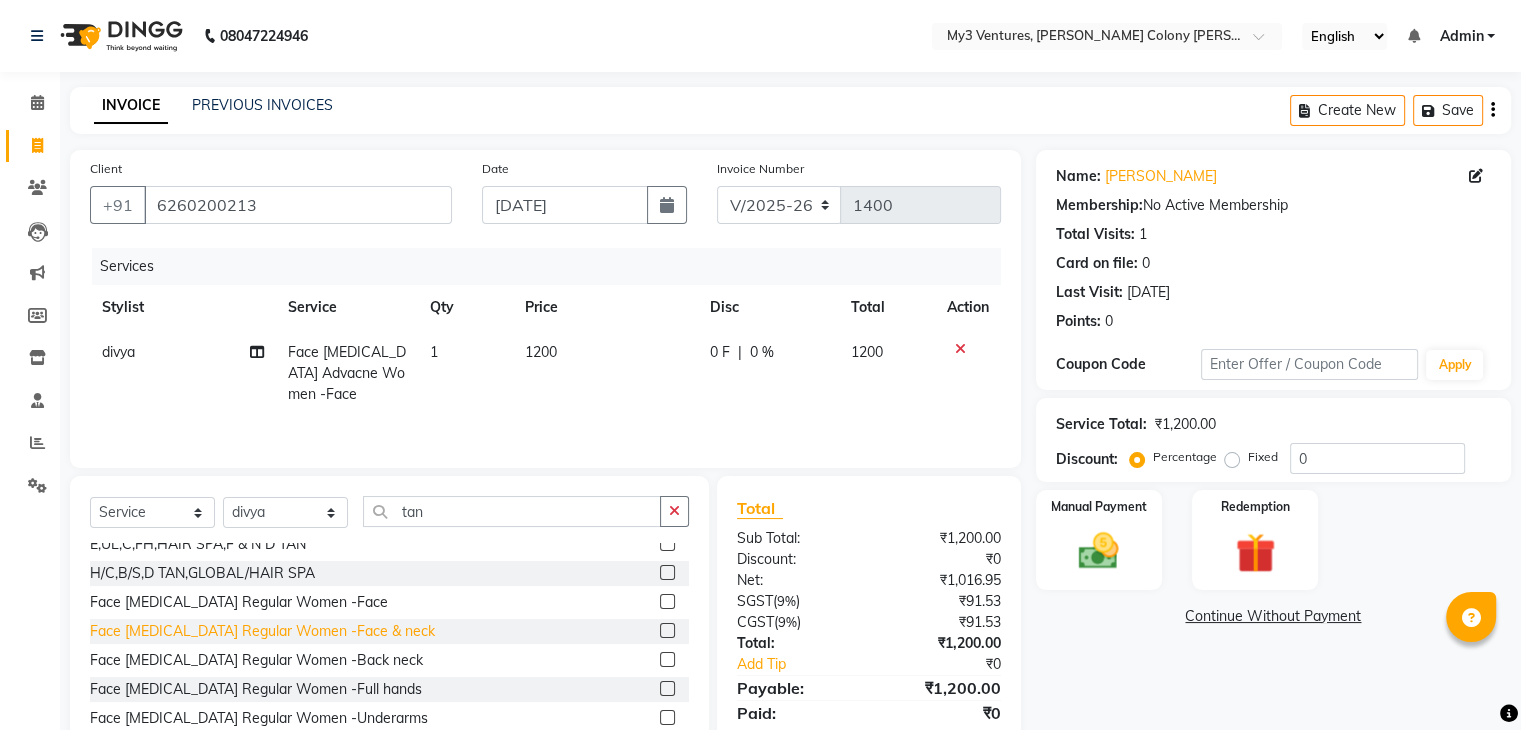 click on "Face [MEDICAL_DATA] Regular Women -Face & neck" 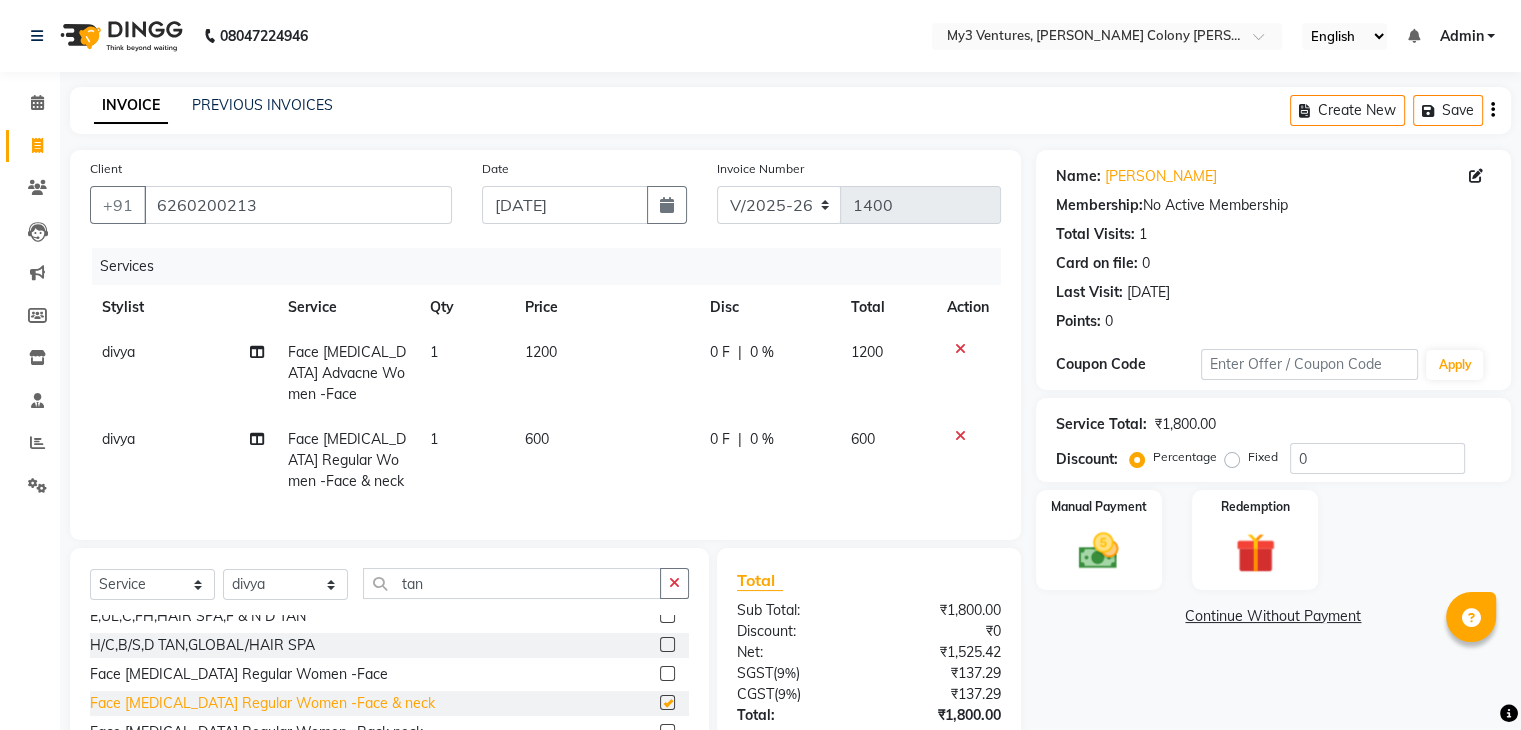 checkbox on "false" 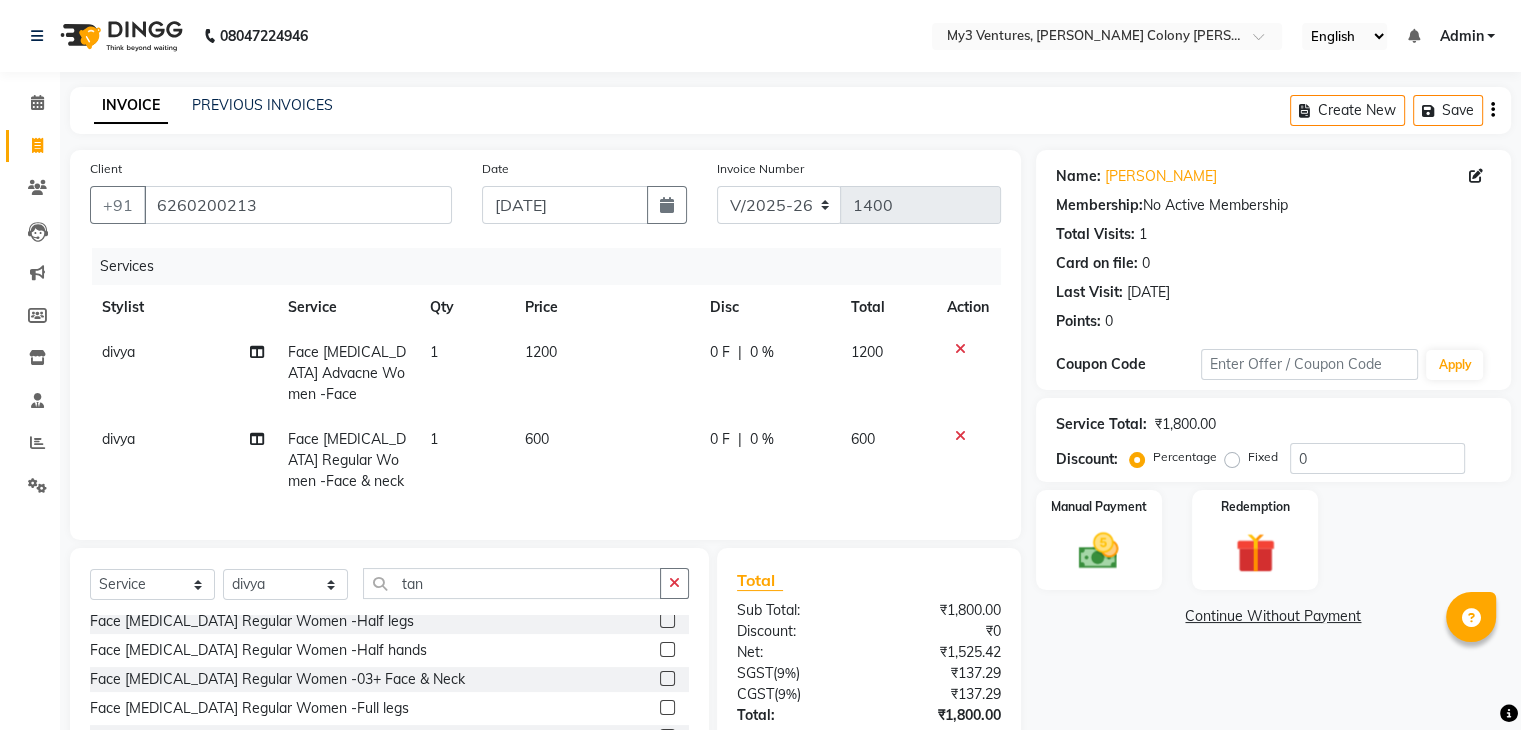 scroll, scrollTop: 310, scrollLeft: 0, axis: vertical 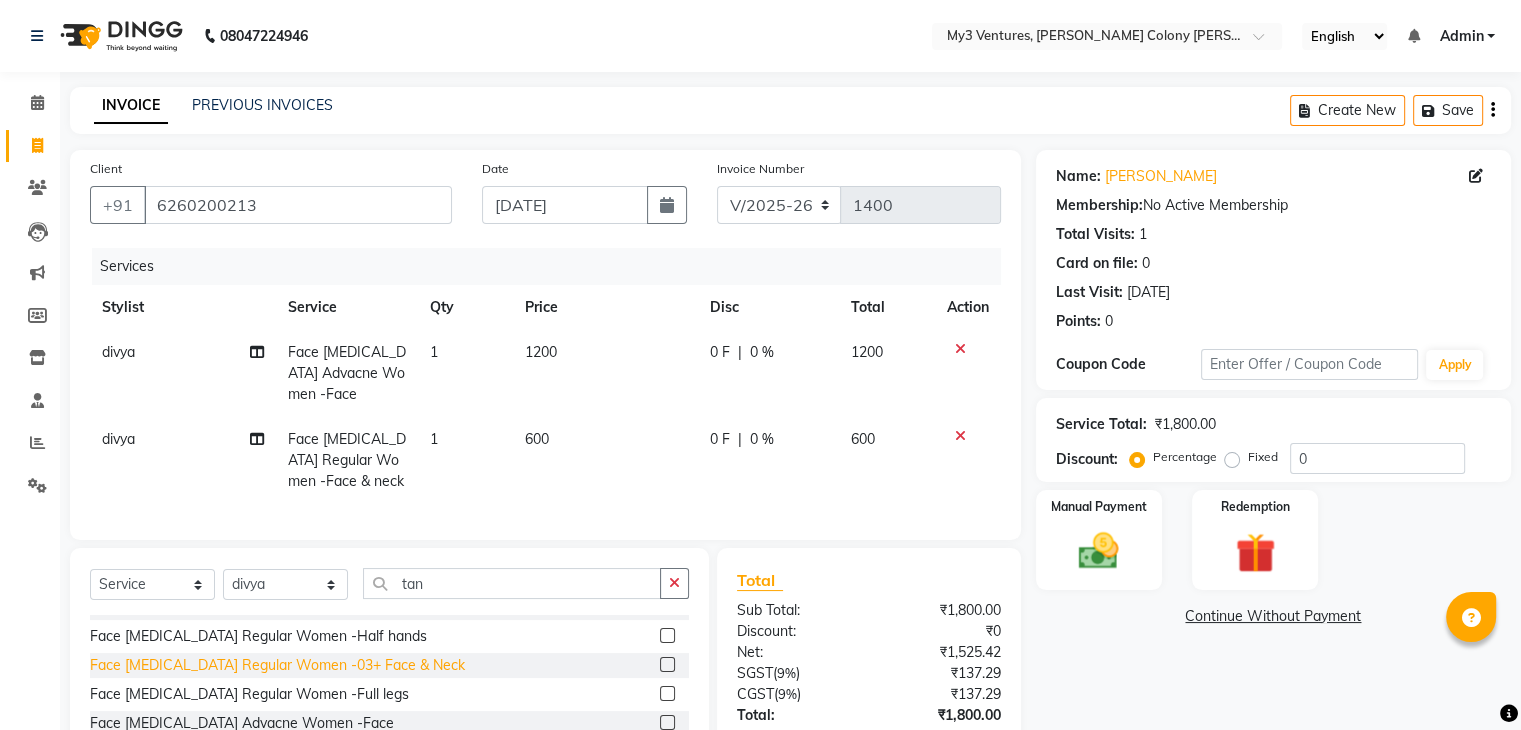 click on "Face [MEDICAL_DATA] Regular Women -03+ Face & Neck" 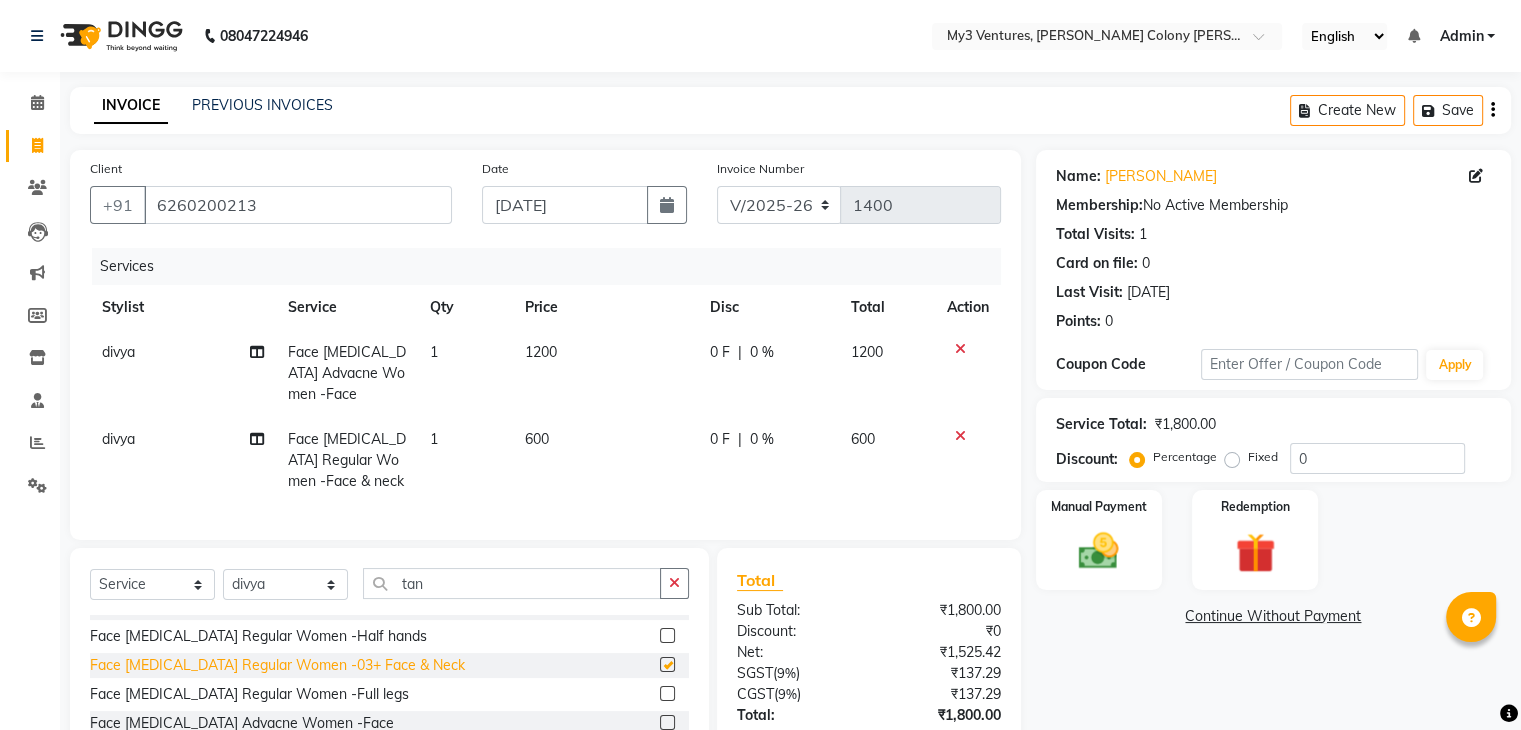checkbox on "false" 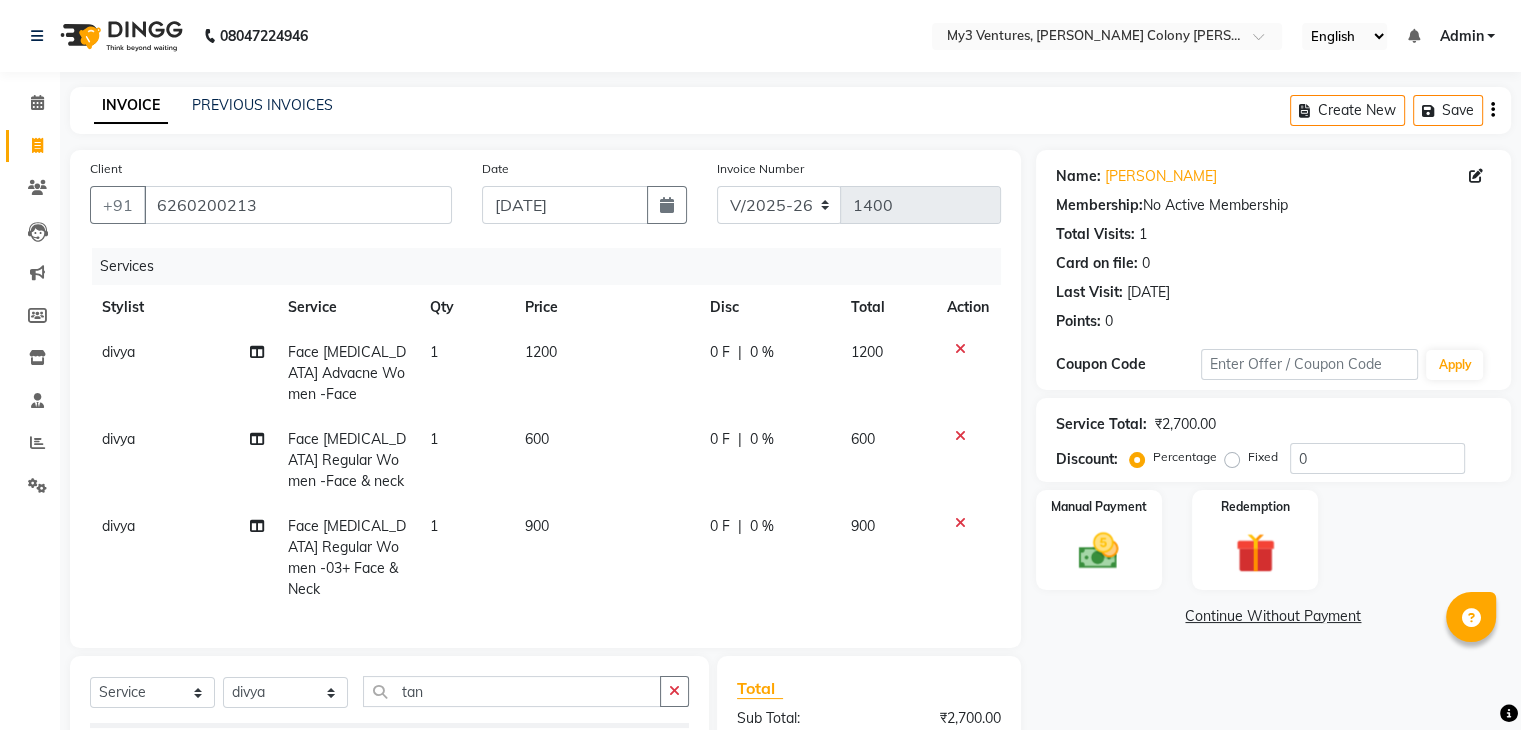click 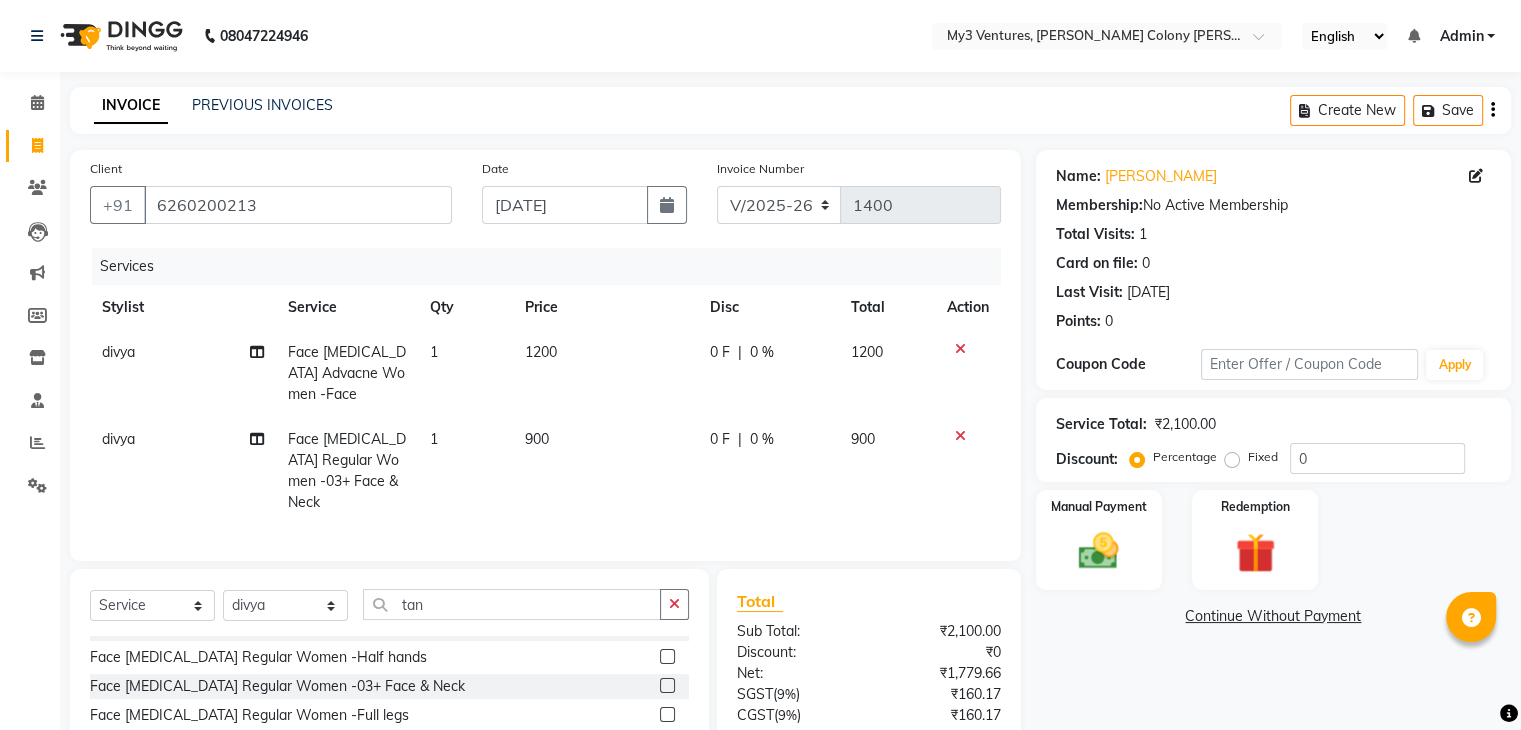 click on "900" 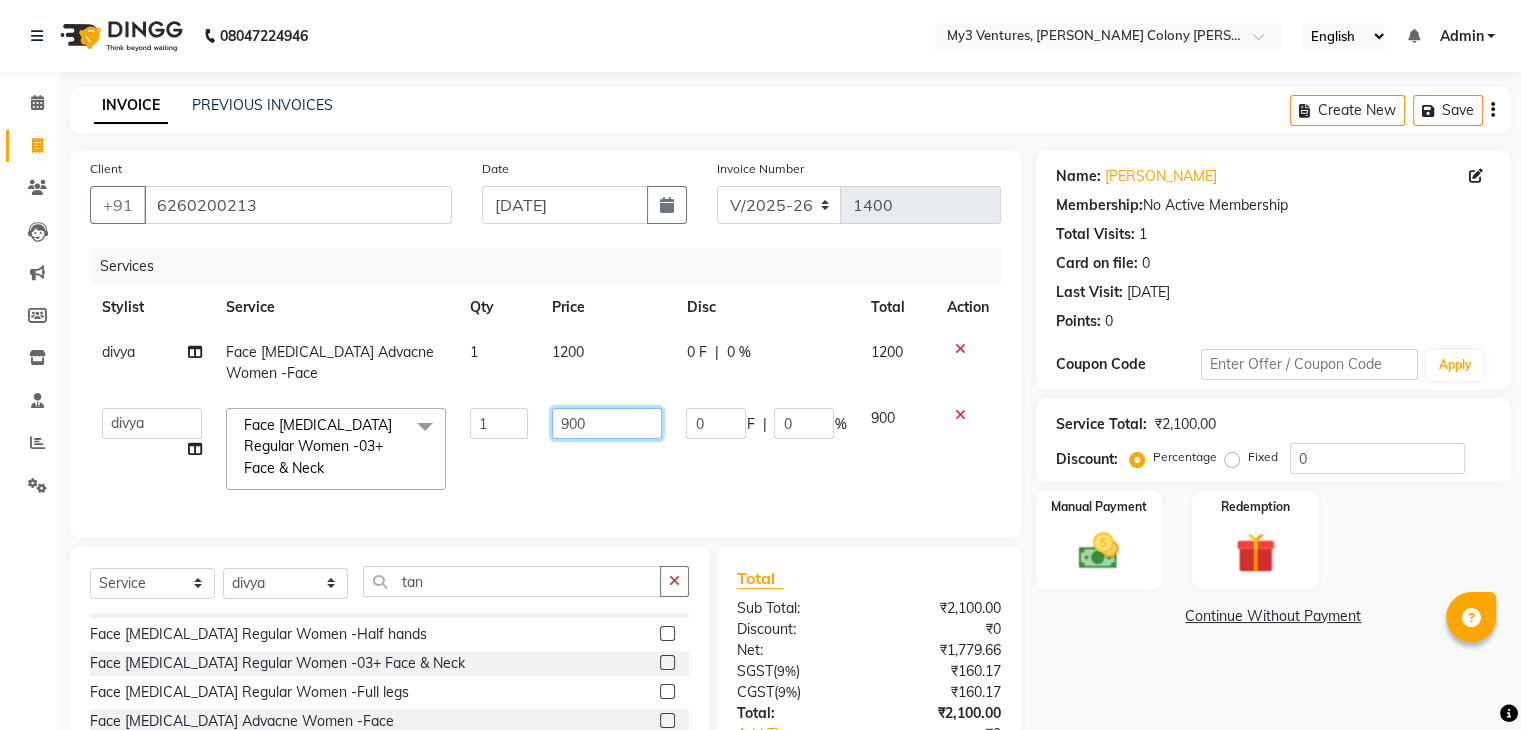click on "900" 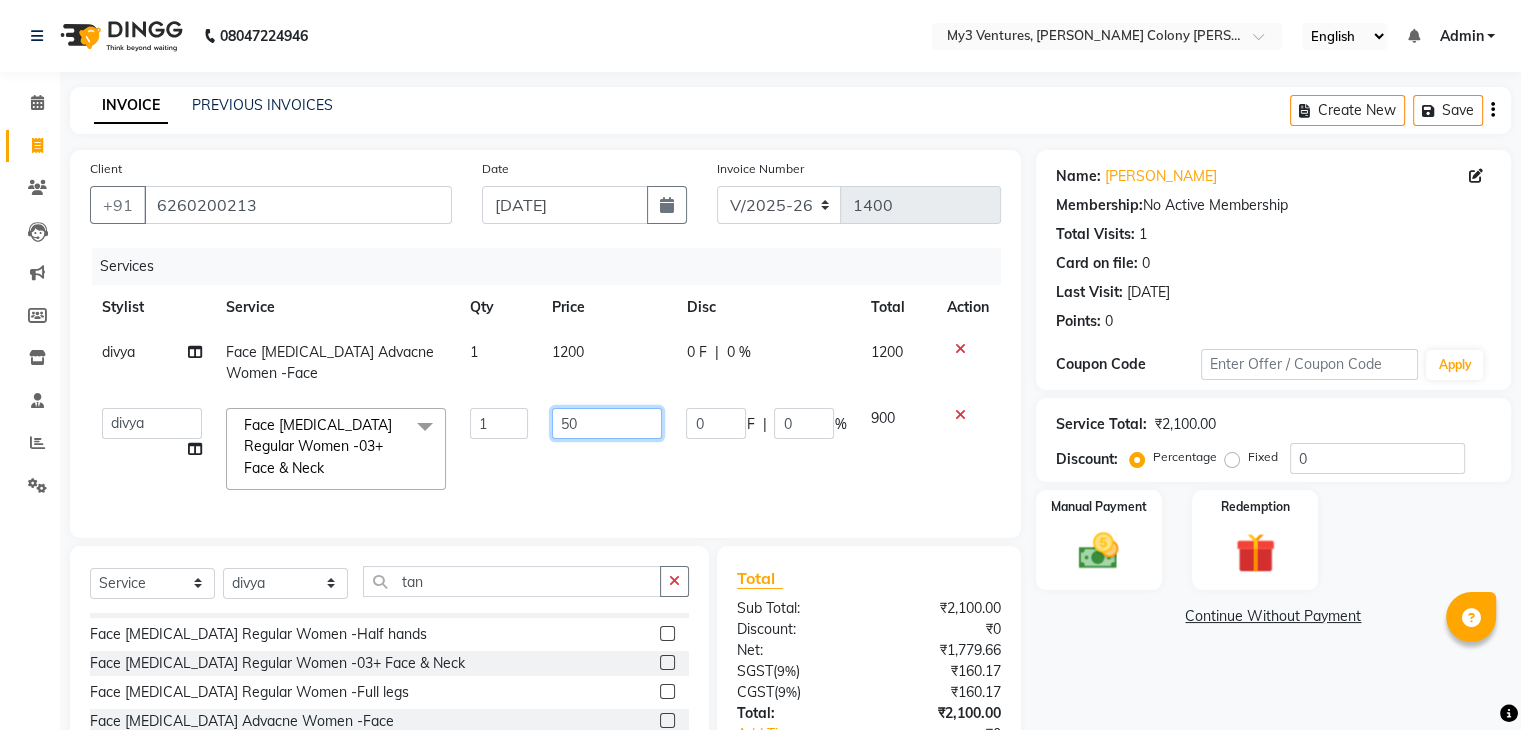 type on "540" 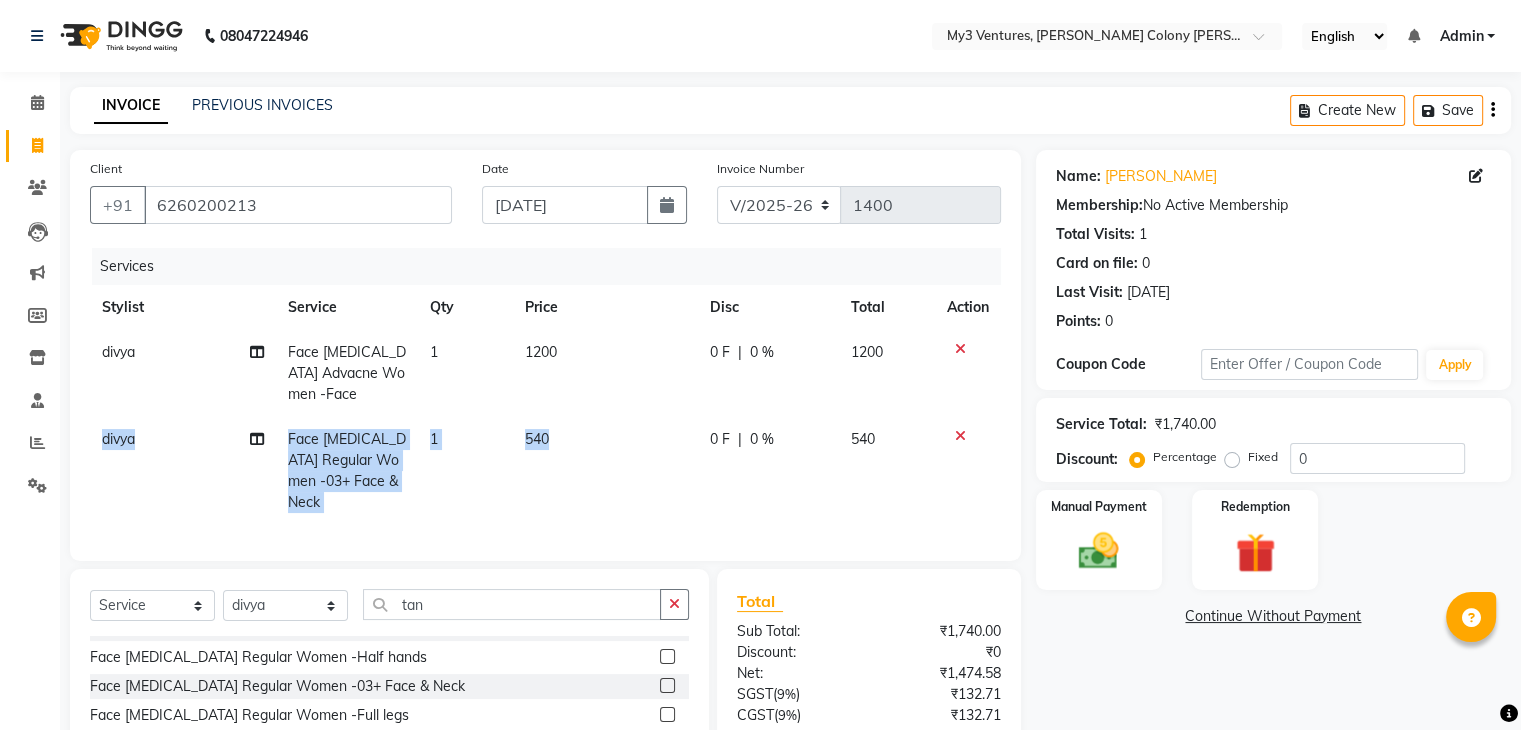 drag, startPoint x: 579, startPoint y: 453, endPoint x: 952, endPoint y: 346, distance: 388.04382 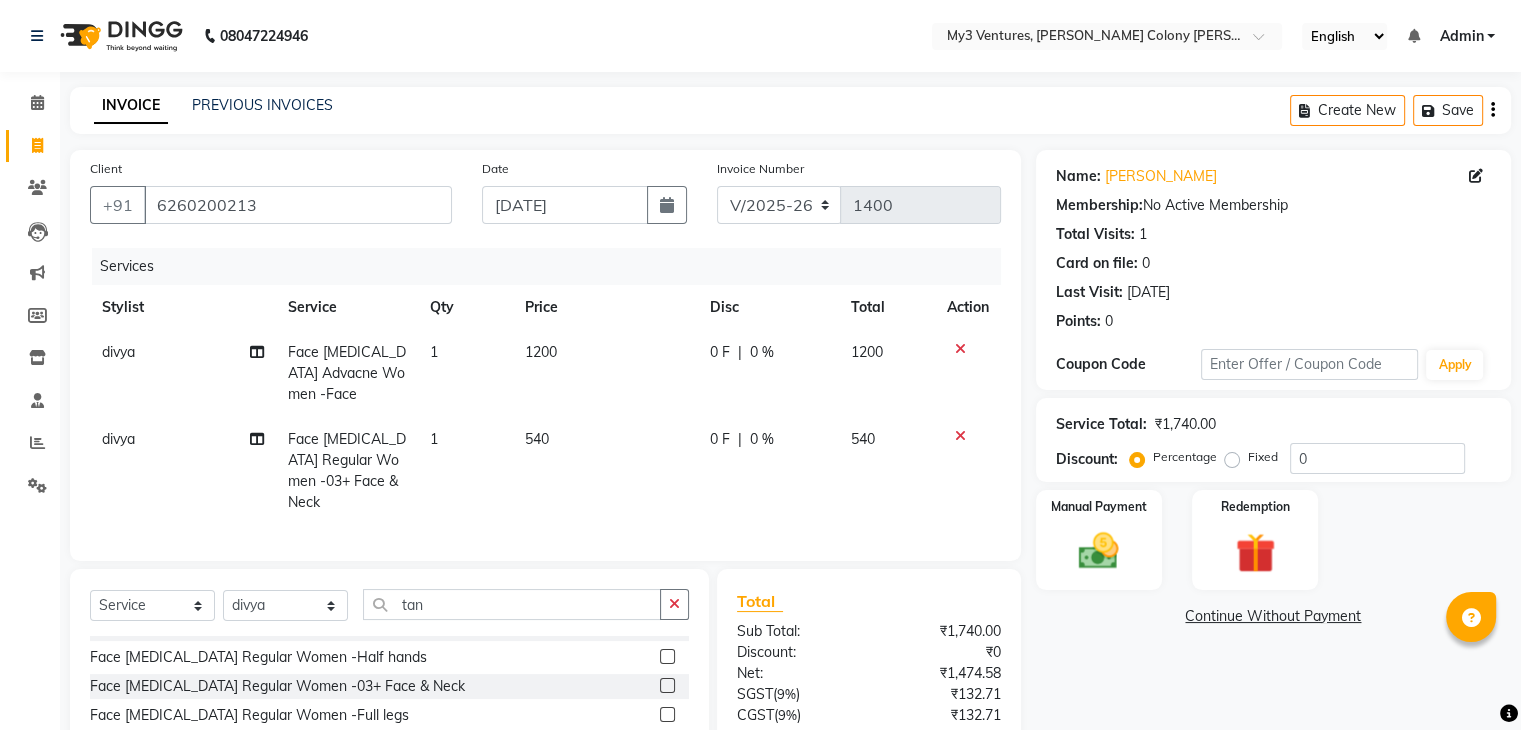 click 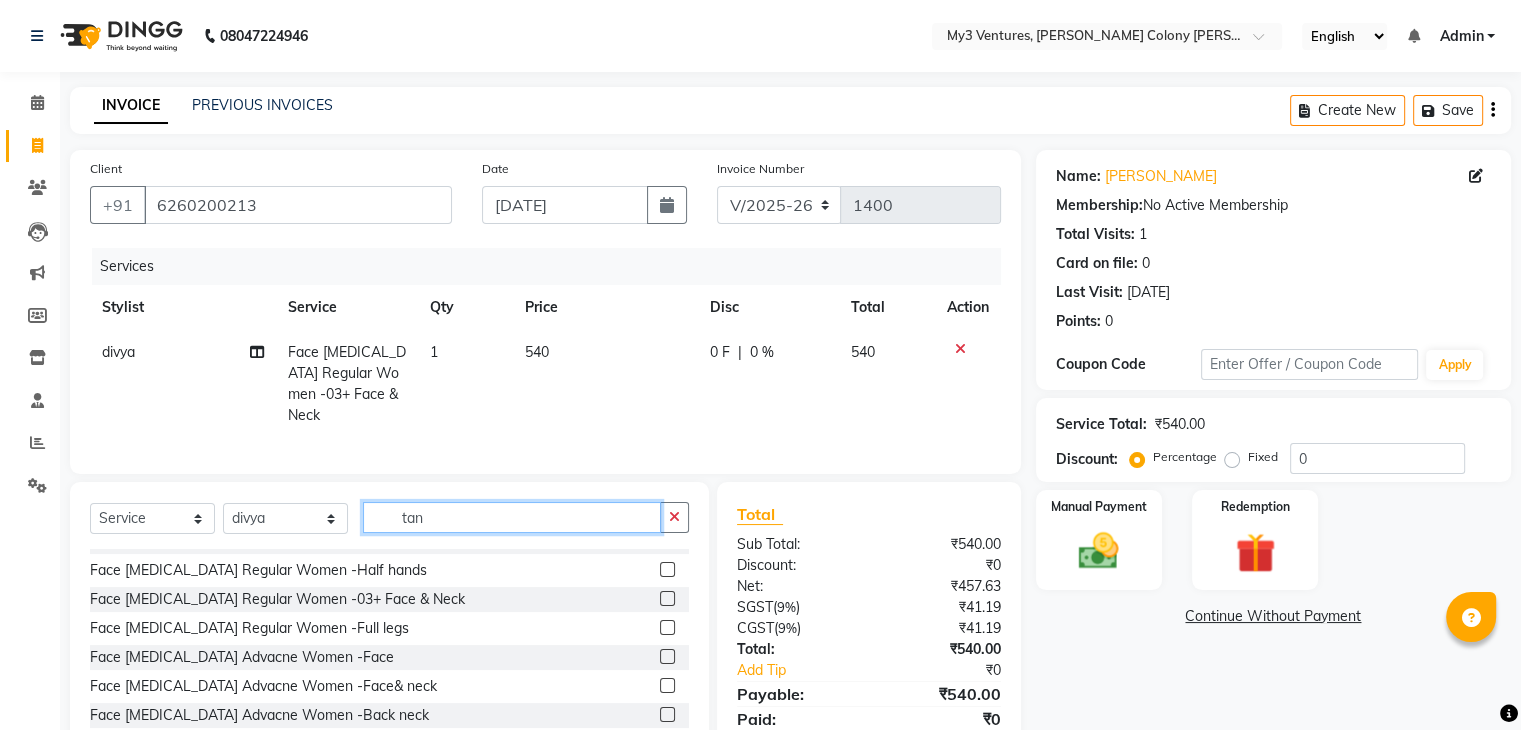 click on "tan" 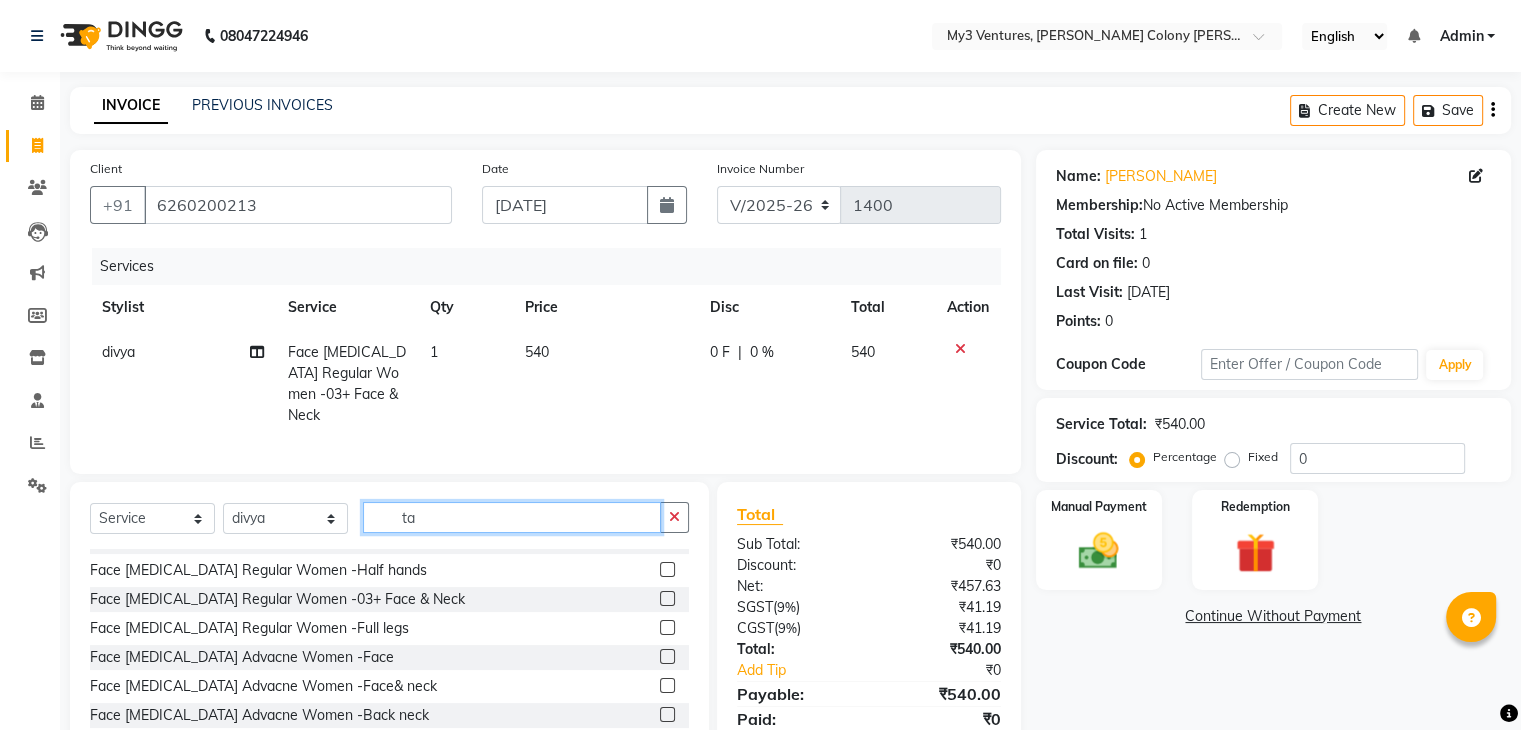 type on "t" 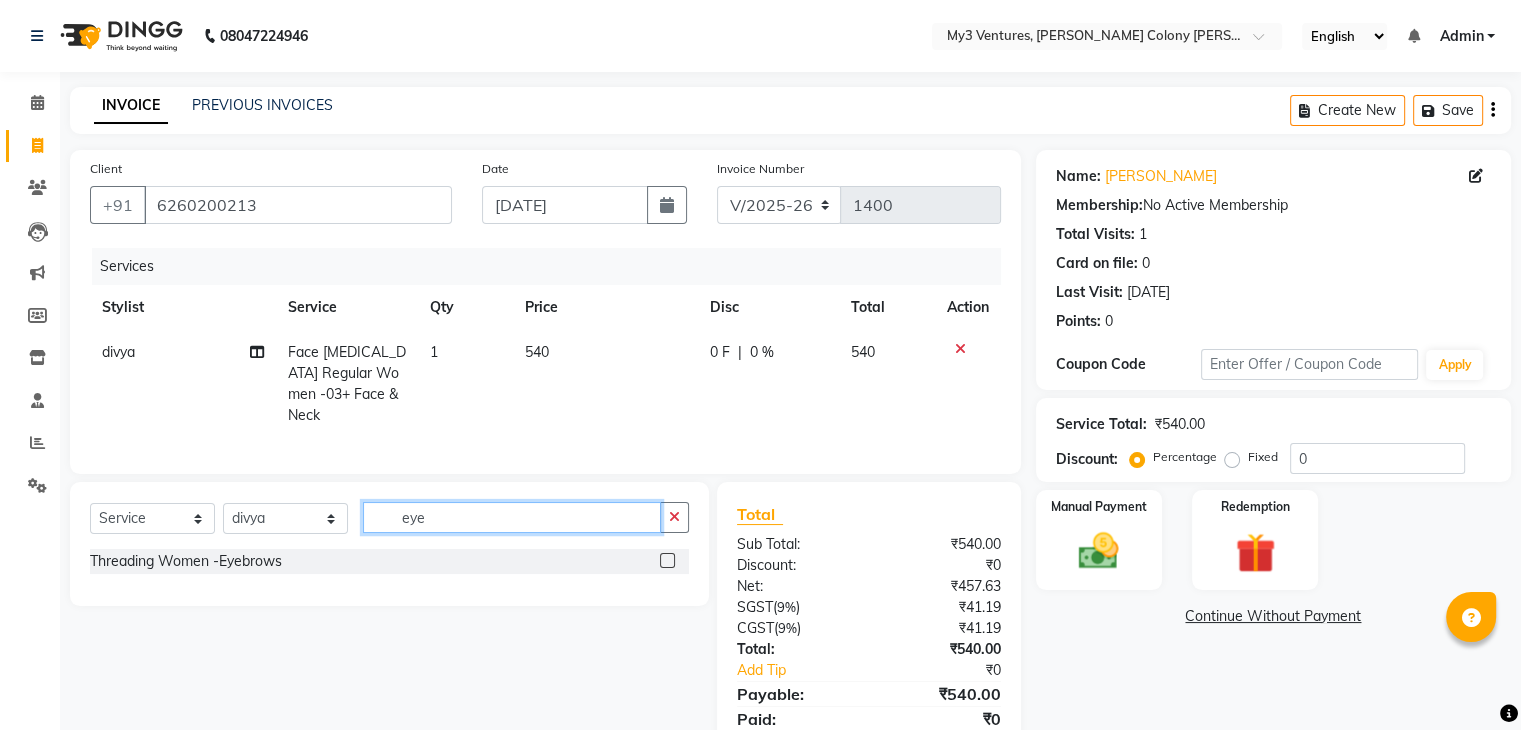 scroll, scrollTop: 0, scrollLeft: 0, axis: both 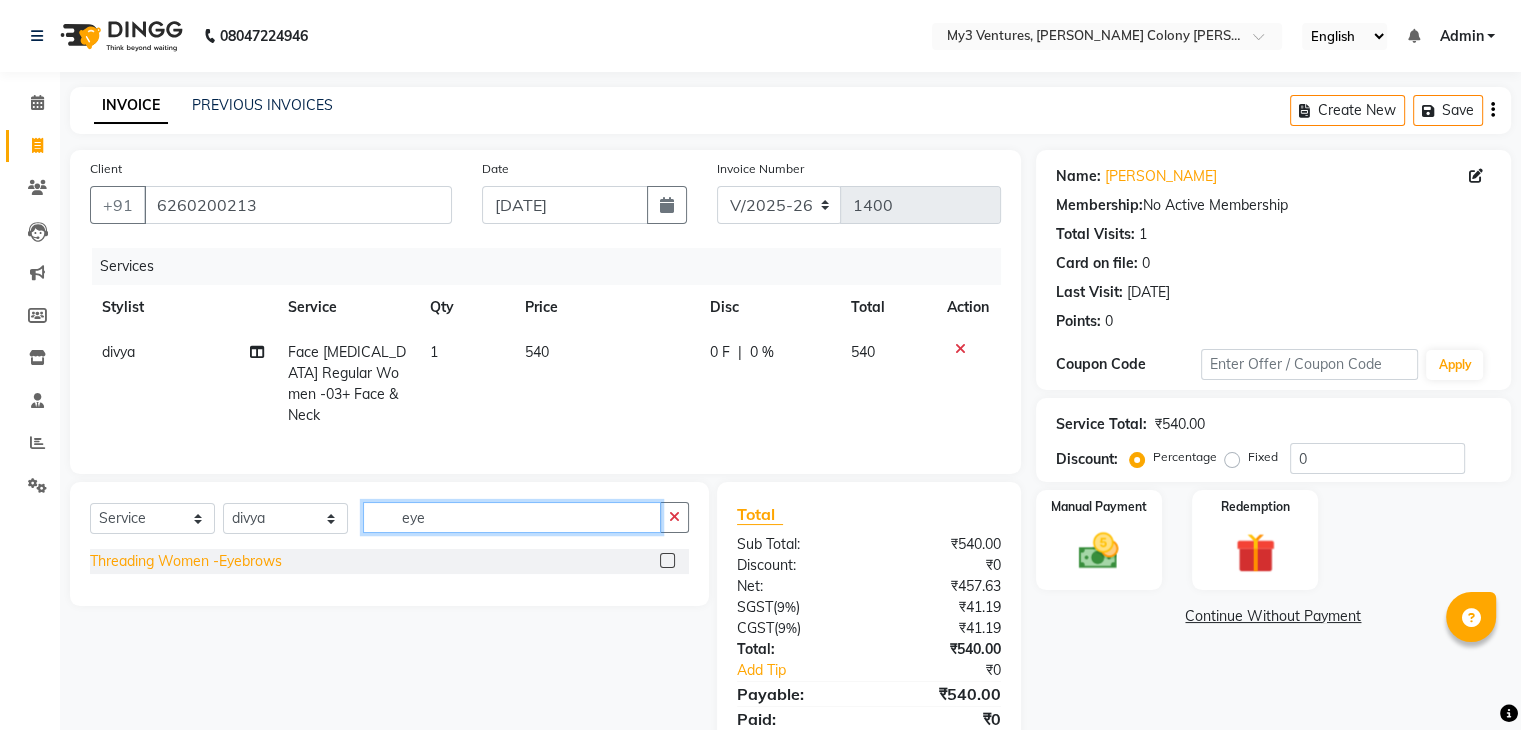 type on "eye" 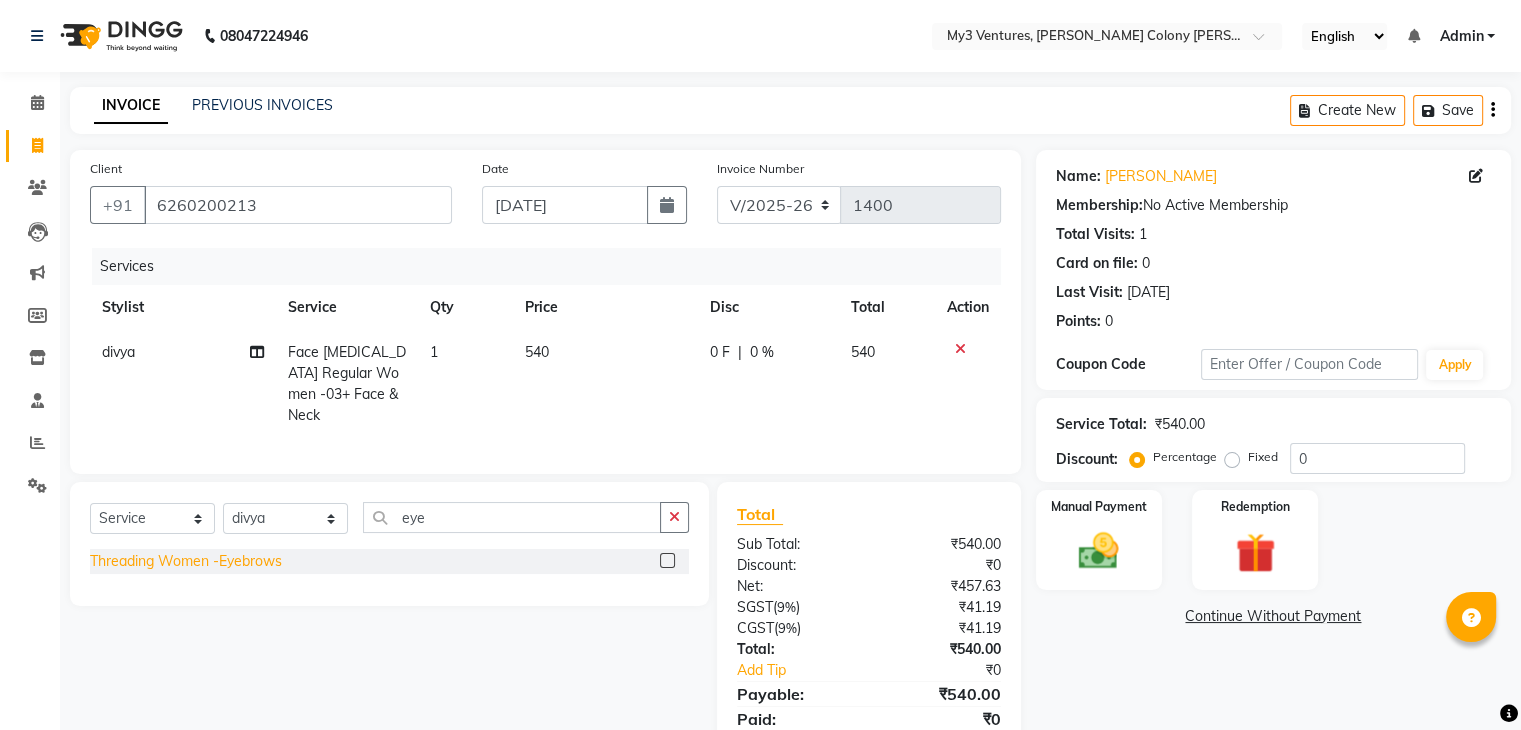 click on "Threading Women -Eyebrows" 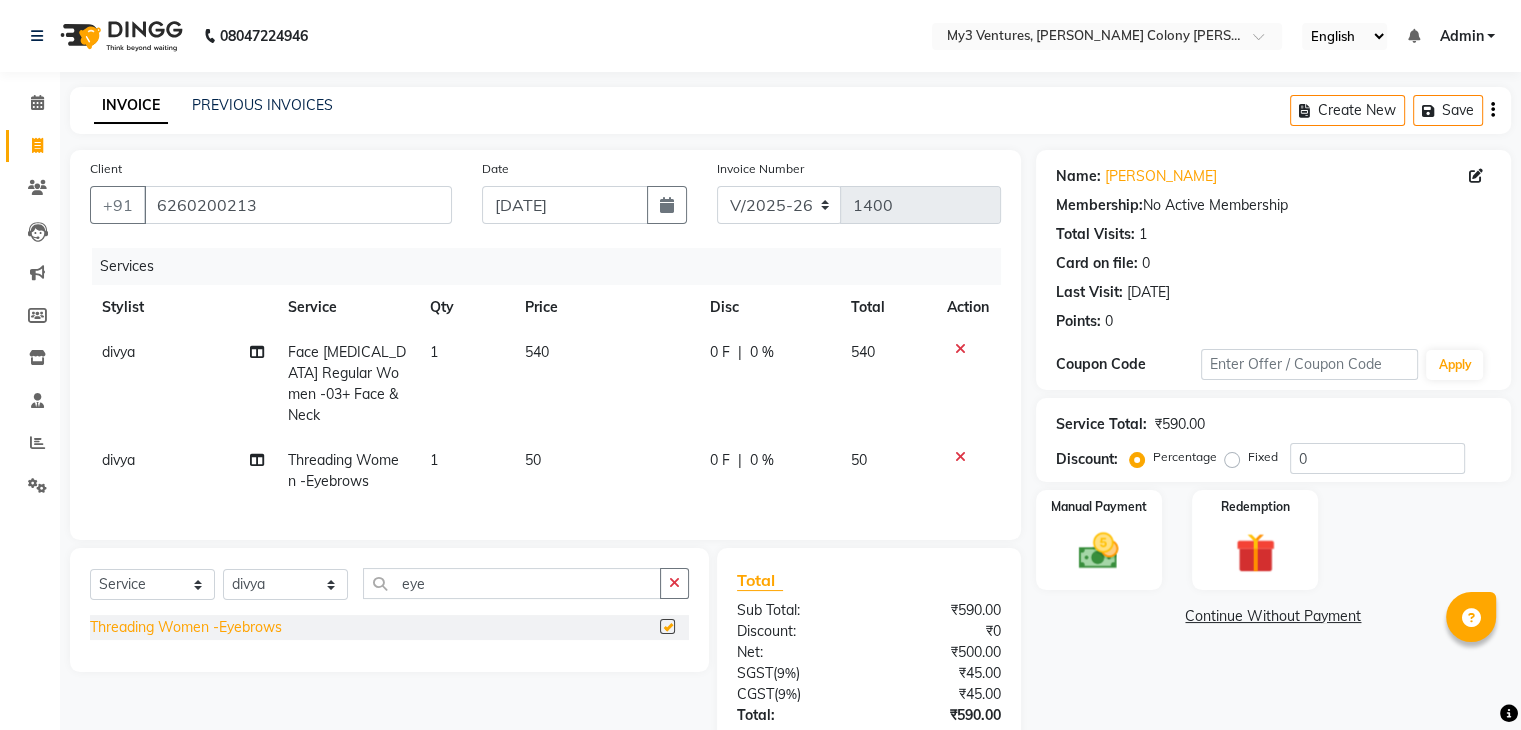checkbox on "false" 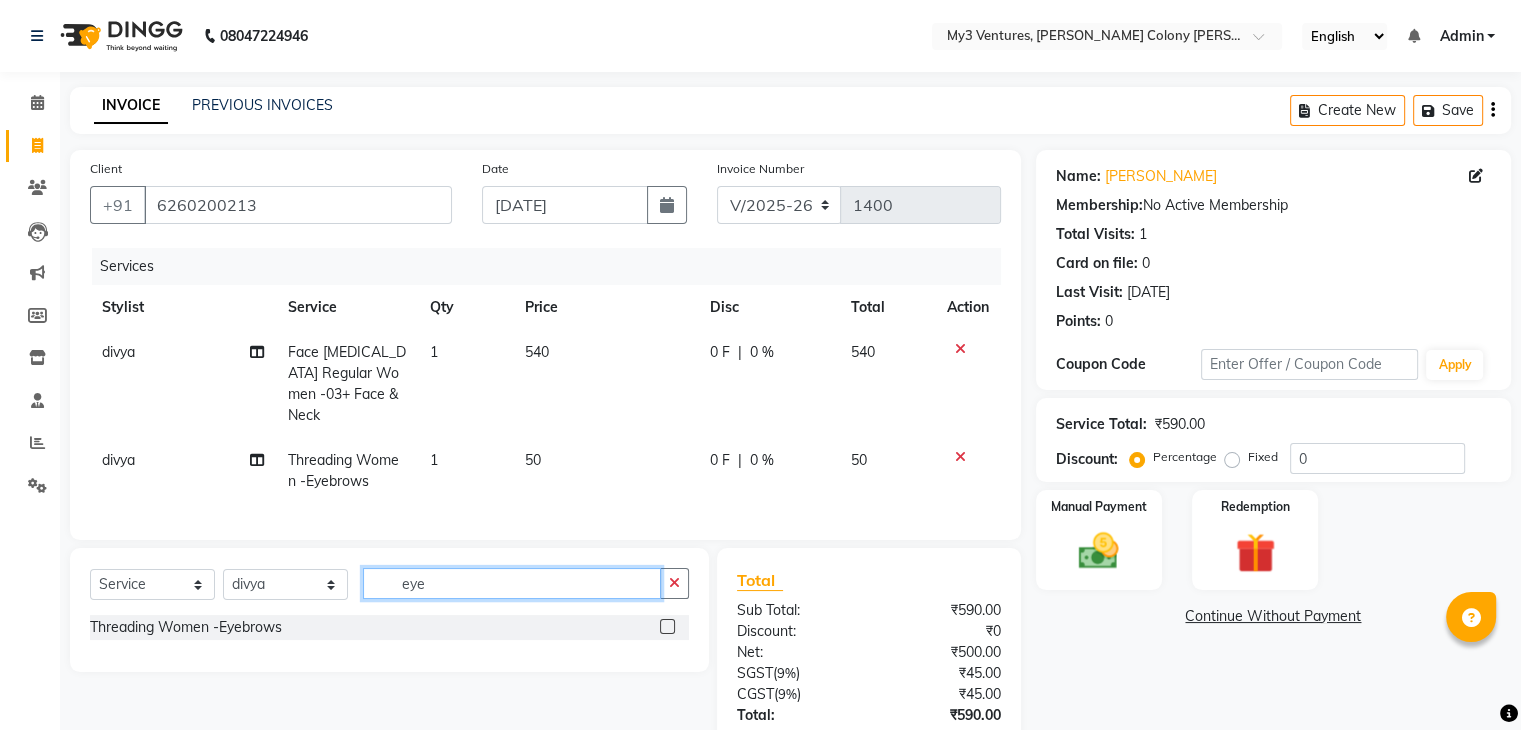 click on "eye" 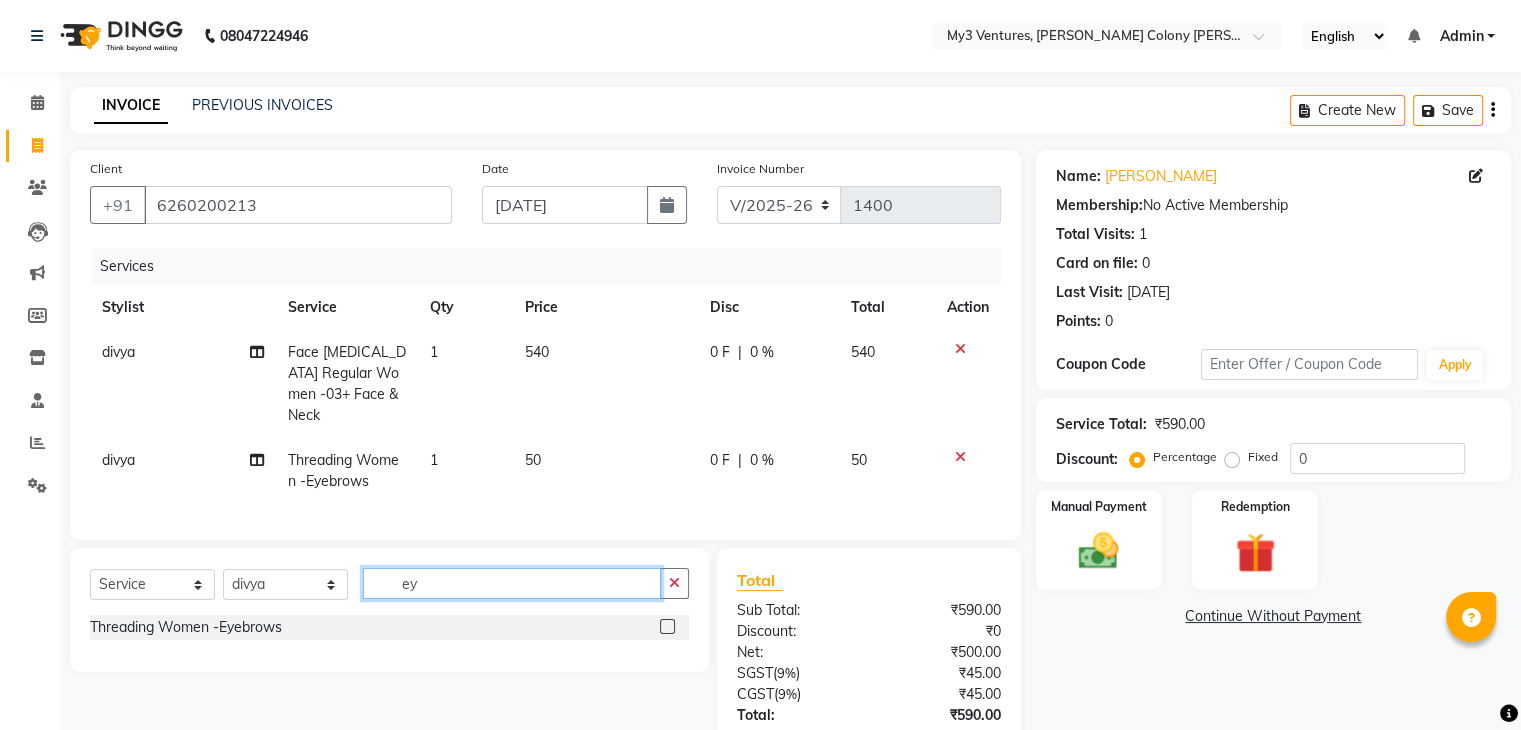 type on "e" 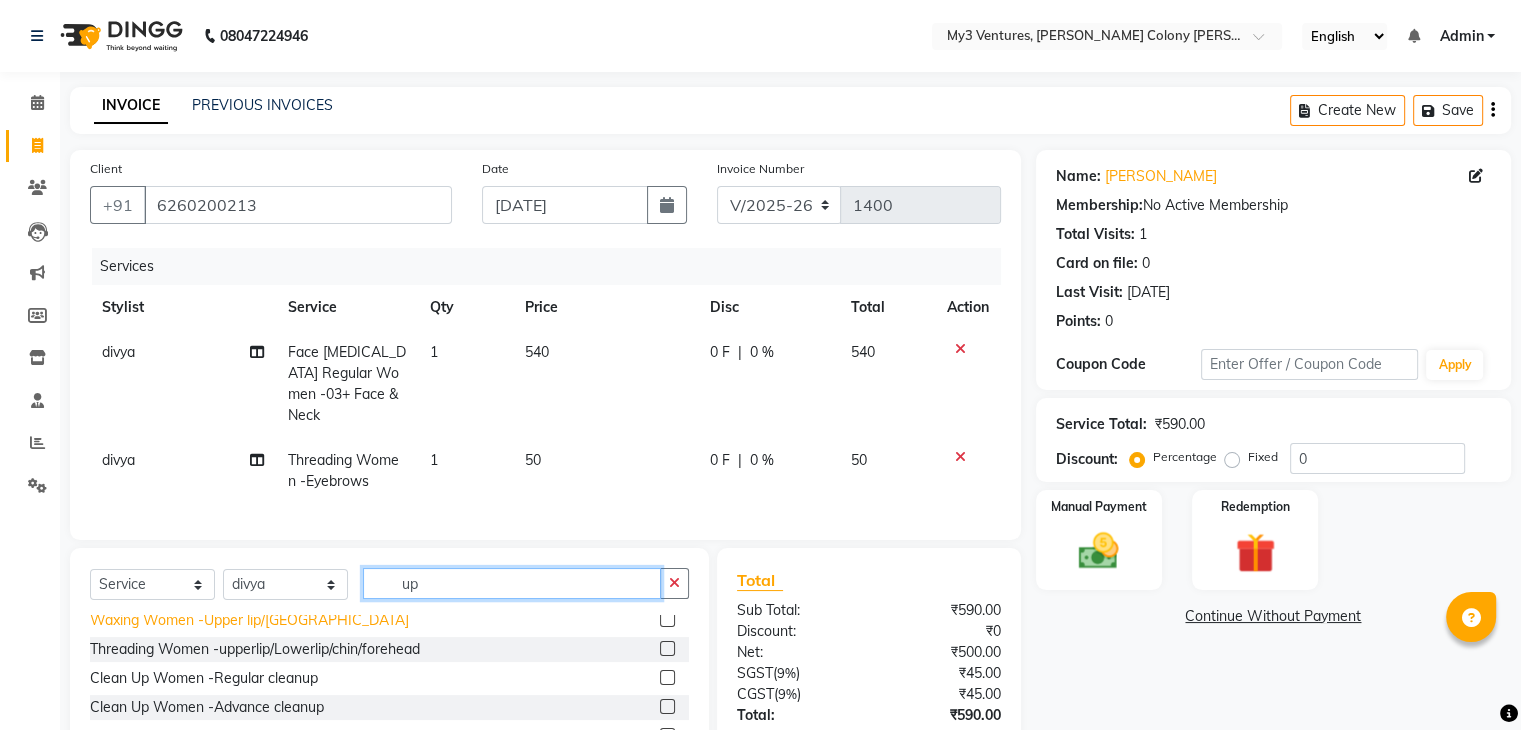 scroll, scrollTop: 95, scrollLeft: 0, axis: vertical 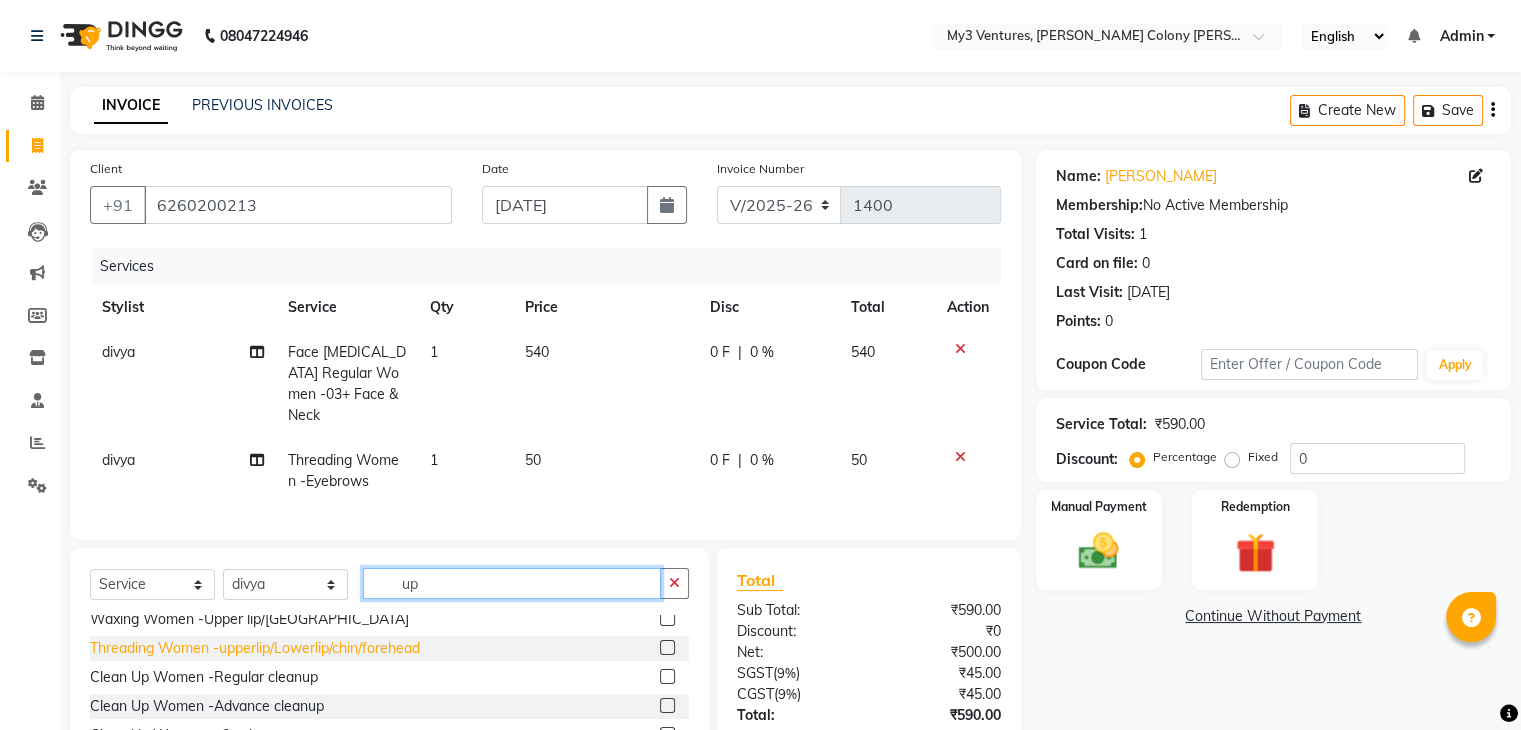 type on "up" 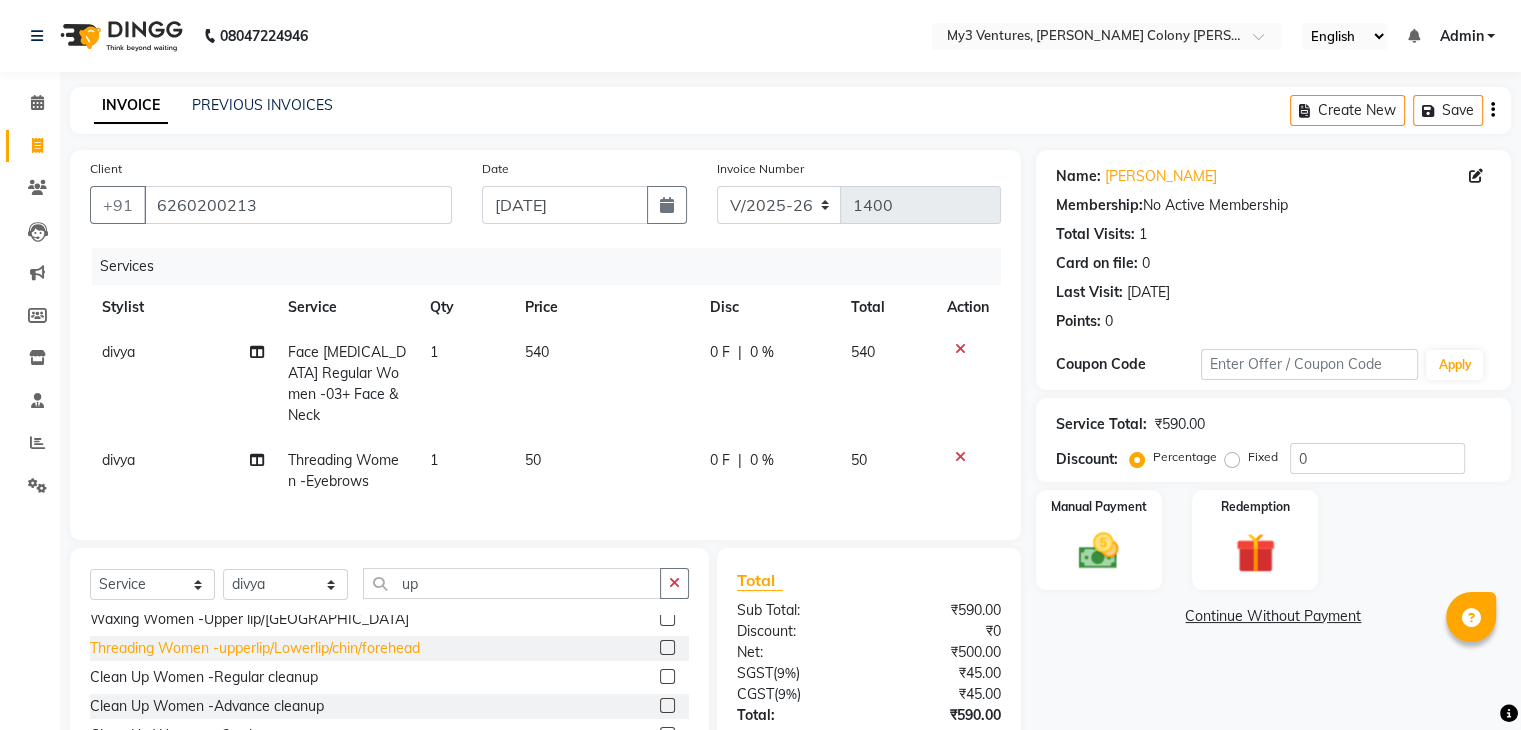 click on "Threading Women -upperlip/Lowerlip/chin/forehead" 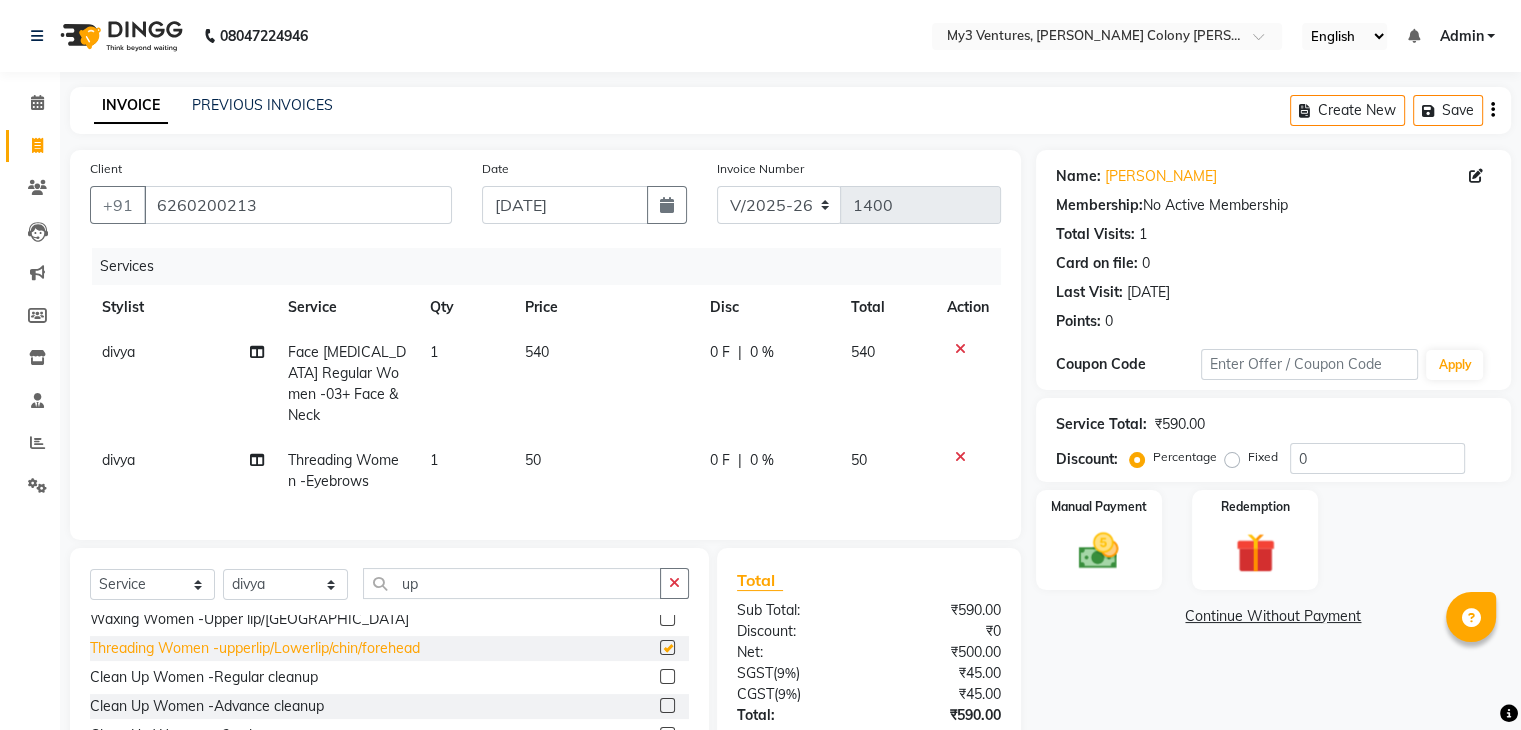 checkbox on "false" 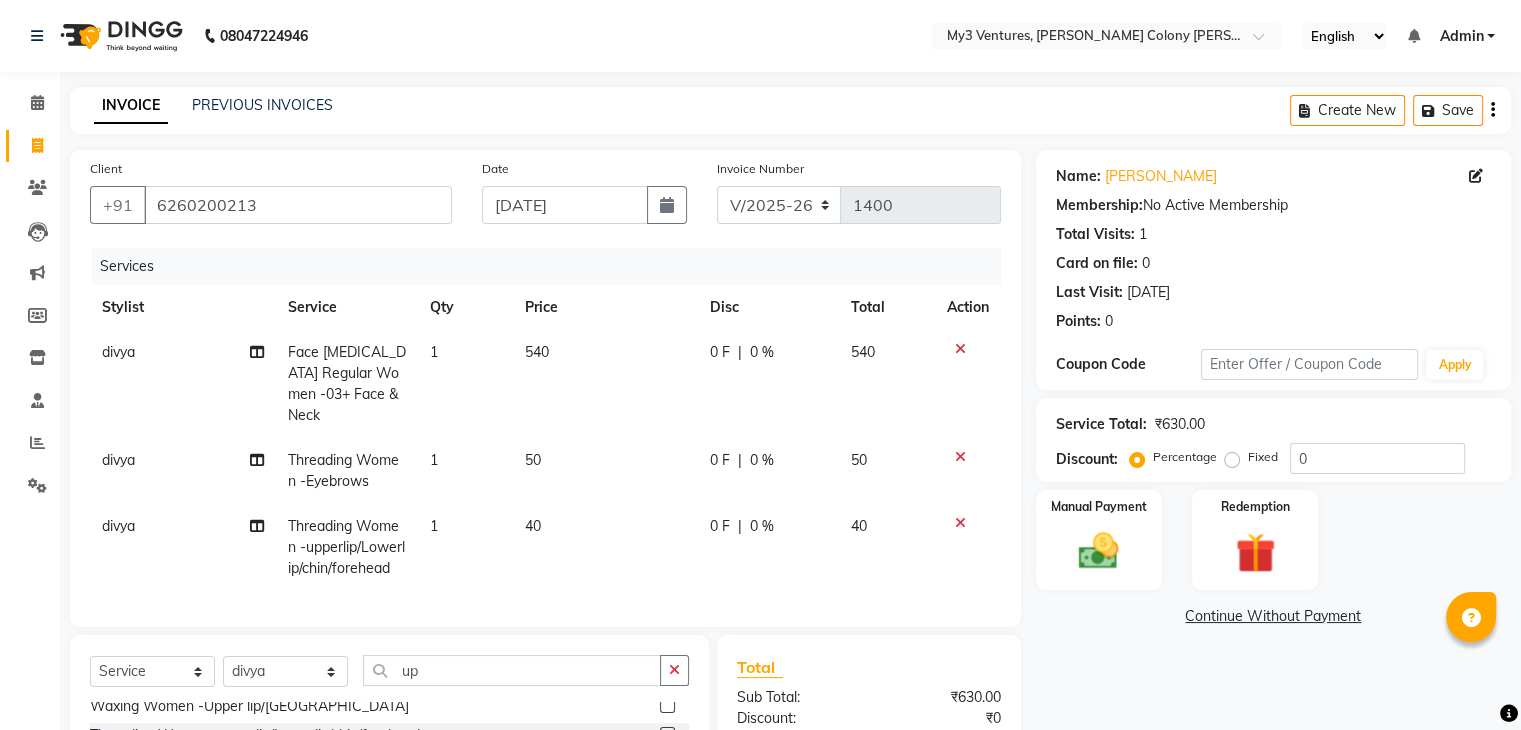 scroll, scrollTop: 108, scrollLeft: 0, axis: vertical 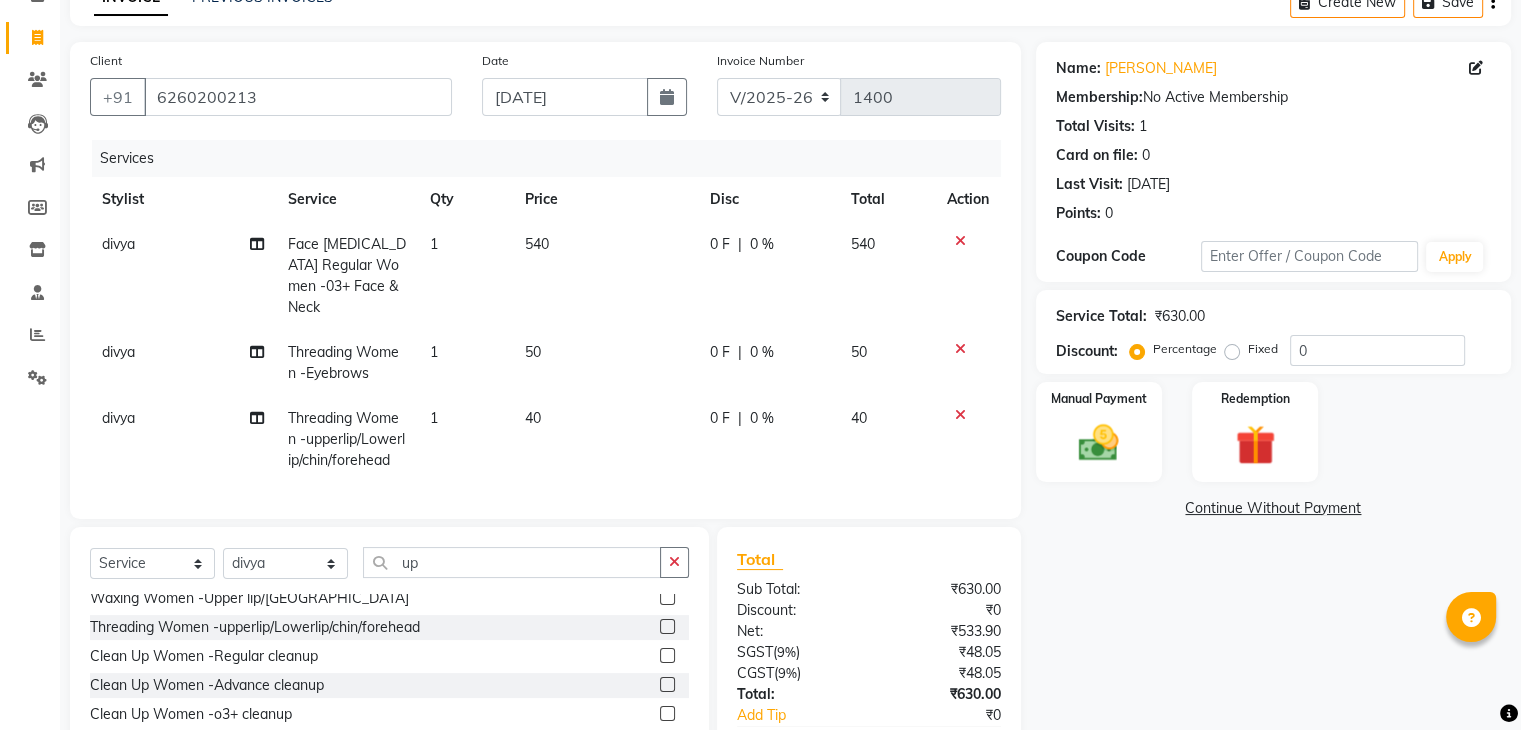 click on "40" 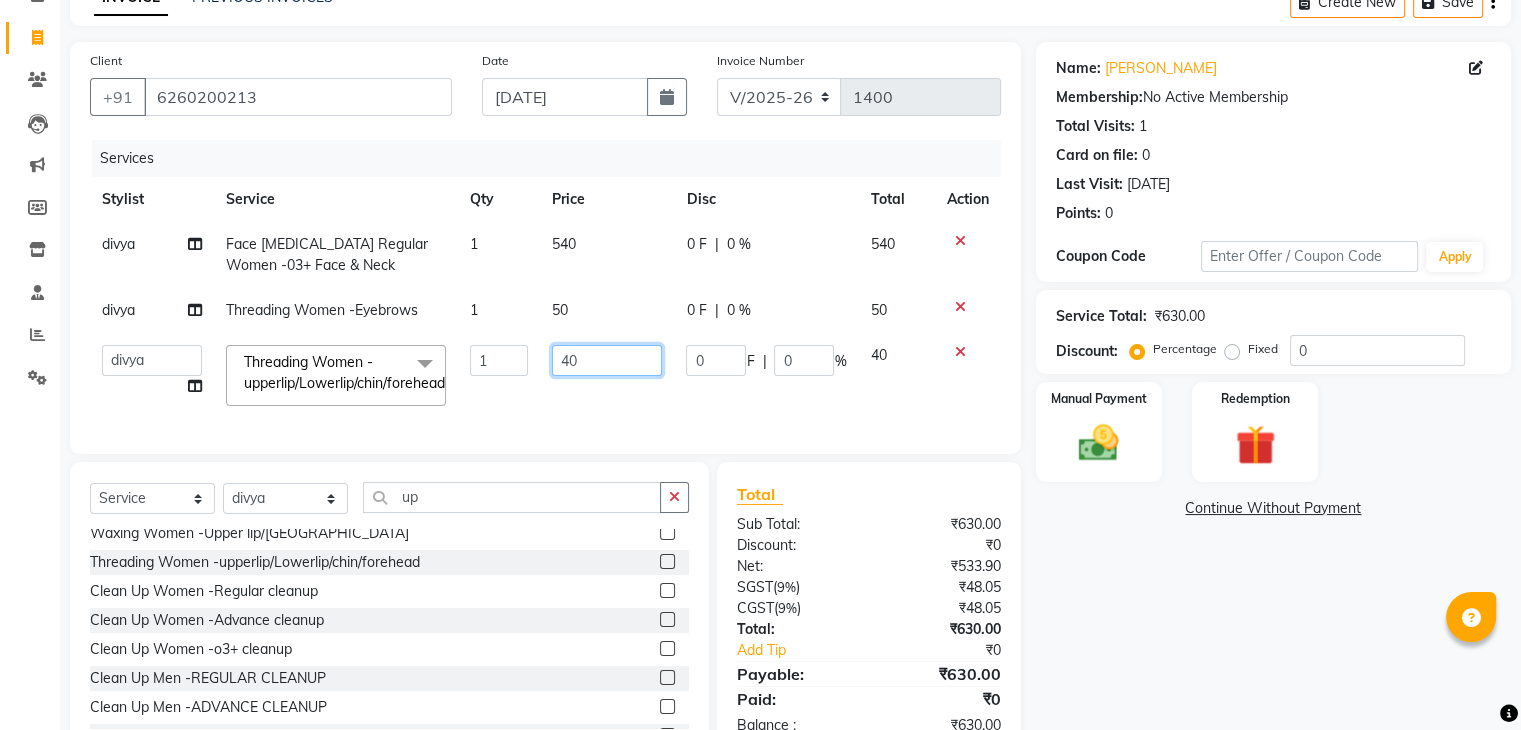 click on "40" 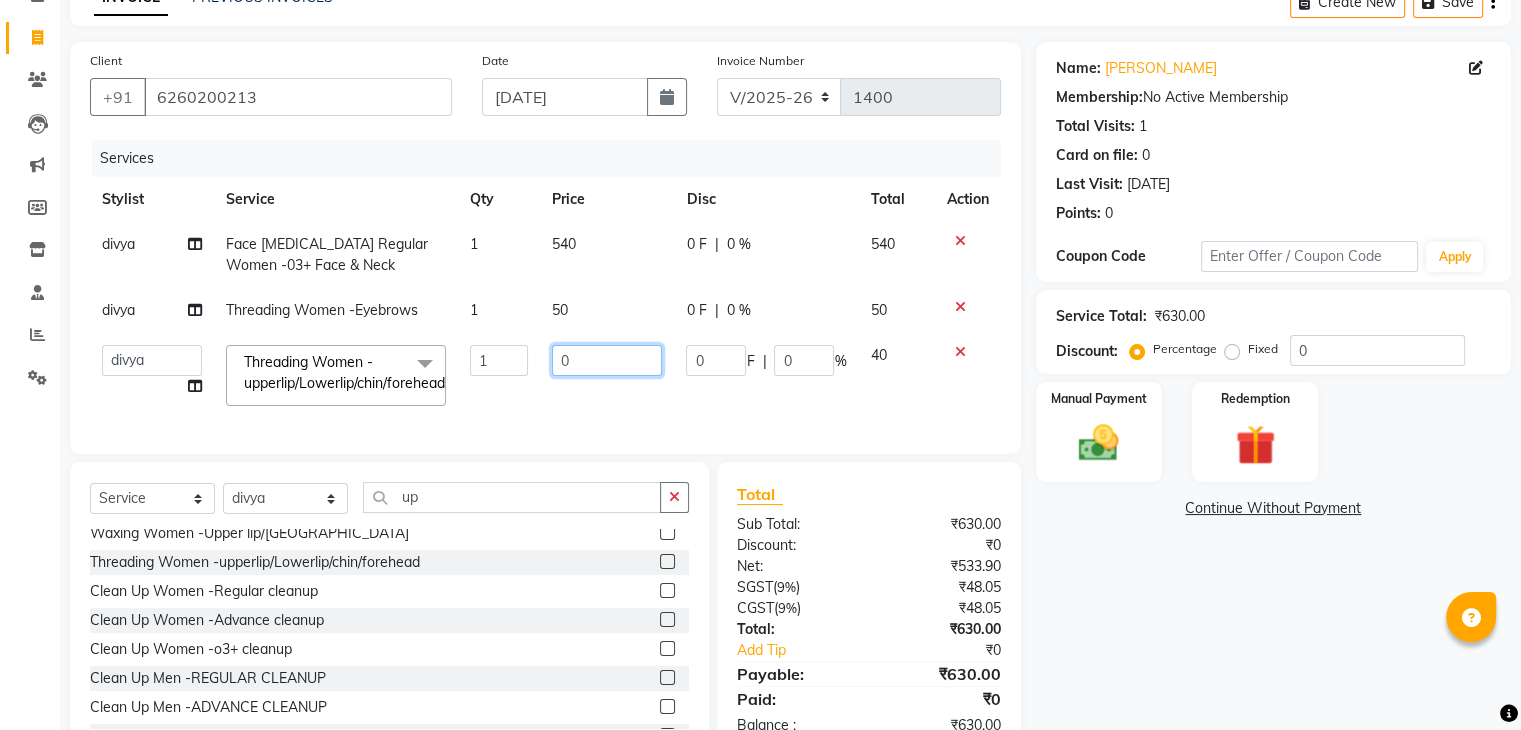 type on "80" 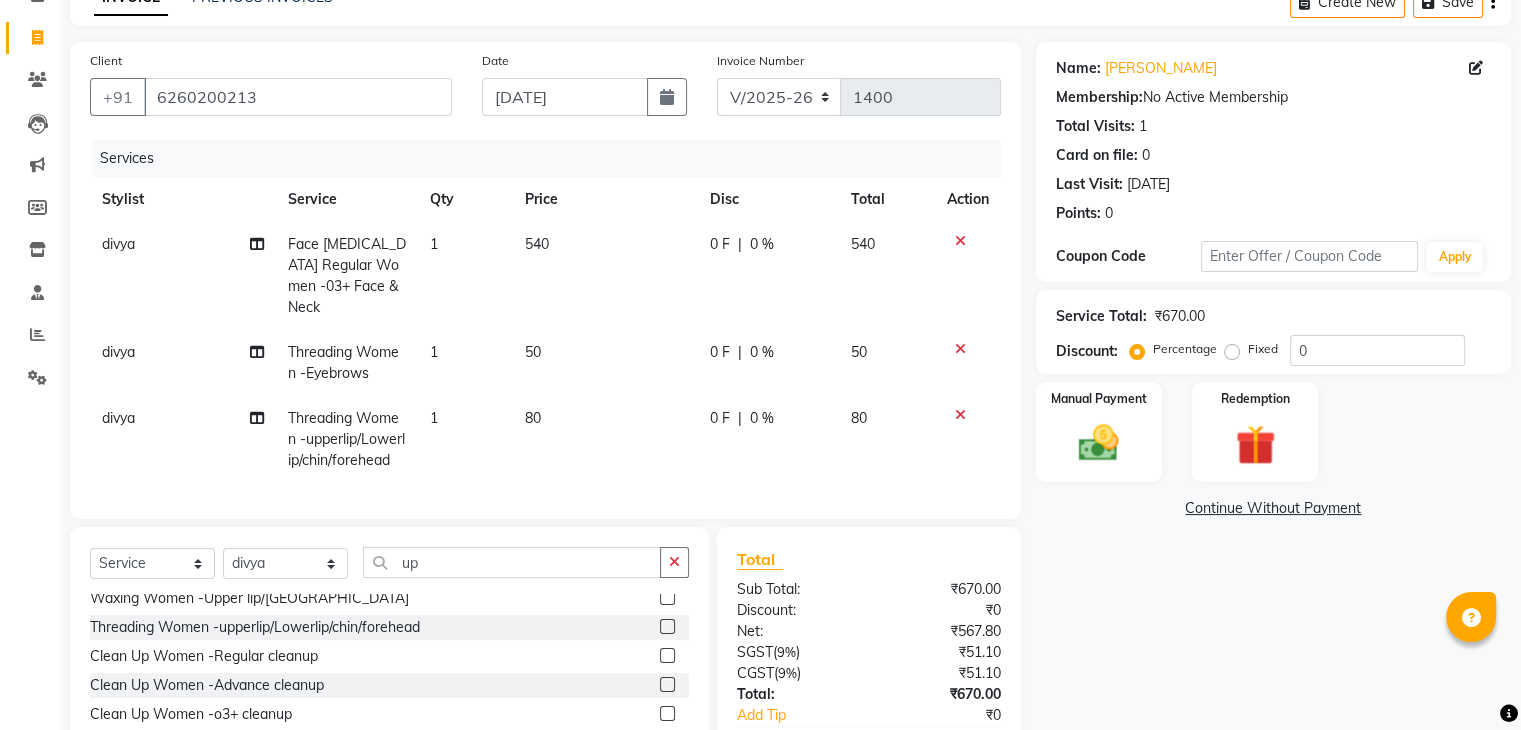 click on "80" 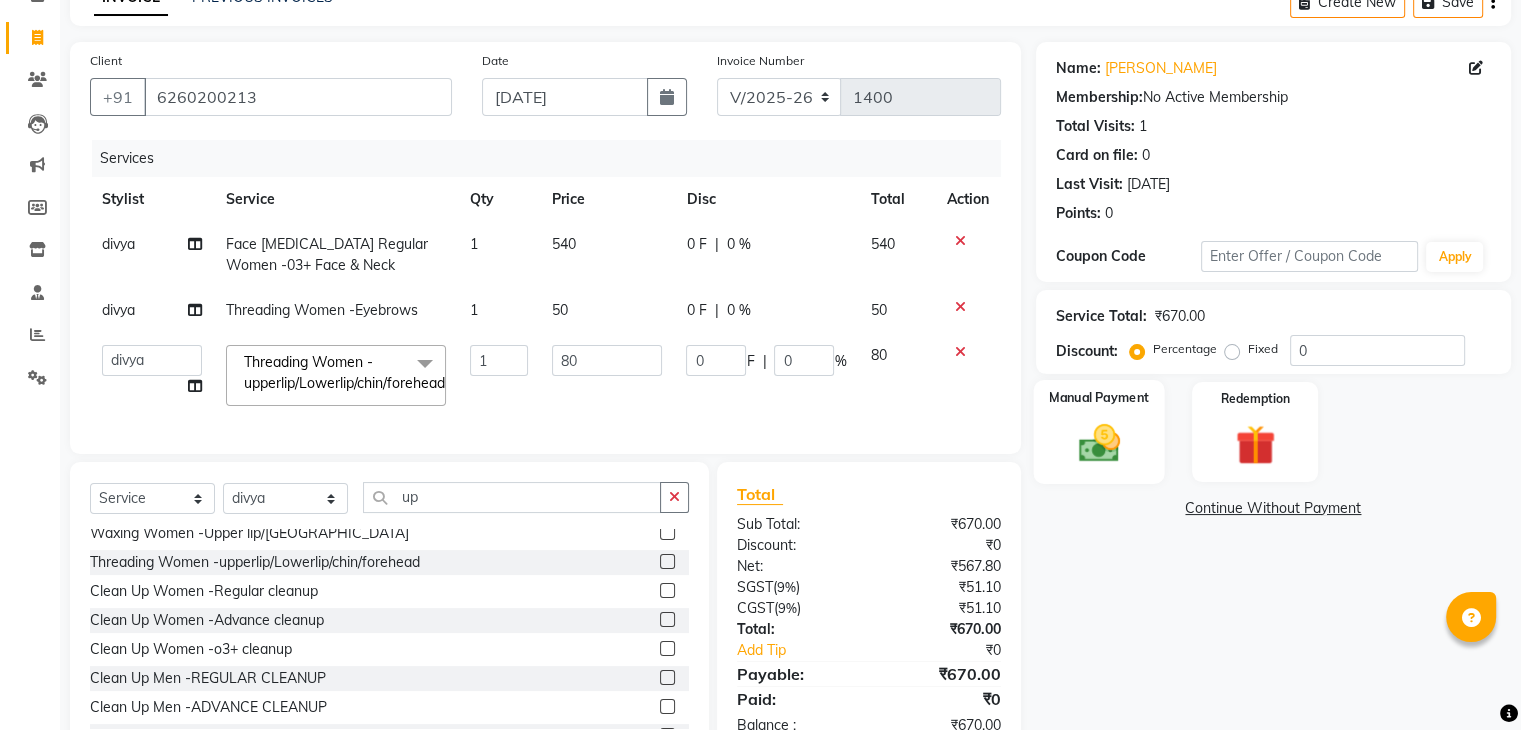 click on "Manual Payment" 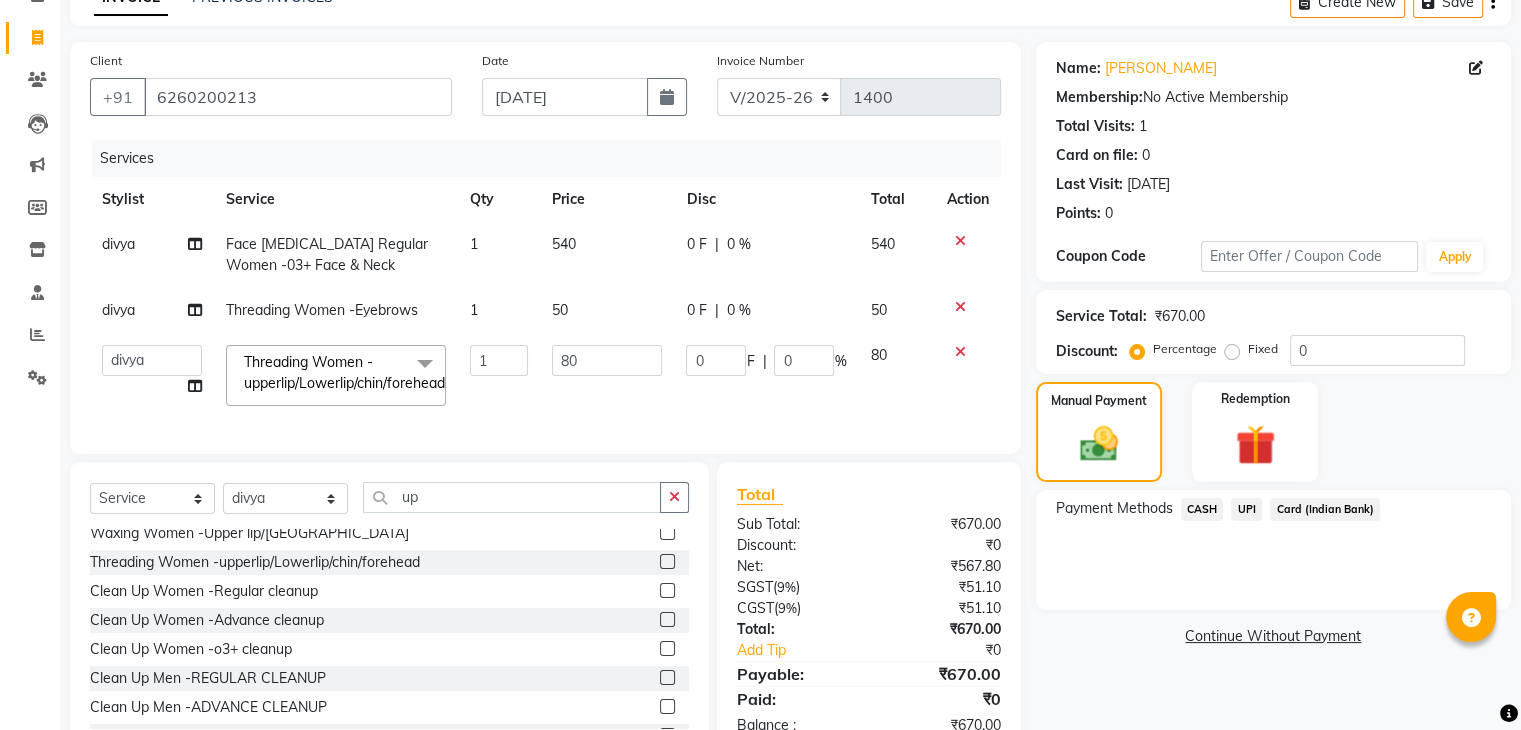 scroll, scrollTop: 180, scrollLeft: 0, axis: vertical 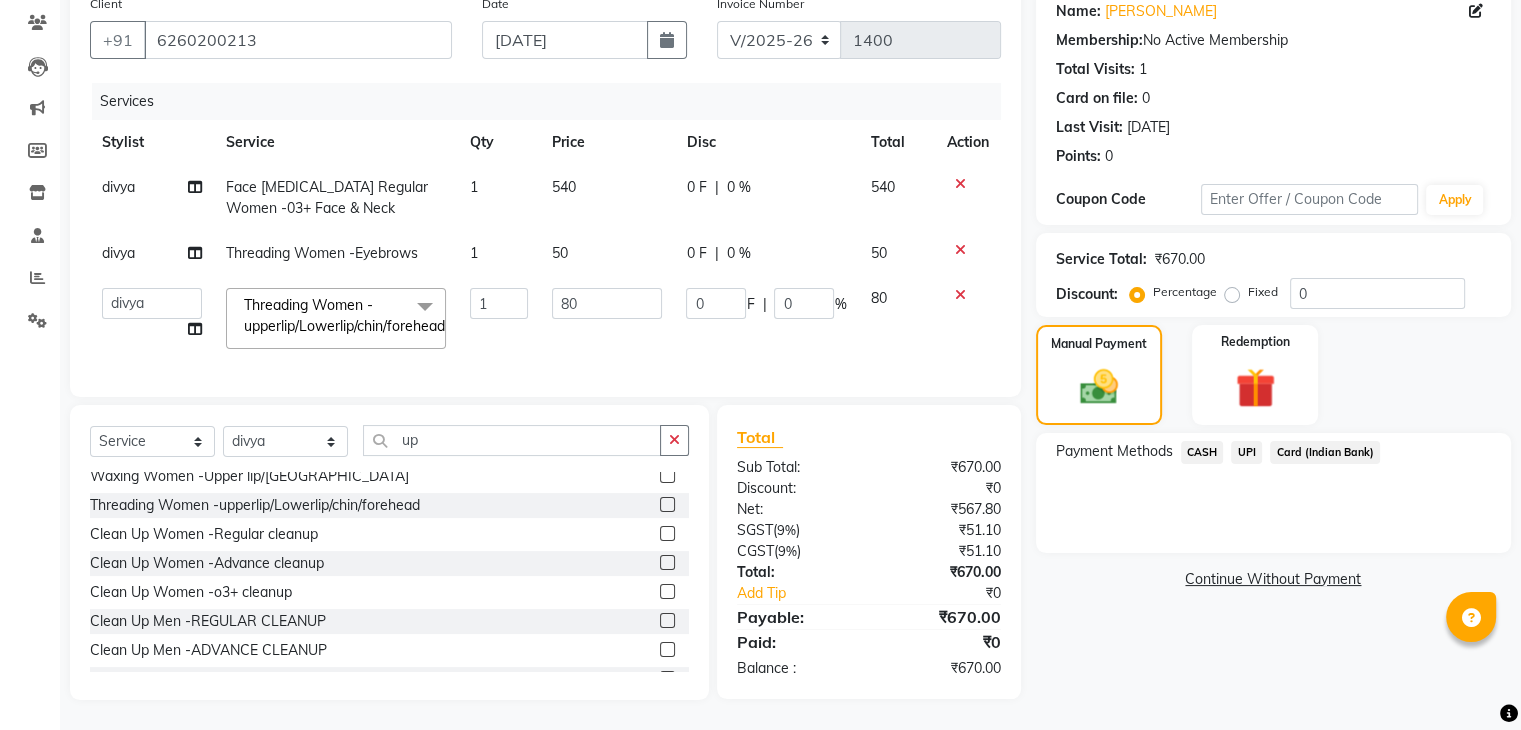 click on "UPI" 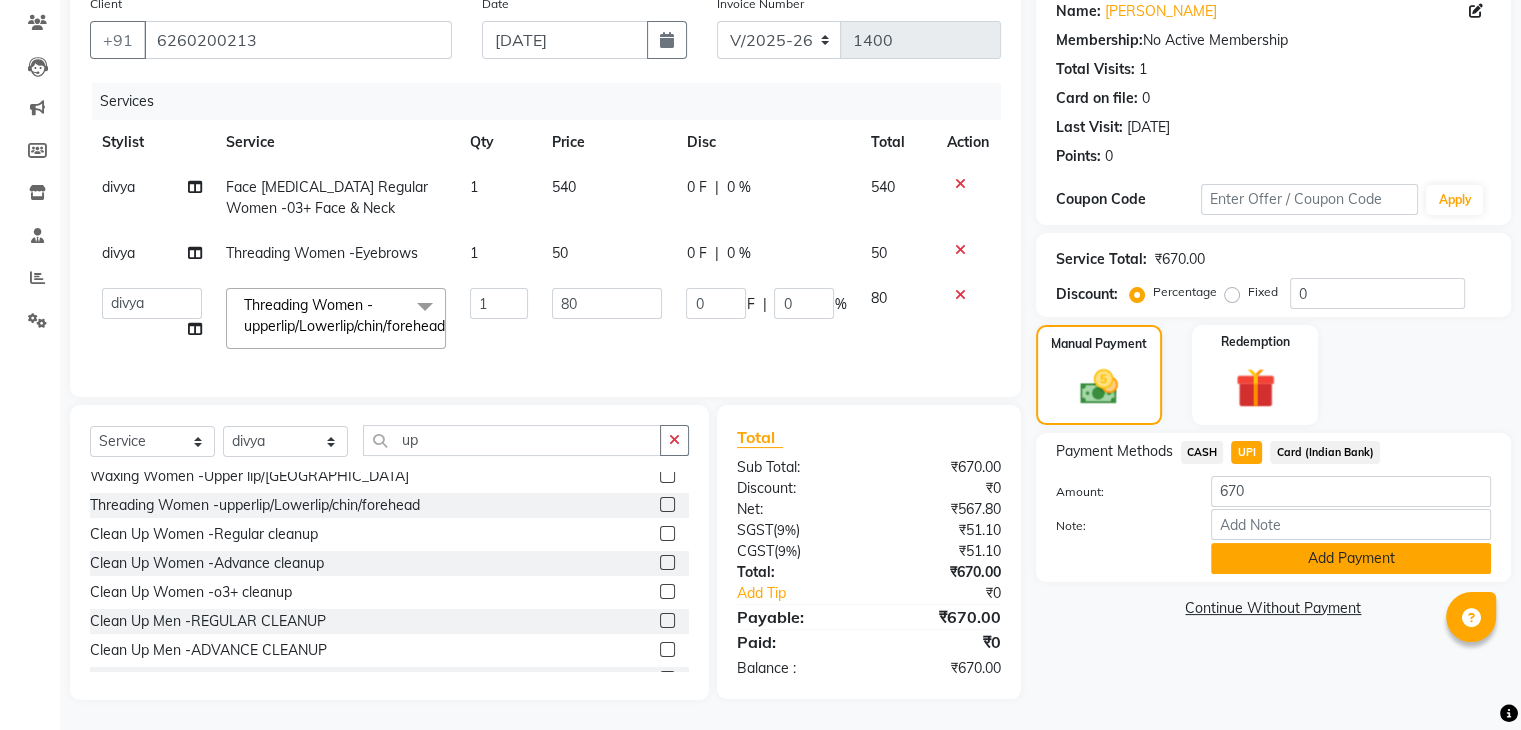 click on "Add Payment" 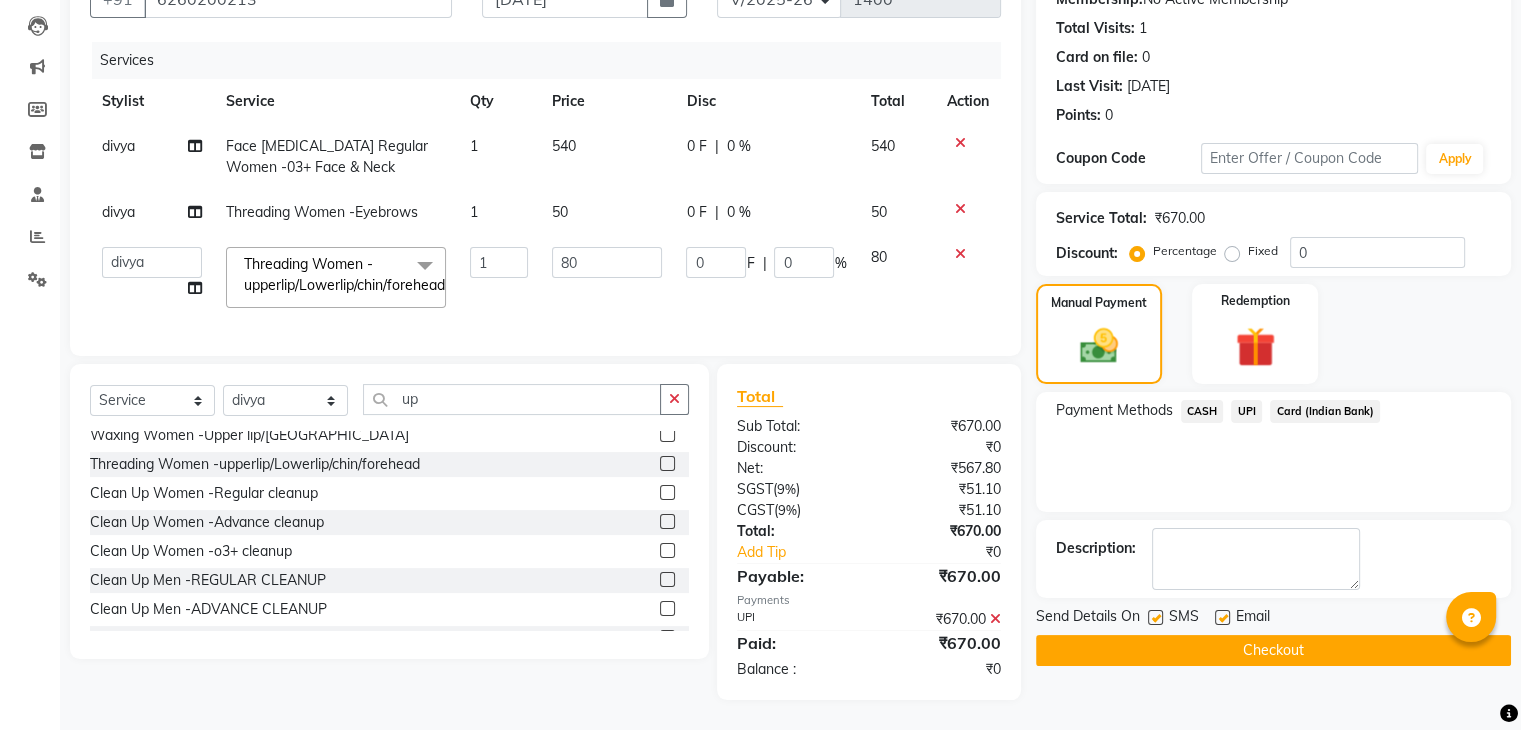 scroll, scrollTop: 221, scrollLeft: 0, axis: vertical 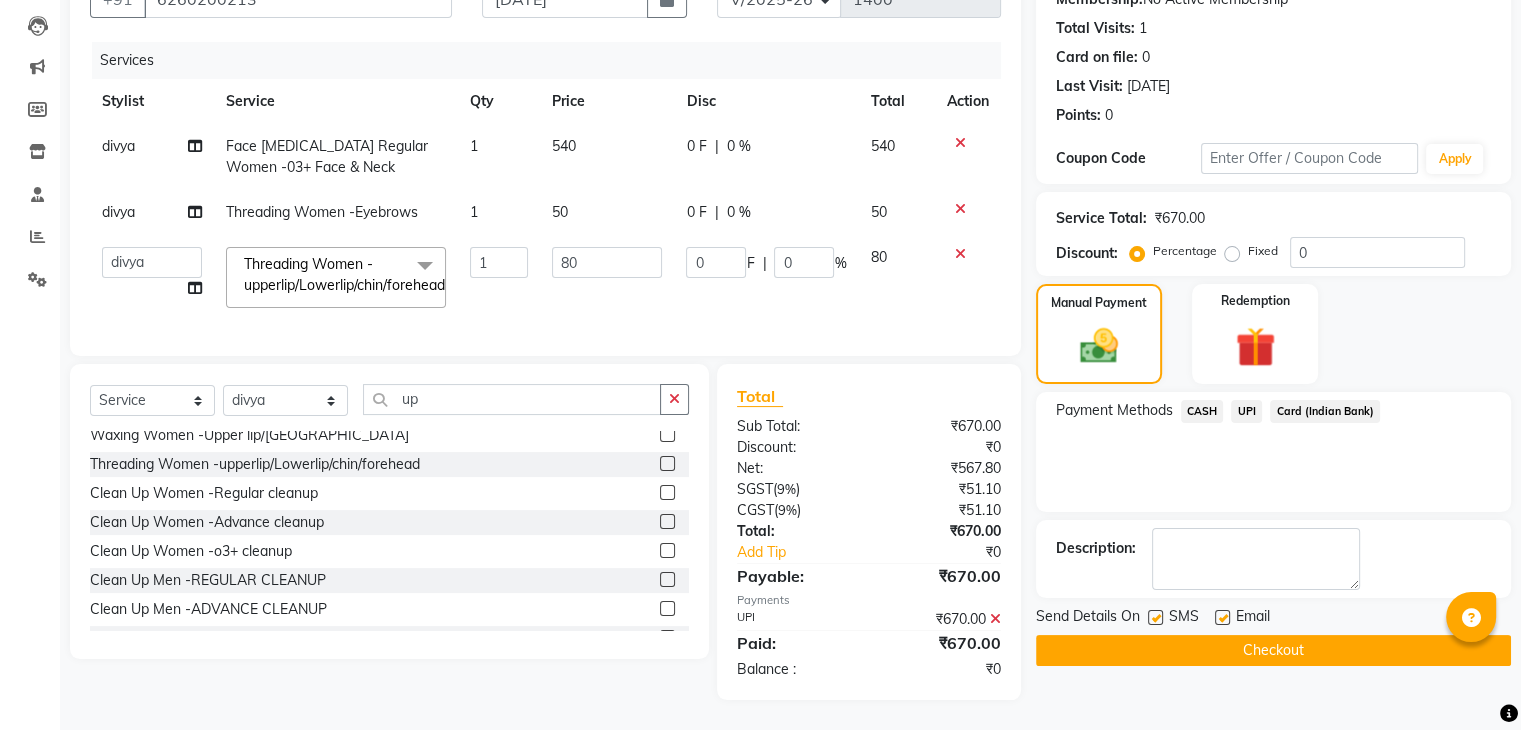 click on "Checkout" 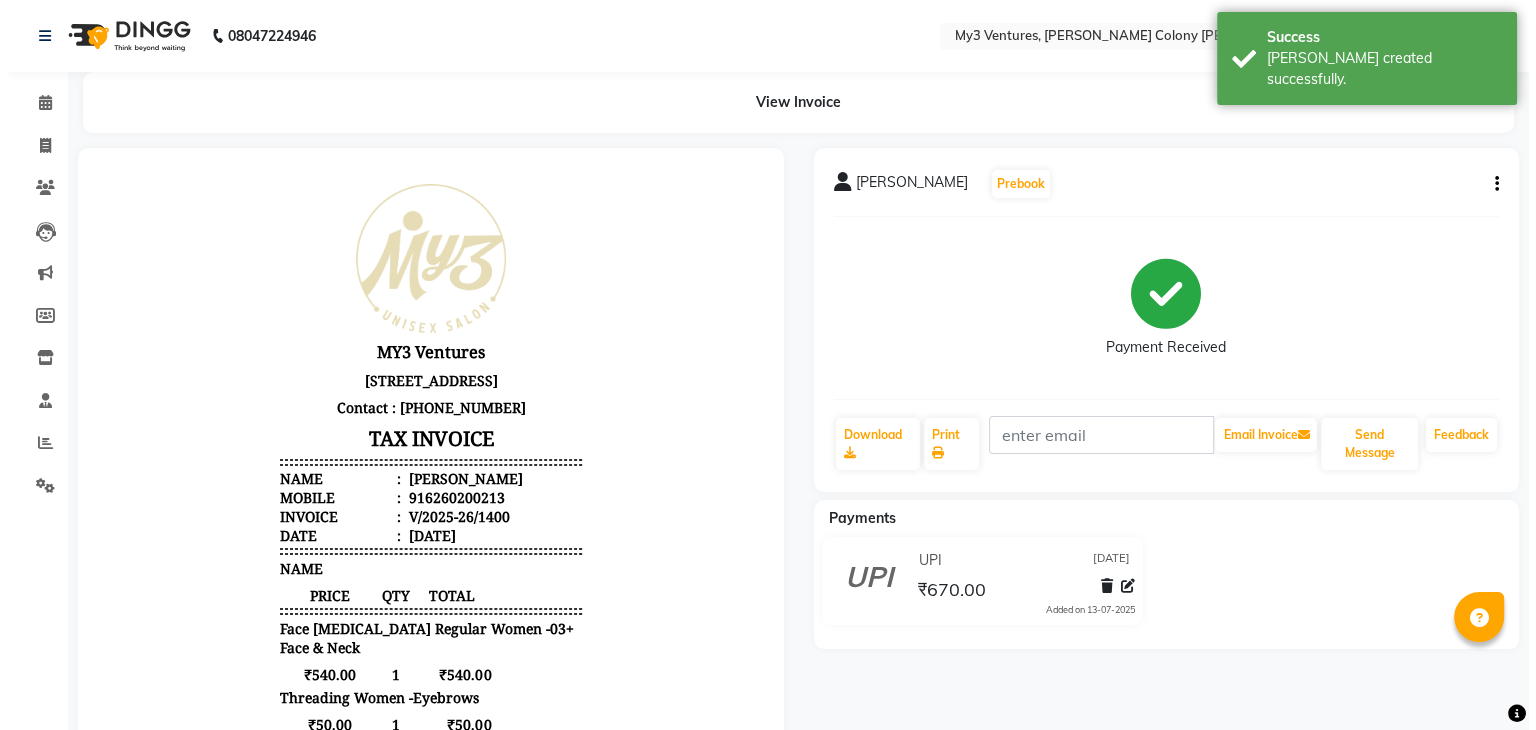 scroll, scrollTop: 0, scrollLeft: 0, axis: both 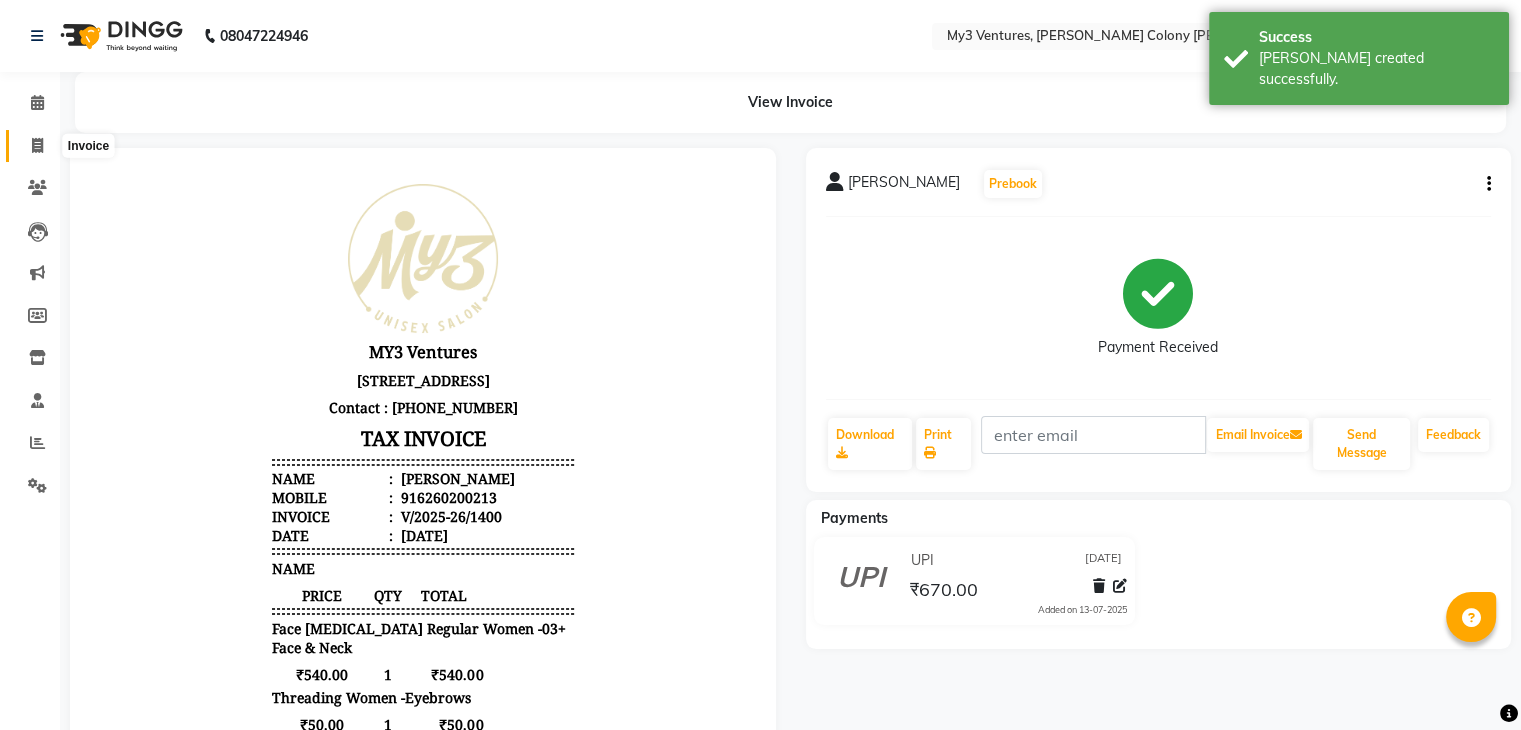 click 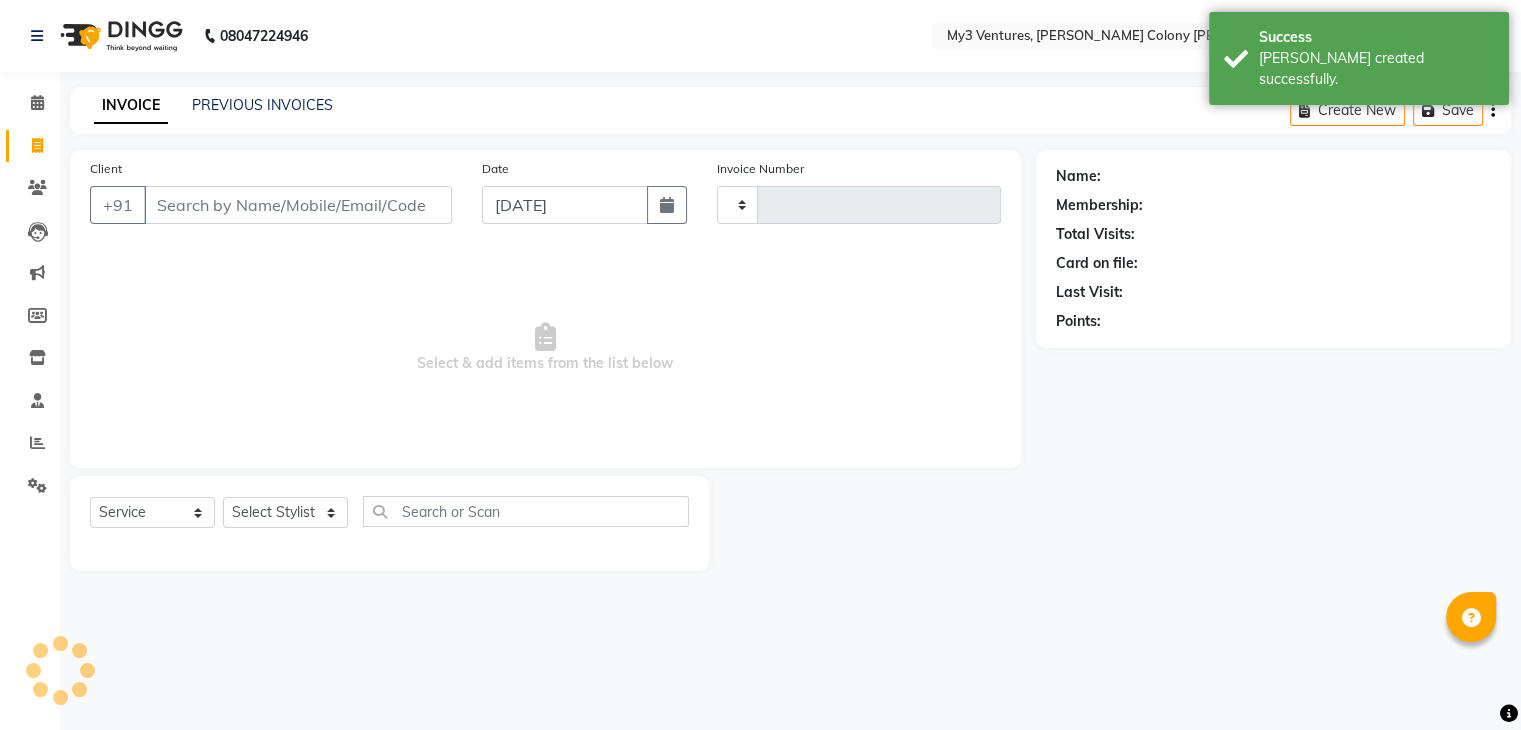 type on "1401" 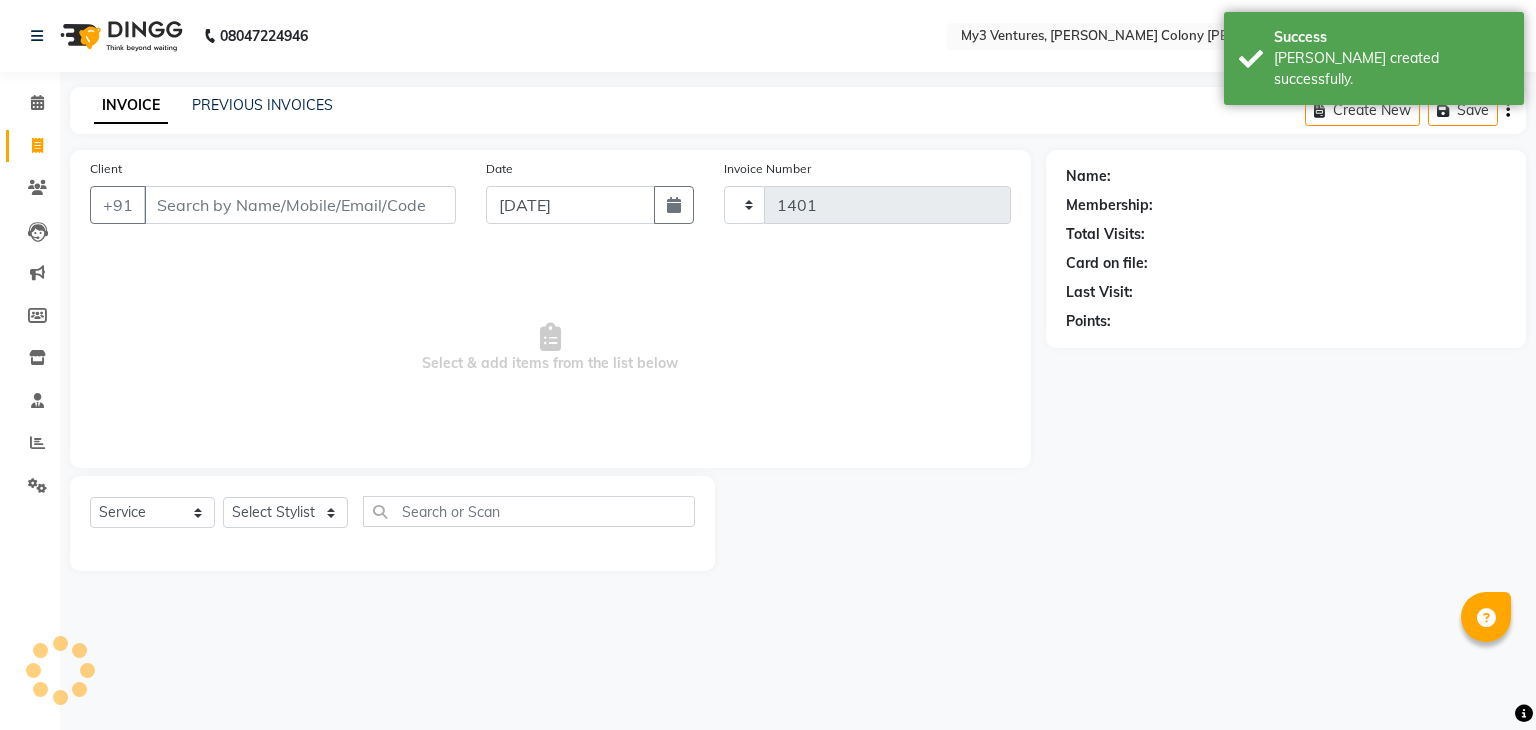 select on "6707" 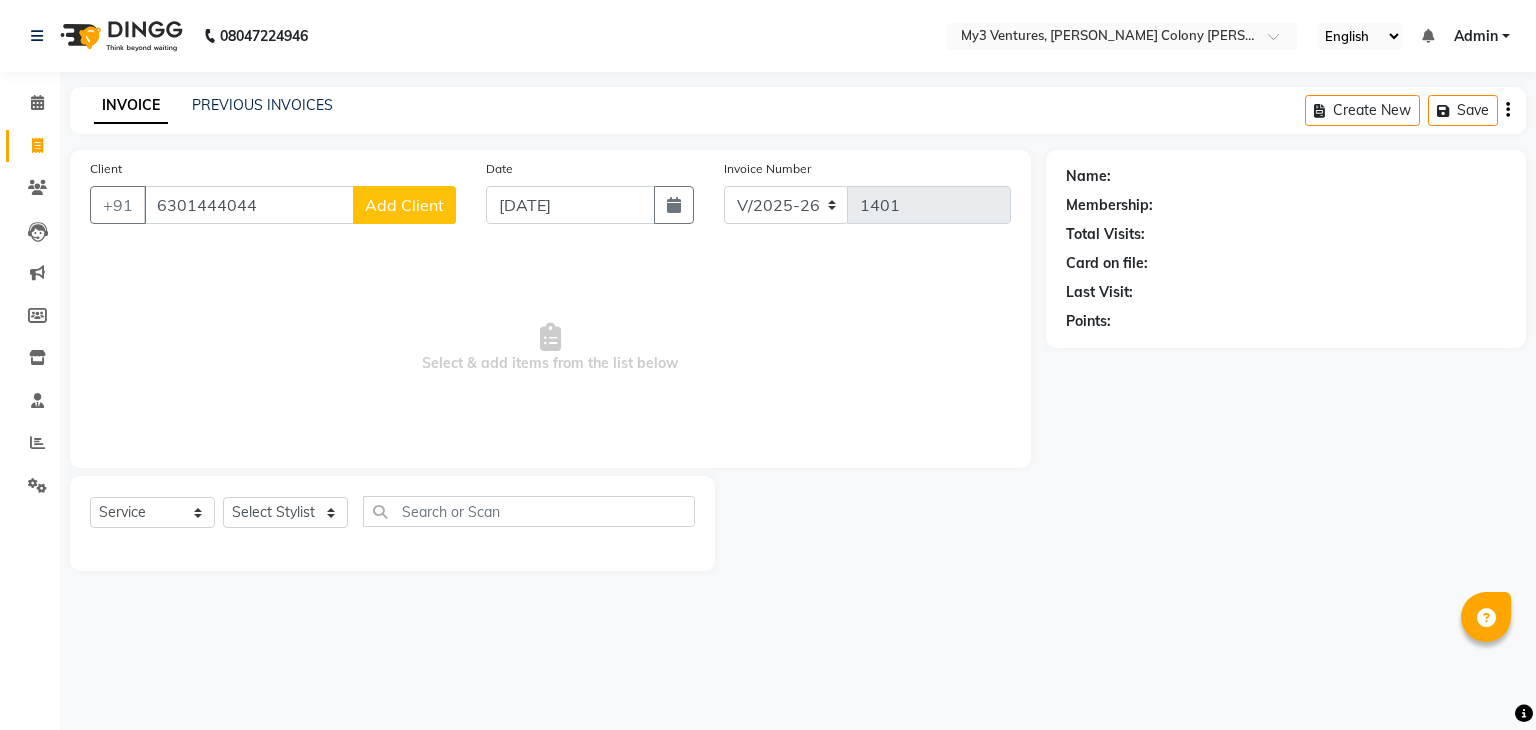 type on "6301444044" 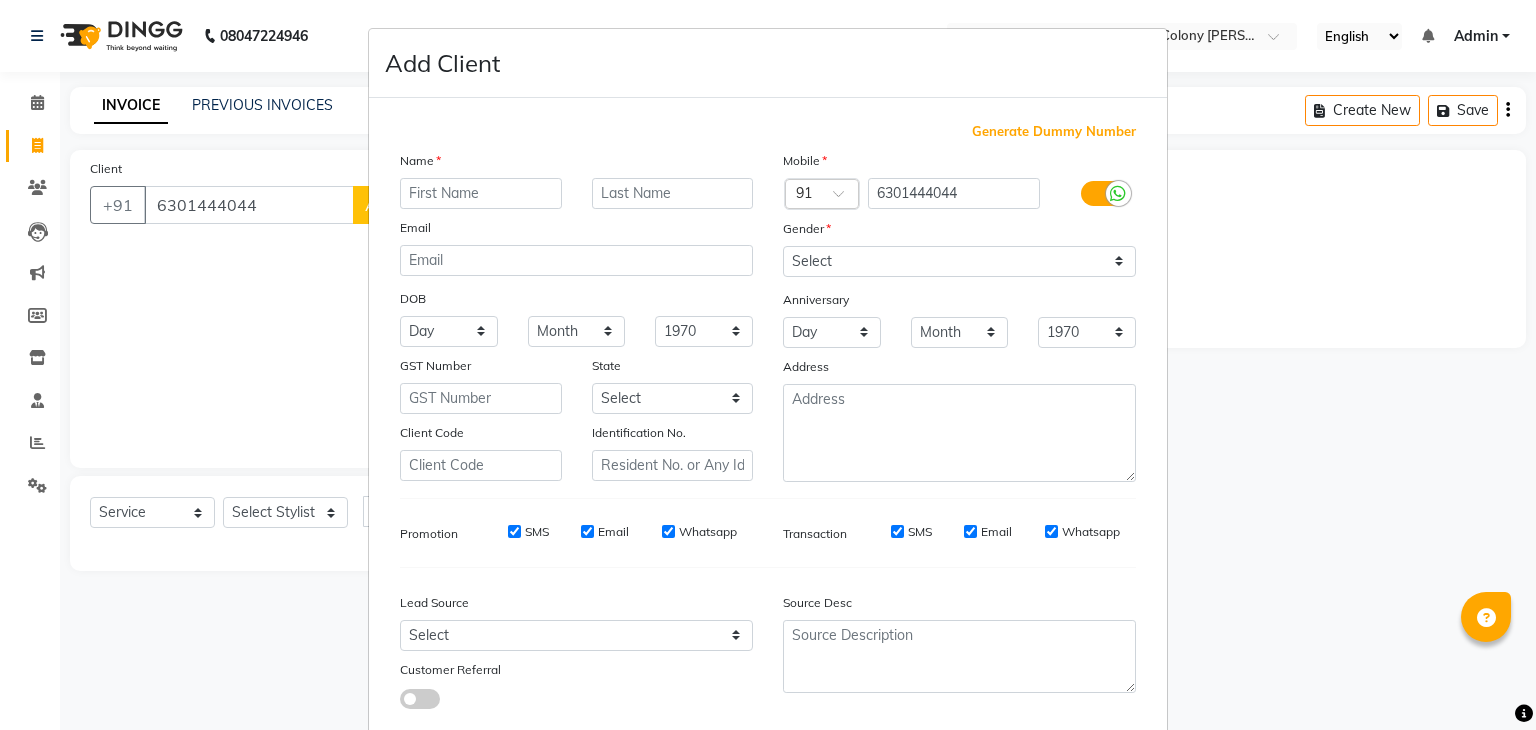click at bounding box center (481, 193) 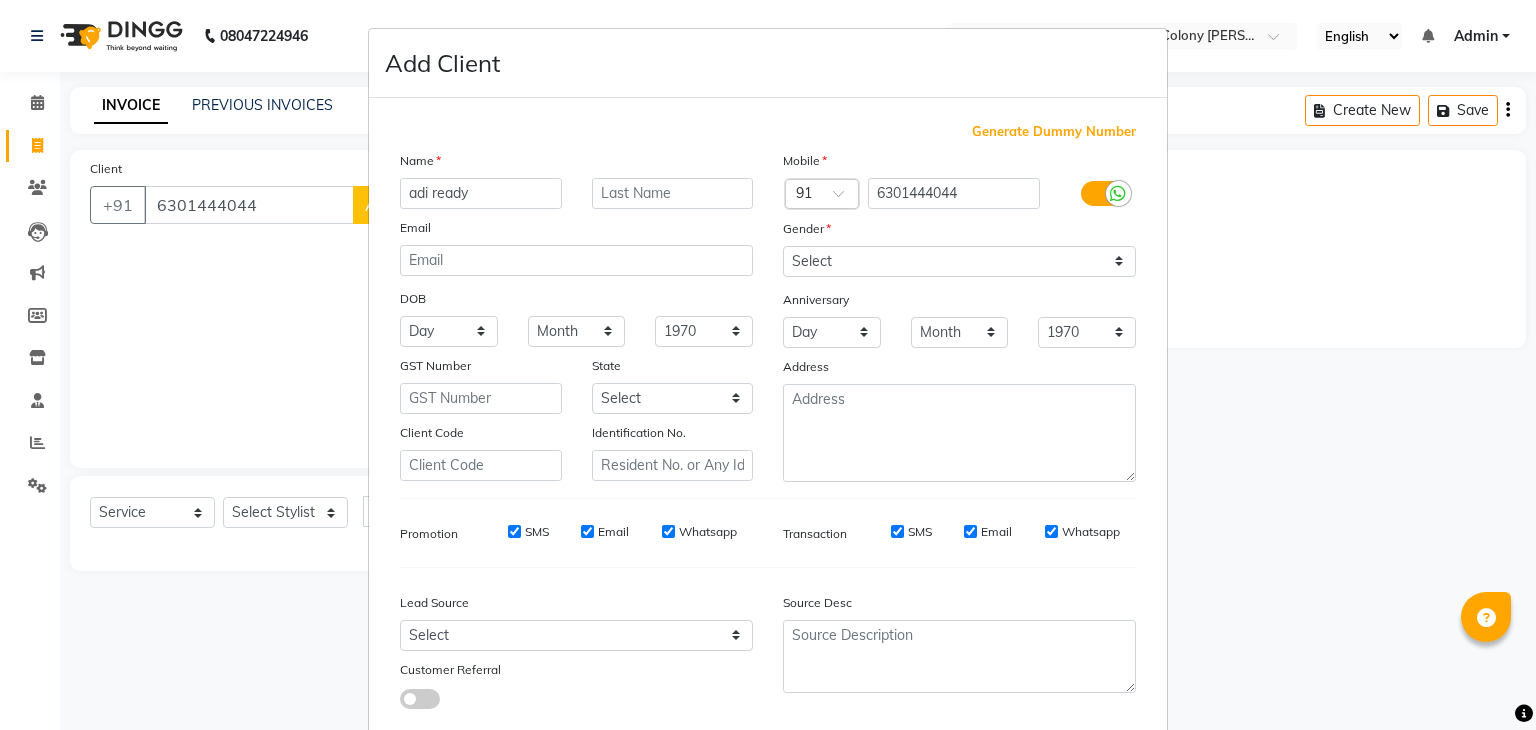 type on "adi ready" 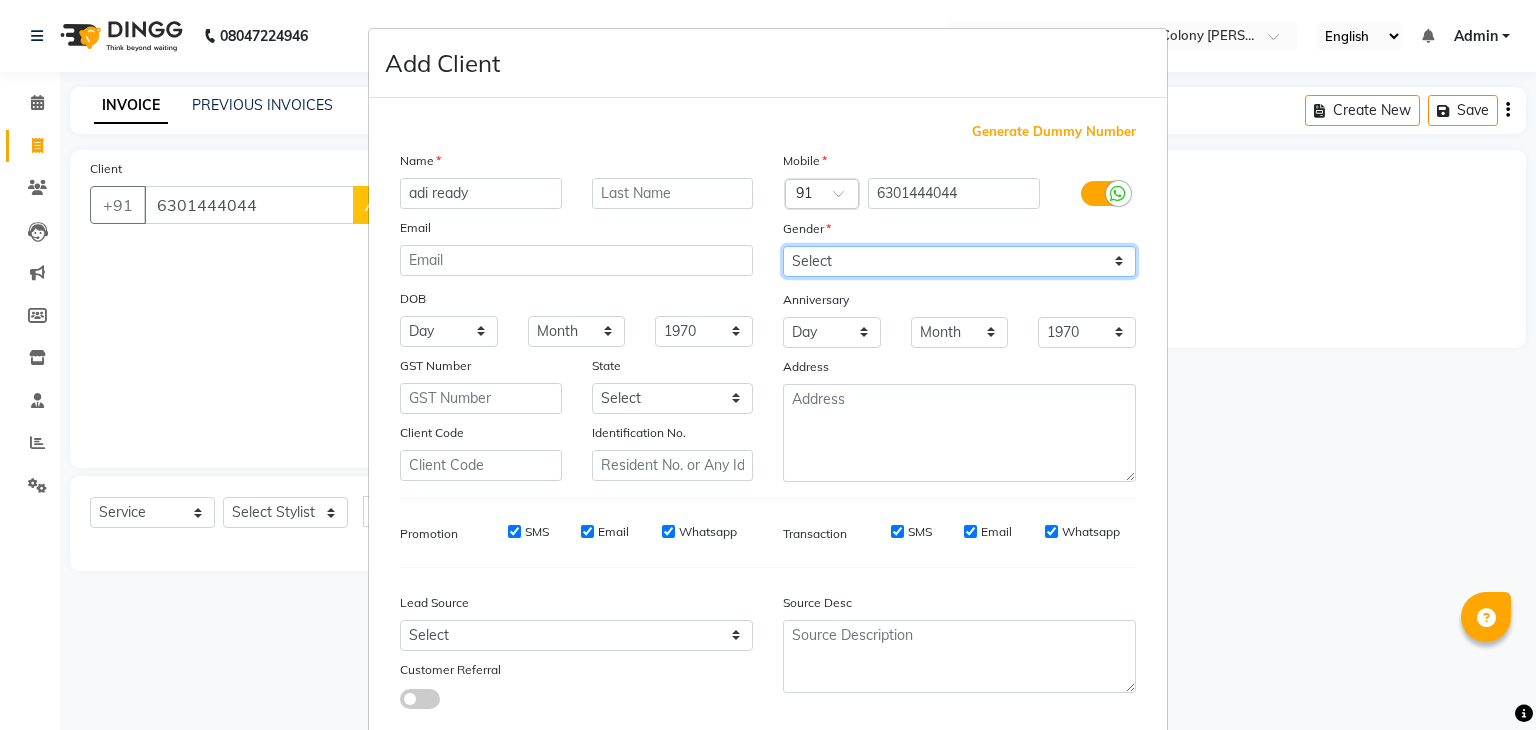 click on "Select [DEMOGRAPHIC_DATA] [DEMOGRAPHIC_DATA] Other Prefer Not To Say" at bounding box center [959, 261] 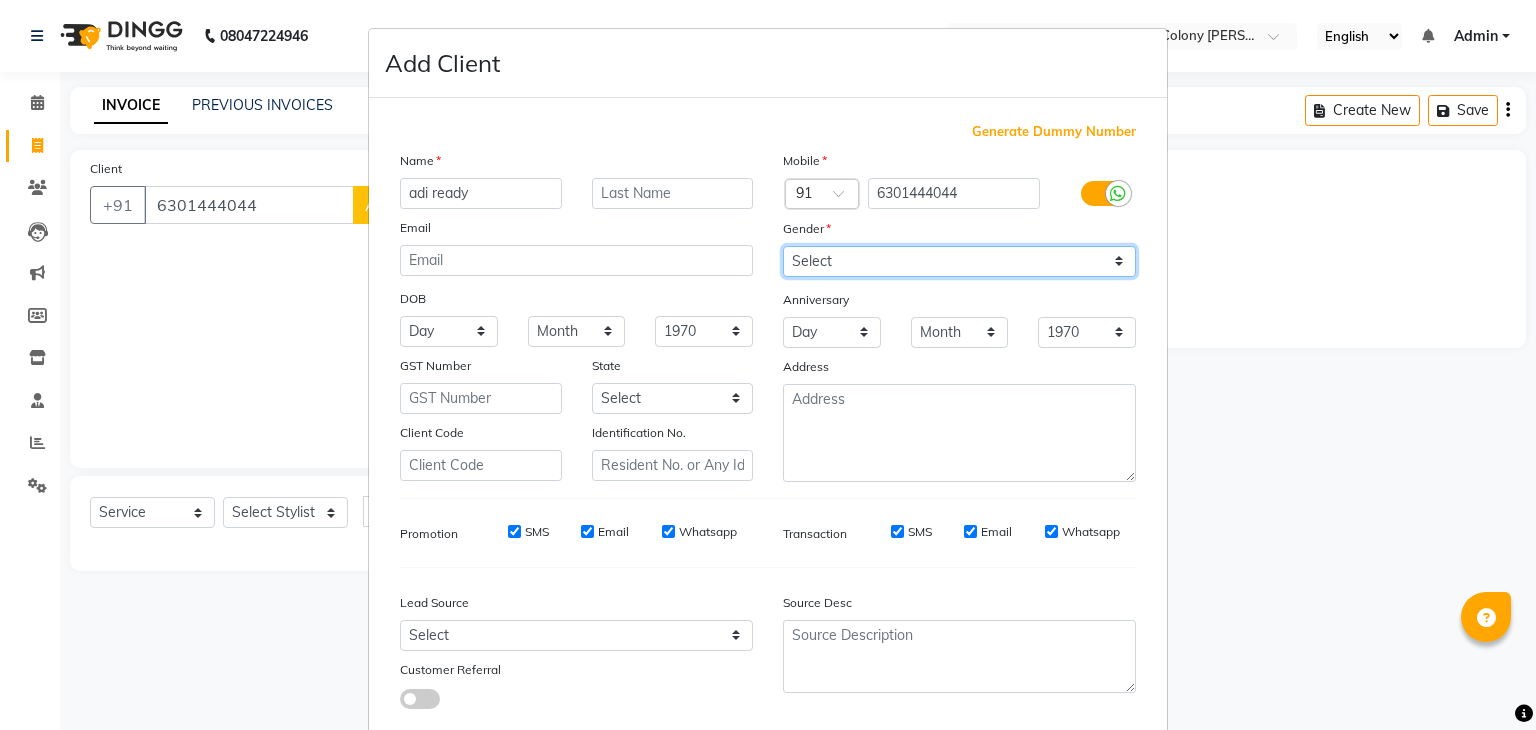 select on "[DEMOGRAPHIC_DATA]" 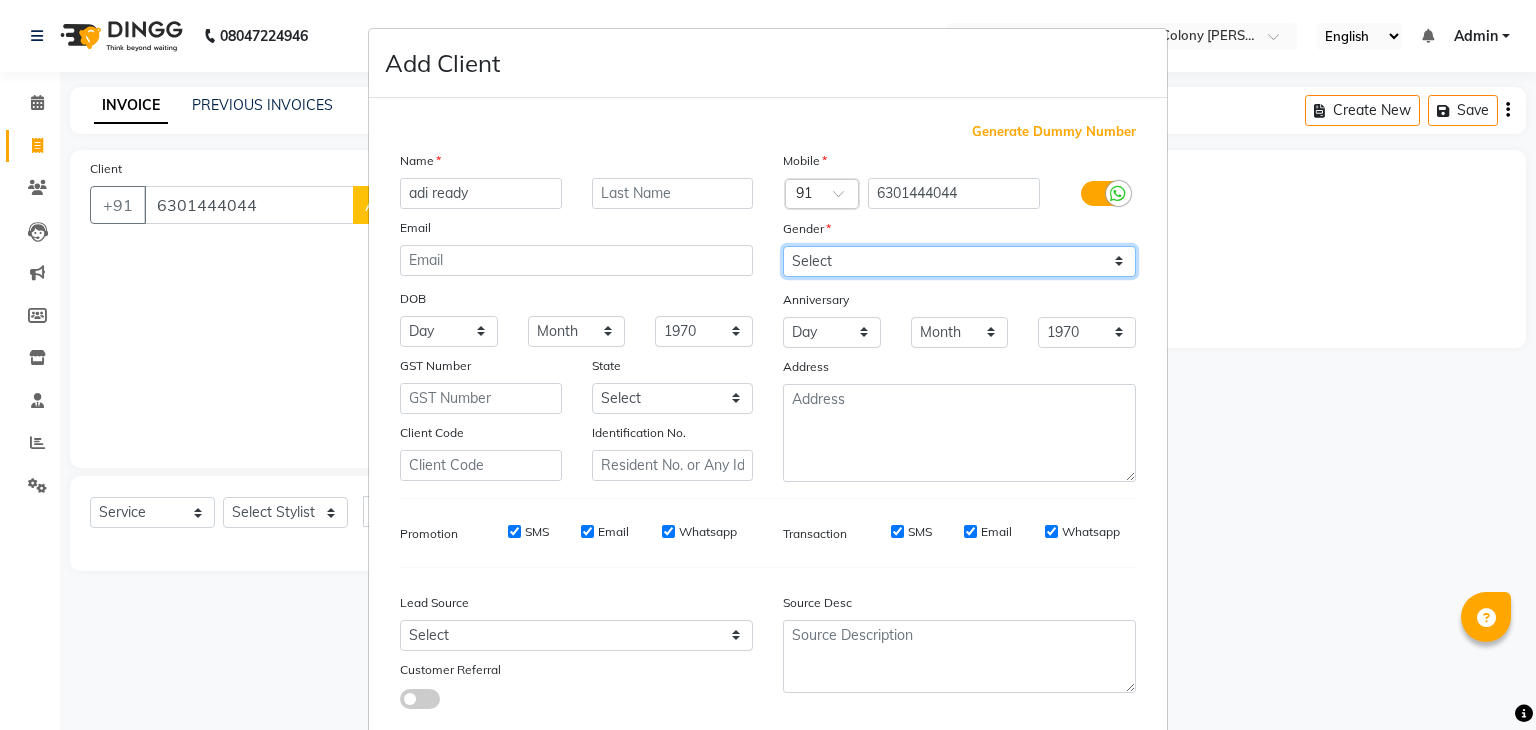 click on "Select [DEMOGRAPHIC_DATA] [DEMOGRAPHIC_DATA] Other Prefer Not To Say" at bounding box center [959, 261] 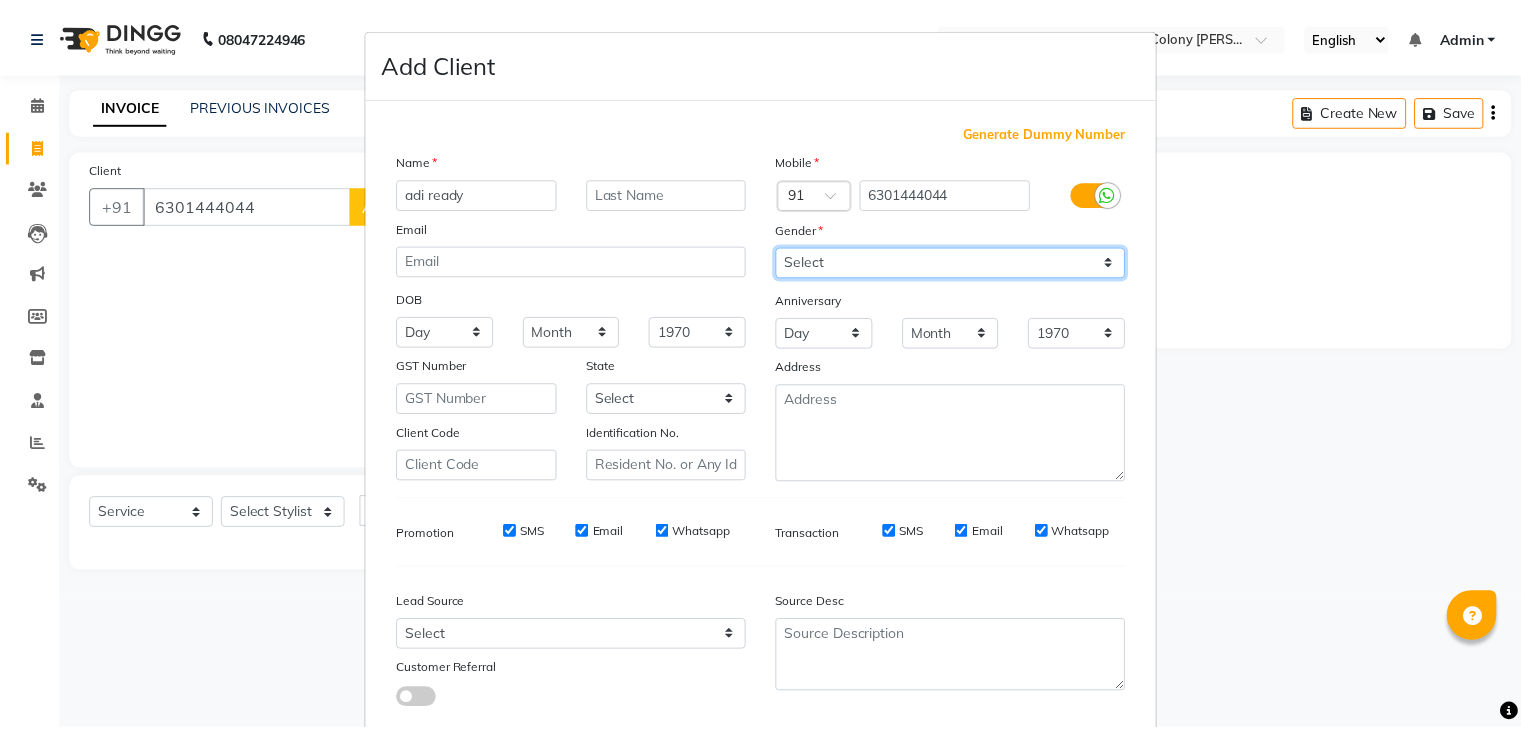 scroll, scrollTop: 127, scrollLeft: 0, axis: vertical 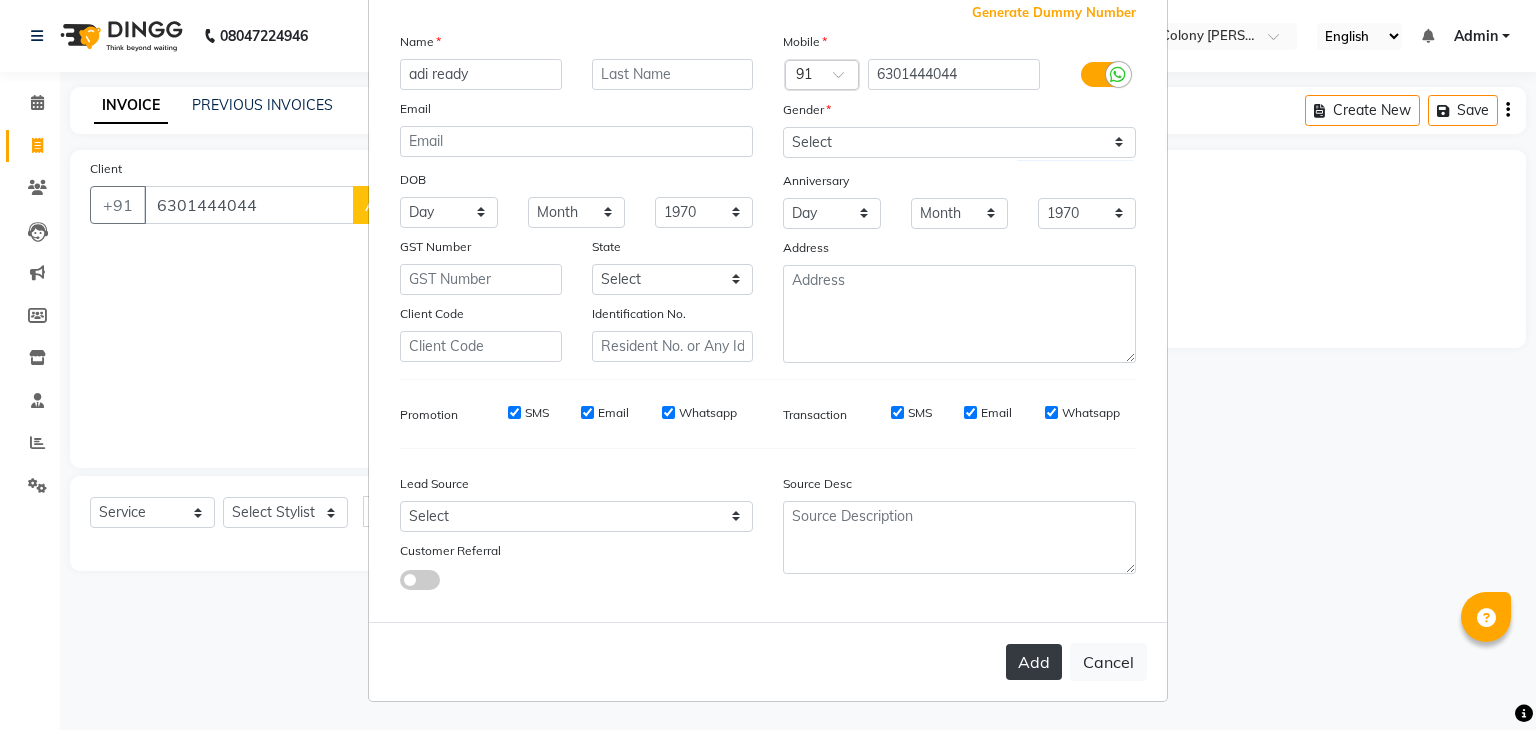 click on "Add" at bounding box center (1034, 662) 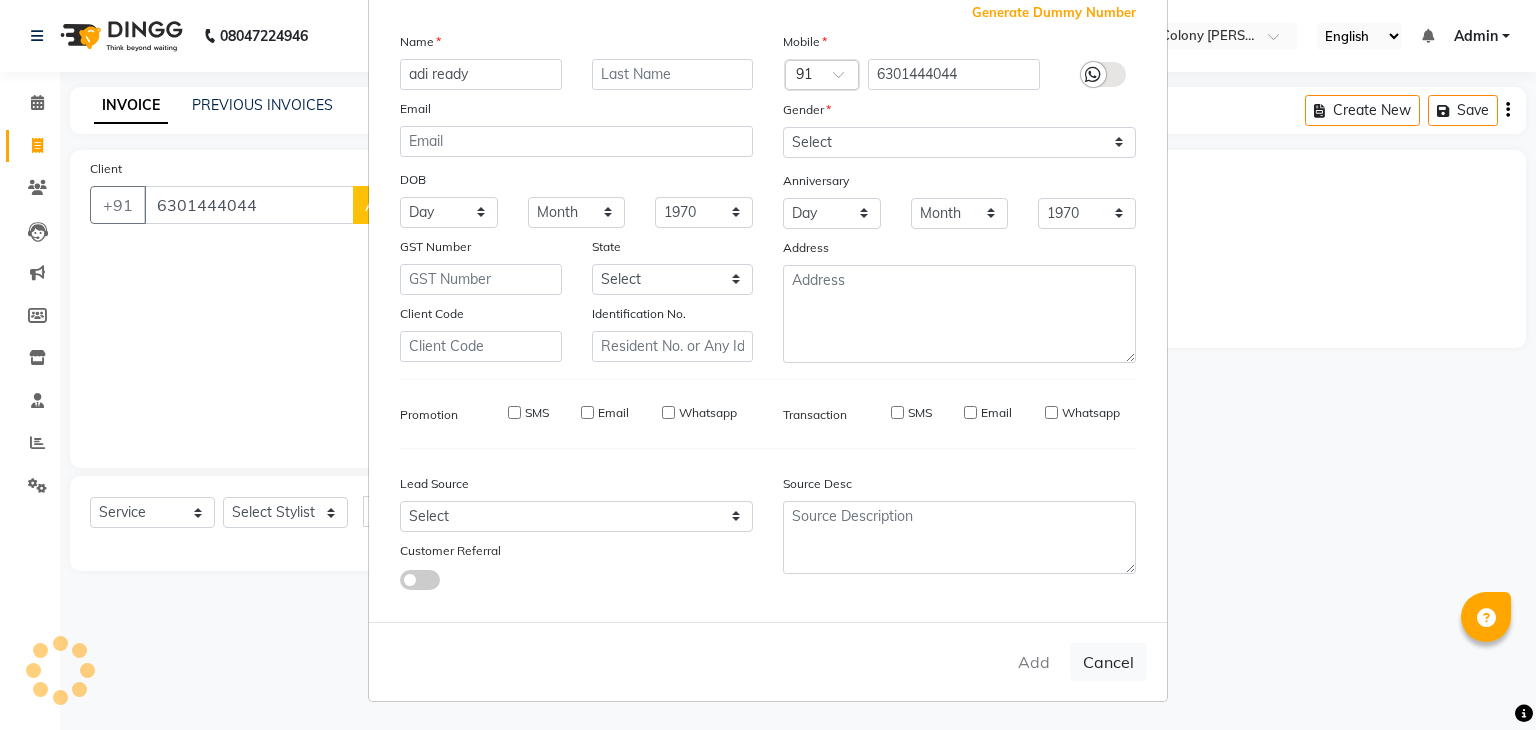 type 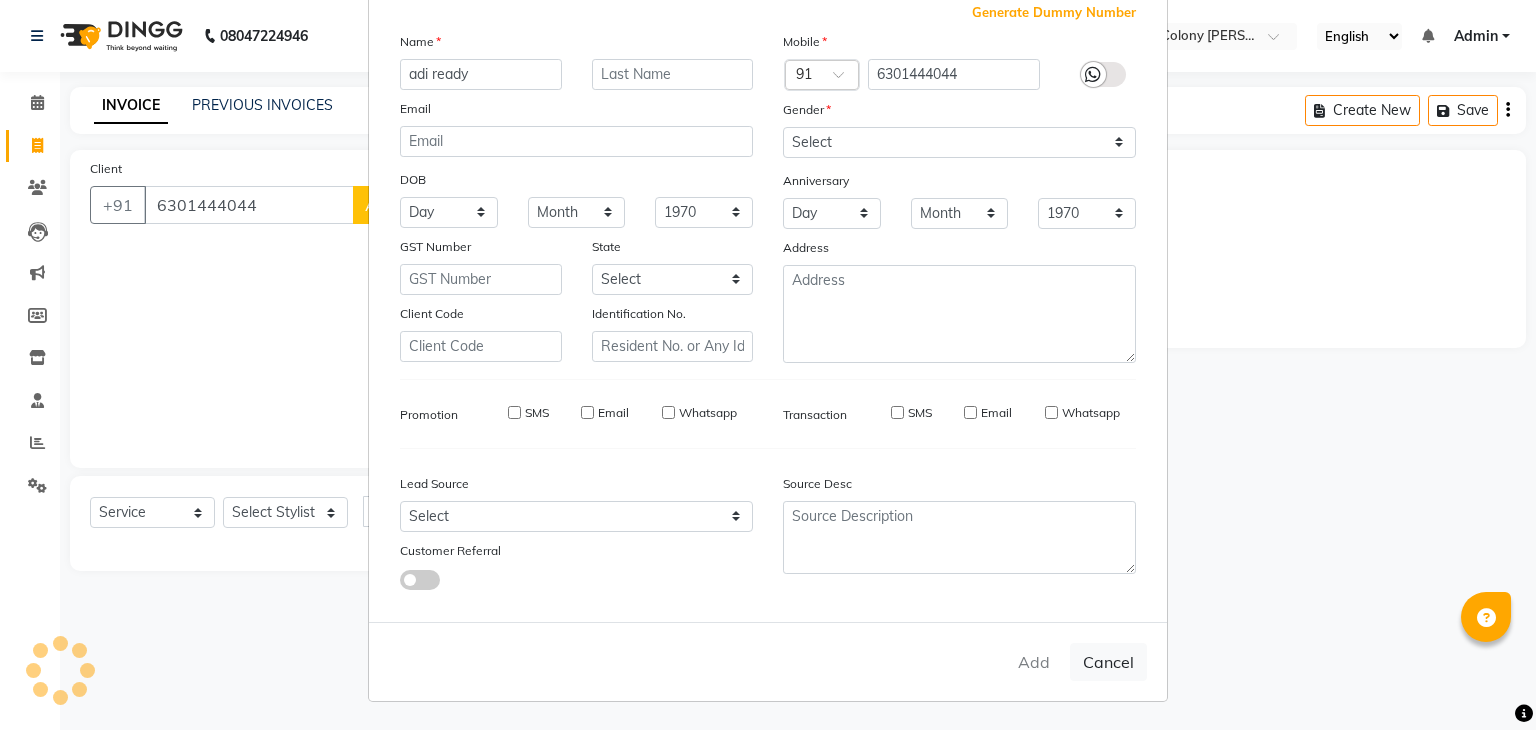 select 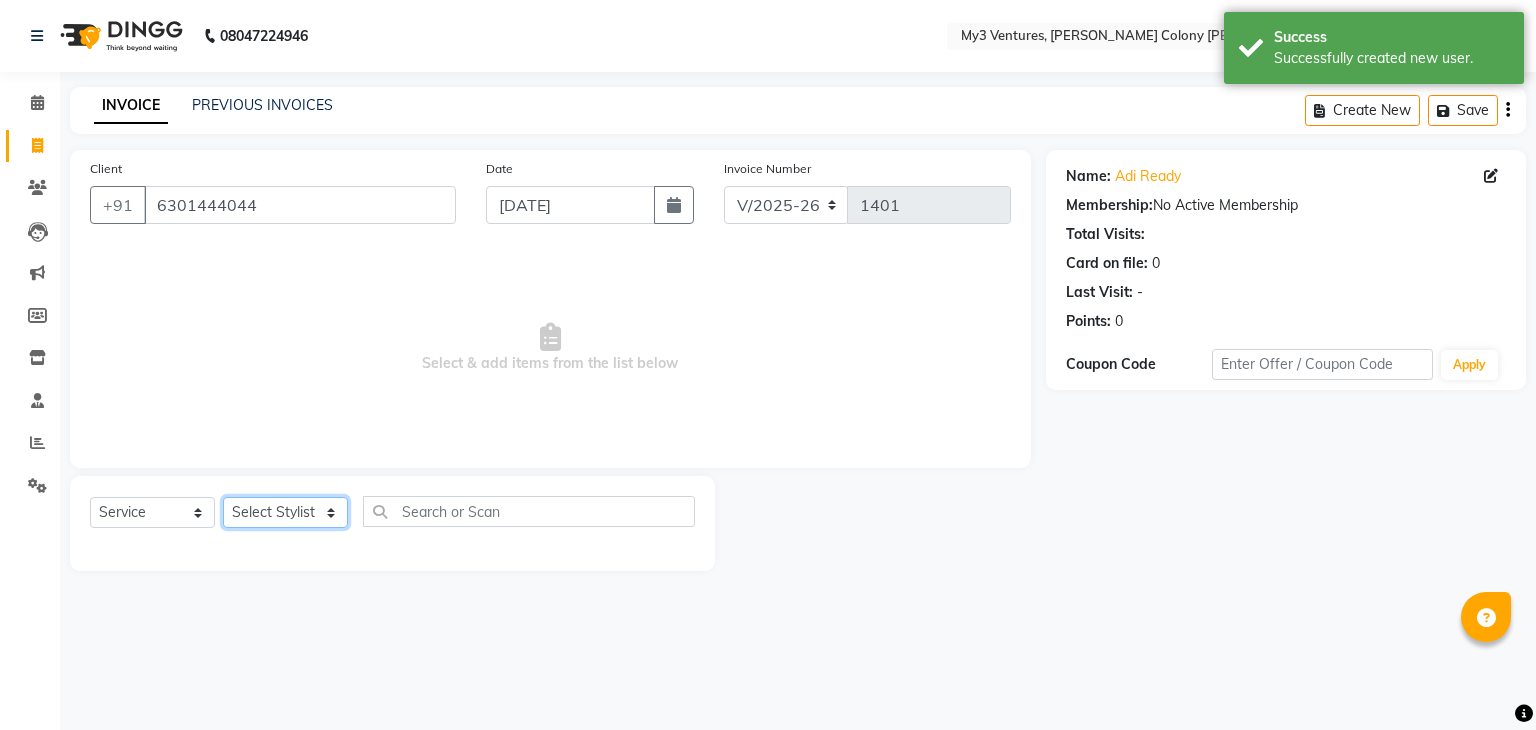 click on "Select Stylist ajju divya rihan Sahzad sowjanya Sowji & Zeehan srilatha Swapna Zeeshan" 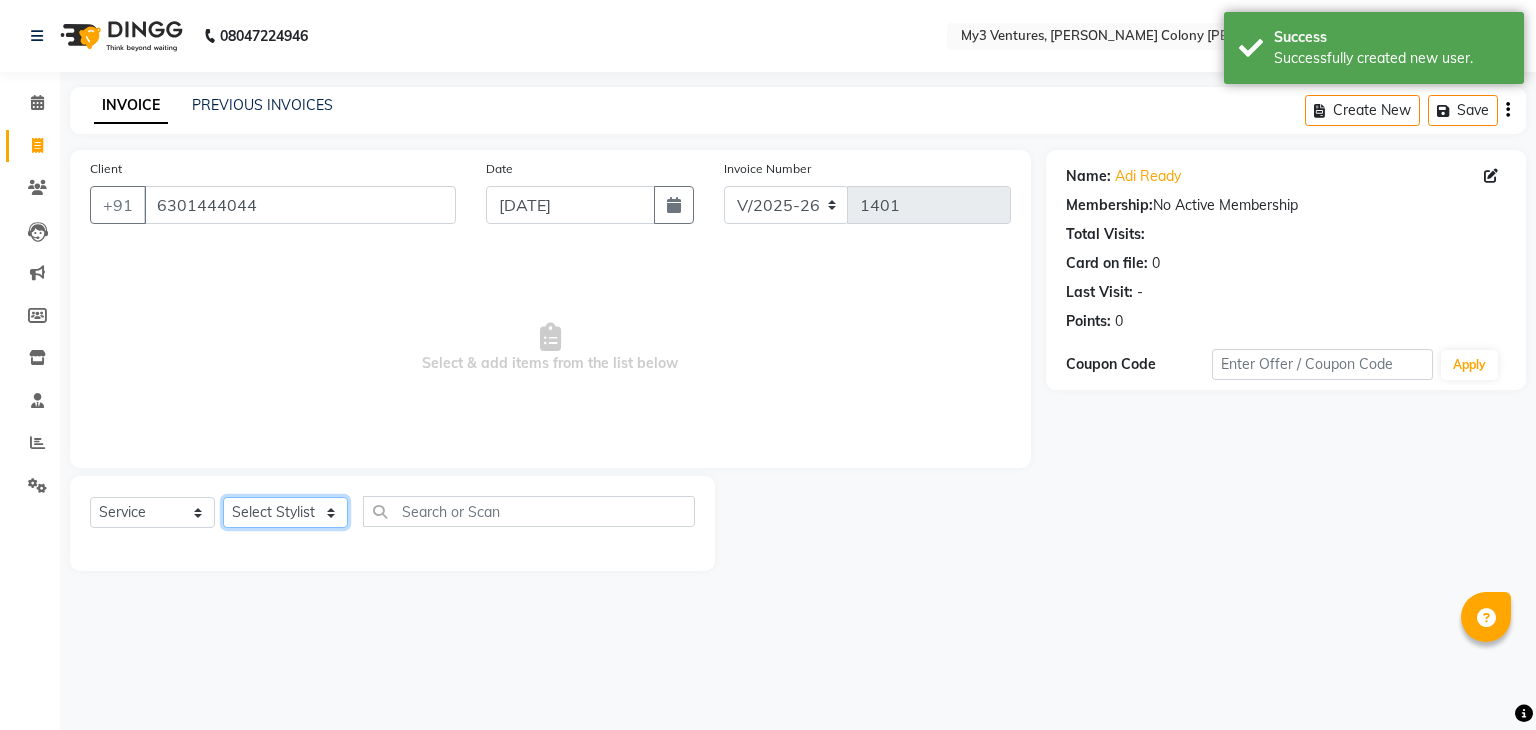 select on "85425" 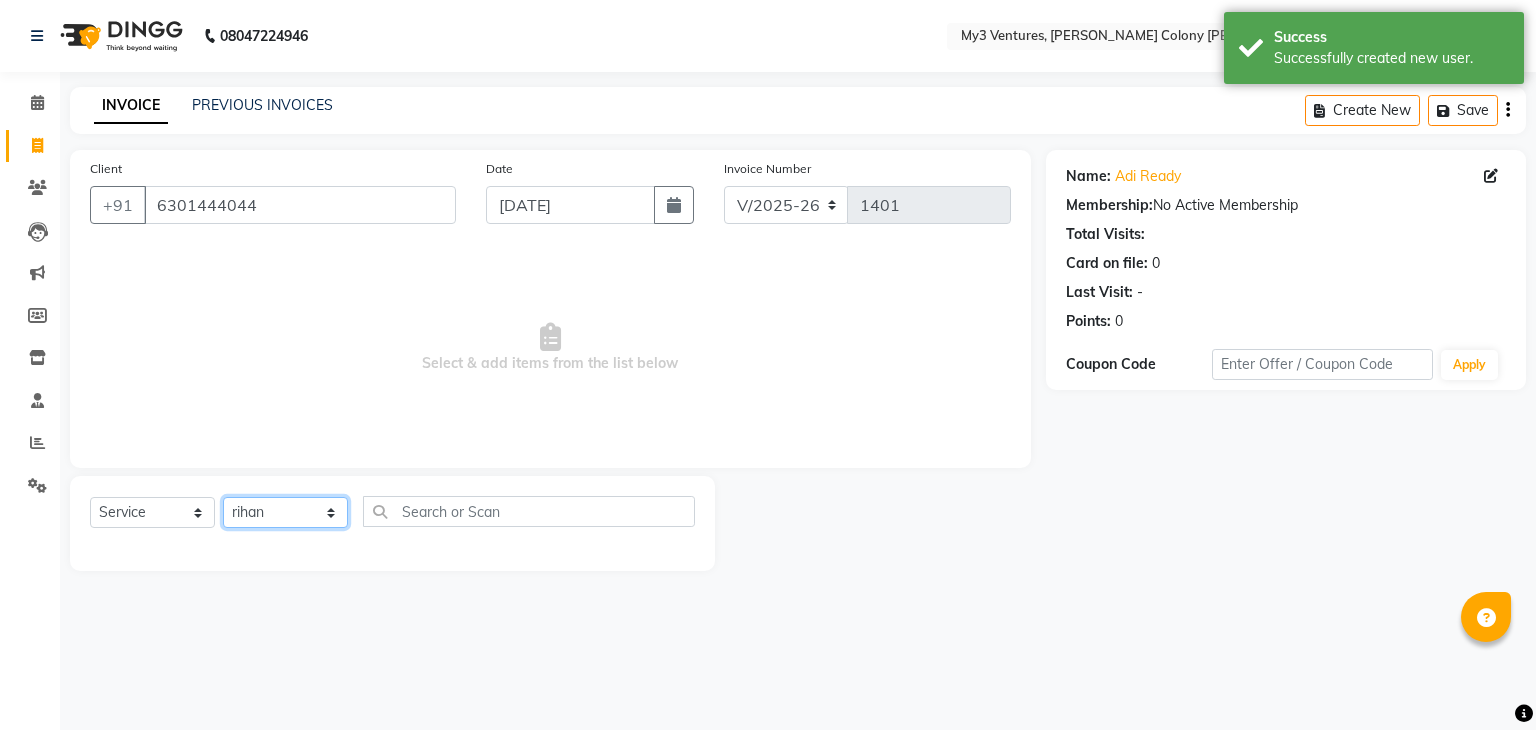 click on "Select Stylist ajju divya rihan Sahzad sowjanya Sowji & Zeehan srilatha Swapna Zeeshan" 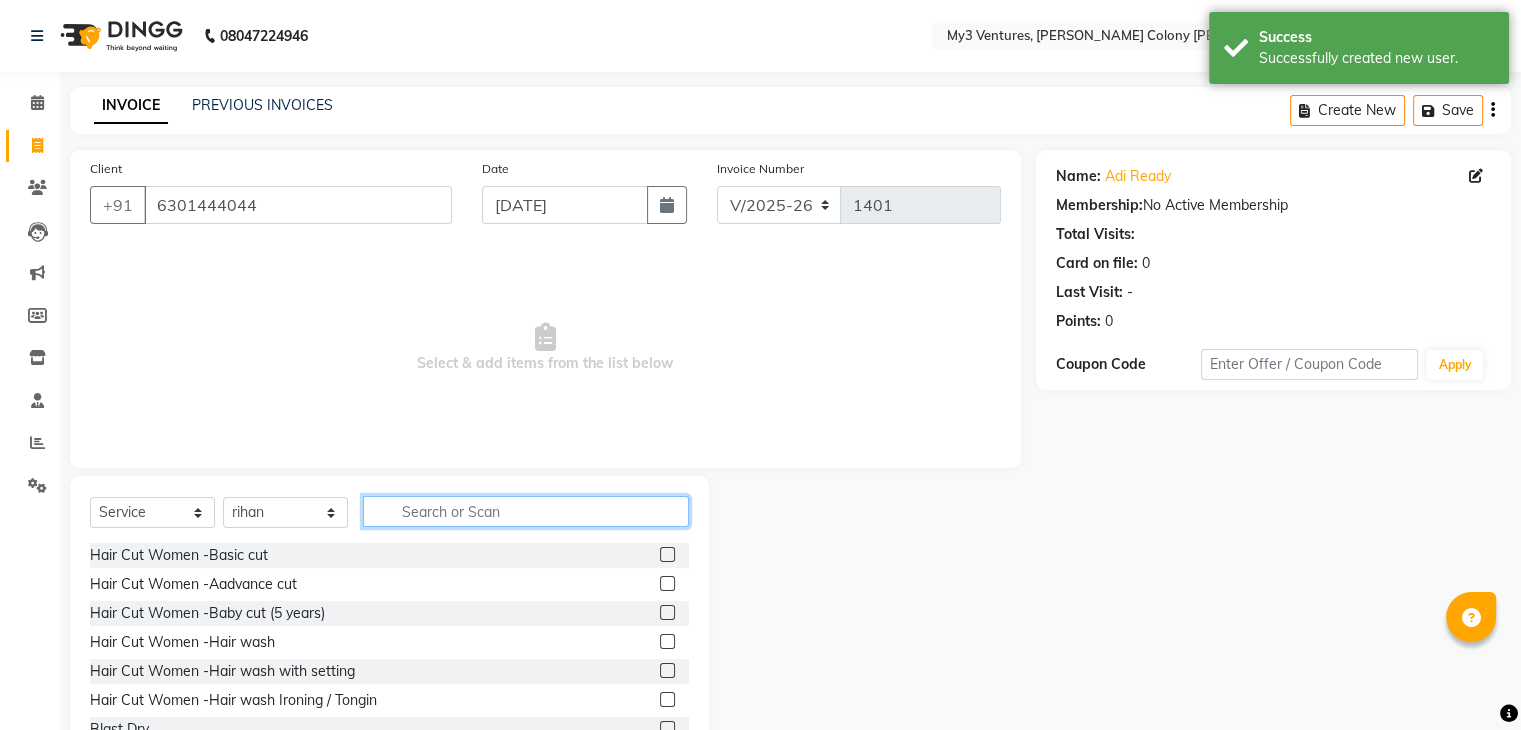 click 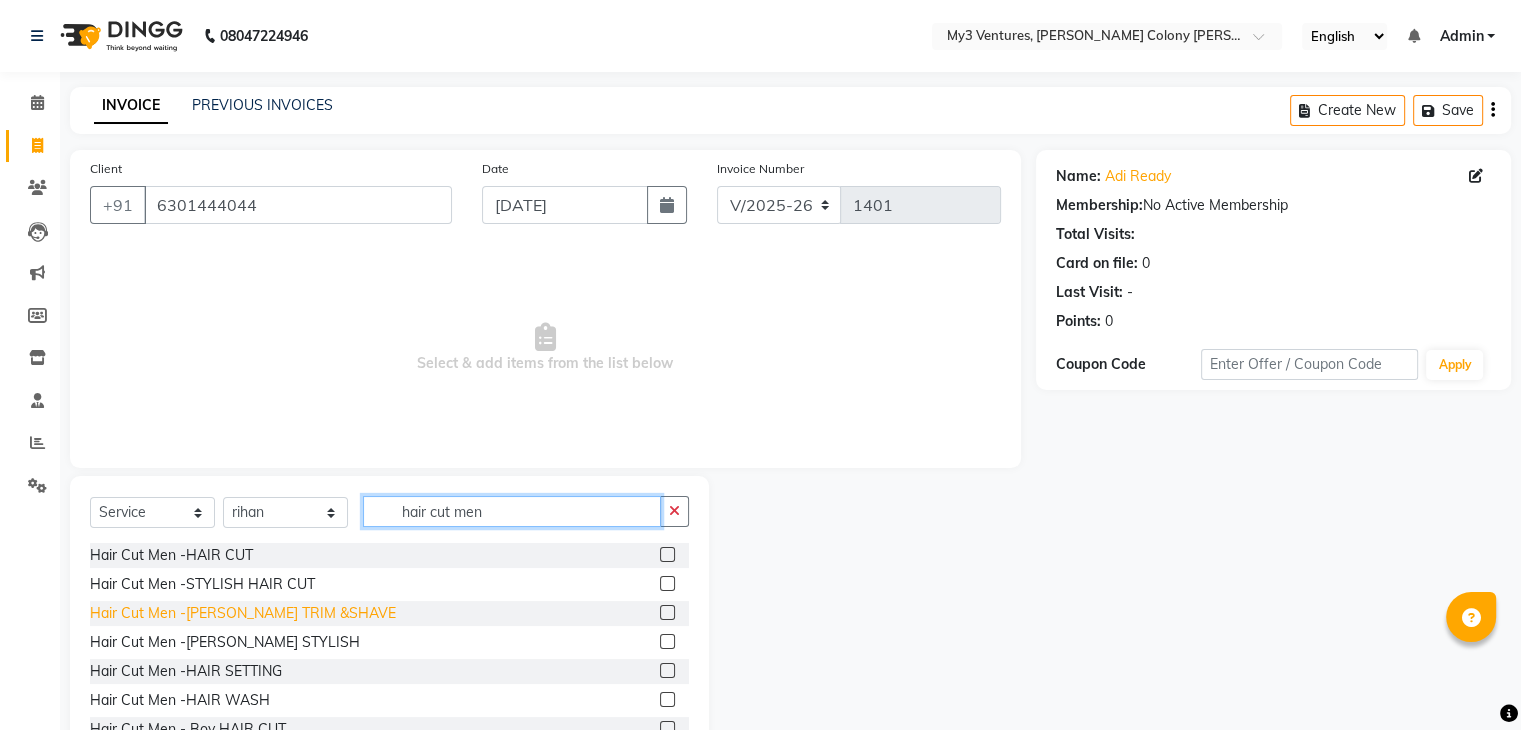 type on "hair cut men" 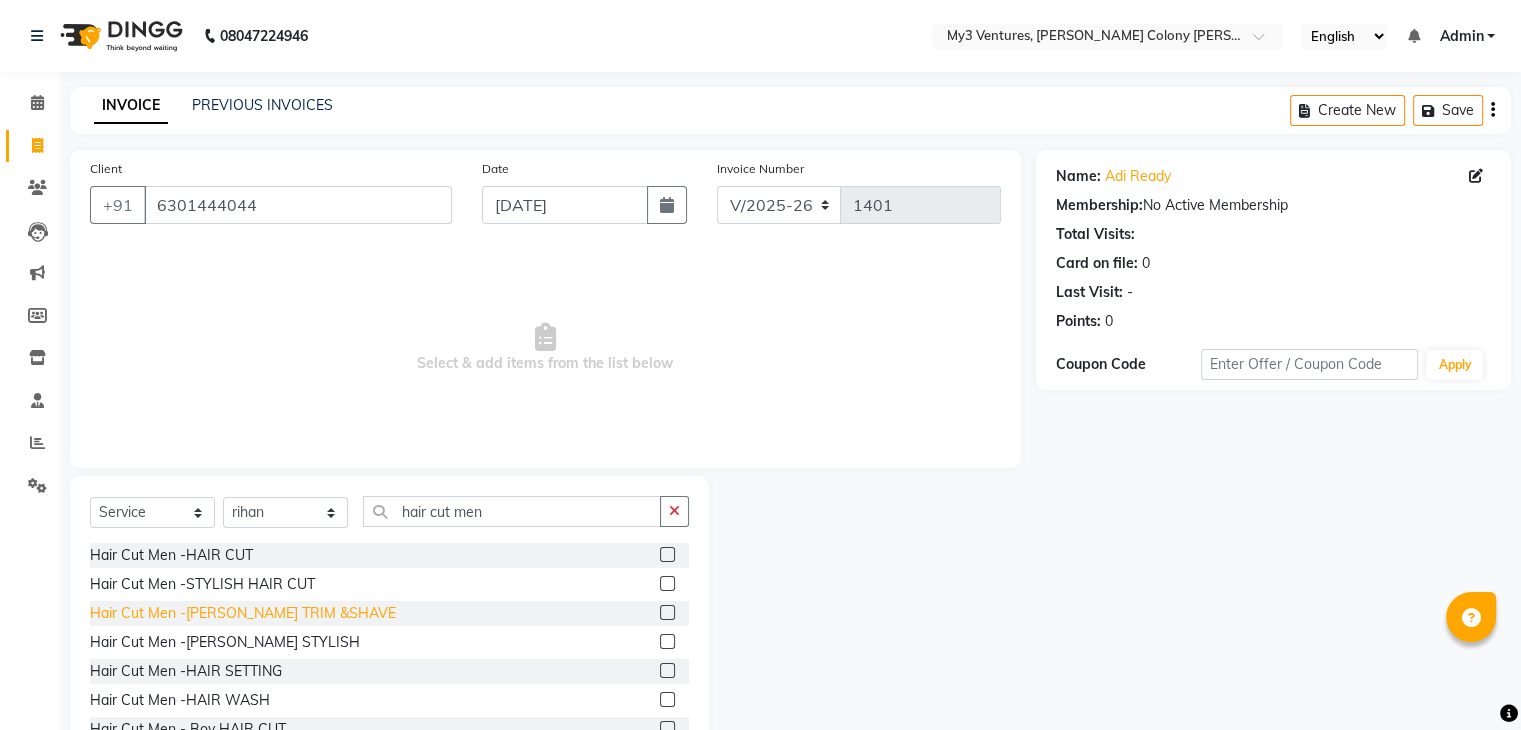click on "Hair Cut Men -[PERSON_NAME] TRIM &SHAVE" 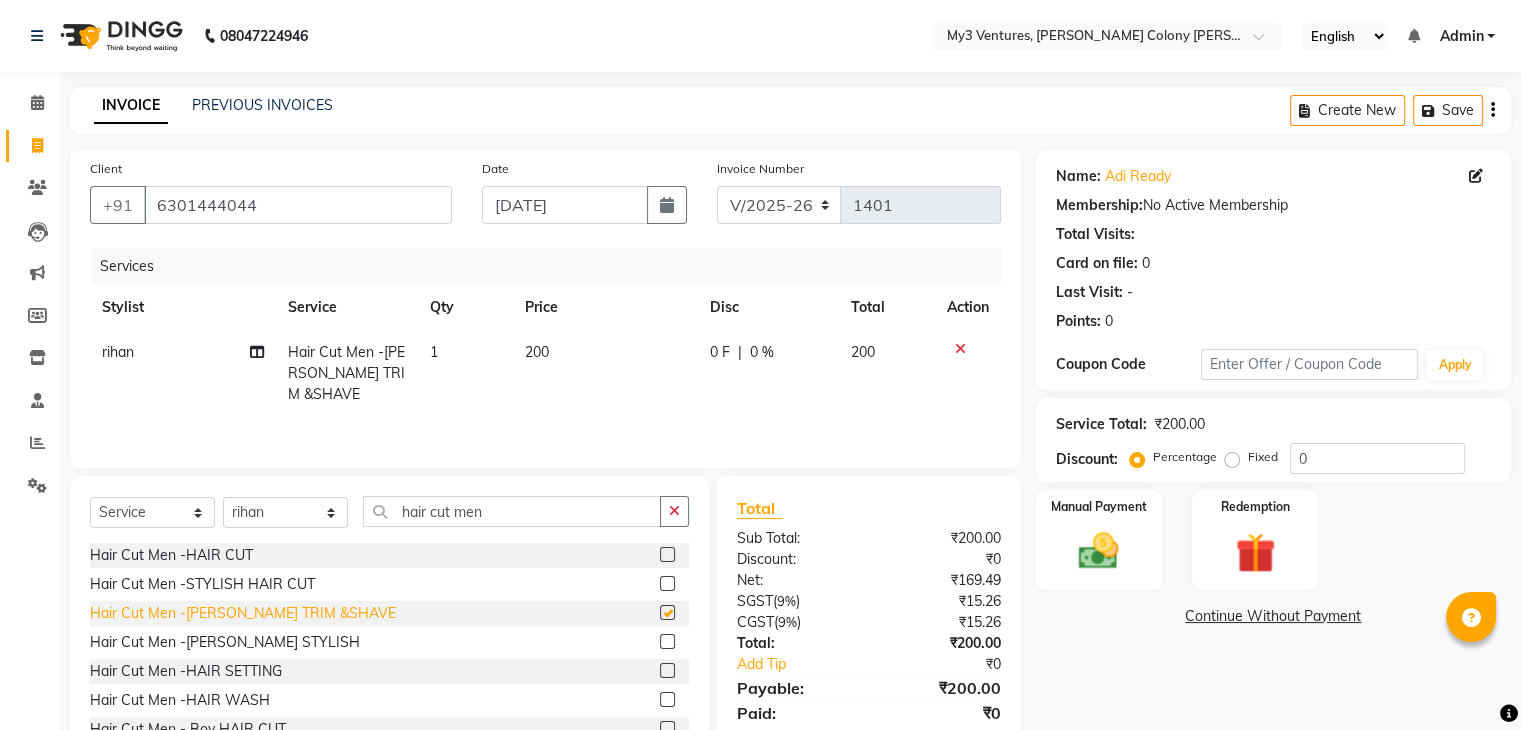 checkbox on "false" 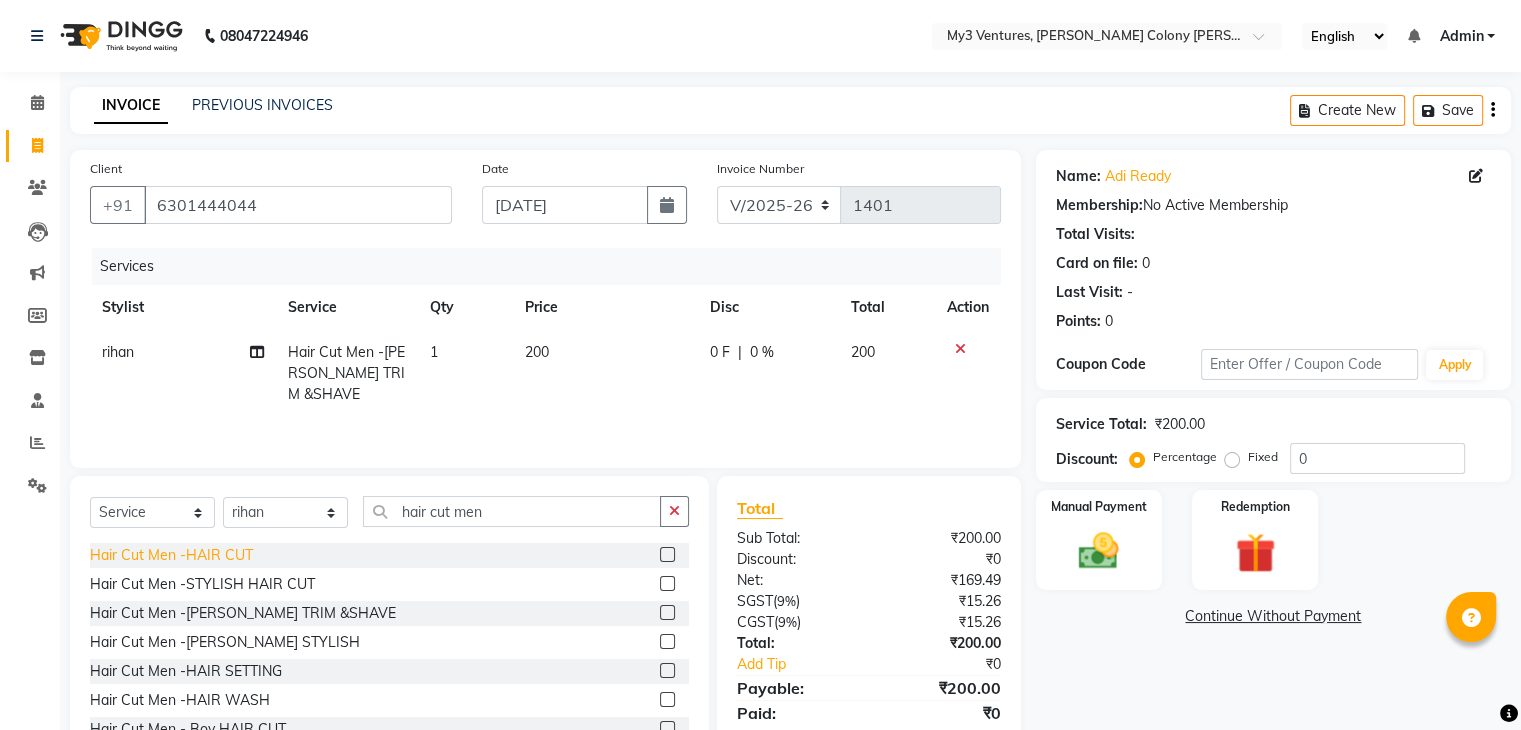 click on "Hair Cut Men -HAIR CUT" 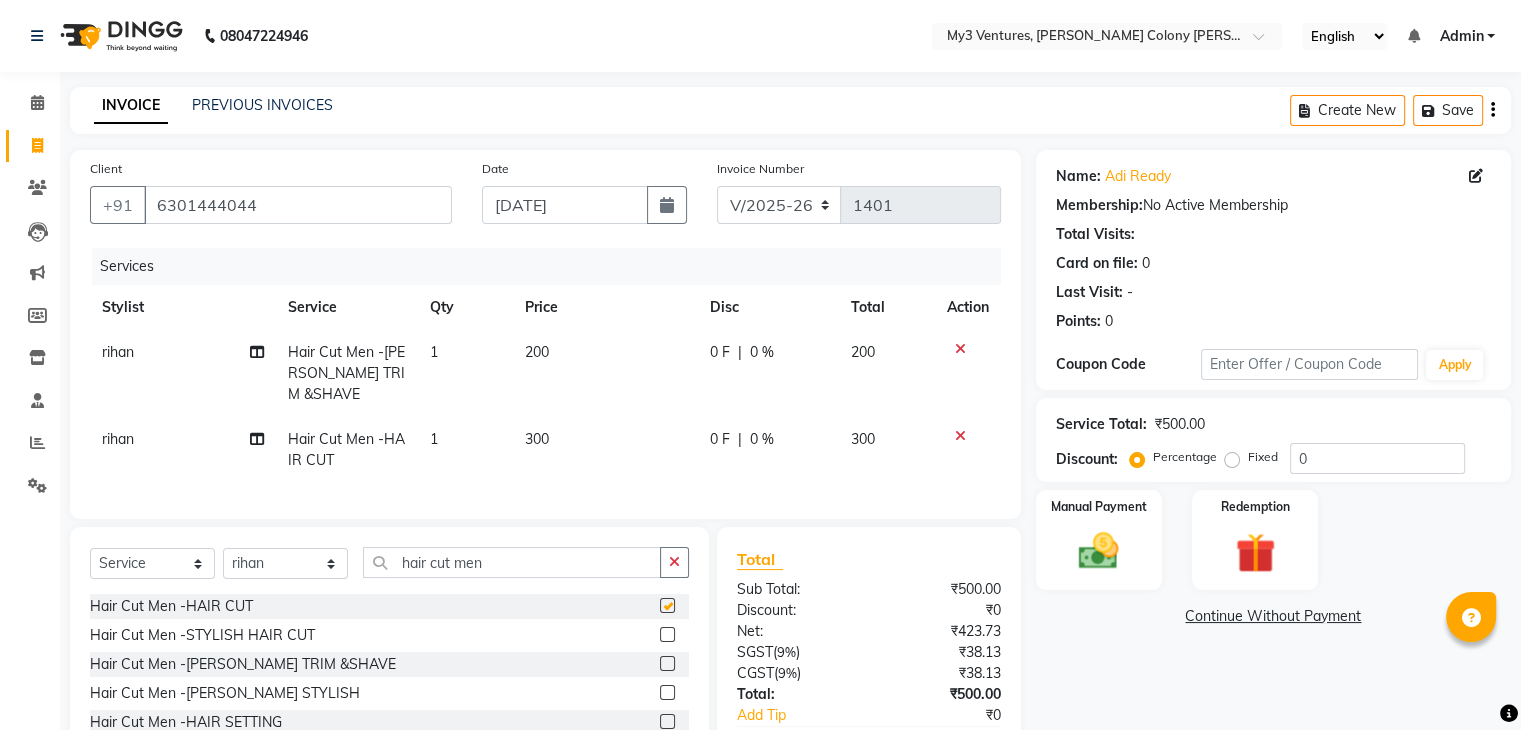 checkbox on "false" 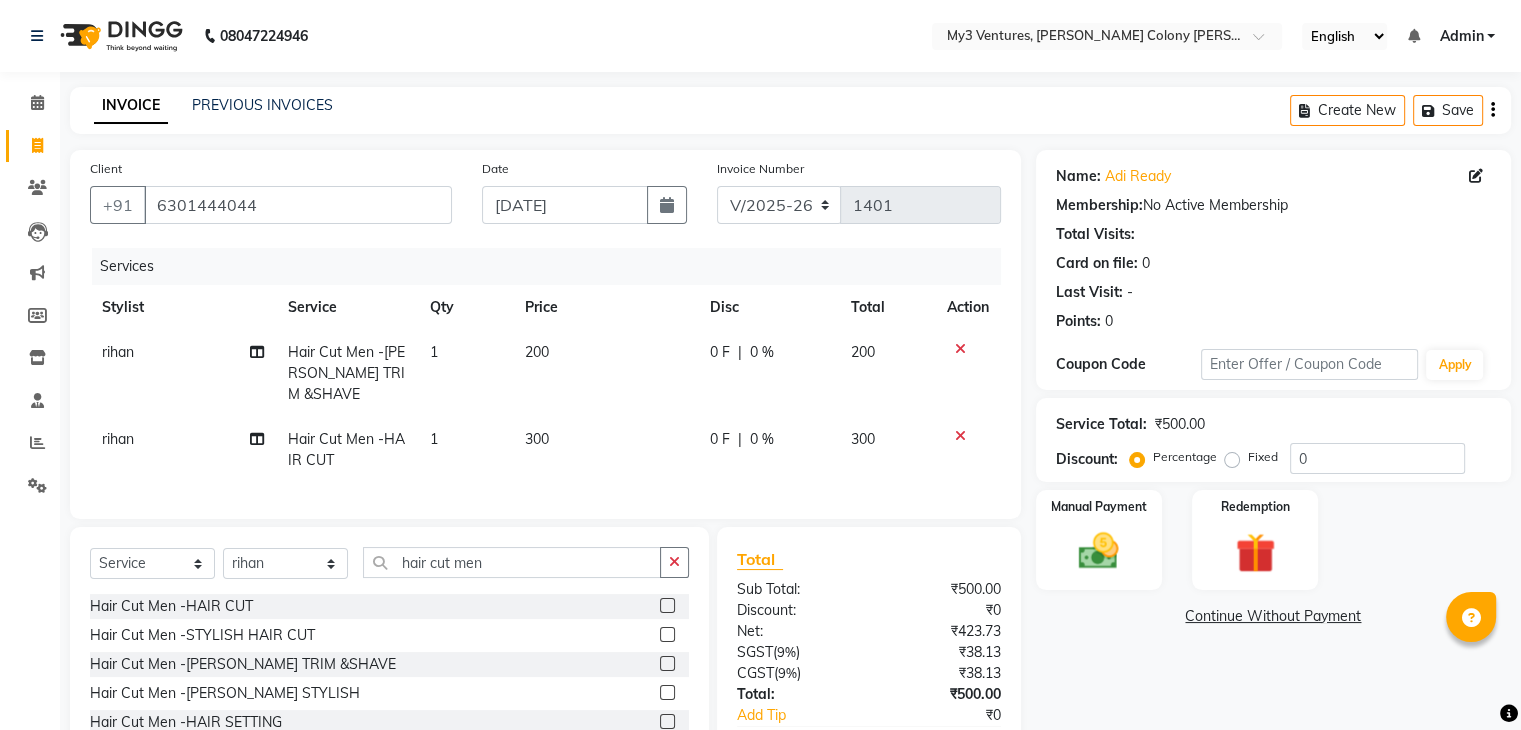 click on "200" 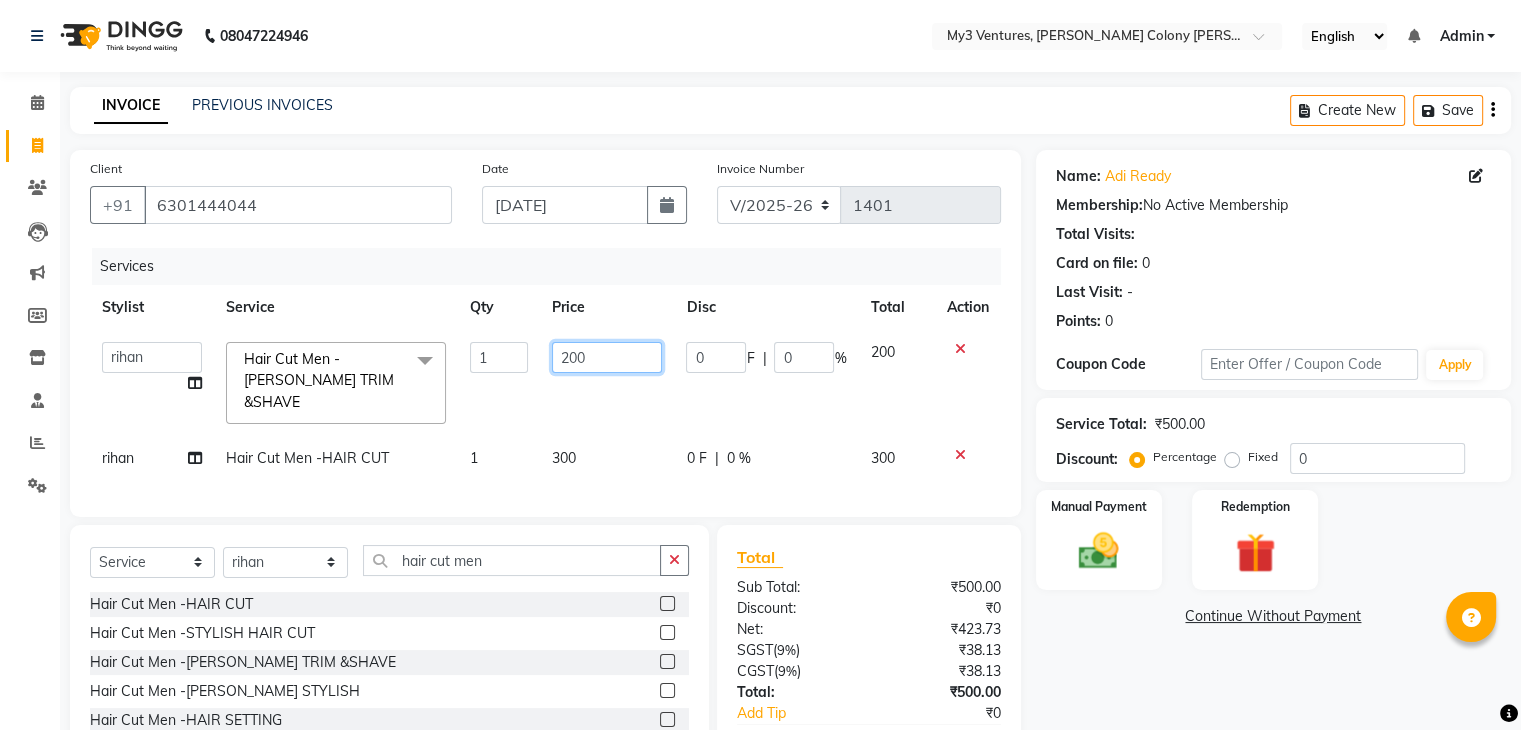 click on "200" 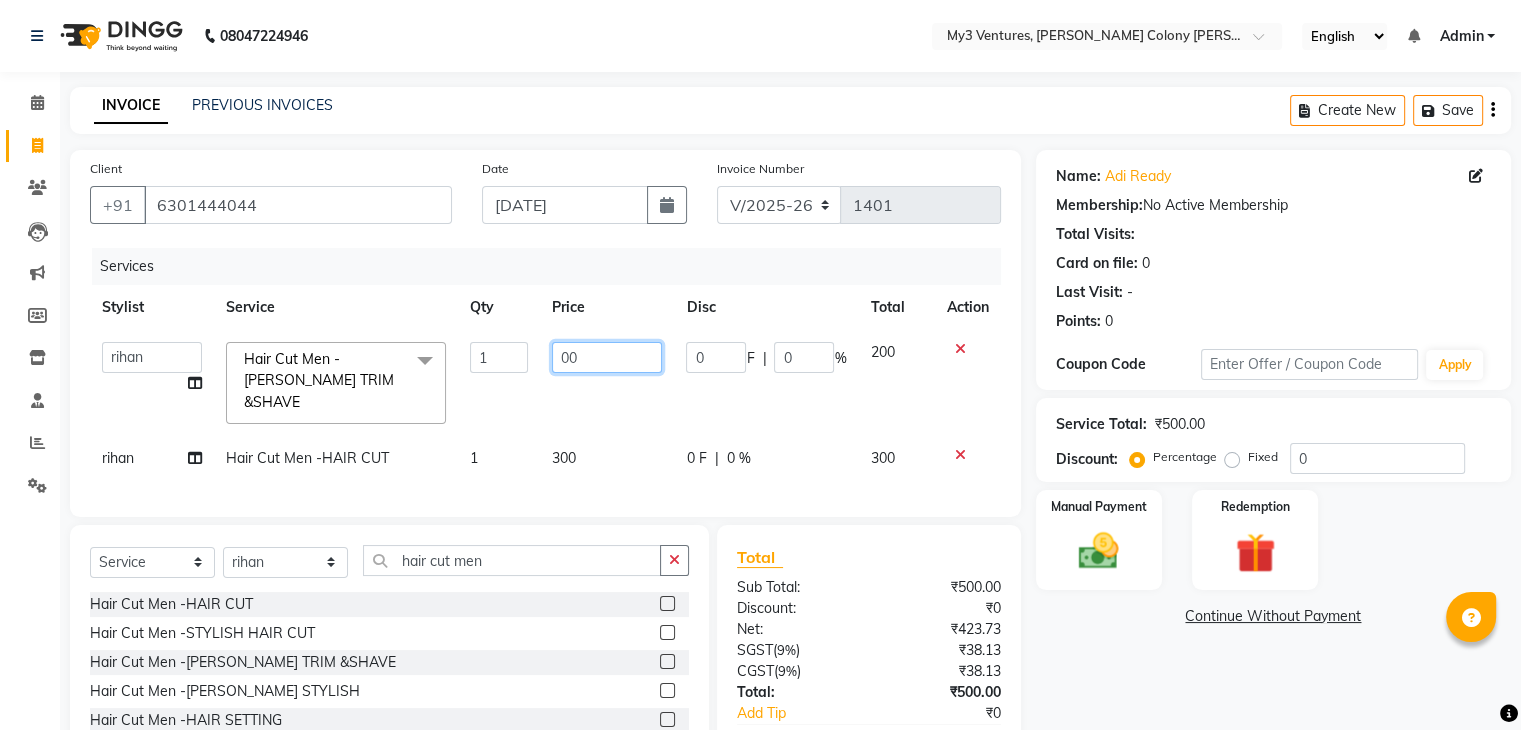 type on "100" 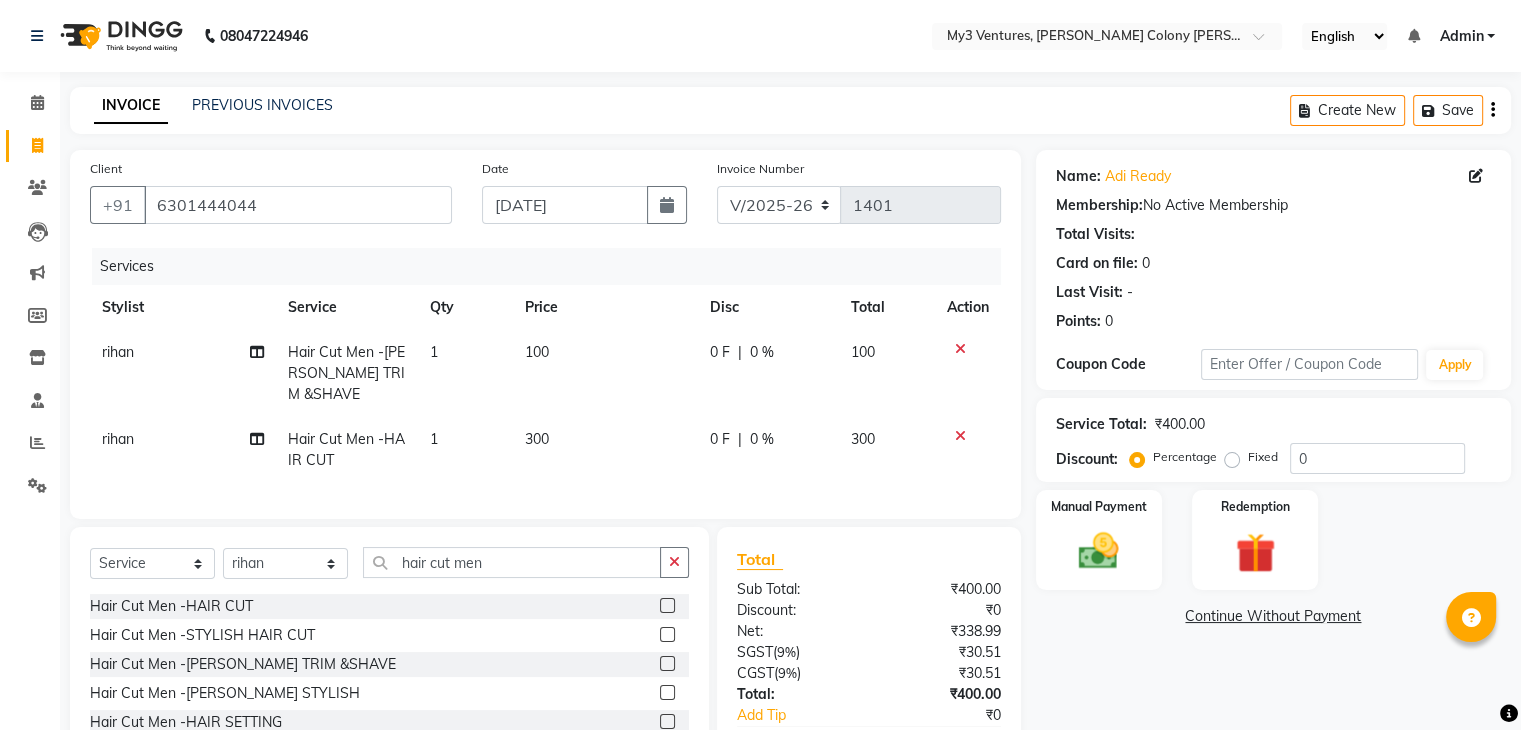 click on "300" 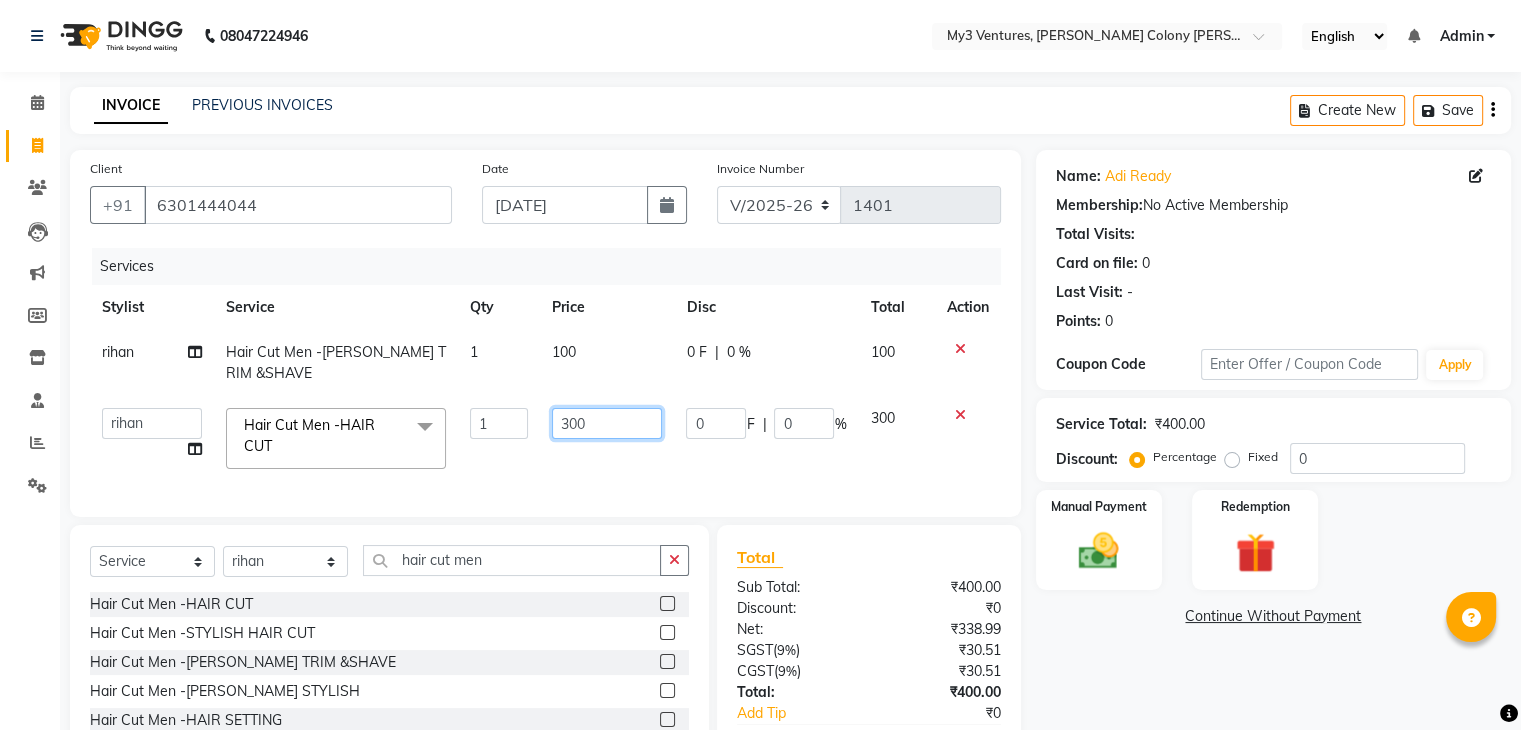 click on "300" 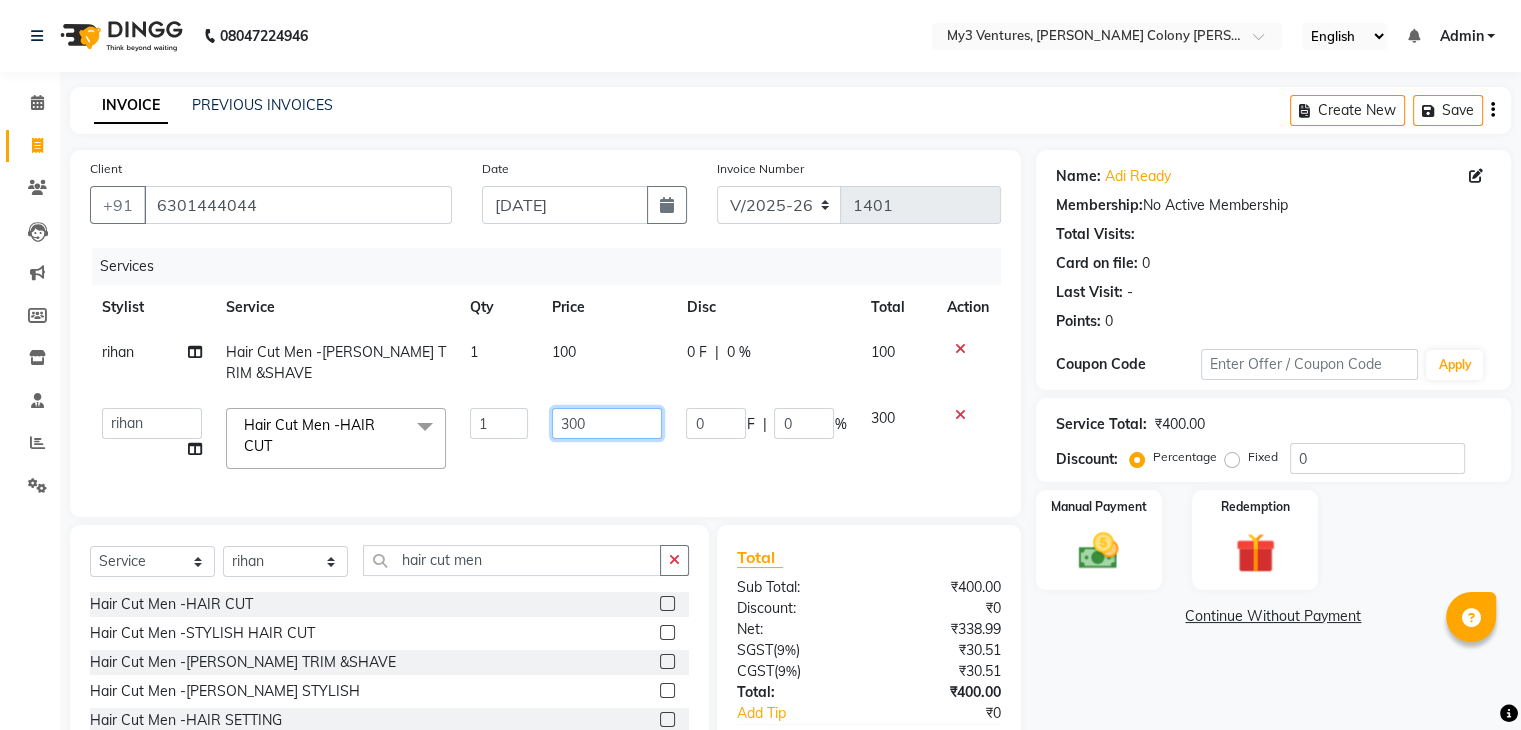 click on "300" 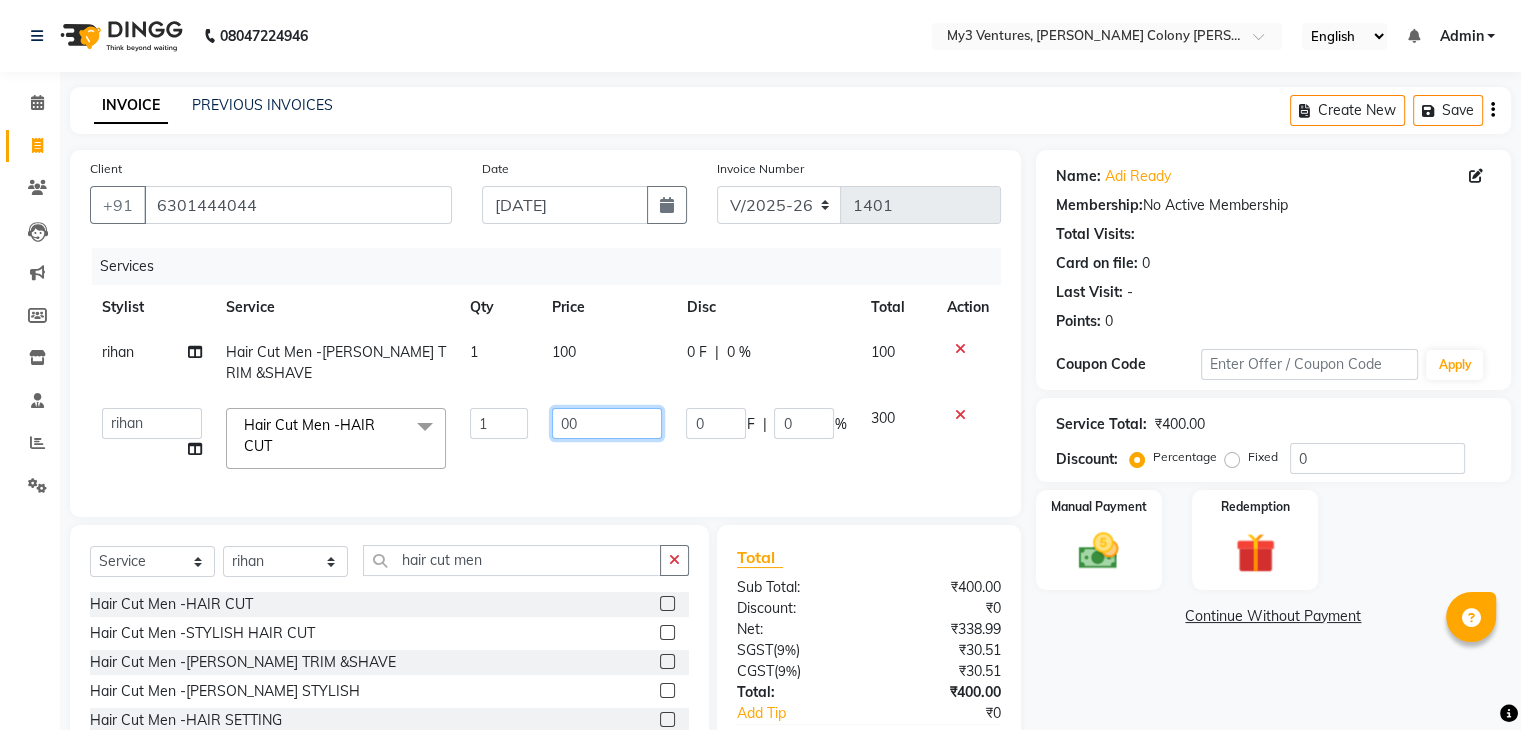 type on "200" 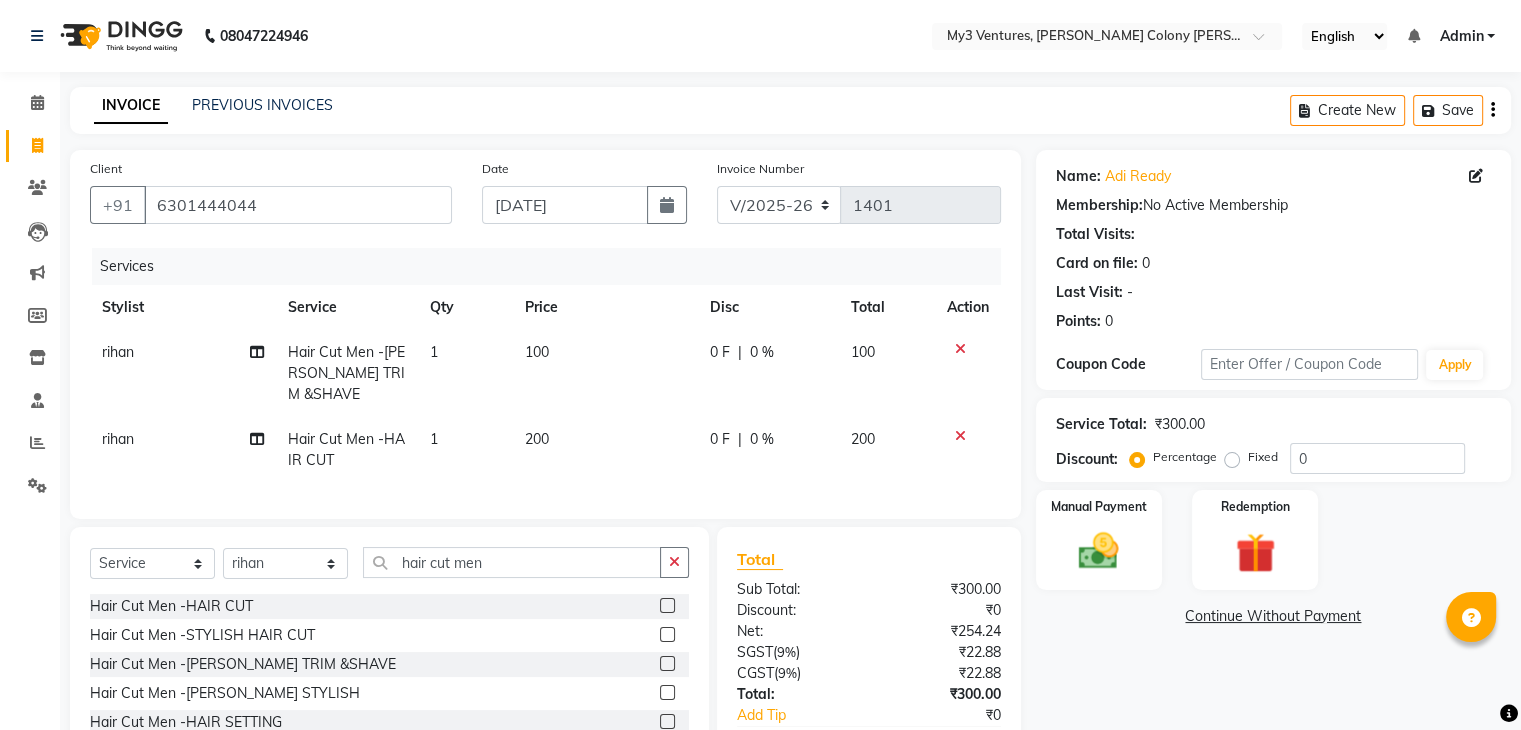 click on "0 F | 0 %" 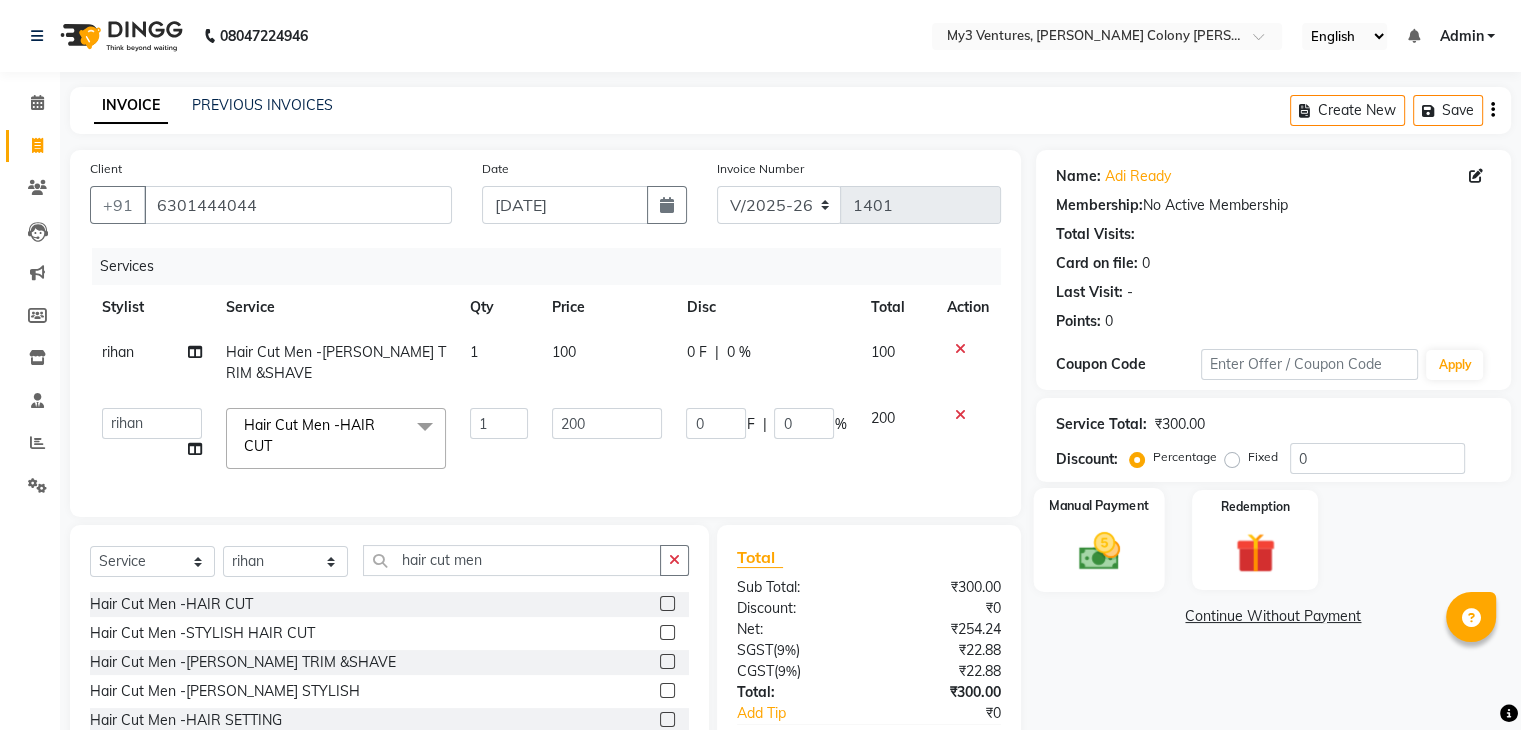 click on "Manual Payment" 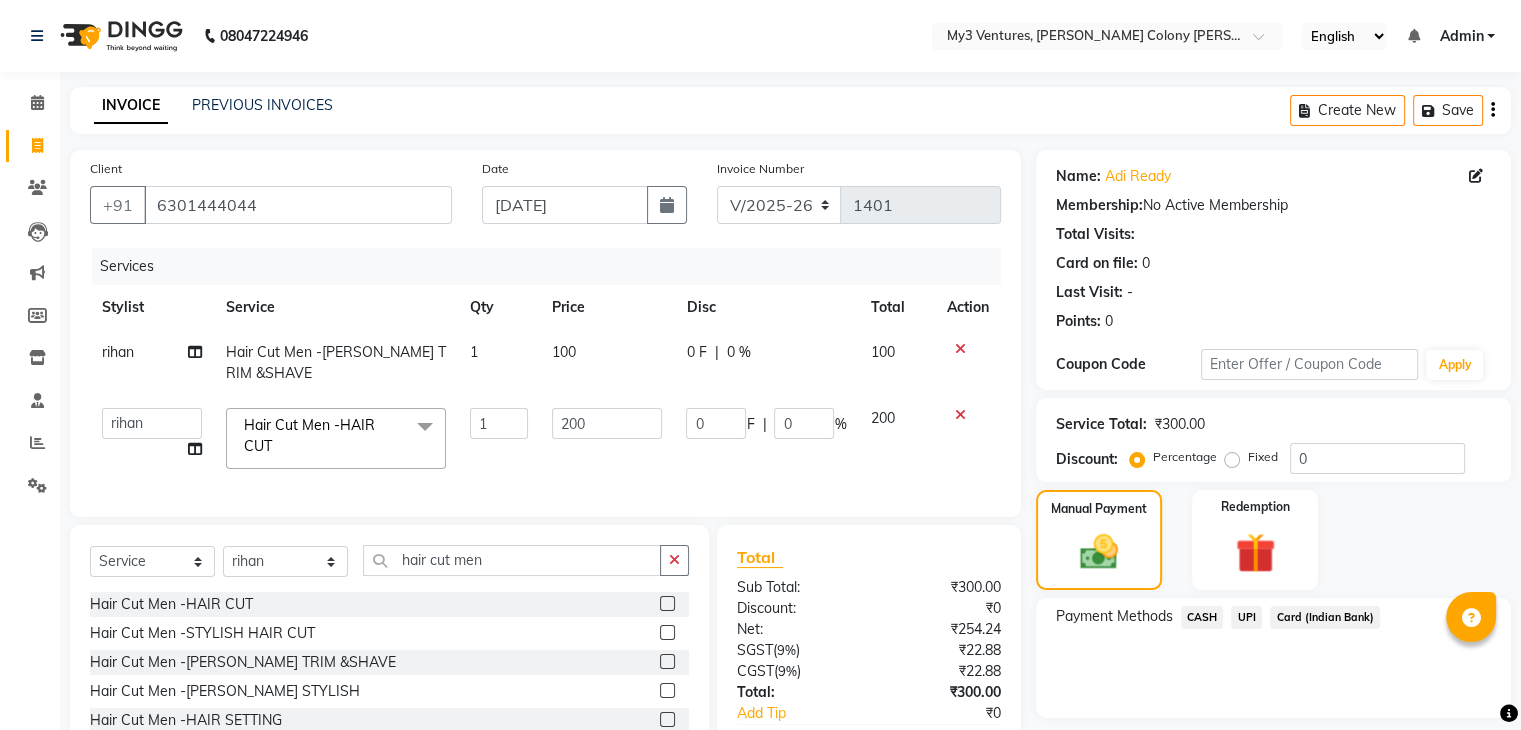 scroll, scrollTop: 112, scrollLeft: 0, axis: vertical 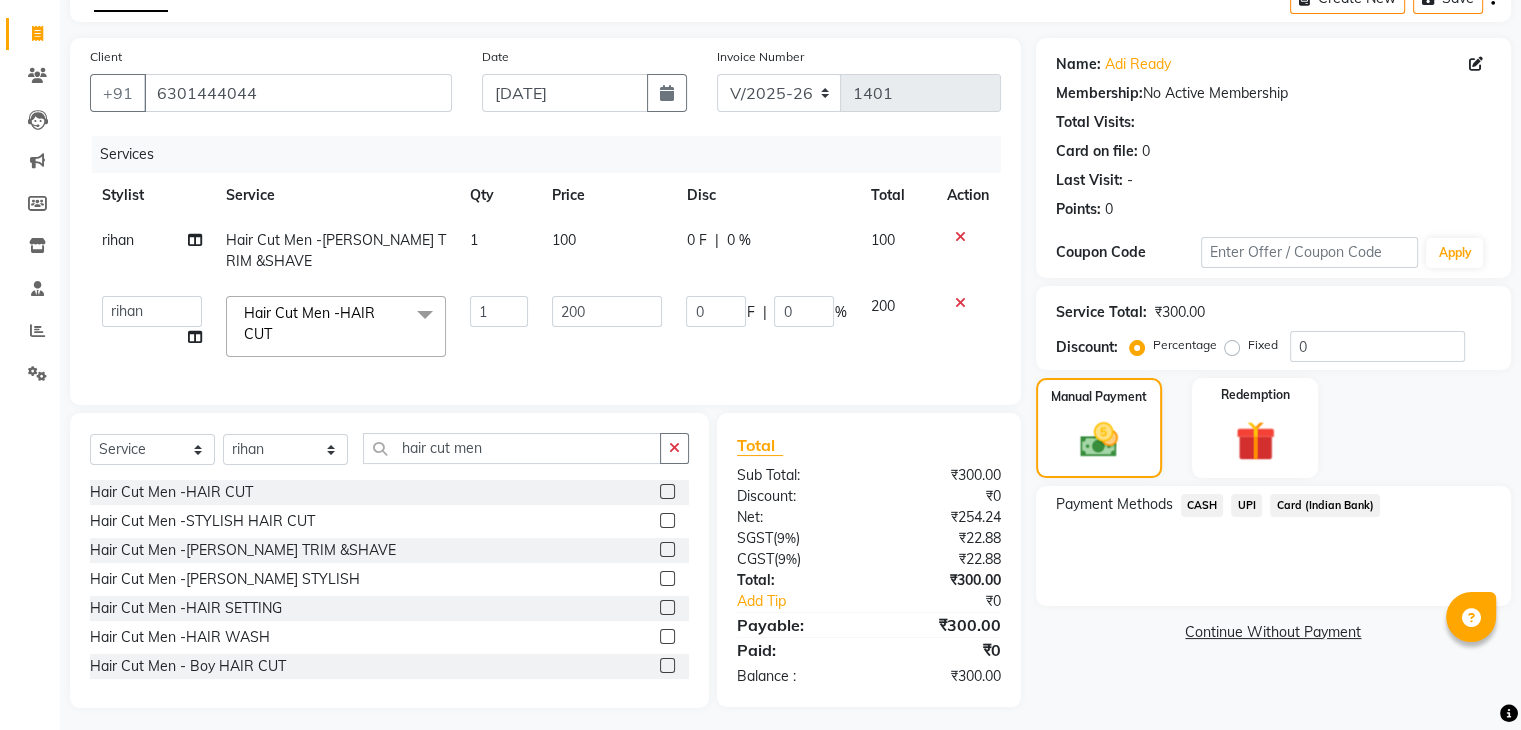 click on "UPI" 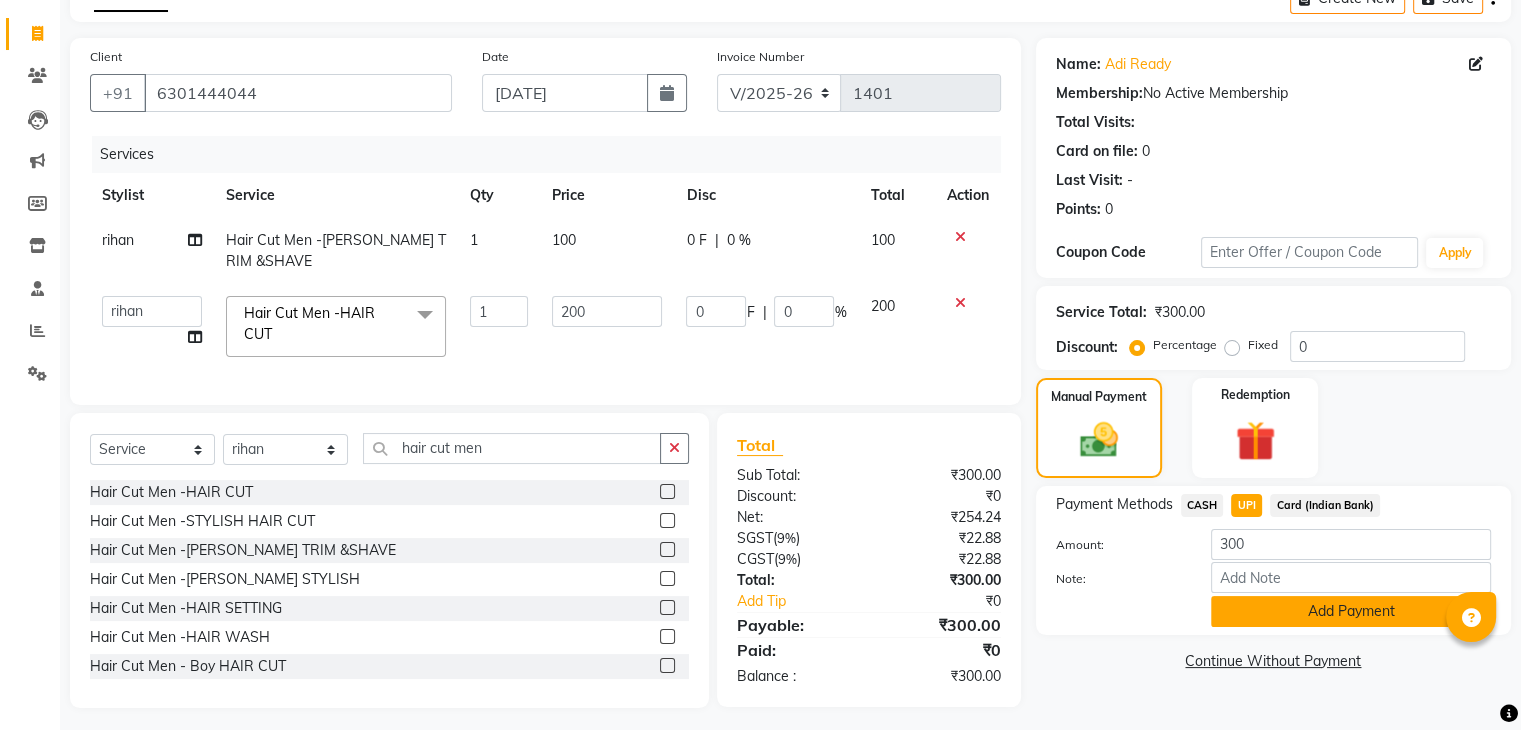 scroll, scrollTop: 136, scrollLeft: 0, axis: vertical 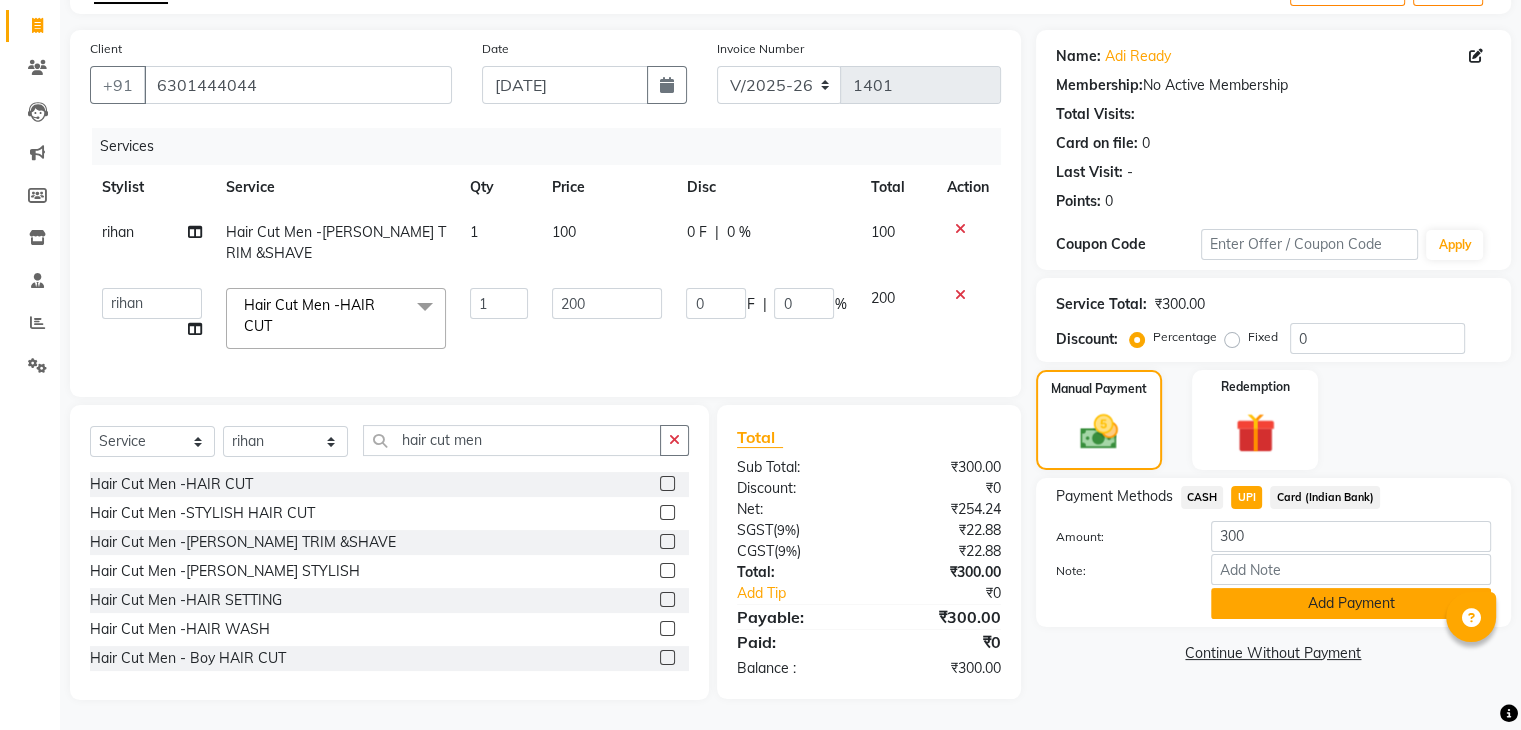 click on "Add Payment" 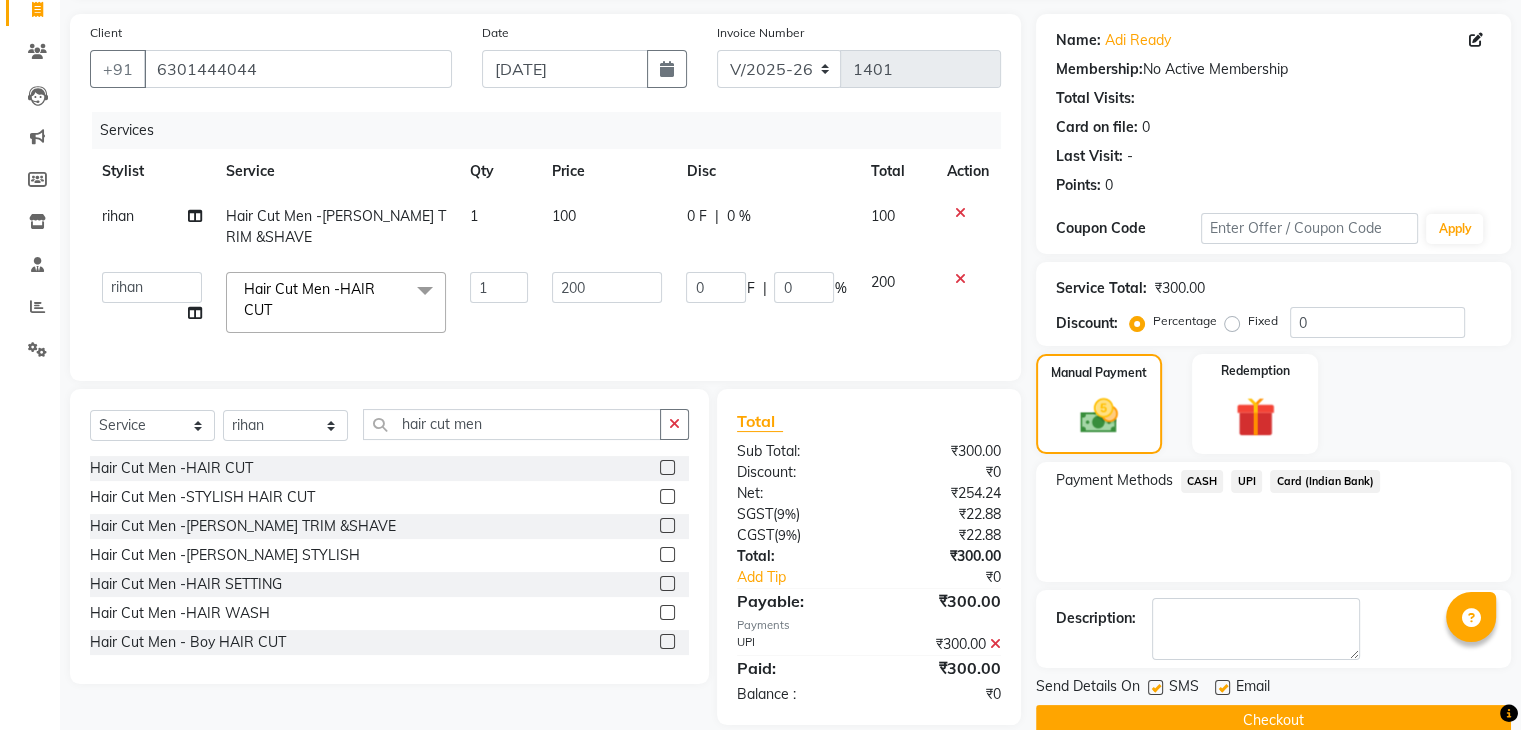 scroll, scrollTop: 176, scrollLeft: 0, axis: vertical 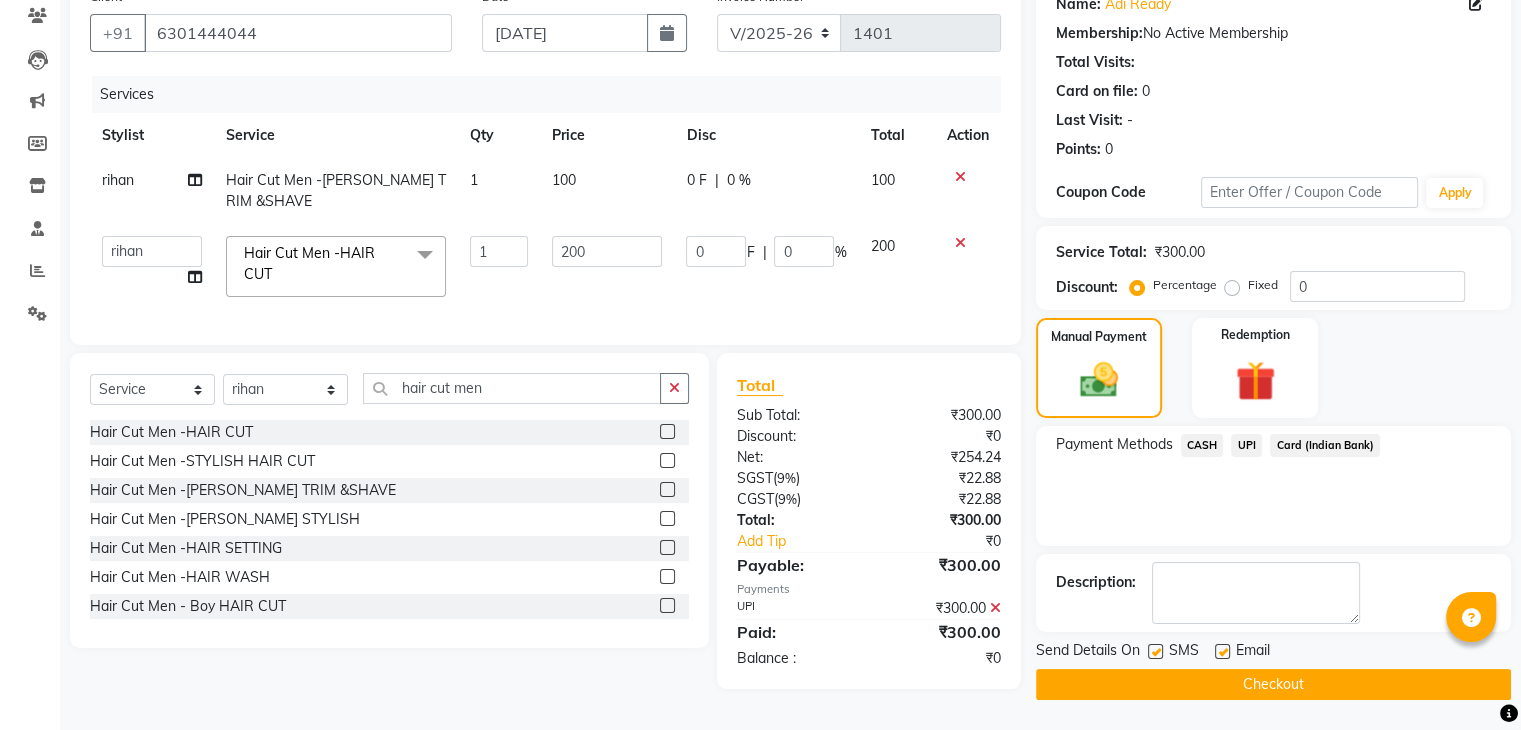 click on "Checkout" 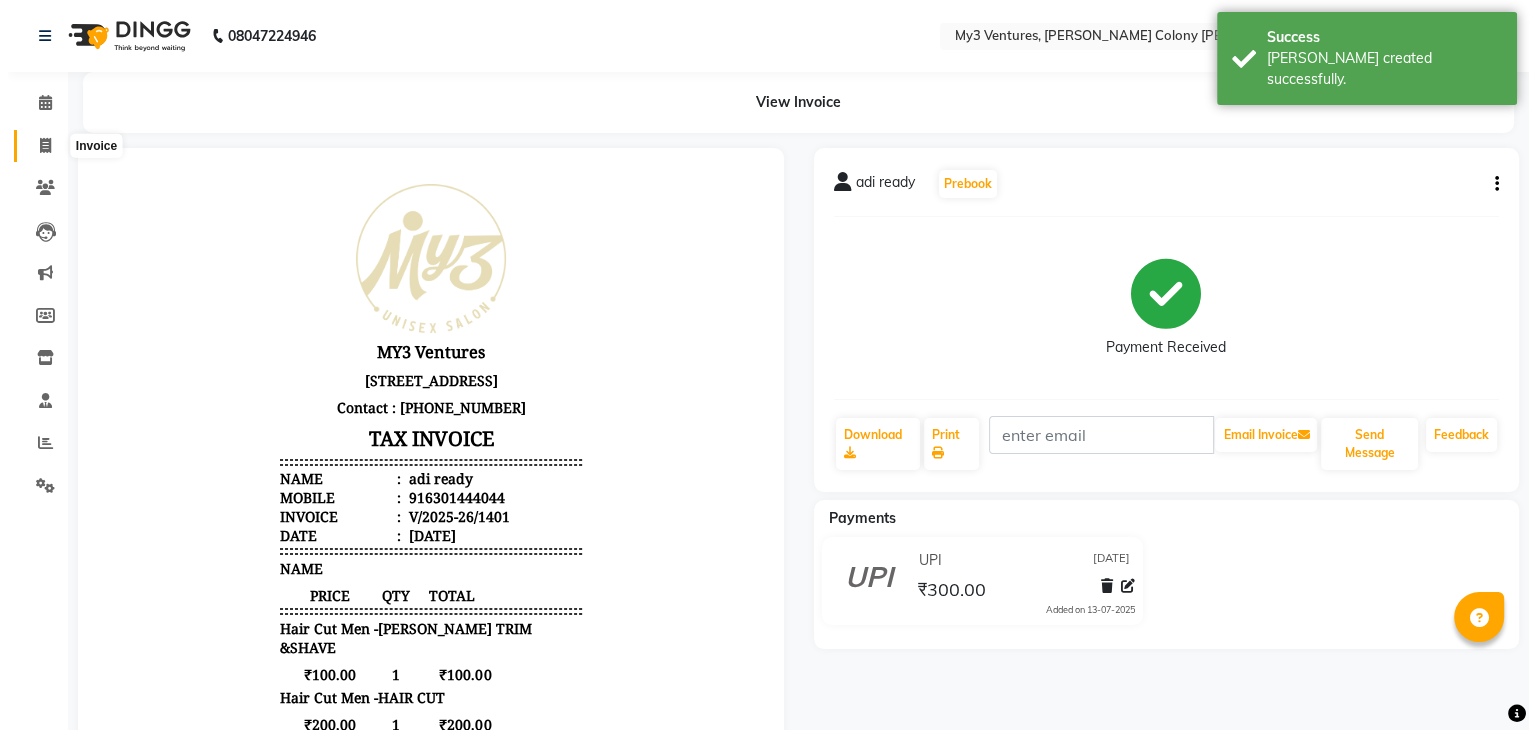 scroll, scrollTop: 0, scrollLeft: 0, axis: both 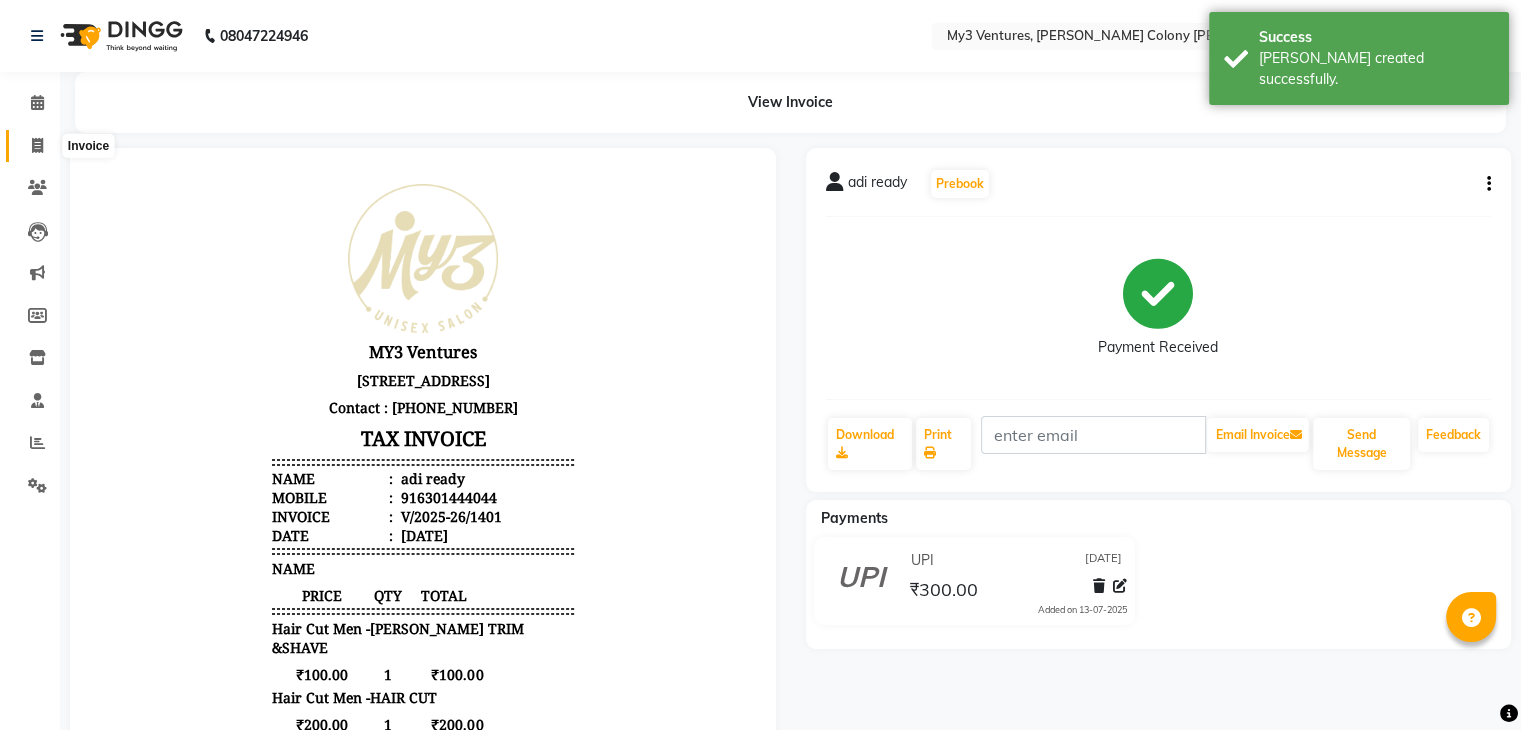 click 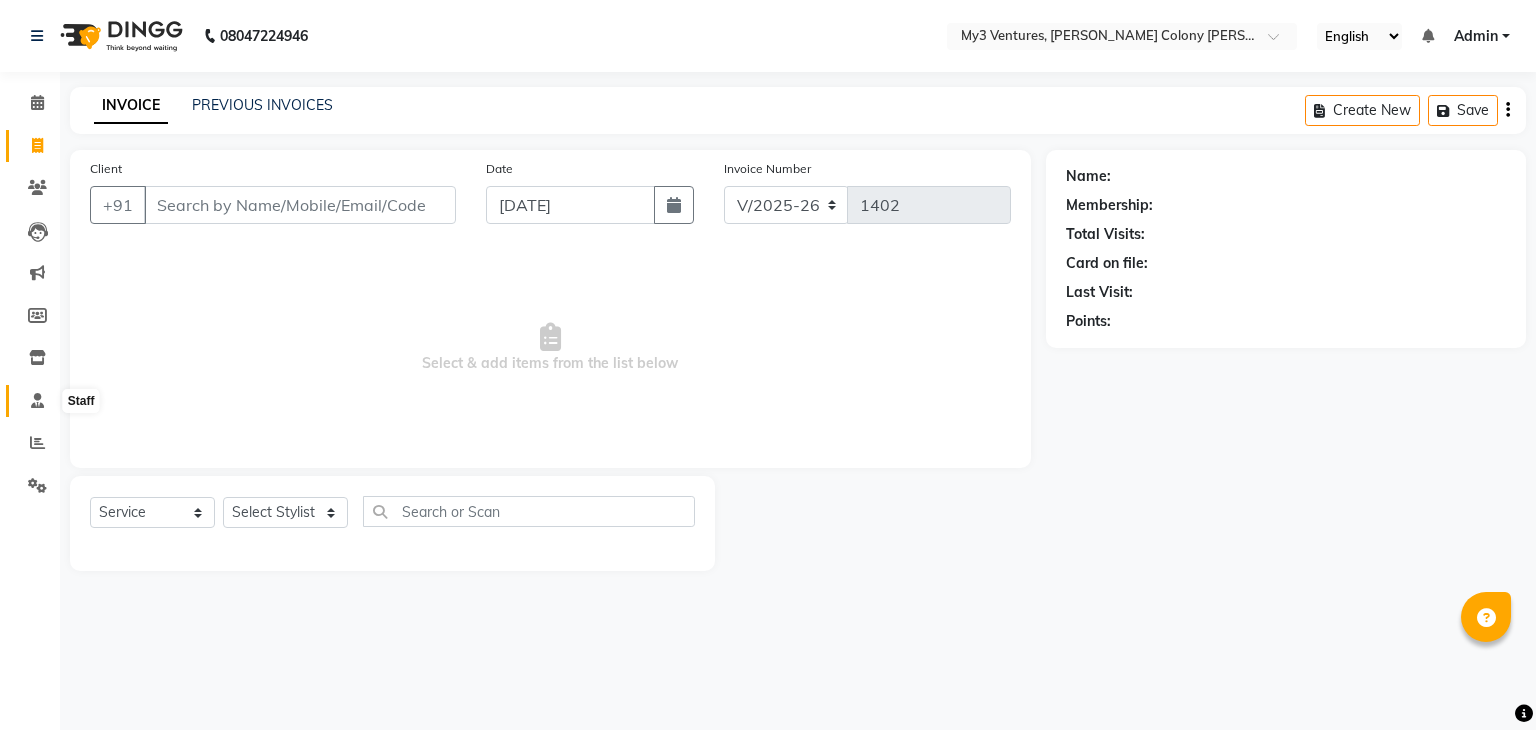 click 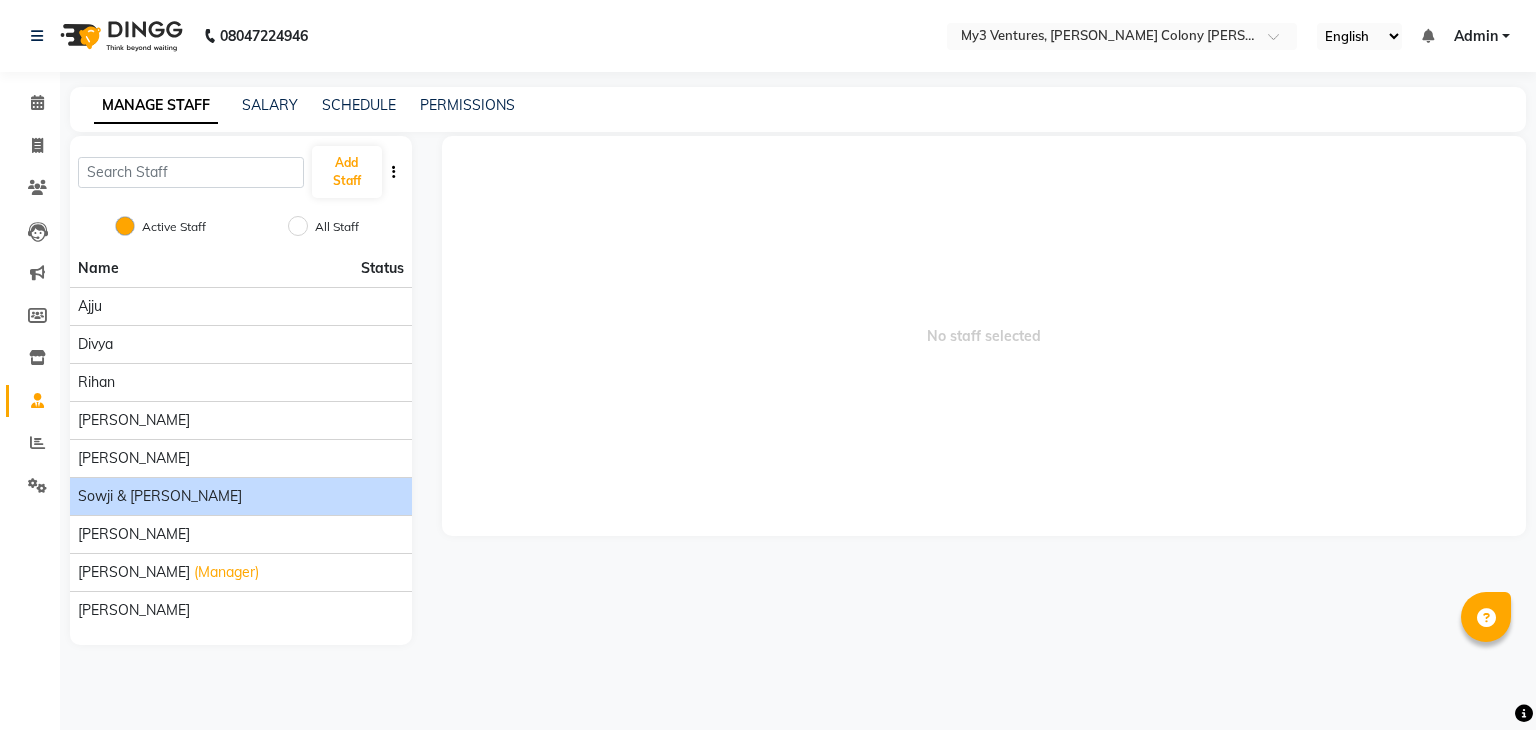 click on "Sowji & Zeehan" 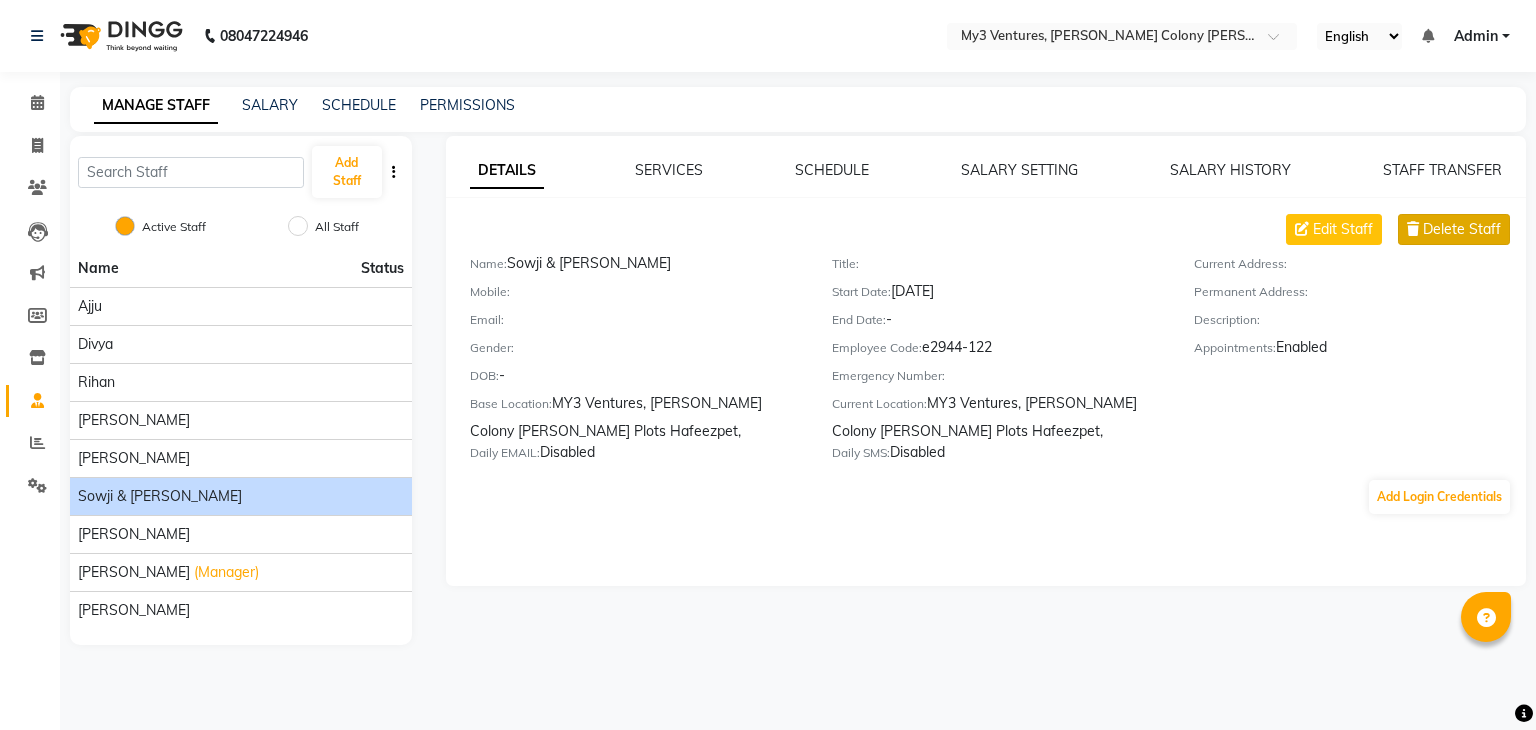 click on "Delete Staff" 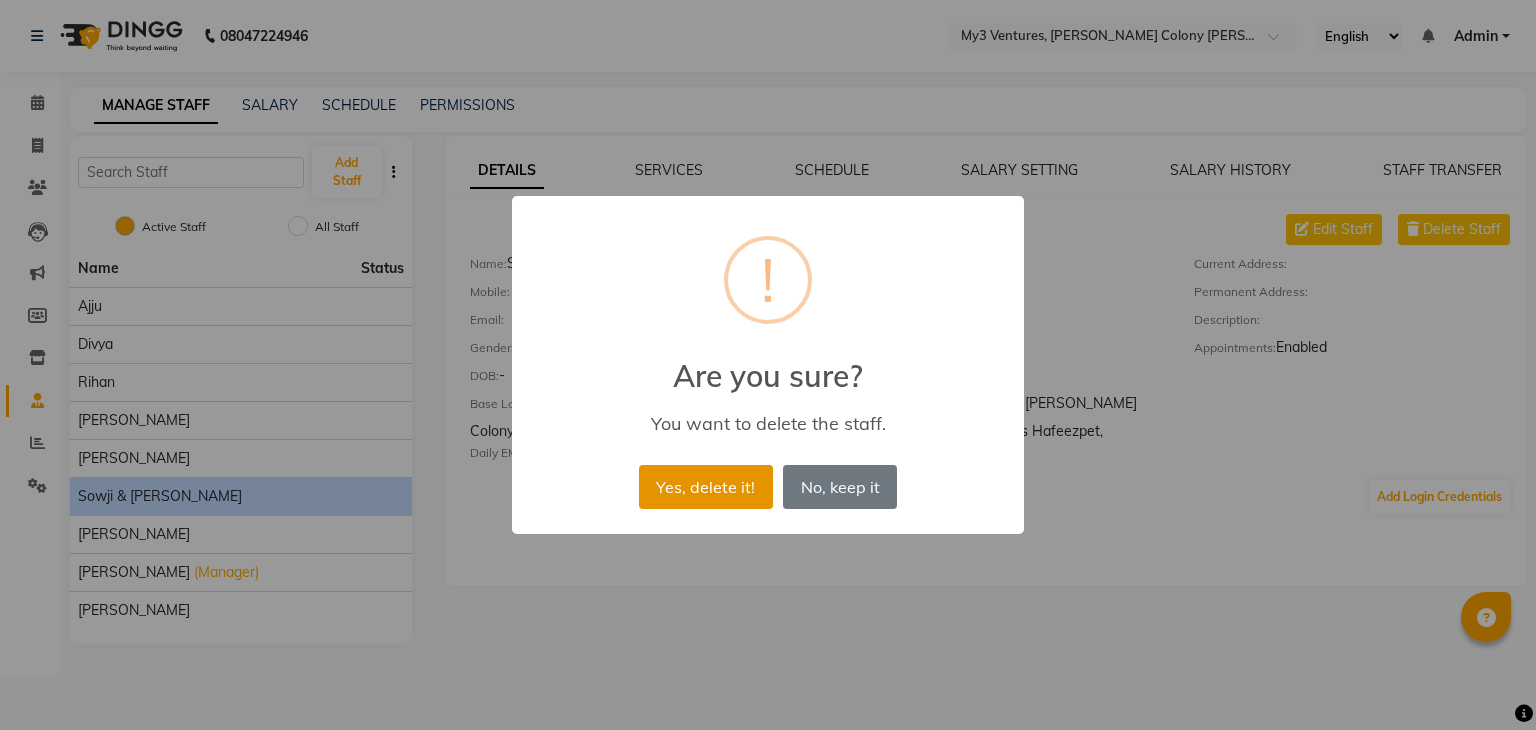 click on "Yes, delete it!" at bounding box center [706, 487] 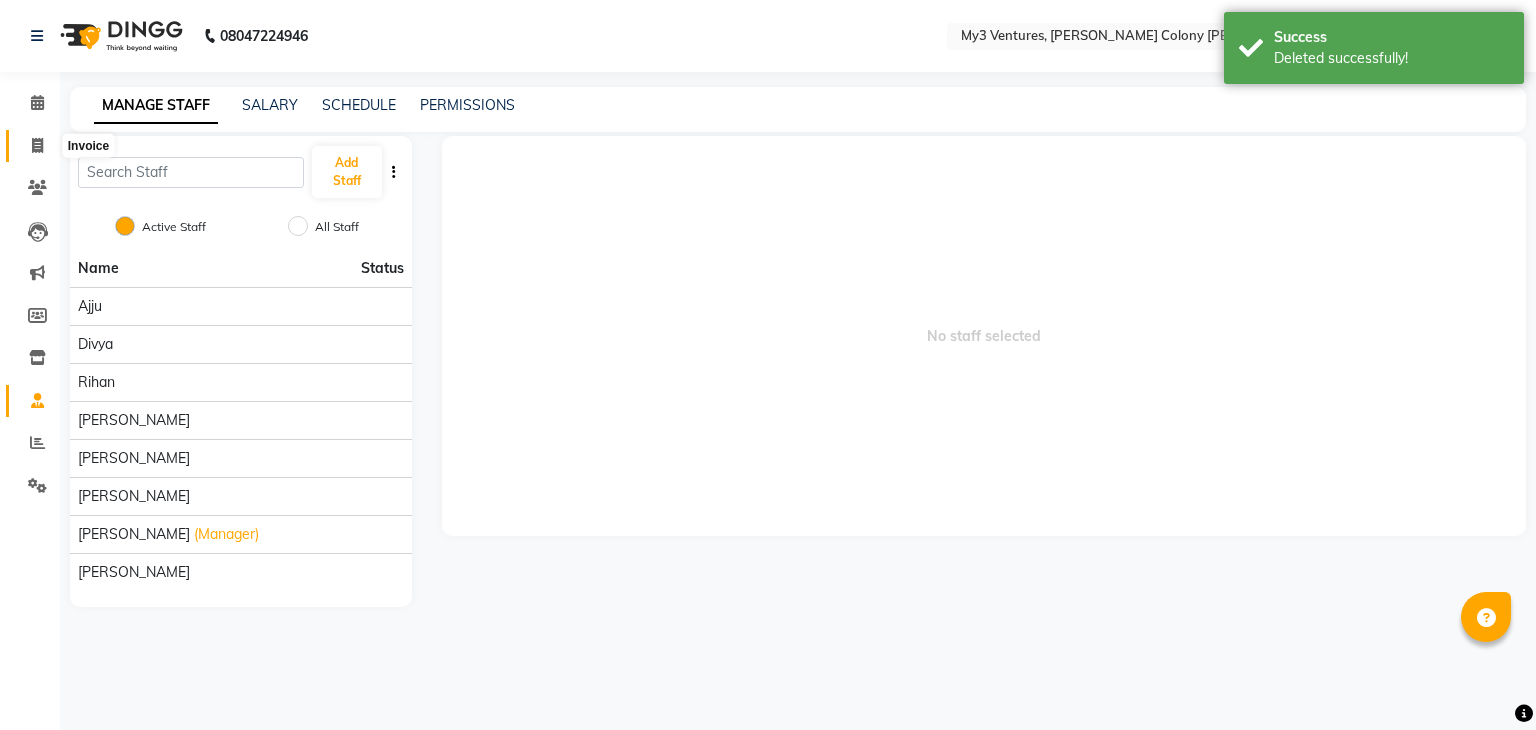 click 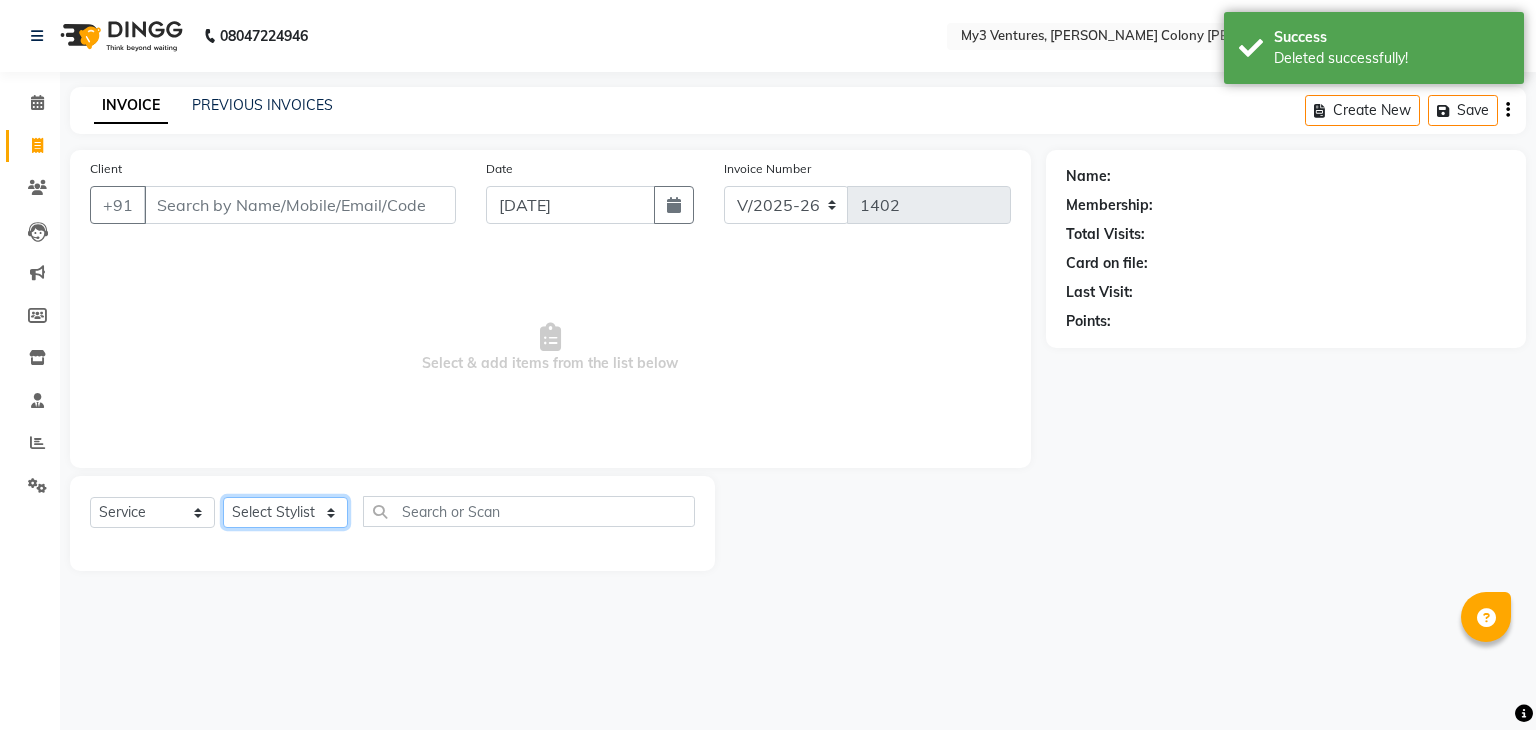 click on "Select Stylist ajju divya rihan Sahzad sowjanya Sowji & Zeehan srilatha Swapna Zeeshan" 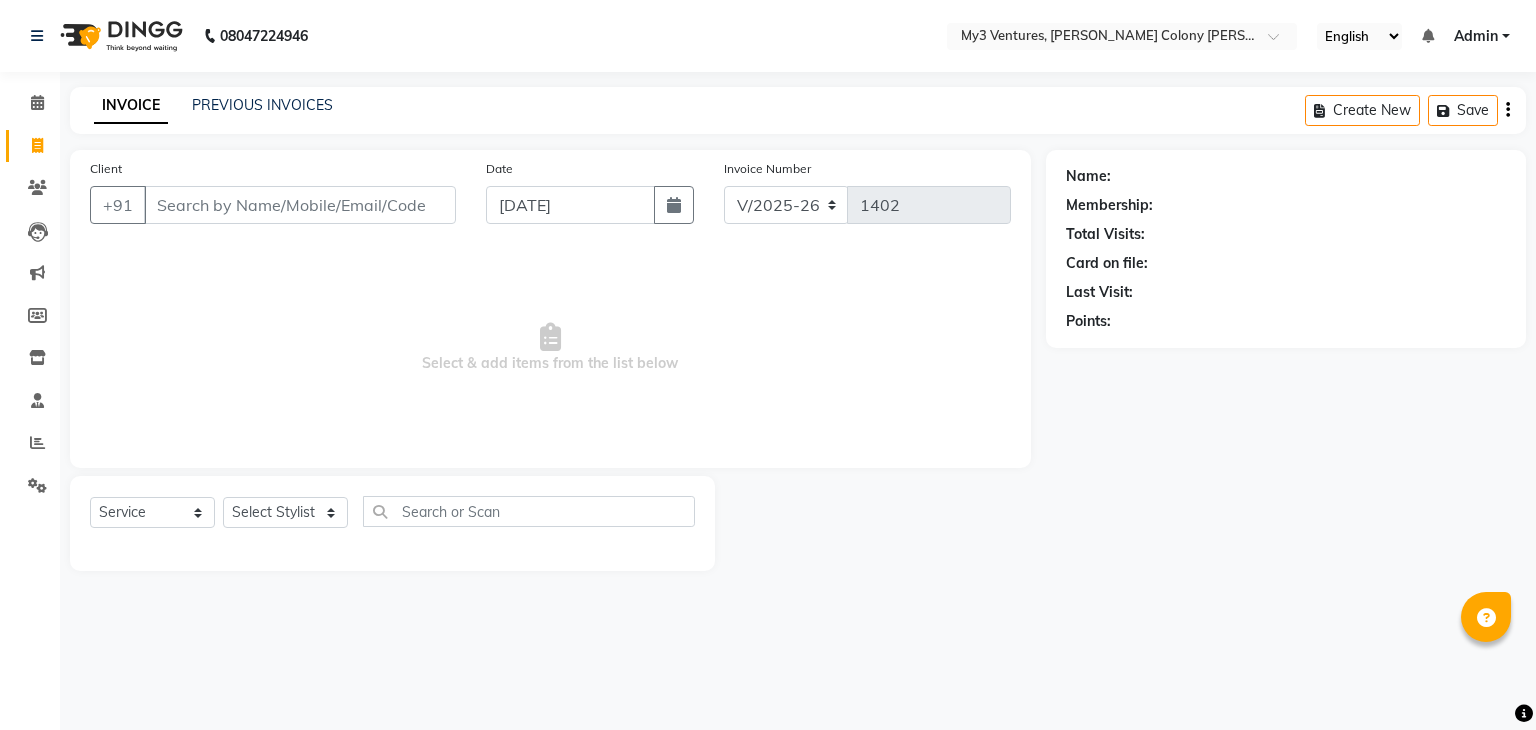click on "Select & add items from the list below" at bounding box center [550, 348] 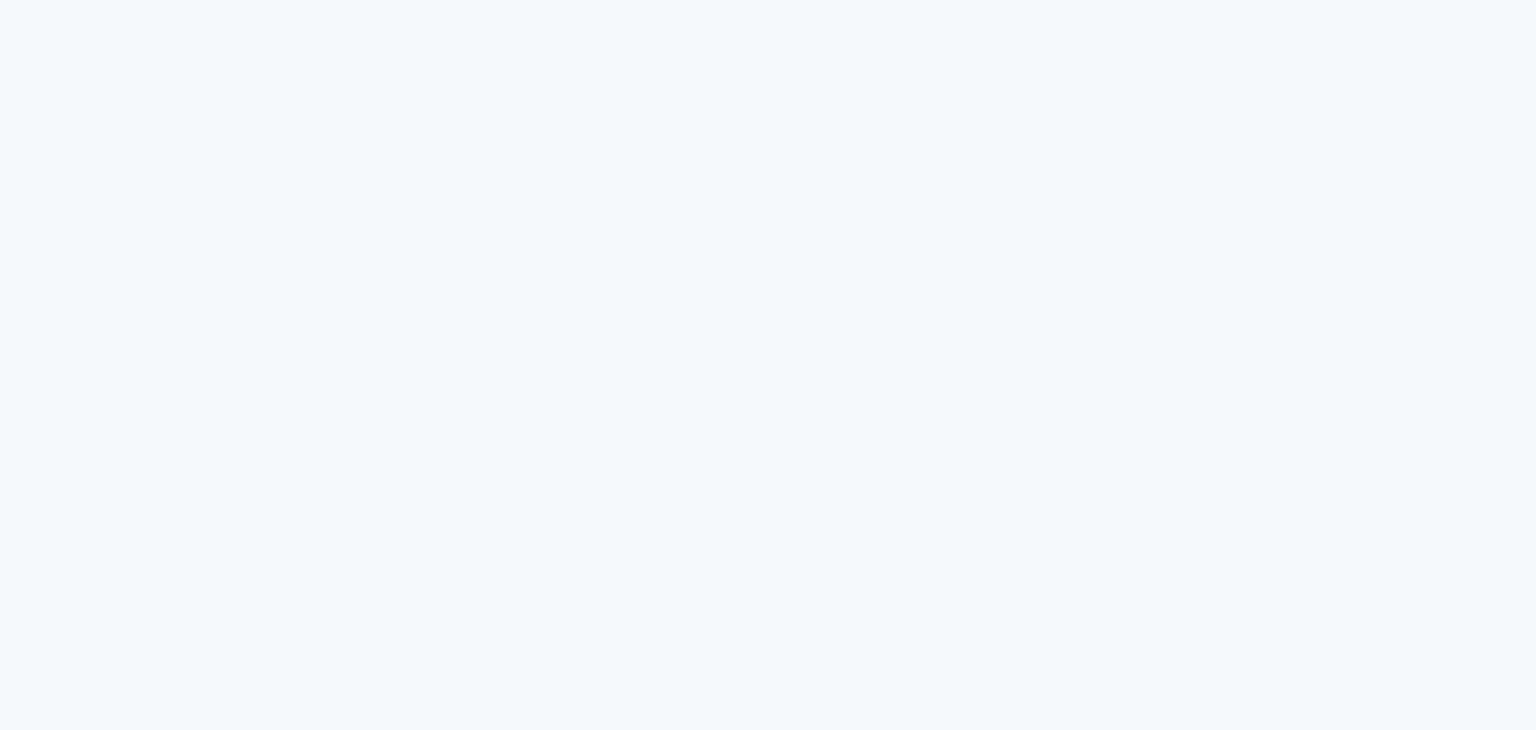 scroll, scrollTop: 0, scrollLeft: 0, axis: both 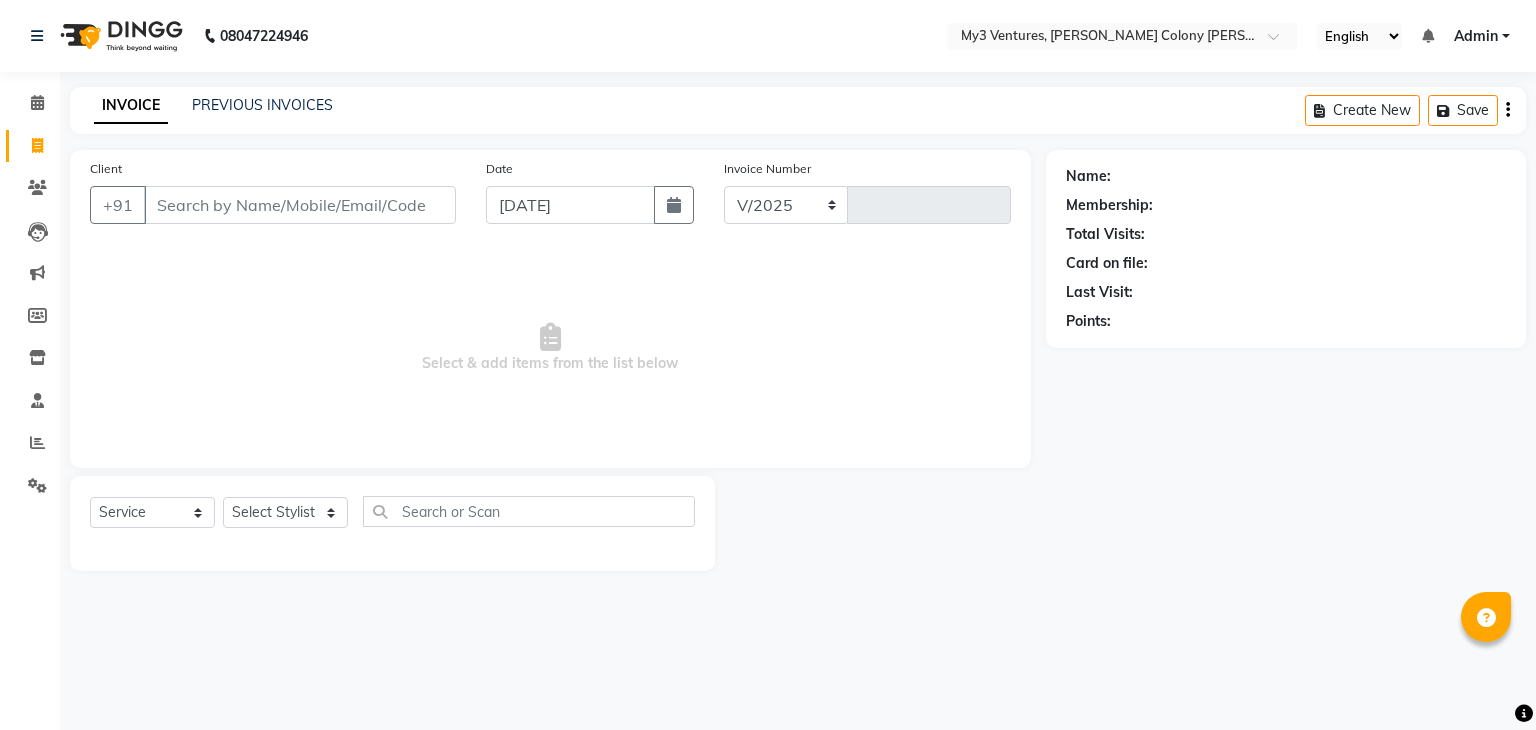 select on "6707" 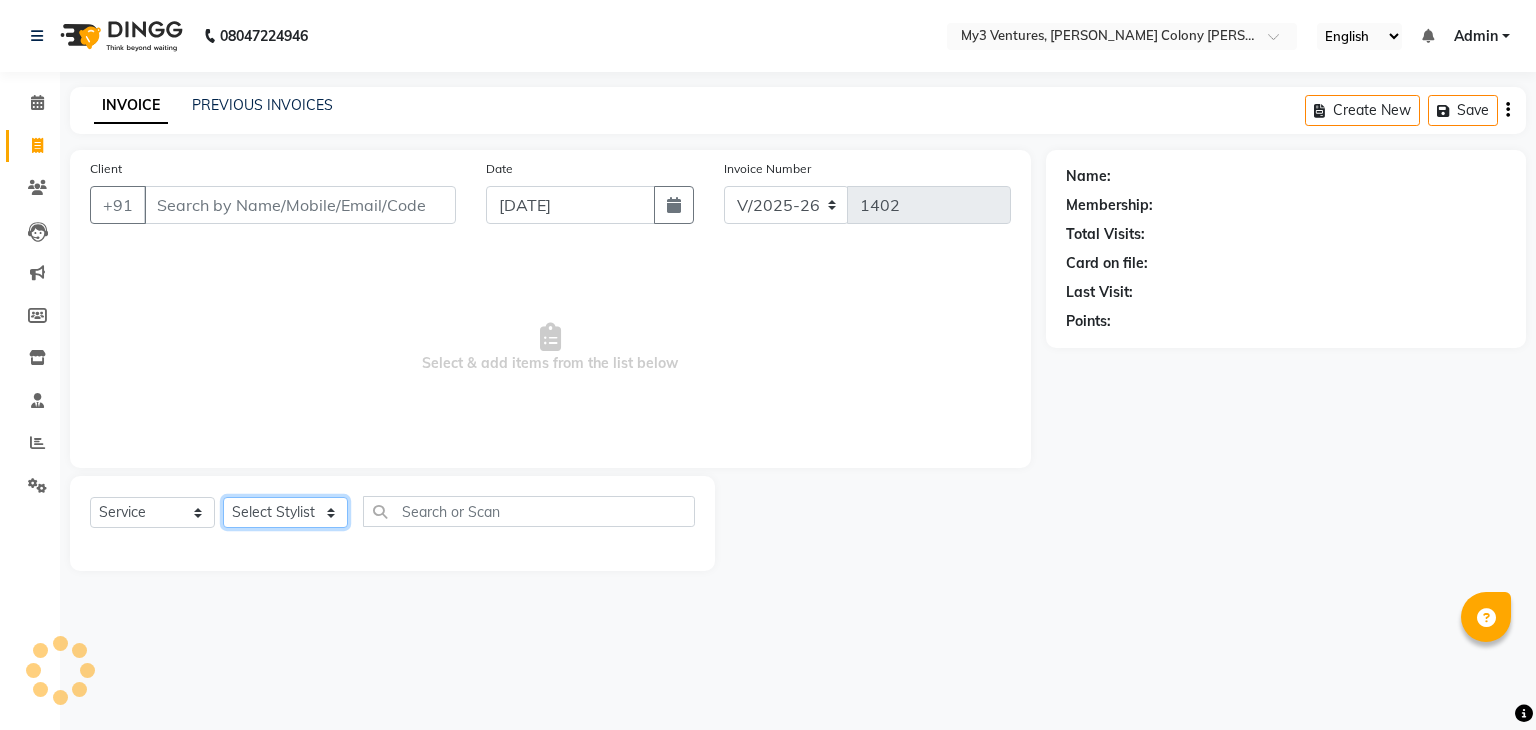 click on "Select Stylist ajju divya [PERSON_NAME] [PERSON_NAME] [PERSON_NAME]" 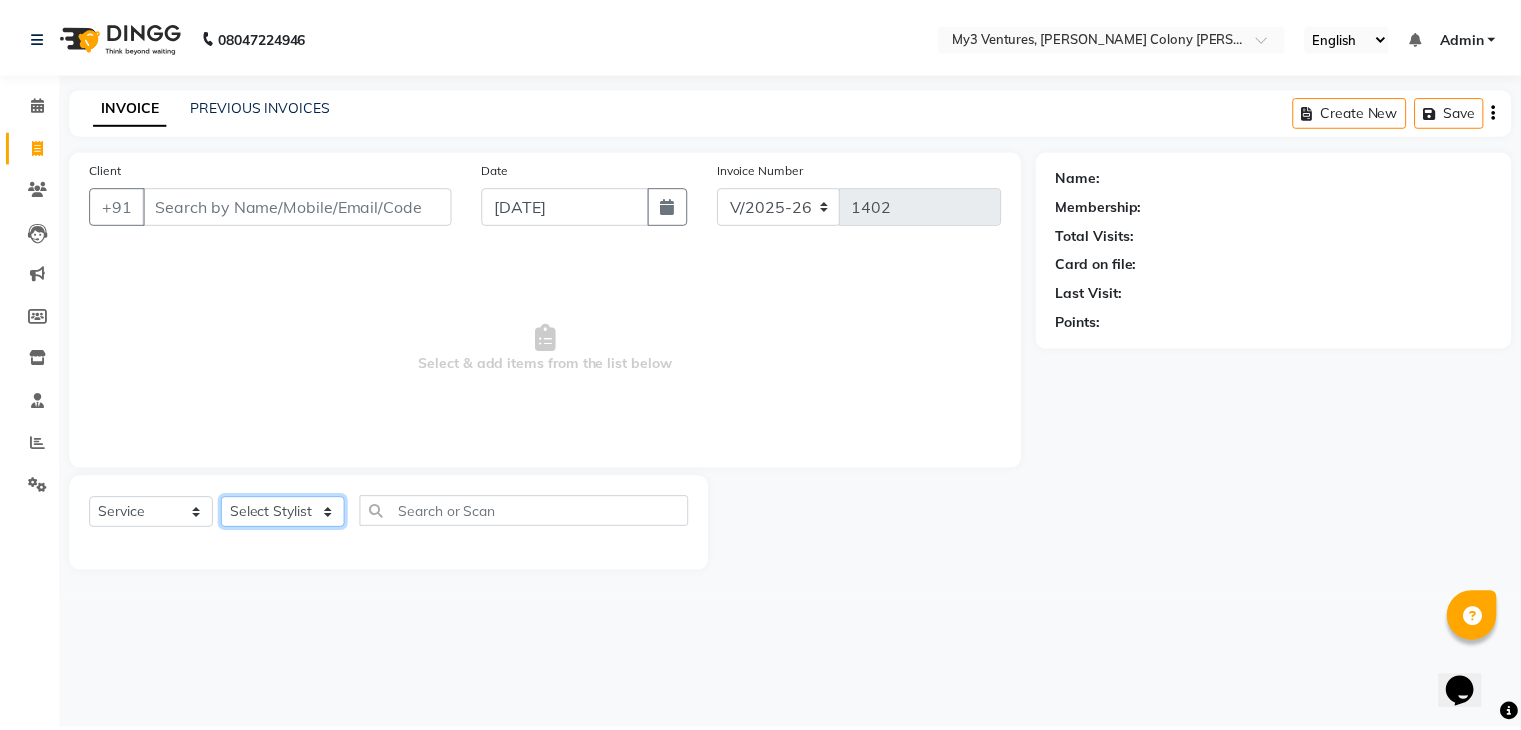 scroll, scrollTop: 0, scrollLeft: 0, axis: both 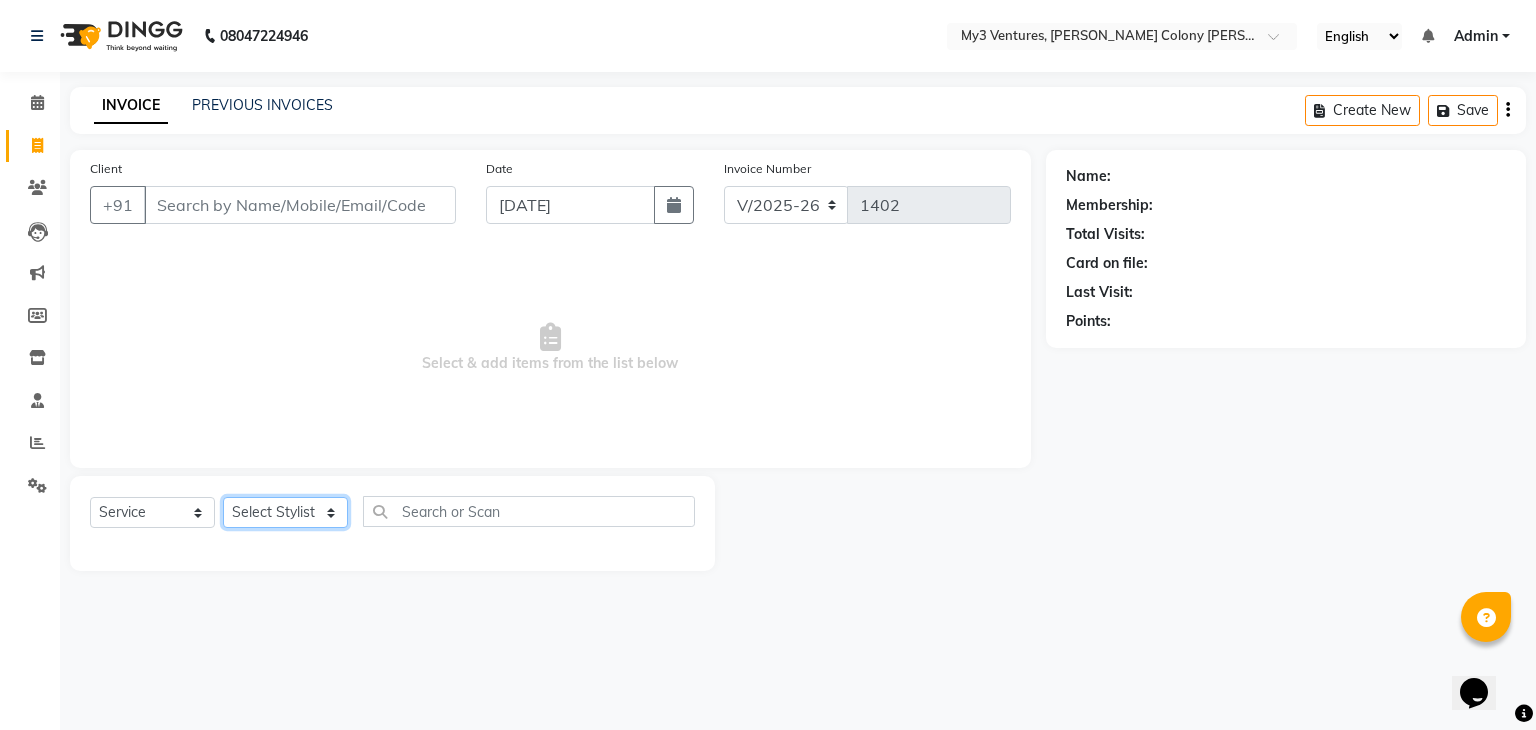 click on "Select Stylist ajju divya [PERSON_NAME] [PERSON_NAME] [PERSON_NAME]" 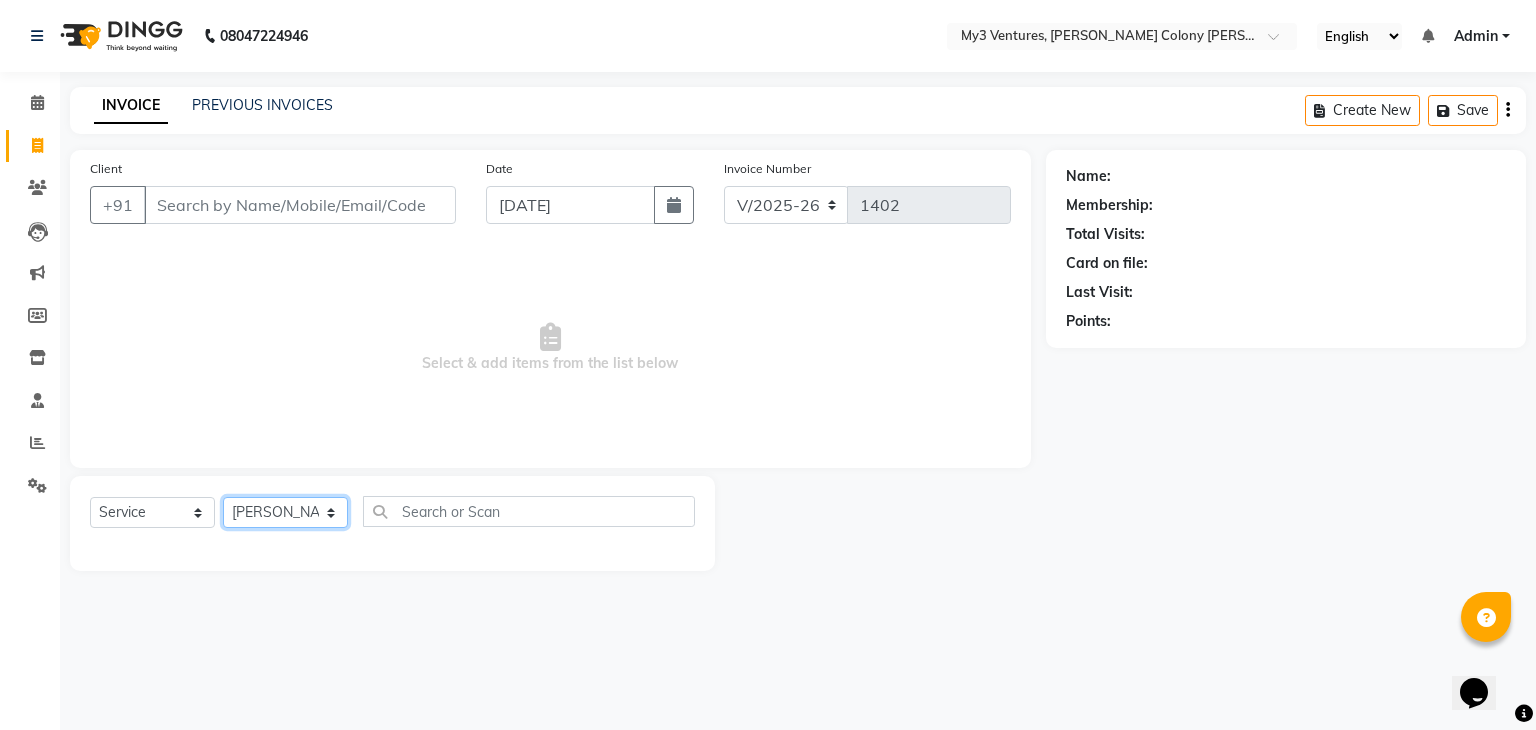 click on "Select Stylist ajju divya [PERSON_NAME] [PERSON_NAME] [PERSON_NAME]" 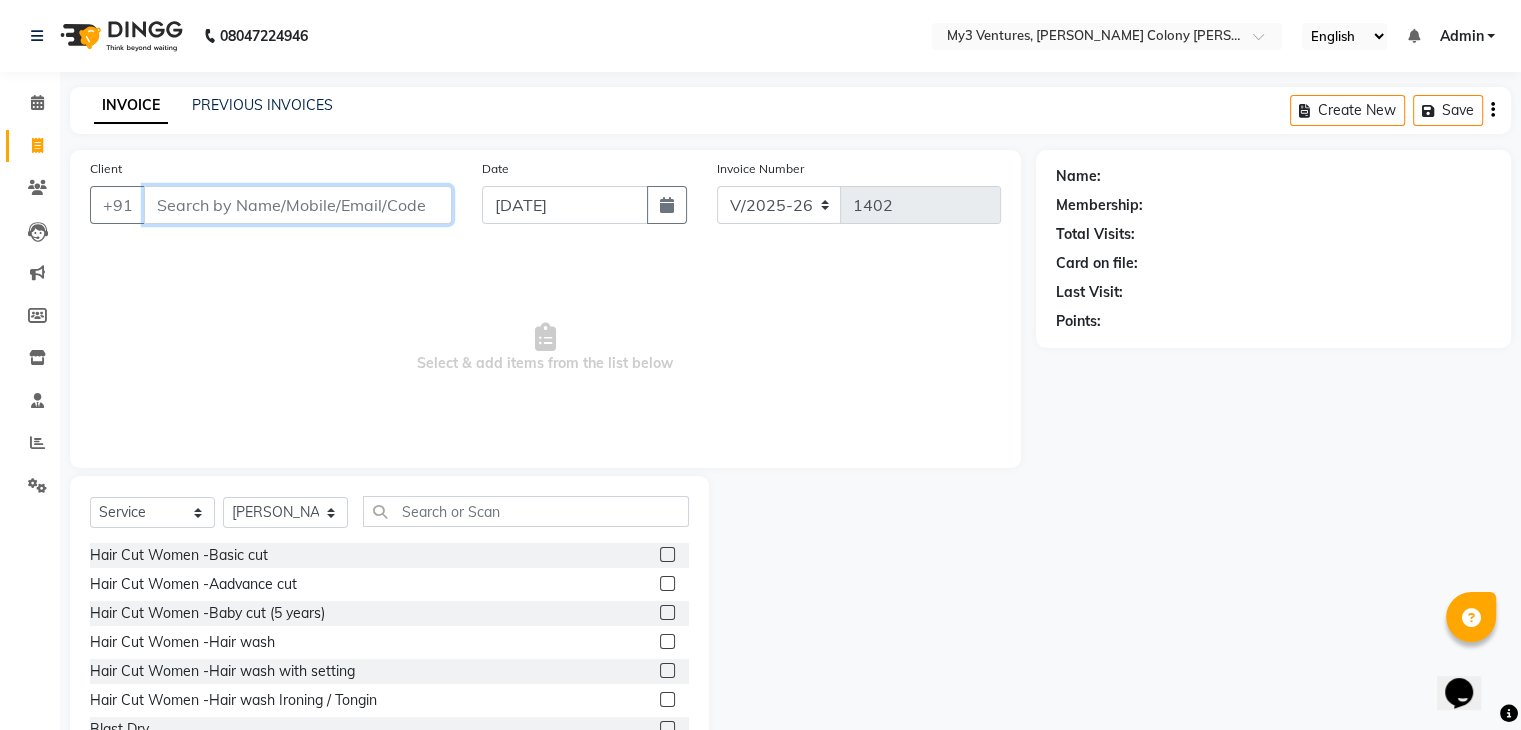 click on "Client" at bounding box center [298, 205] 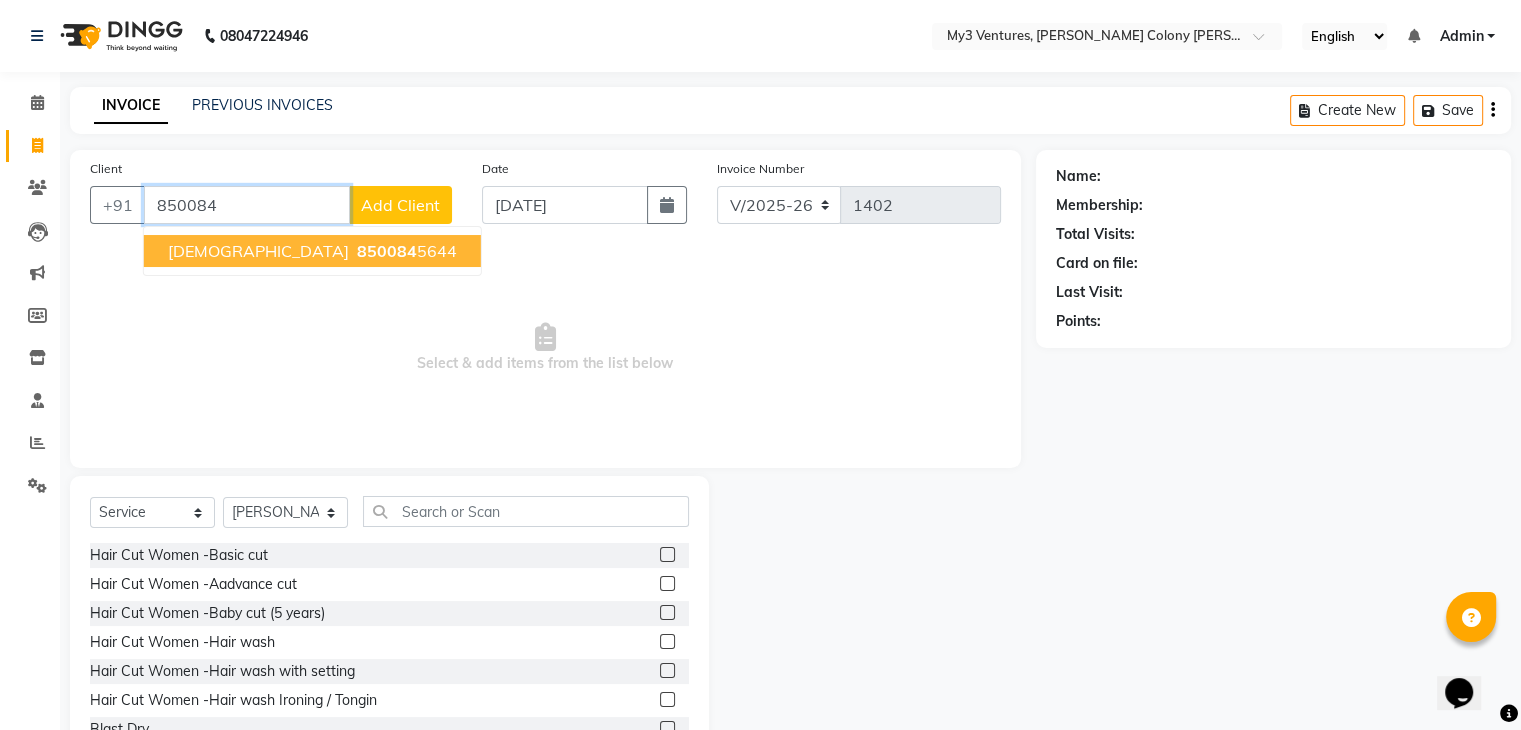 click on "850084" at bounding box center [387, 251] 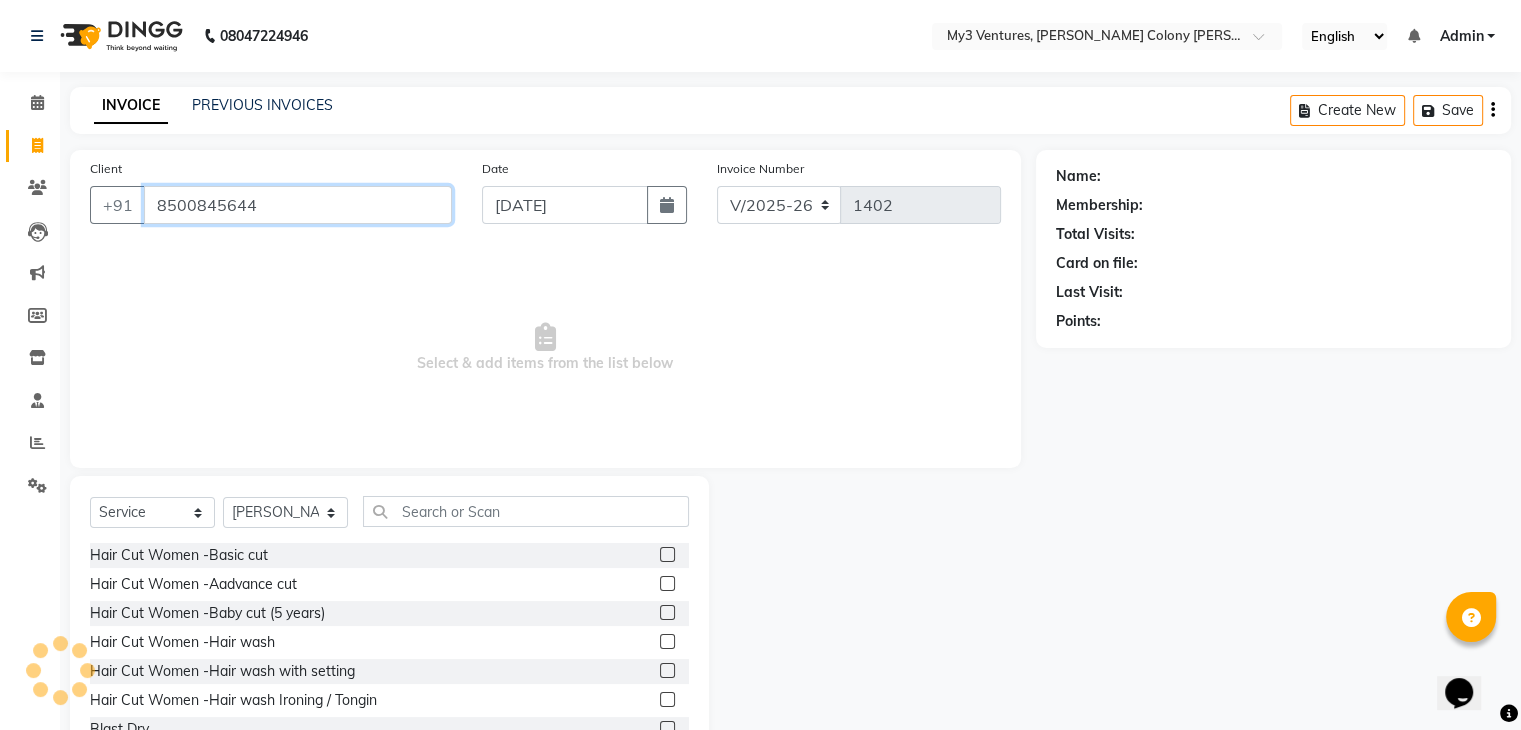 type on "8500845644" 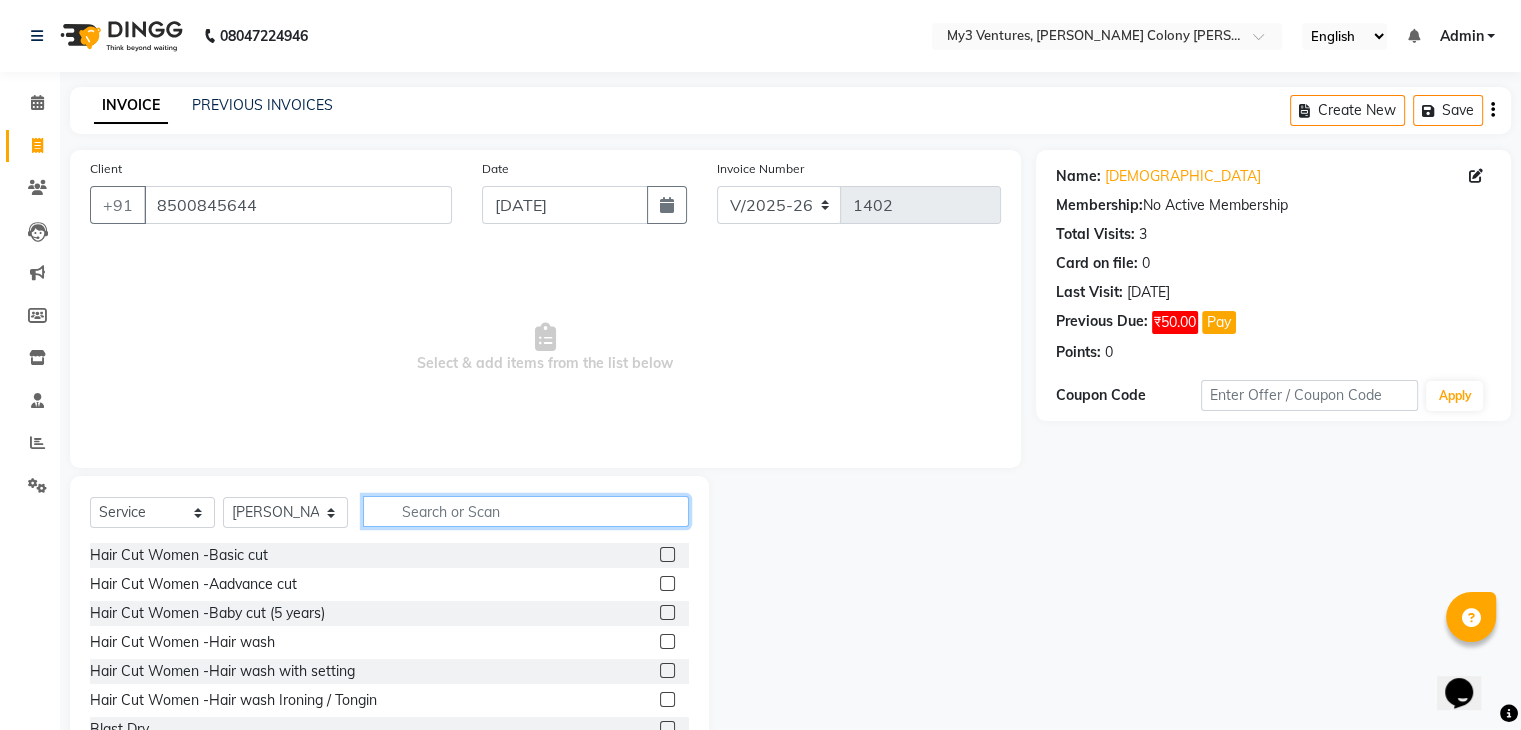 click 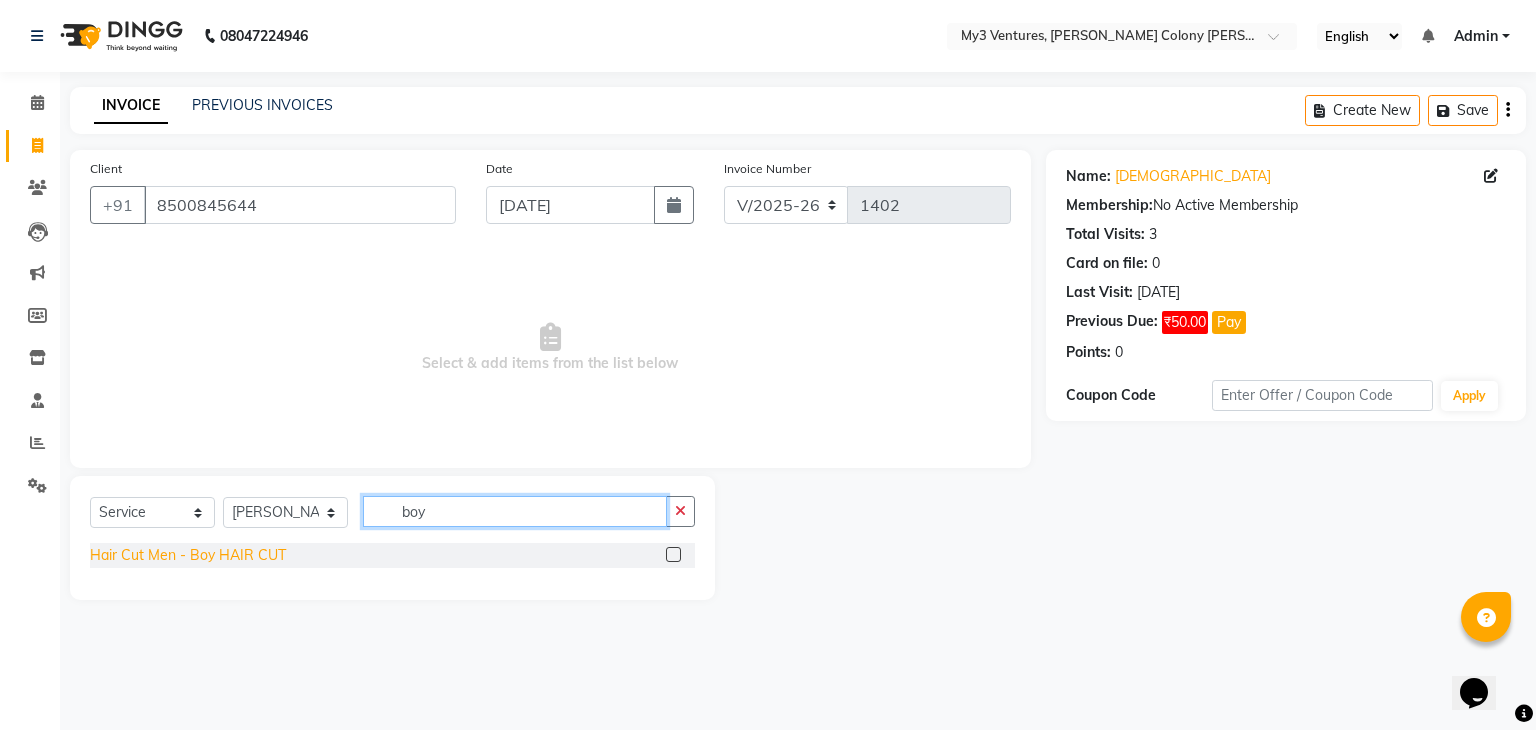 type on "boy" 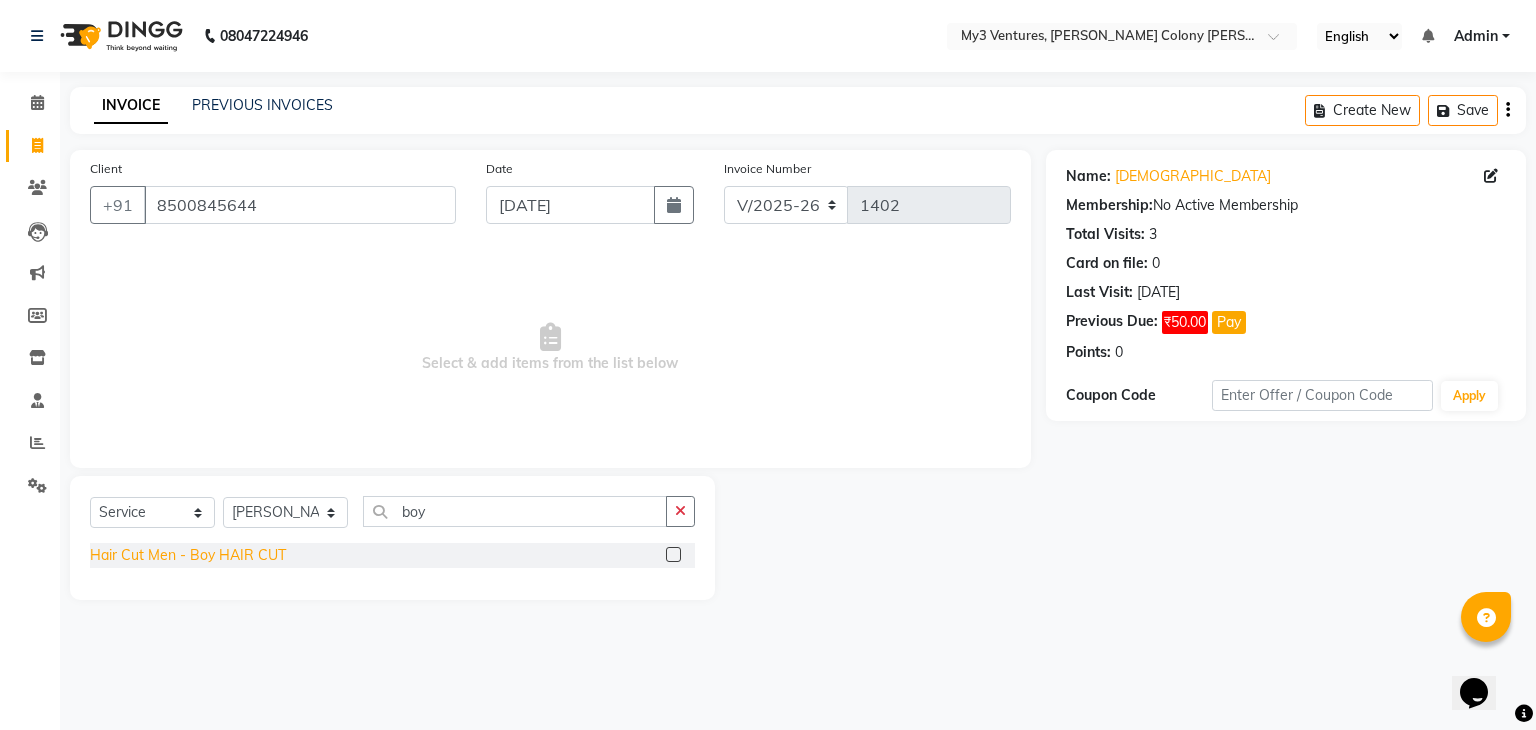 click on "Hair Cut Men - Boy HAIR CUT" 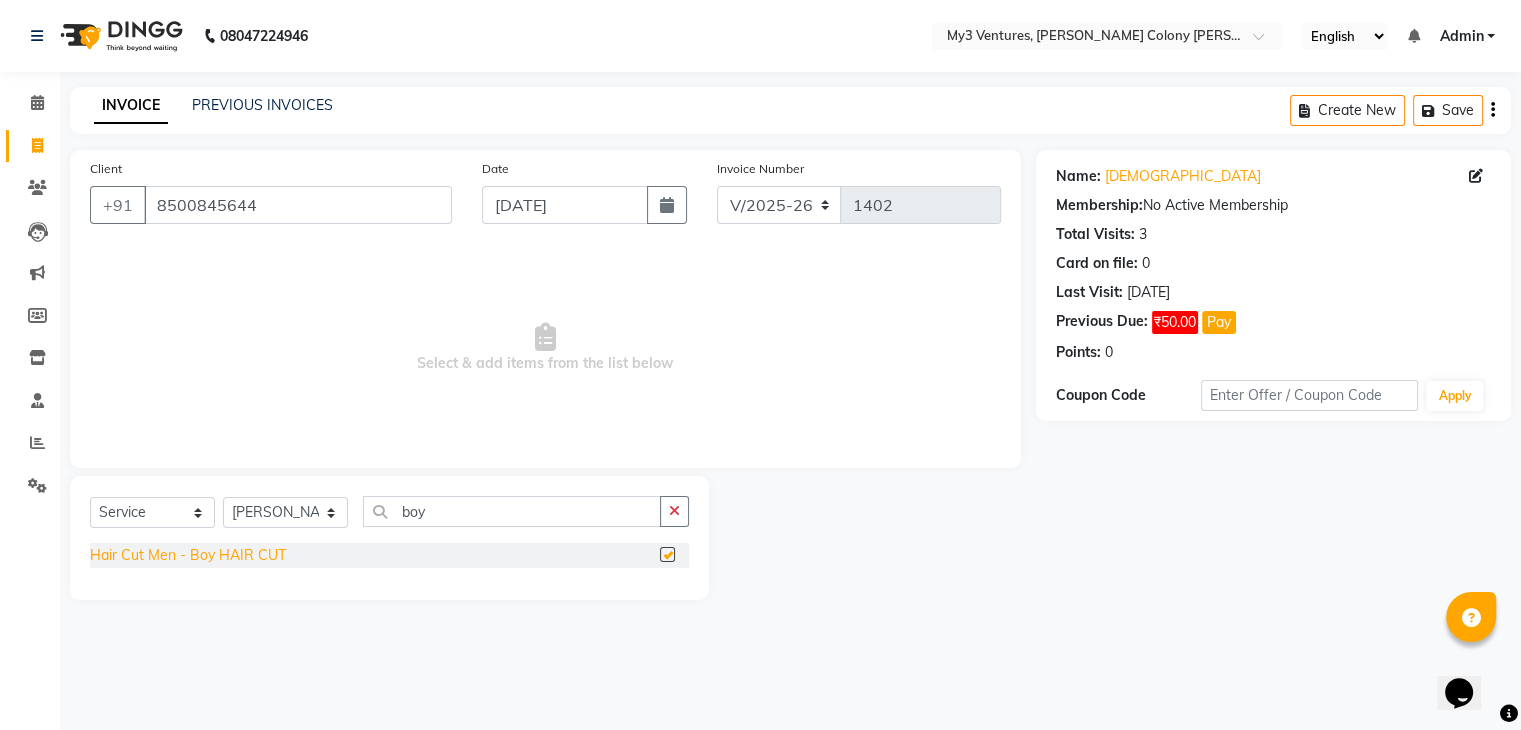 checkbox on "false" 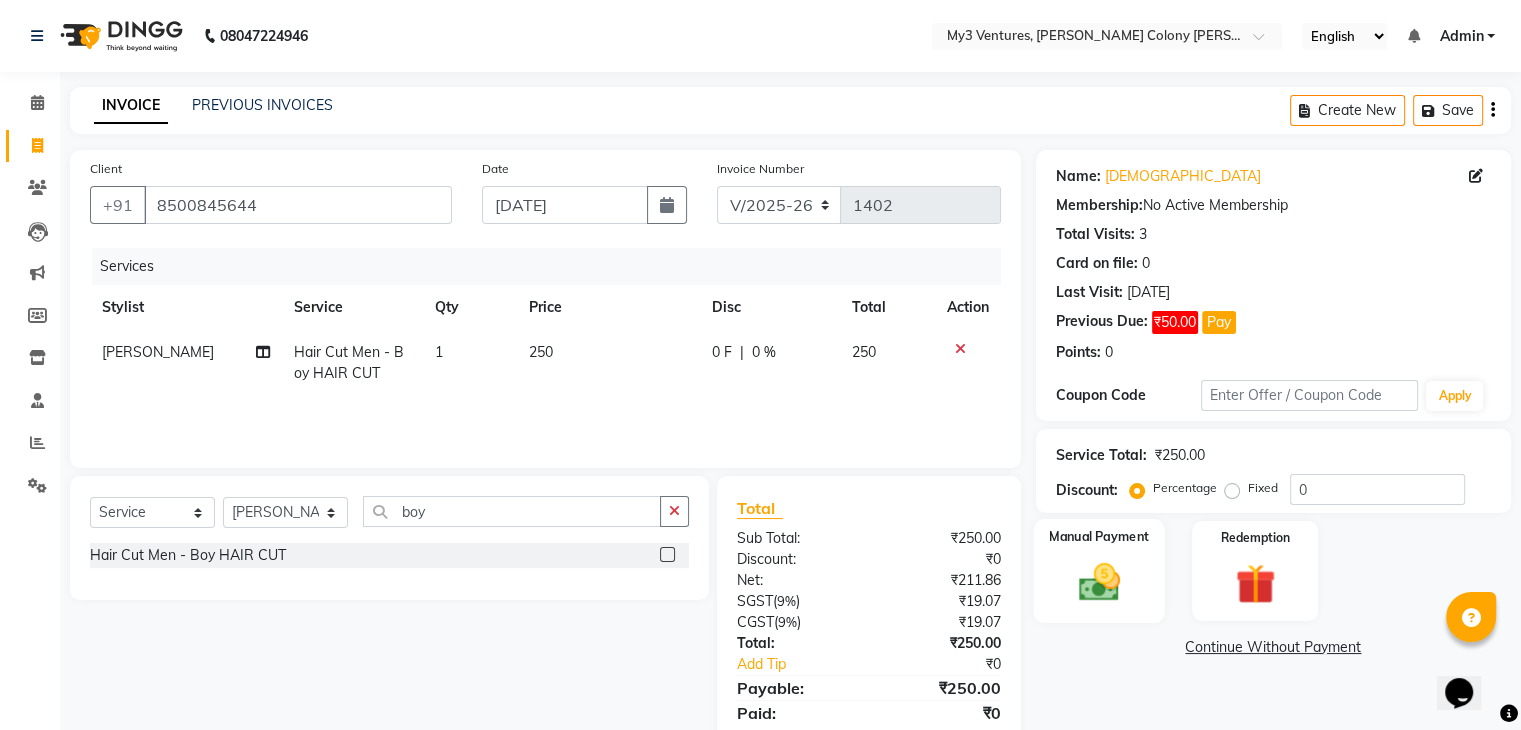 click on "Manual Payment" 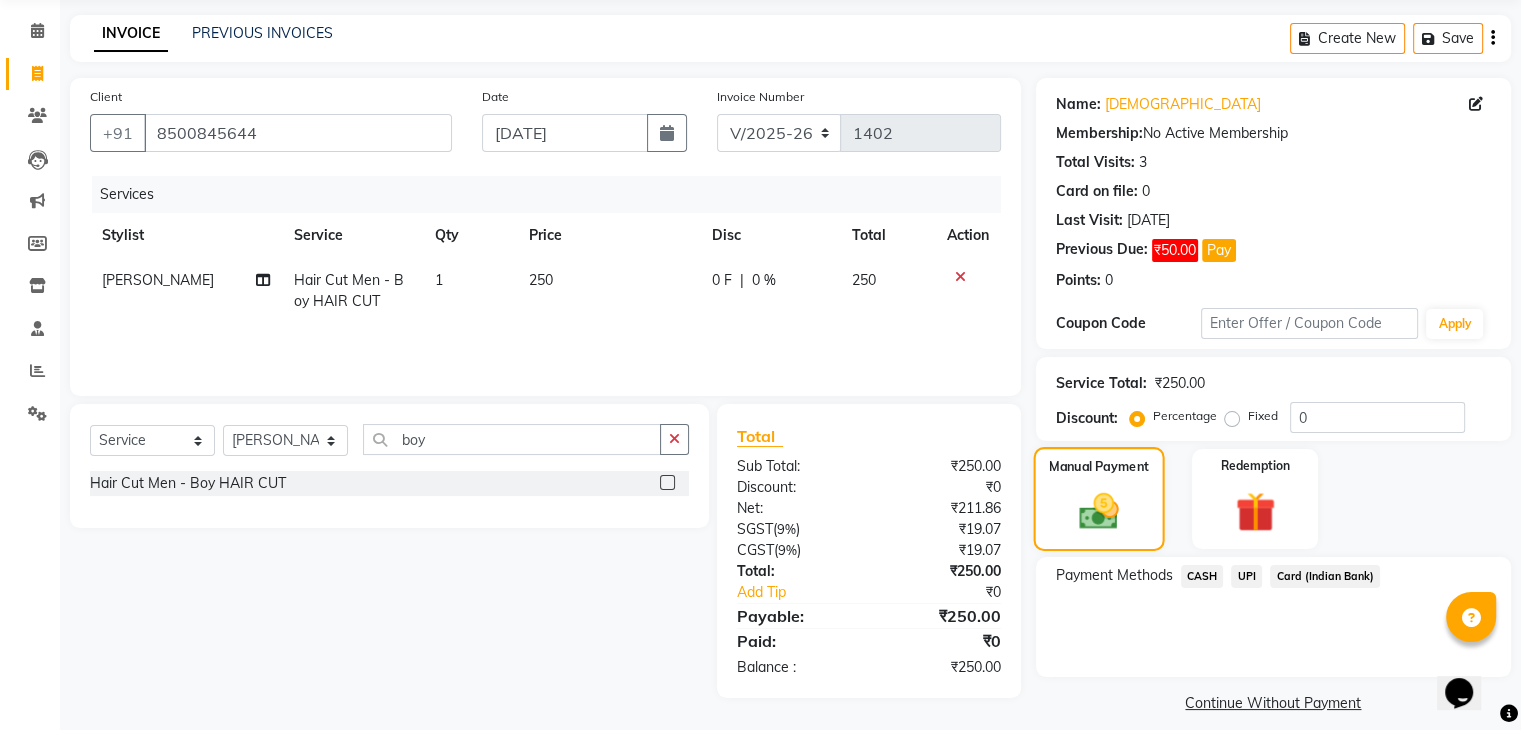 scroll, scrollTop: 89, scrollLeft: 0, axis: vertical 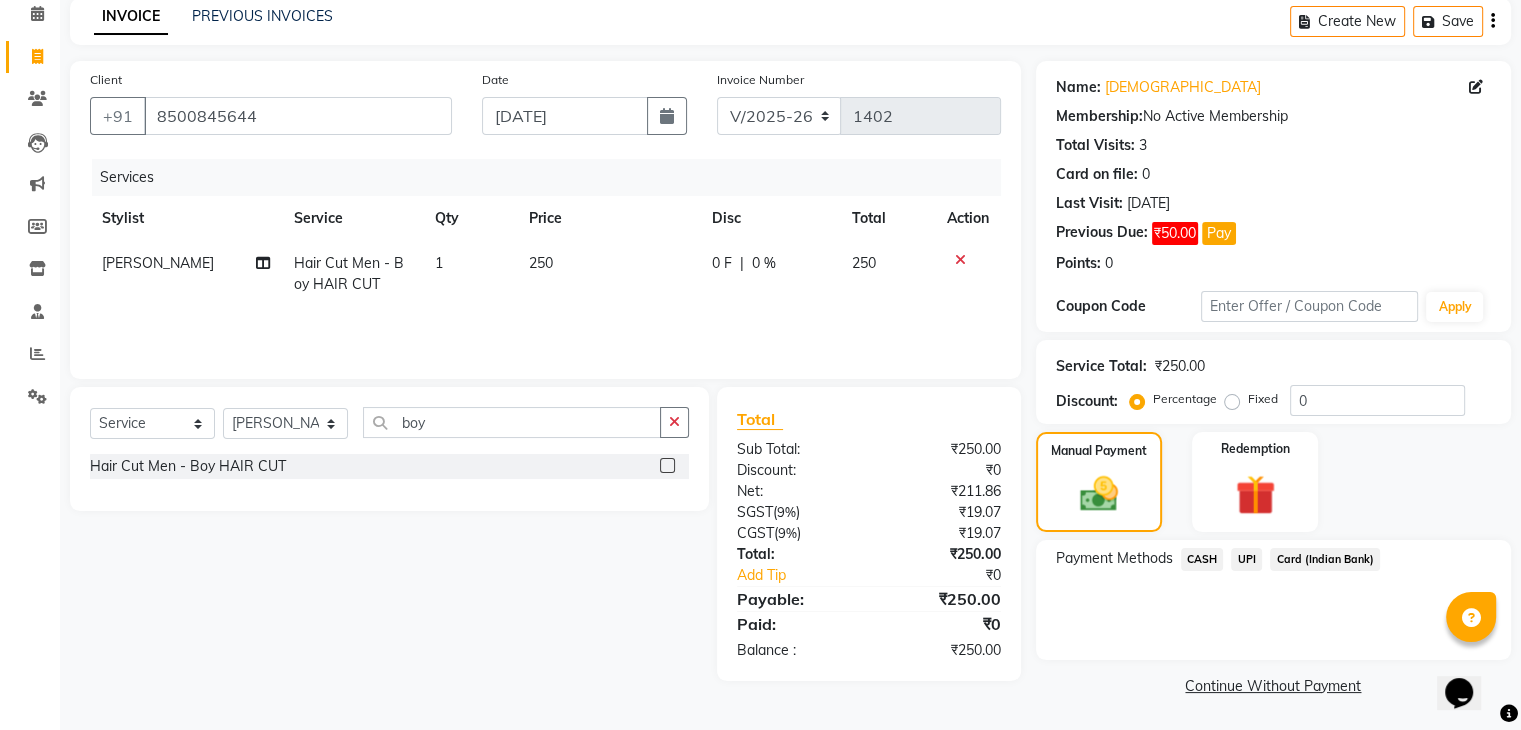 click on "UPI" 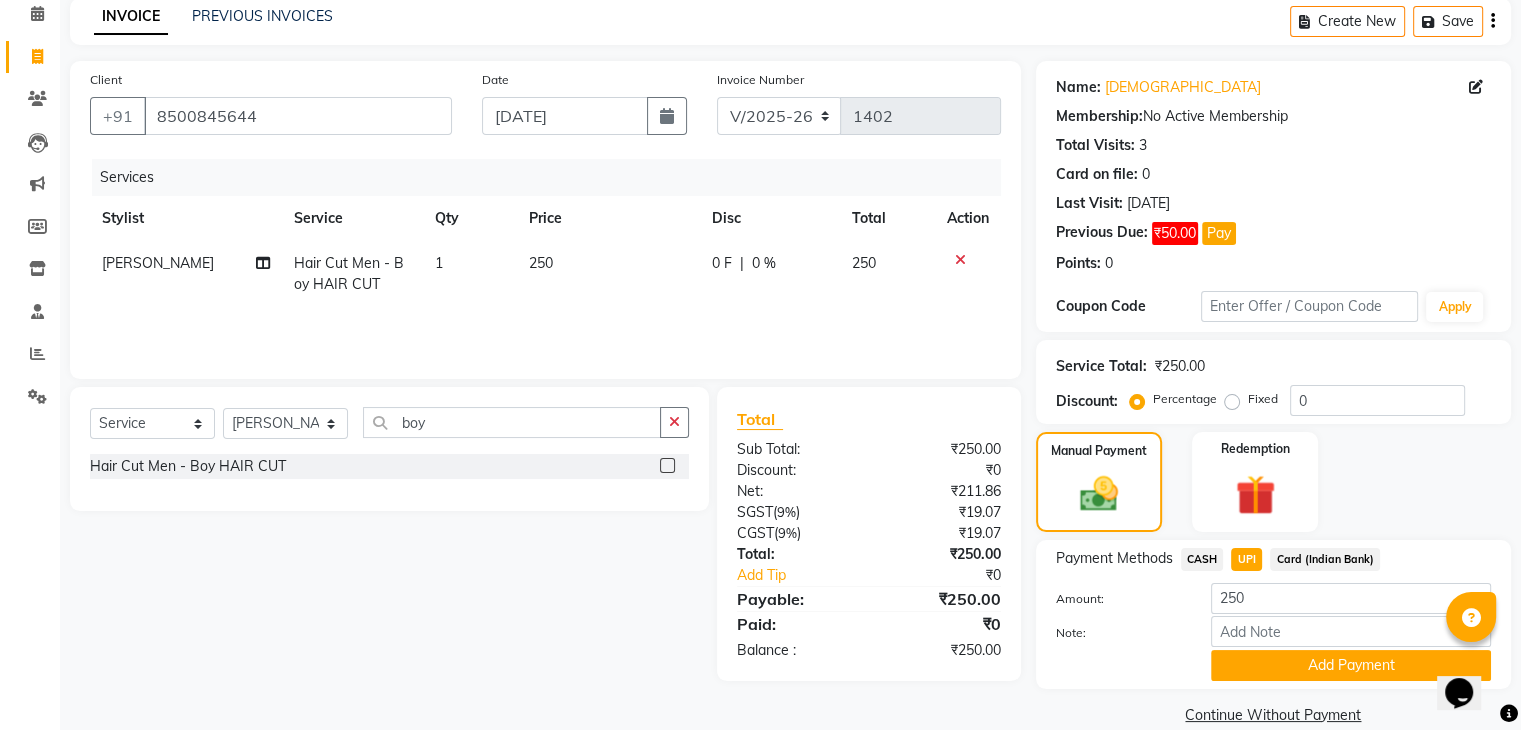 scroll, scrollTop: 120, scrollLeft: 0, axis: vertical 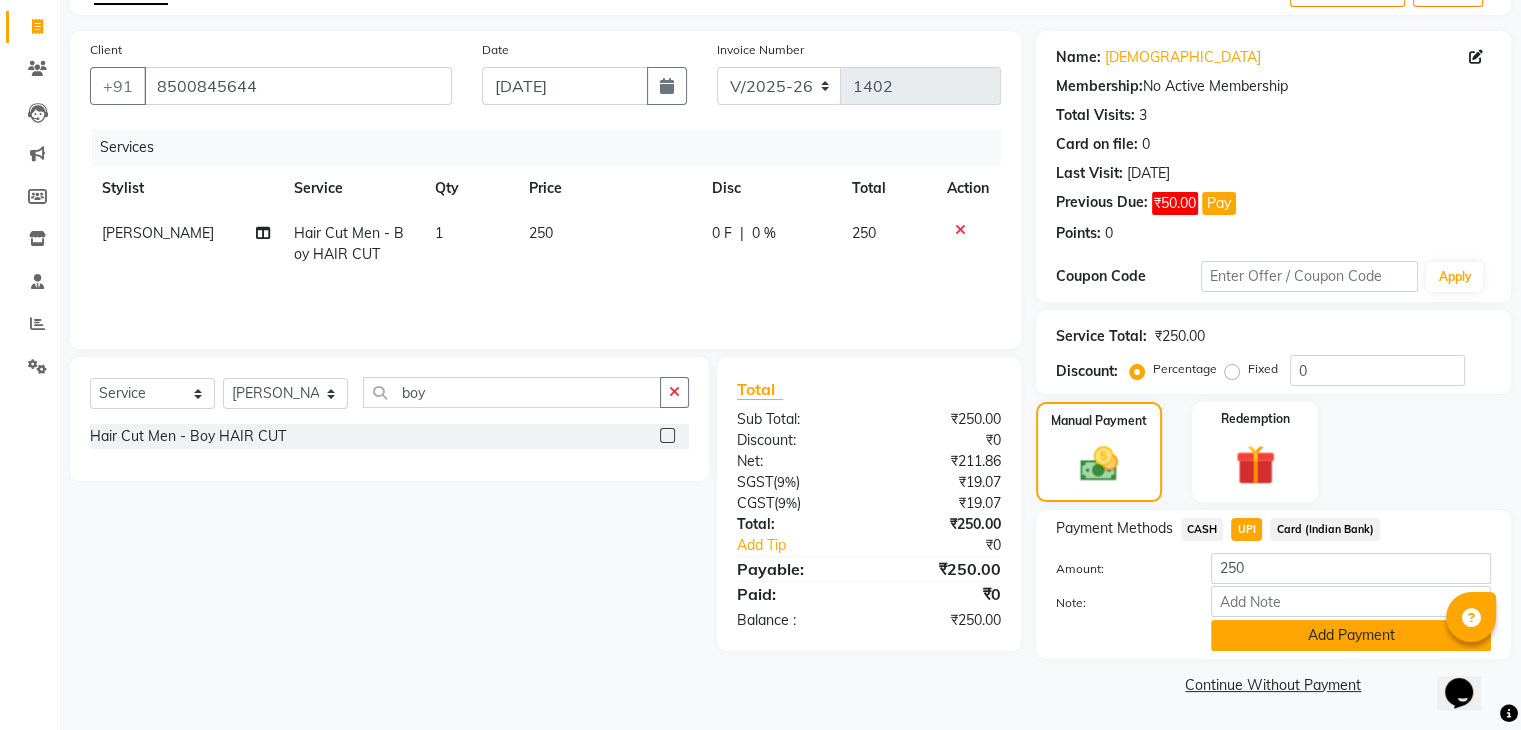 click on "Add Payment" 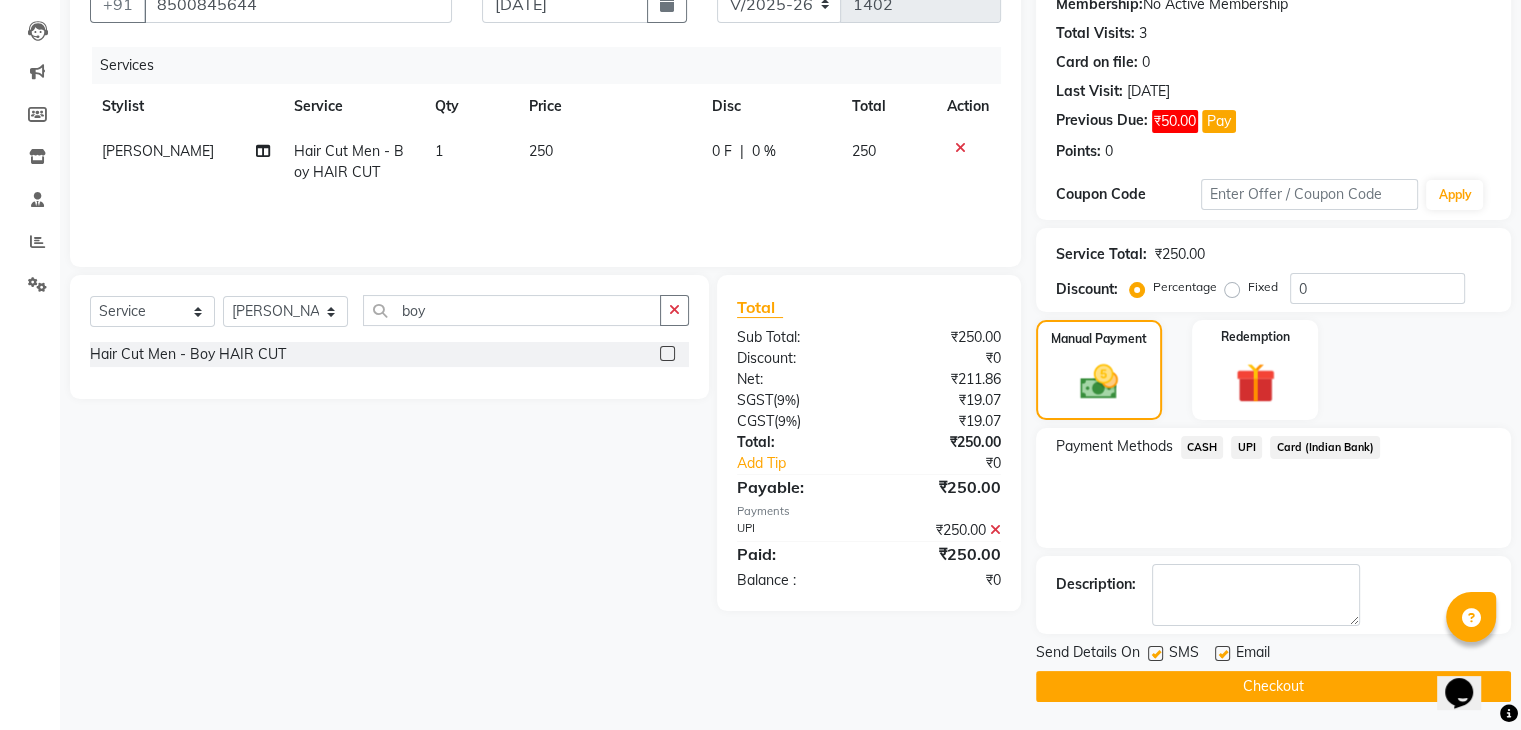 scroll, scrollTop: 200, scrollLeft: 0, axis: vertical 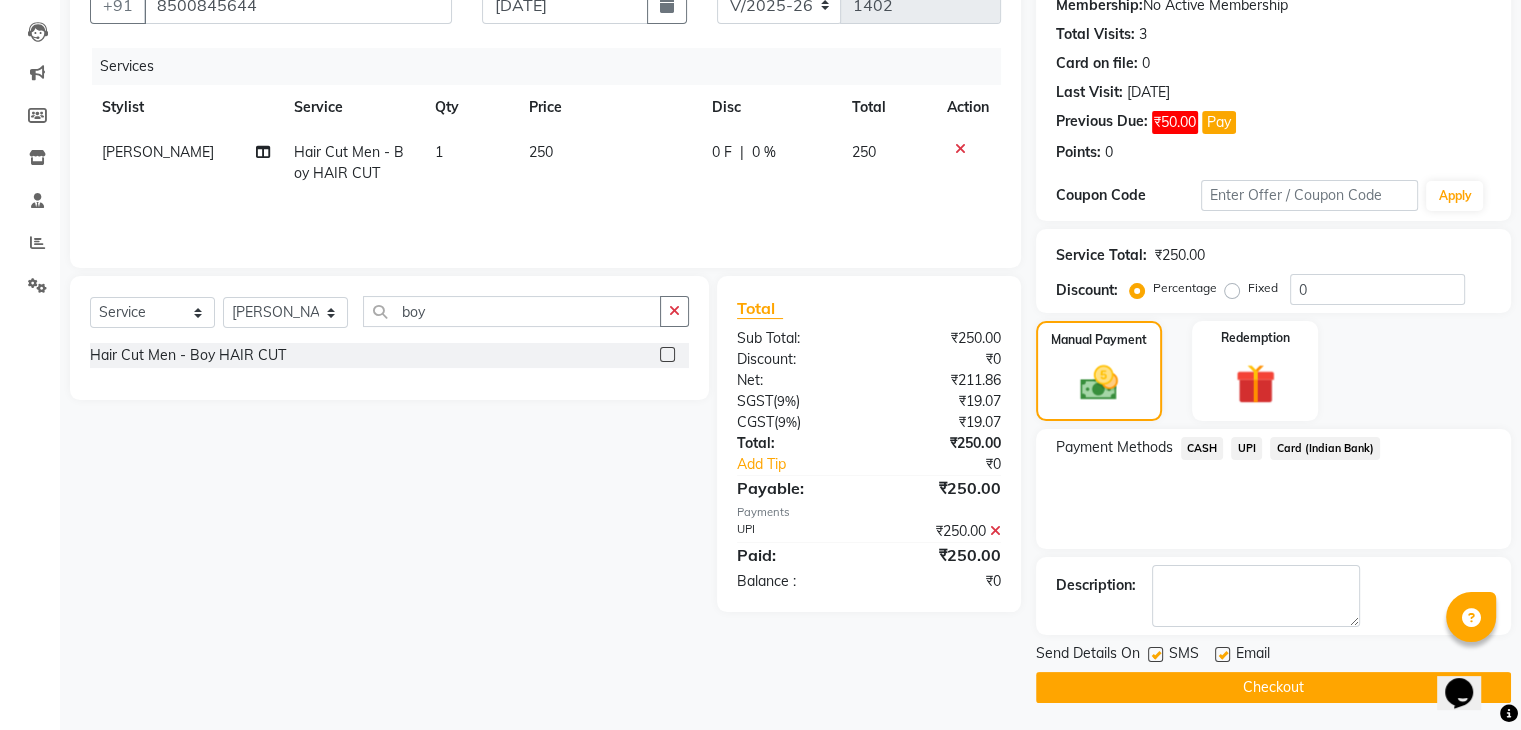 click on "Checkout" 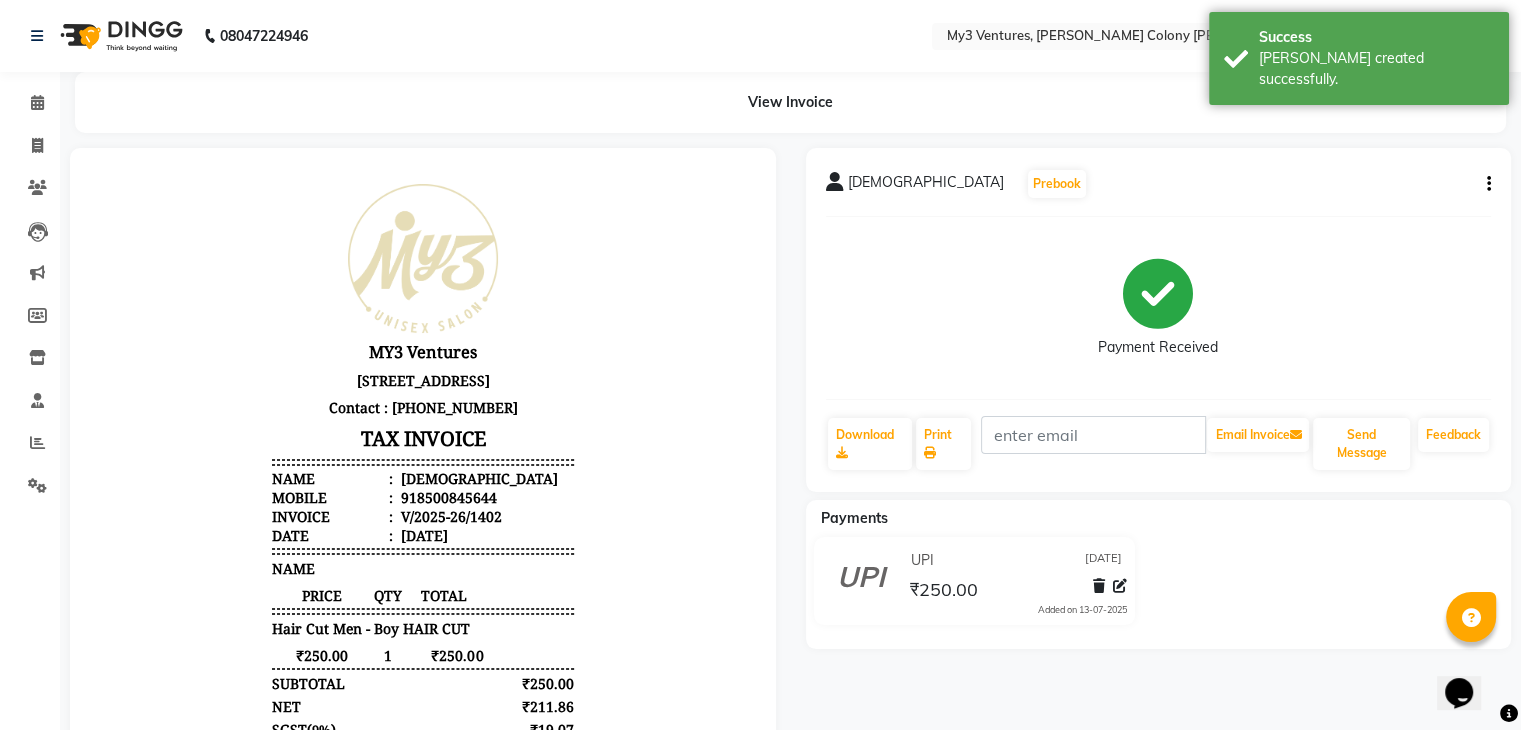scroll, scrollTop: 0, scrollLeft: 0, axis: both 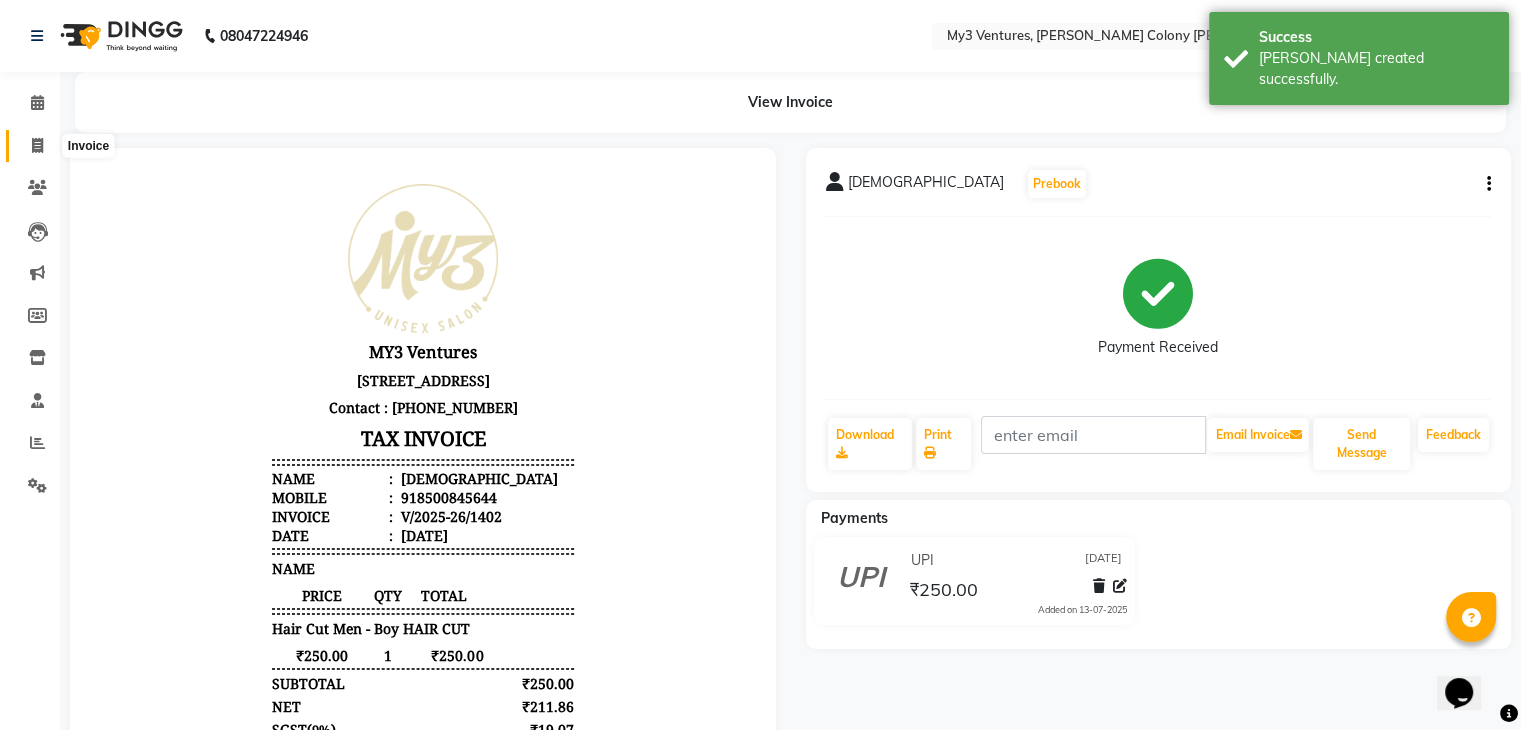 click 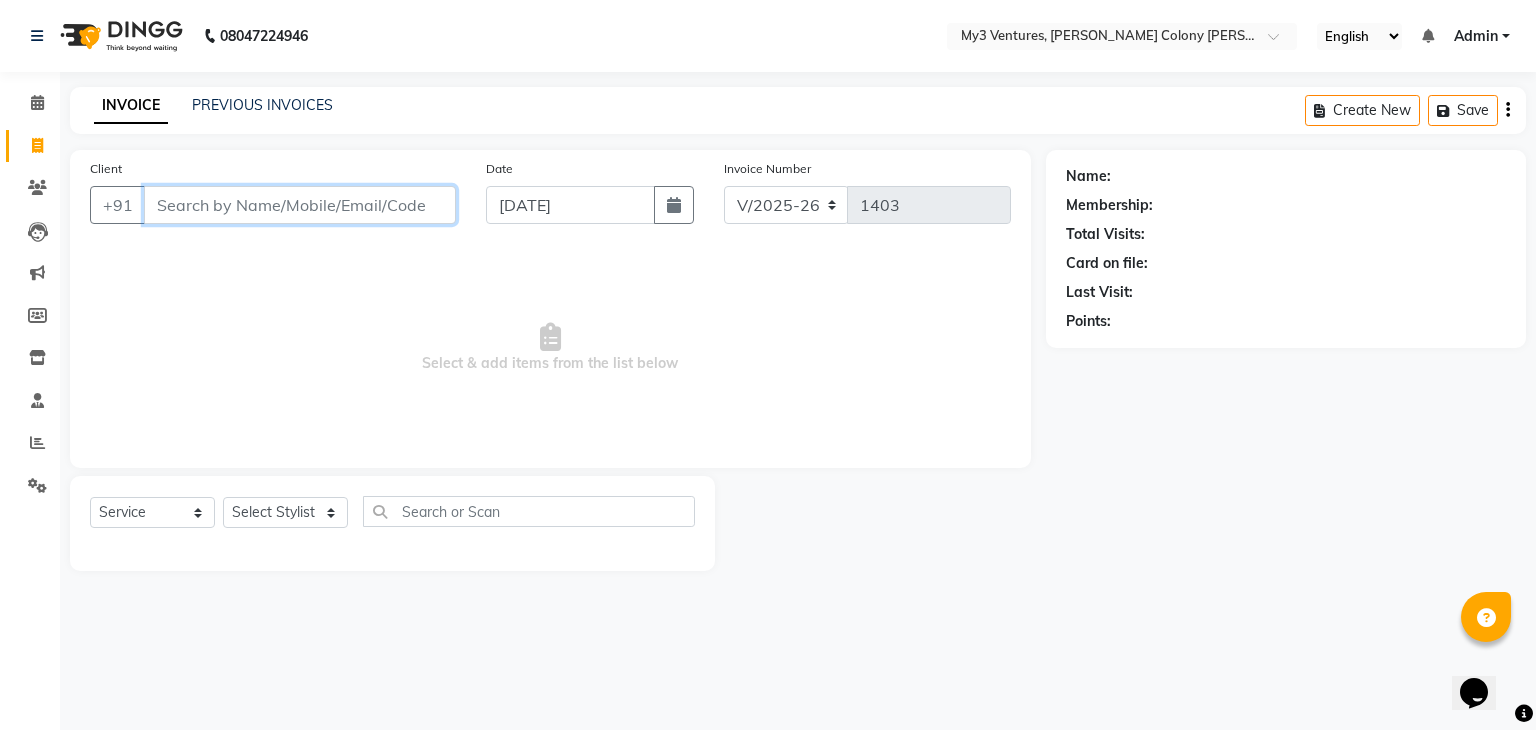 click on "Client" at bounding box center (300, 205) 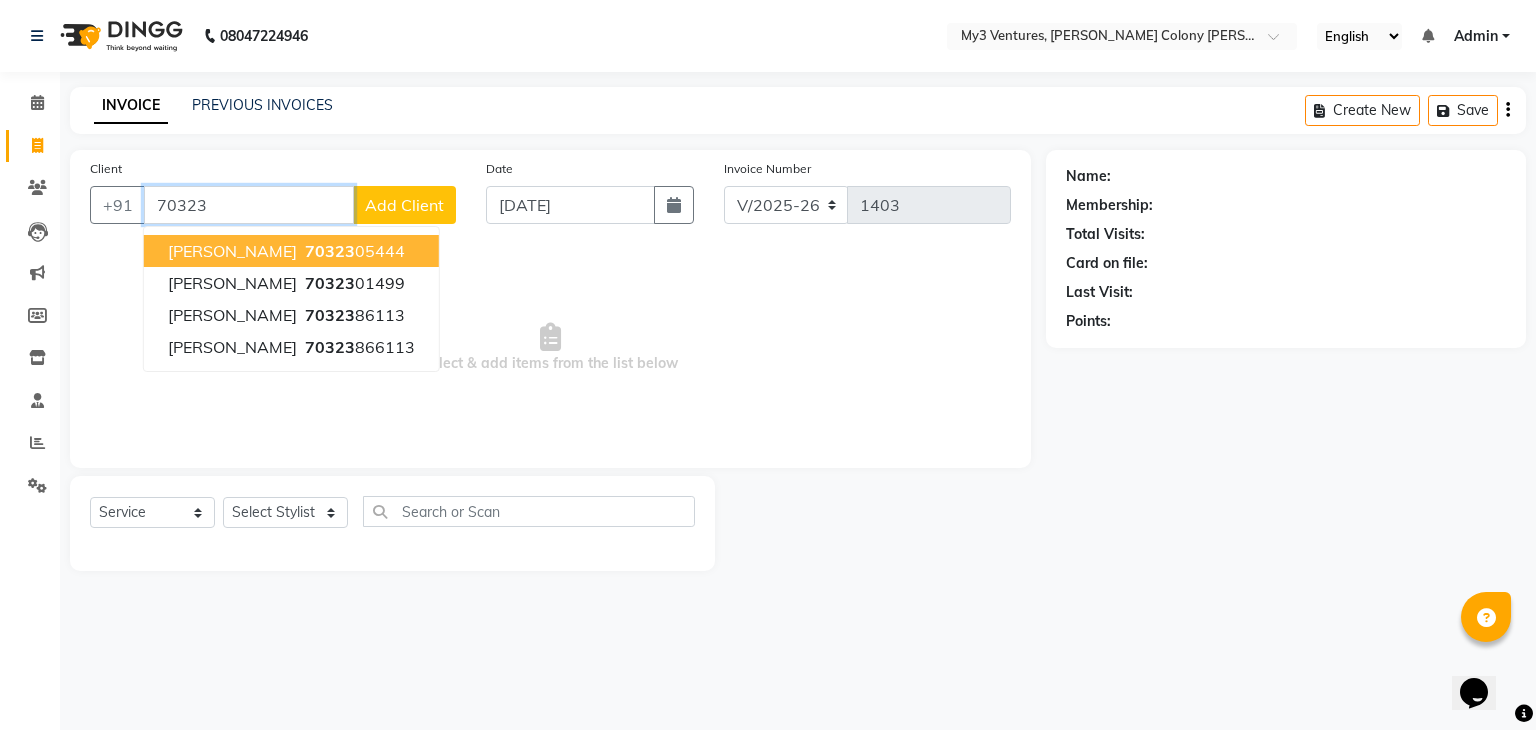 click on "70323" at bounding box center (330, 251) 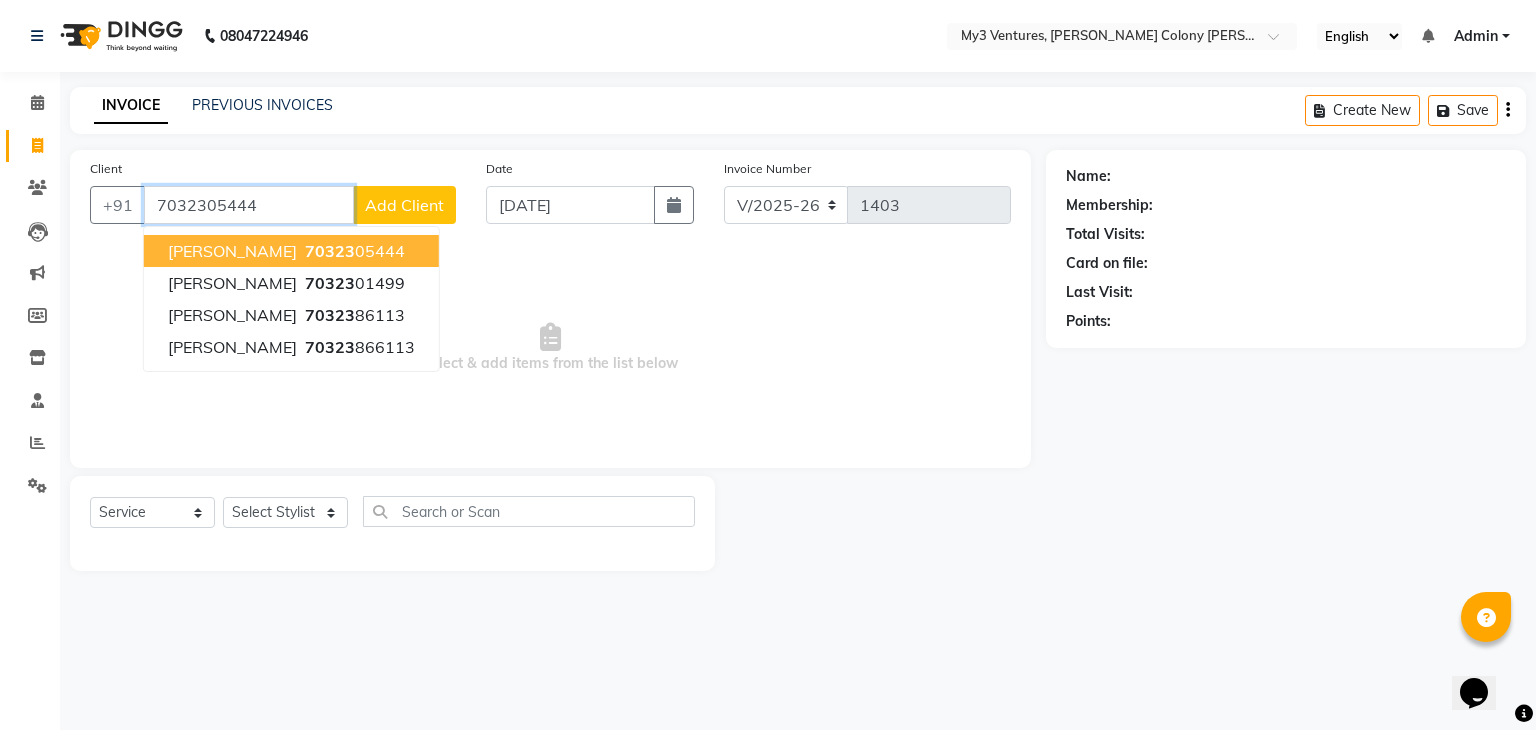 type on "7032305444" 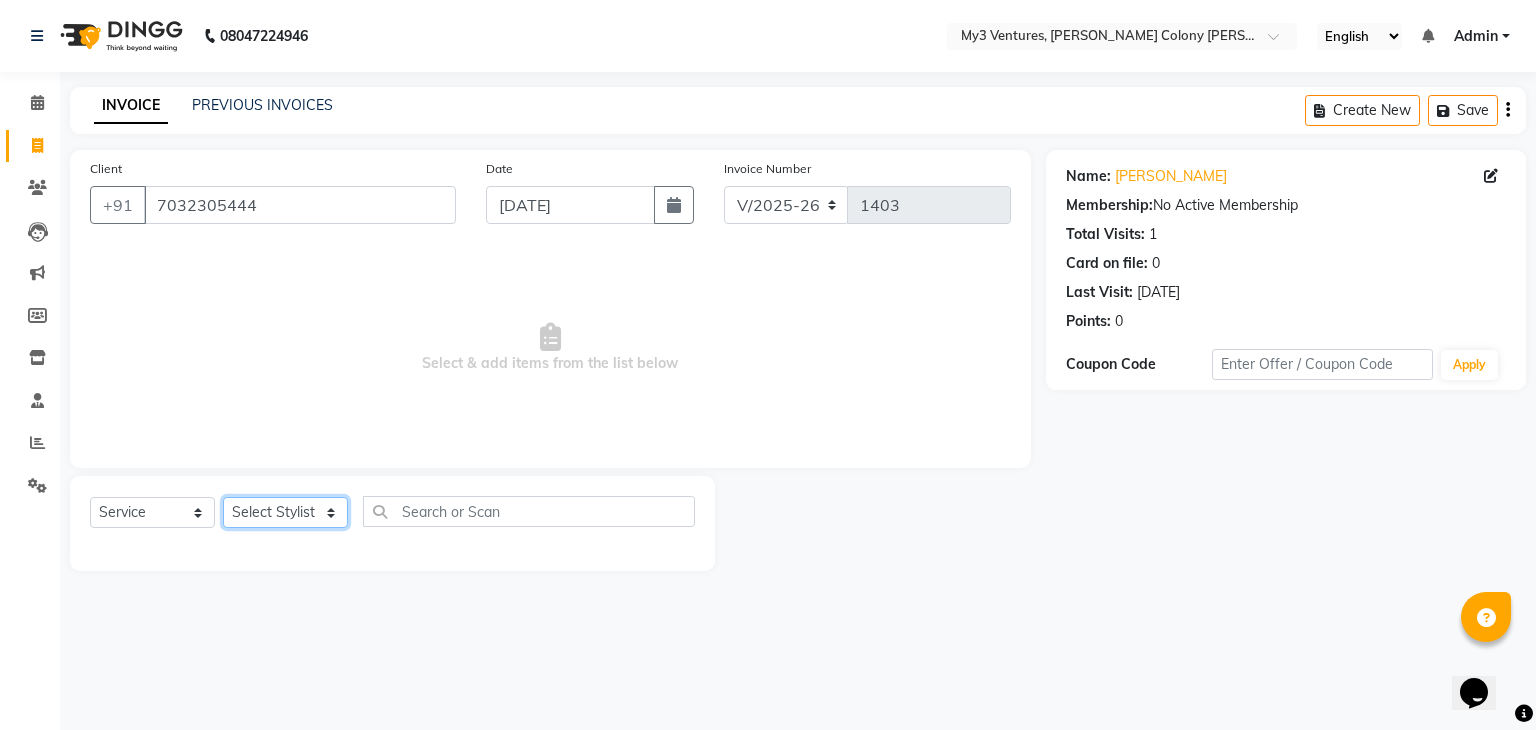 click on "Select Stylist ajju divya [PERSON_NAME] [PERSON_NAME] [PERSON_NAME]" 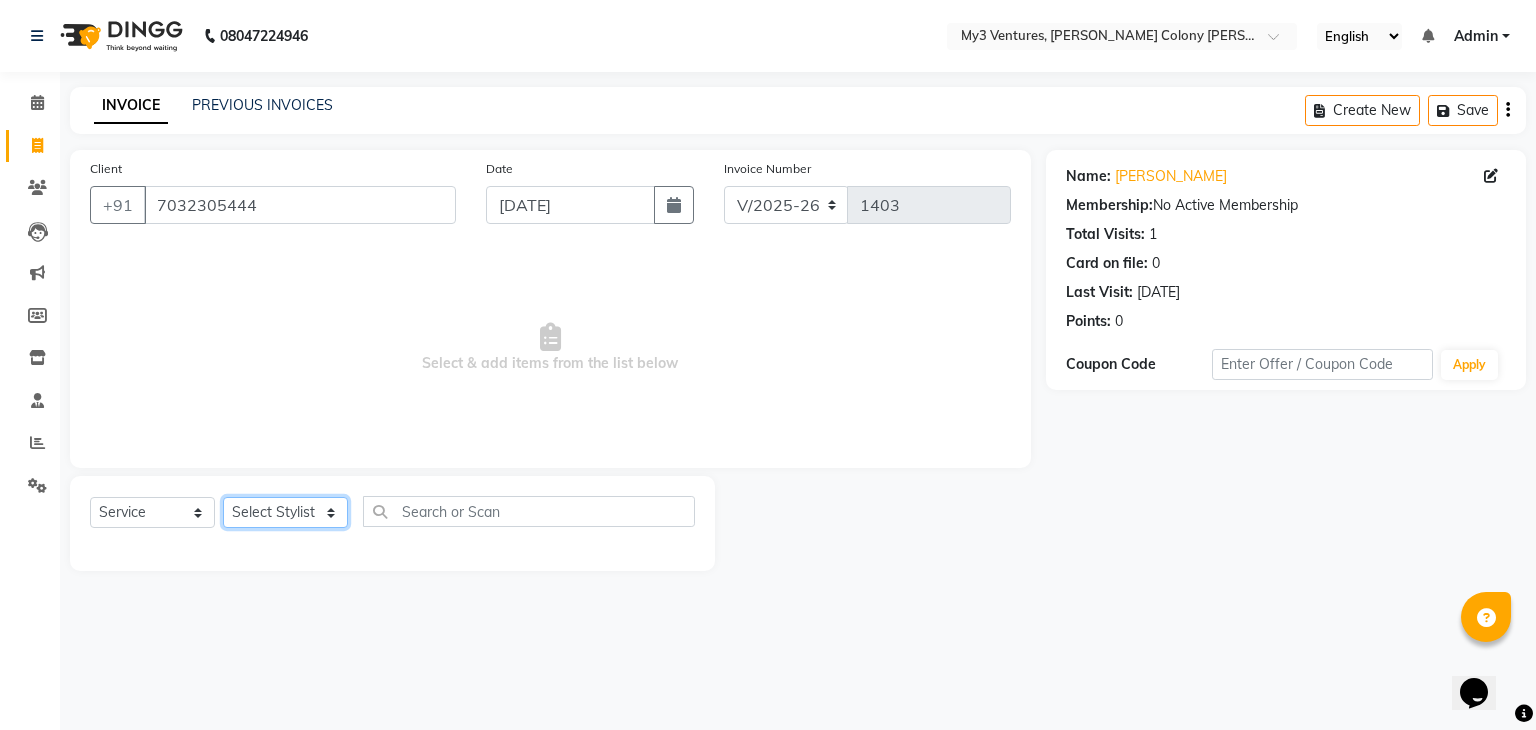 select on "79754" 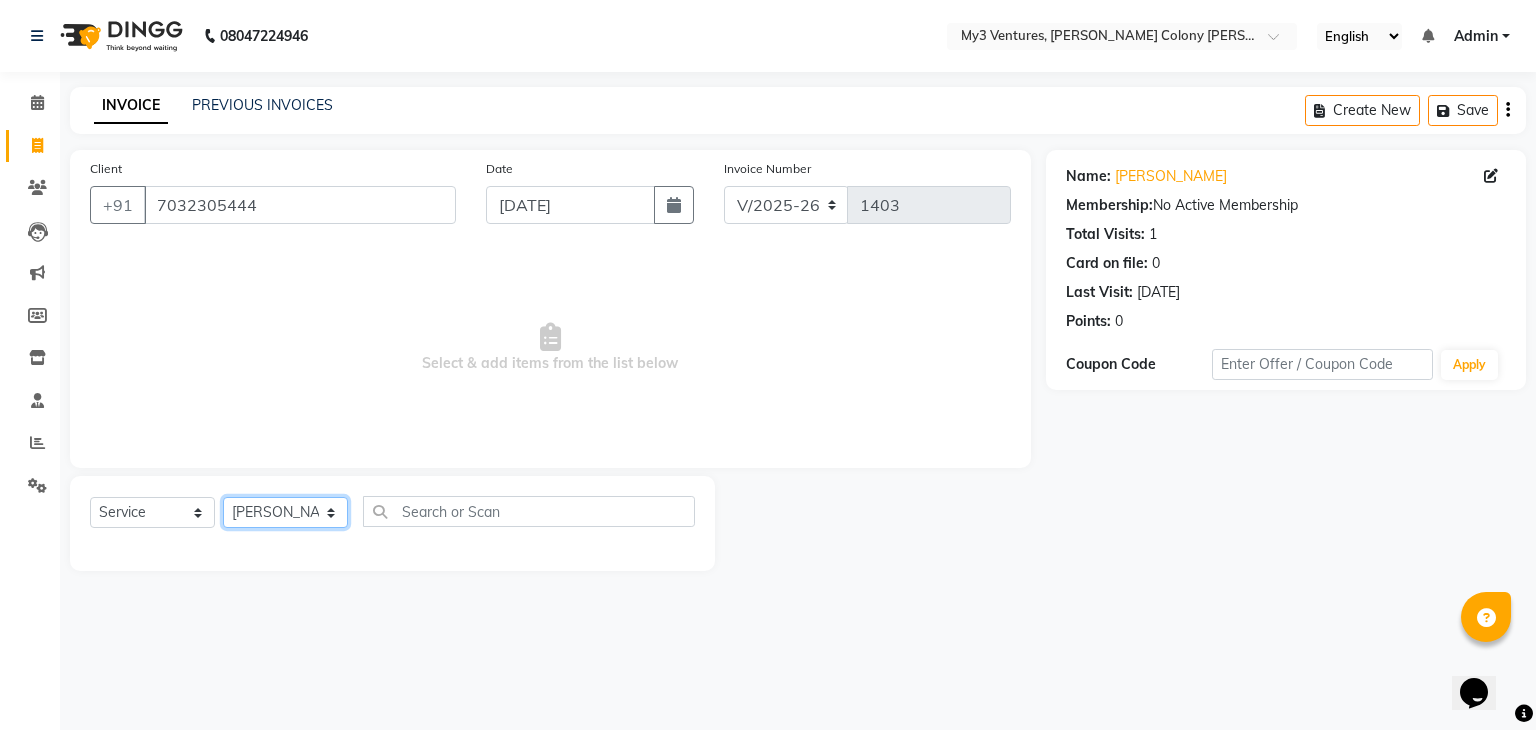 click on "Select Stylist ajju divya [PERSON_NAME] [PERSON_NAME] [PERSON_NAME]" 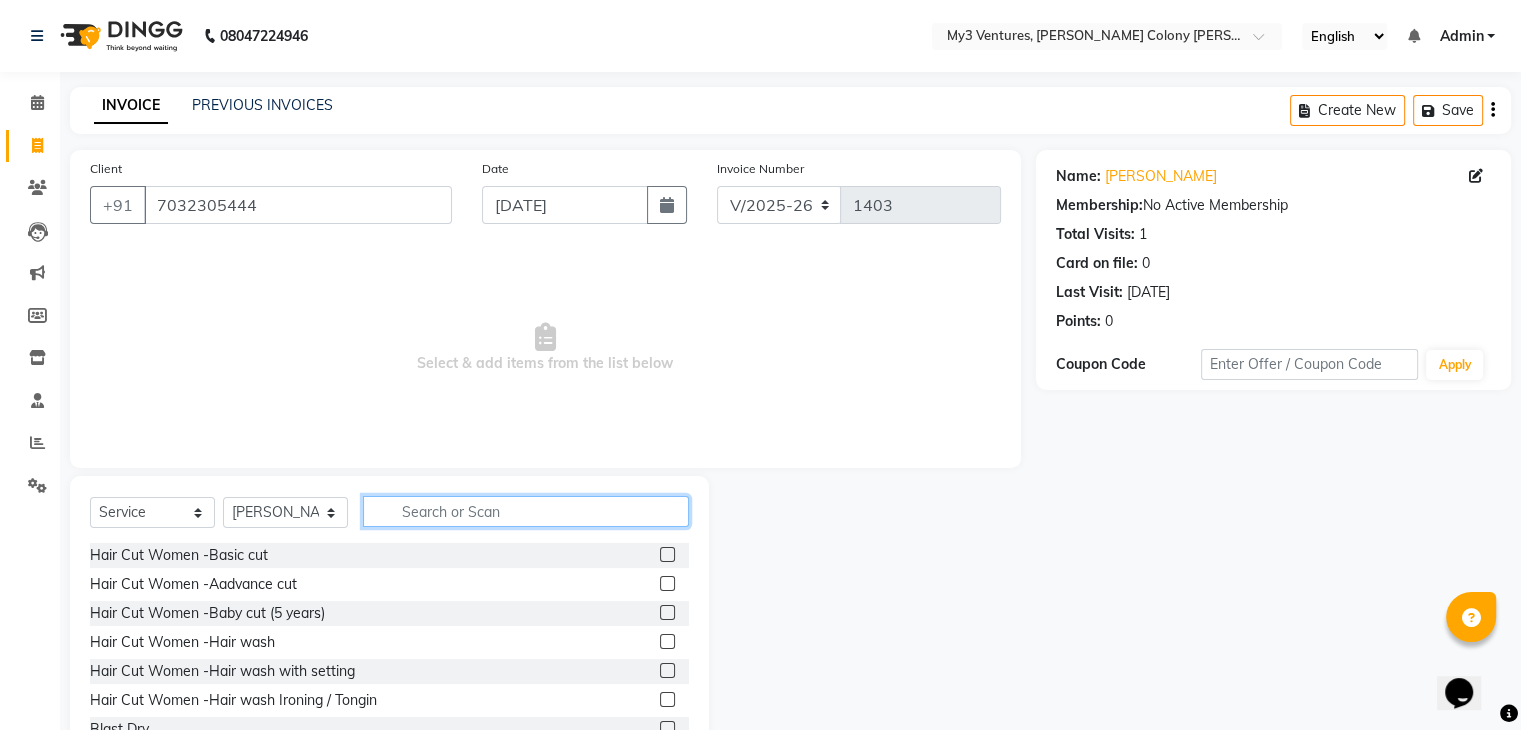 click 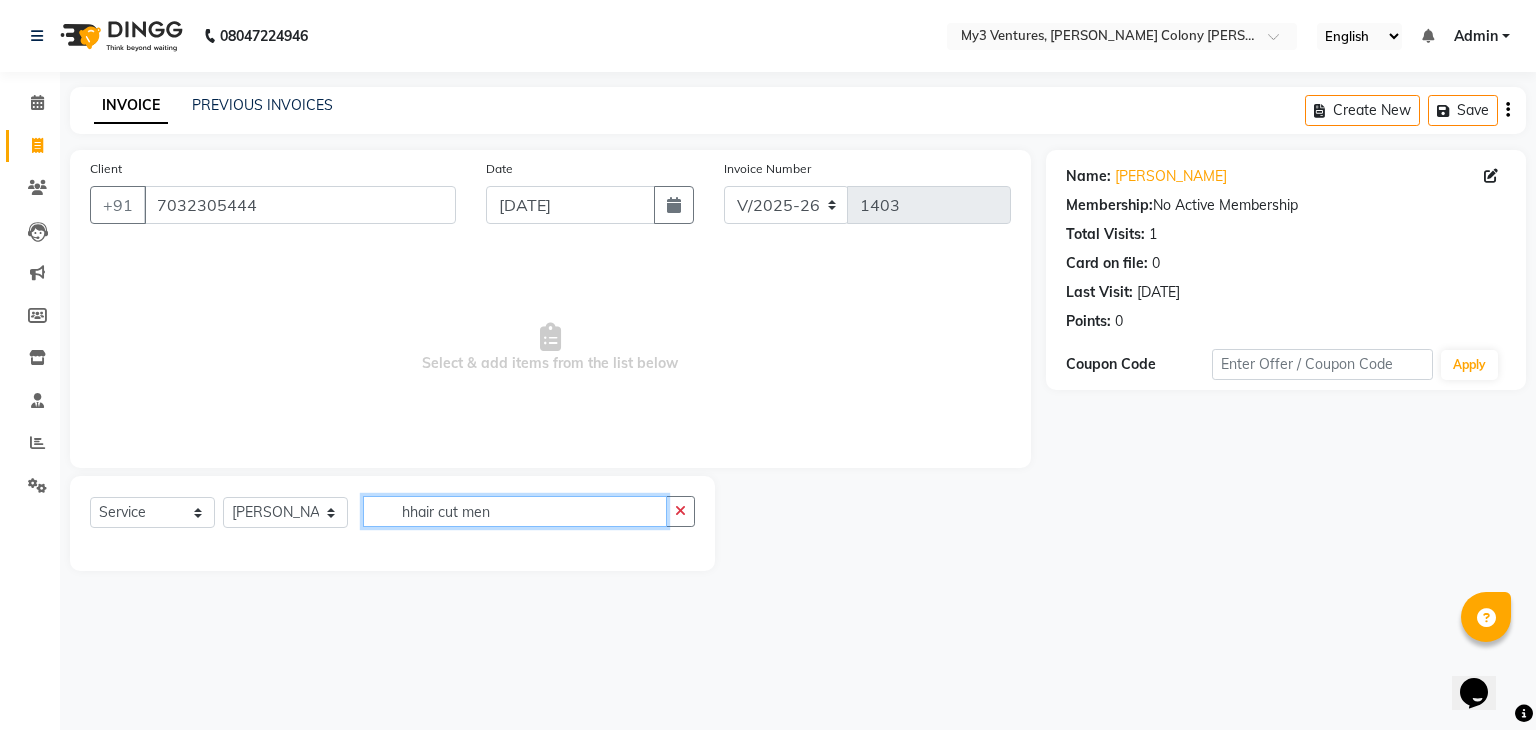 click on "hhair cut men" 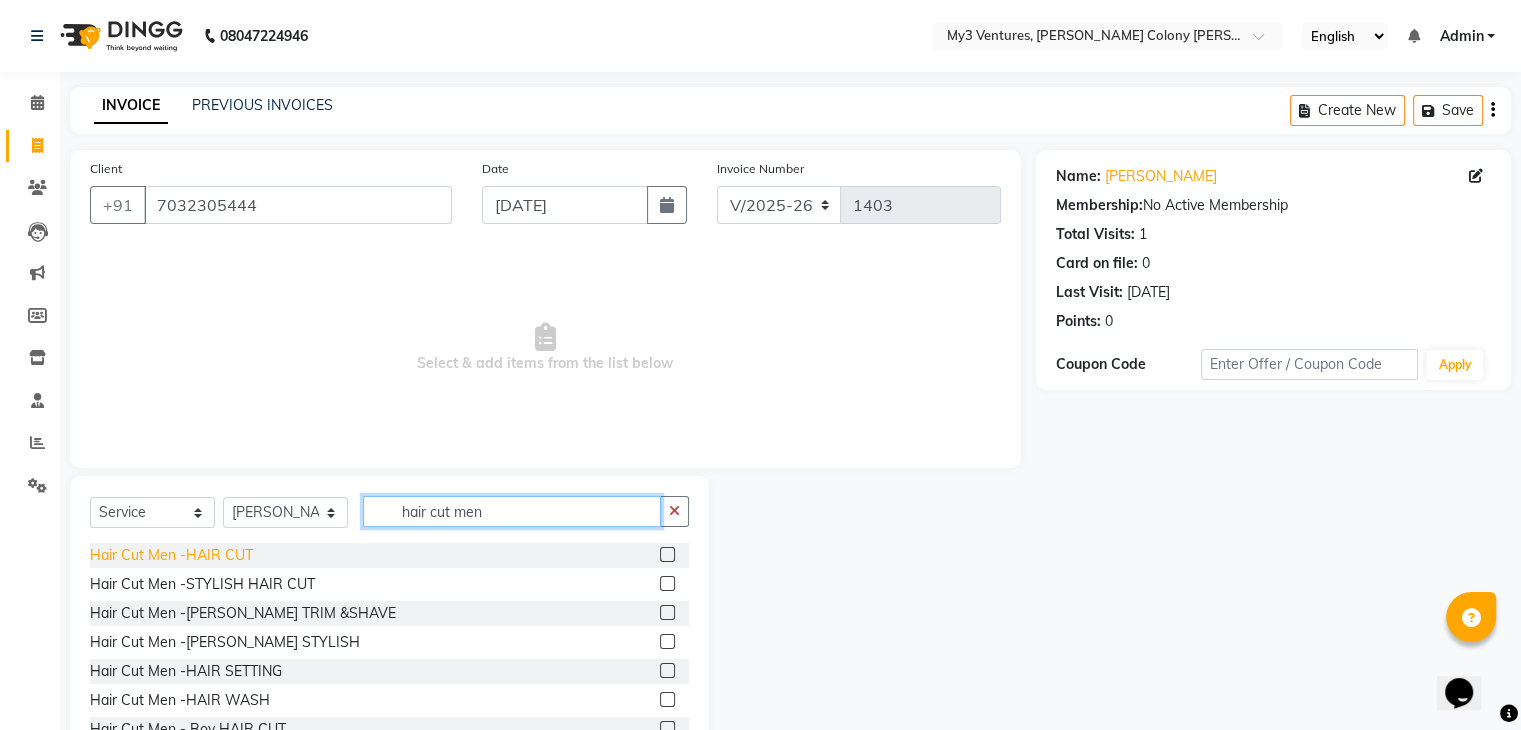 type on "hair cut men" 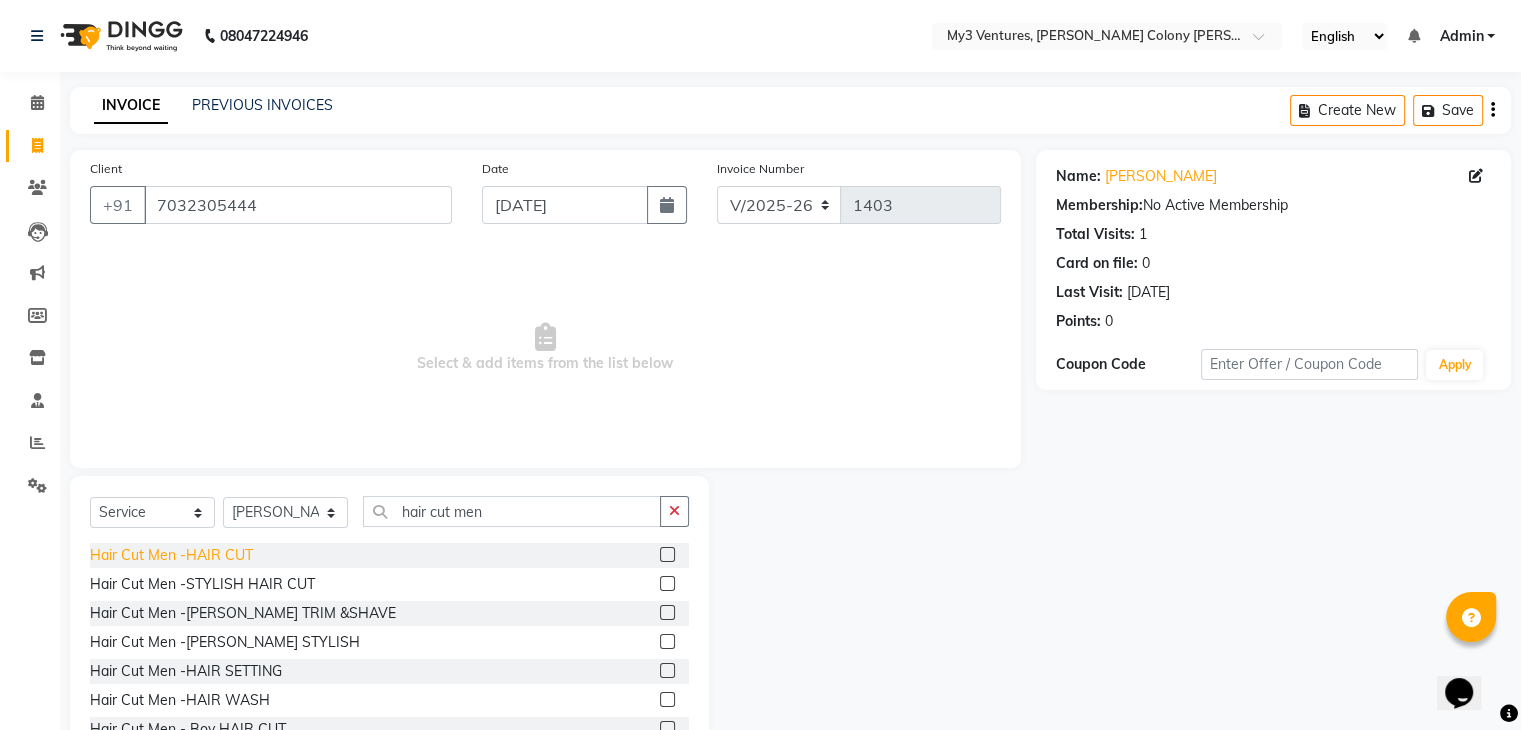 click on "Hair Cut Men -HAIR CUT" 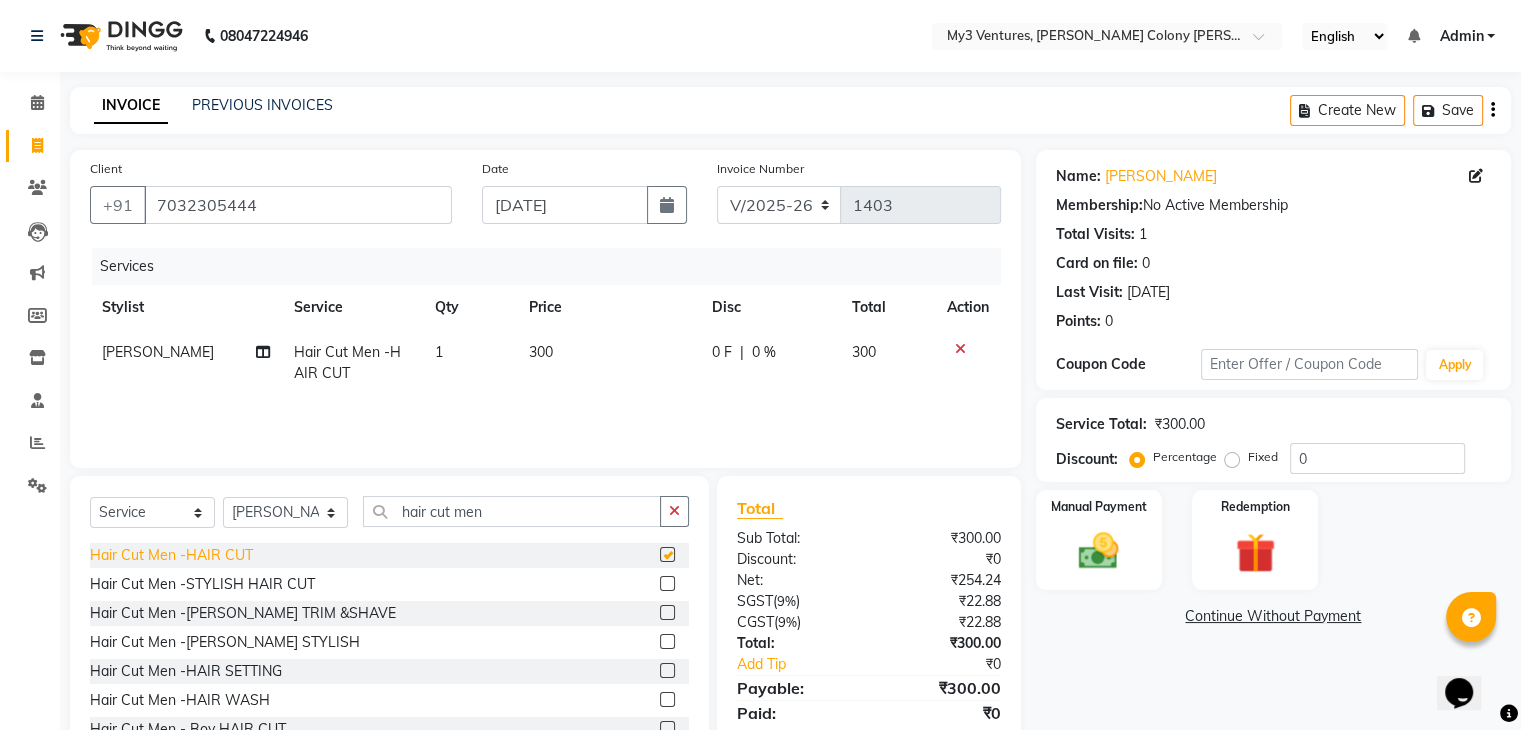 checkbox on "false" 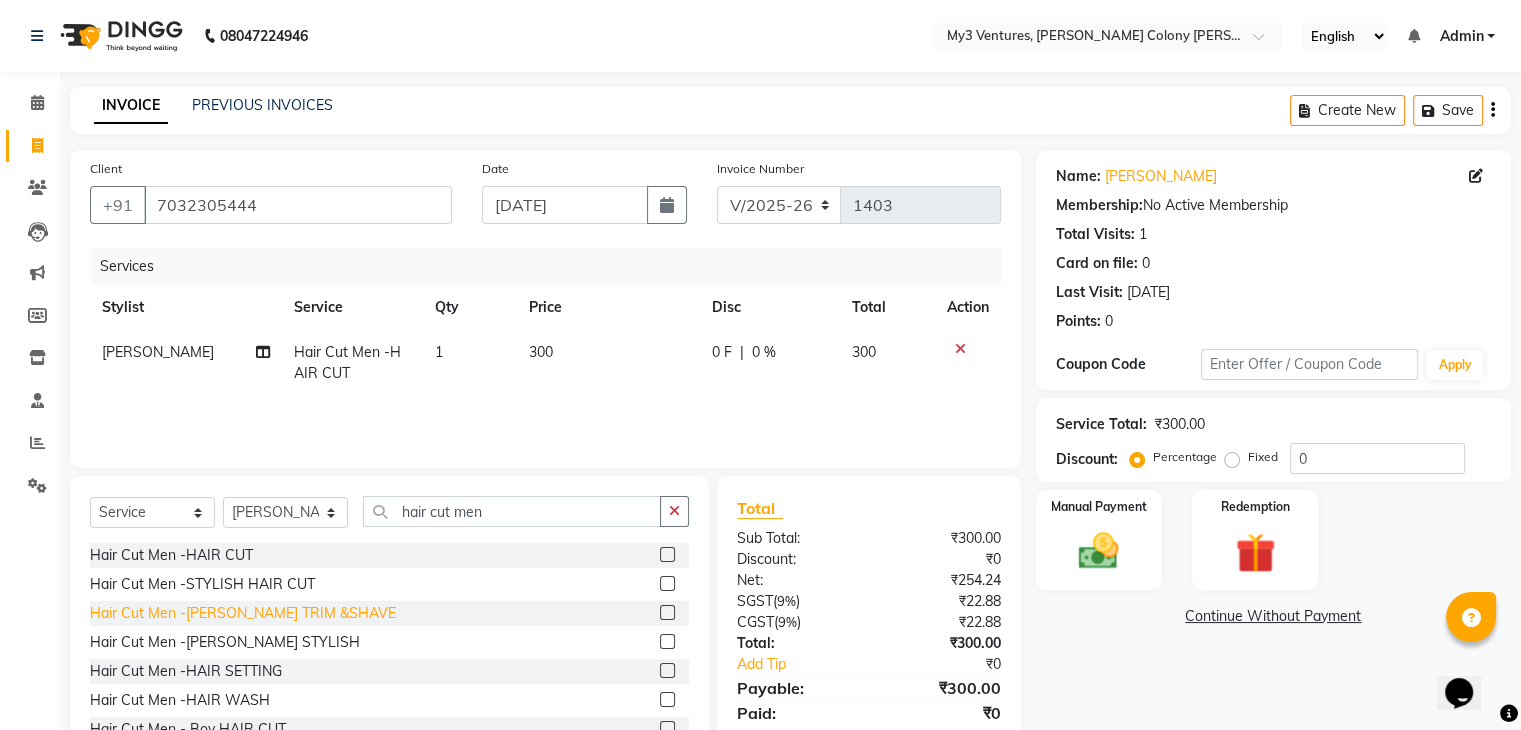 click on "Hair Cut Men -[PERSON_NAME] TRIM &SHAVE" 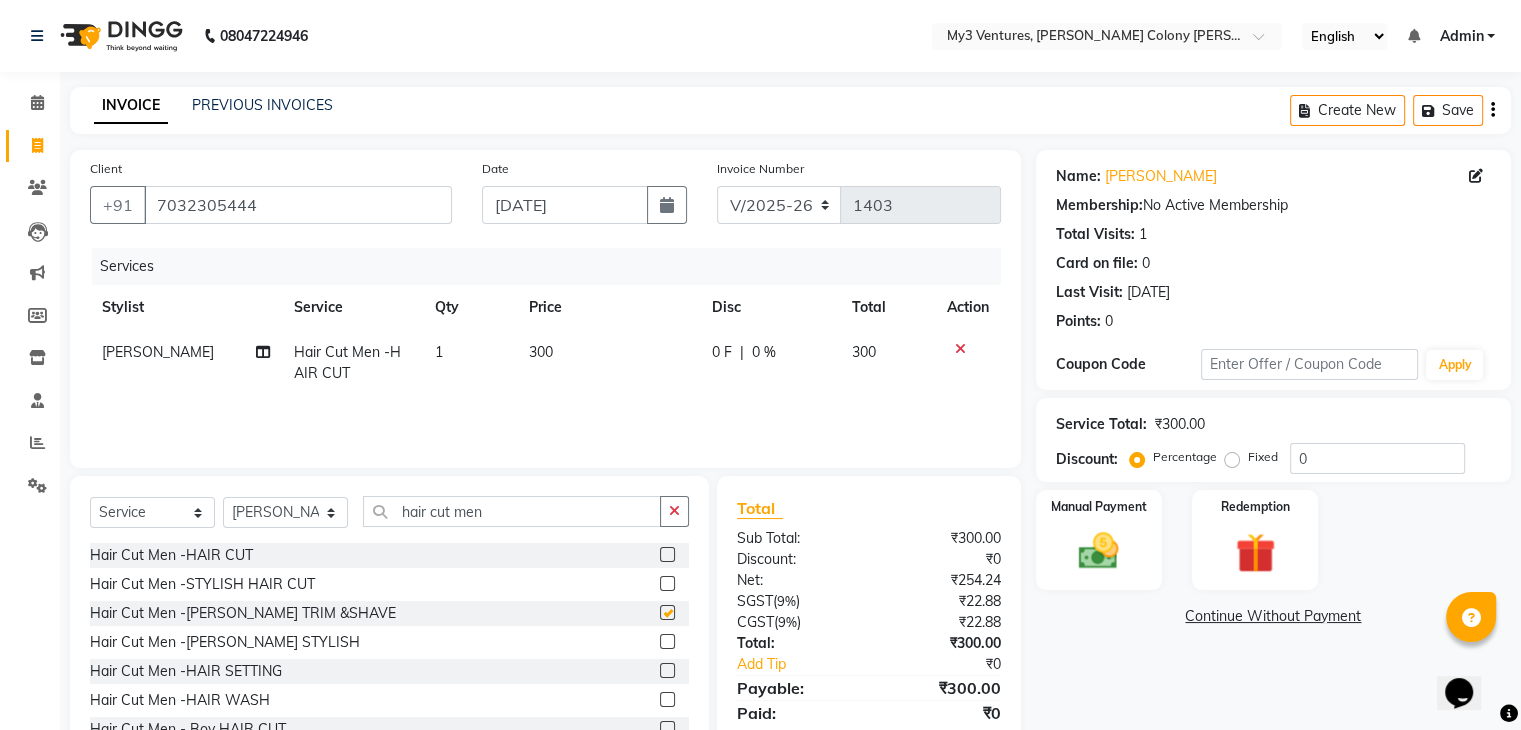 checkbox on "false" 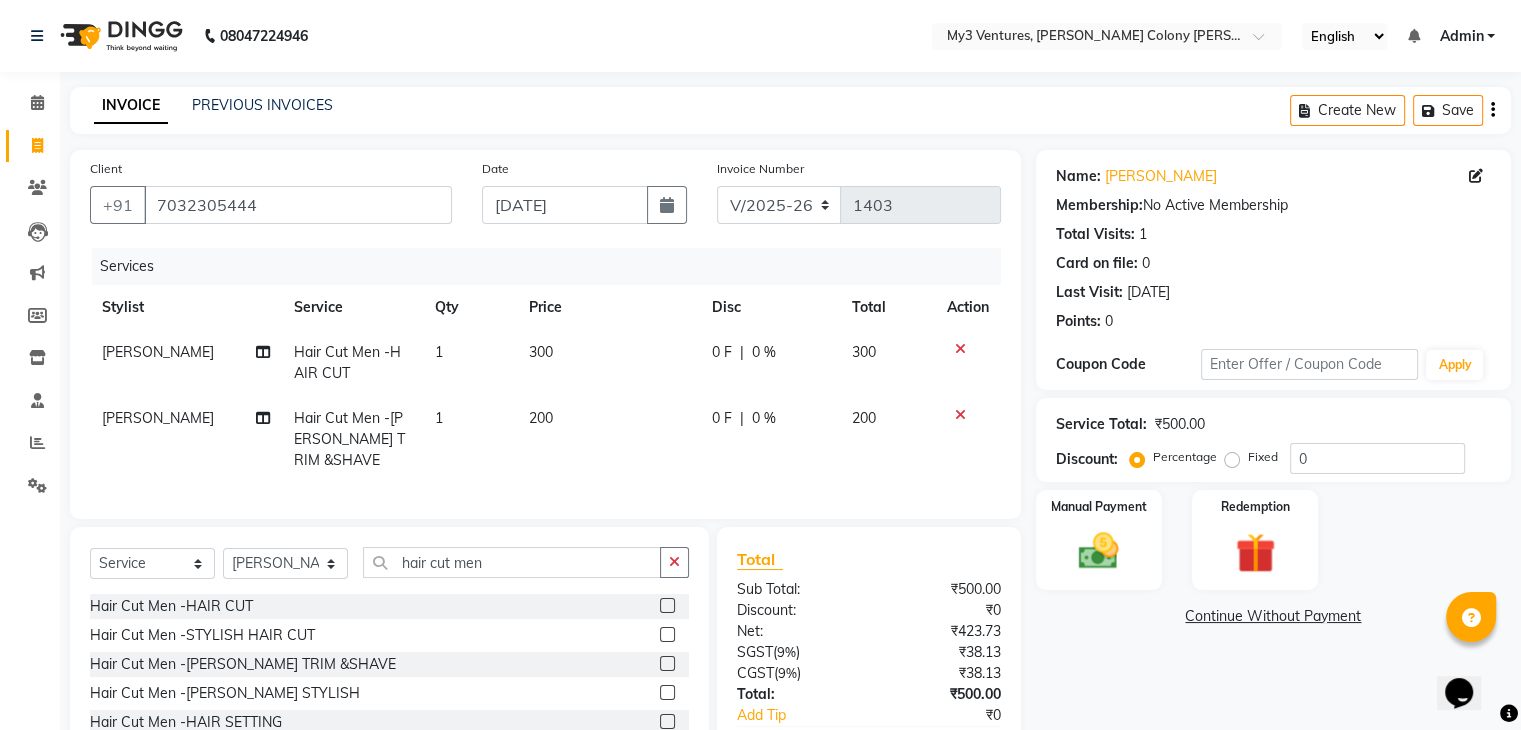 click on "200" 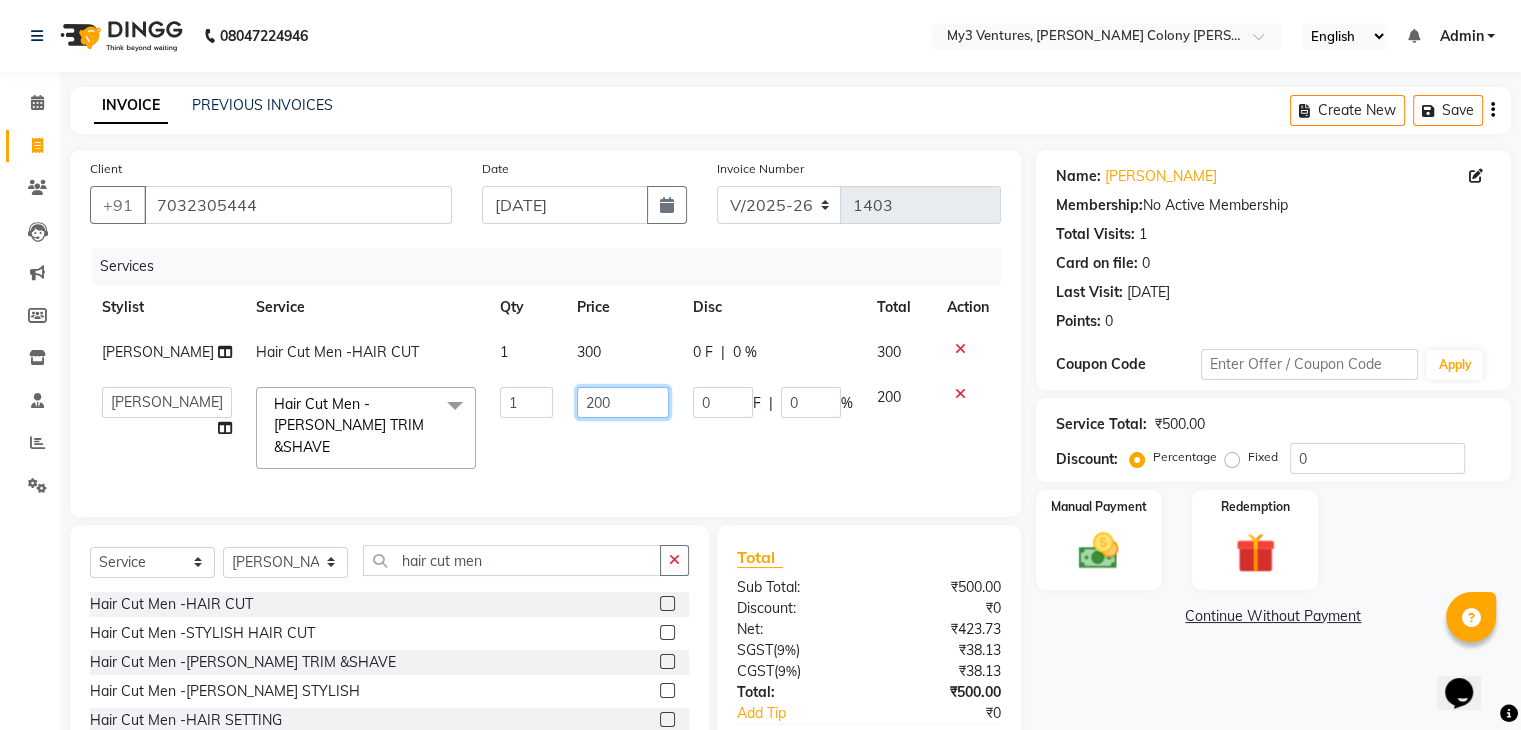 click on "200" 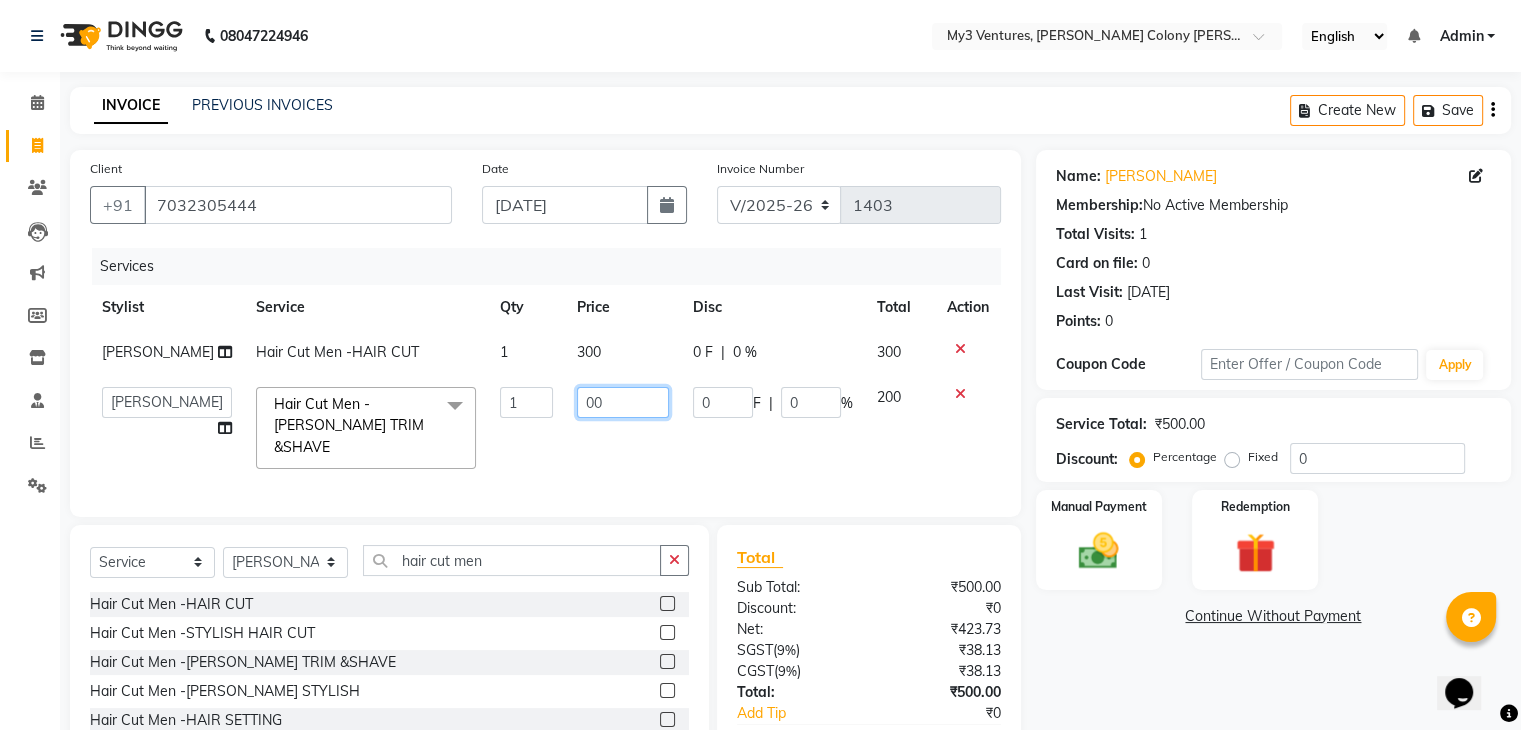type on "100" 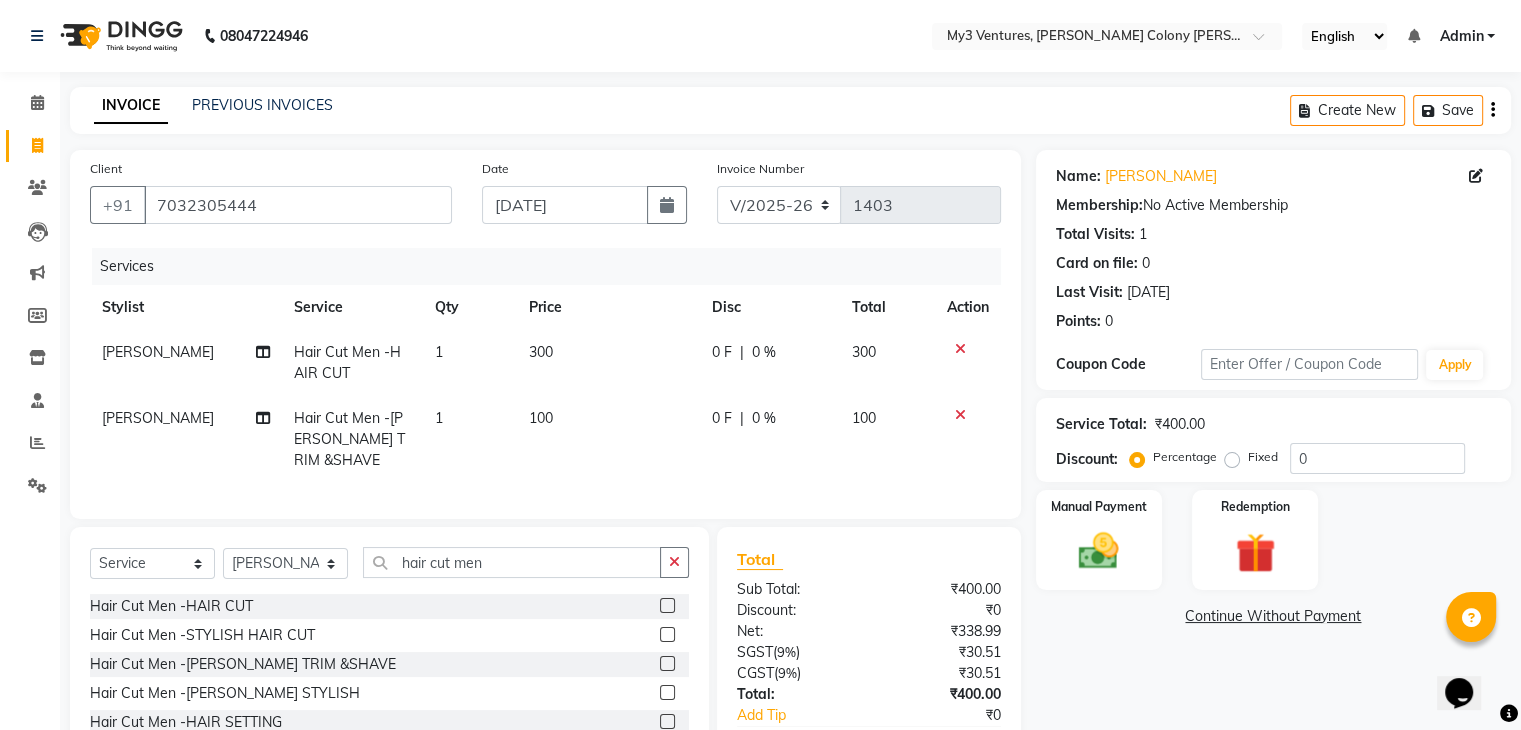 click on "300" 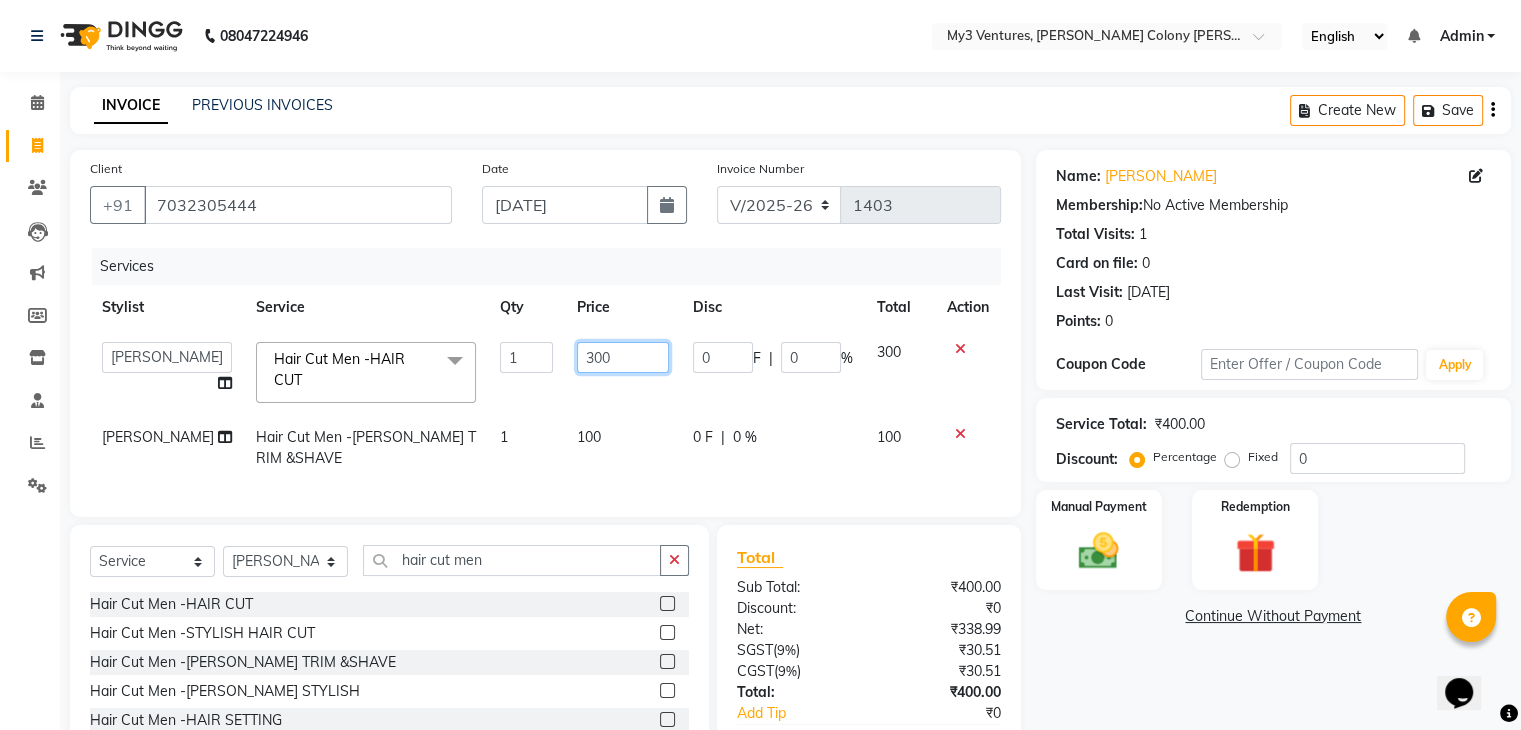click on "300" 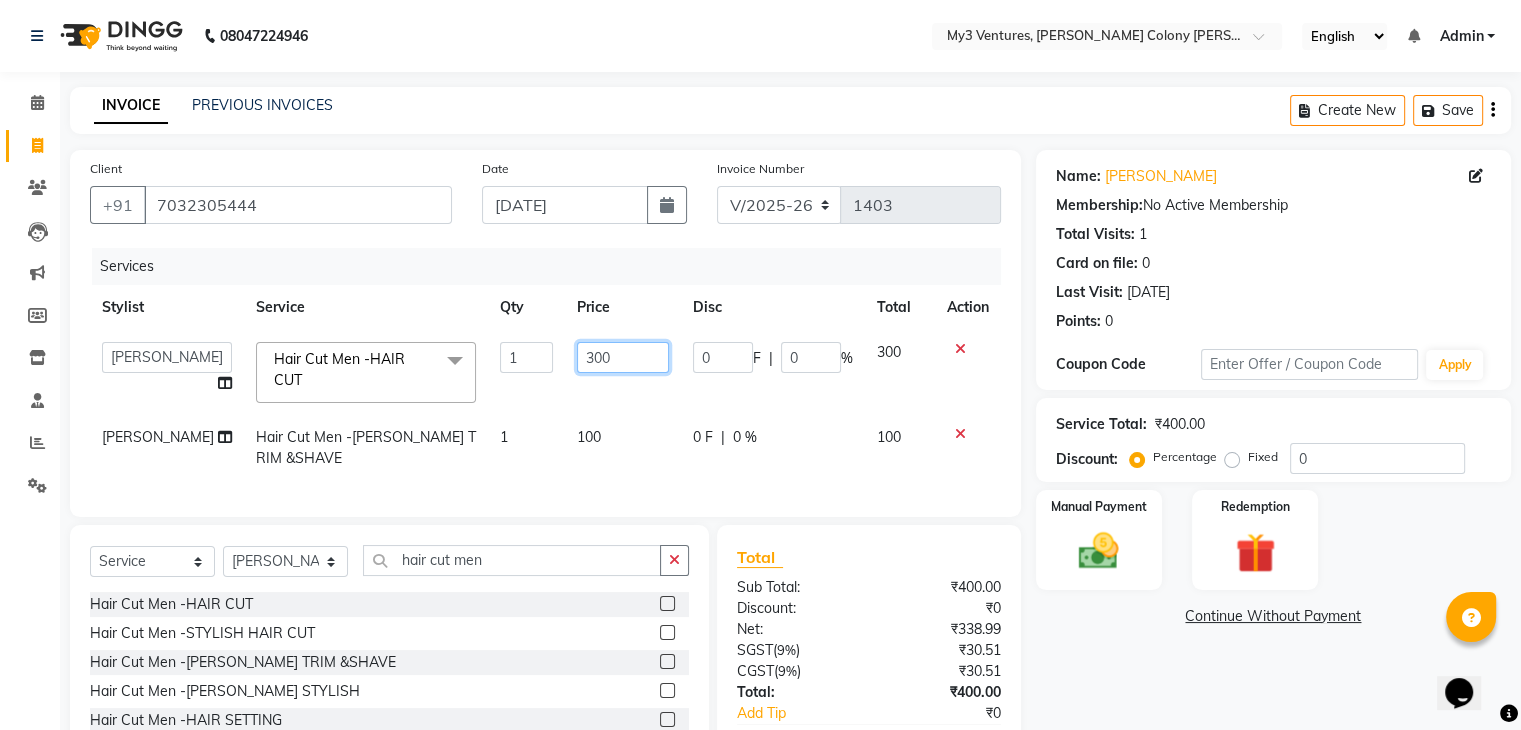 click on "300" 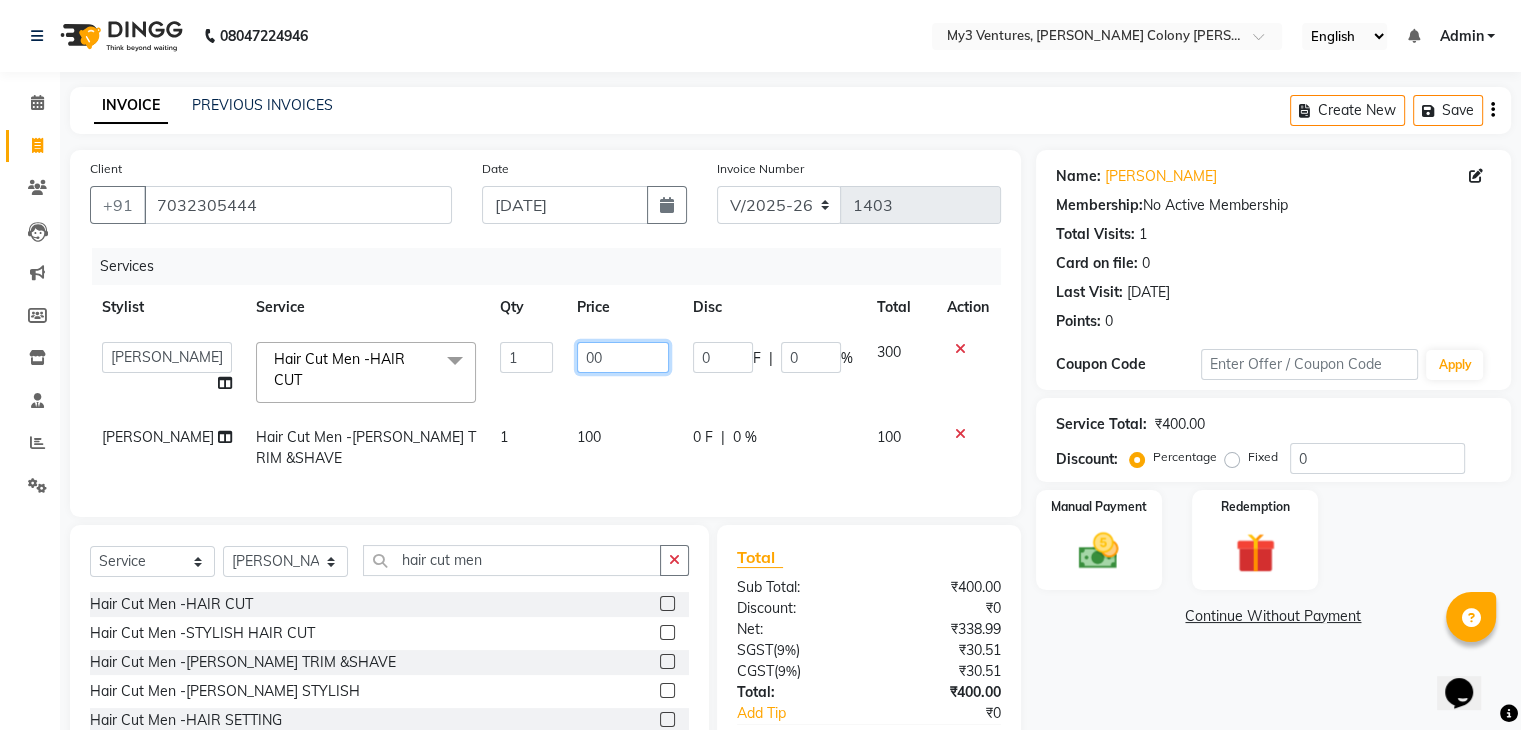 type on "200" 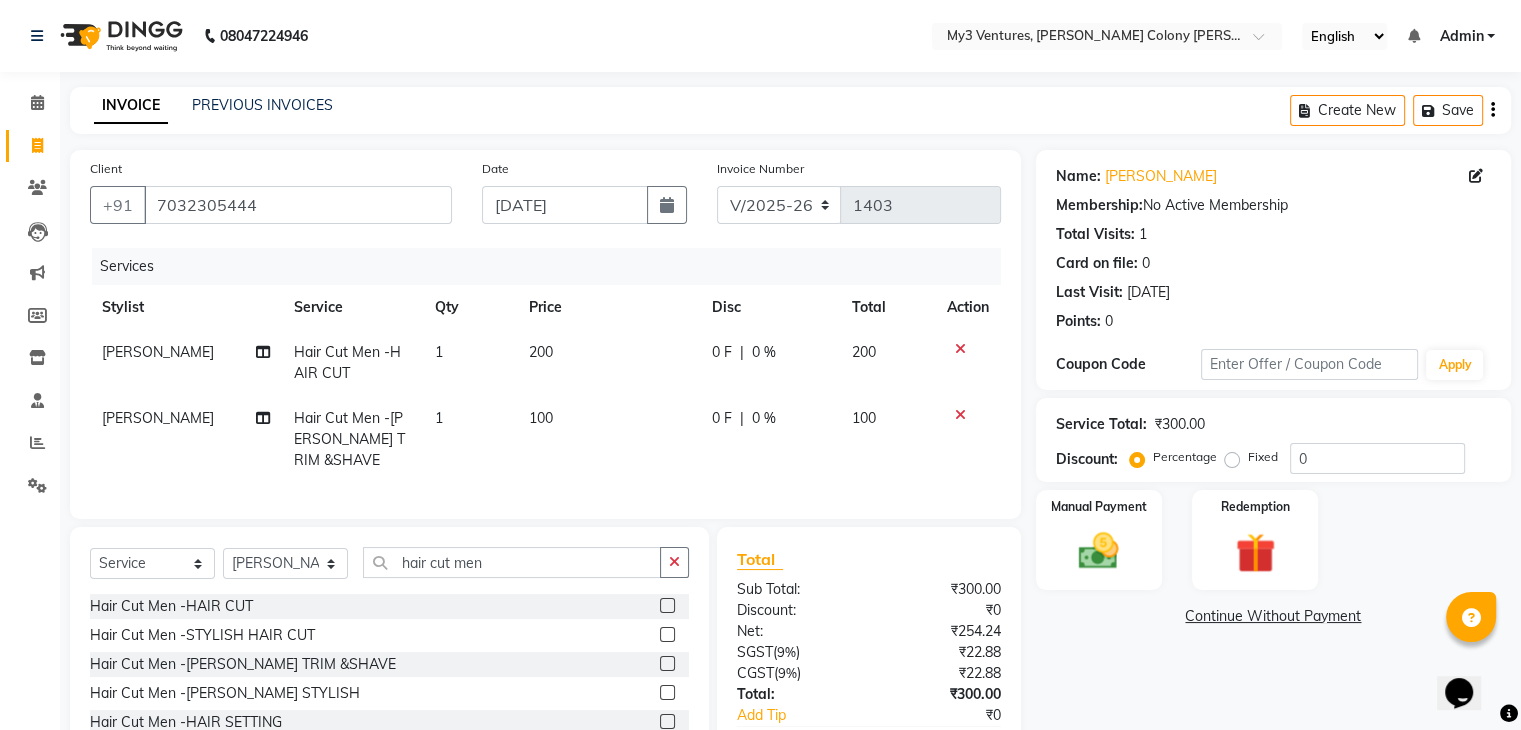 click on "200" 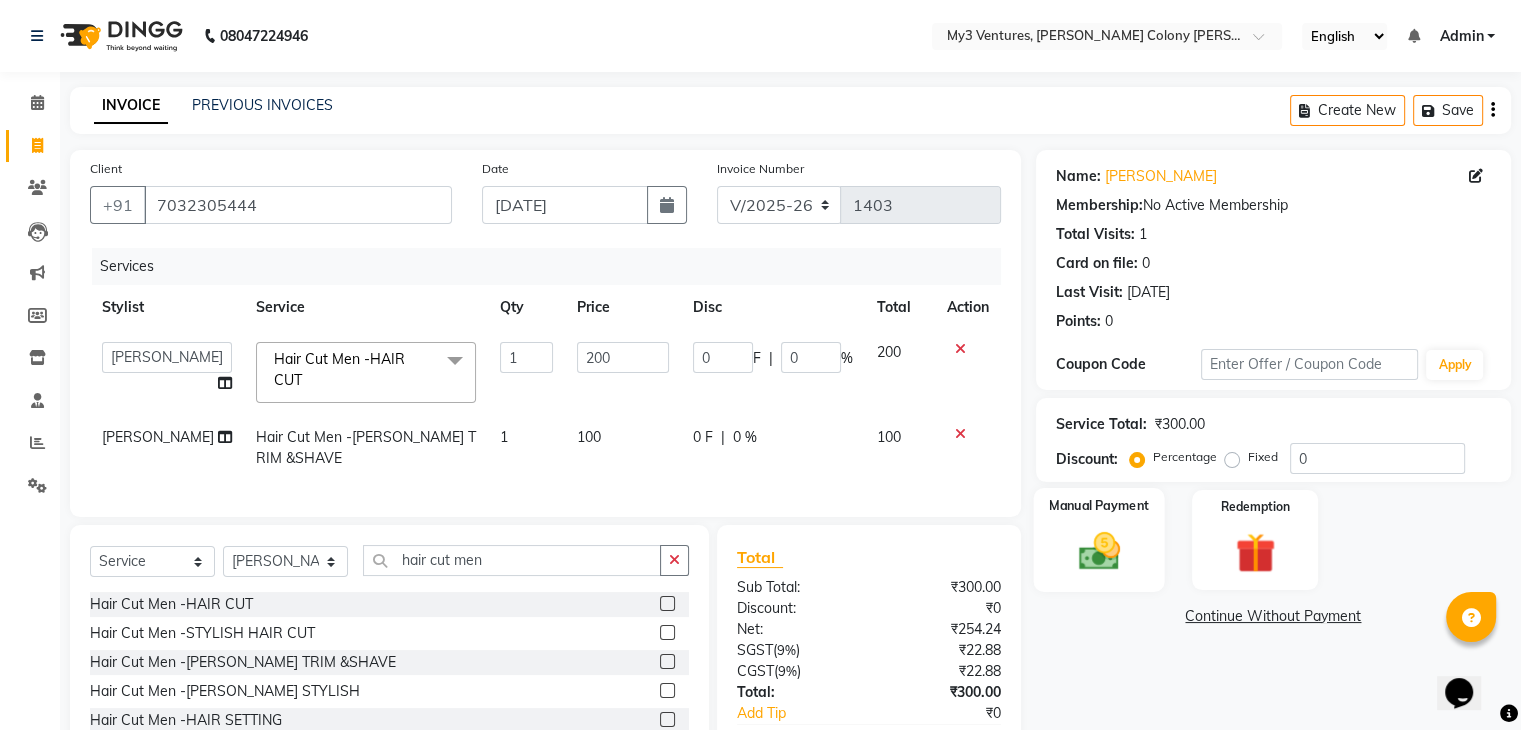 click 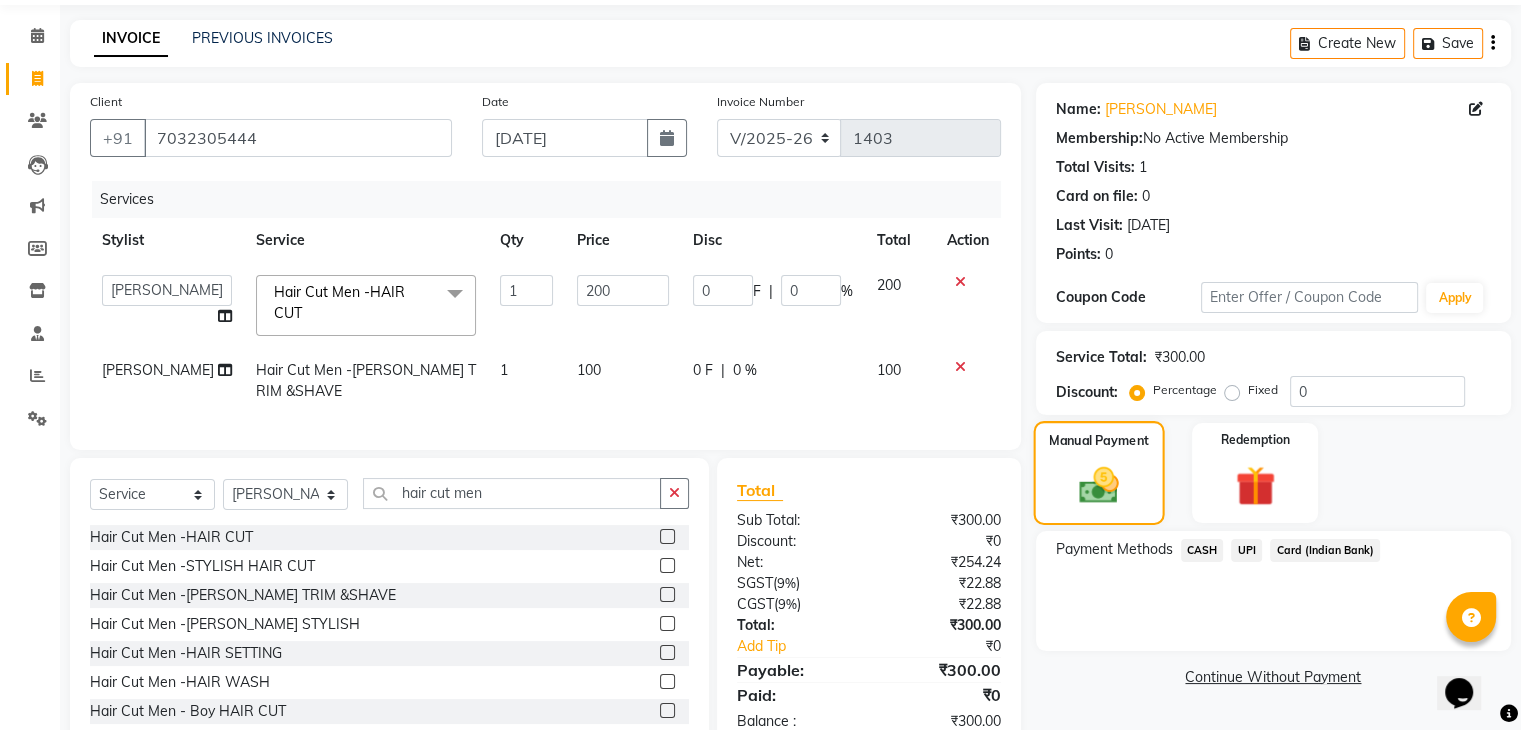 scroll, scrollTop: 76, scrollLeft: 0, axis: vertical 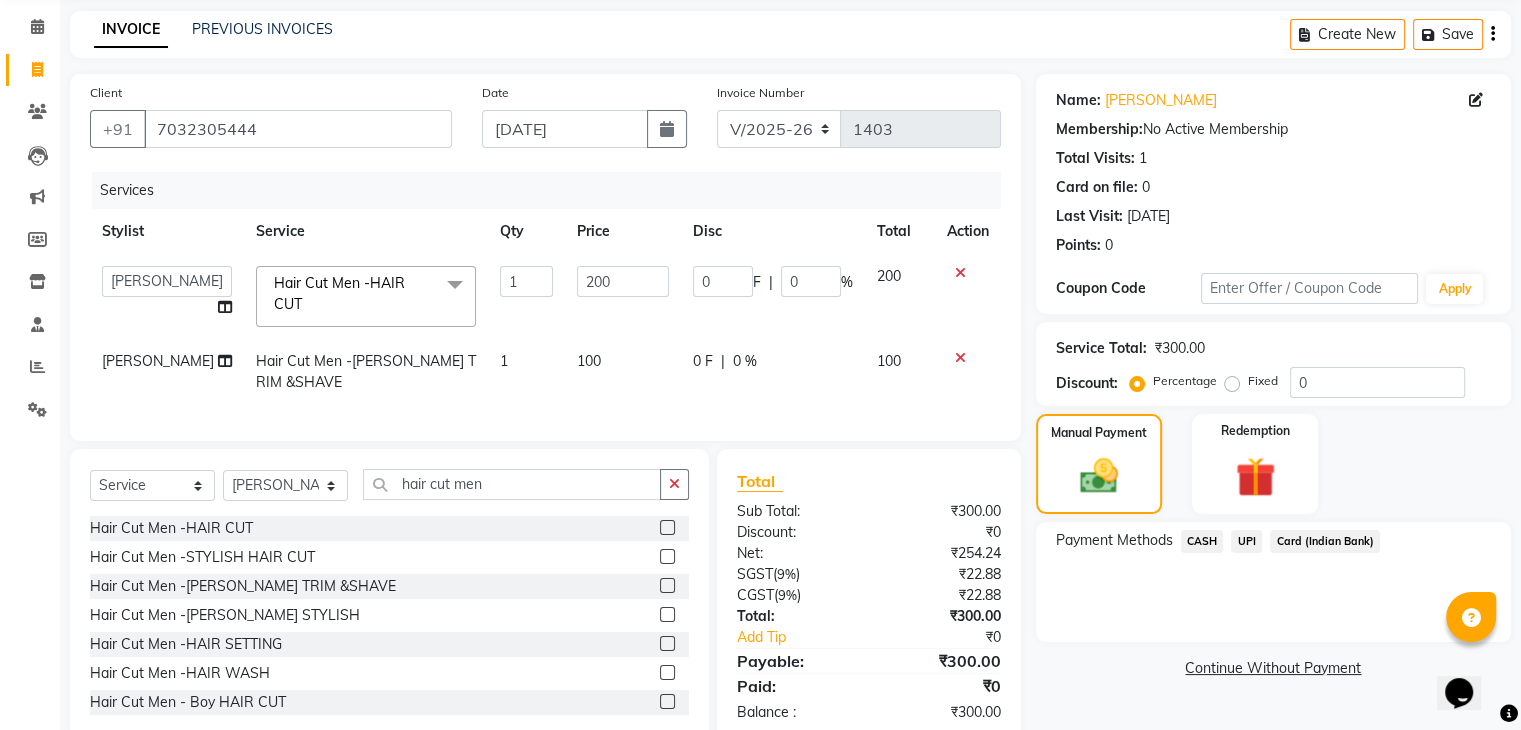click on "CASH" 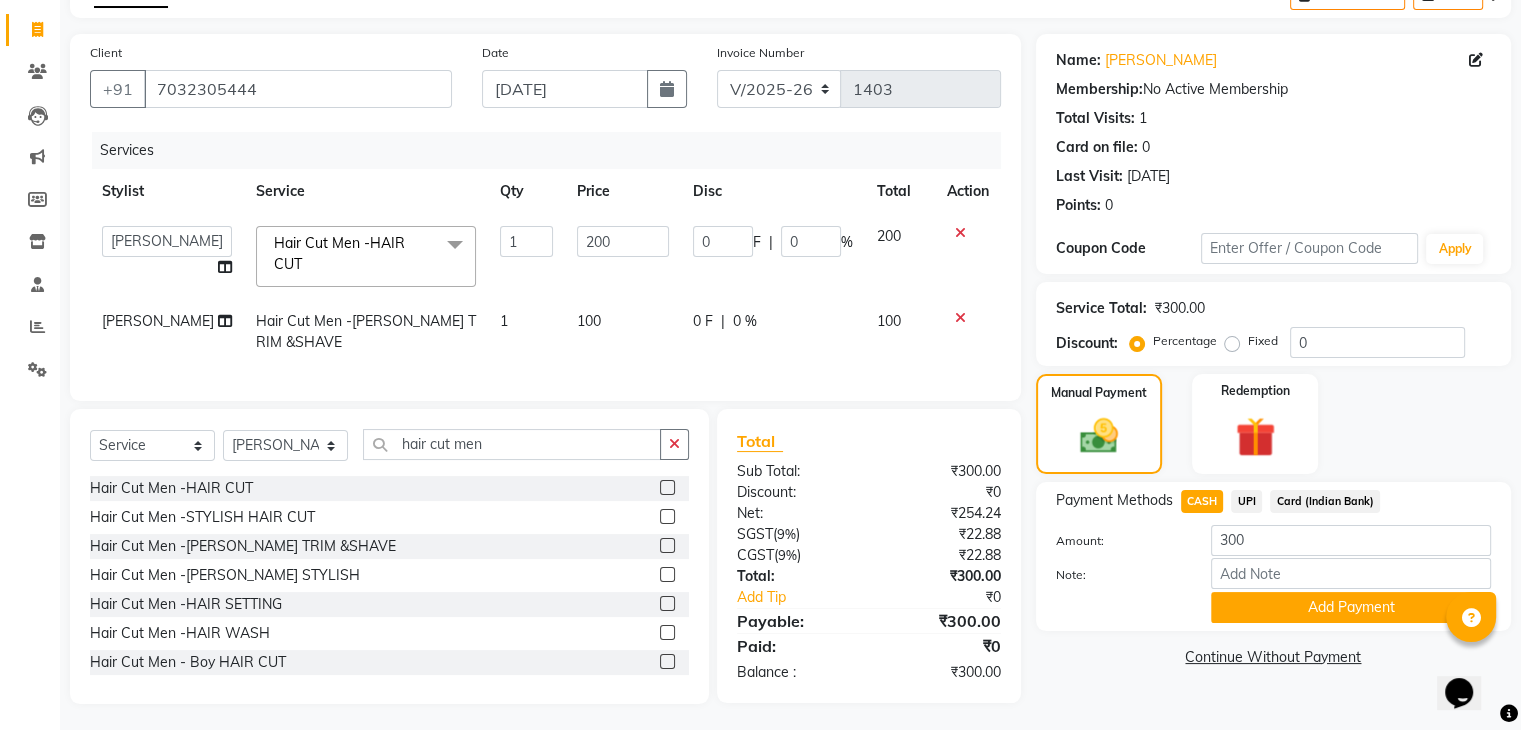 scroll, scrollTop: 136, scrollLeft: 0, axis: vertical 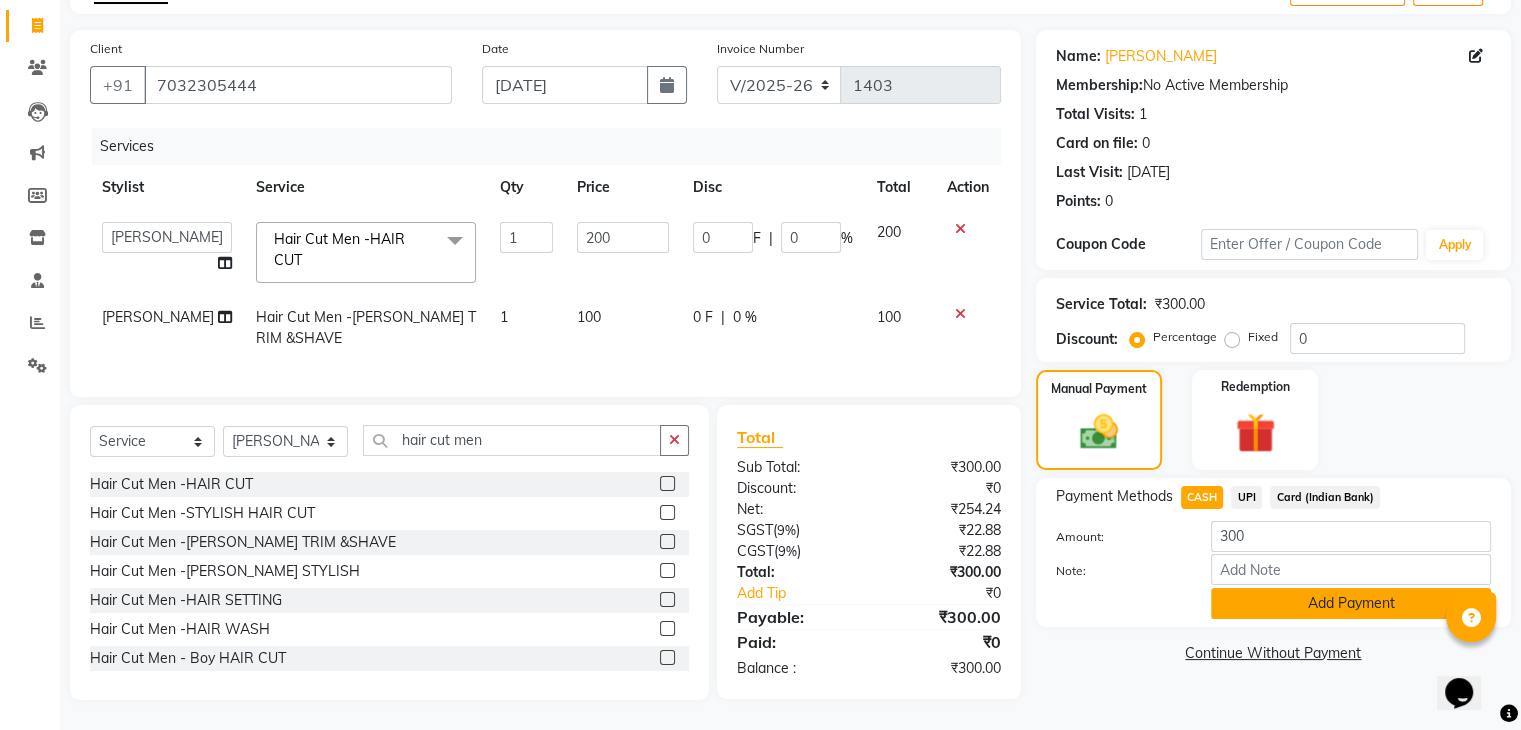 click on "Add Payment" 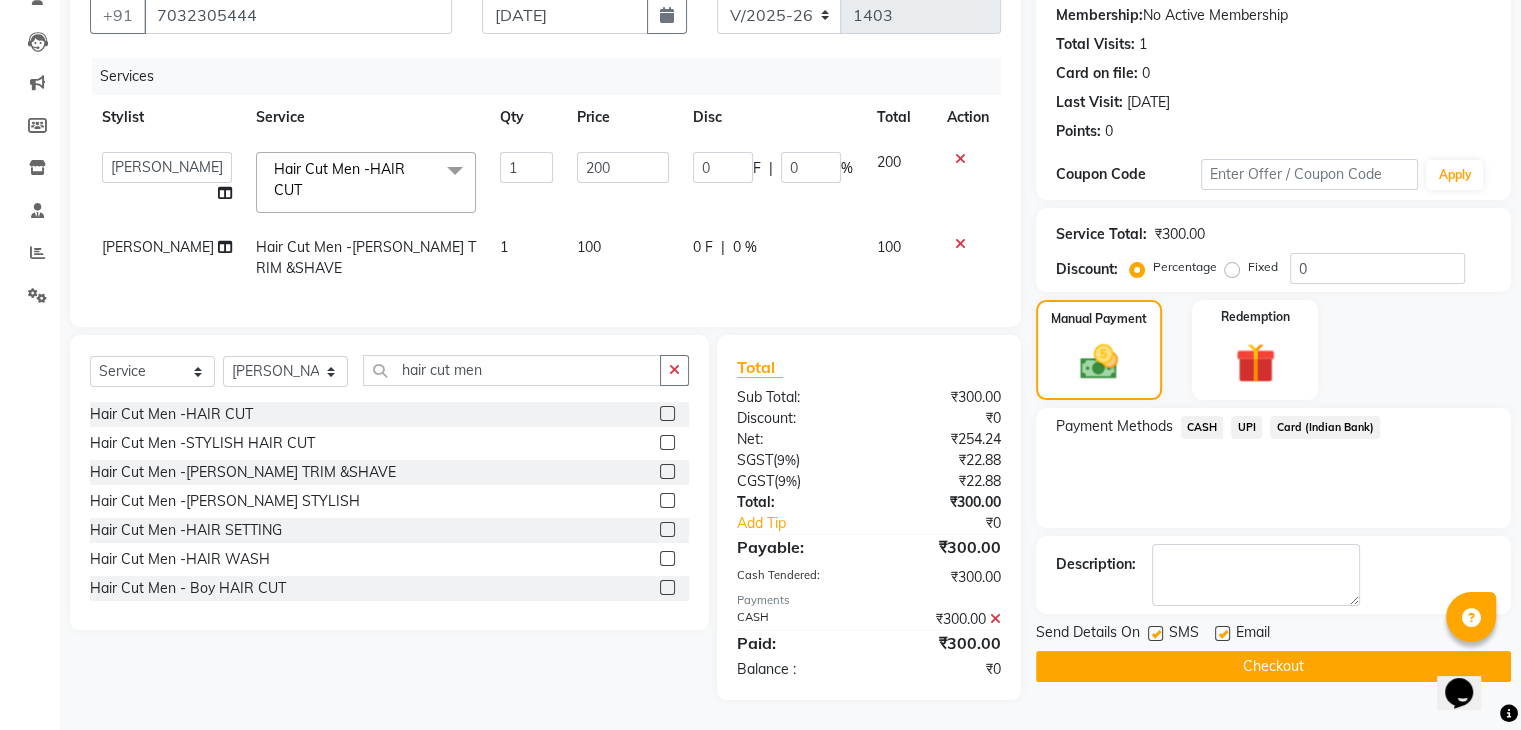 scroll, scrollTop: 202, scrollLeft: 0, axis: vertical 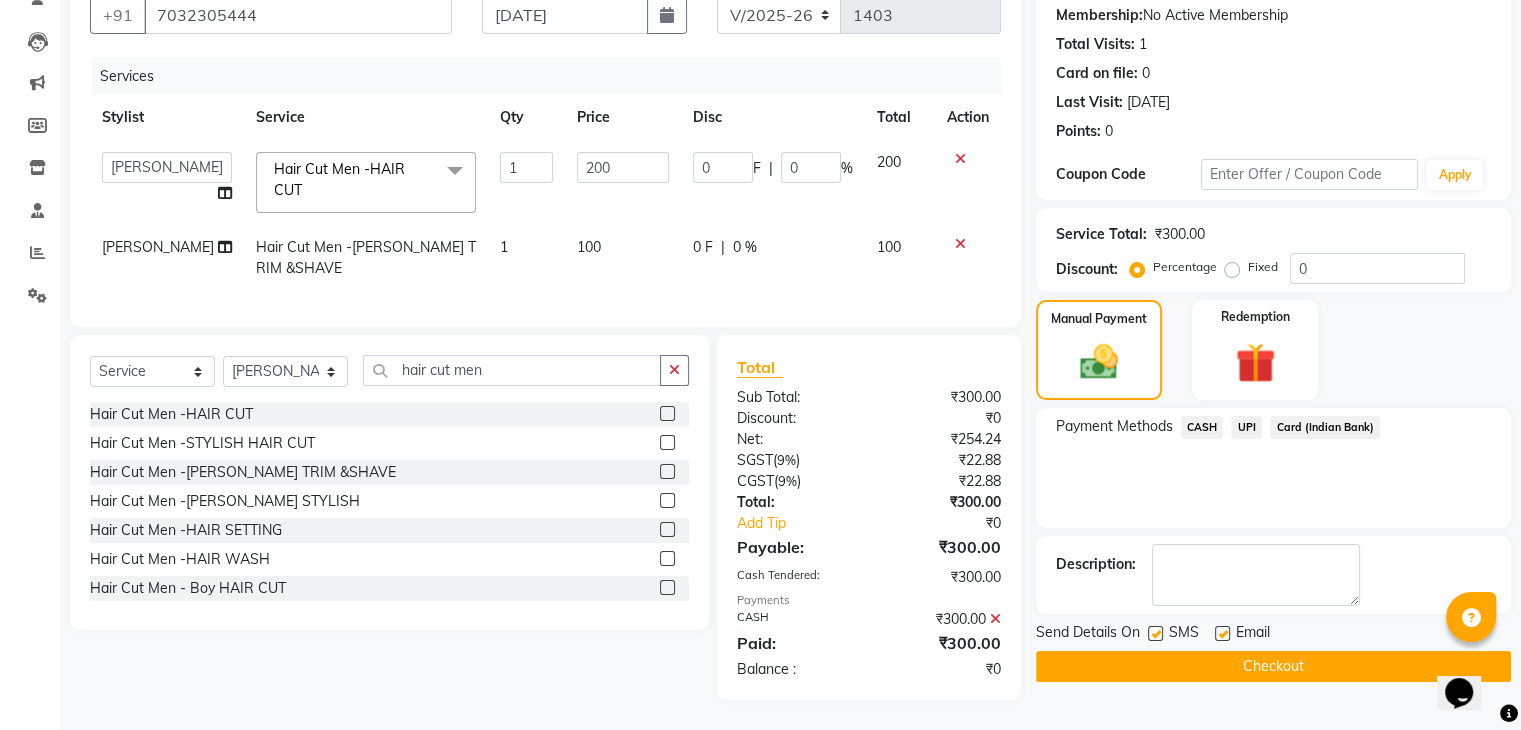 click on "Checkout" 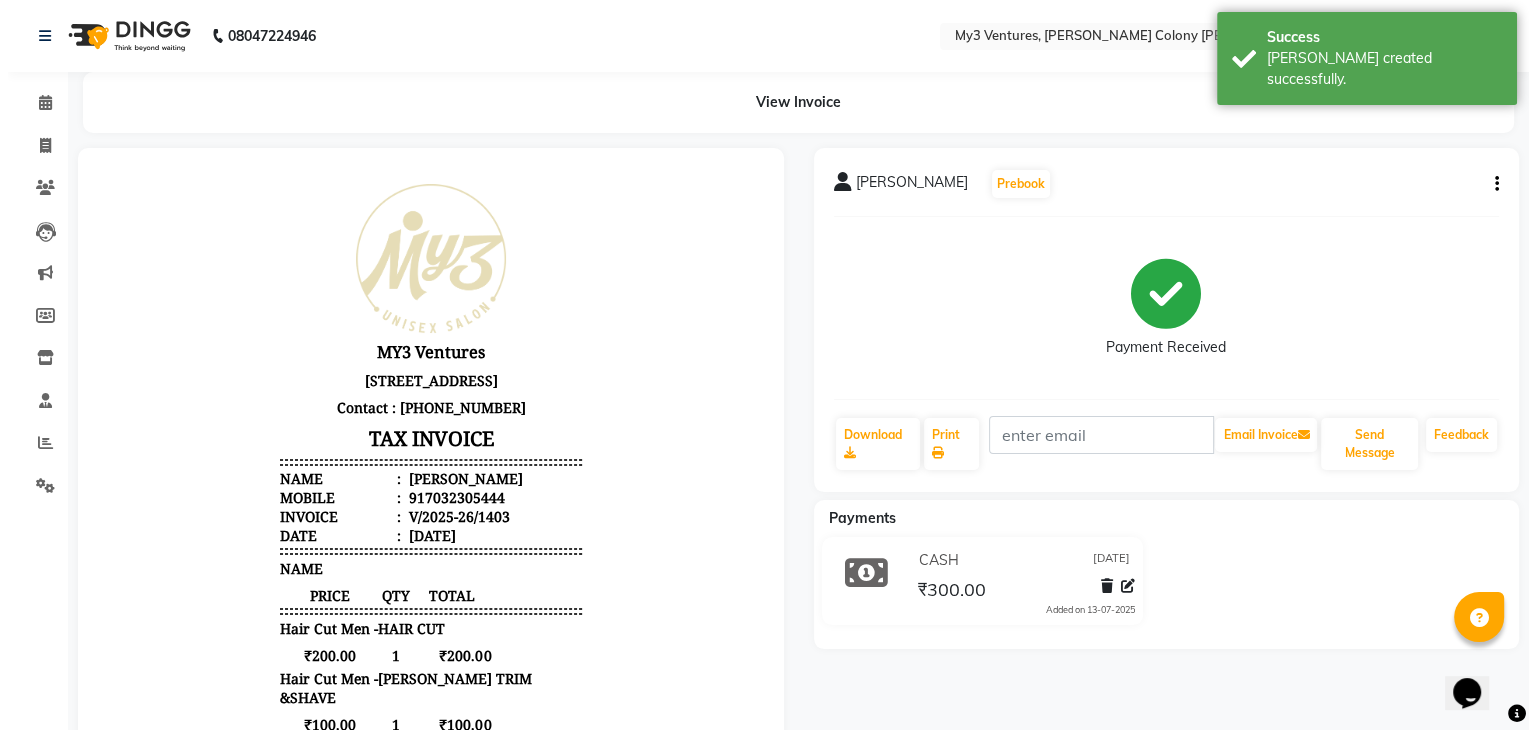 scroll, scrollTop: 0, scrollLeft: 0, axis: both 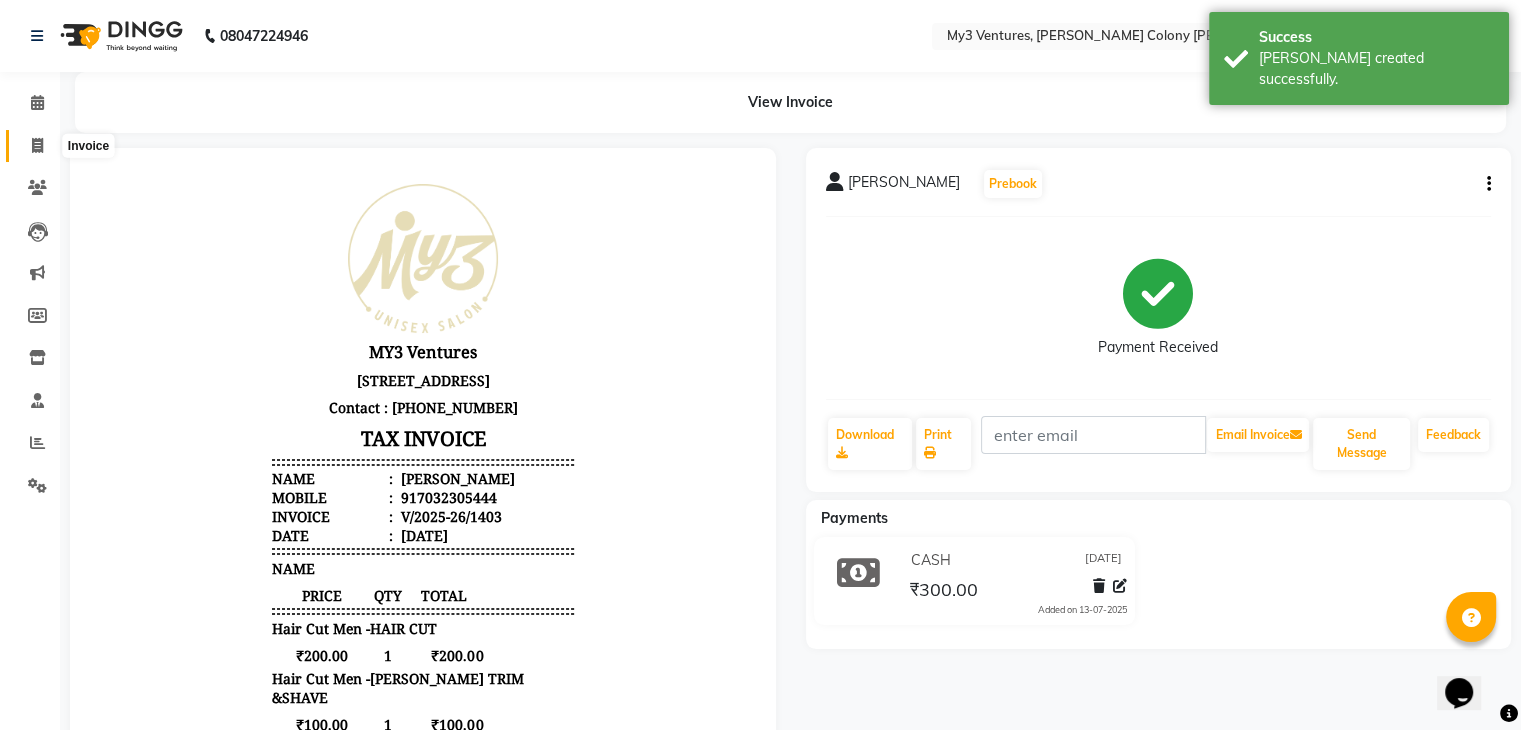 click 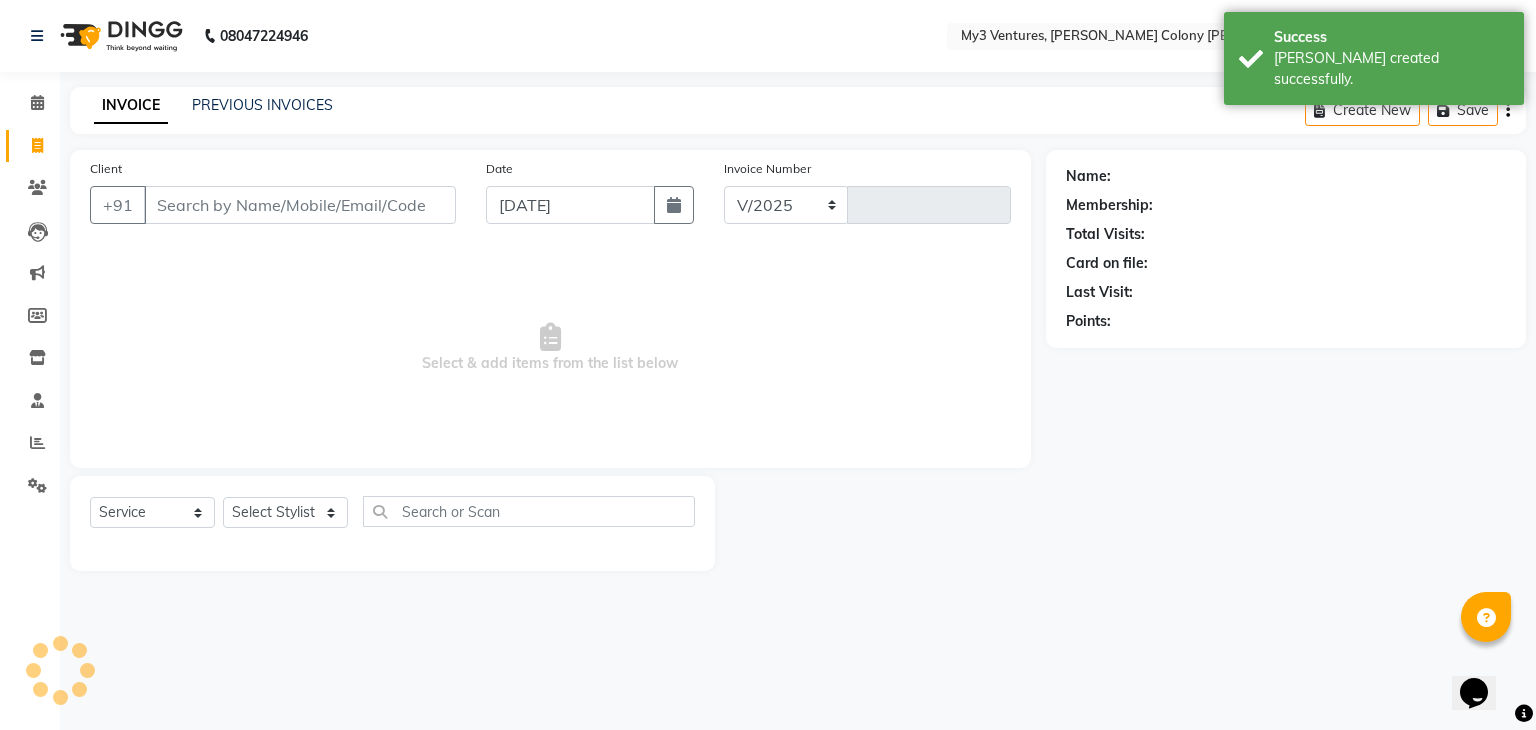 select on "6707" 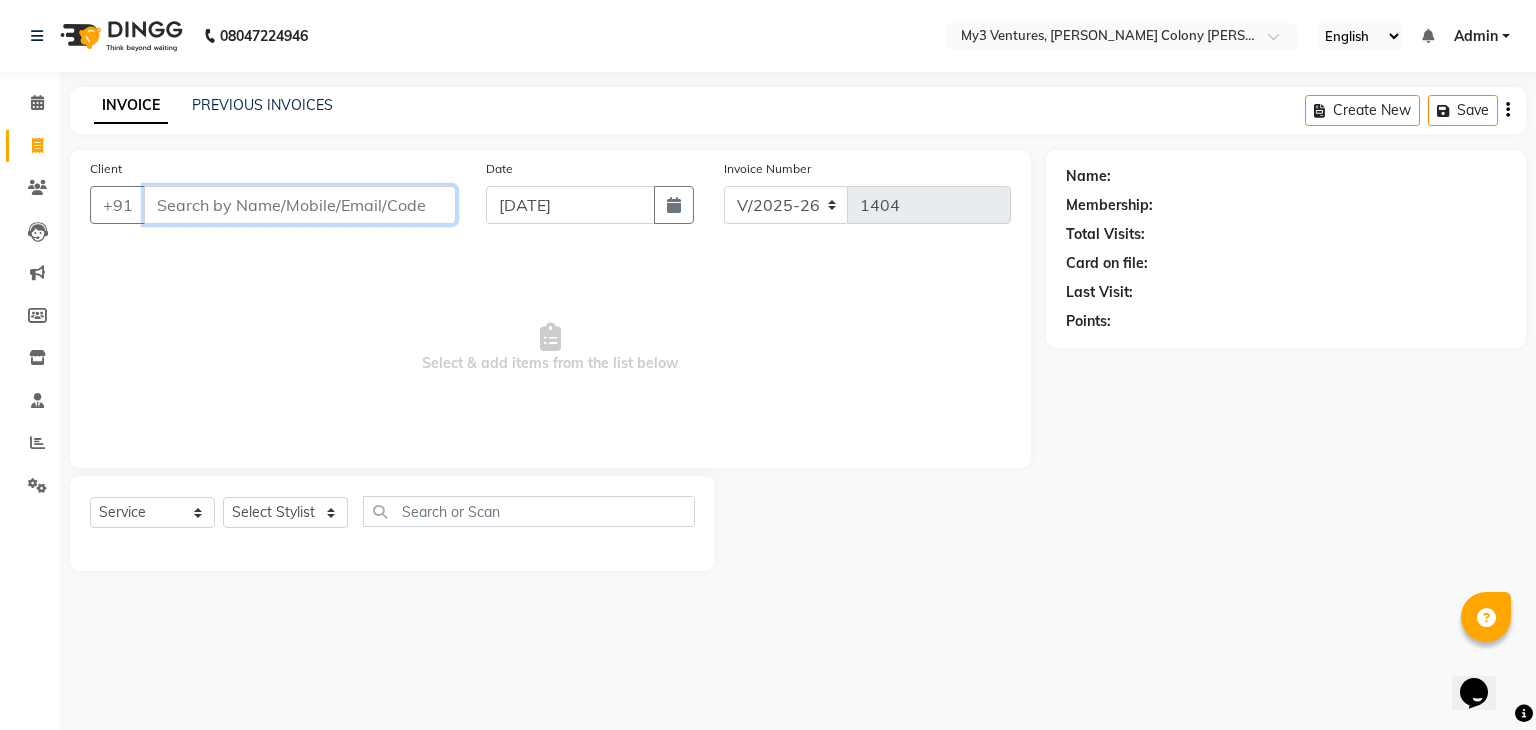 click on "Client" at bounding box center (300, 205) 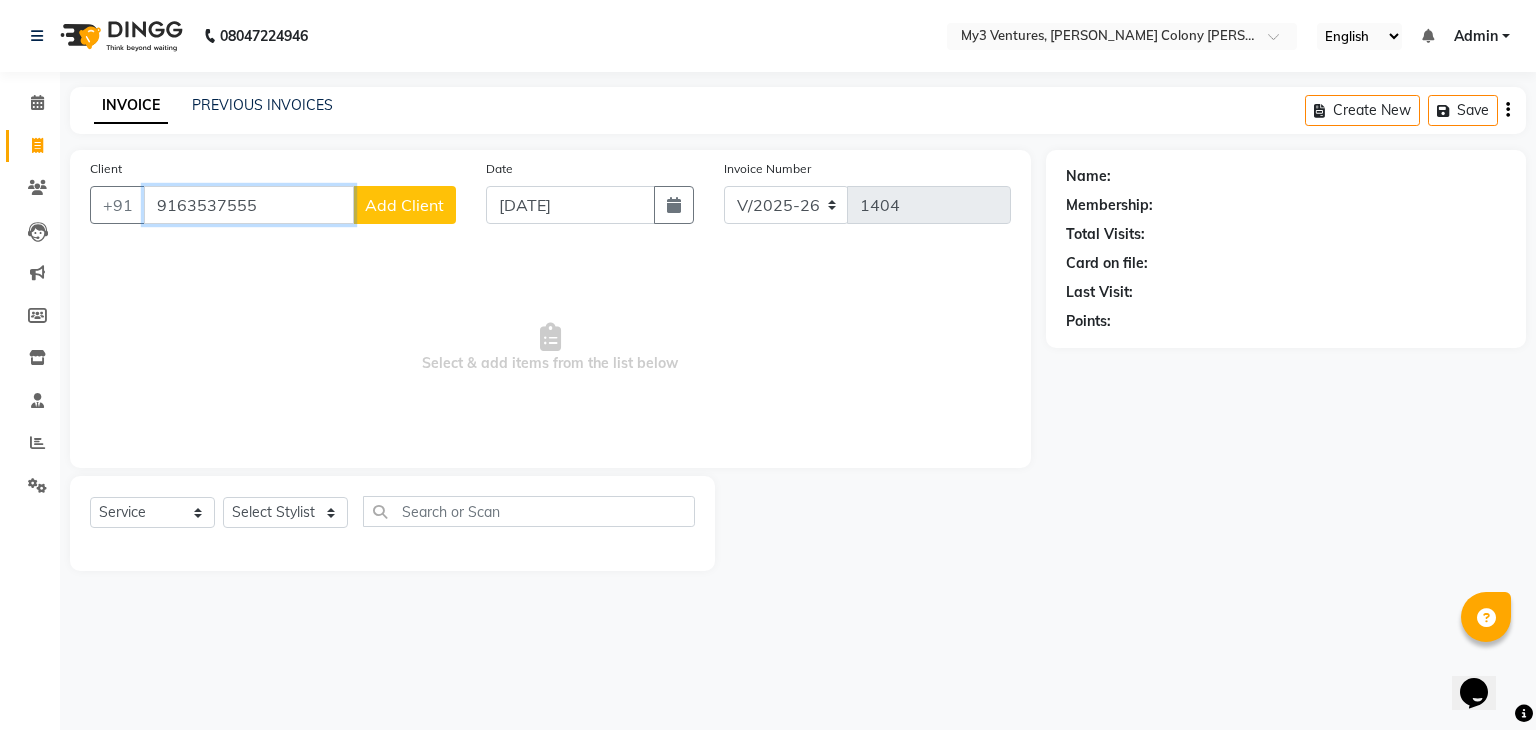 type on "9163537555" 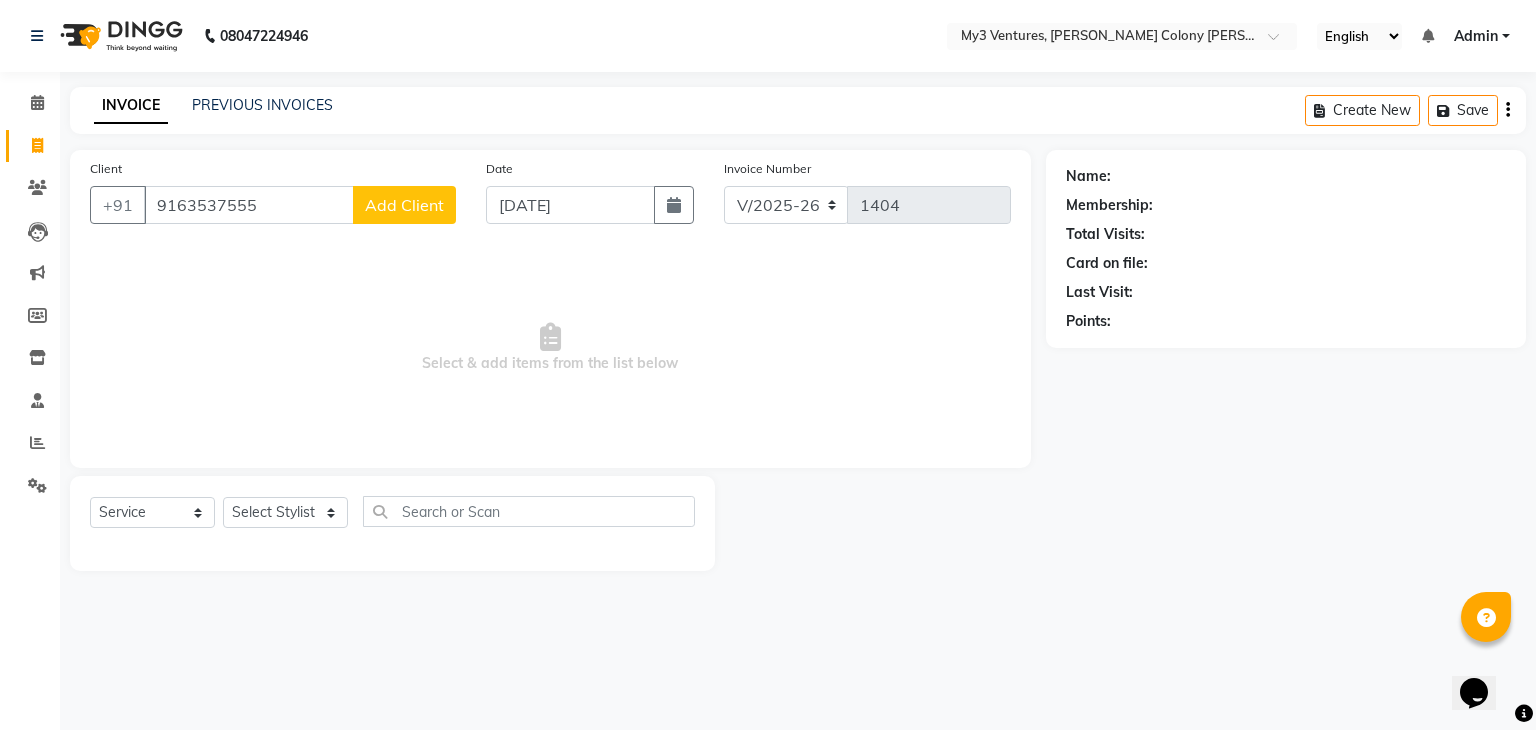 click on "Add Client" 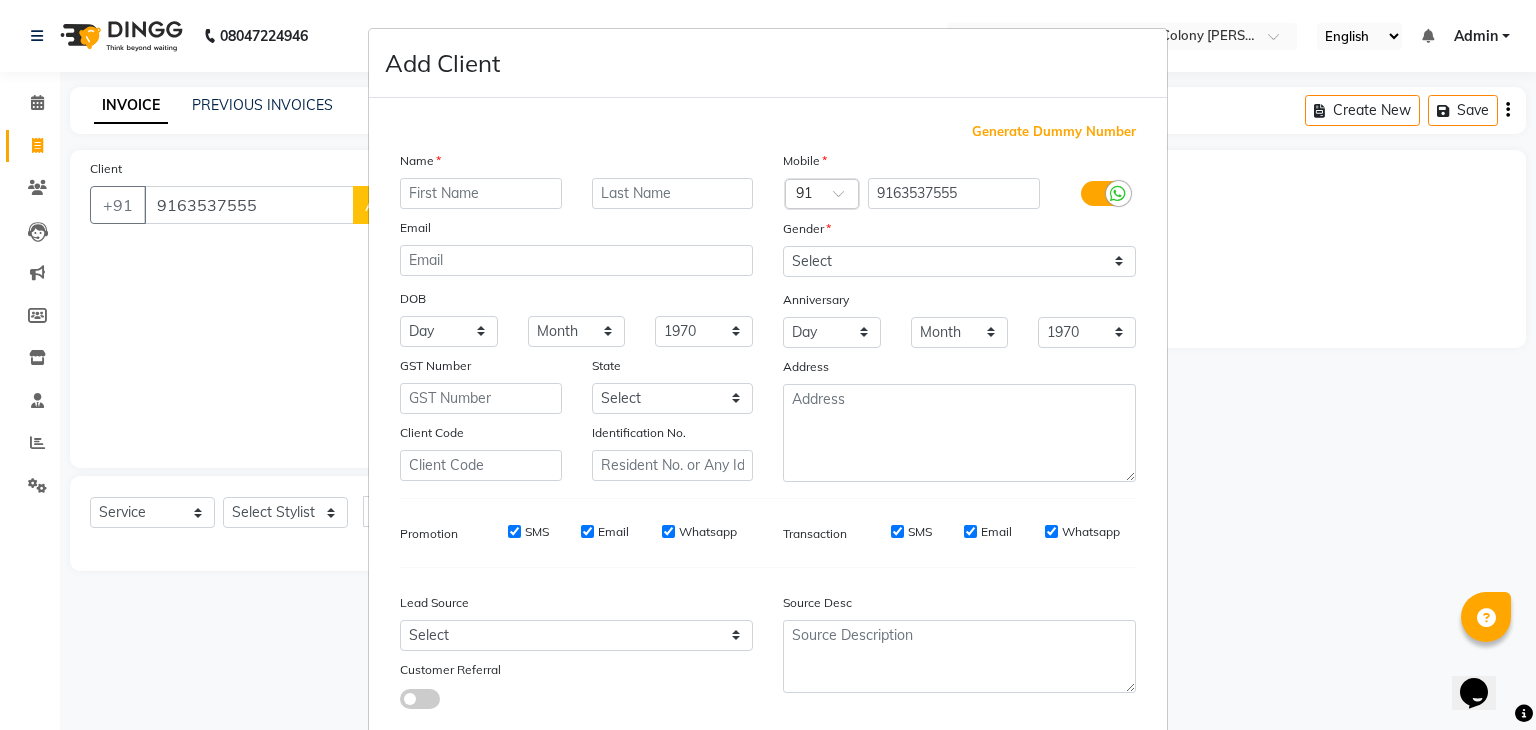 click at bounding box center (481, 193) 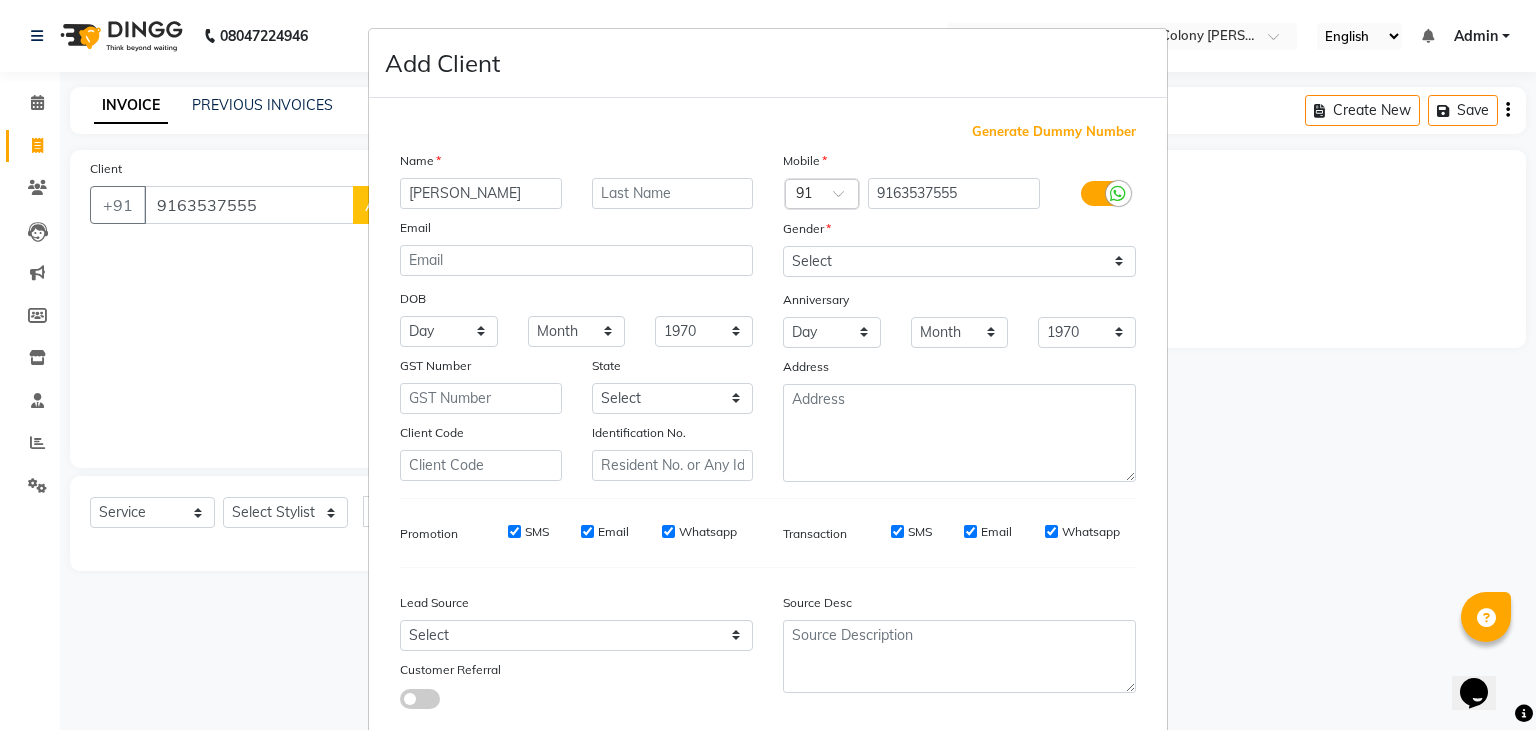type on "[PERSON_NAME]" 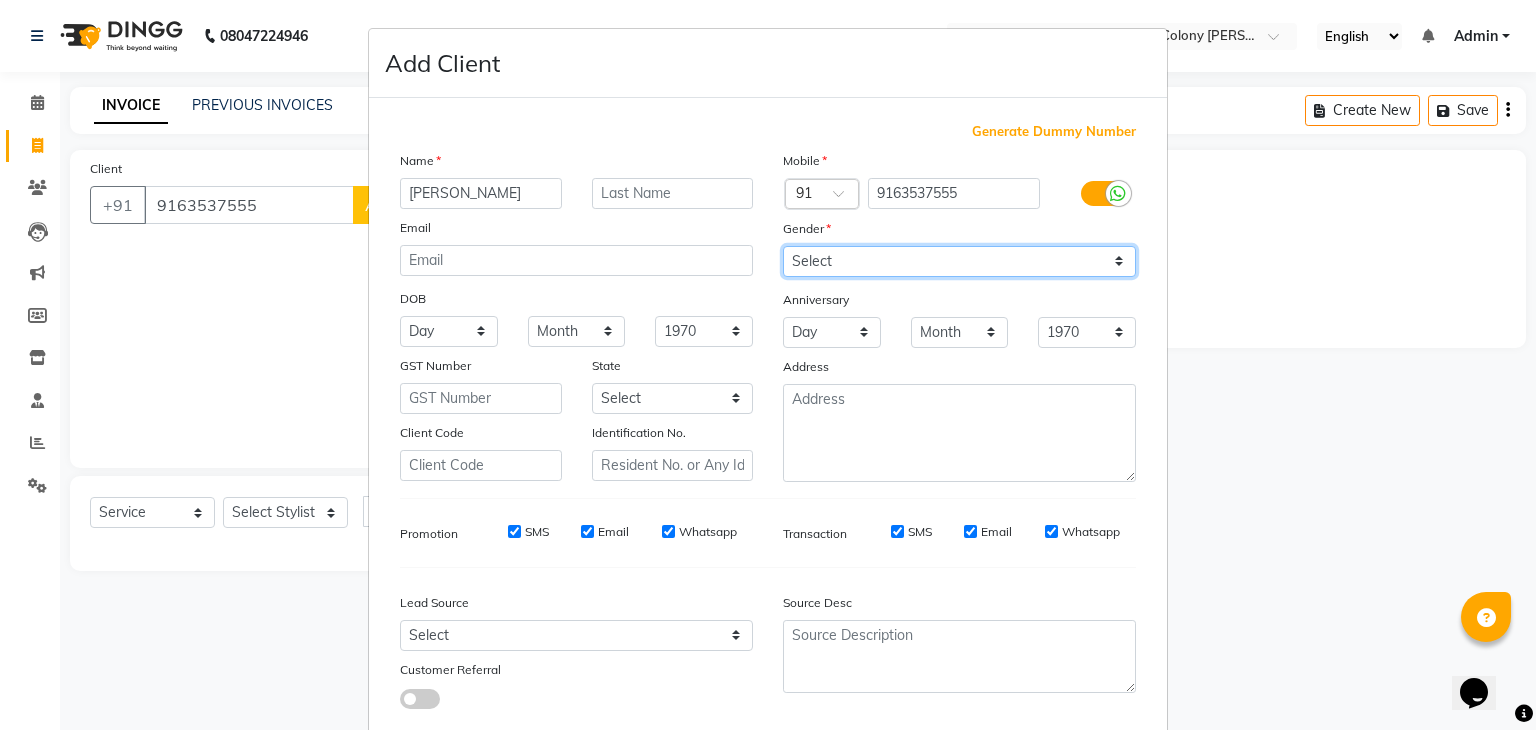 click on "Select [DEMOGRAPHIC_DATA] [DEMOGRAPHIC_DATA] Other Prefer Not To Say" at bounding box center [959, 261] 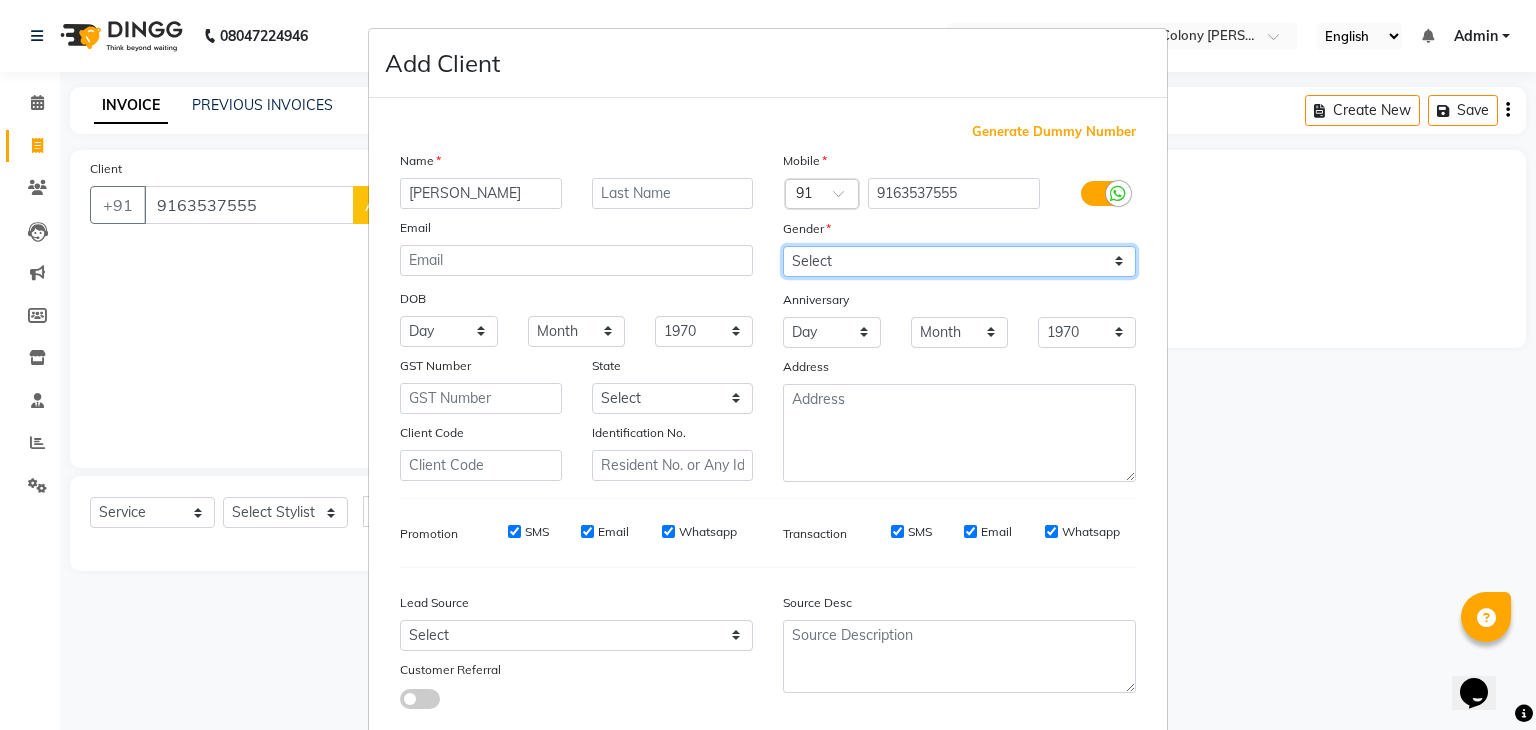 select on "[DEMOGRAPHIC_DATA]" 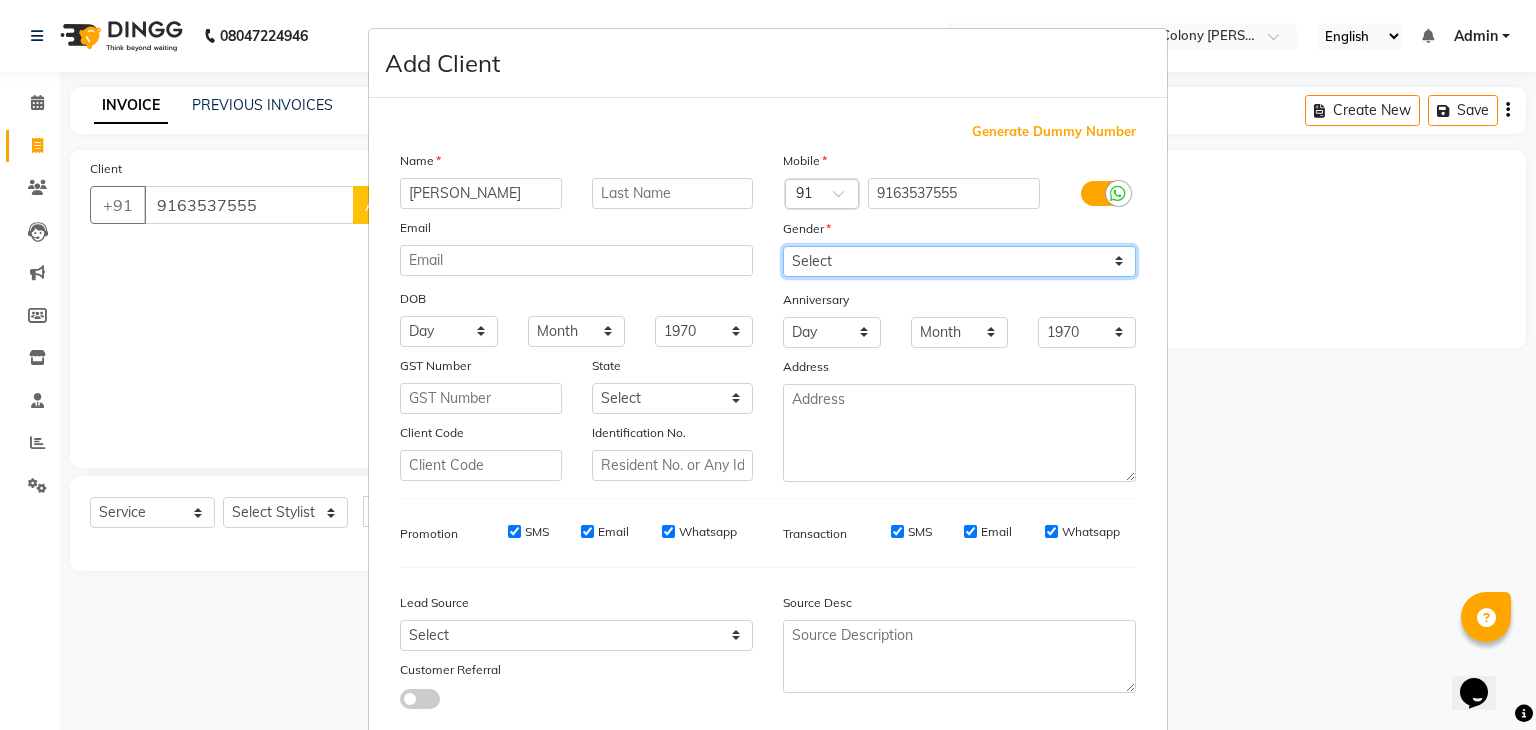 click on "Select [DEMOGRAPHIC_DATA] [DEMOGRAPHIC_DATA] Other Prefer Not To Say" at bounding box center (959, 261) 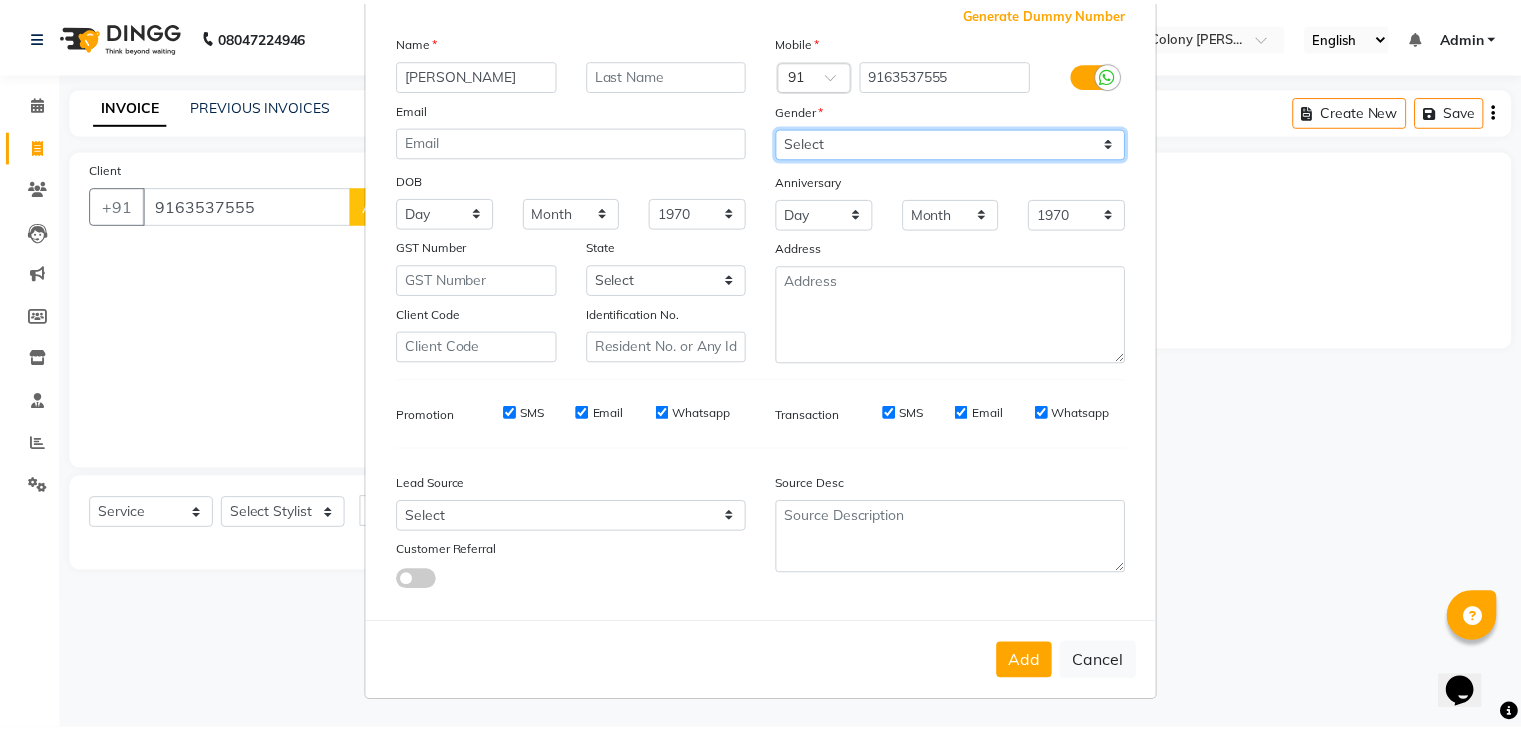 scroll, scrollTop: 124, scrollLeft: 0, axis: vertical 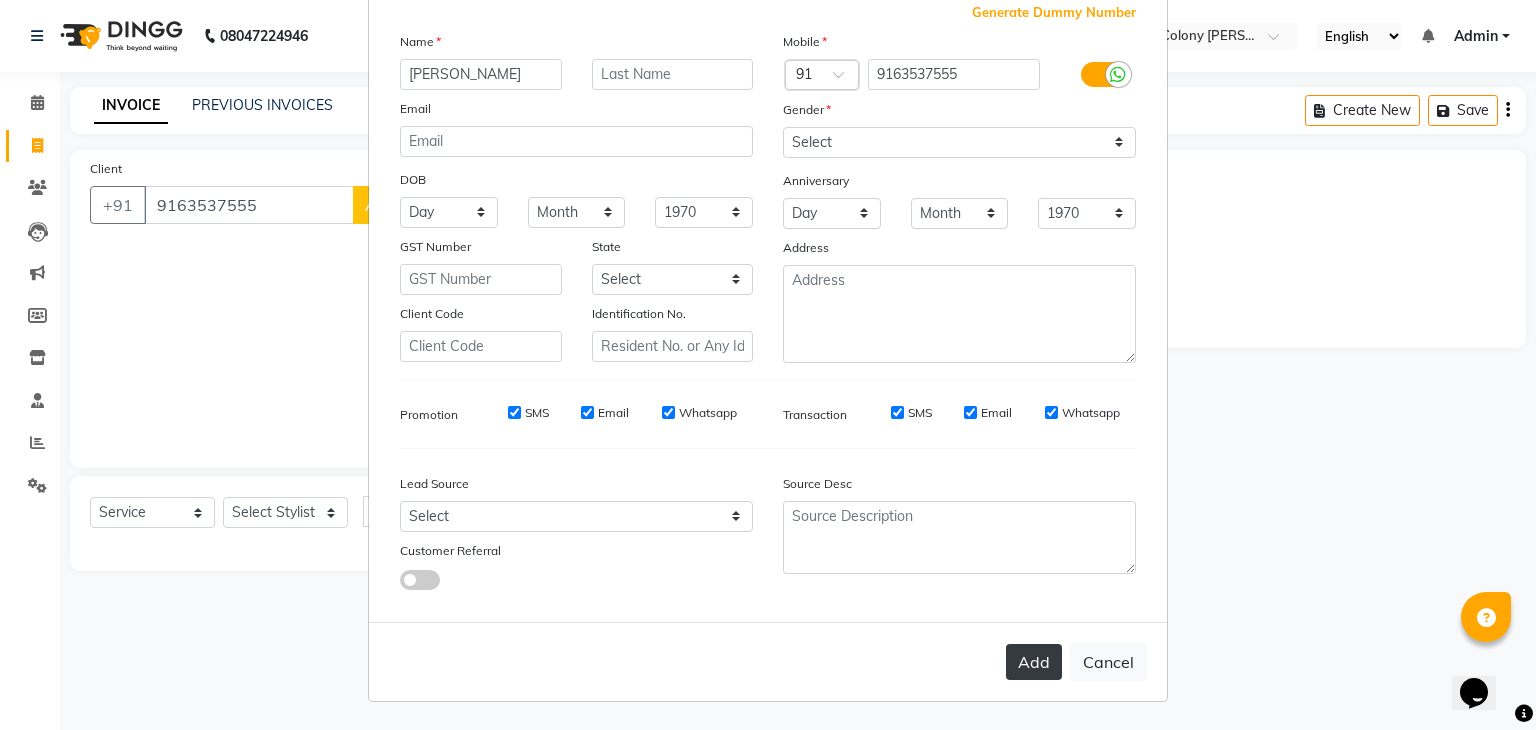 click on "Add" at bounding box center (1034, 662) 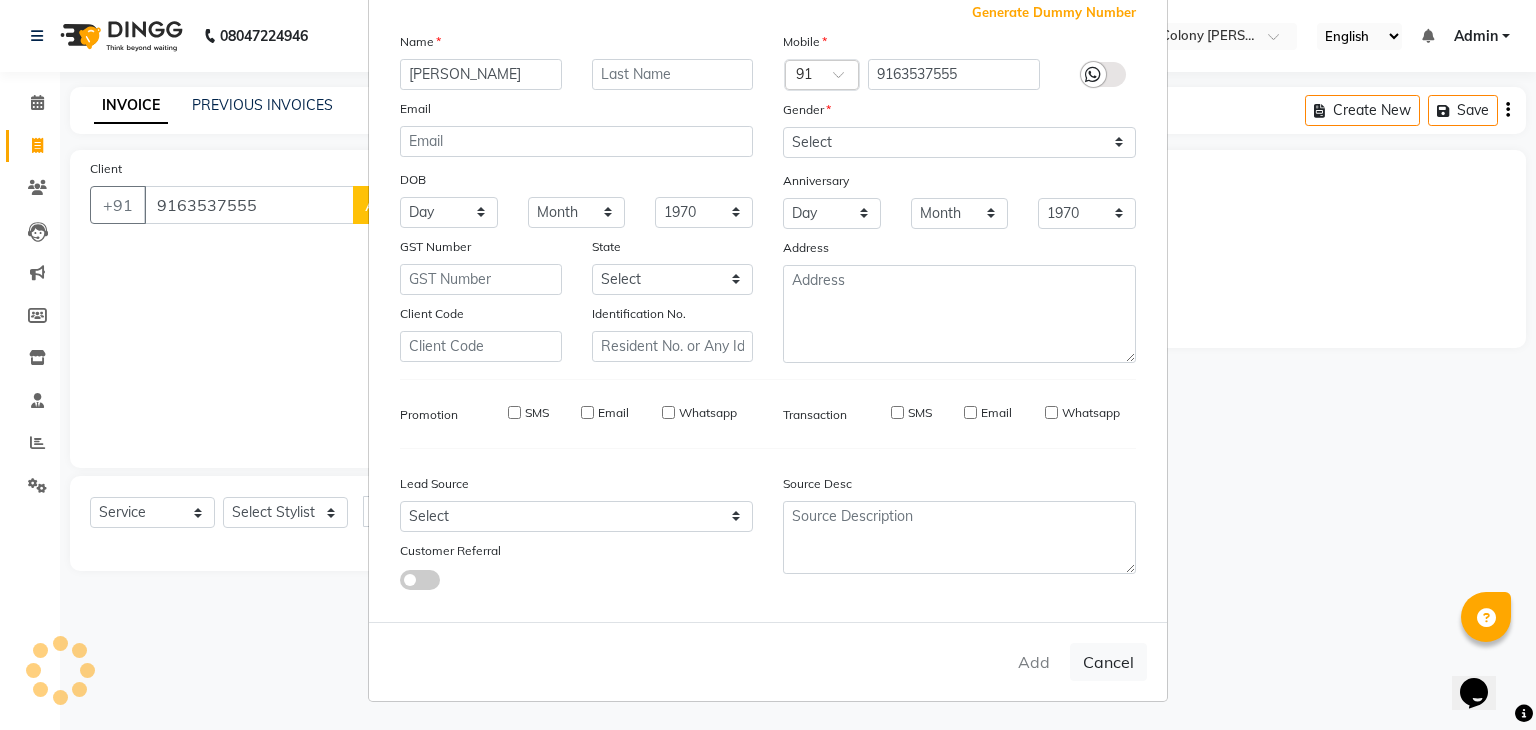 type 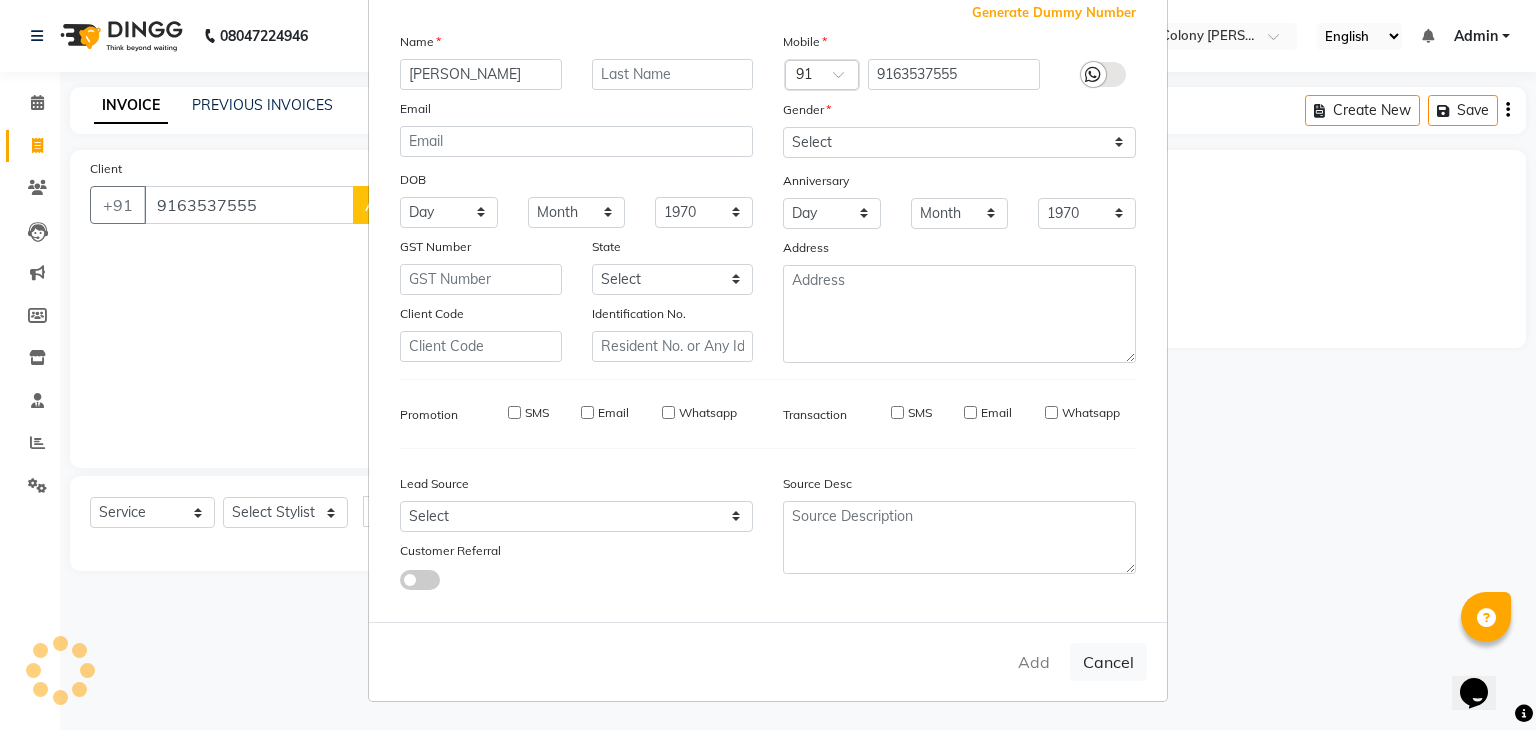 select 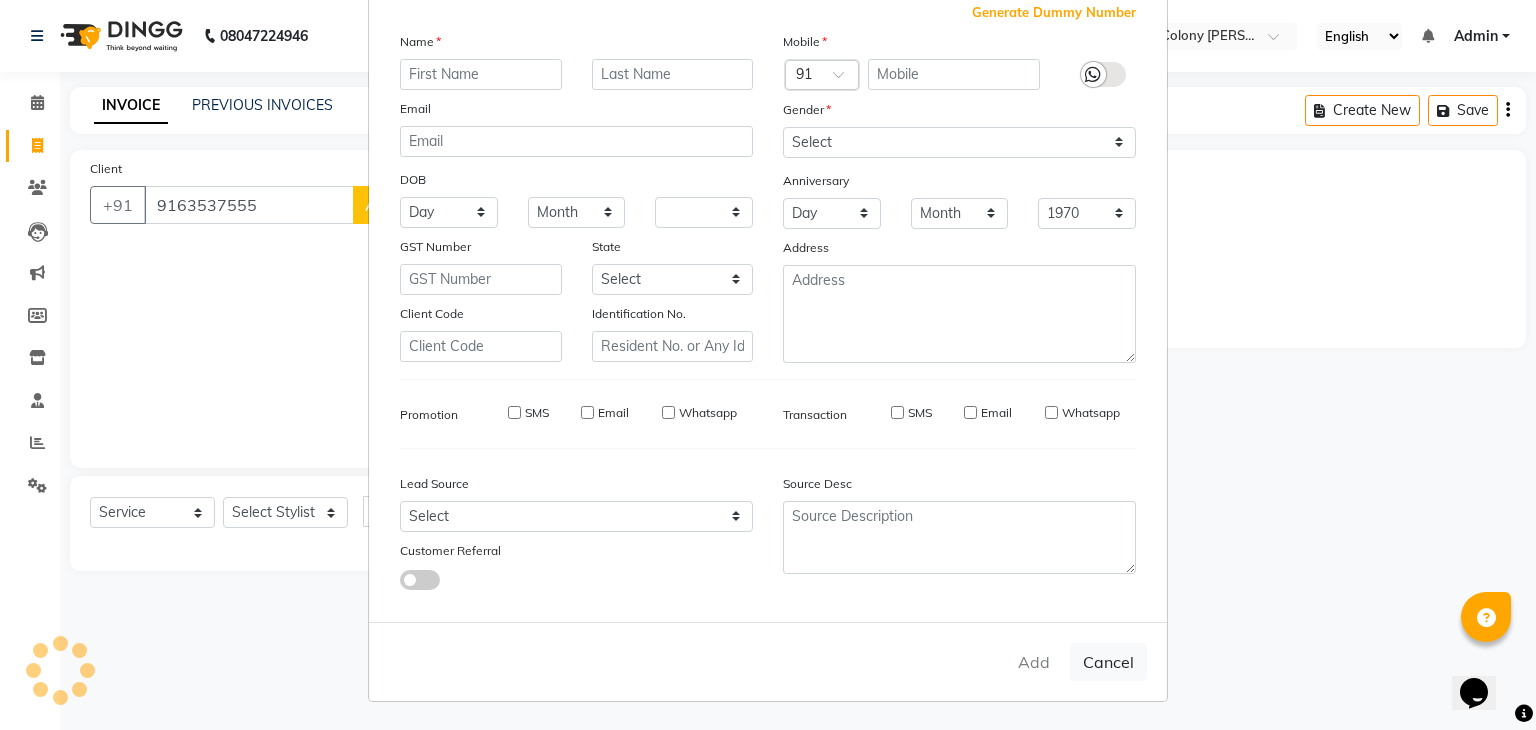 select 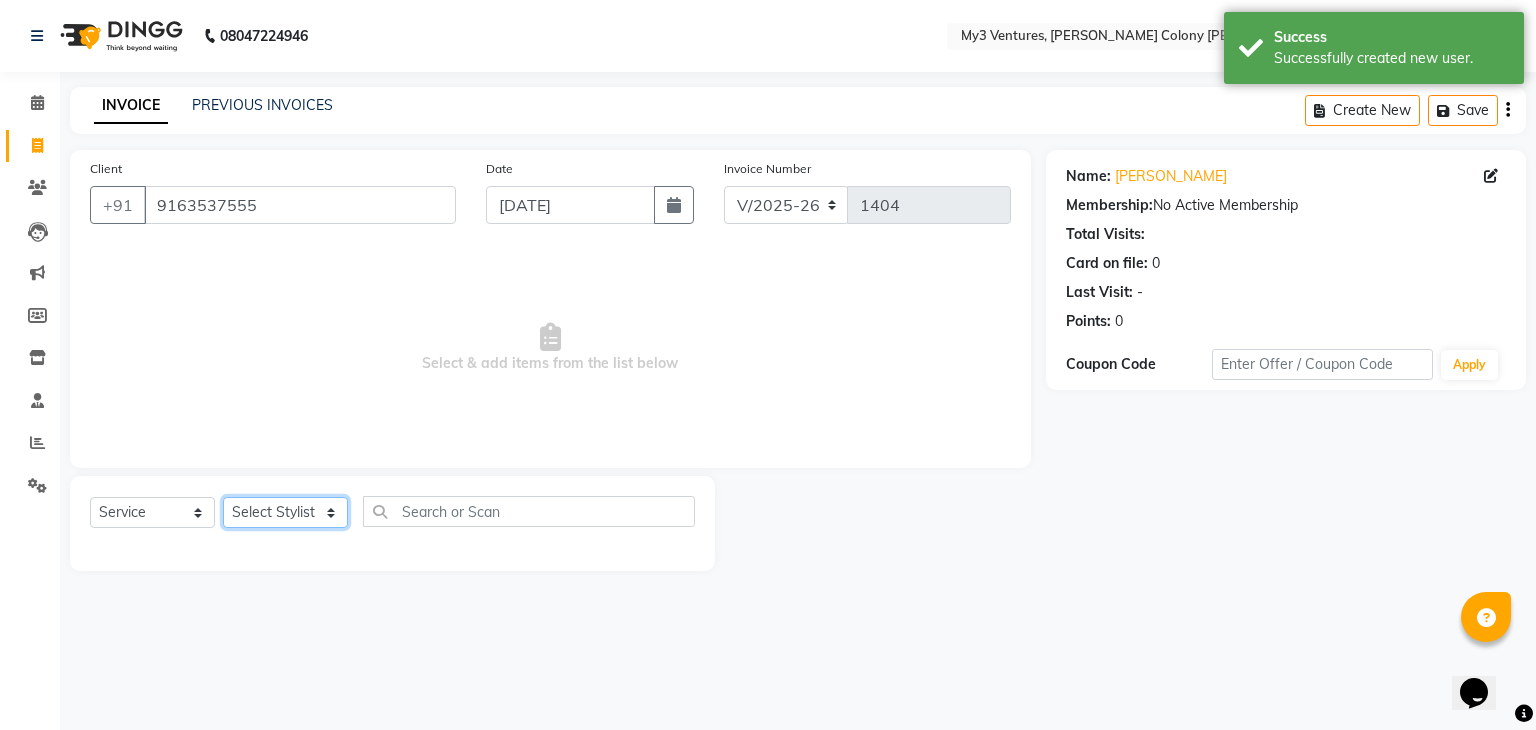 click on "Select Stylist ajju divya [PERSON_NAME] [PERSON_NAME] [PERSON_NAME]" 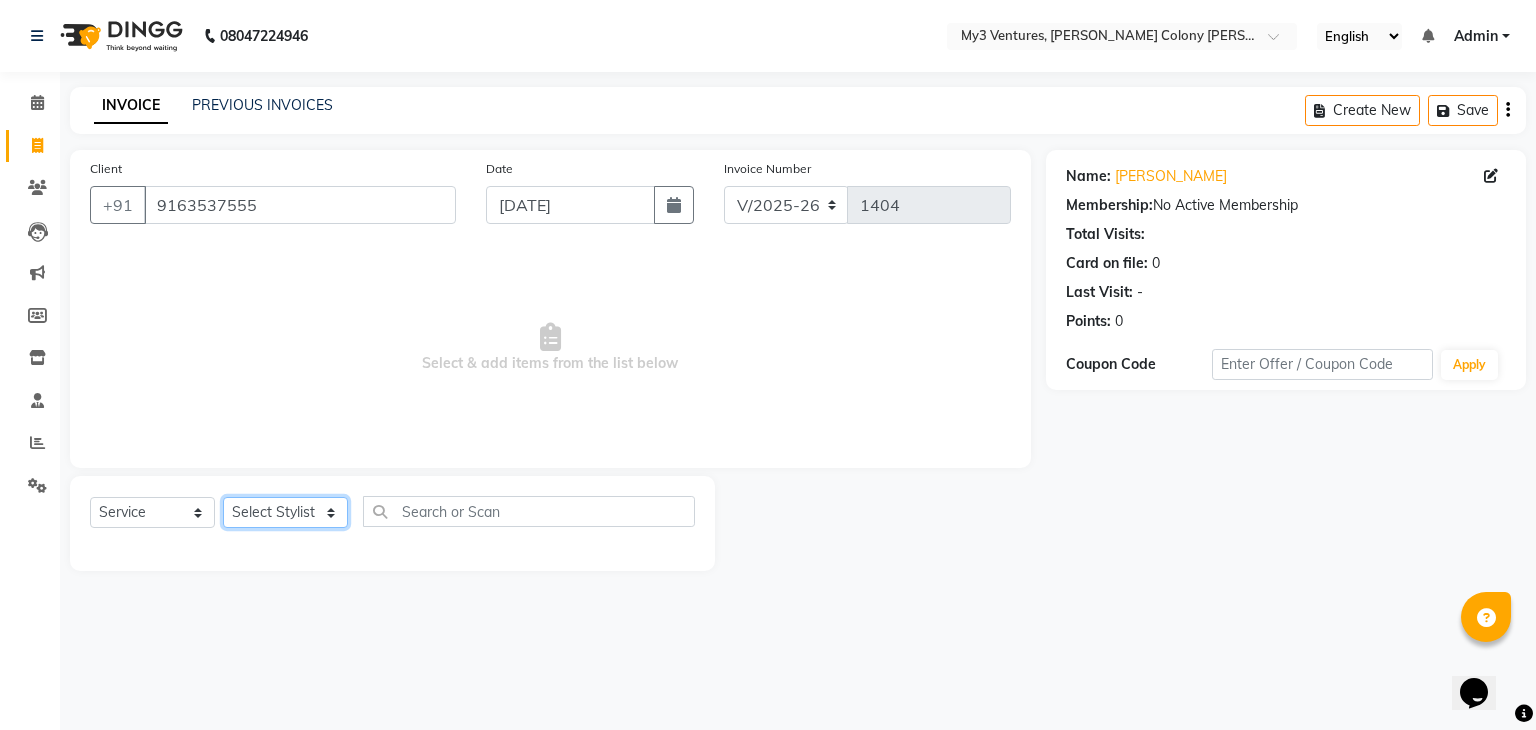 select on "85425" 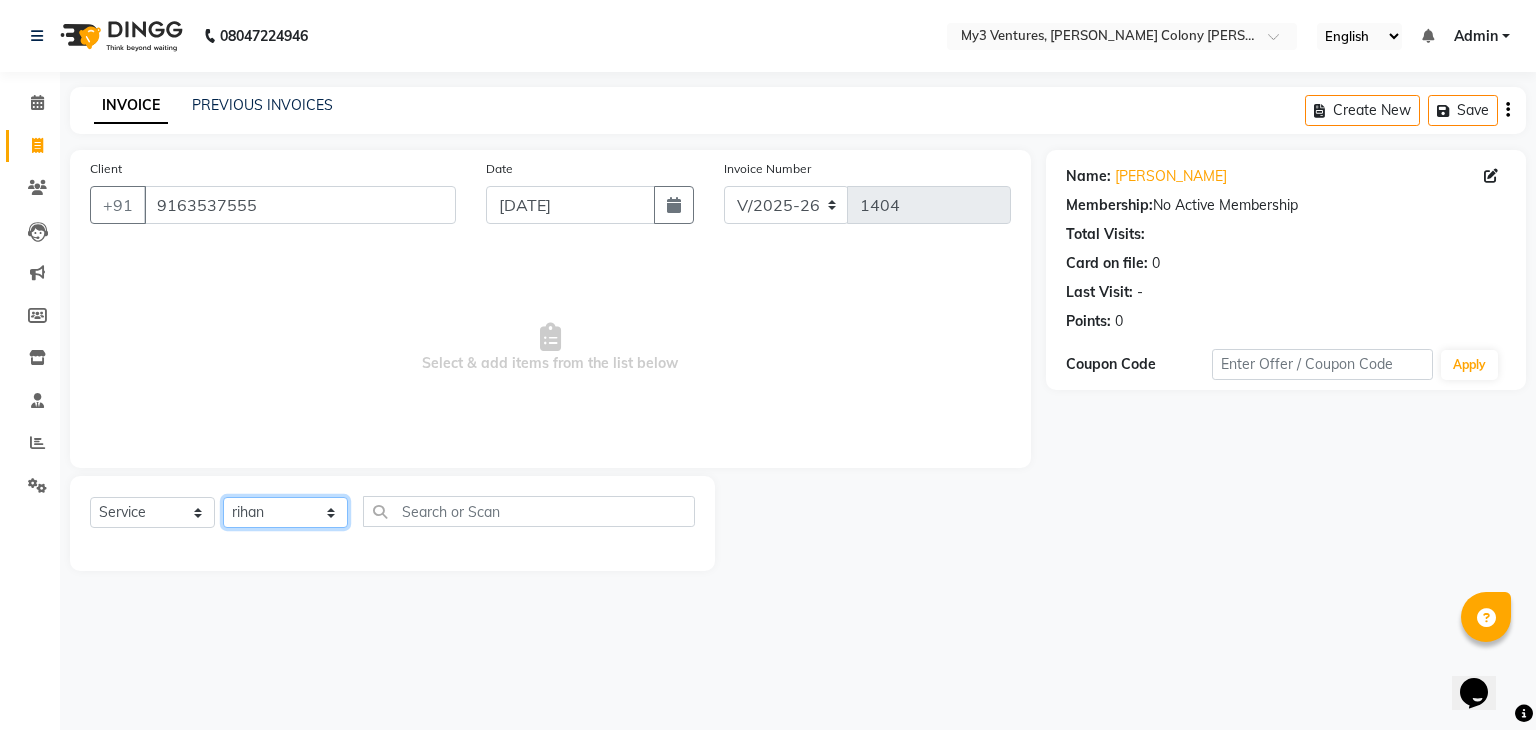 click on "Select Stylist ajju divya [PERSON_NAME] [PERSON_NAME] [PERSON_NAME]" 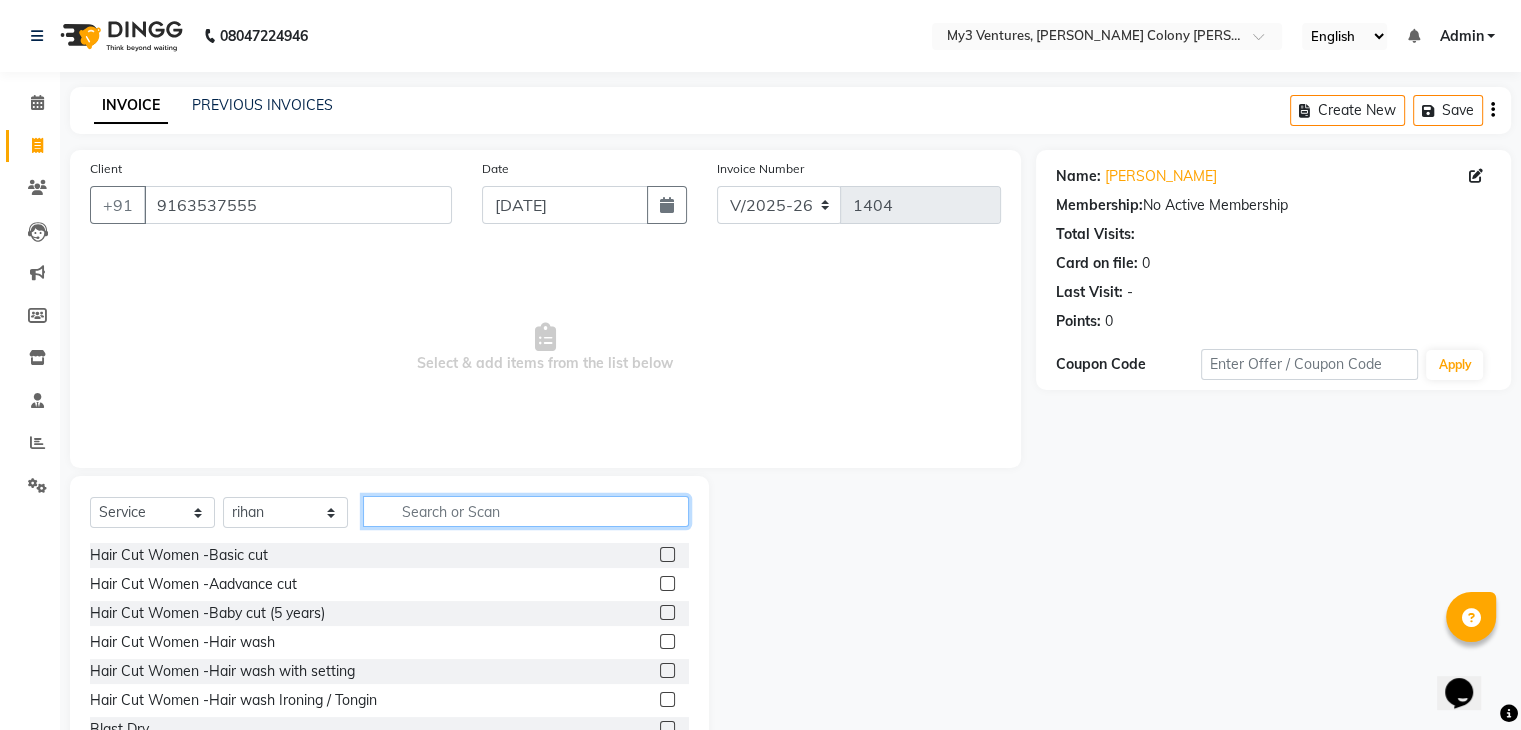 click 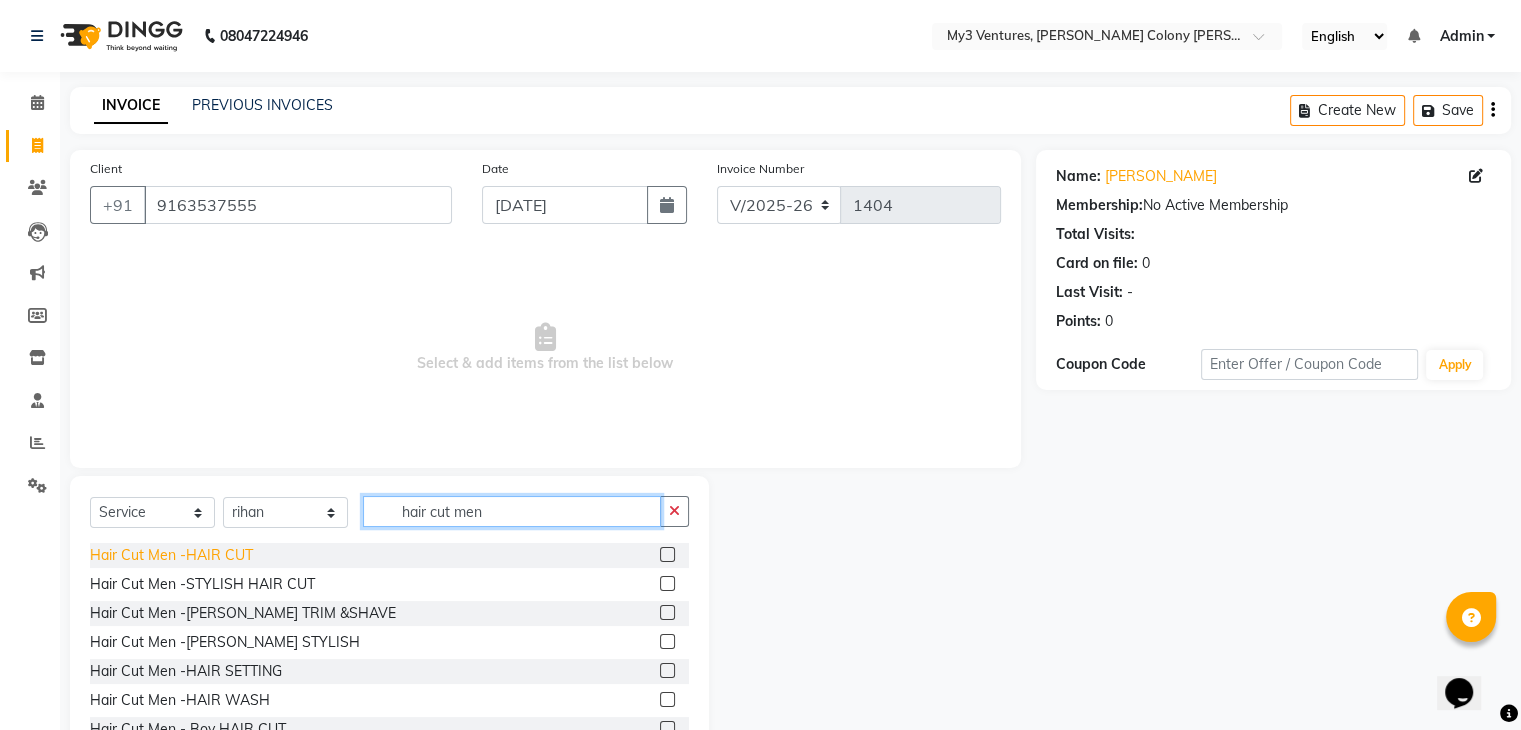 type on "hair cut men" 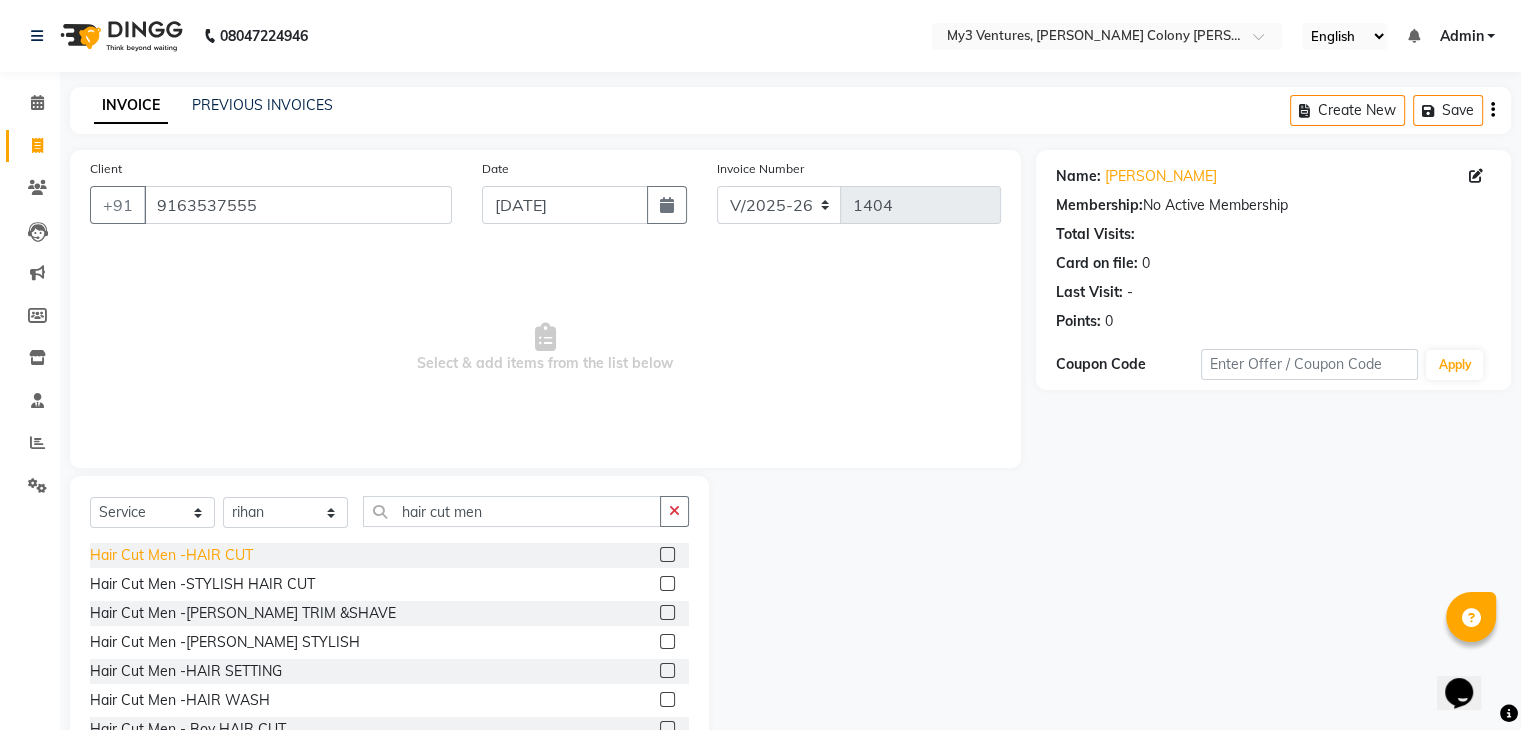 click on "Hair Cut Men -HAIR CUT" 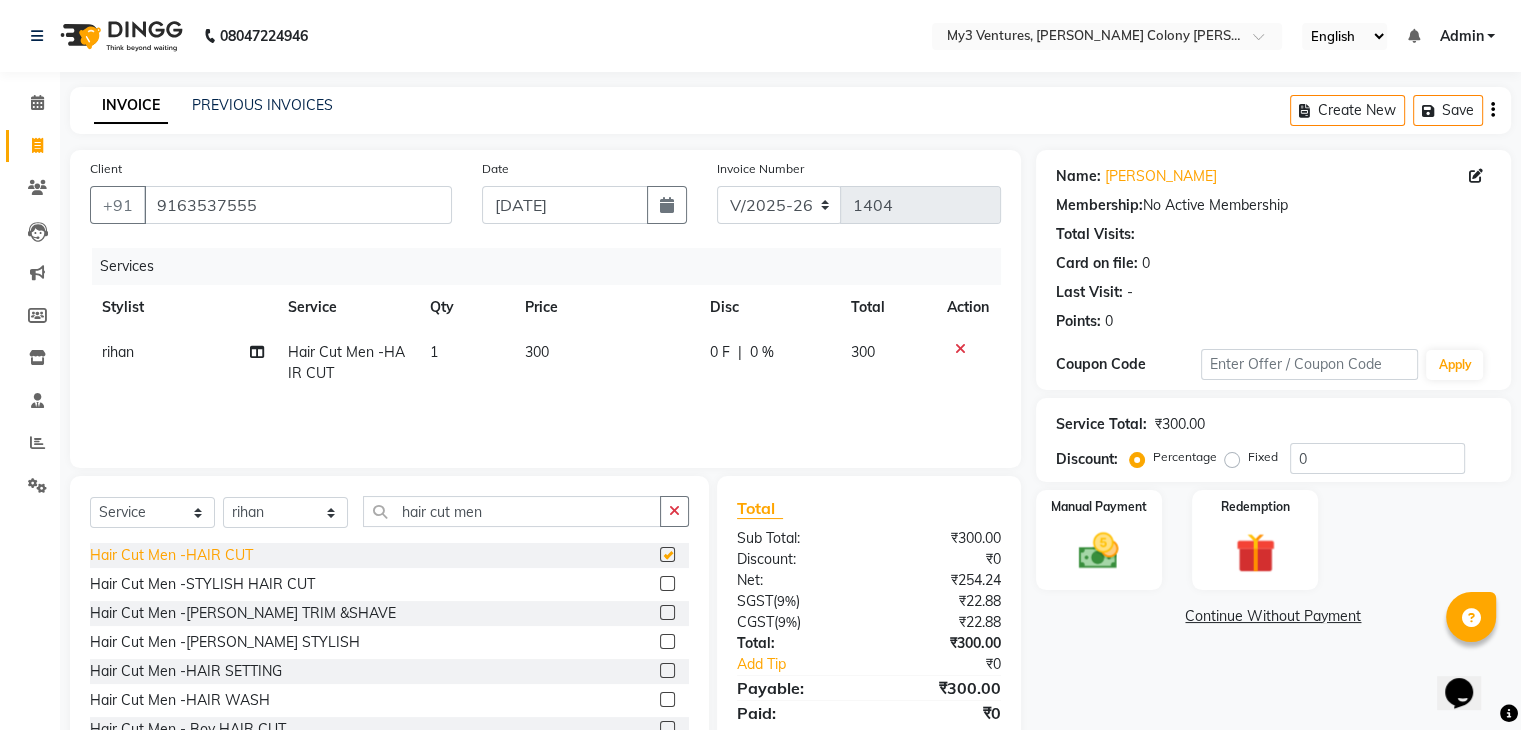 checkbox on "false" 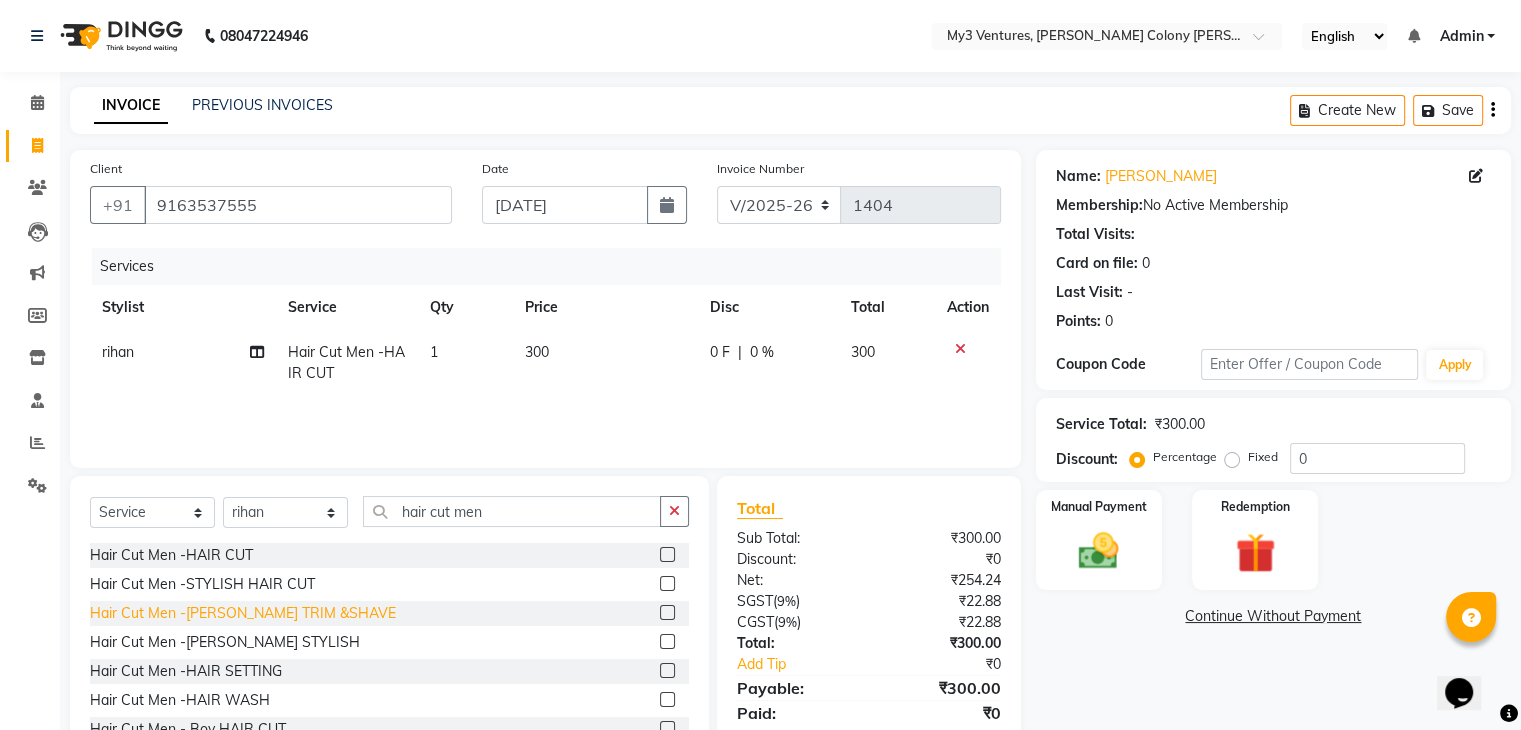 click on "Hair Cut Men -[PERSON_NAME] TRIM &SHAVE" 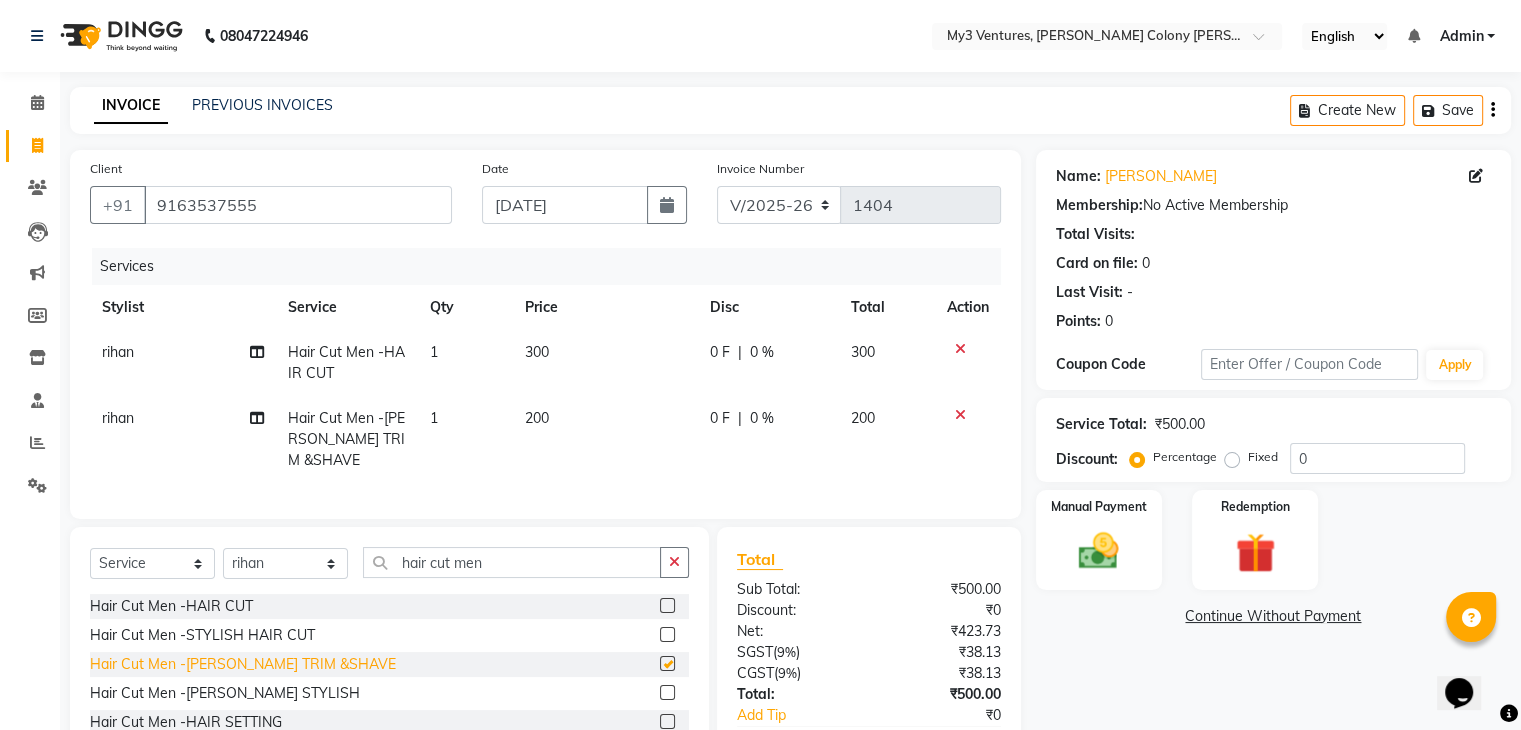checkbox on "false" 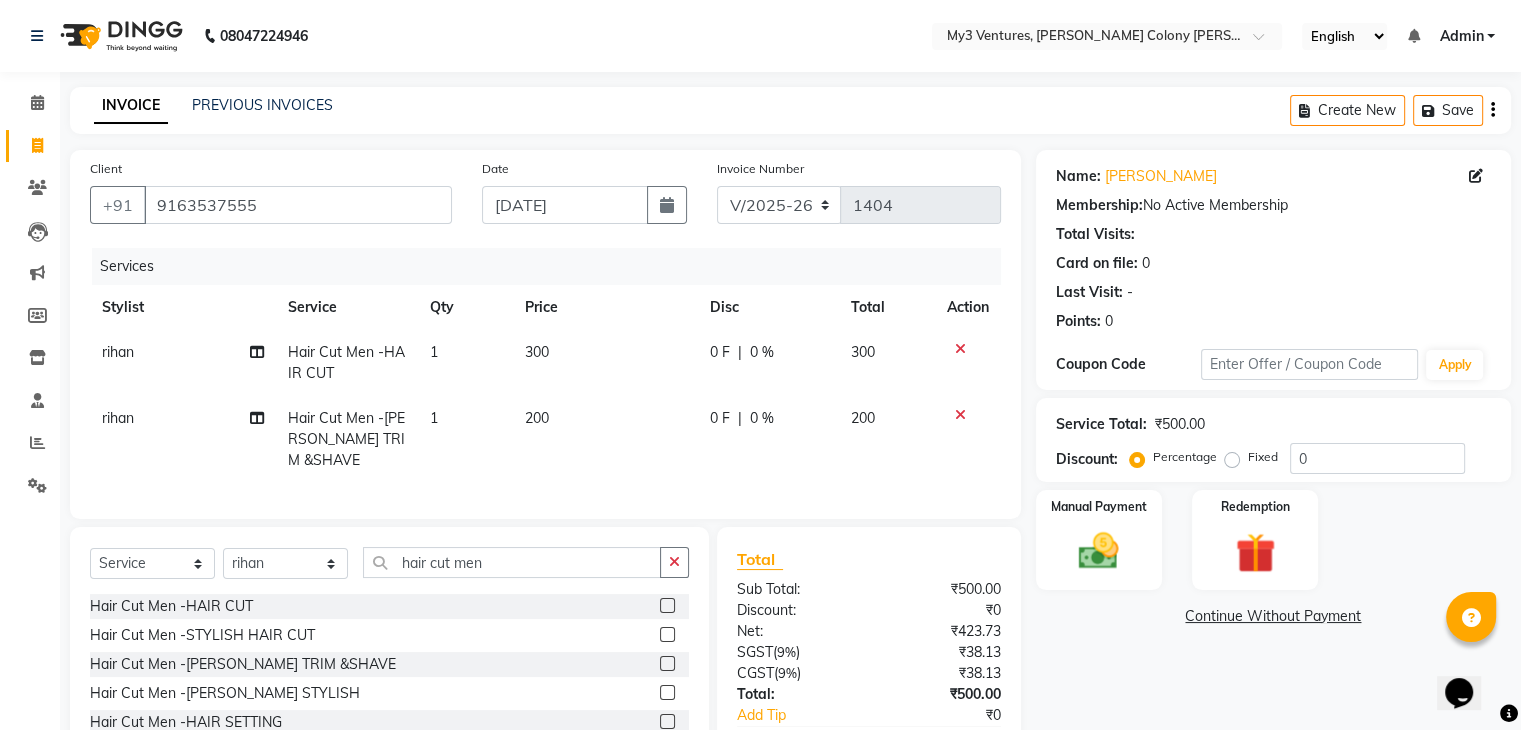 click on "300" 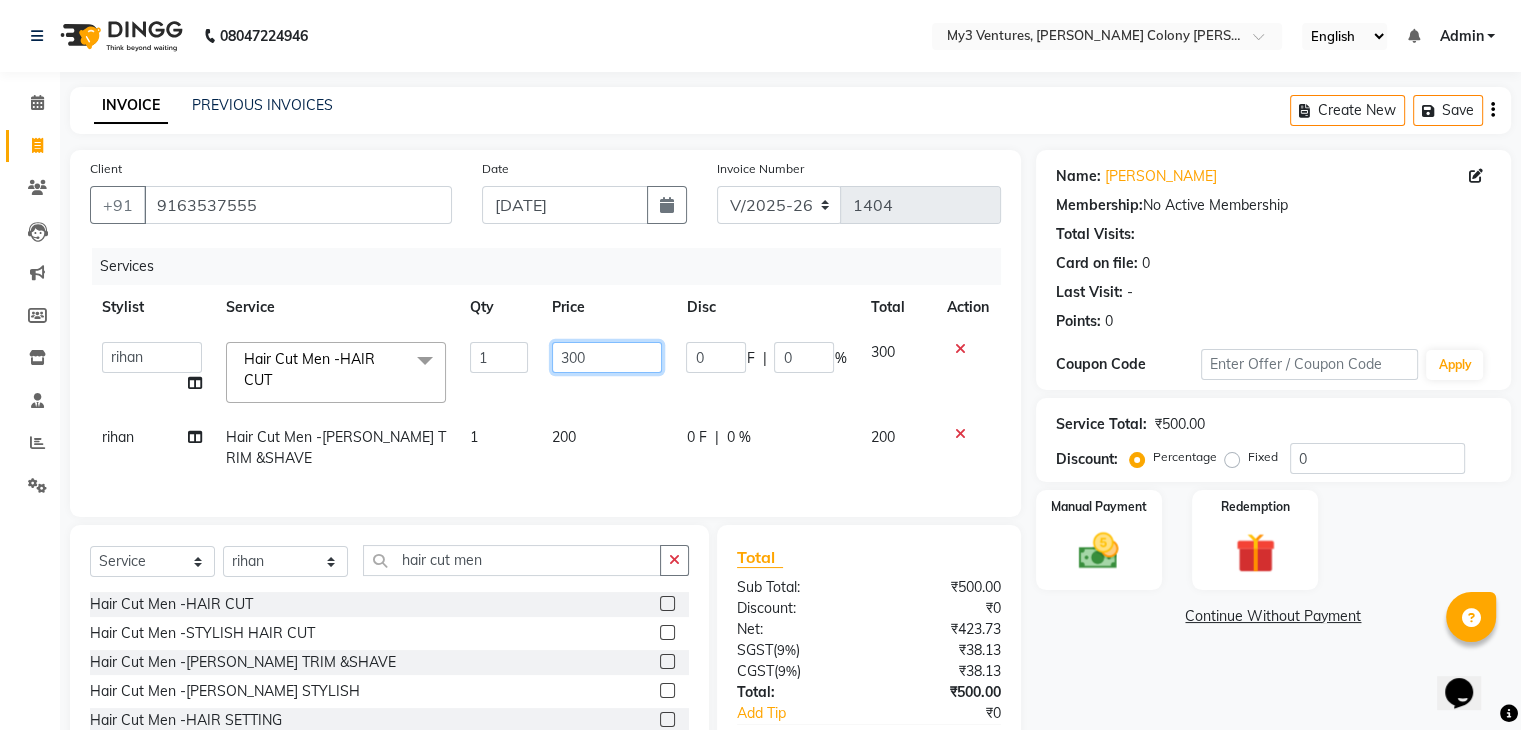click on "300" 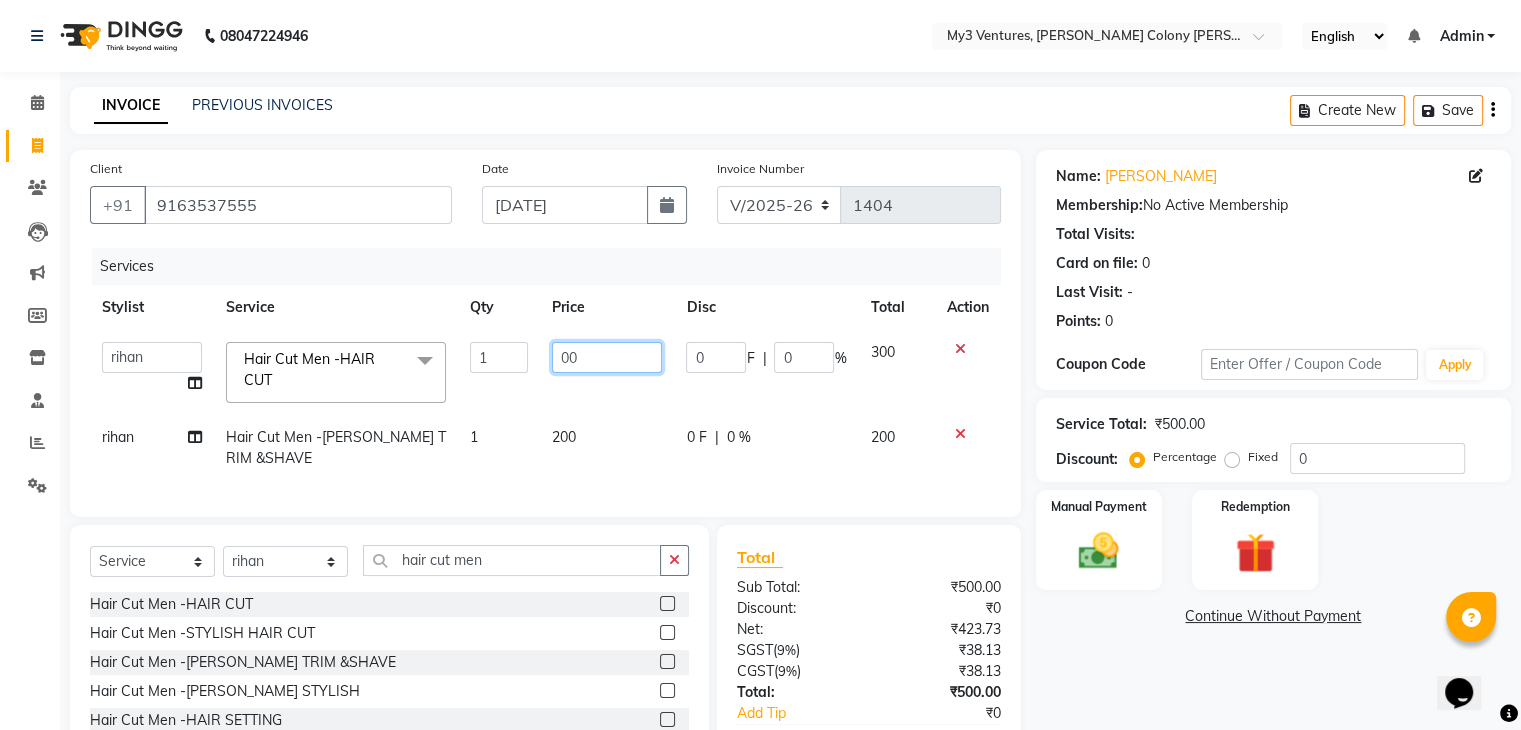 type on "200" 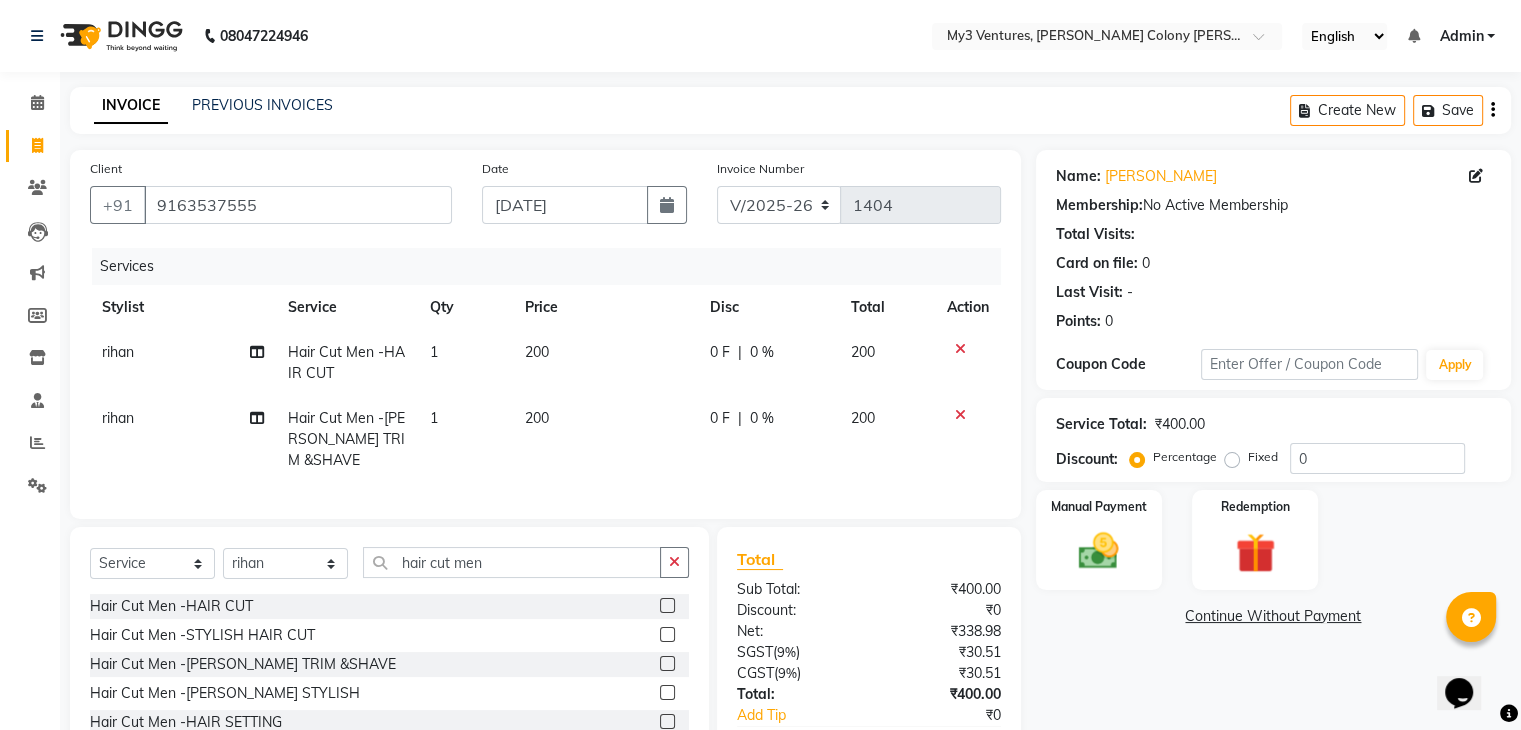 click on "200" 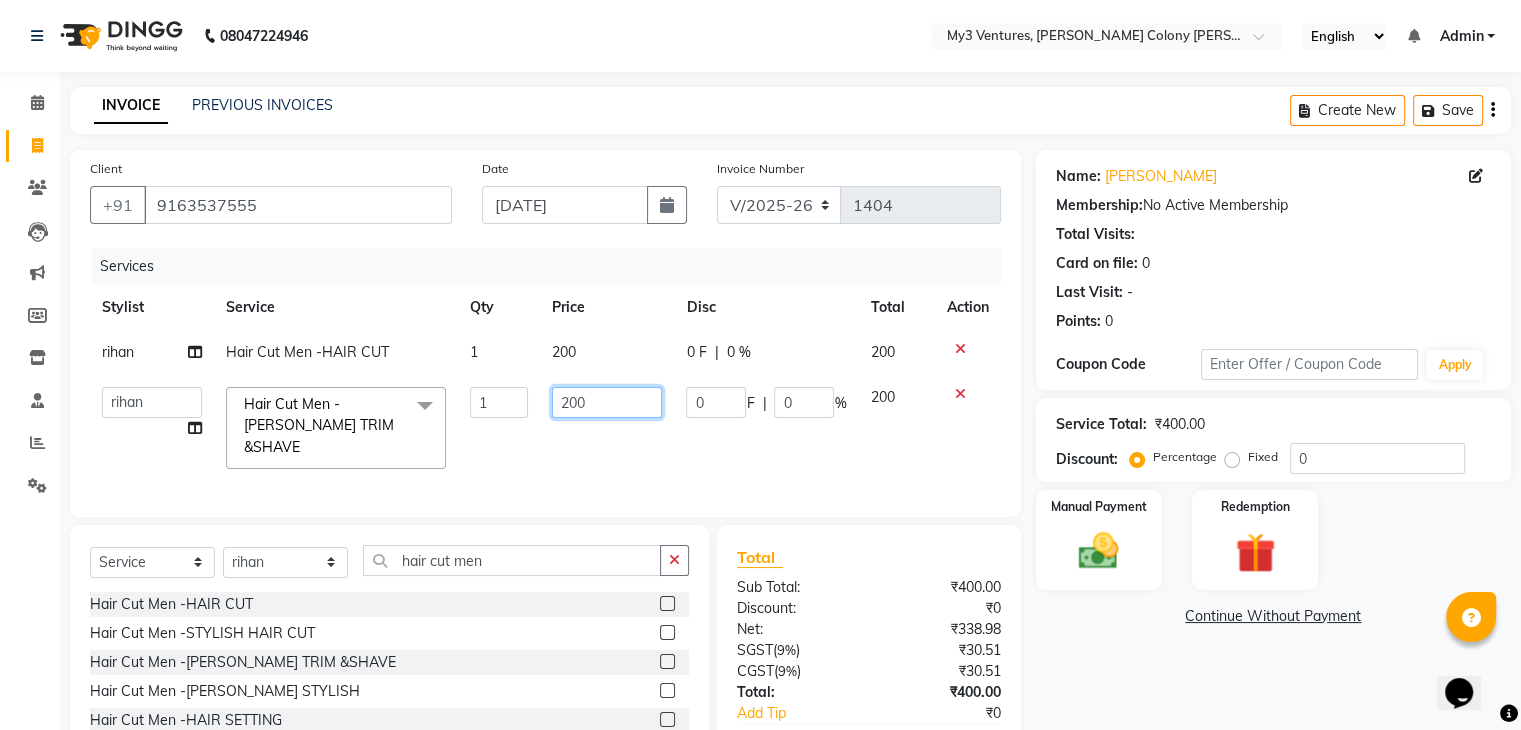 click on "200" 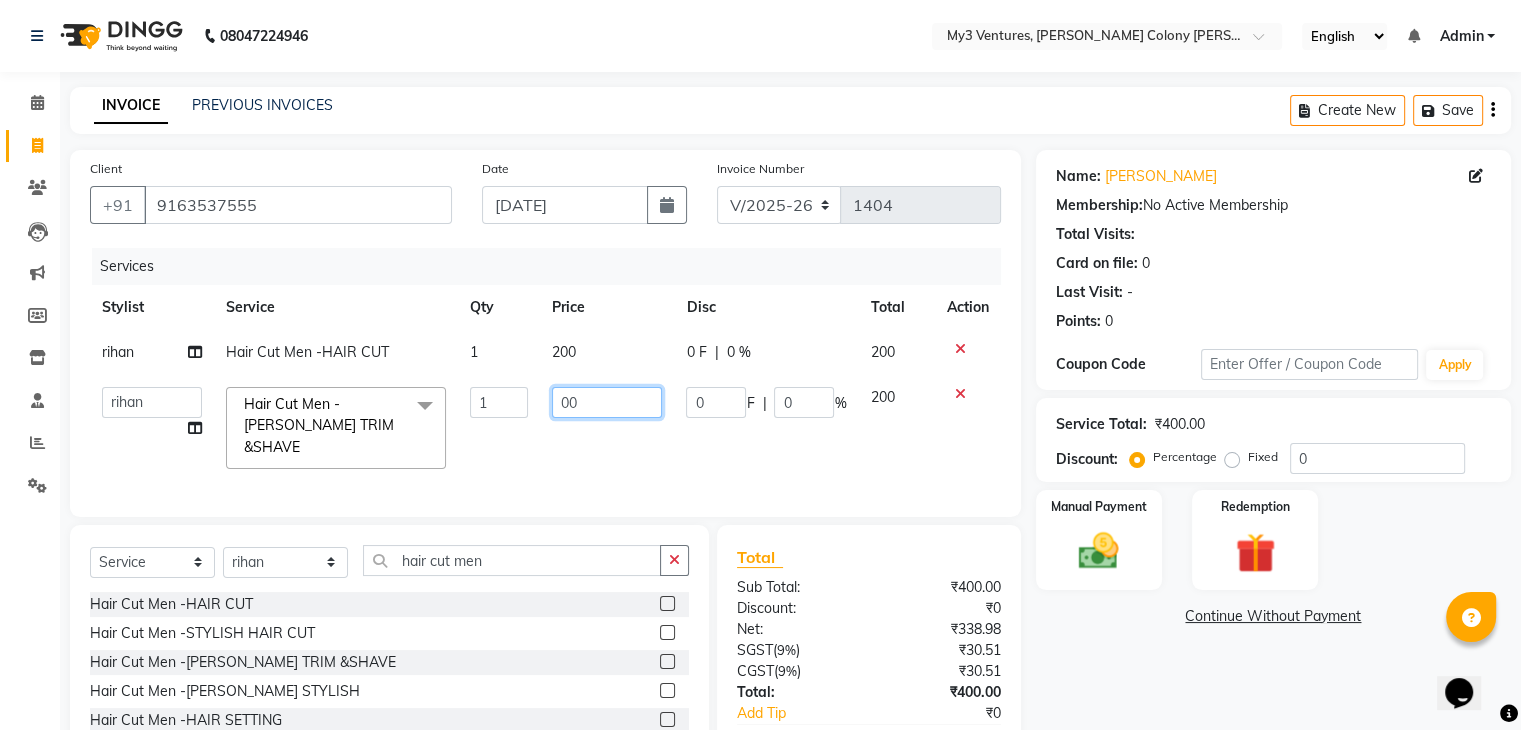 type on "100" 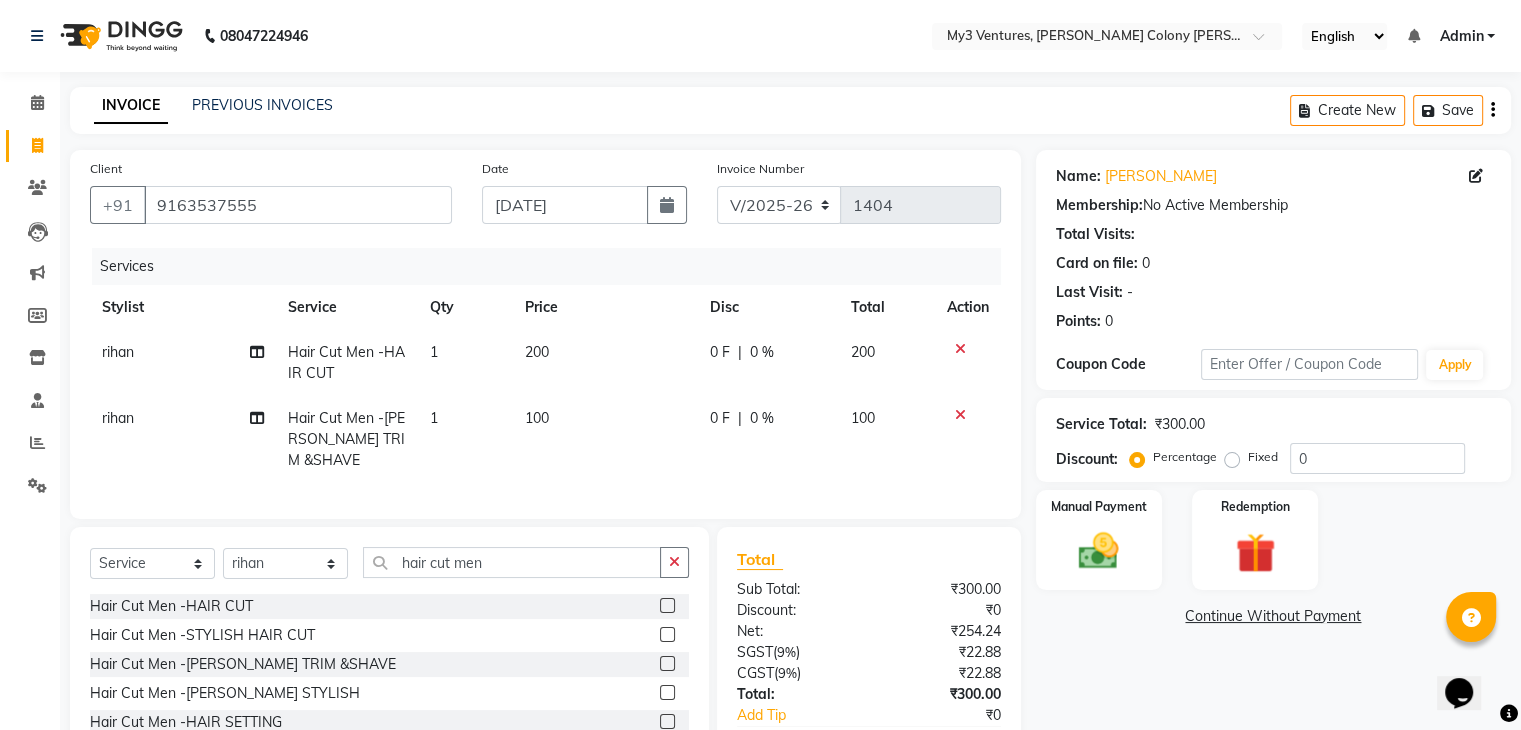 click on "100" 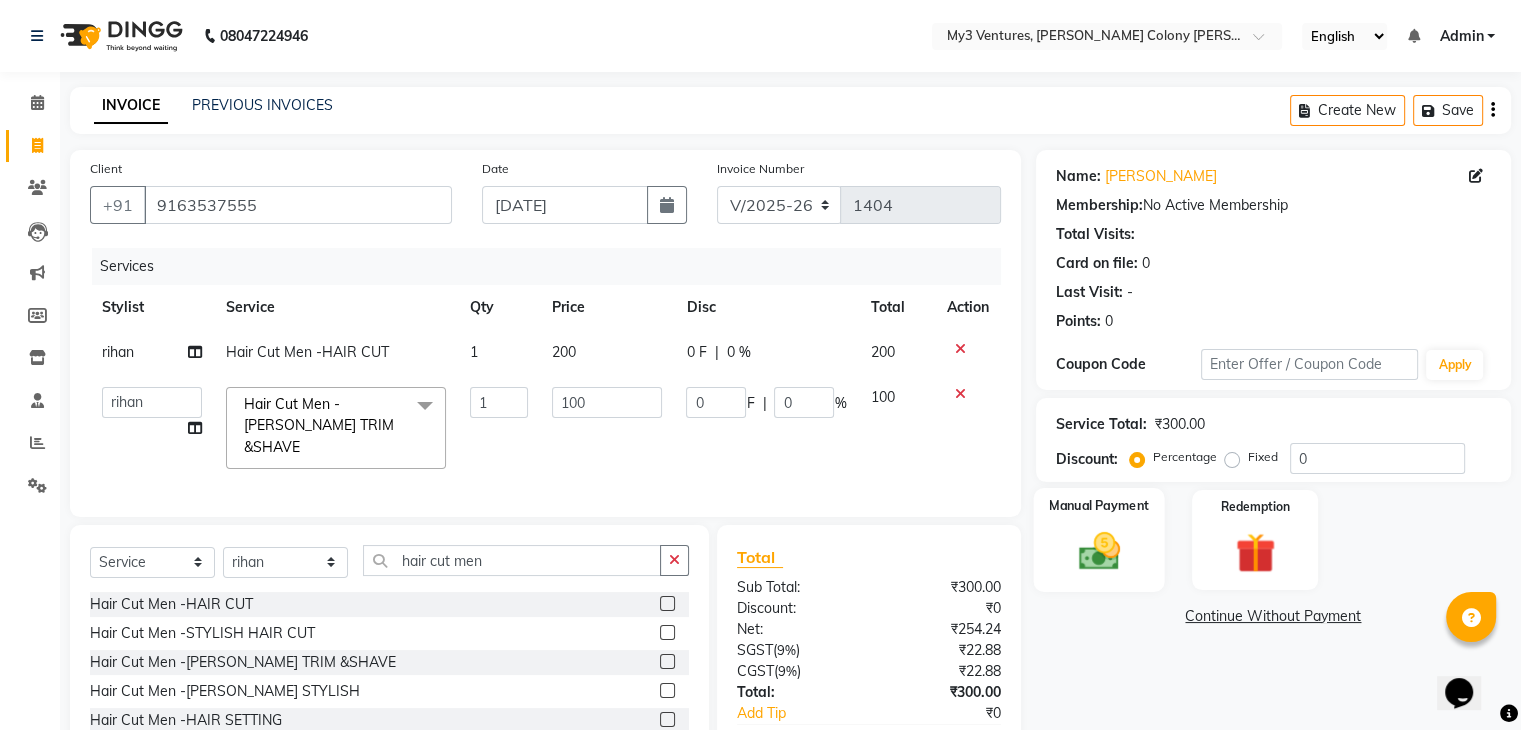 click on "Manual Payment" 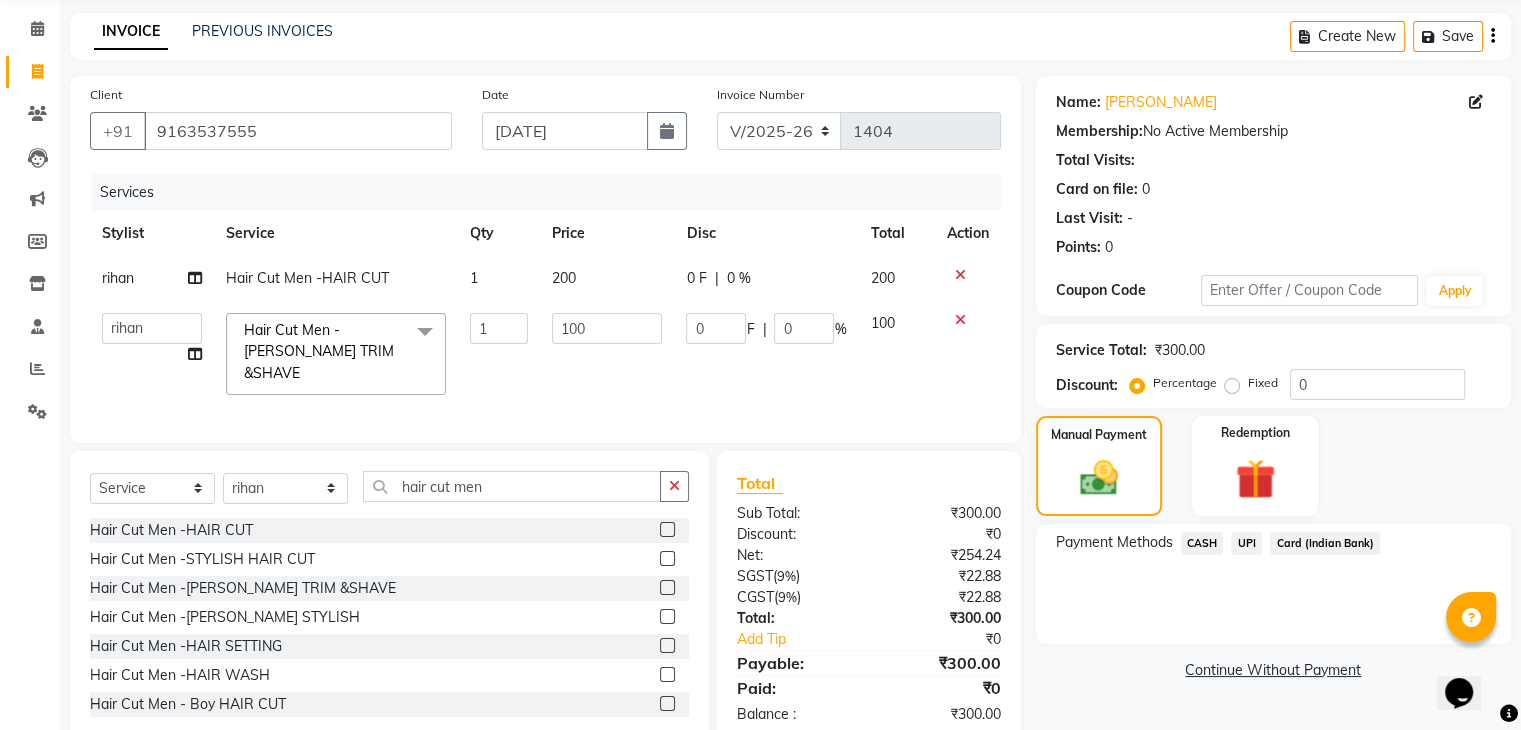 scroll, scrollTop: 115, scrollLeft: 0, axis: vertical 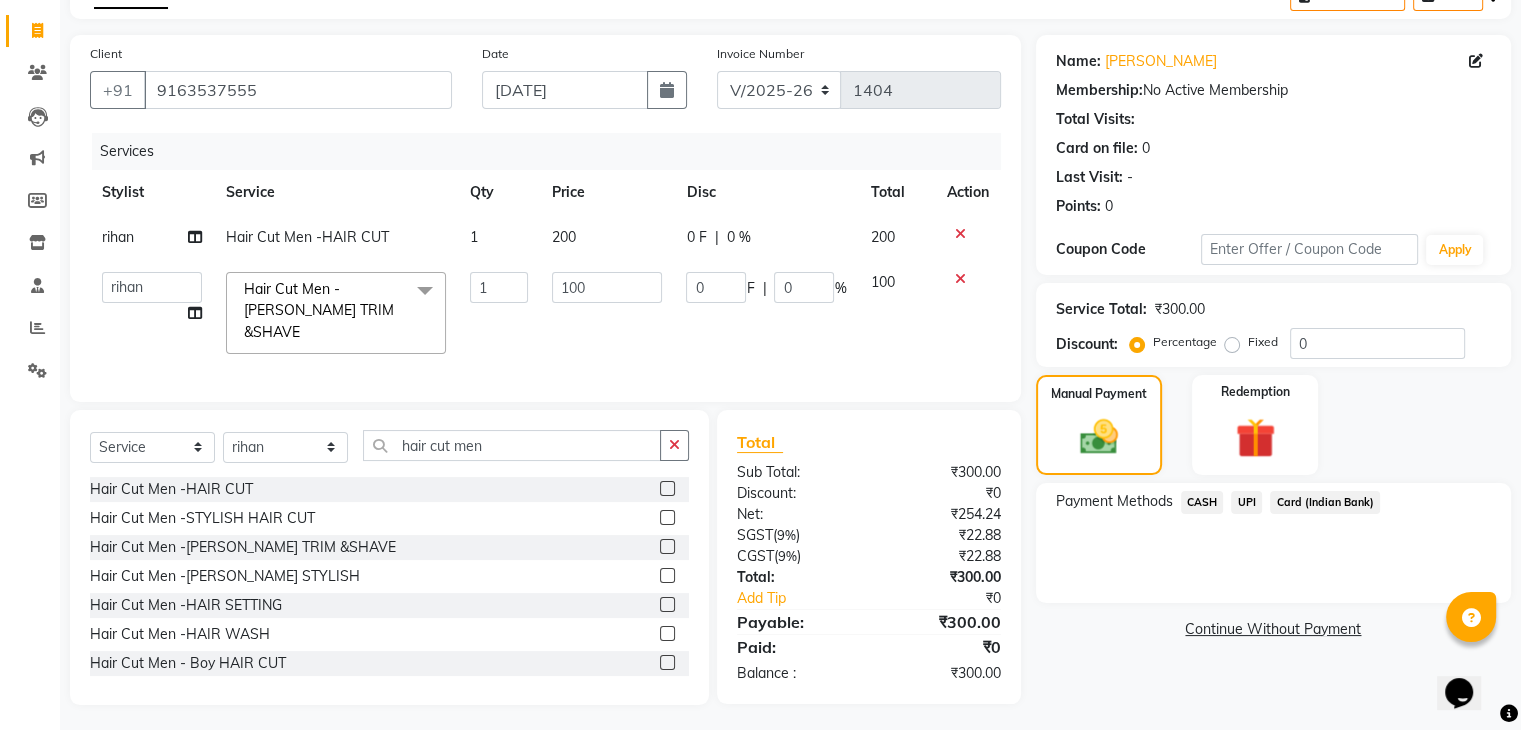 click on "UPI" 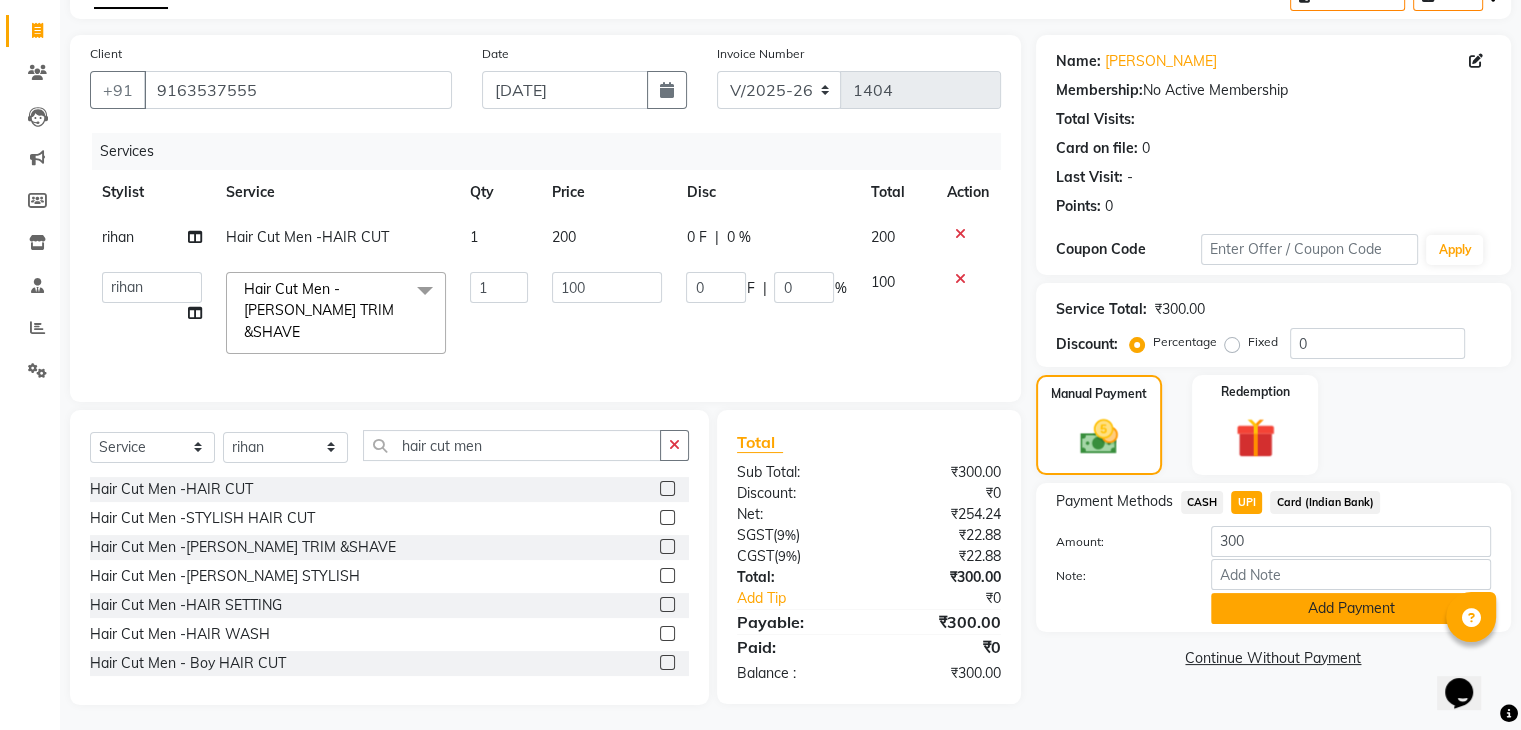 click on "Add Payment" 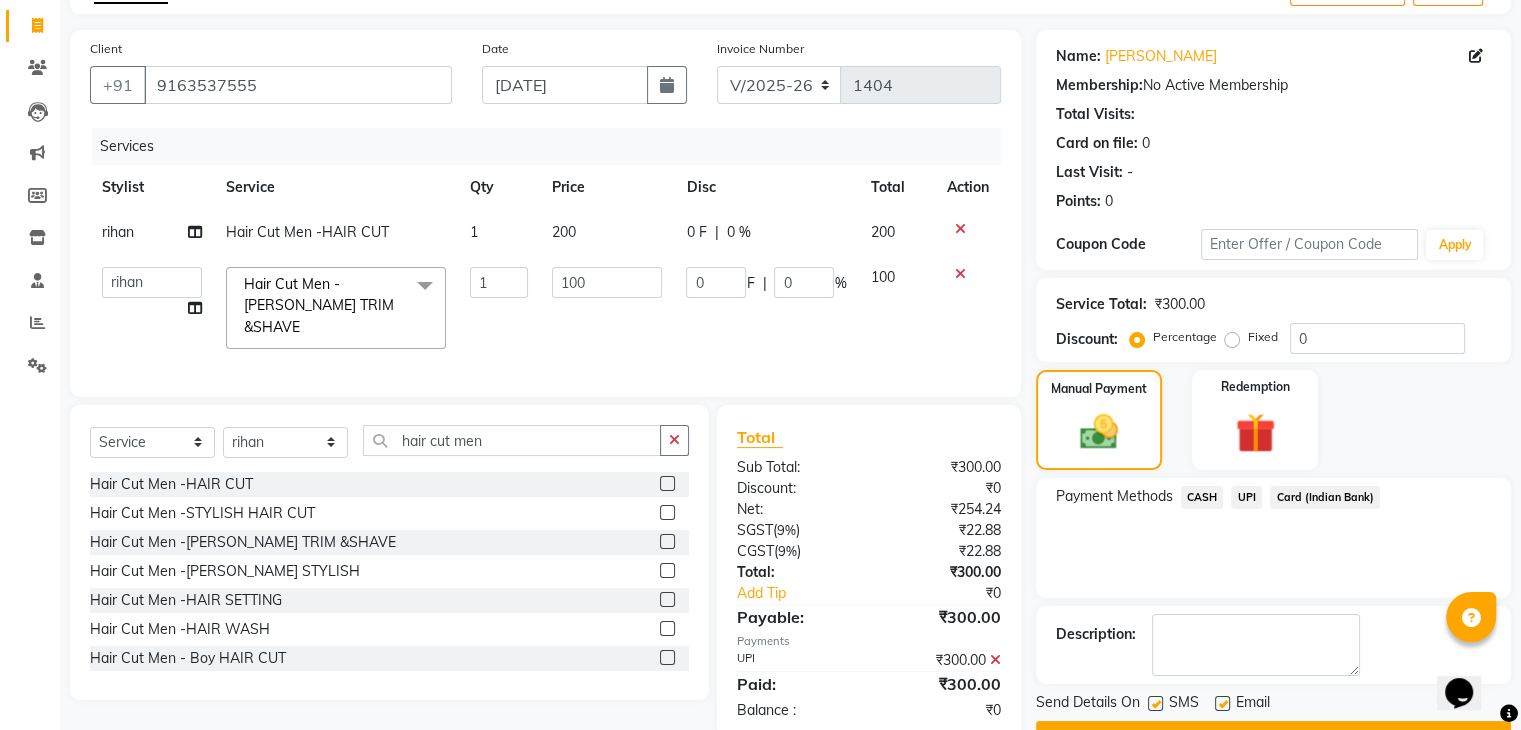 scroll, scrollTop: 171, scrollLeft: 0, axis: vertical 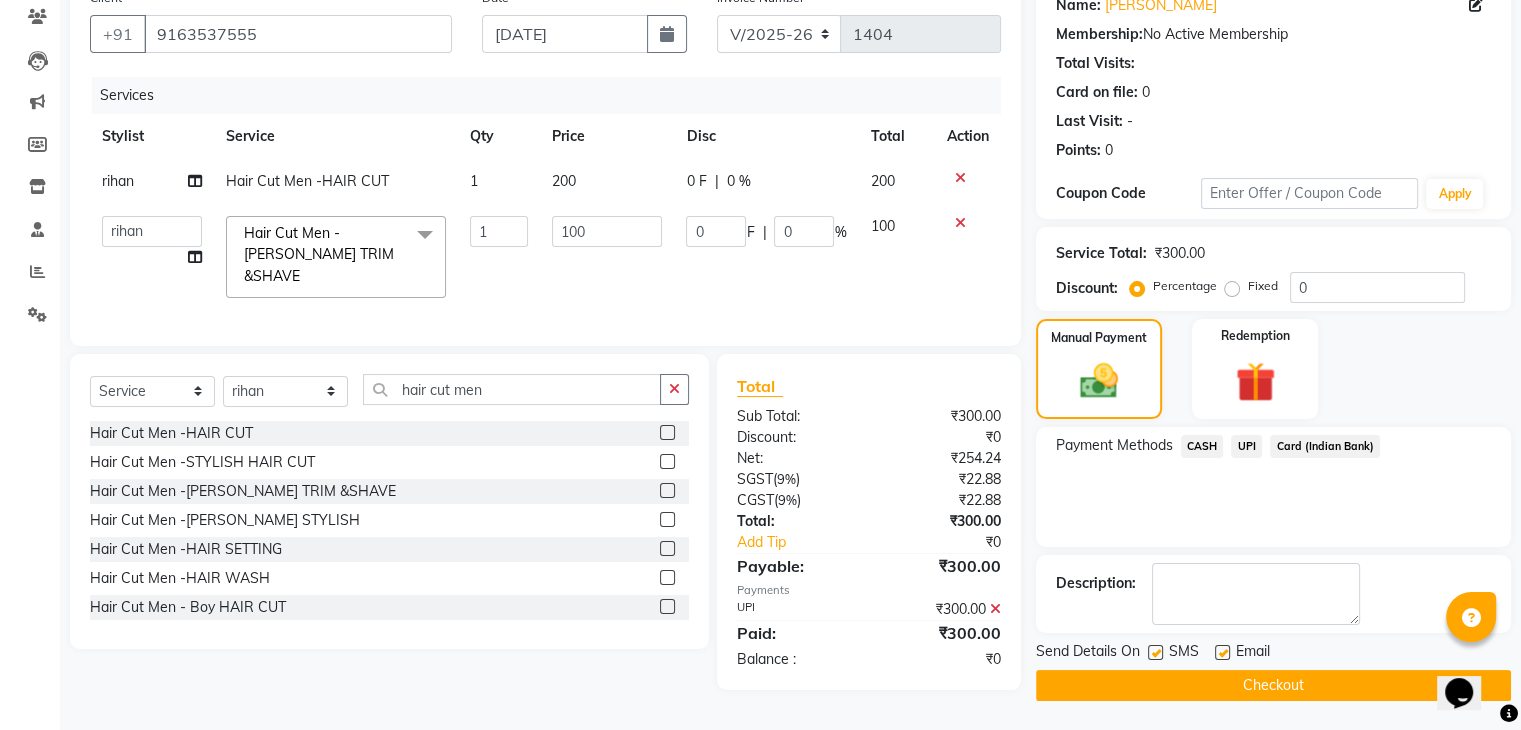 click on "Checkout" 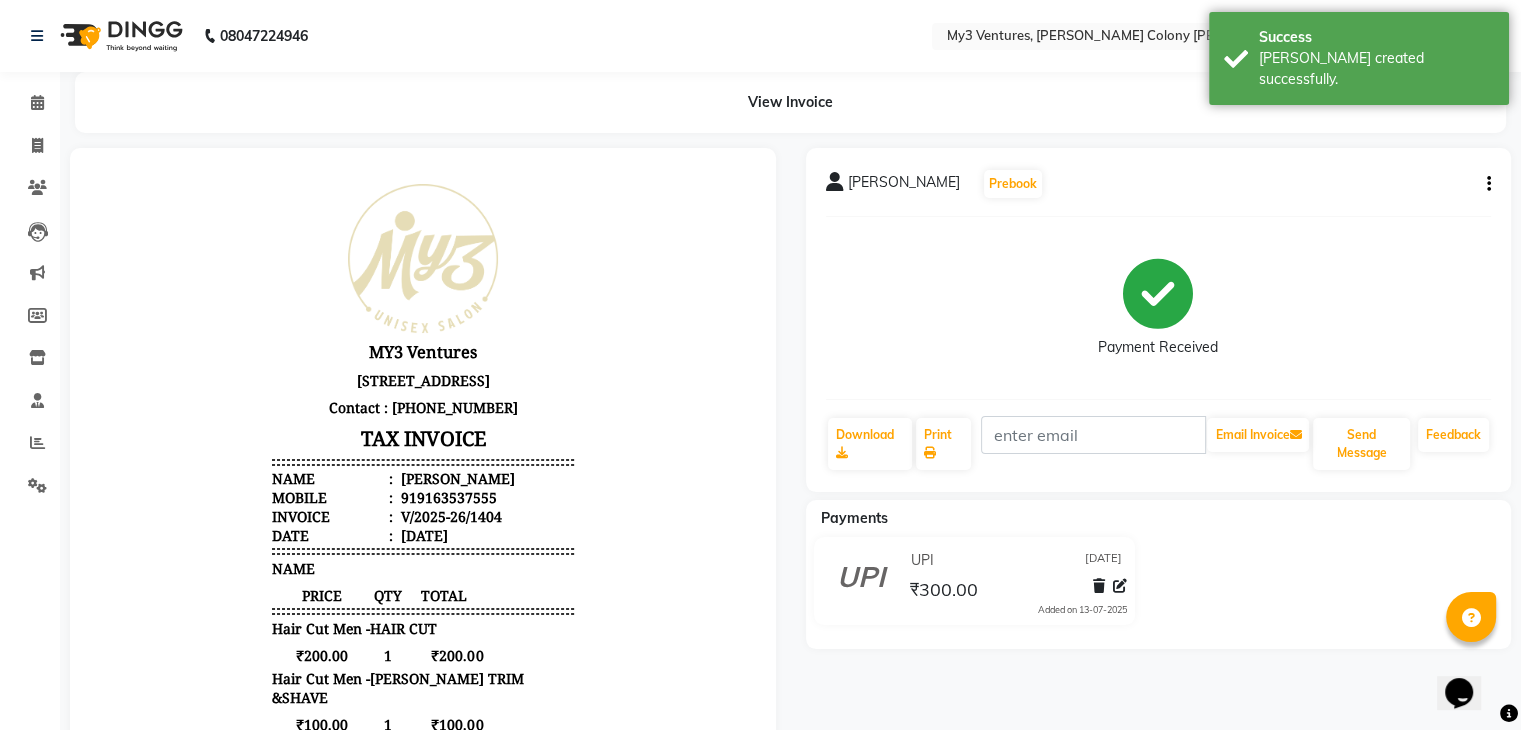 scroll, scrollTop: 0, scrollLeft: 0, axis: both 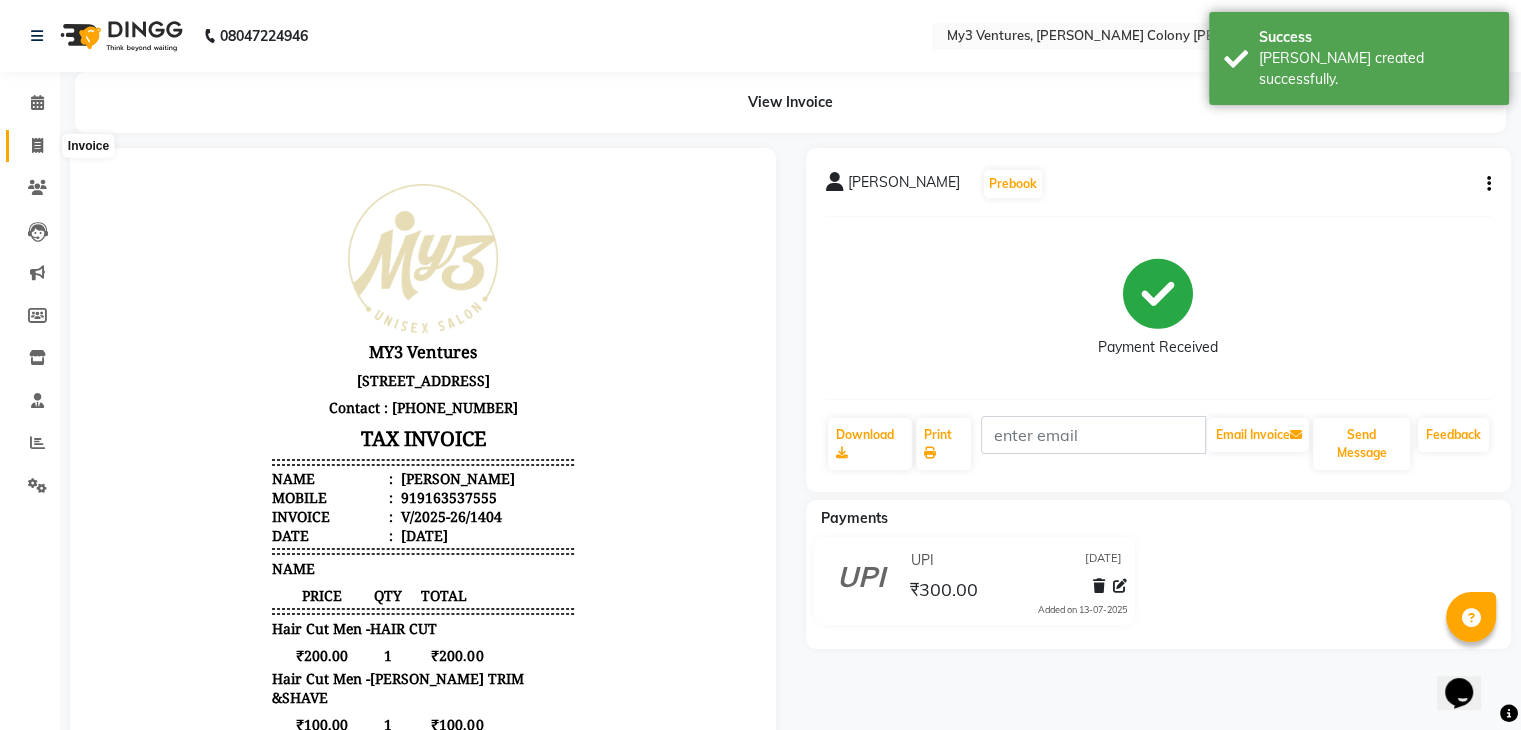 click 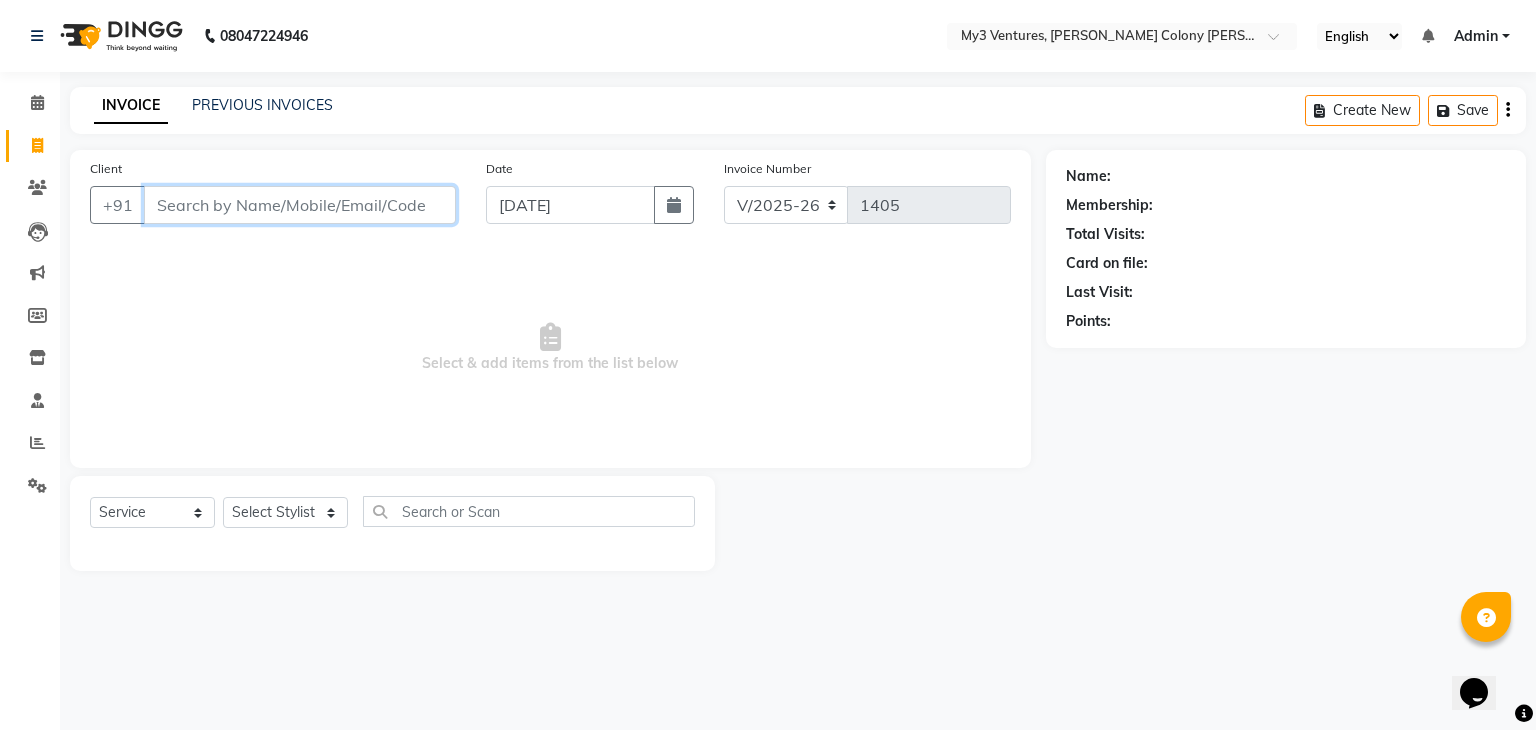 click on "Client" at bounding box center (300, 205) 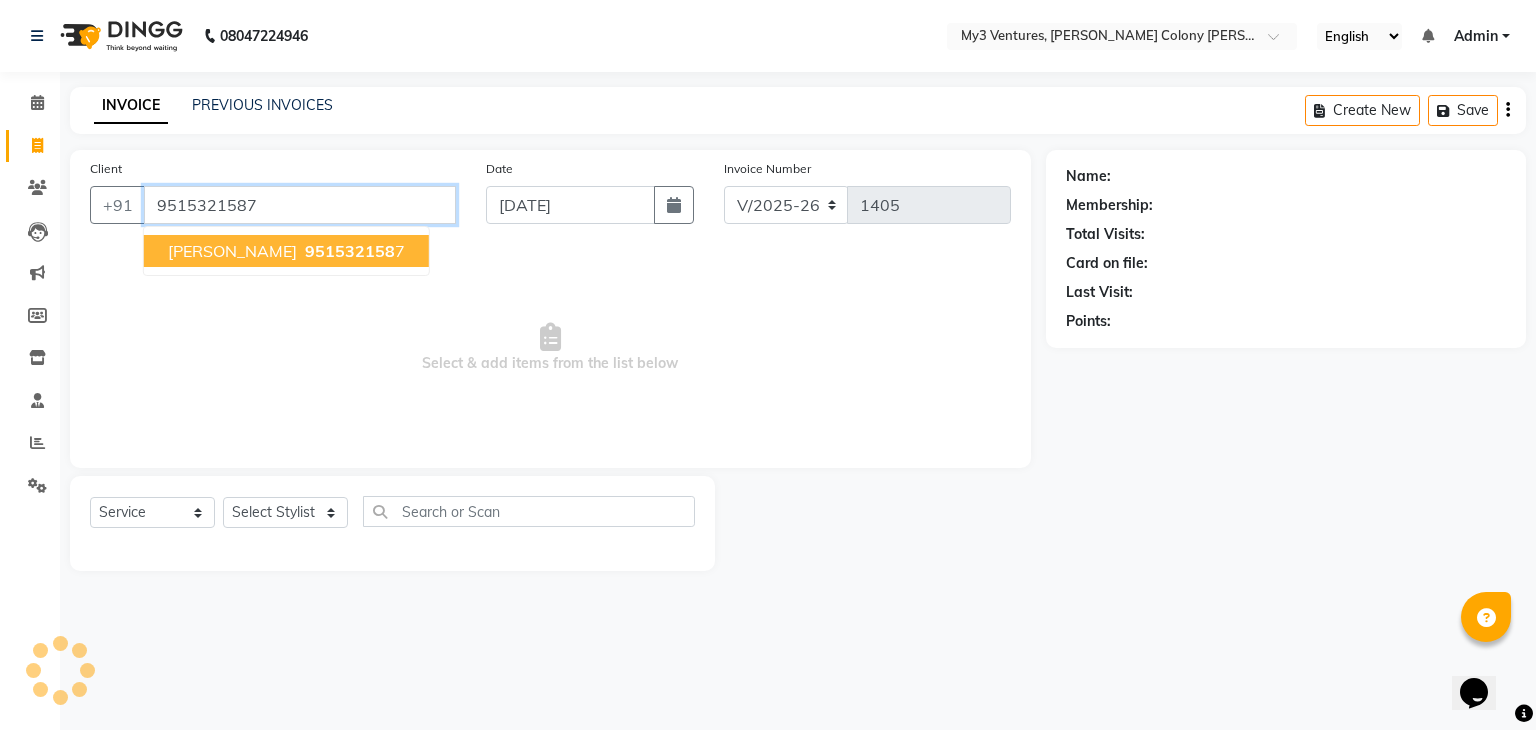type on "9515321587" 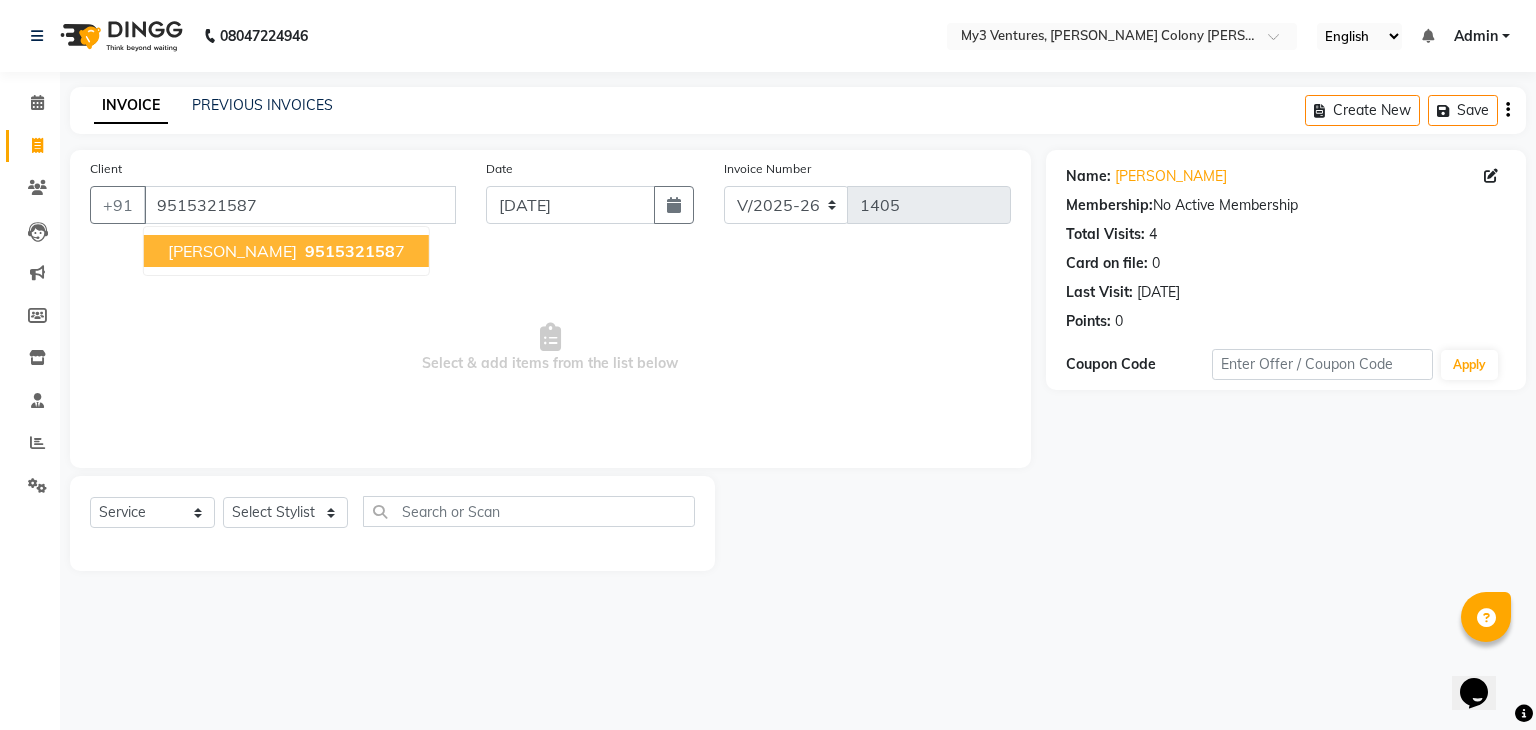 click on "[PERSON_NAME]" at bounding box center (232, 251) 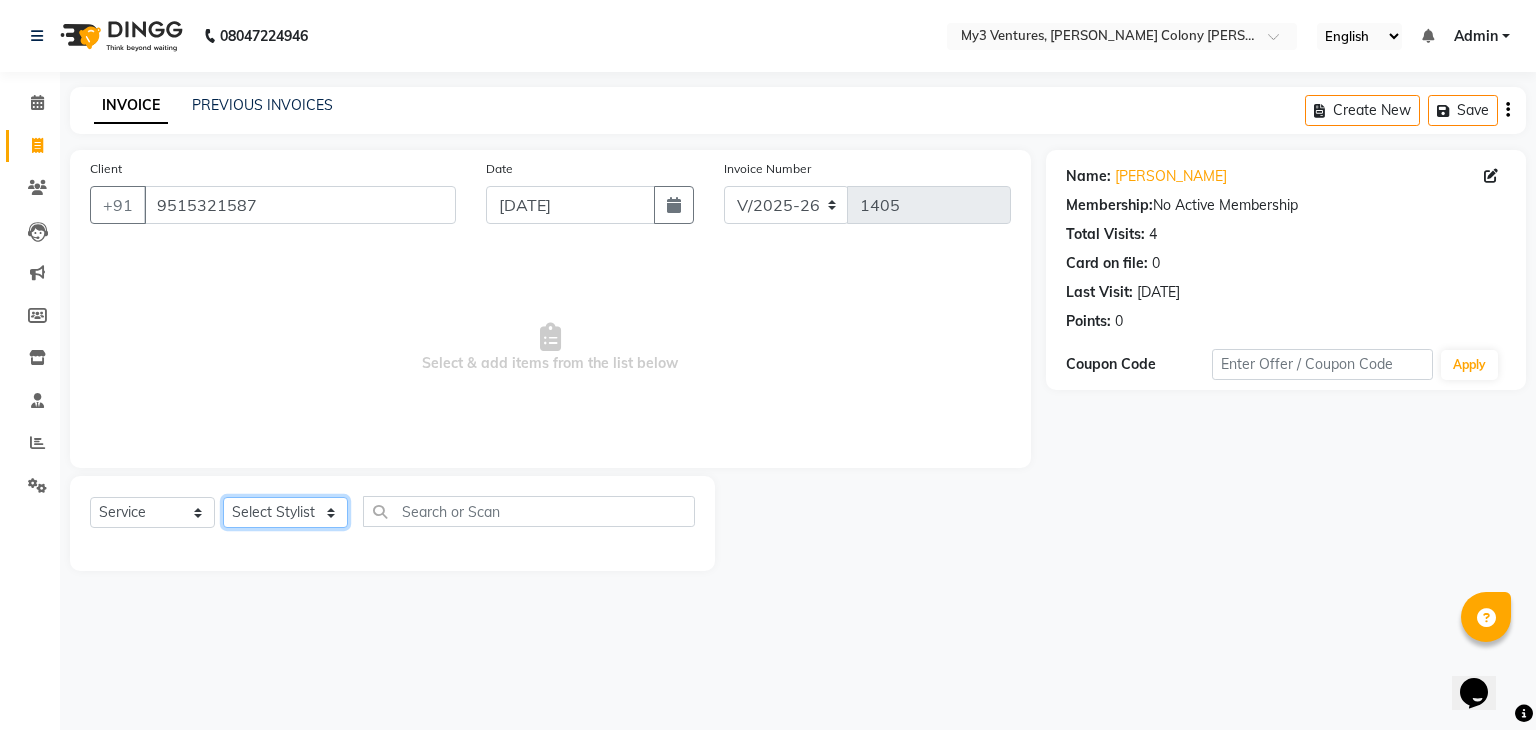 click on "Select Stylist ajju divya [PERSON_NAME] [PERSON_NAME] [PERSON_NAME]" 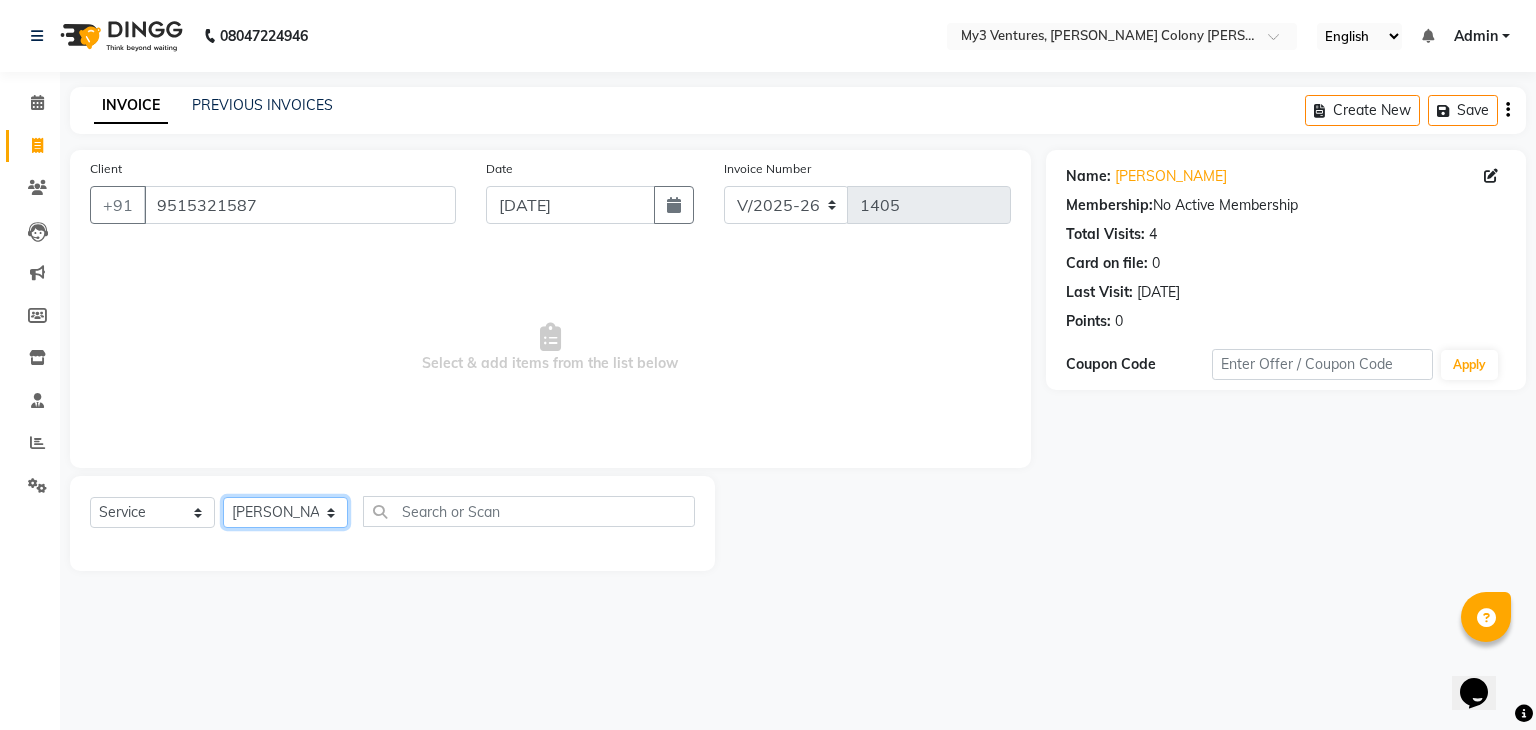 click on "Select Stylist ajju divya [PERSON_NAME] [PERSON_NAME] [PERSON_NAME]" 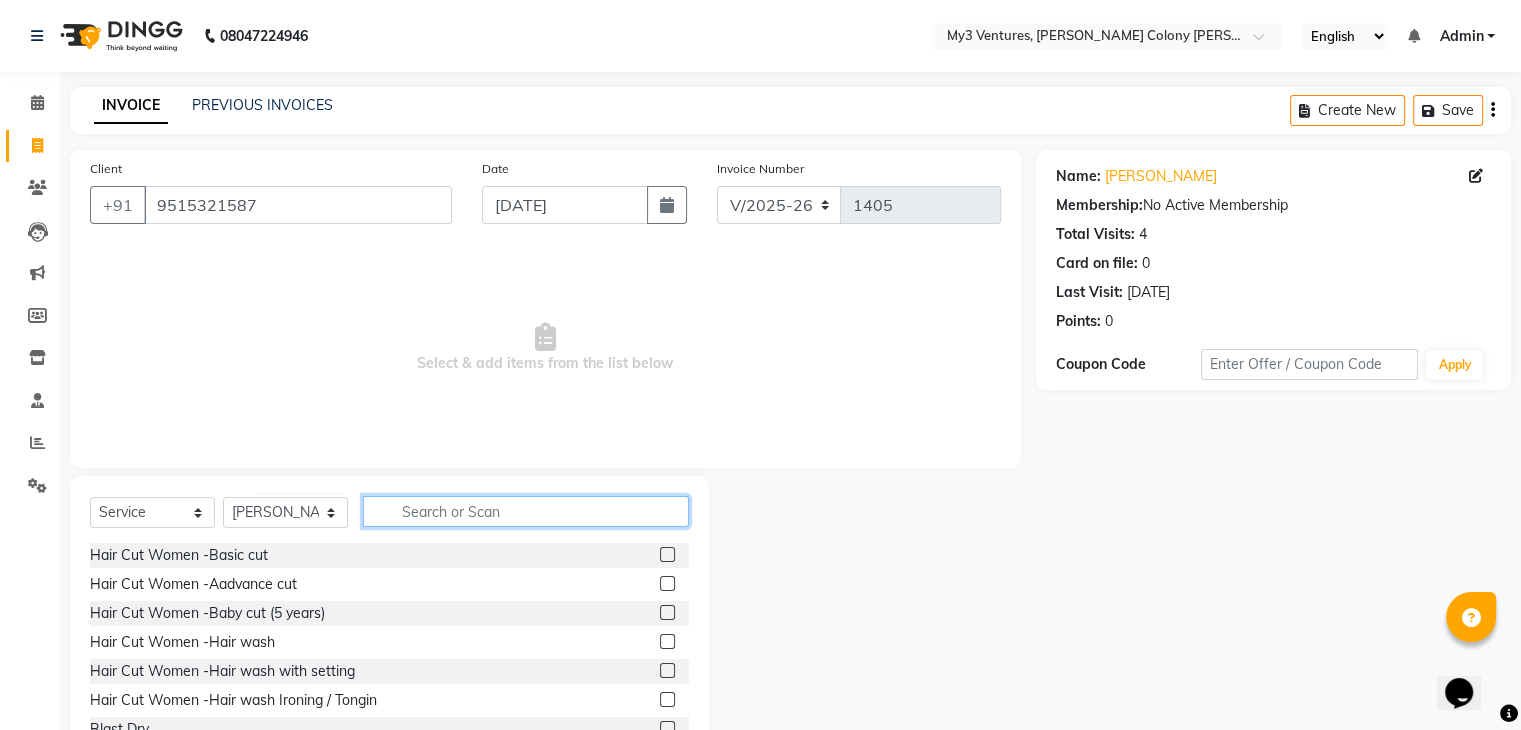 click 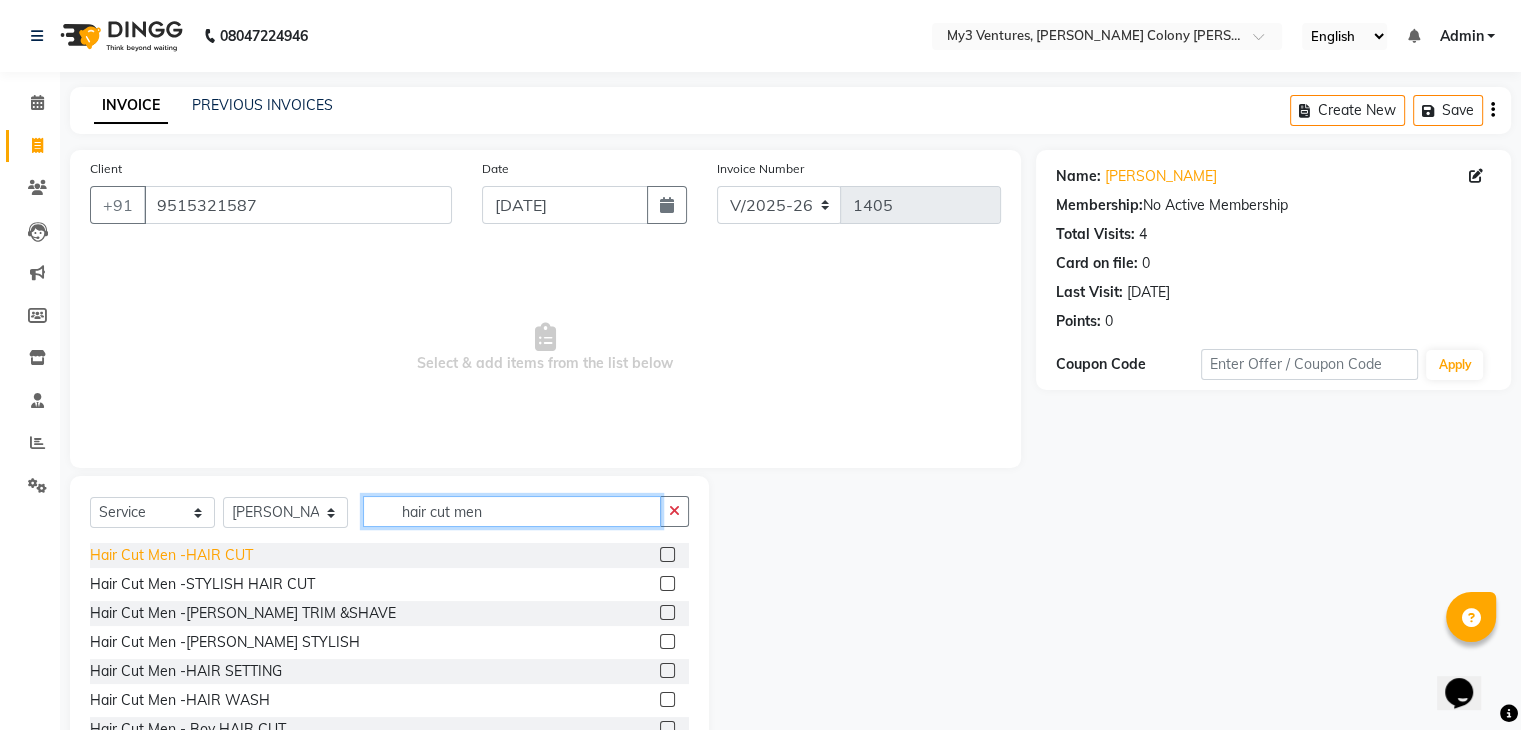 type on "hair cut men" 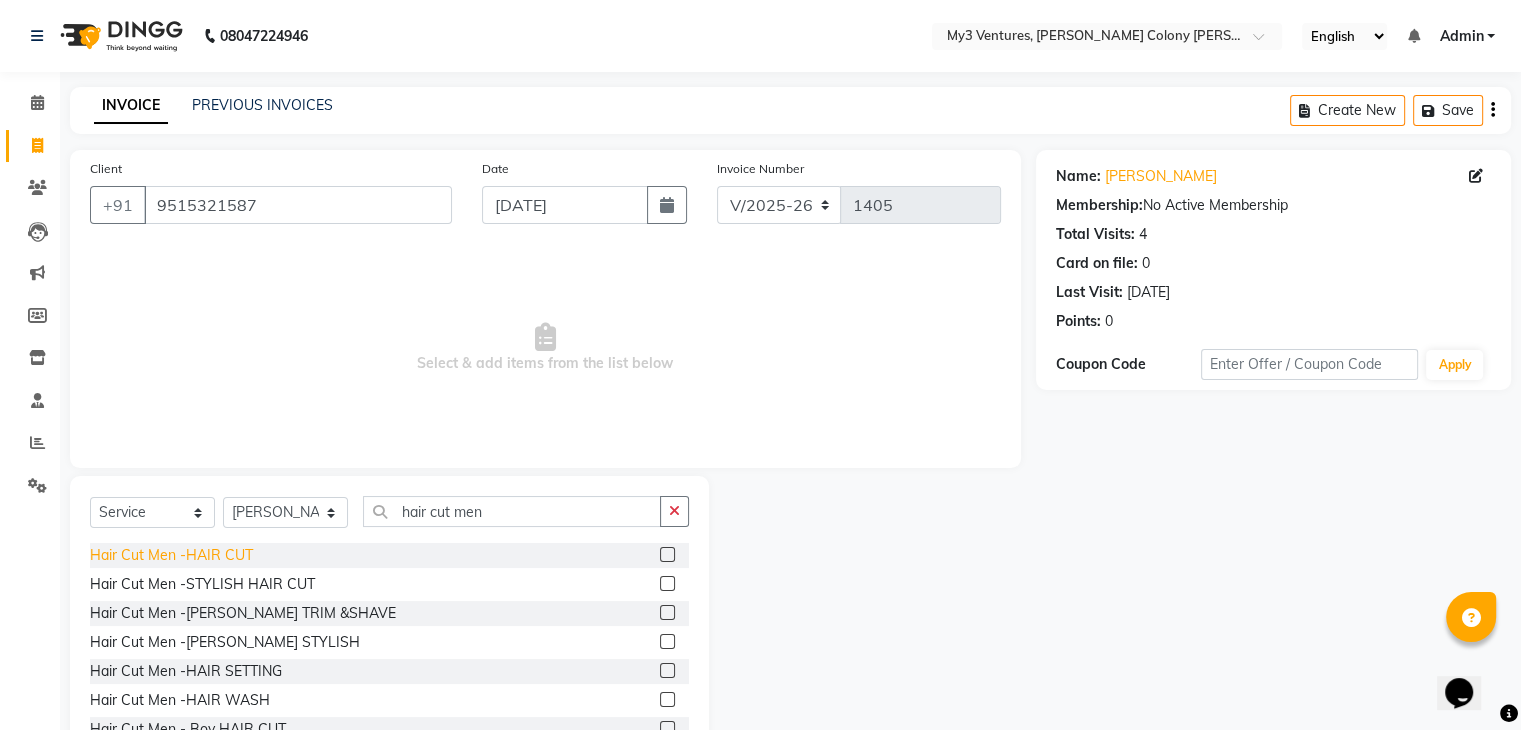 click on "Hair Cut Men -HAIR CUT" 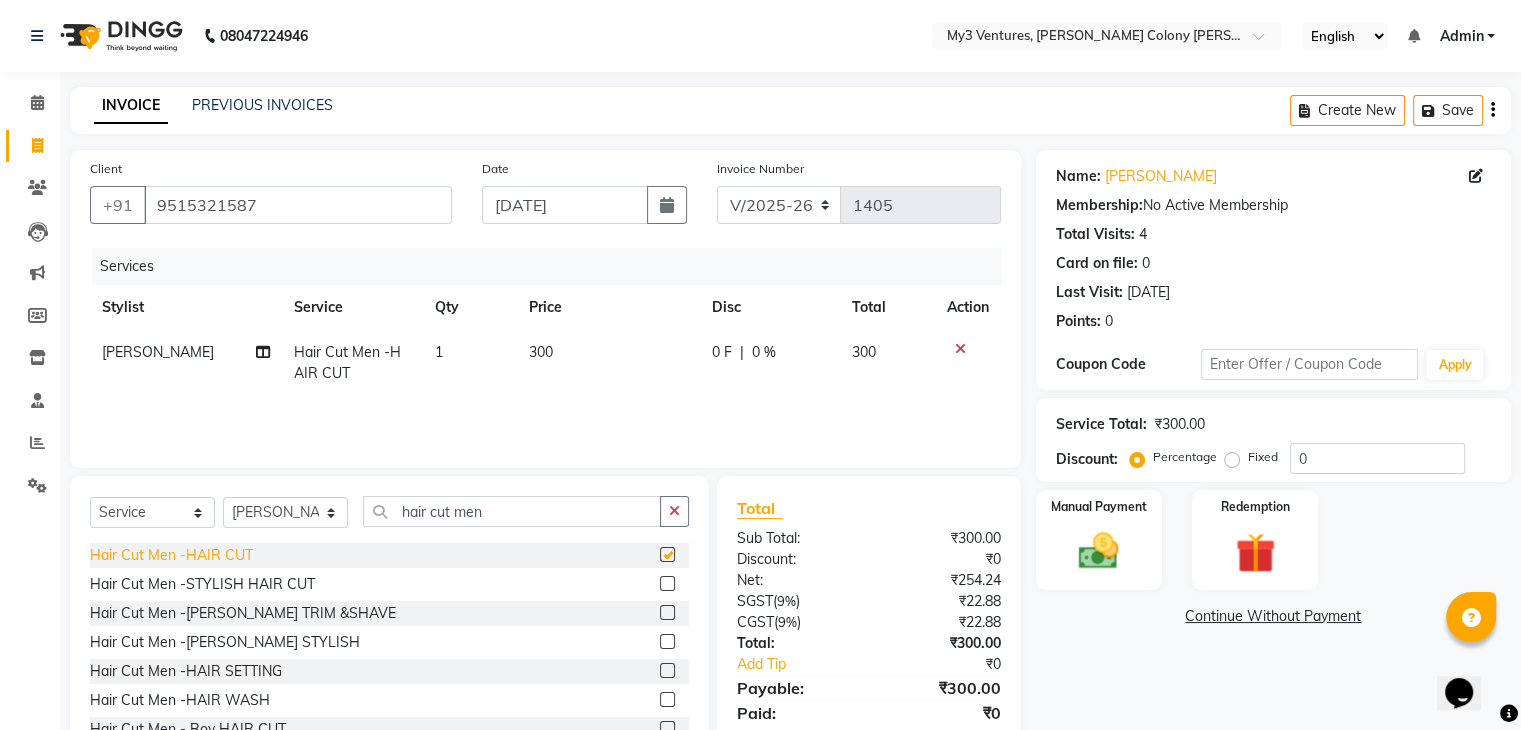 checkbox on "false" 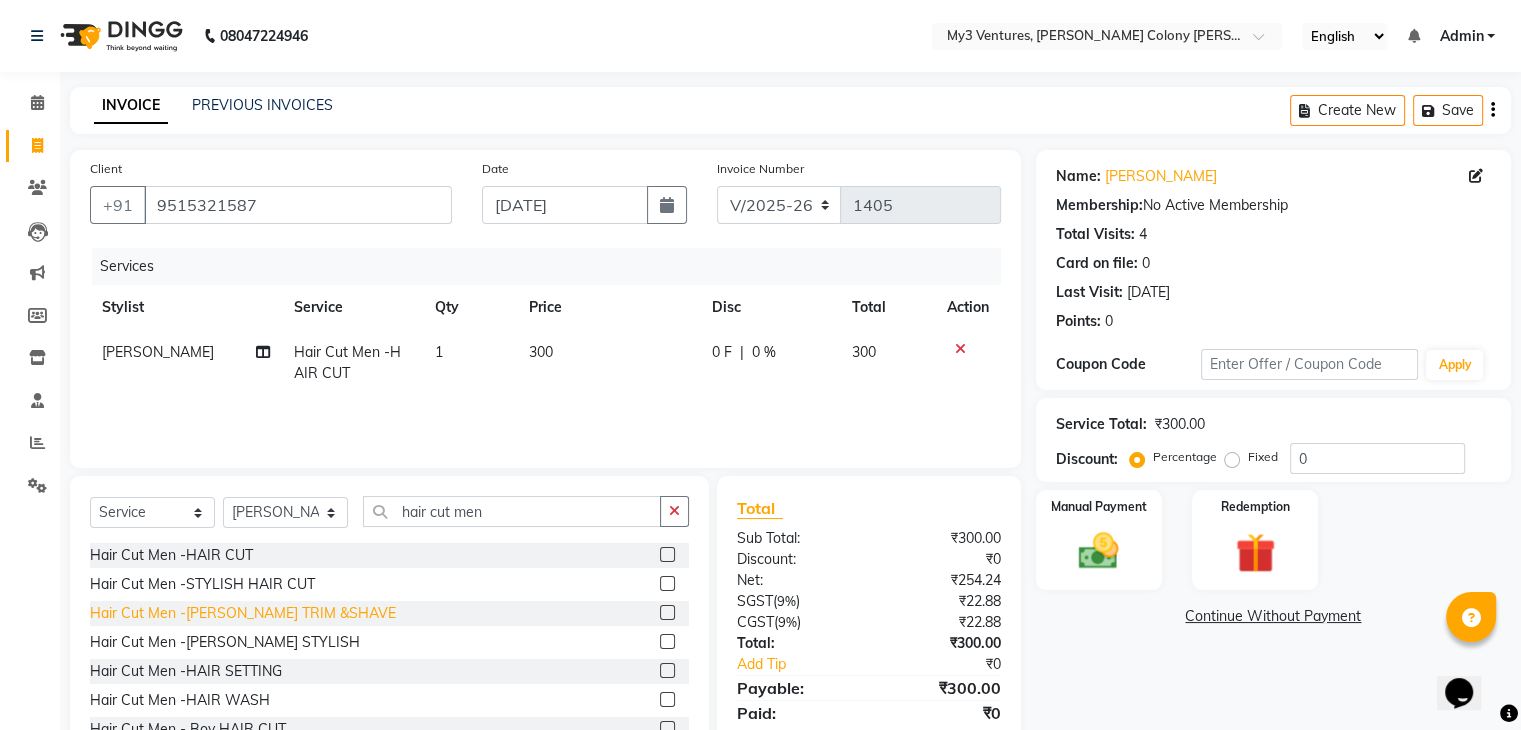 click on "Hair Cut Men -[PERSON_NAME] TRIM &SHAVE" 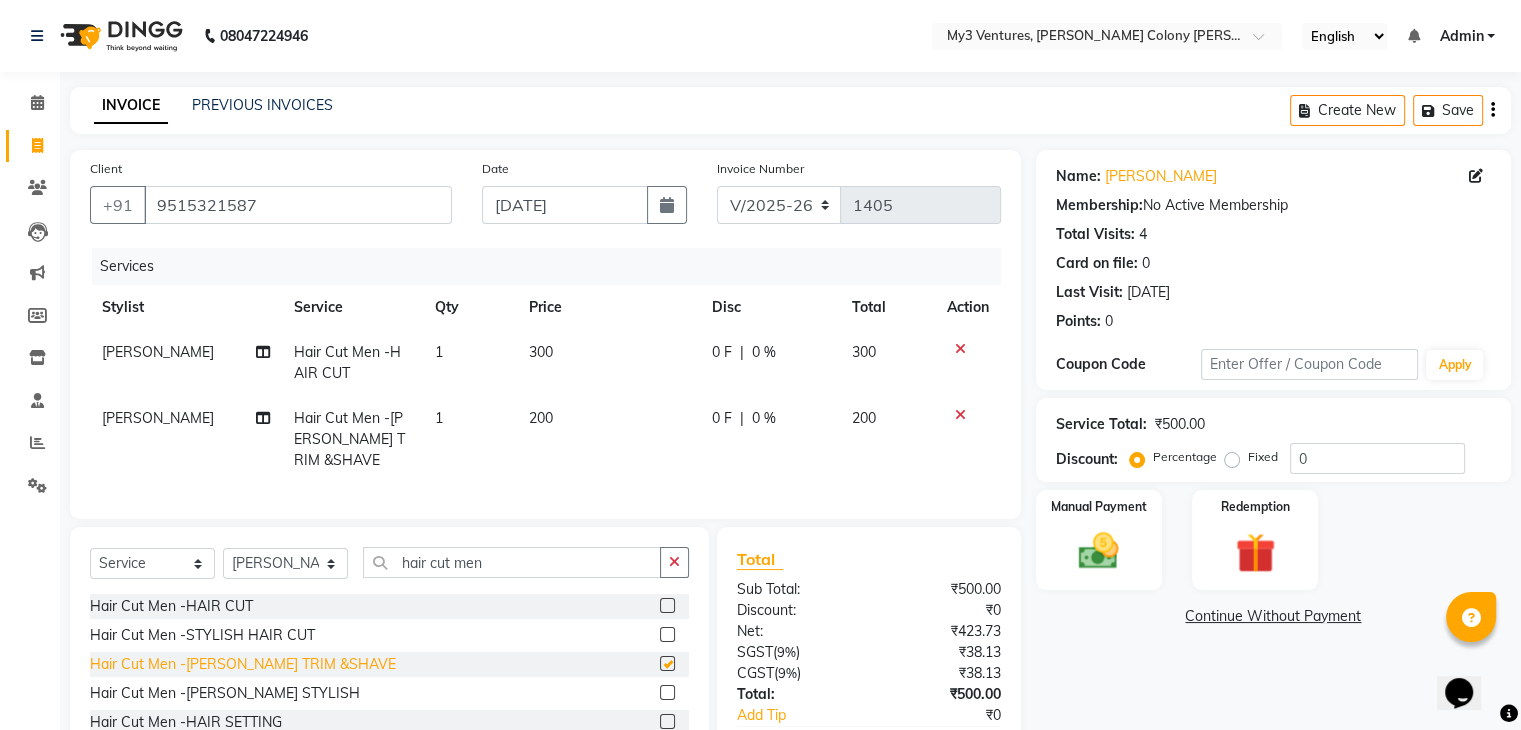 checkbox on "false" 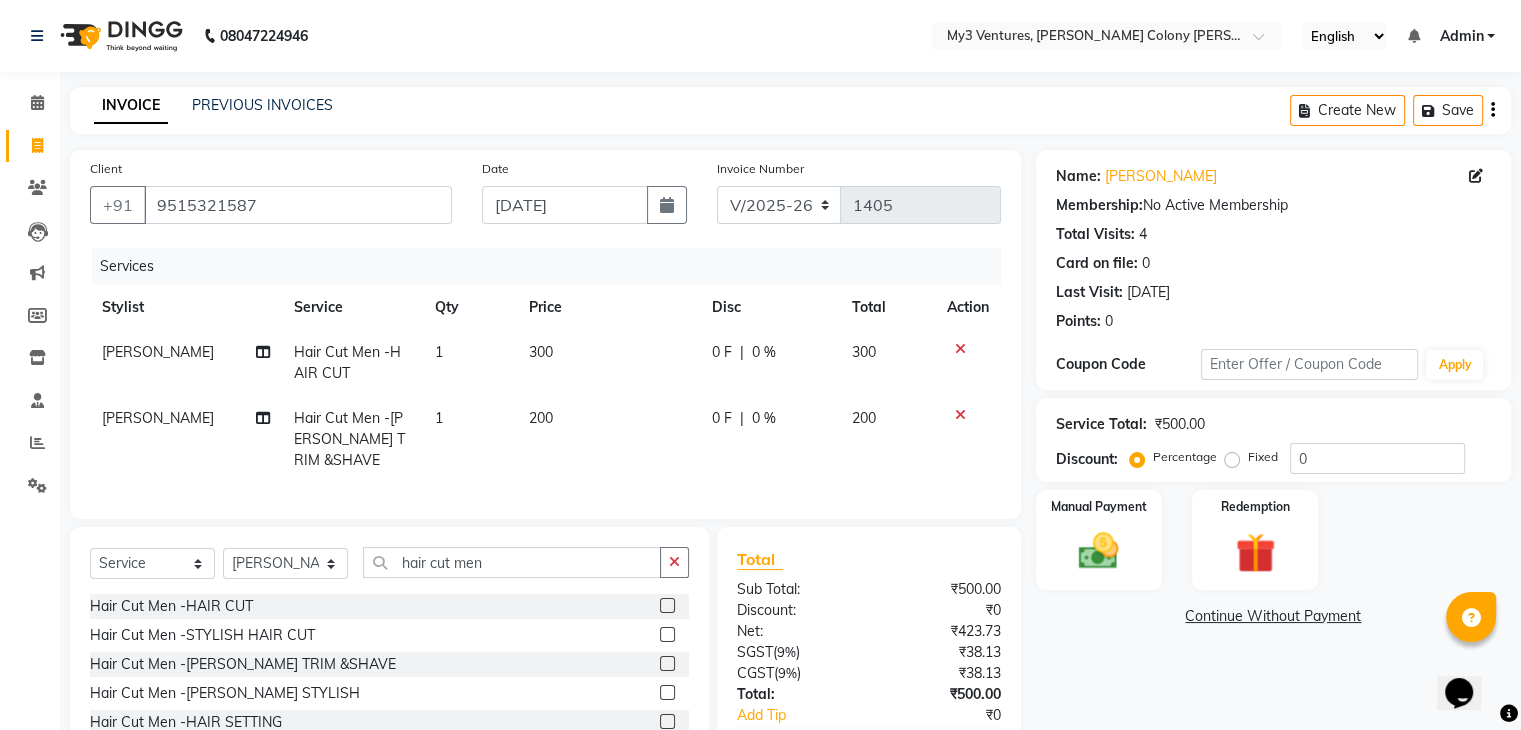 click on "200" 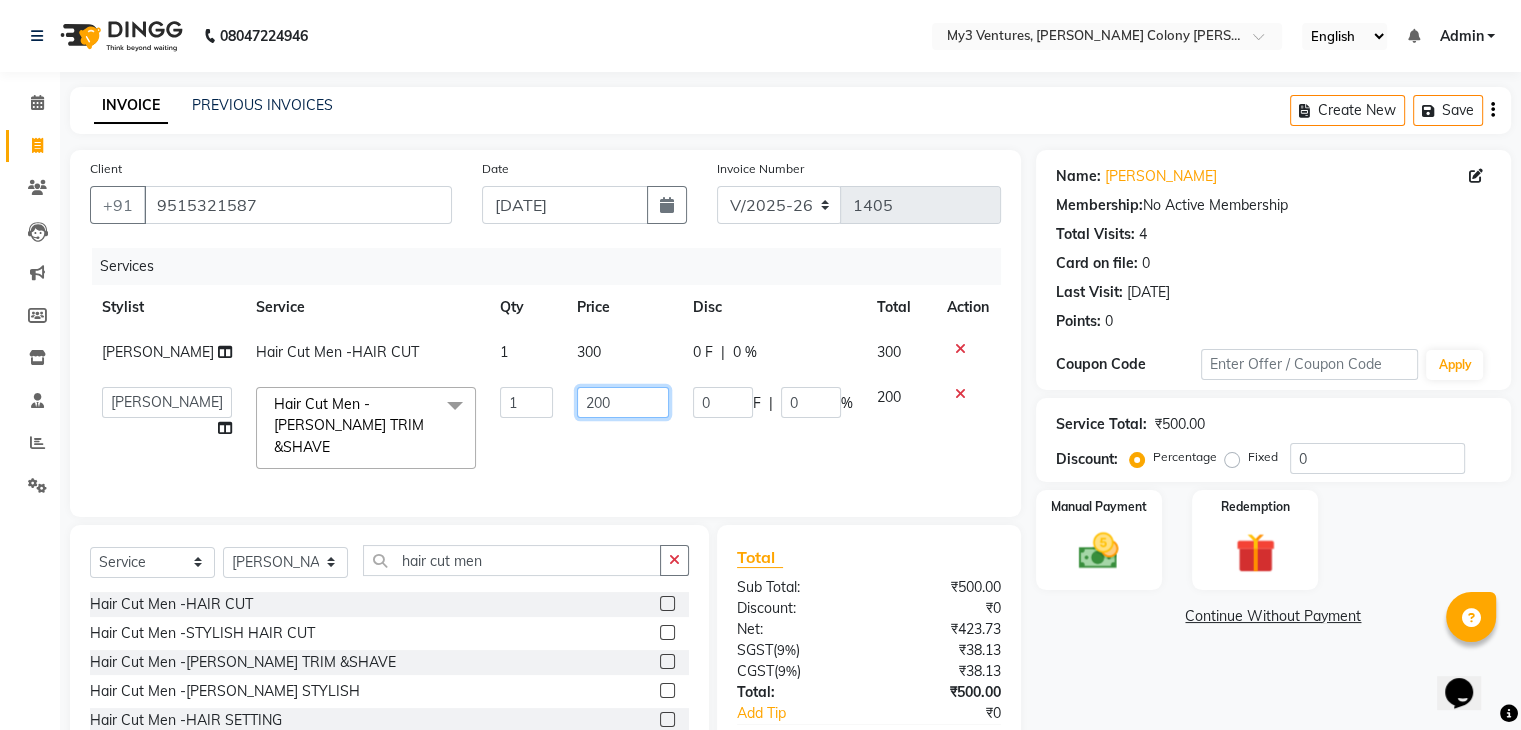 click on "200" 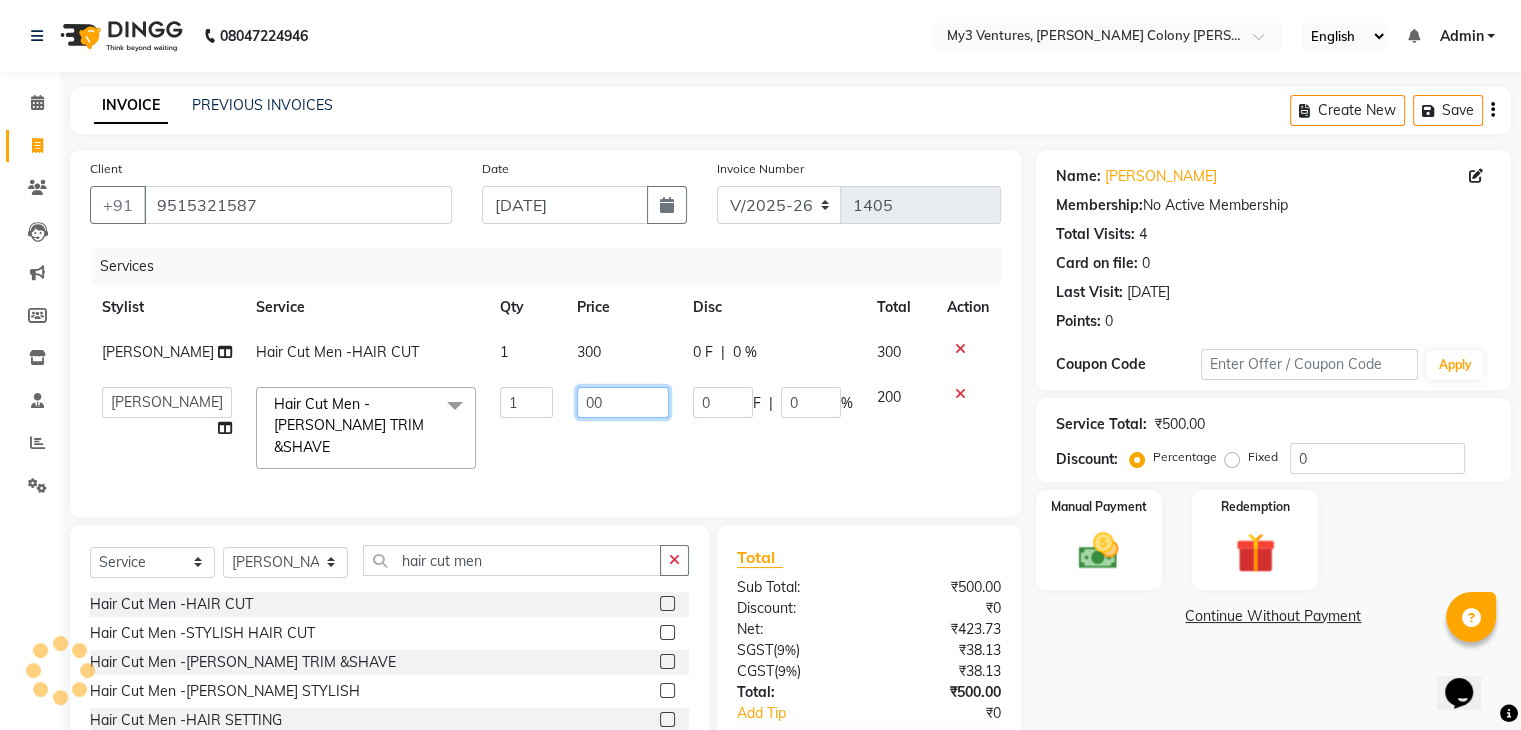 type on "100" 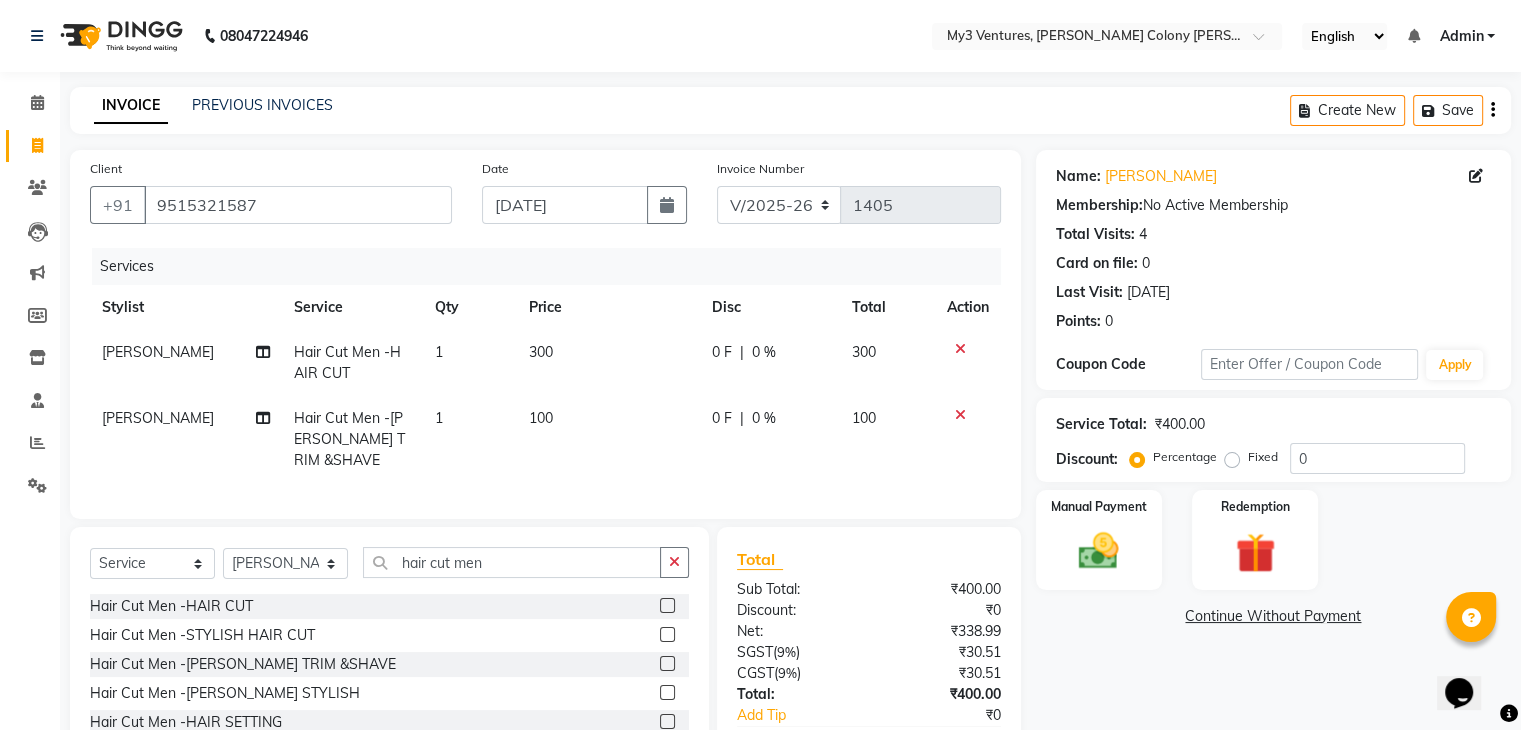 click on "300" 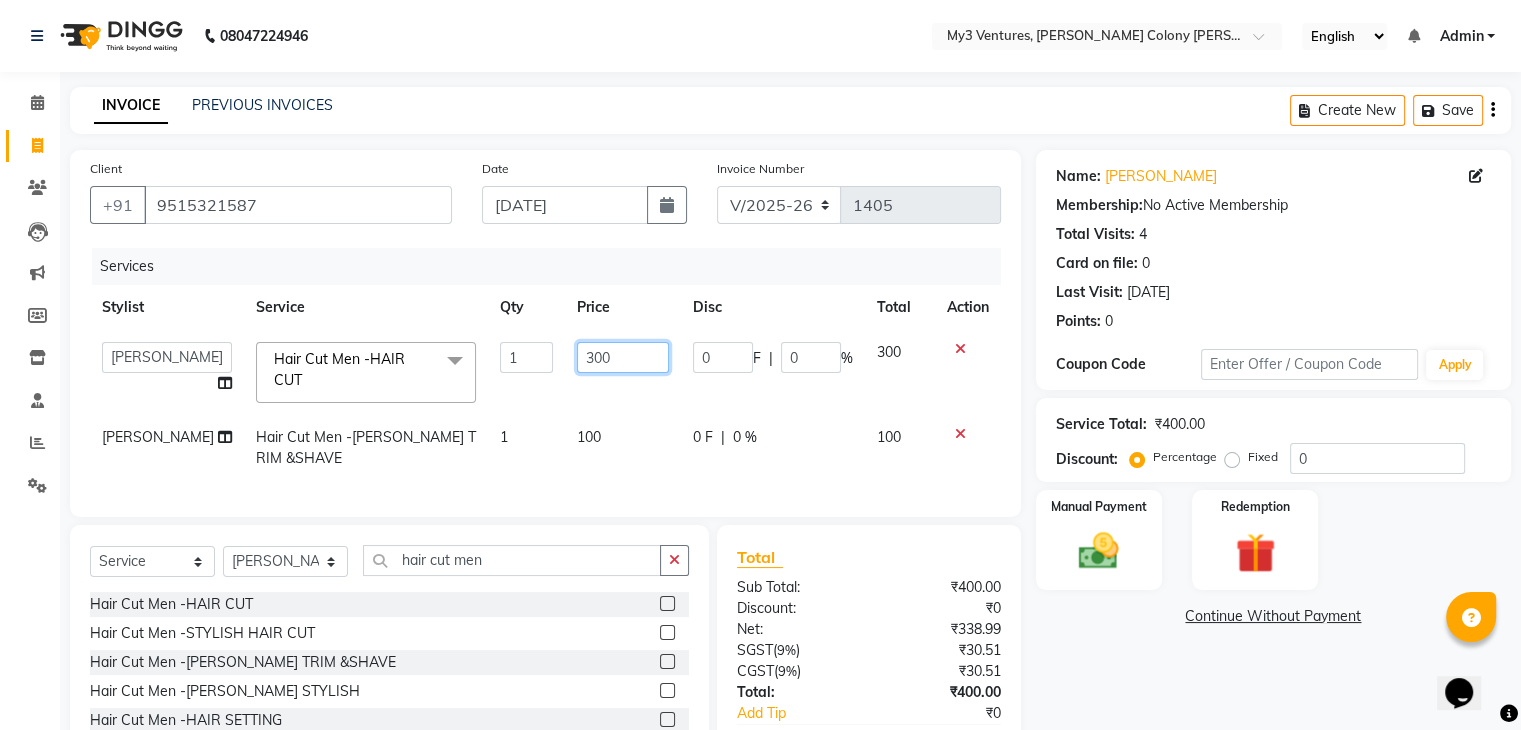click on "300" 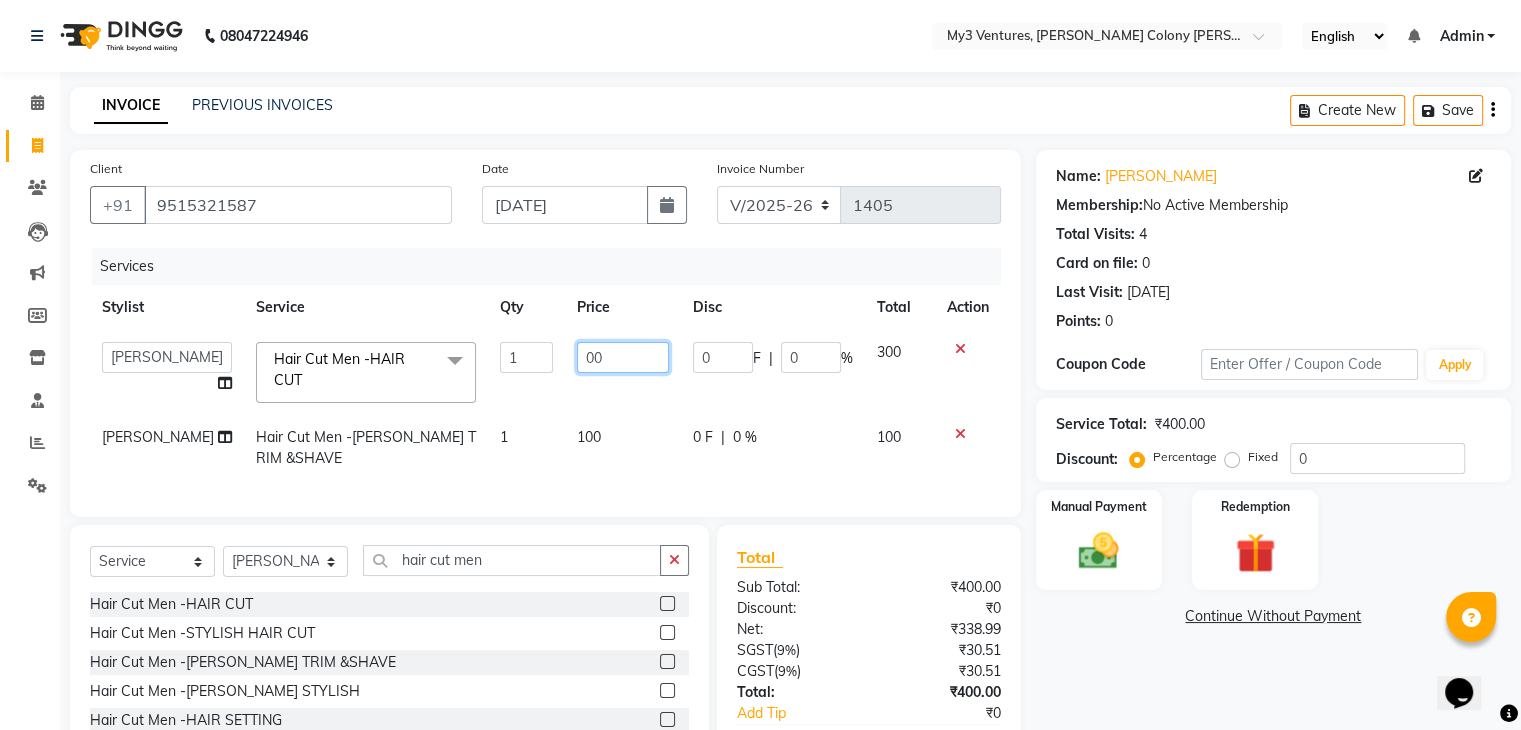 type on "200" 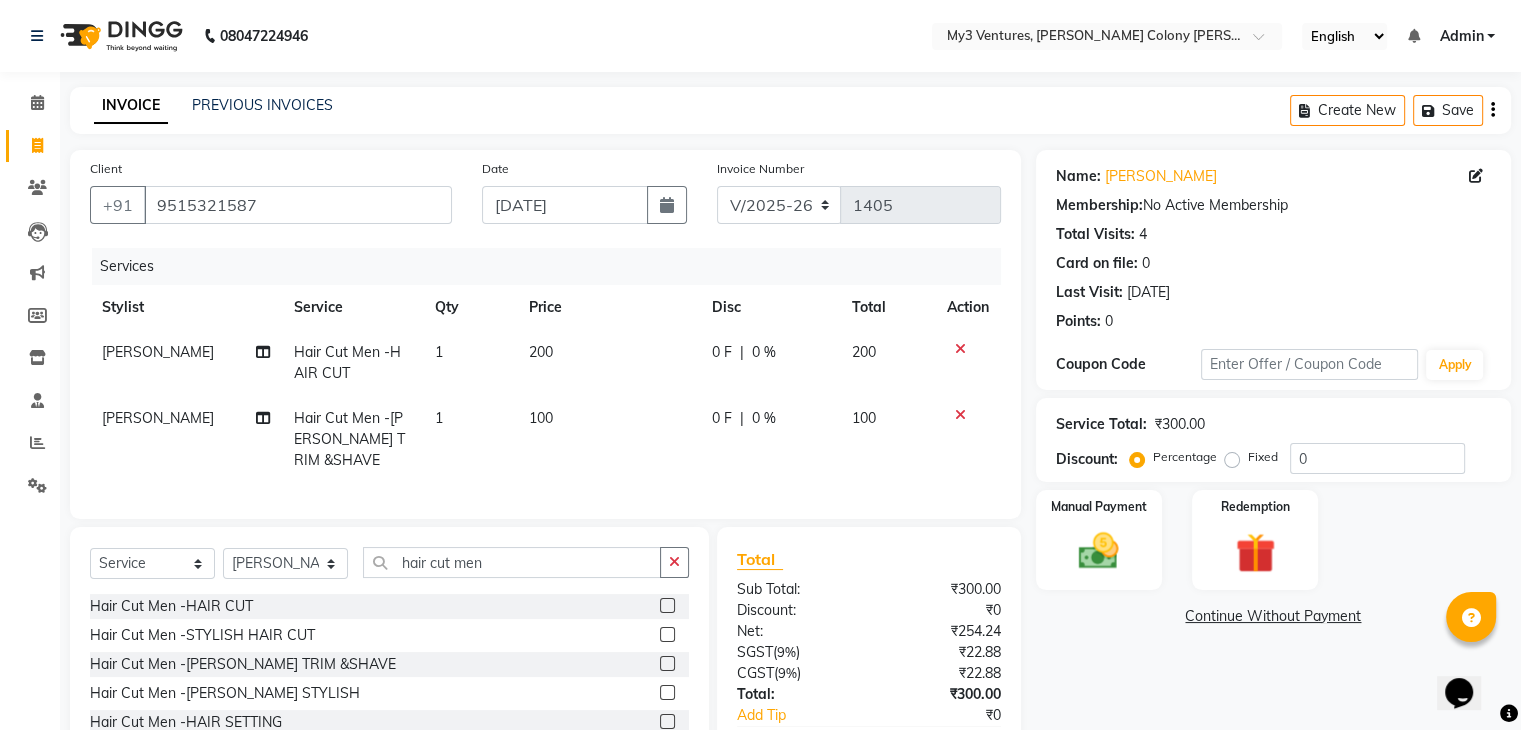 click on "200" 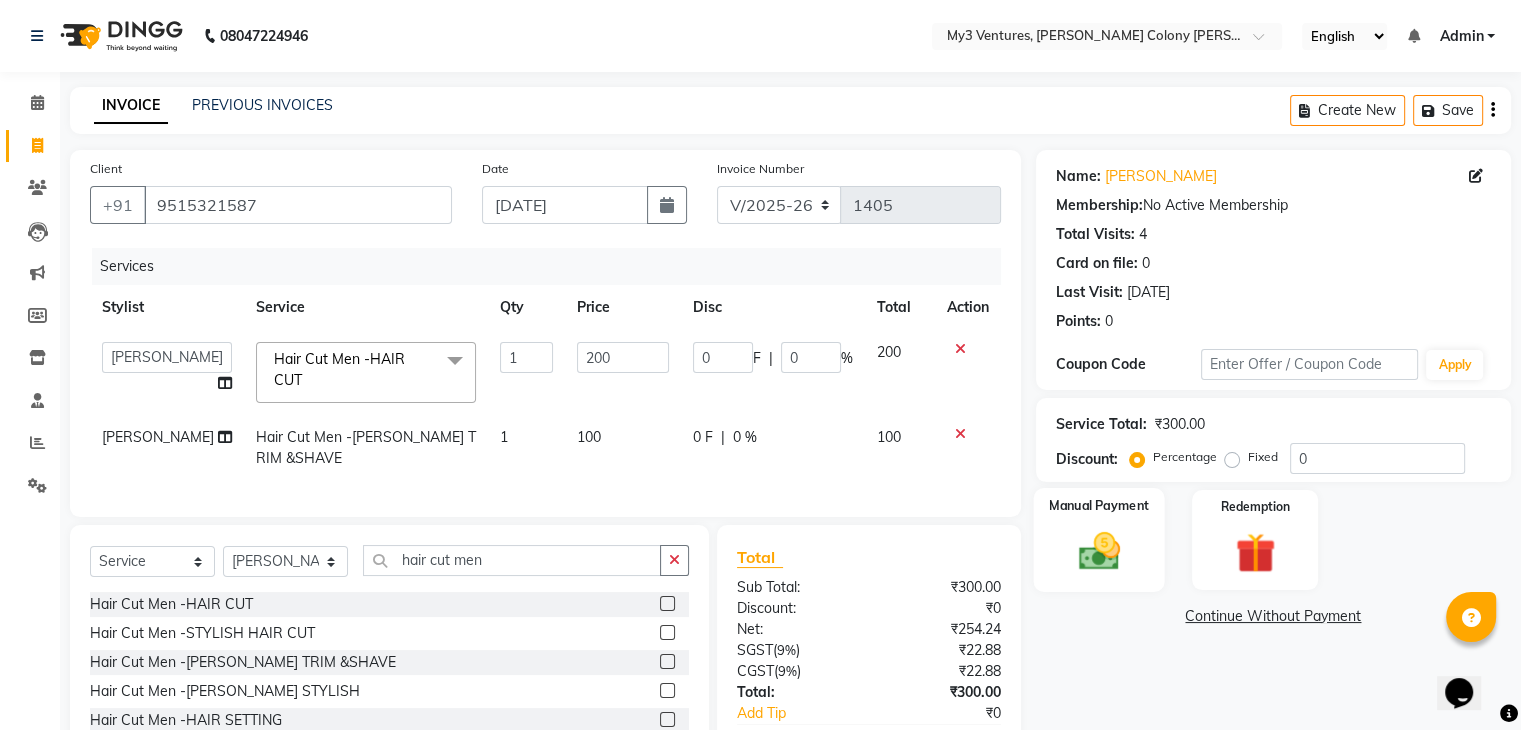 click 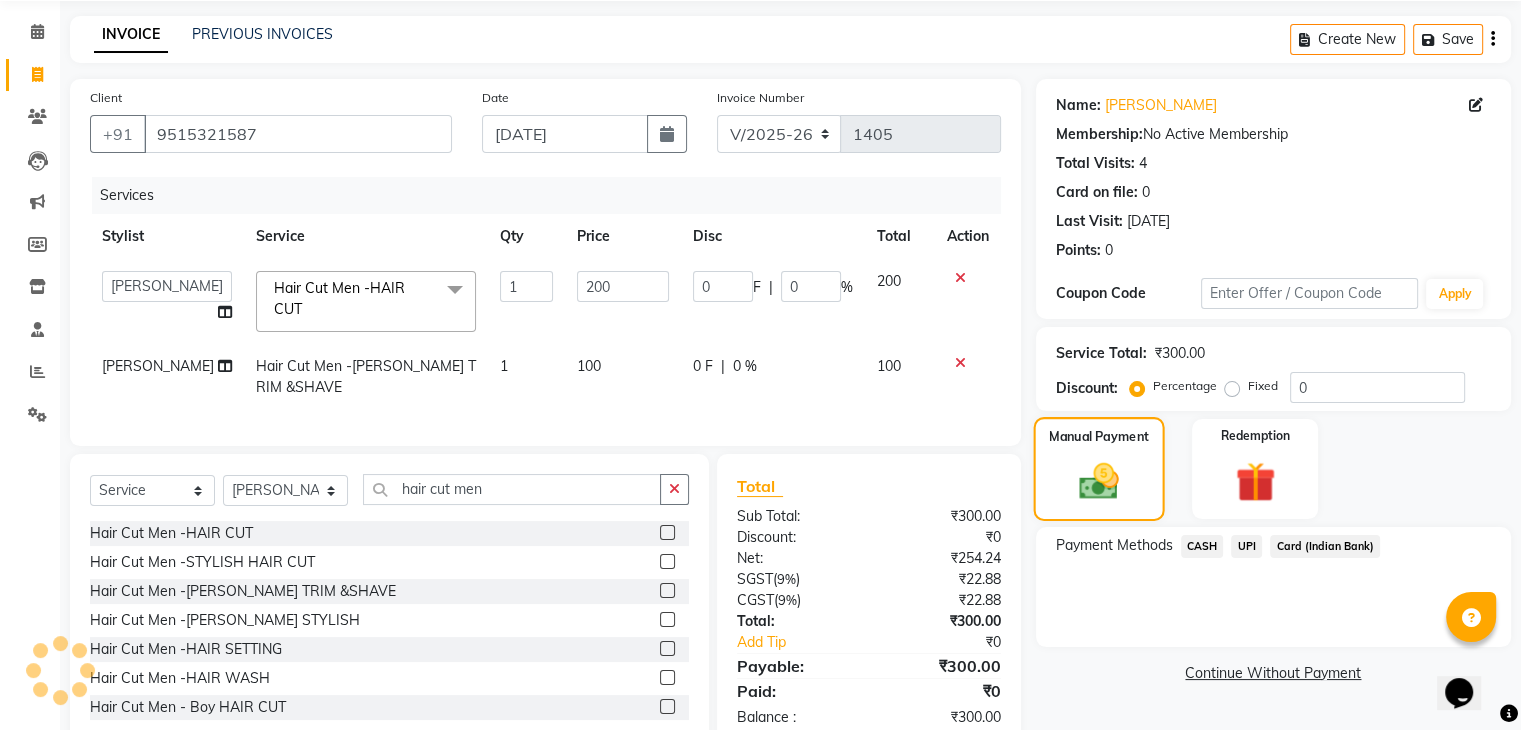 scroll, scrollTop: 72, scrollLeft: 0, axis: vertical 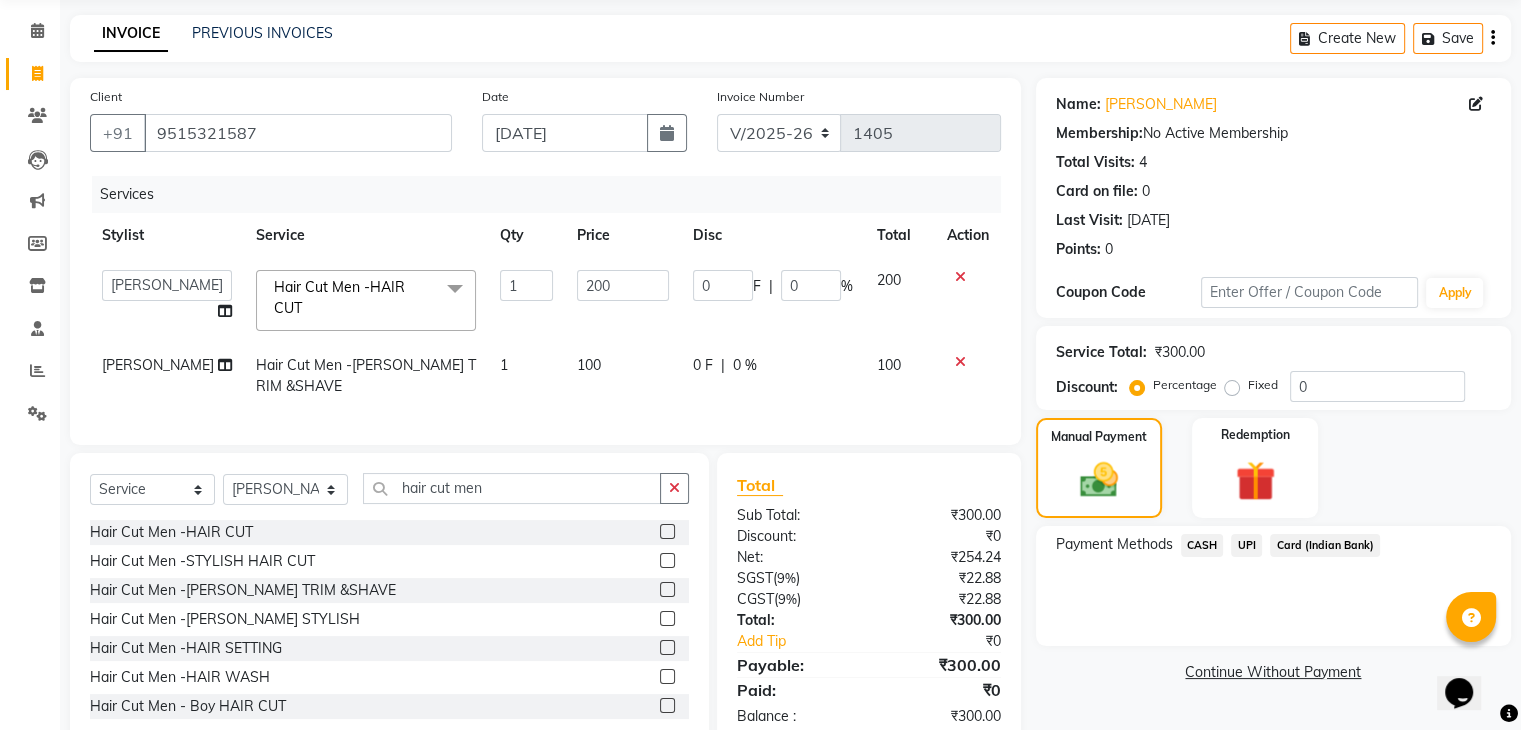 click on "UPI" 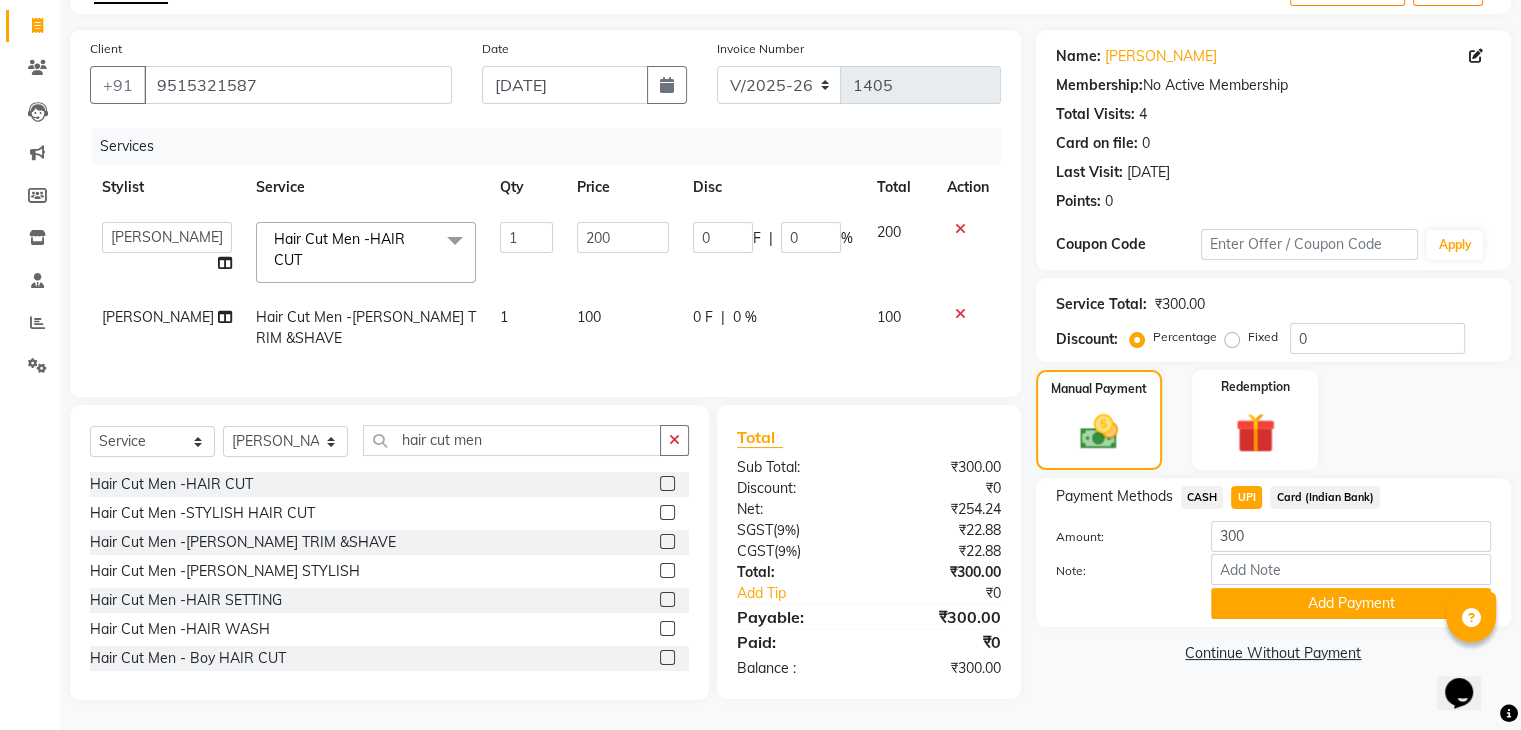 scroll, scrollTop: 131, scrollLeft: 0, axis: vertical 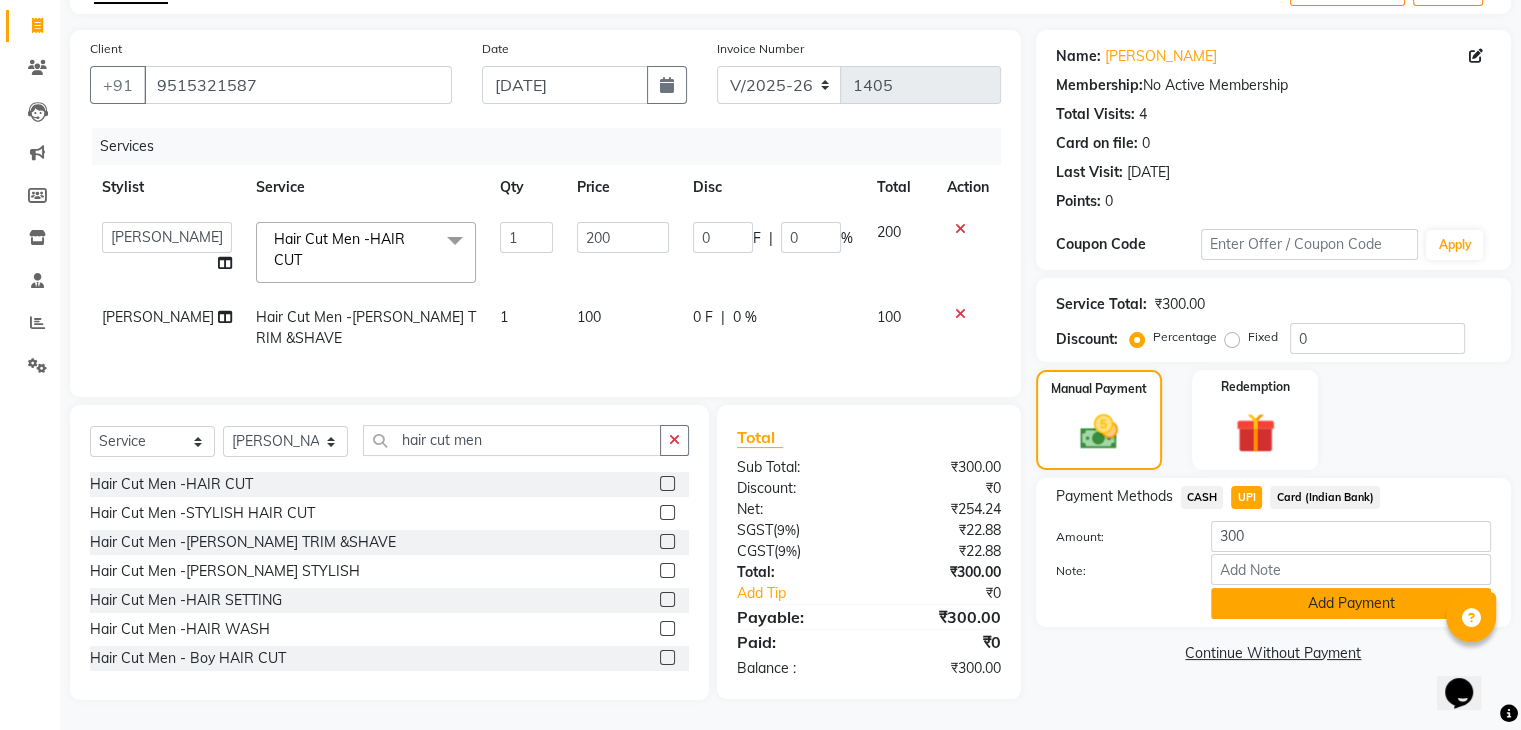 click on "Add Payment" 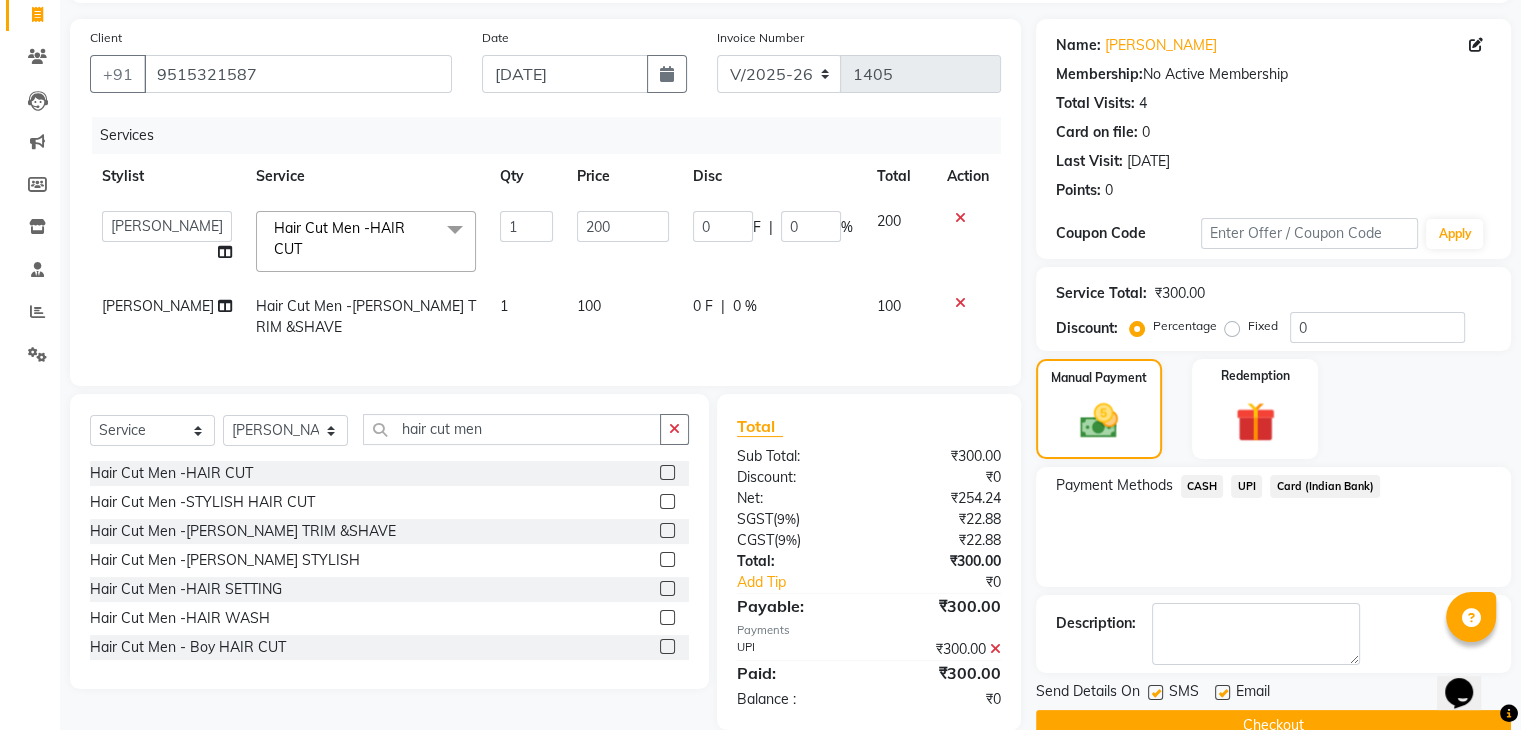 scroll, scrollTop: 176, scrollLeft: 0, axis: vertical 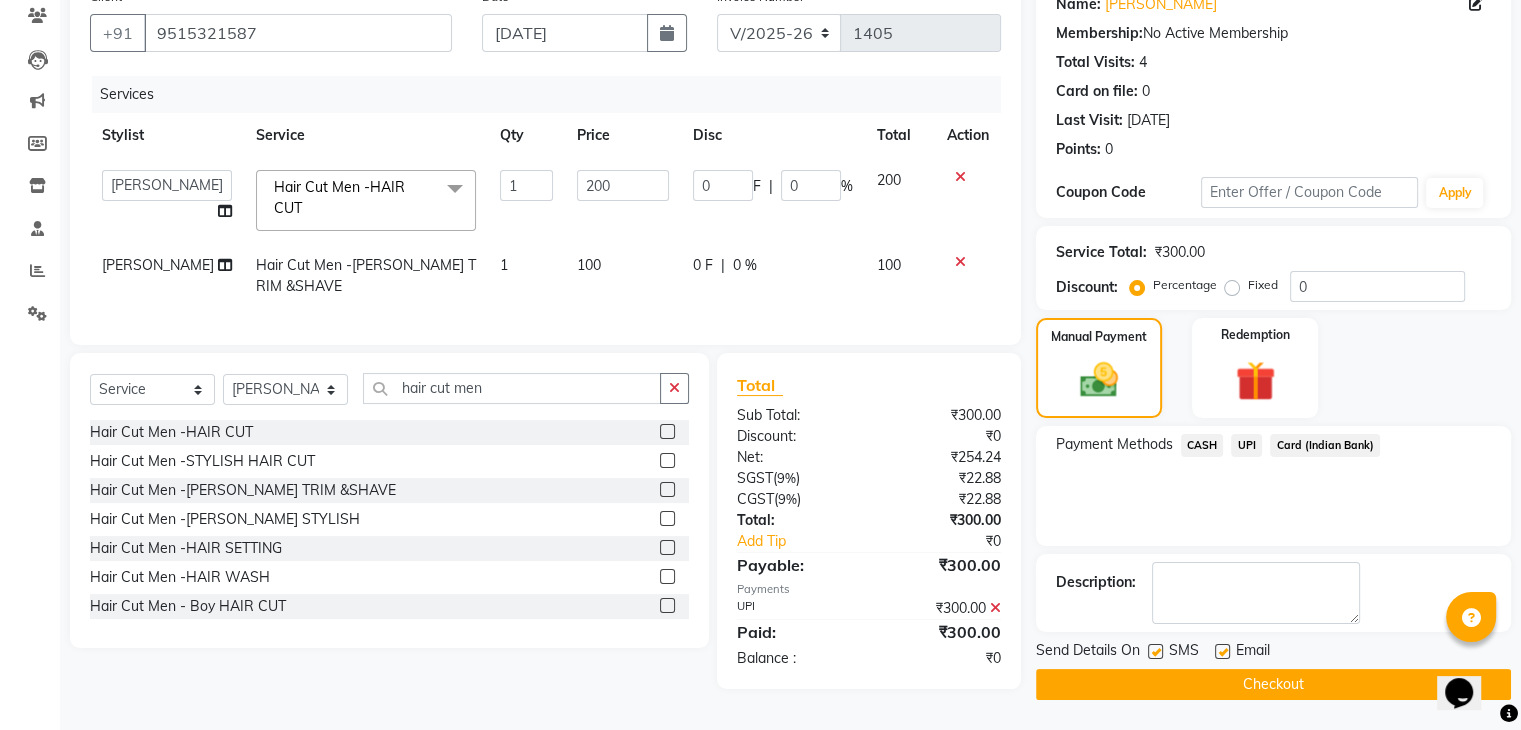 click on "Checkout" 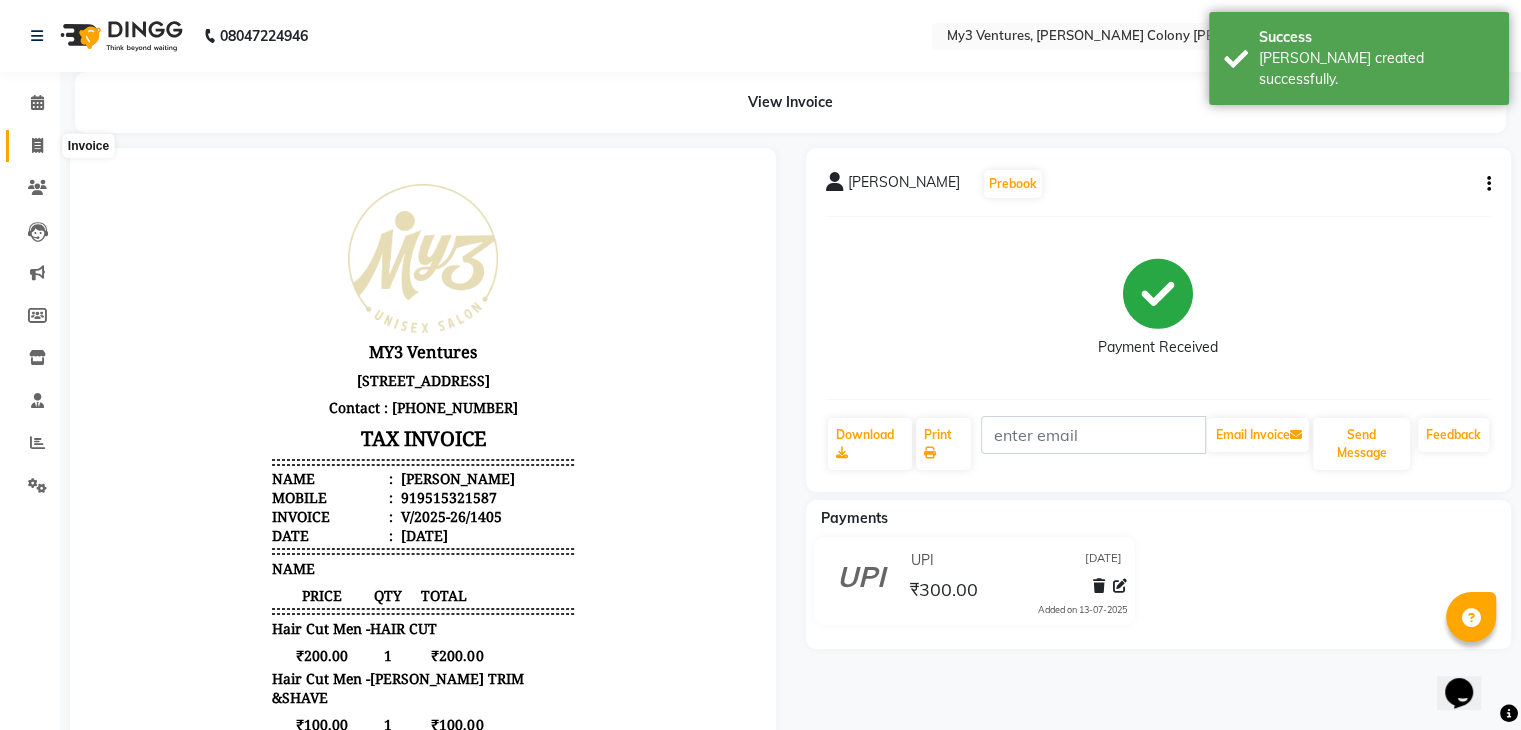 scroll, scrollTop: 0, scrollLeft: 0, axis: both 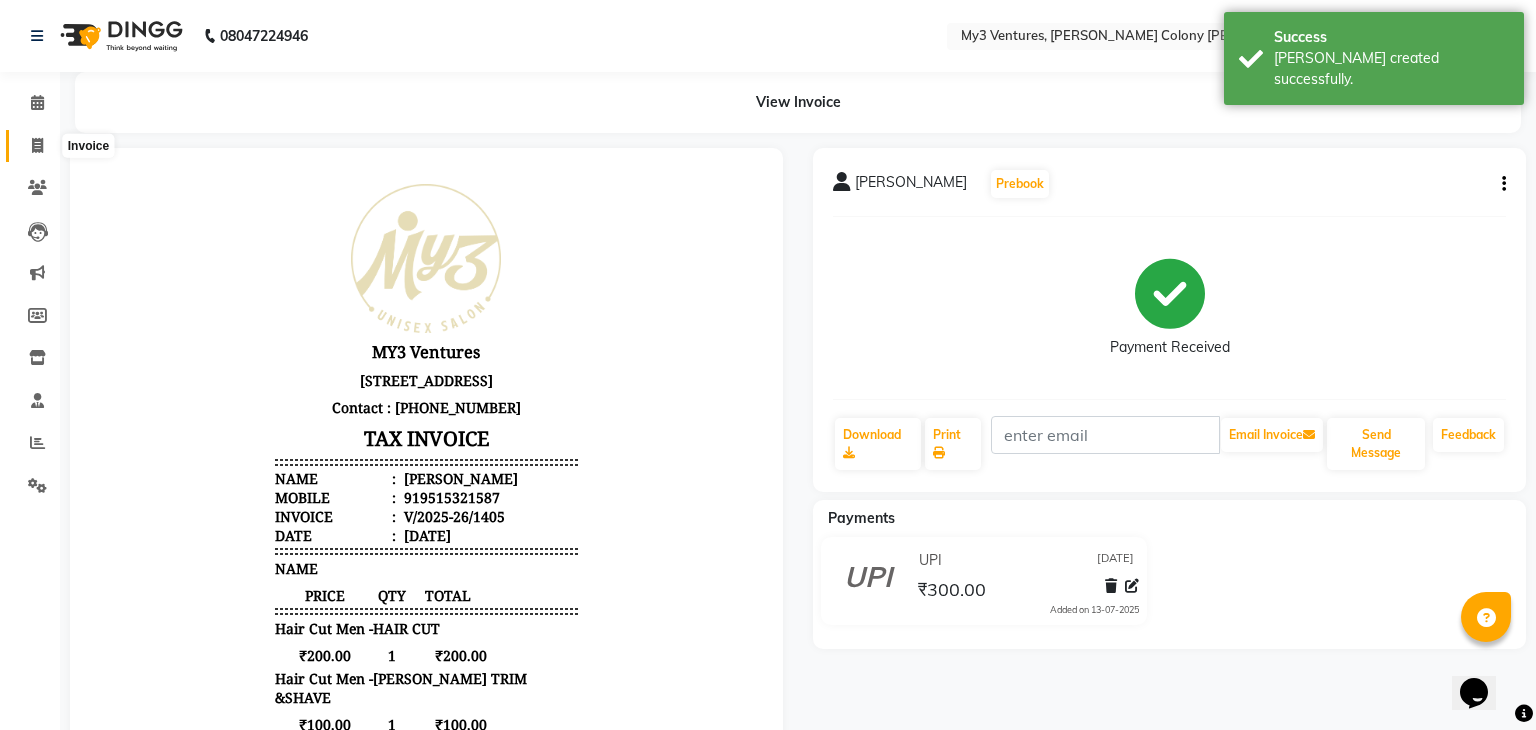select on "6707" 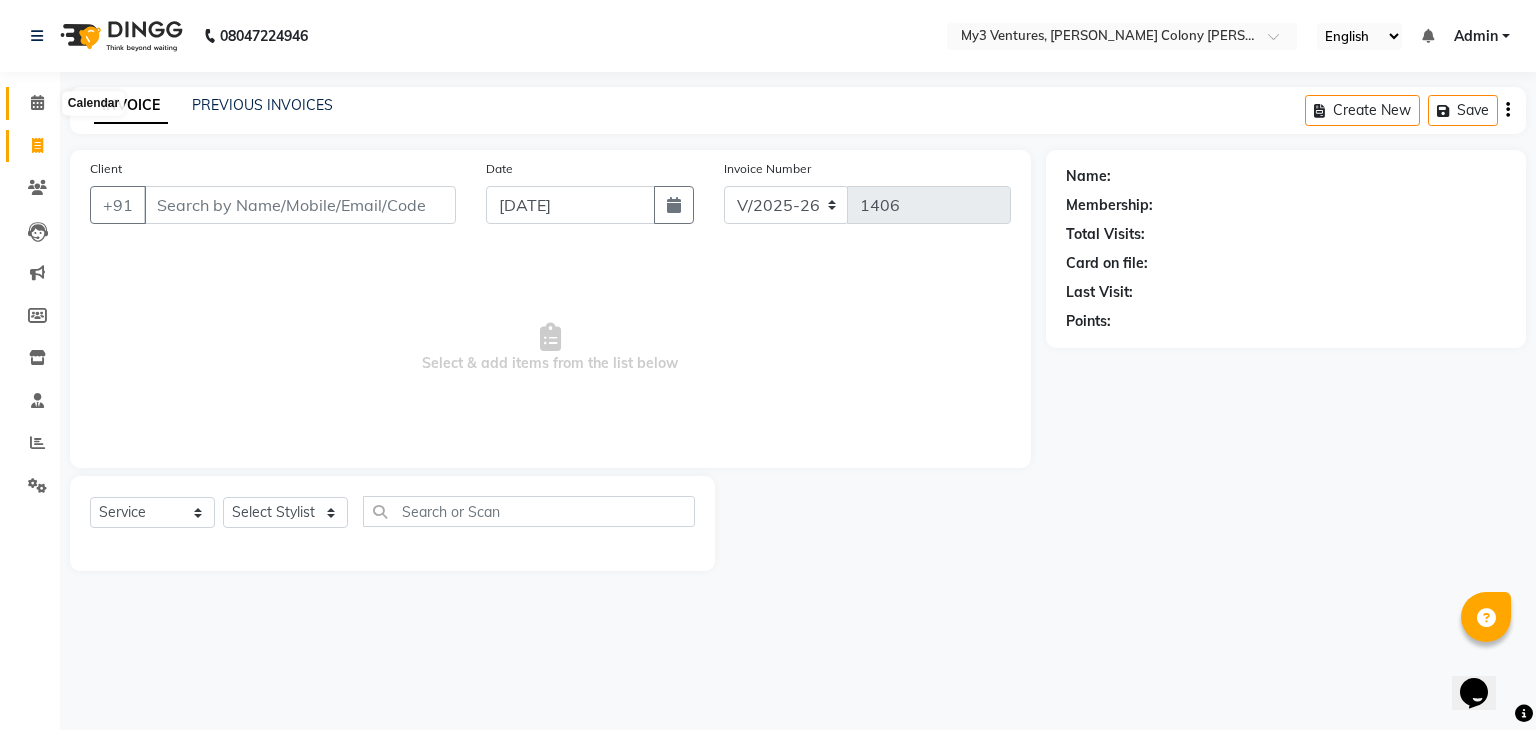 click 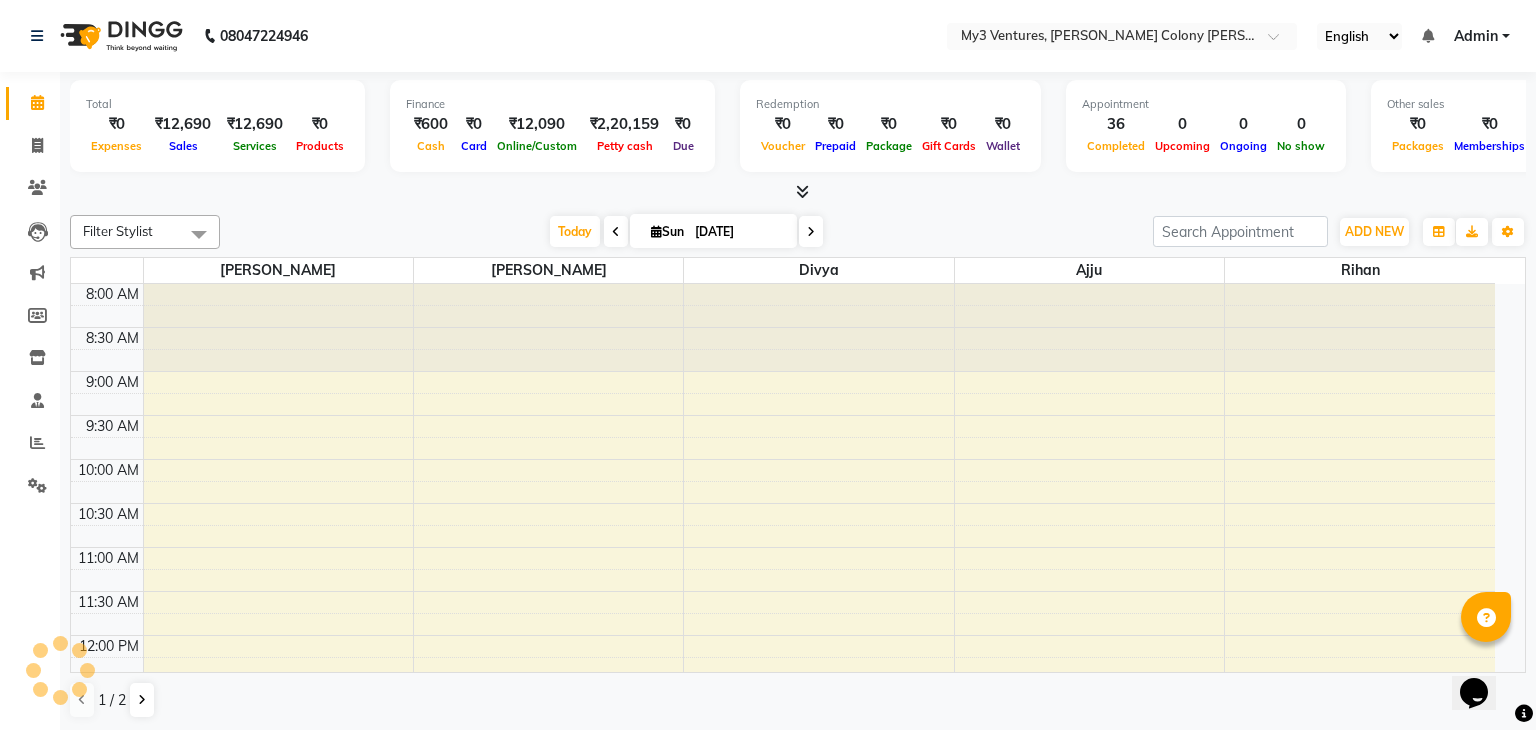 click 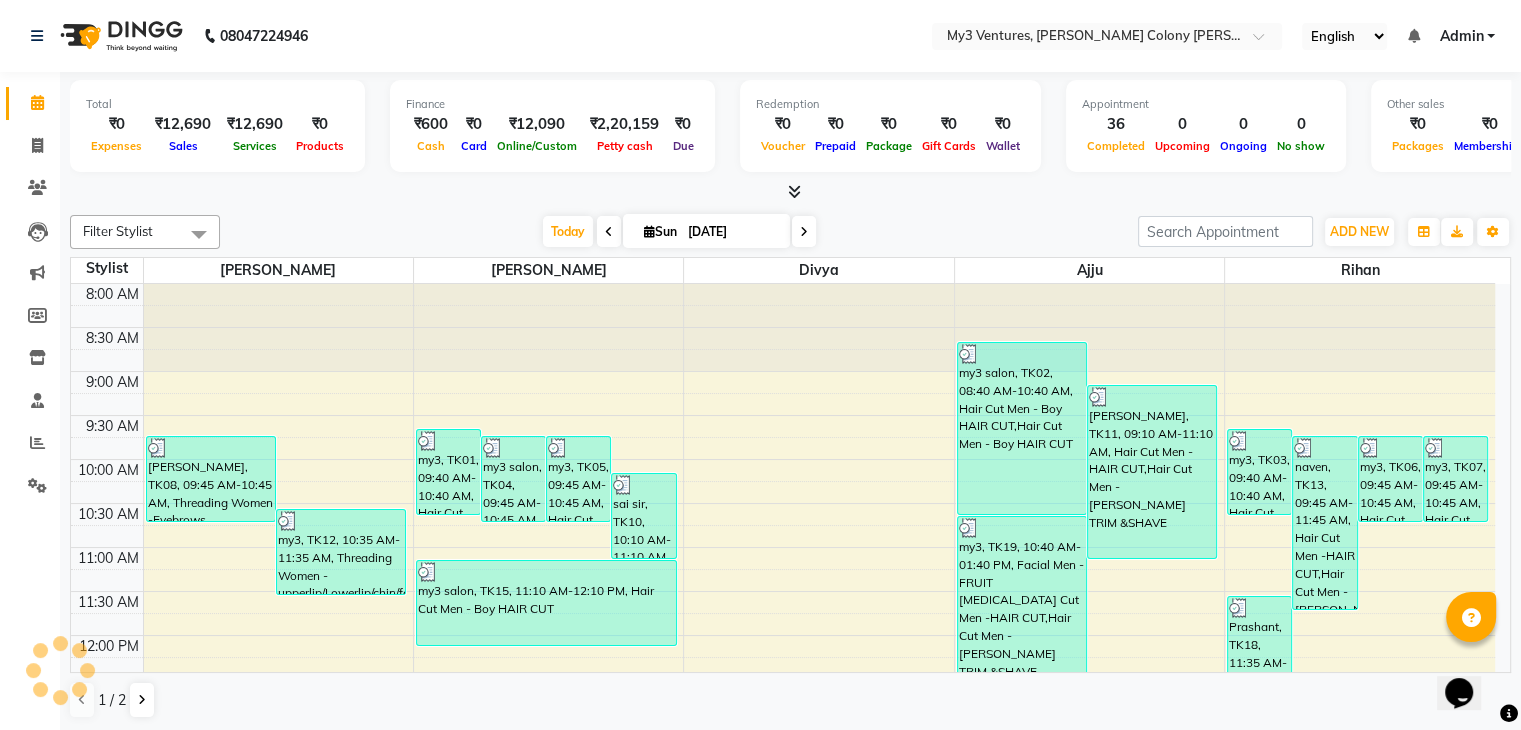scroll, scrollTop: 0, scrollLeft: 0, axis: both 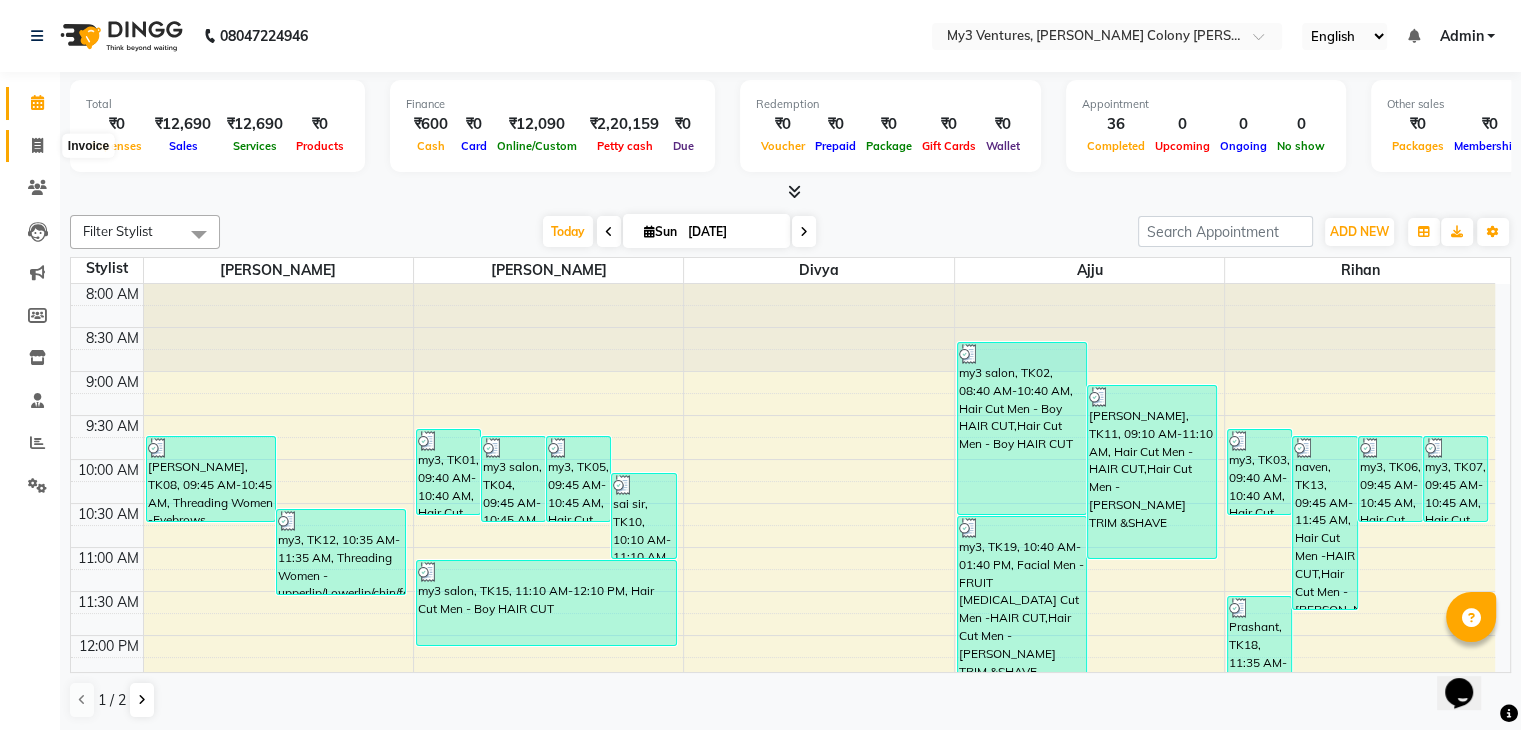 click 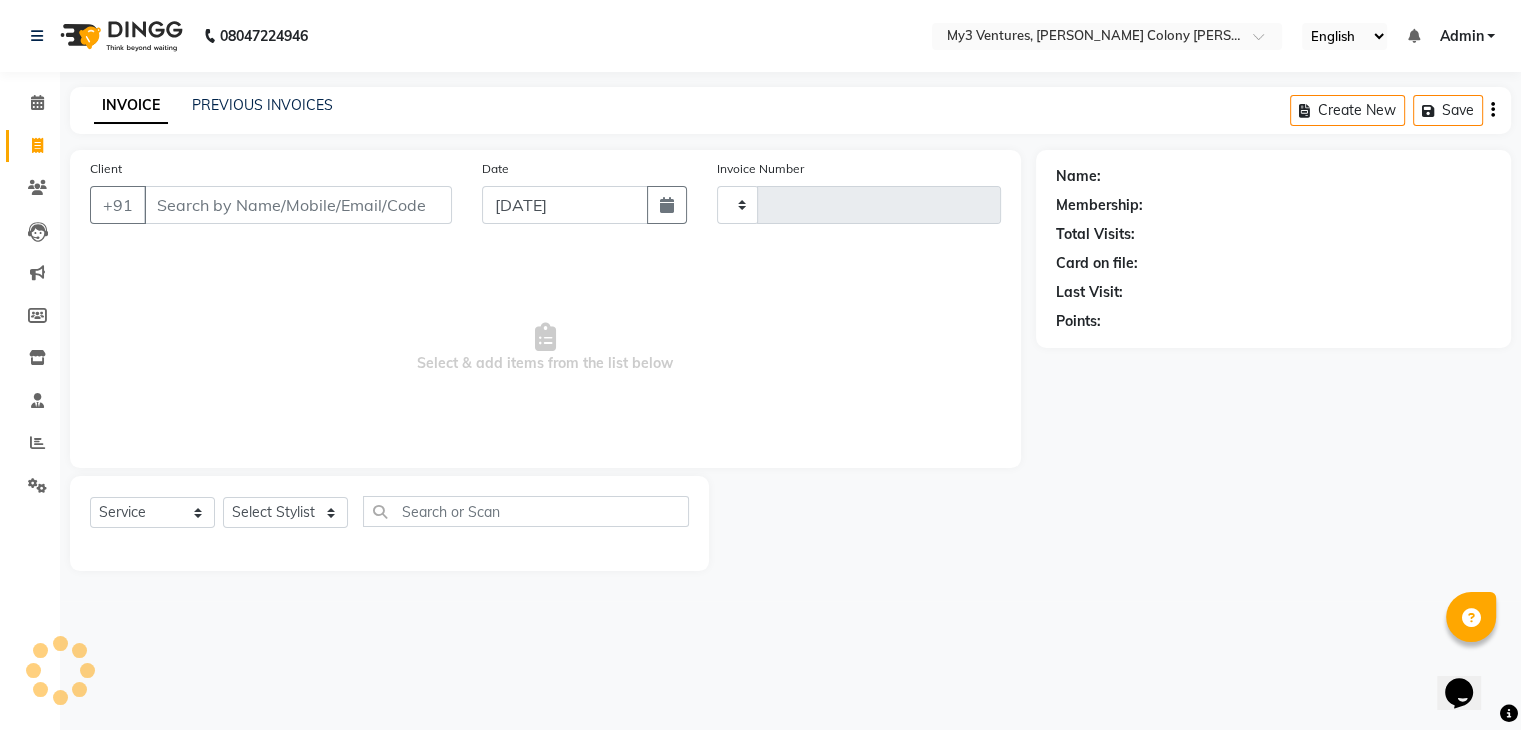 type on "1406" 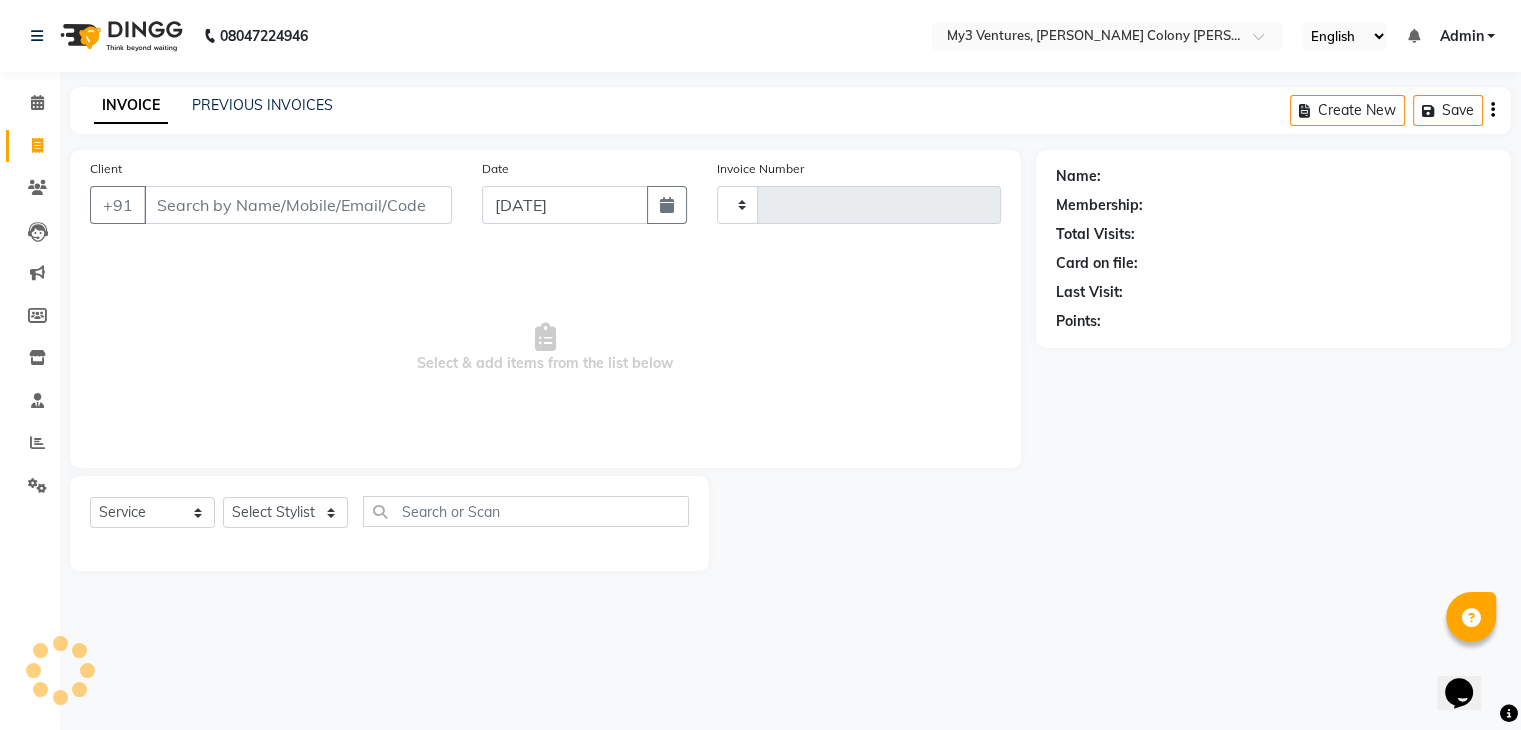 select on "6707" 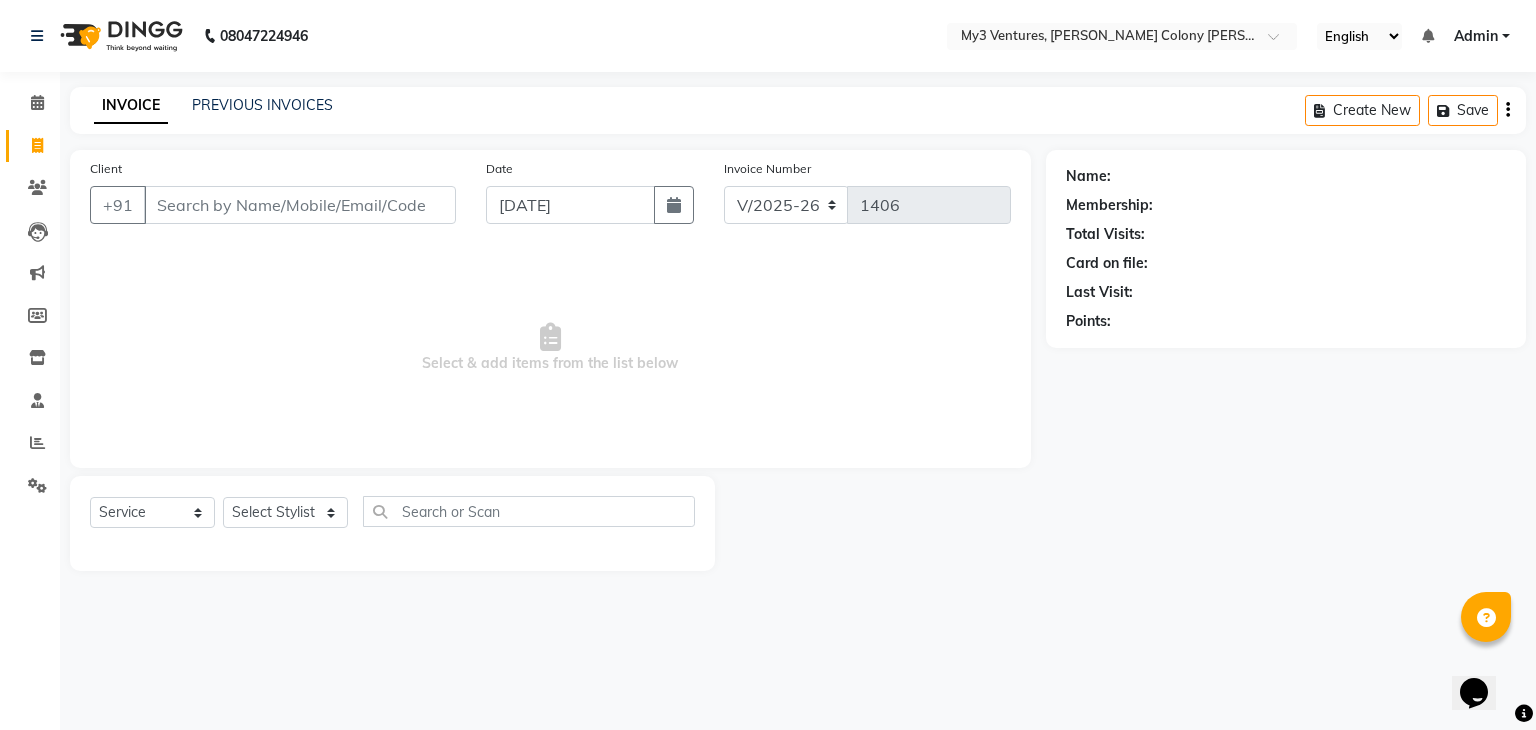 click on "Client" at bounding box center (300, 205) 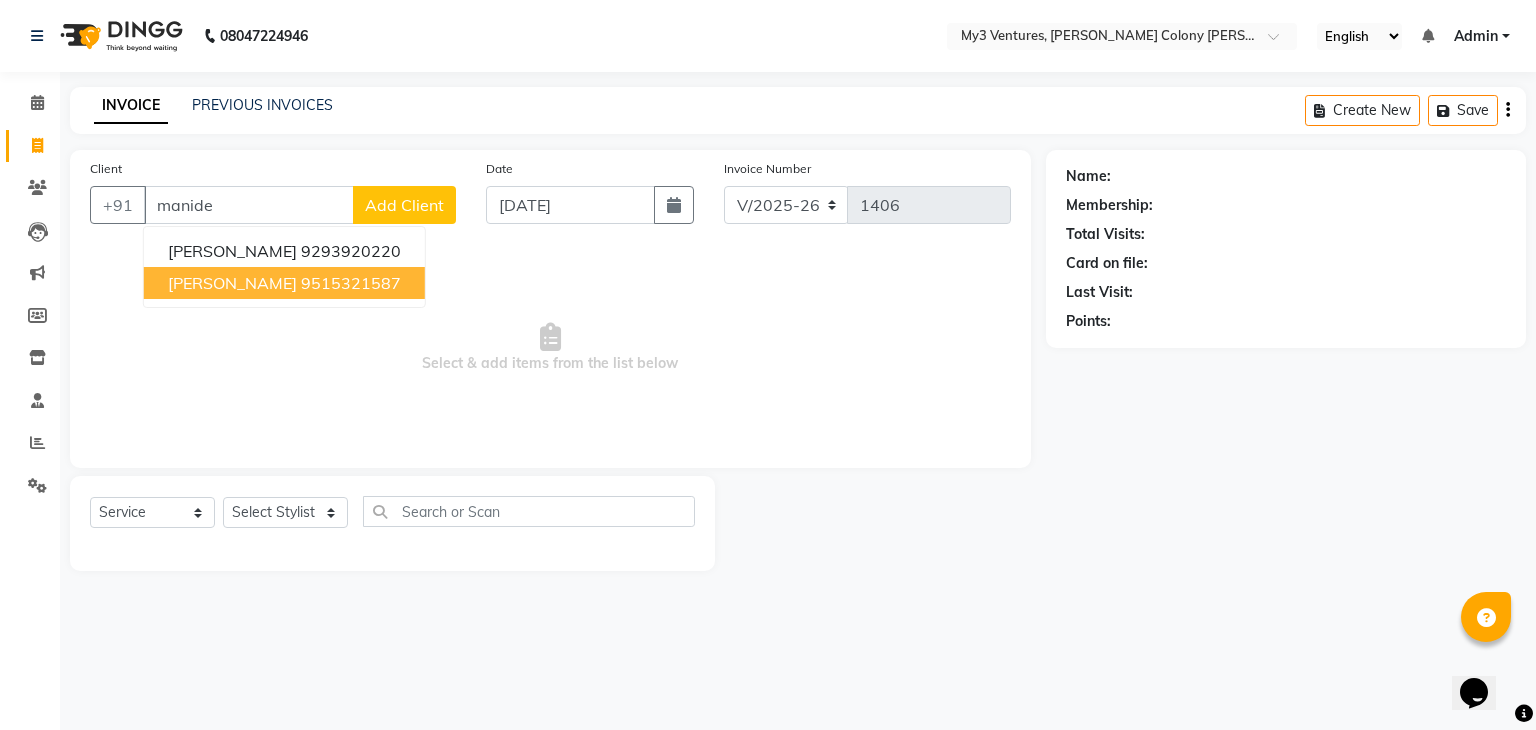 click on "[PERSON_NAME]" at bounding box center [232, 283] 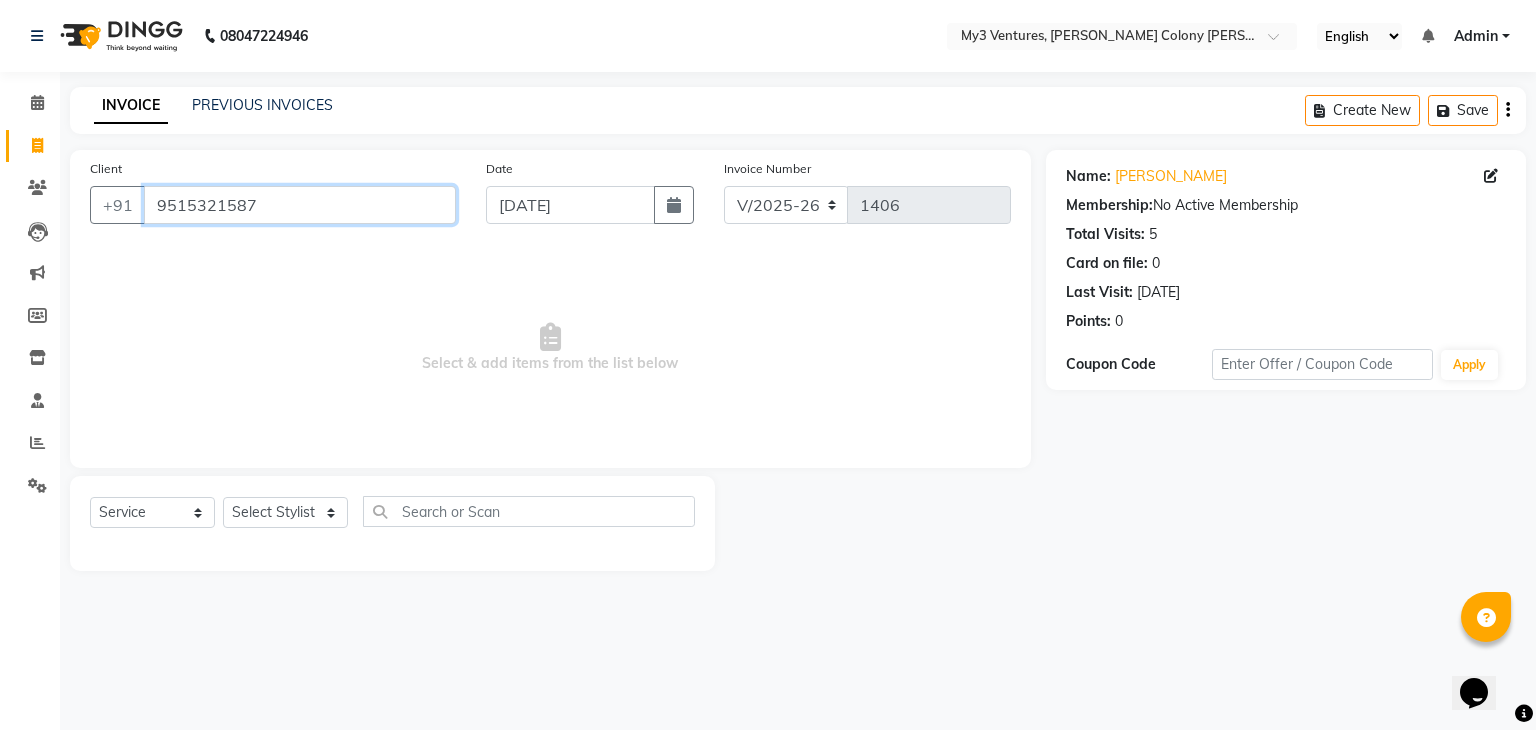 click on "9515321587" at bounding box center (300, 205) 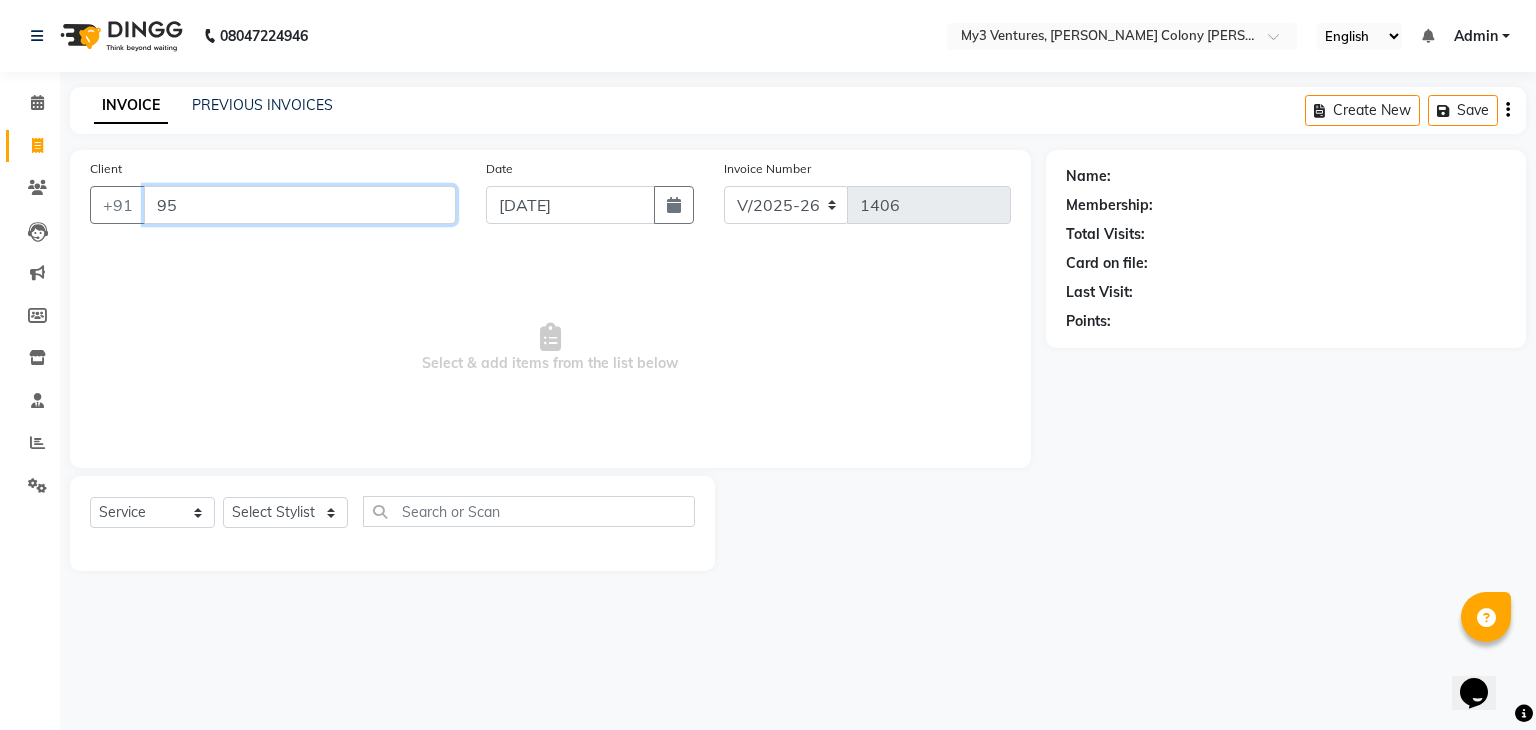 type on "9" 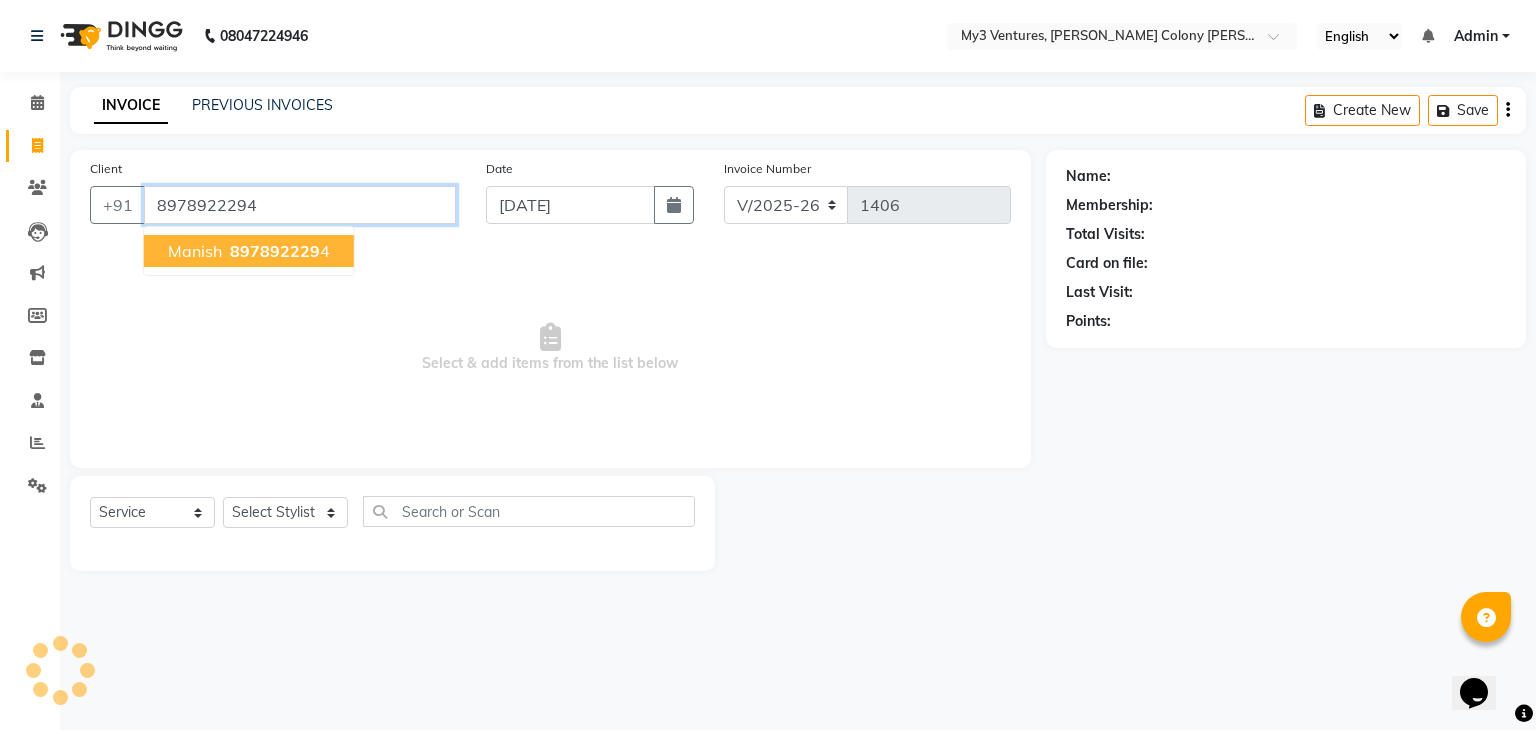 type on "8978922294" 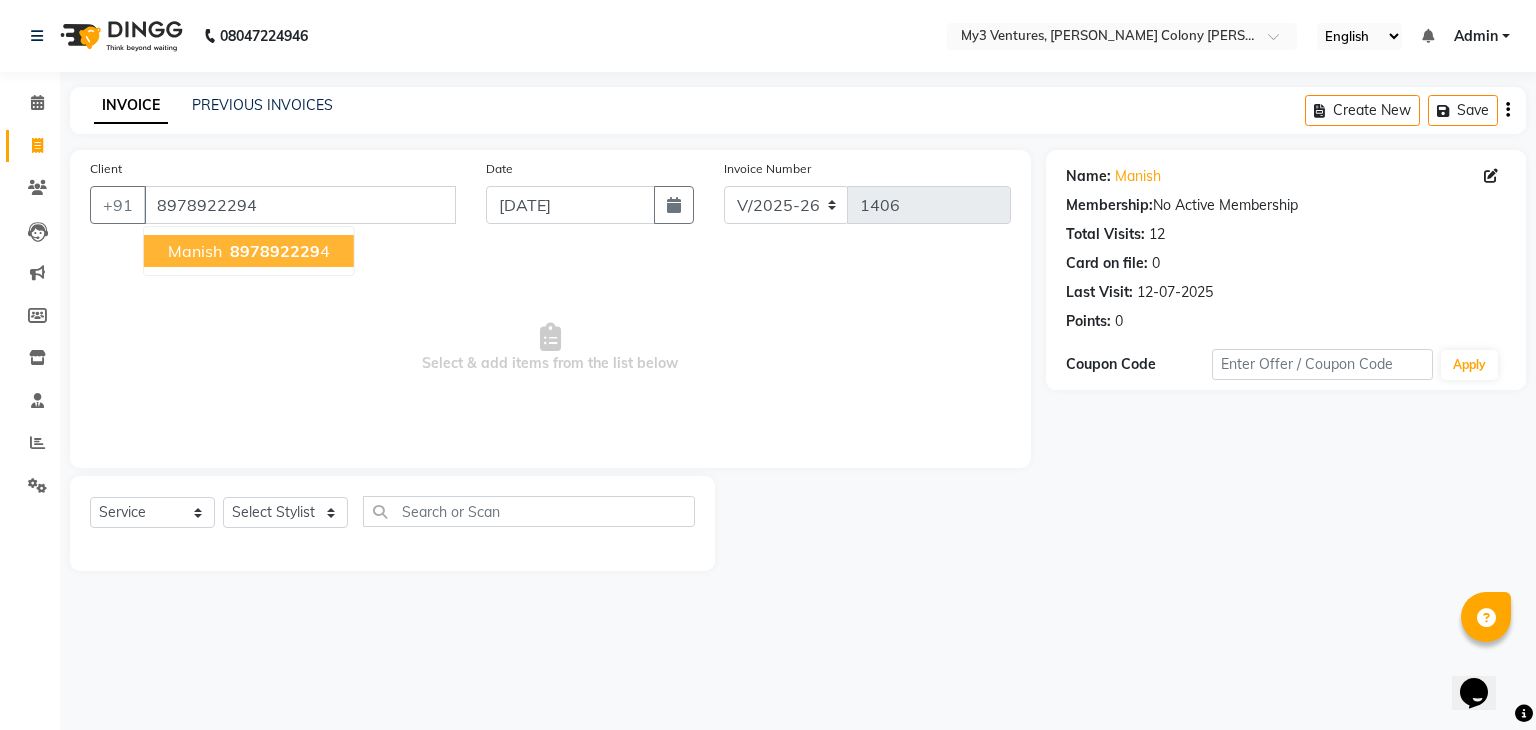 click on "897892229" at bounding box center [275, 251] 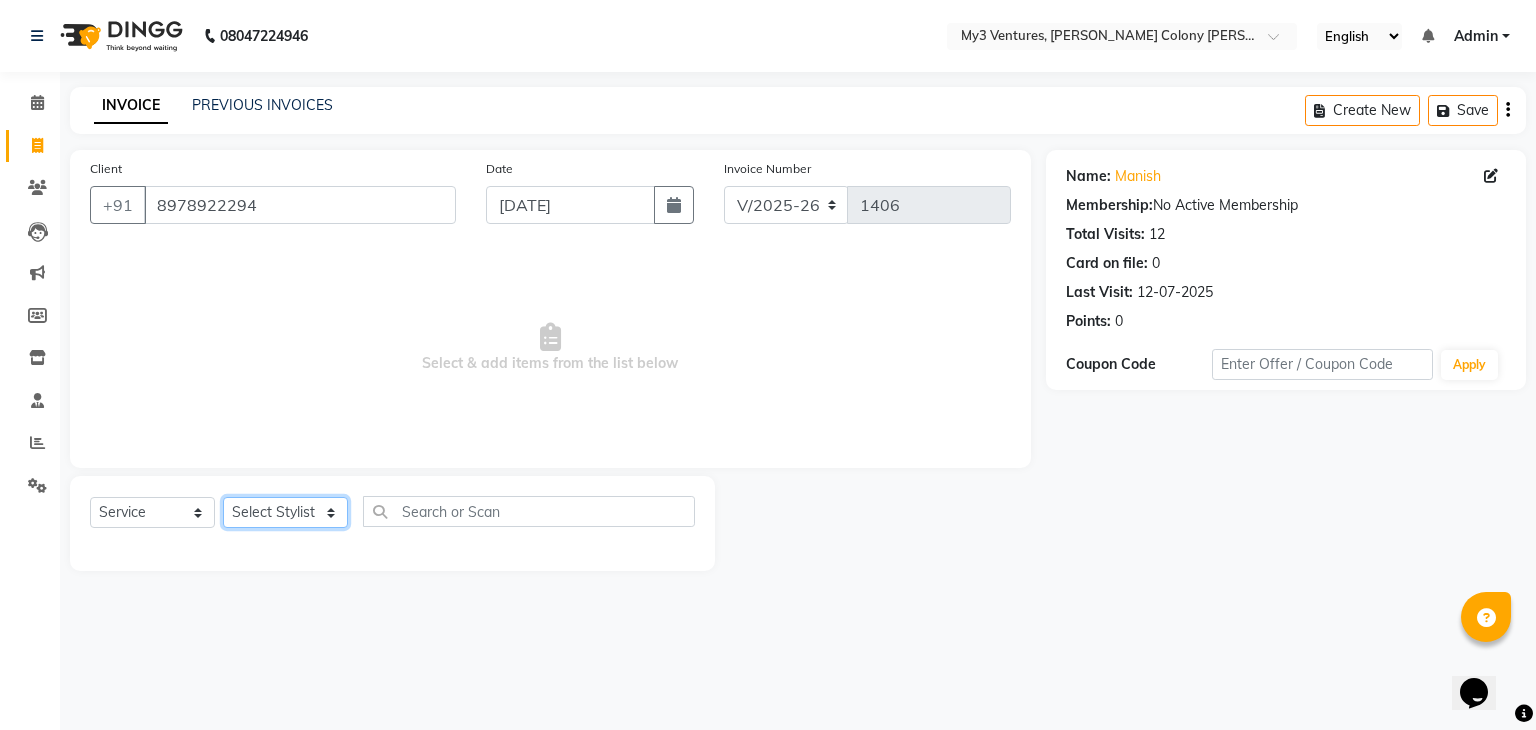 click on "Select Stylist ajju divya [PERSON_NAME] [PERSON_NAME] [PERSON_NAME]" 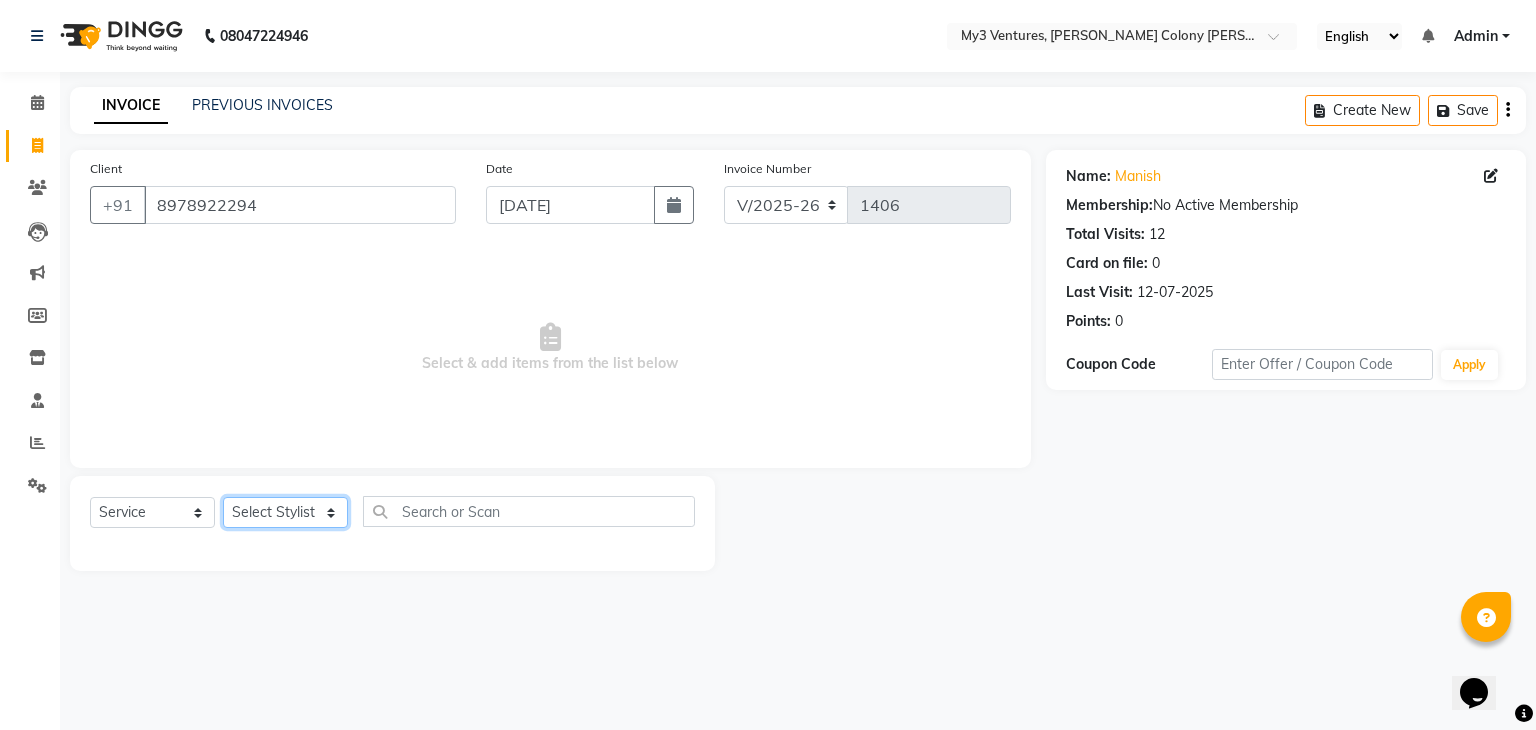 select on "85424" 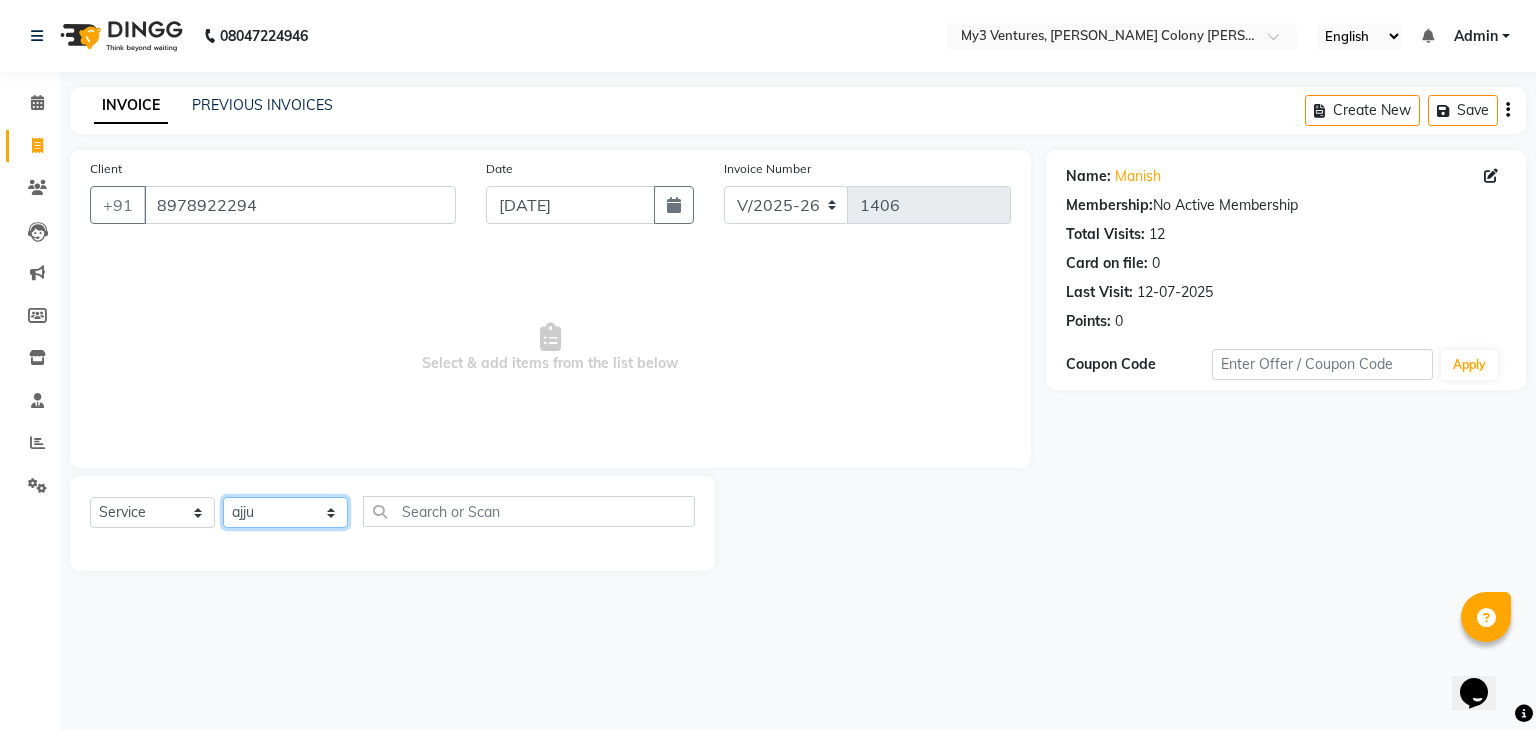 click on "Select Stylist ajju divya [PERSON_NAME] [PERSON_NAME] [PERSON_NAME]" 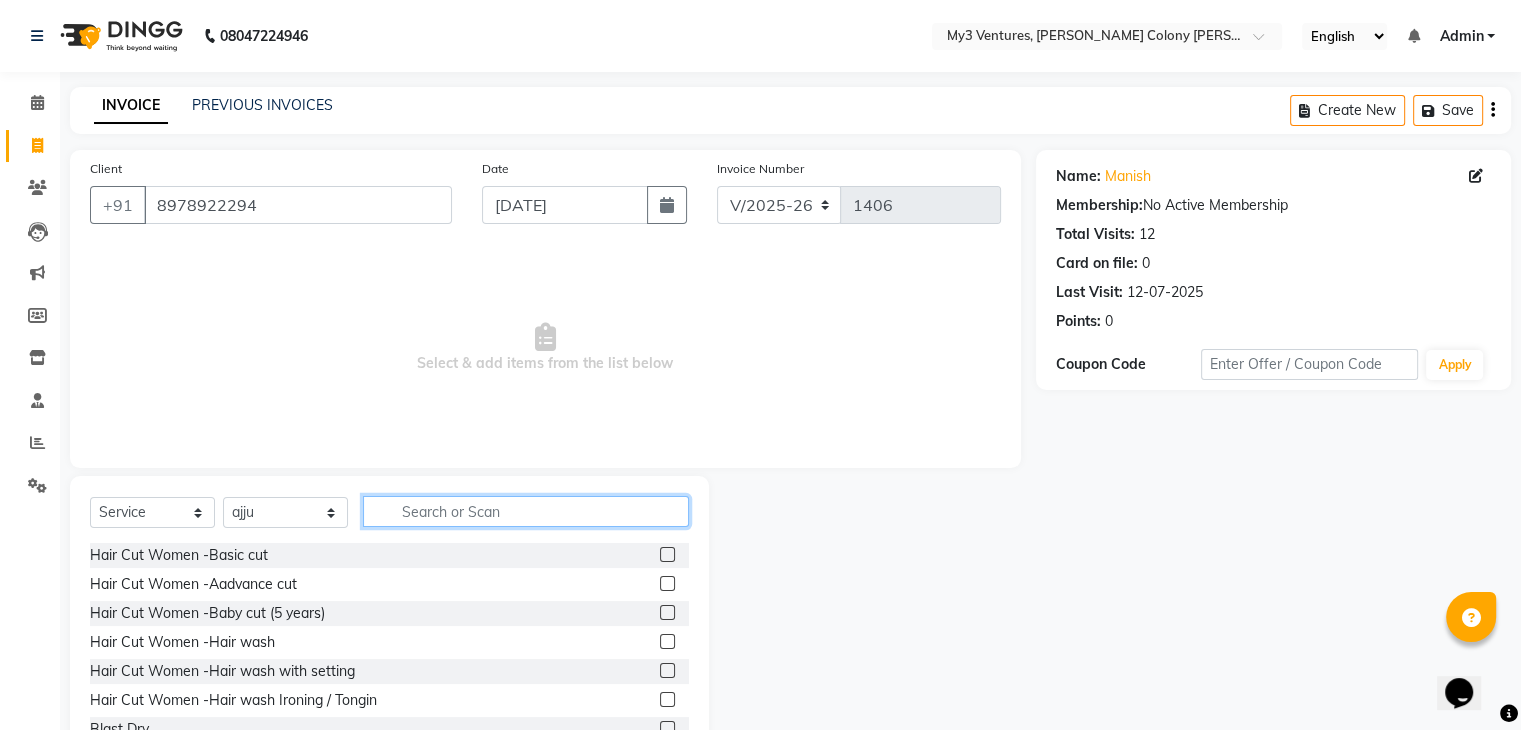 click 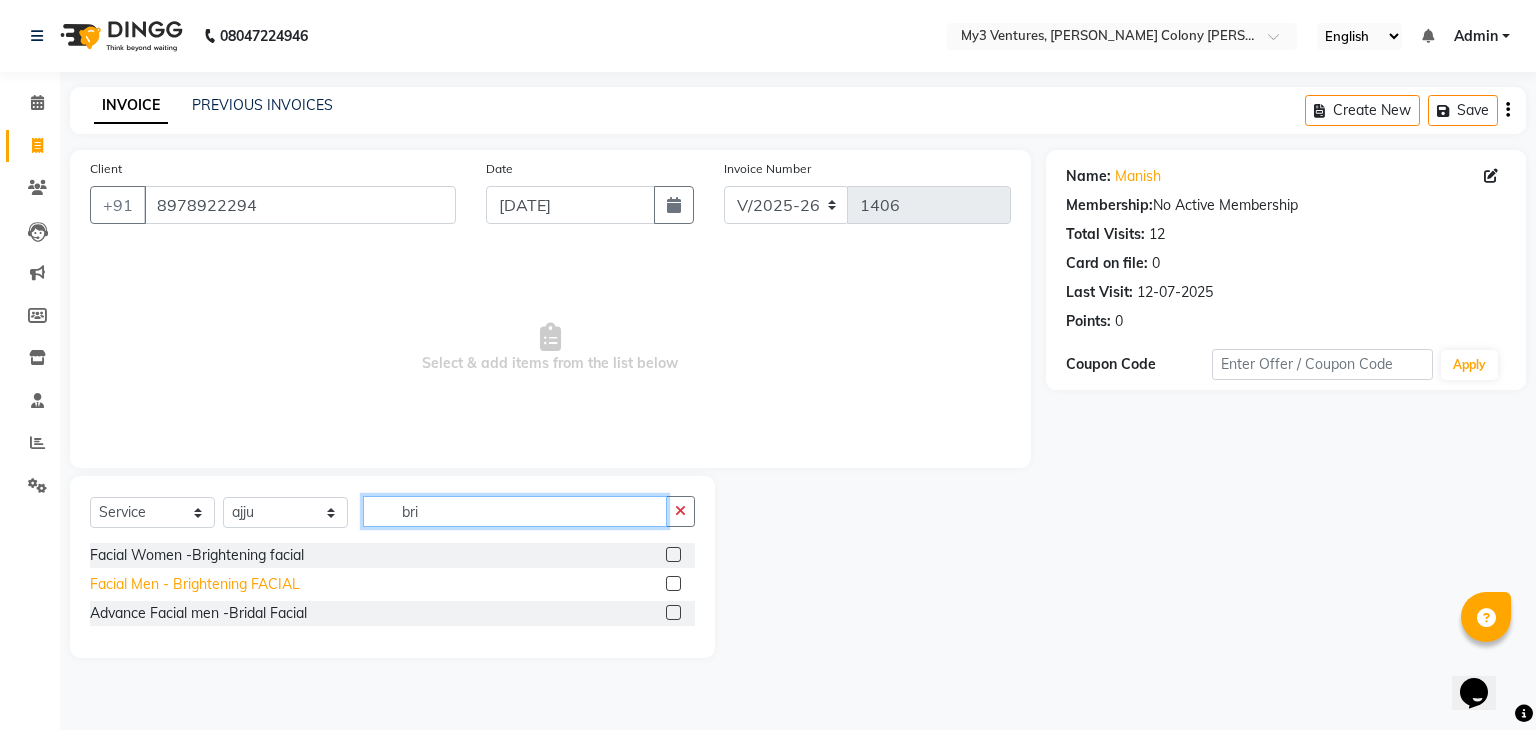 type on "bri" 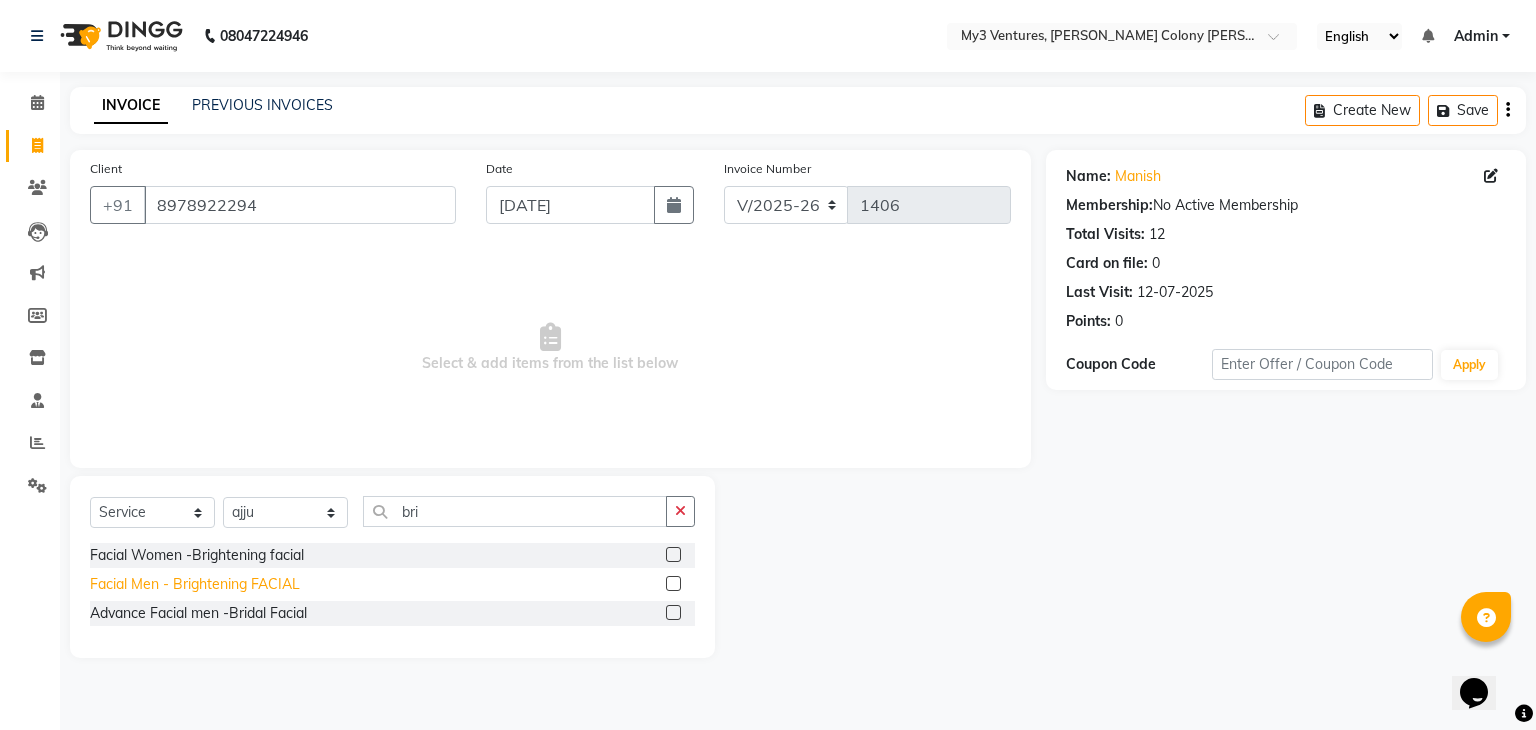 click on "Facial Men - Brightening FACIAL" 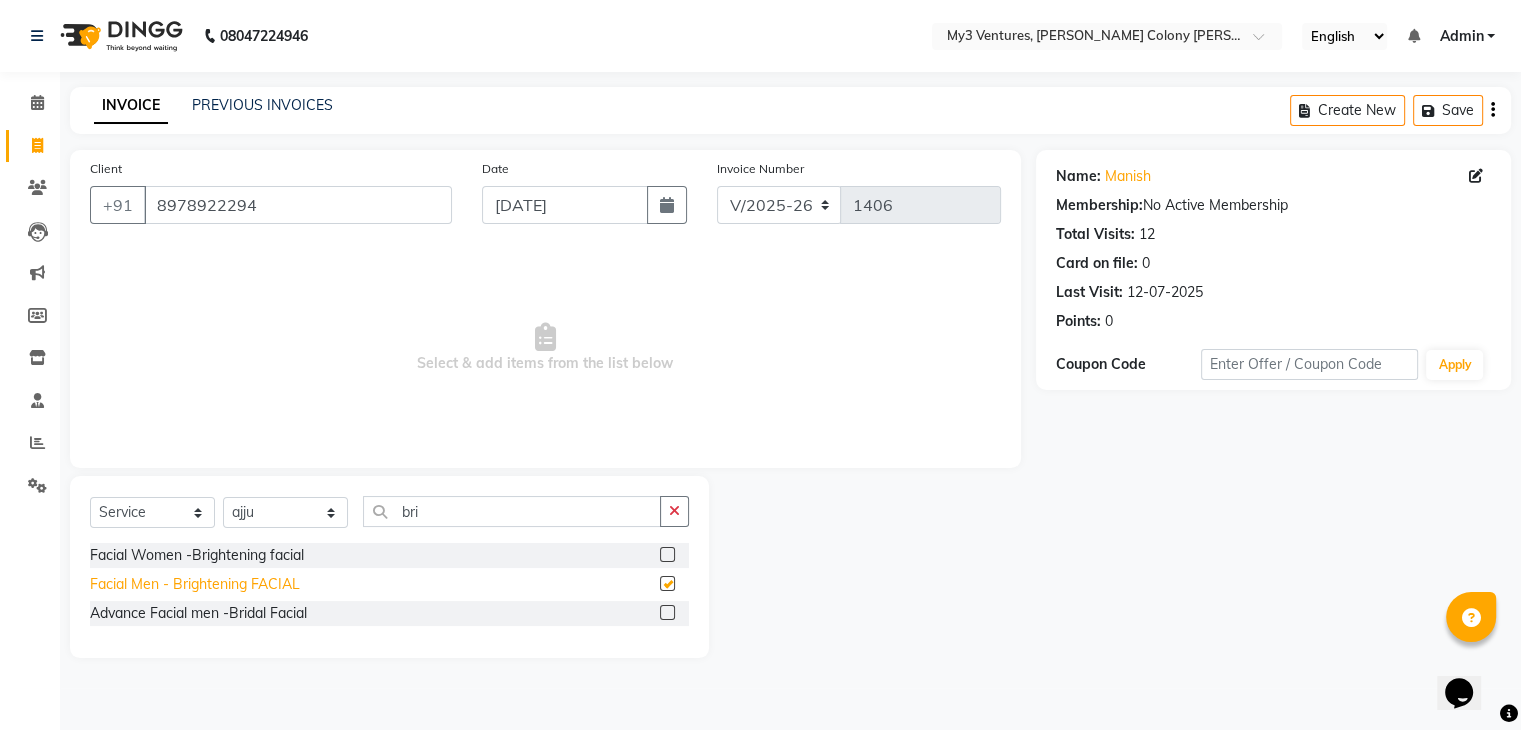 checkbox on "false" 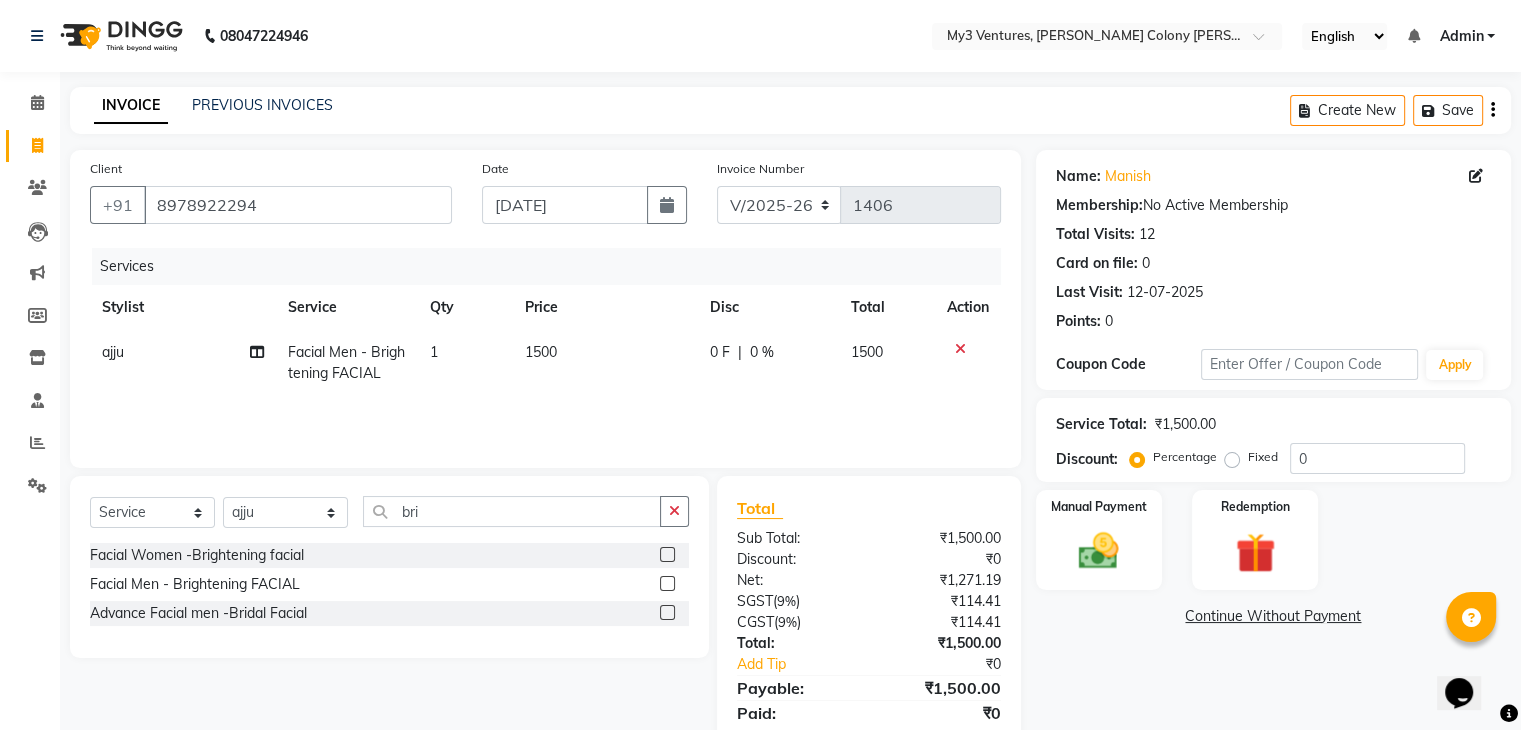click on "1500" 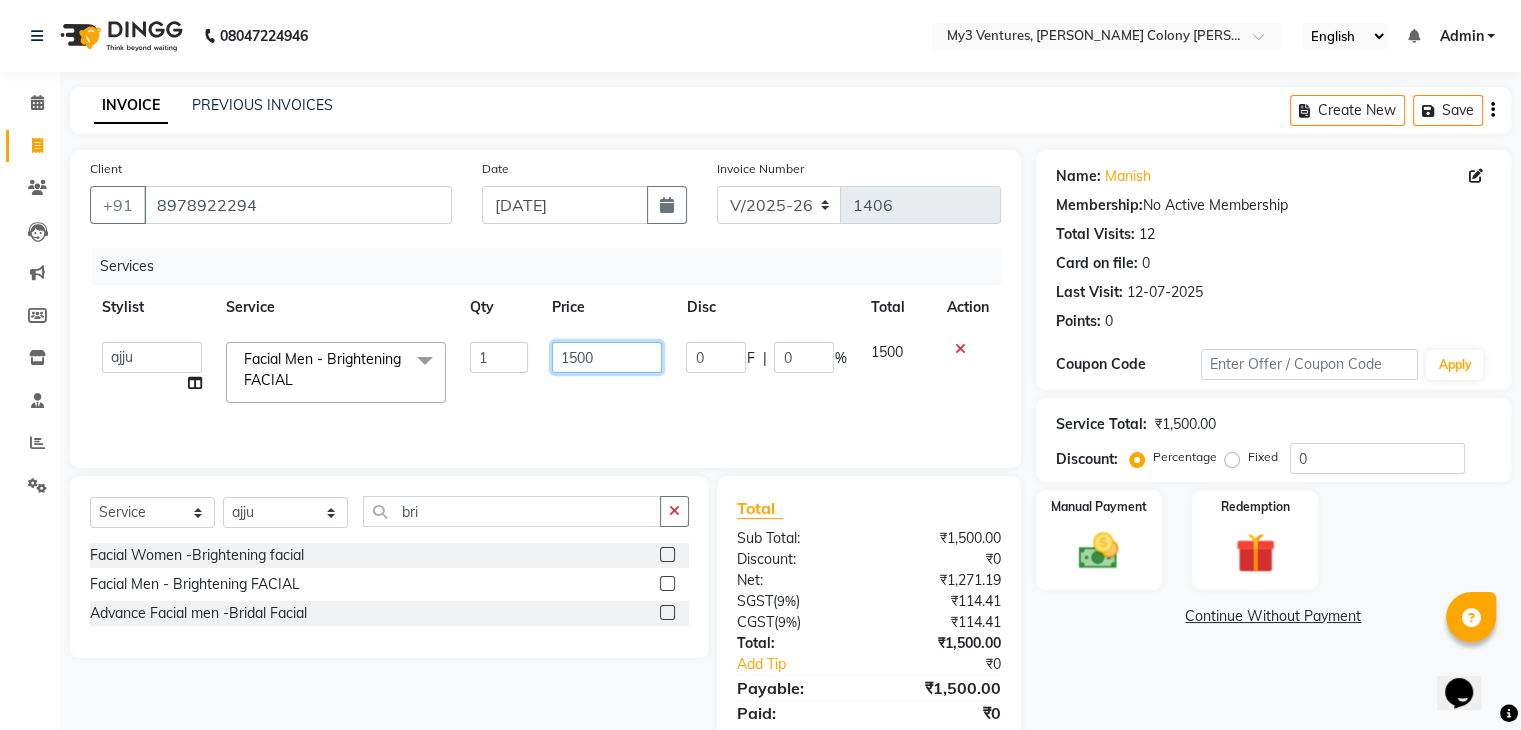 click on "1500" 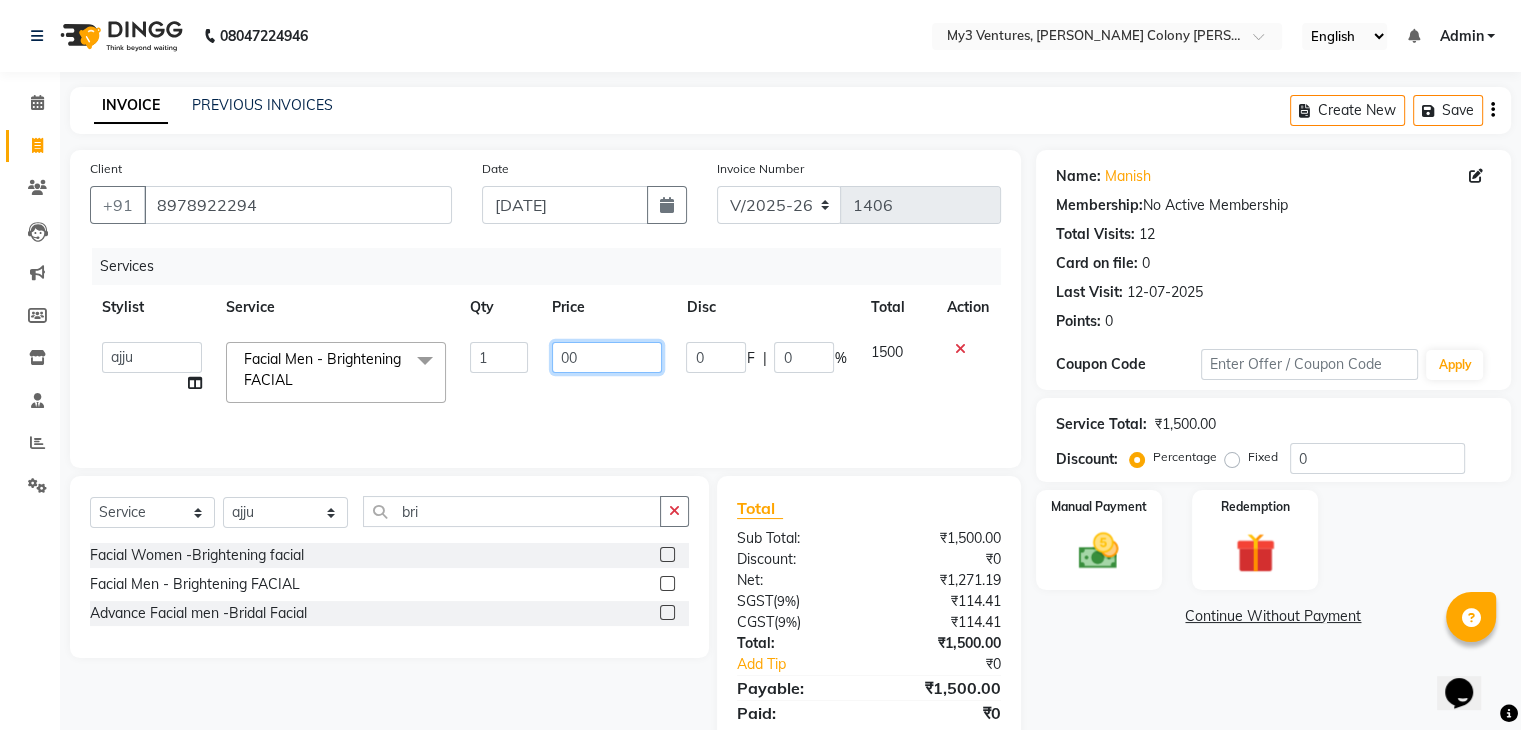 type on "900" 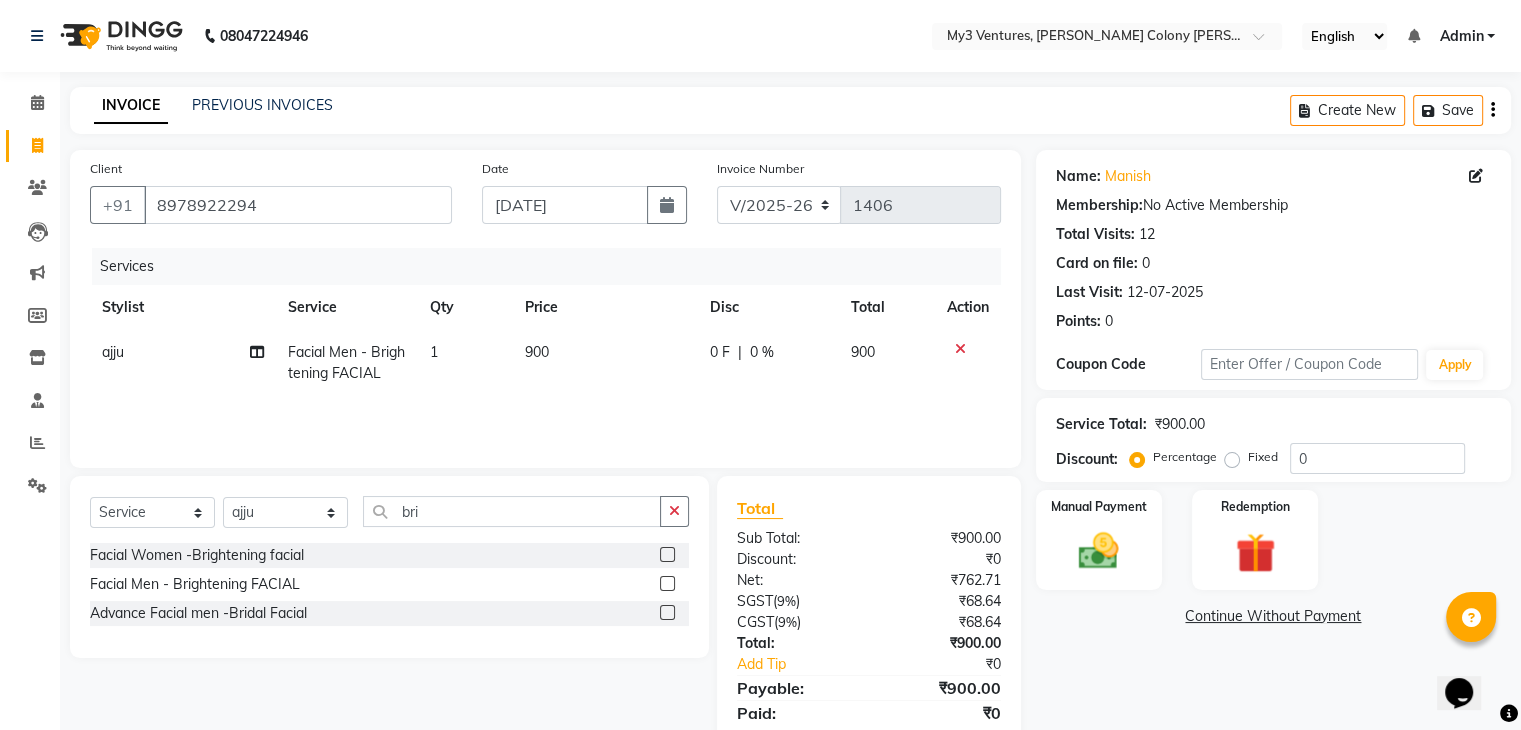 click on "Services Stylist Service Qty Price Disc Total Action ajju Facial Men - Brightening FACIAL 1 900 0 F | 0 % 900" 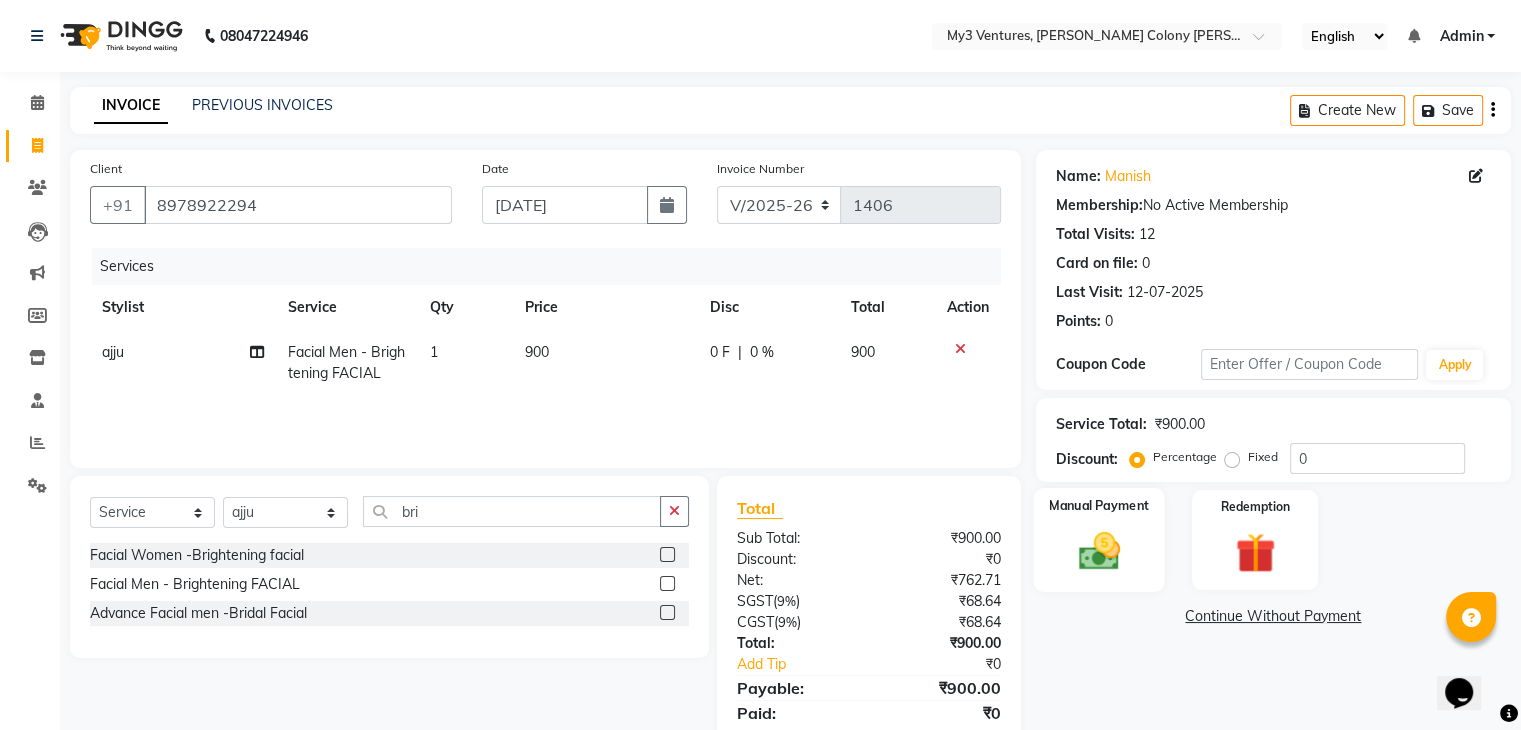 click 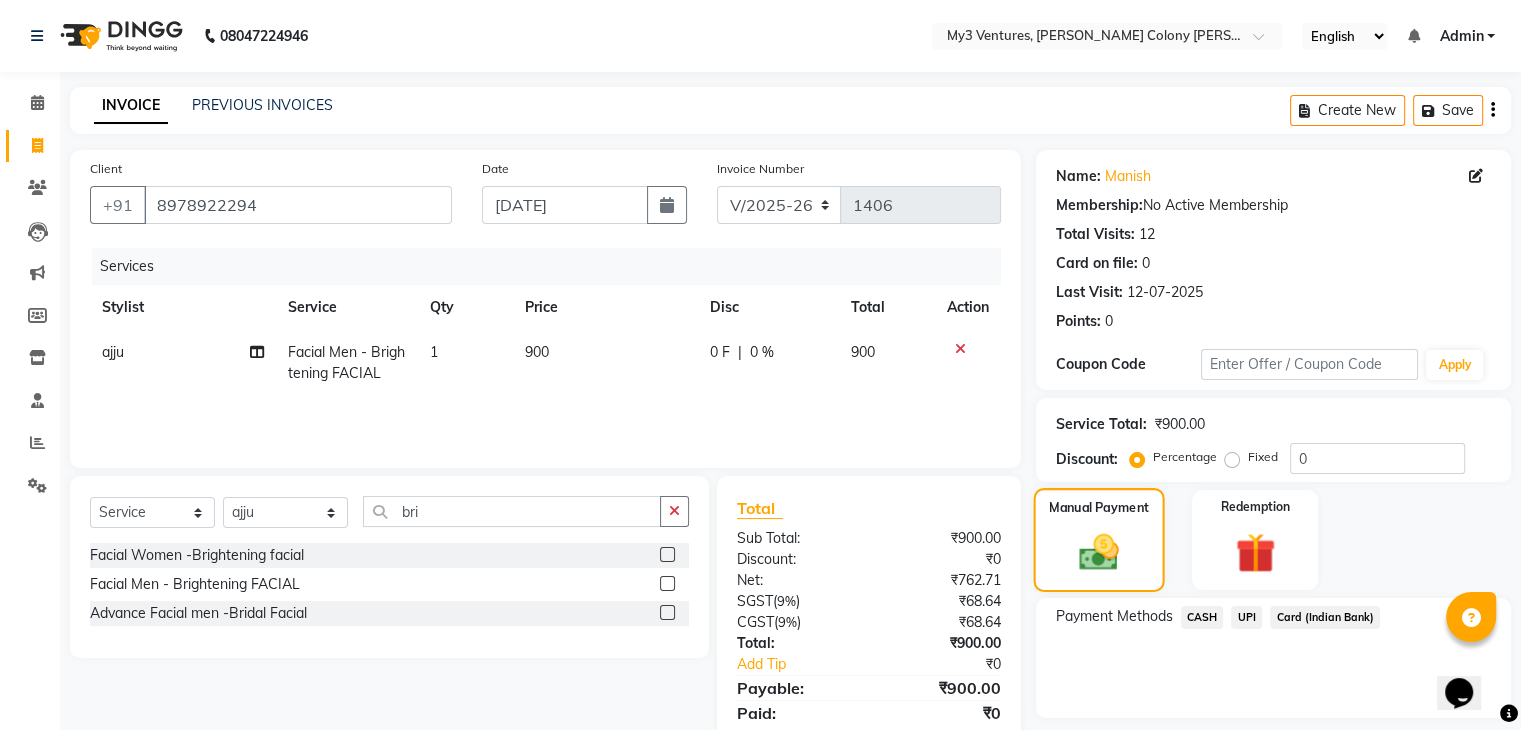 scroll, scrollTop: 71, scrollLeft: 0, axis: vertical 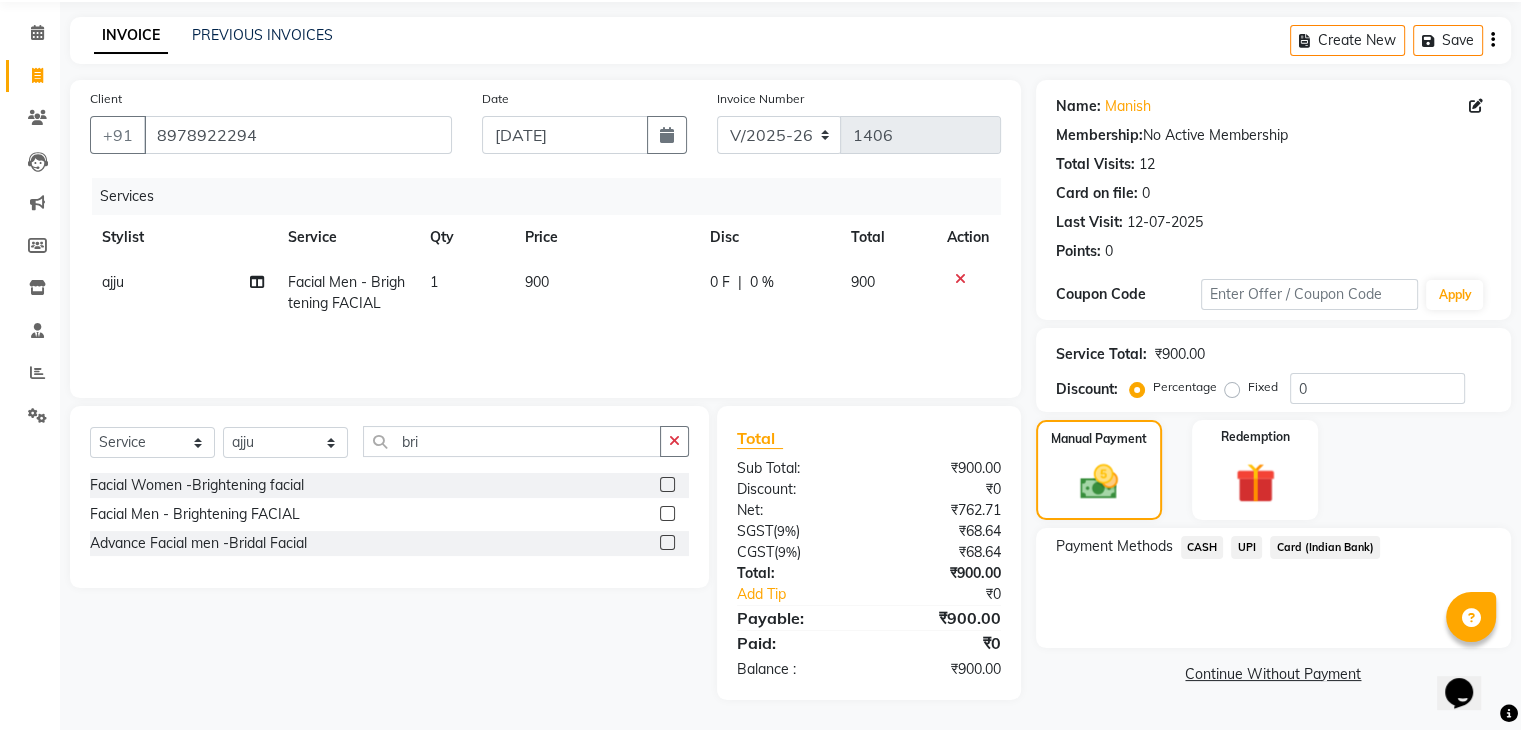 click on "UPI" 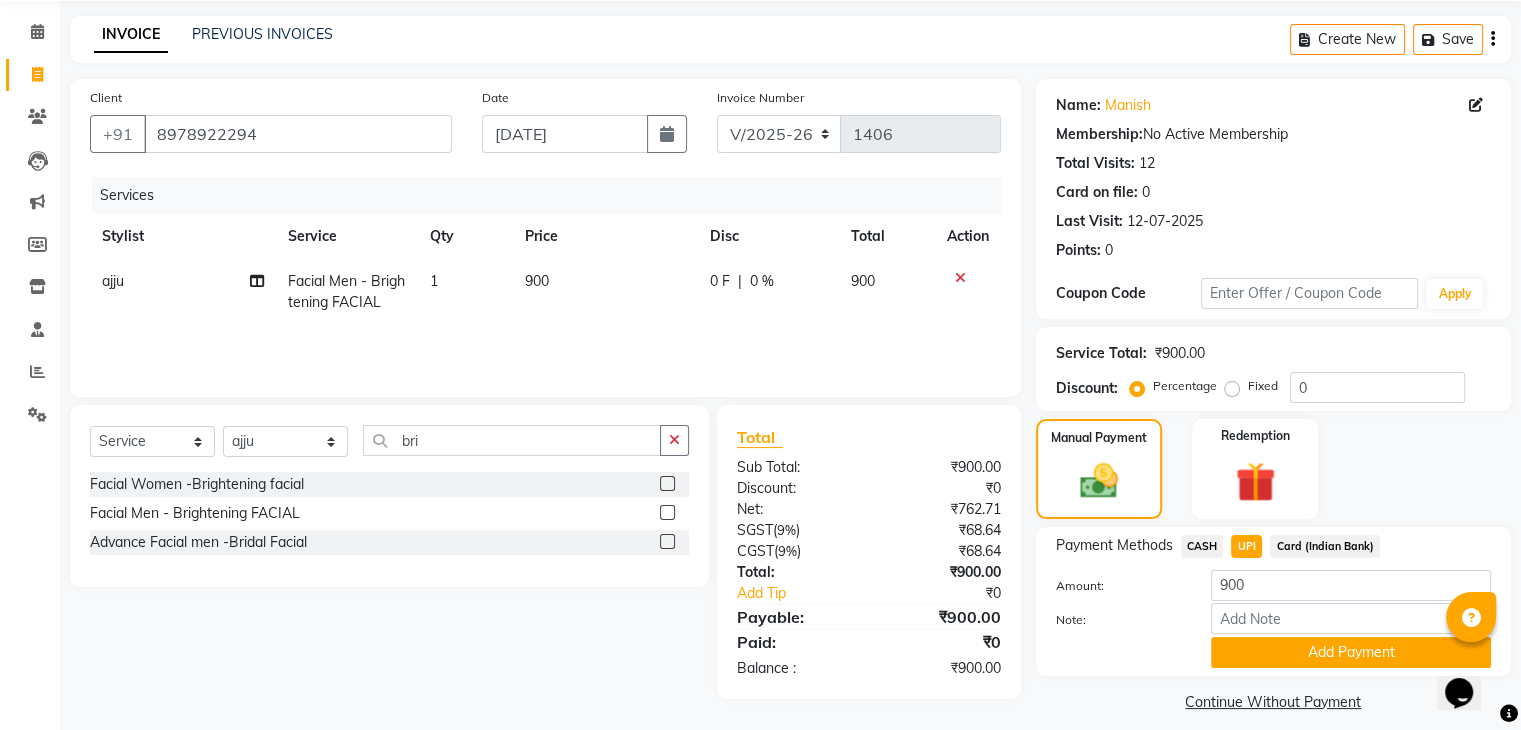 scroll, scrollTop: 89, scrollLeft: 0, axis: vertical 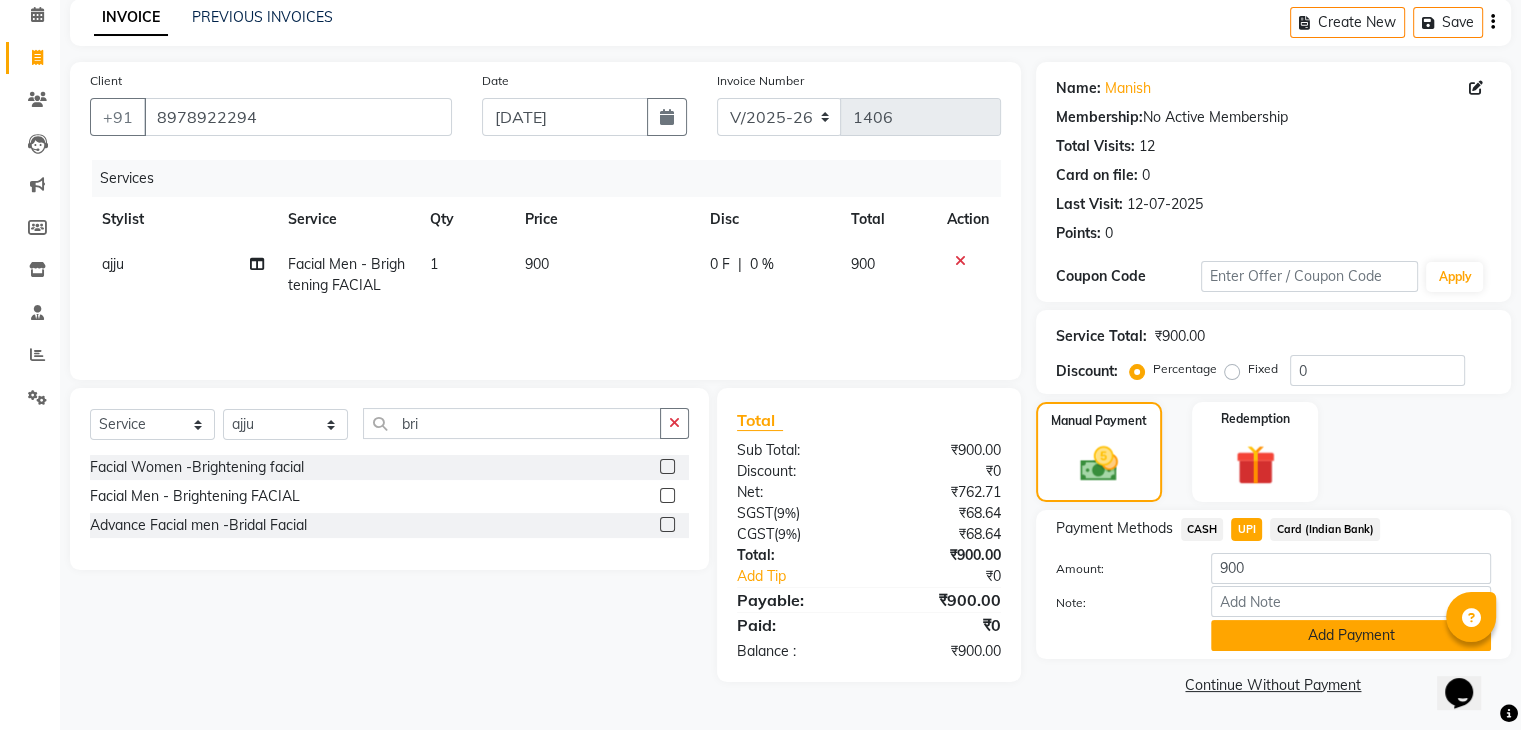 click on "Add Payment" 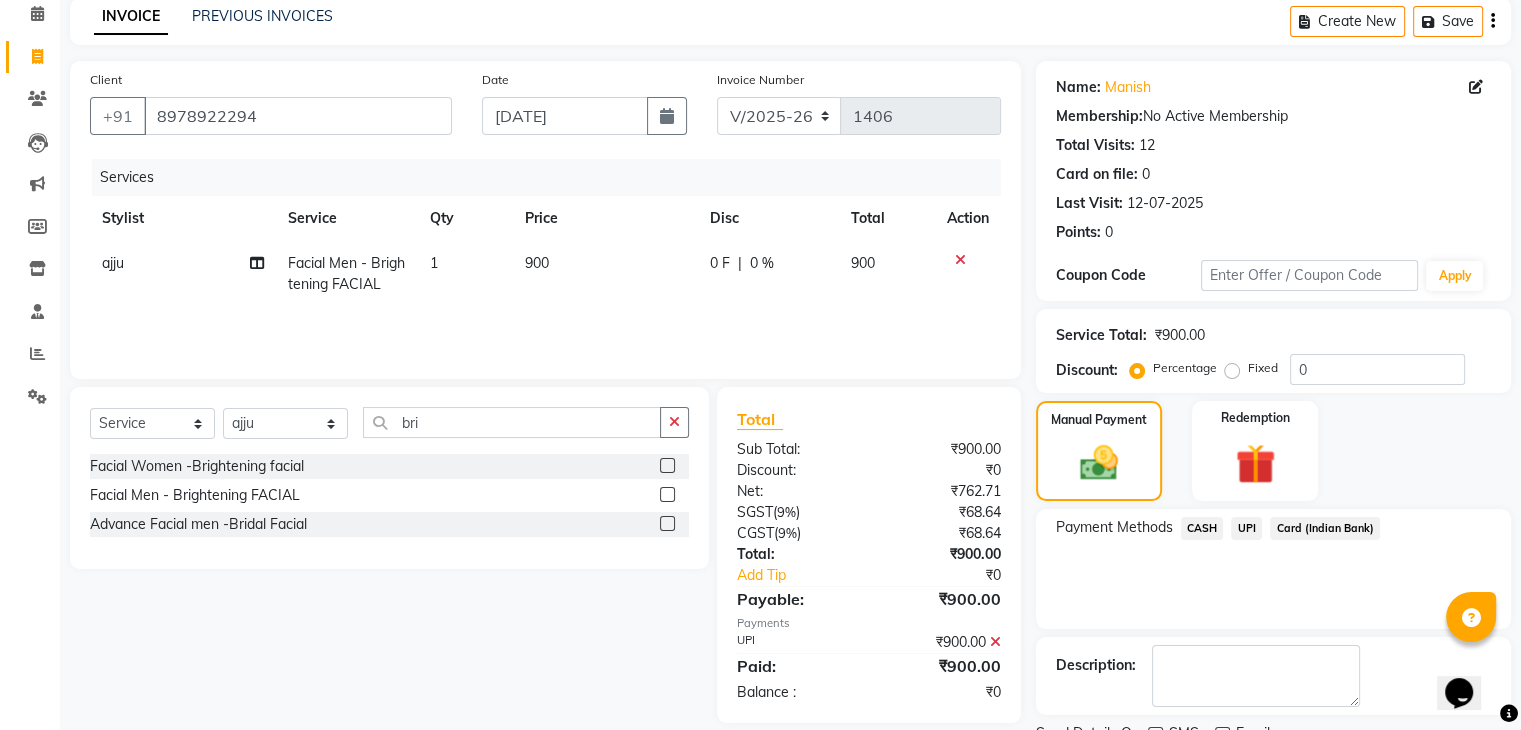 scroll, scrollTop: 171, scrollLeft: 0, axis: vertical 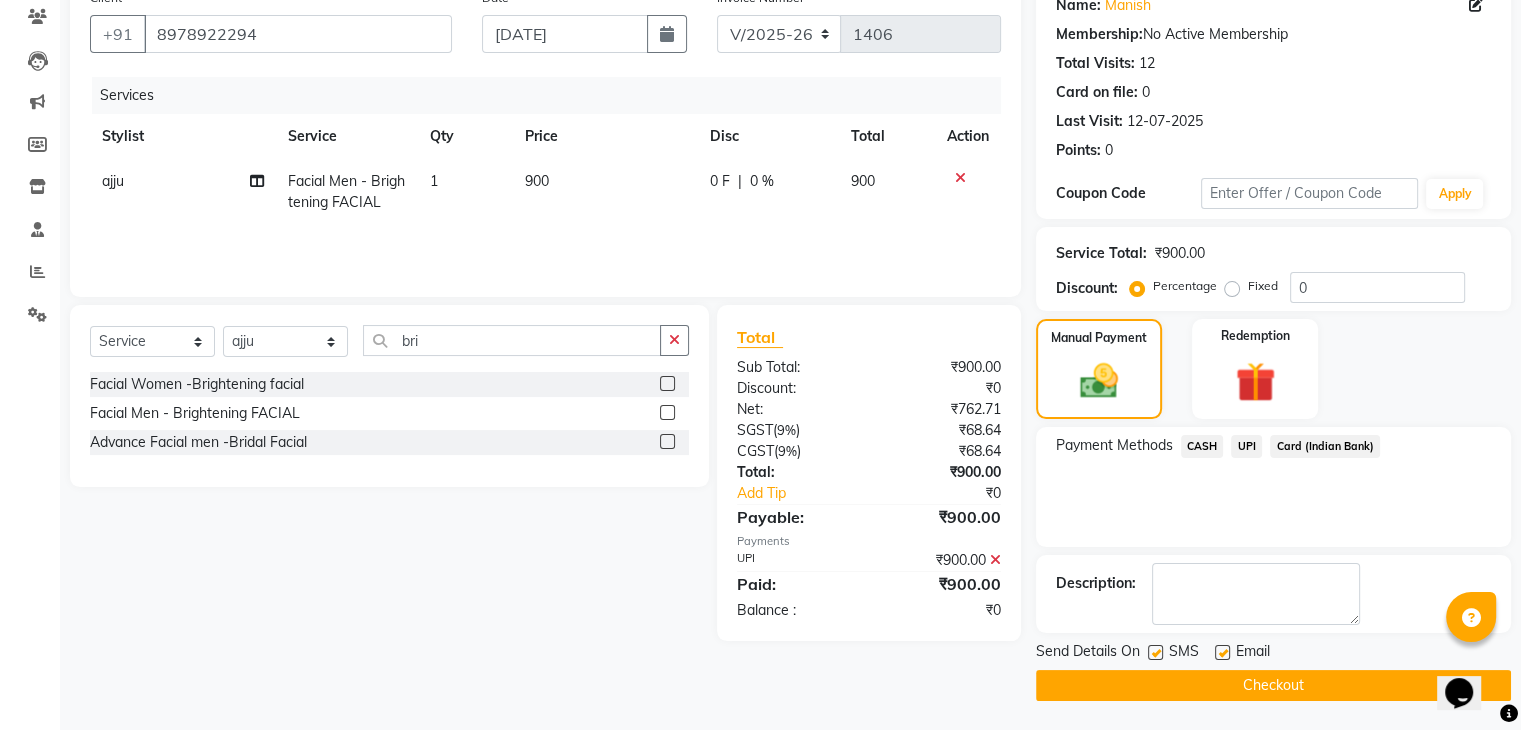 click on "Checkout" 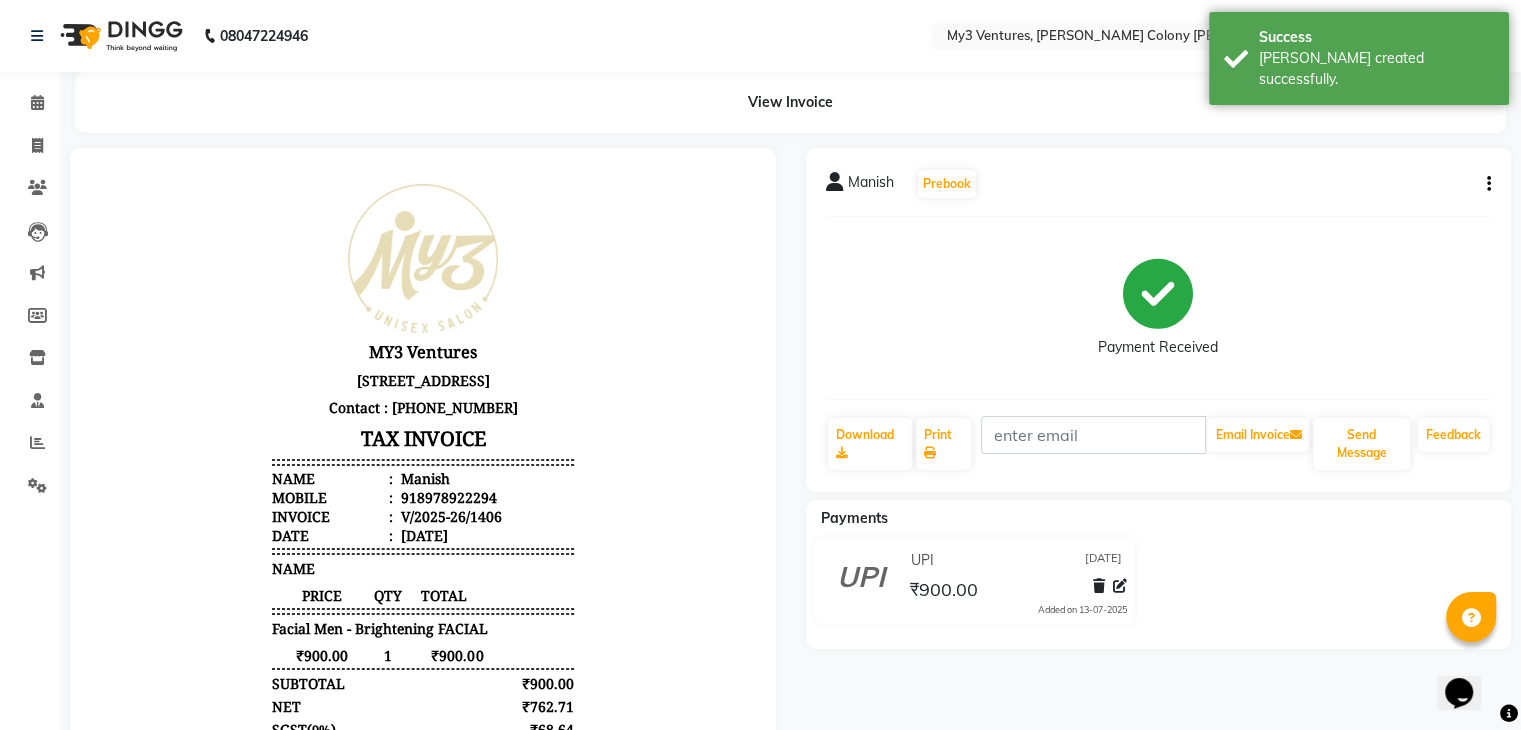 scroll, scrollTop: 0, scrollLeft: 0, axis: both 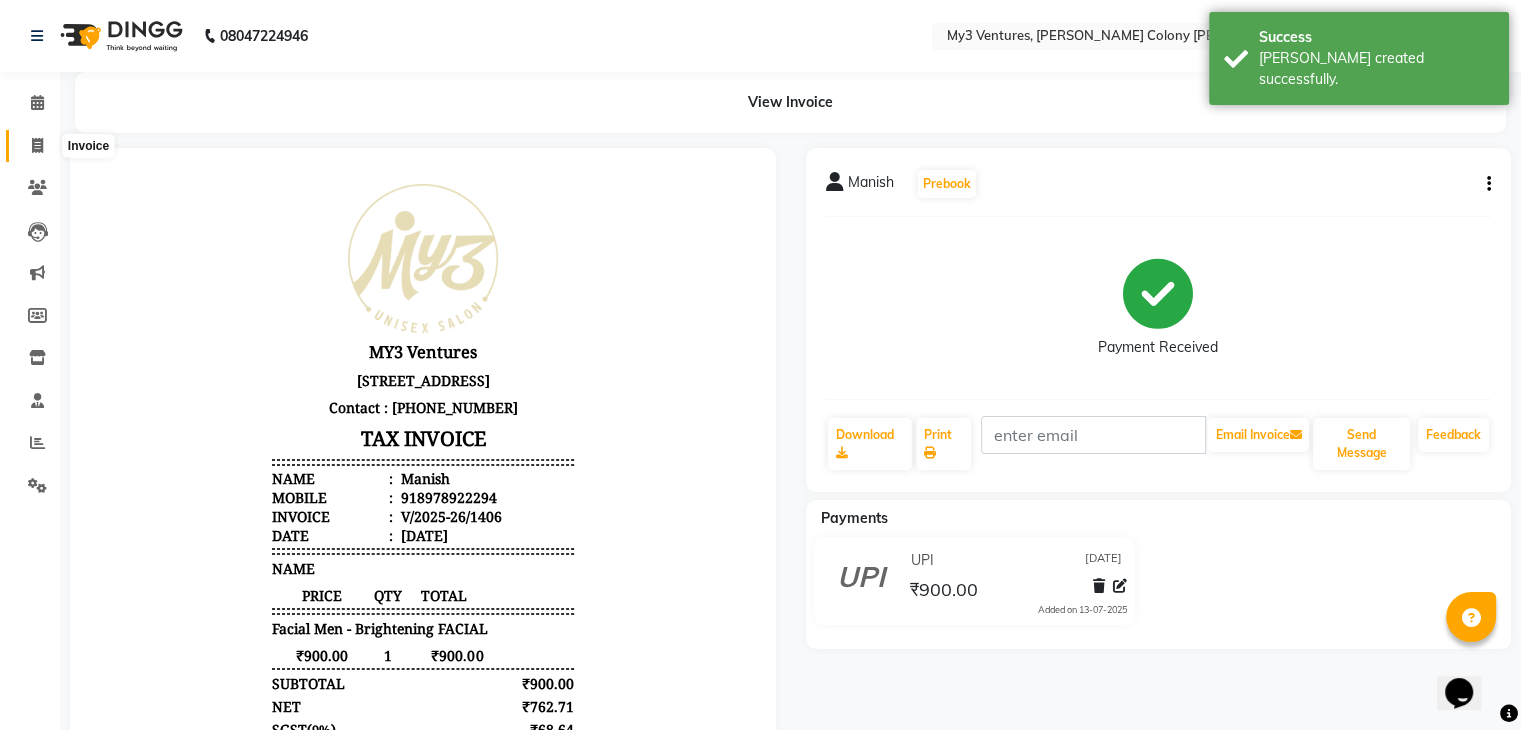 click 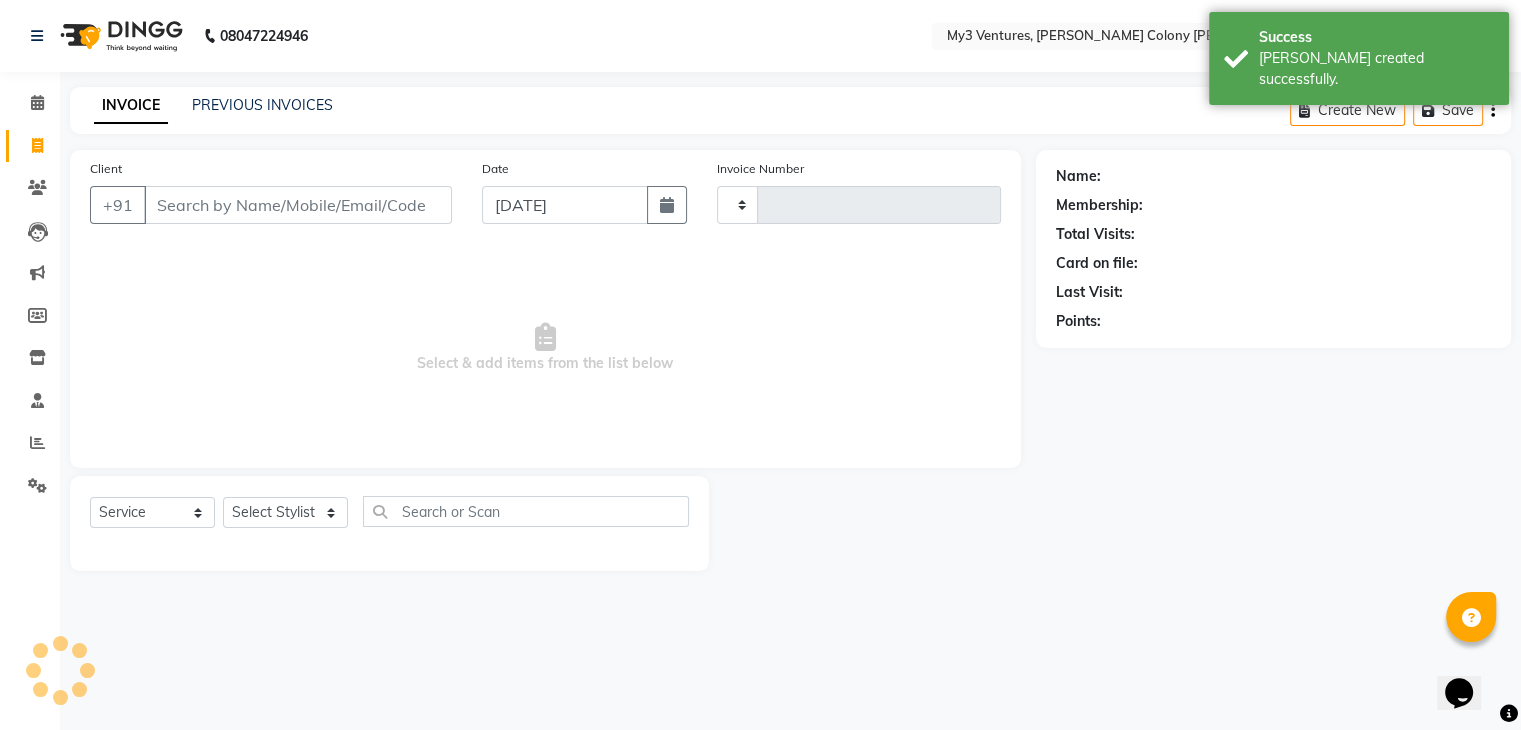 type on "1407" 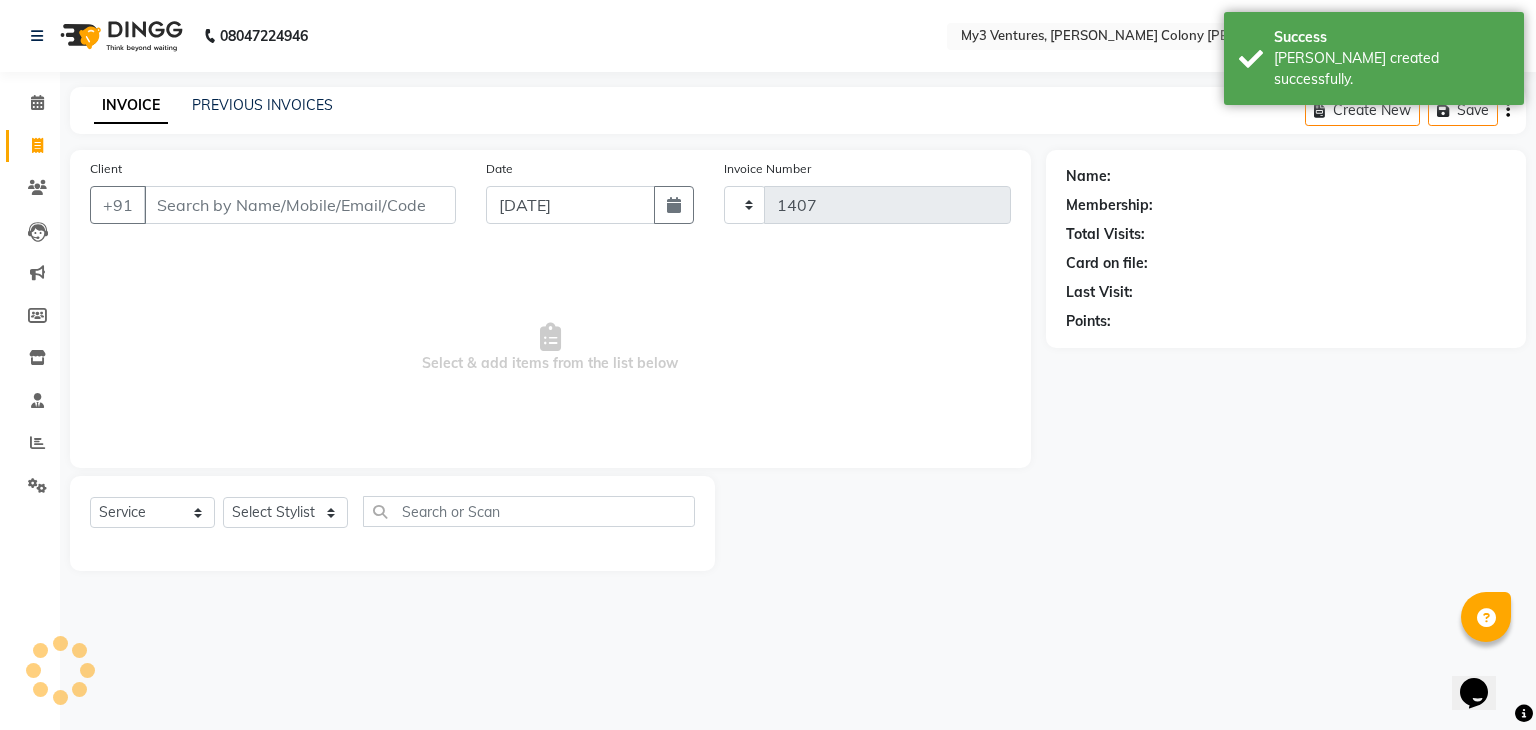 select on "6707" 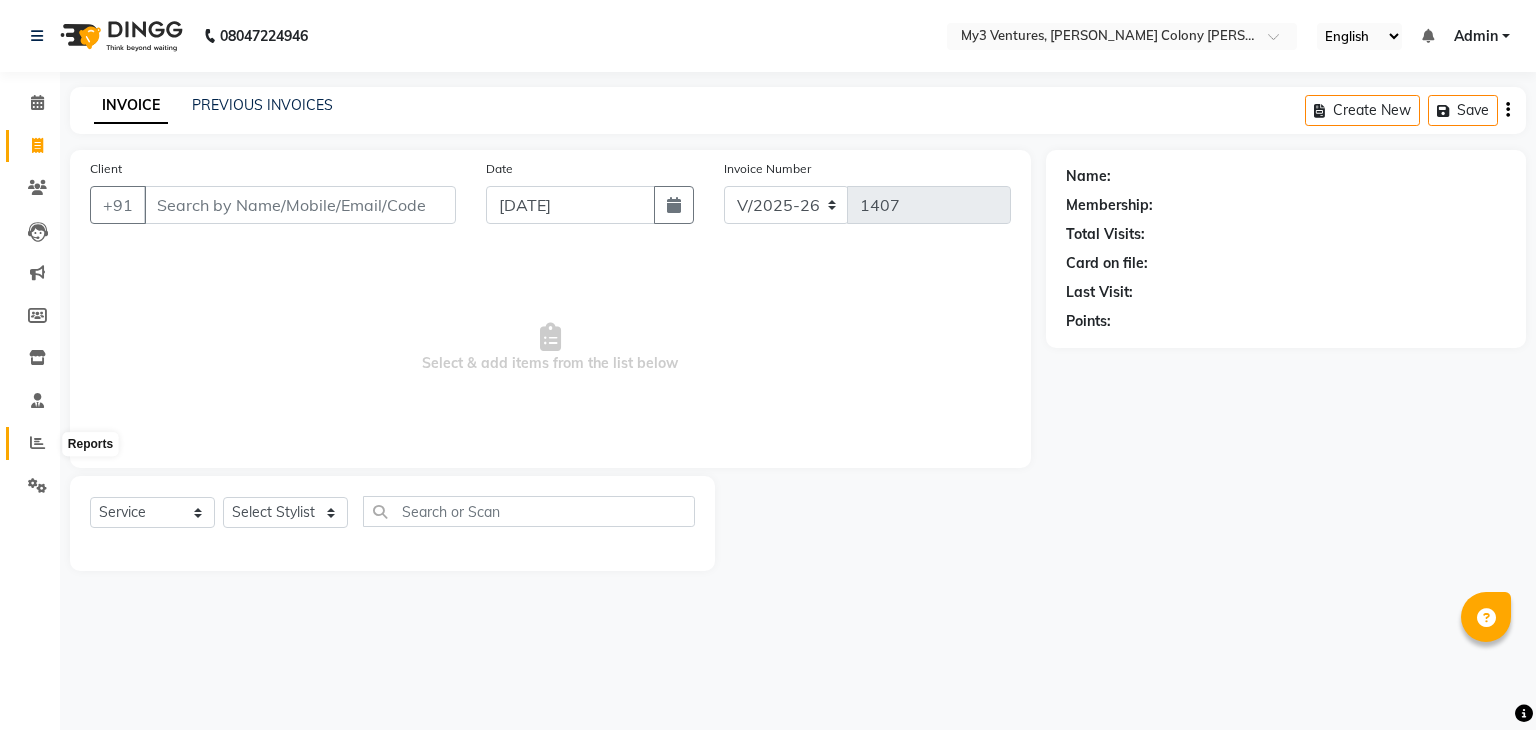 click 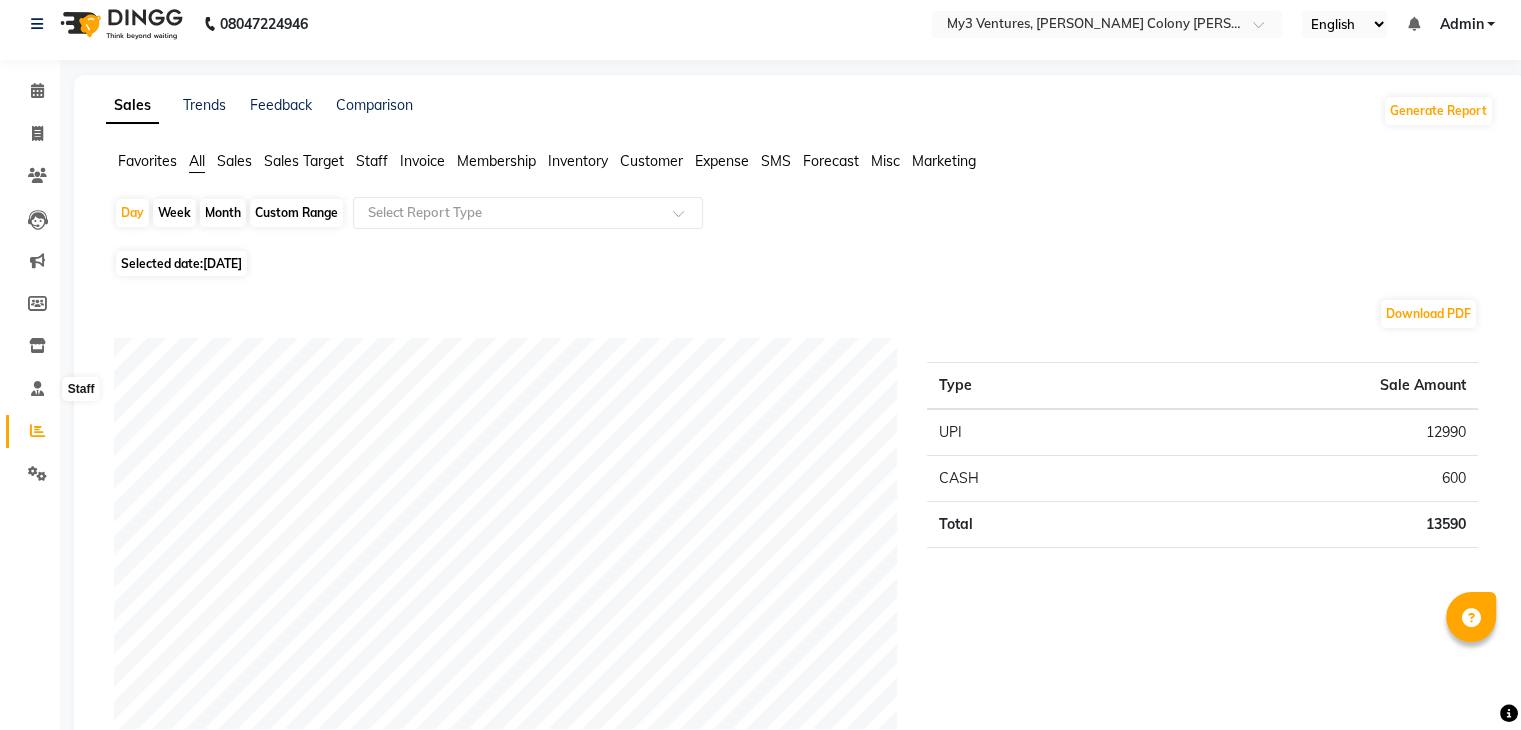 scroll, scrollTop: 11, scrollLeft: 0, axis: vertical 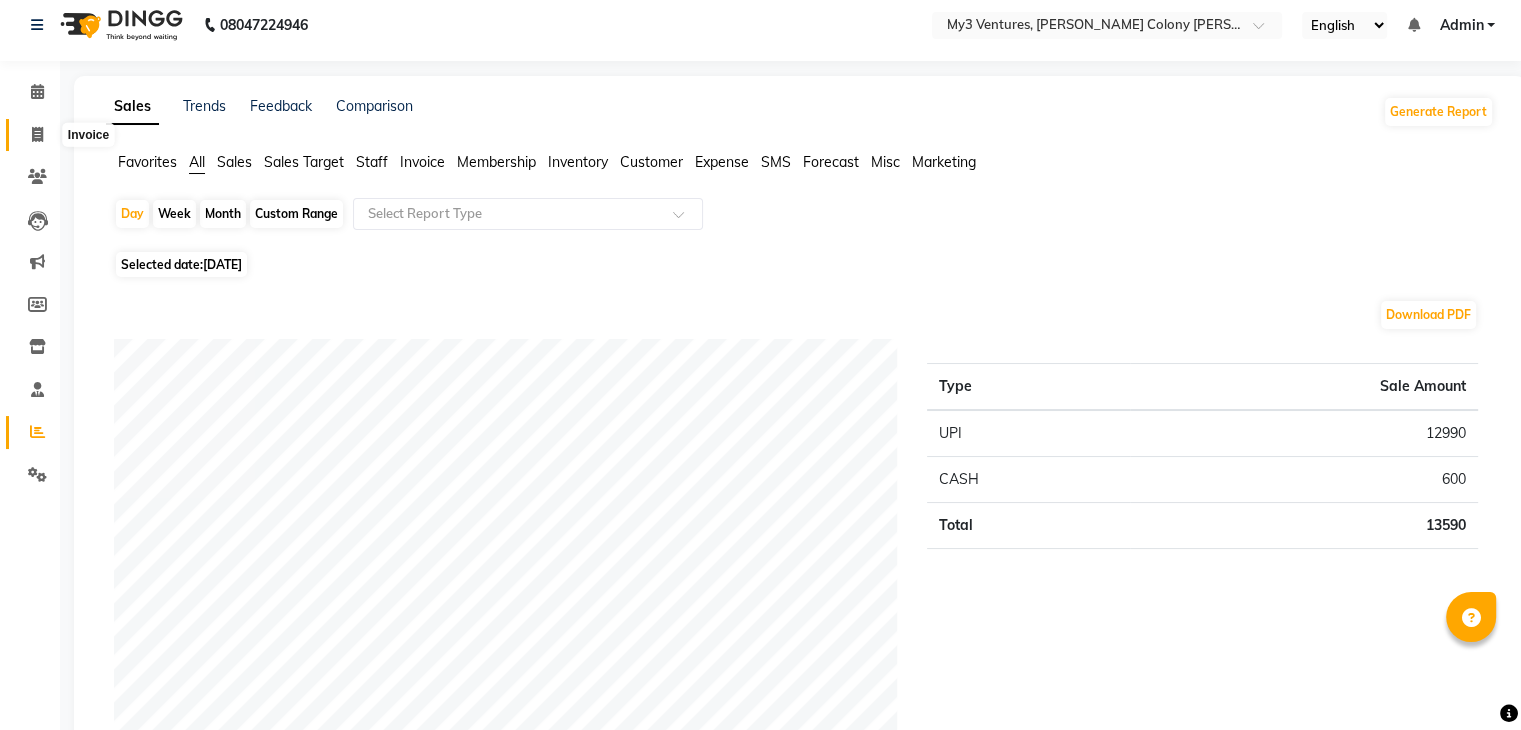click 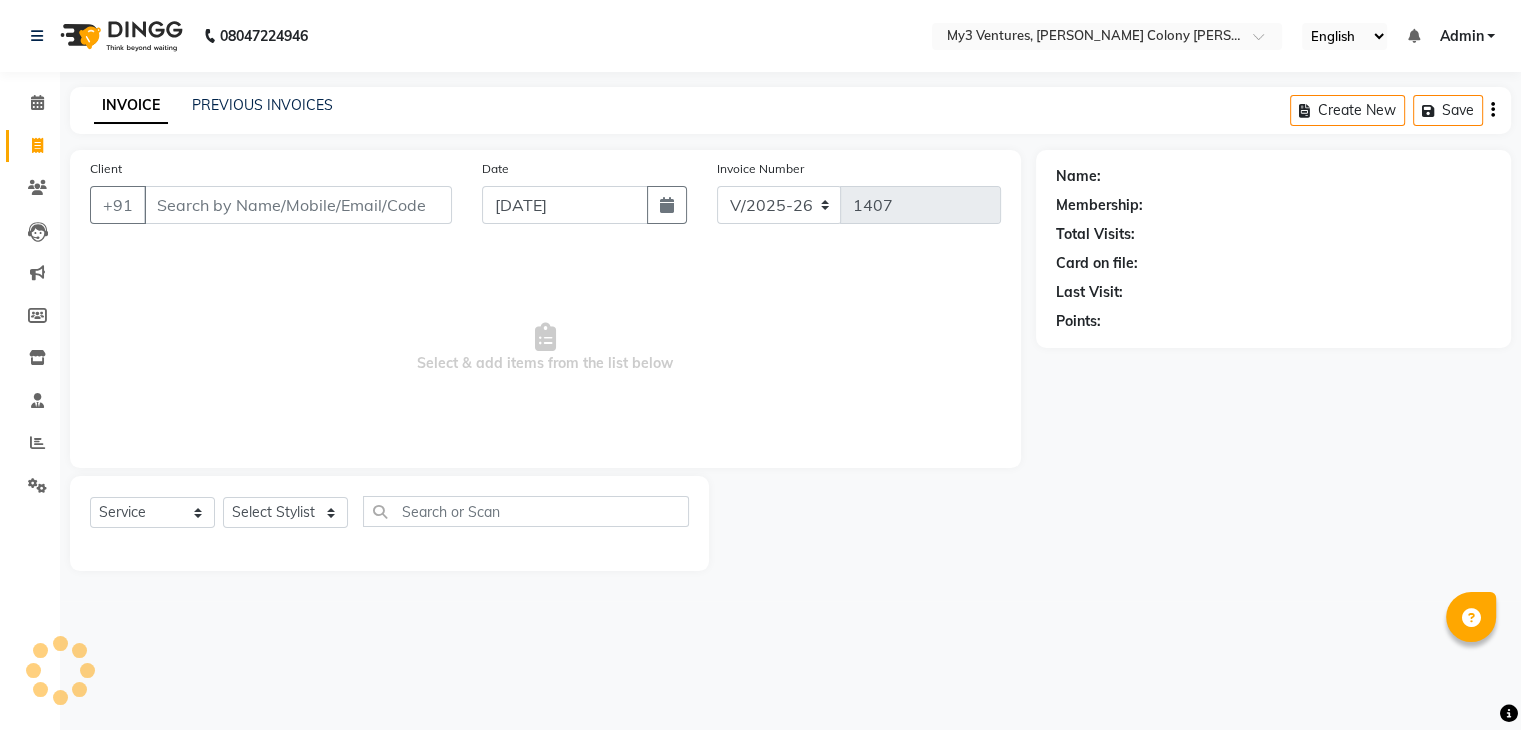 scroll, scrollTop: 0, scrollLeft: 0, axis: both 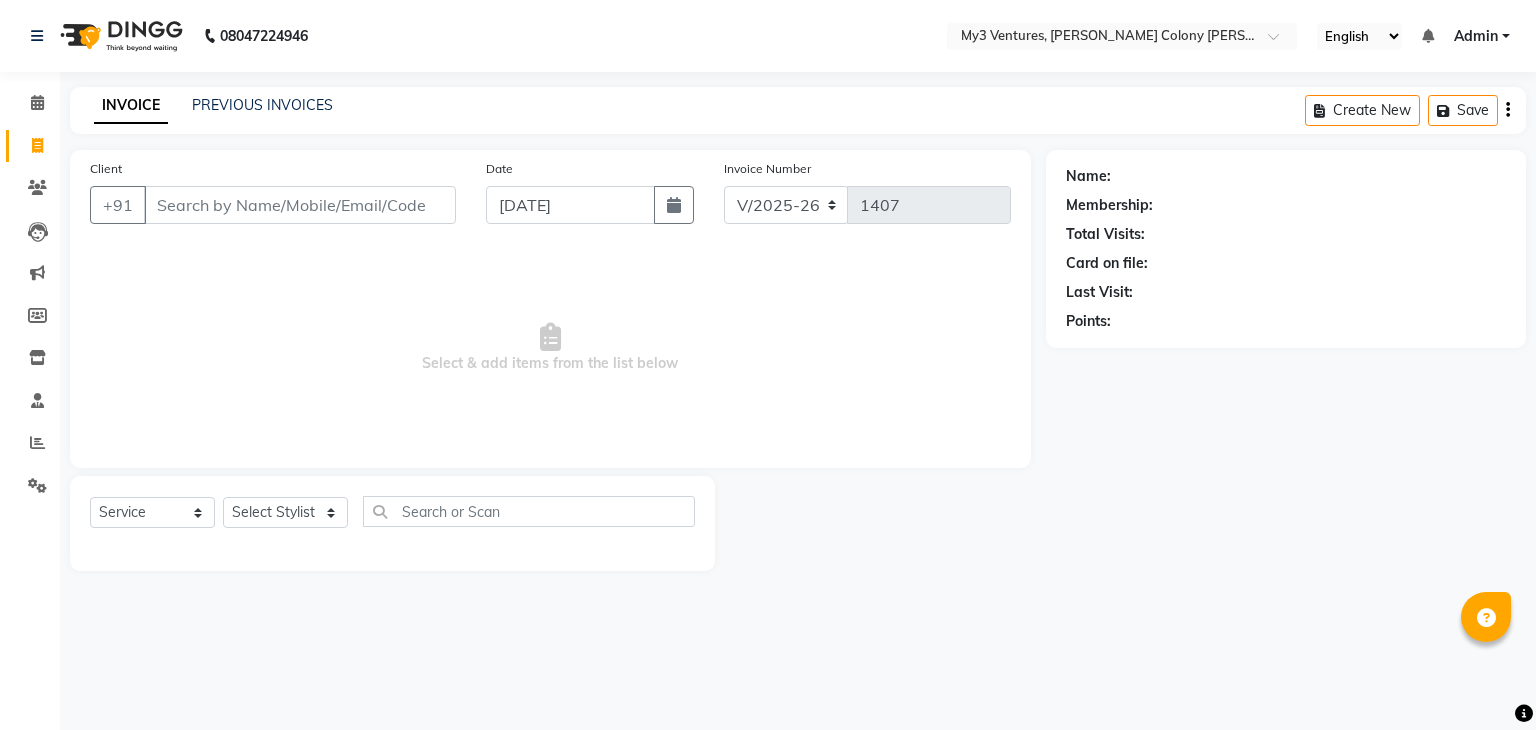 click on "Client" at bounding box center (300, 205) 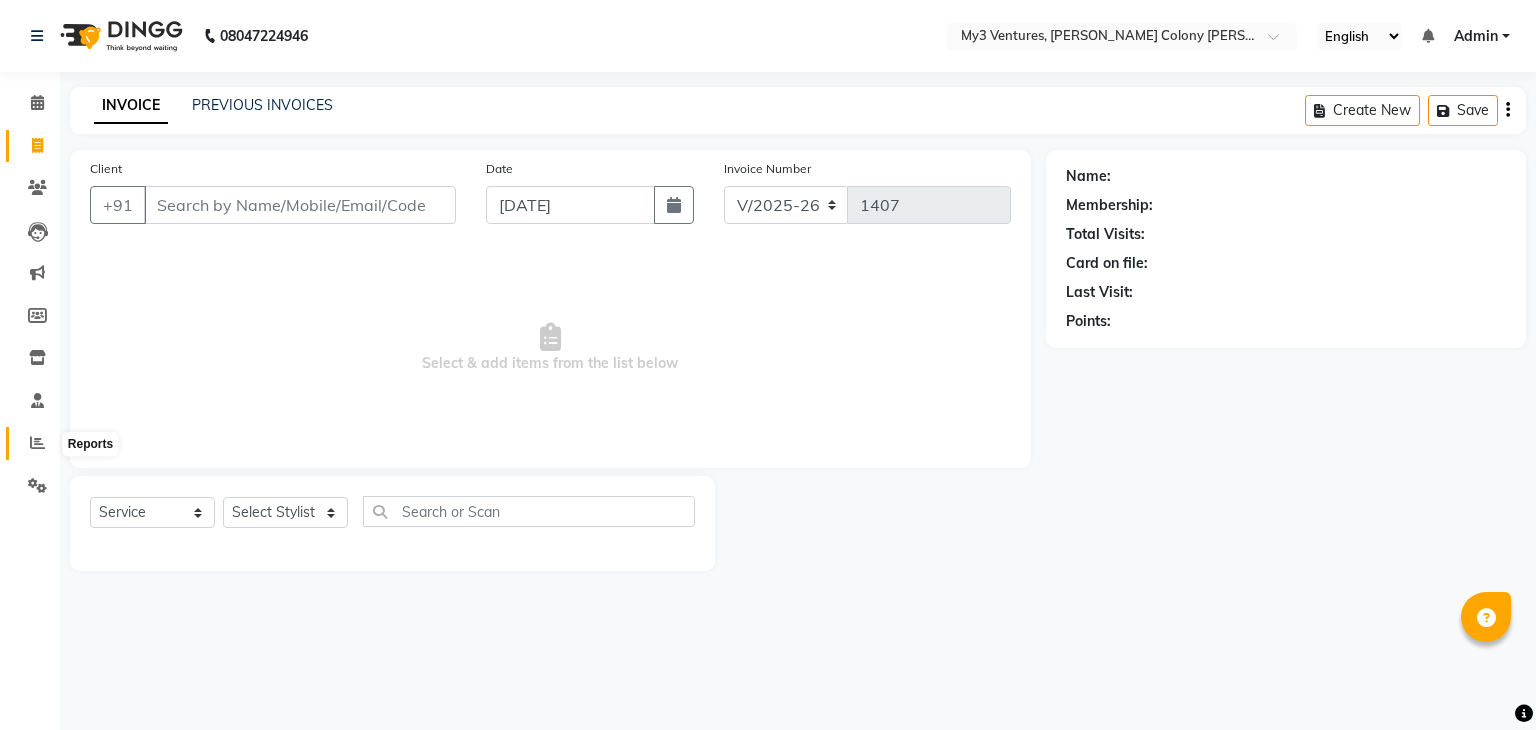 click 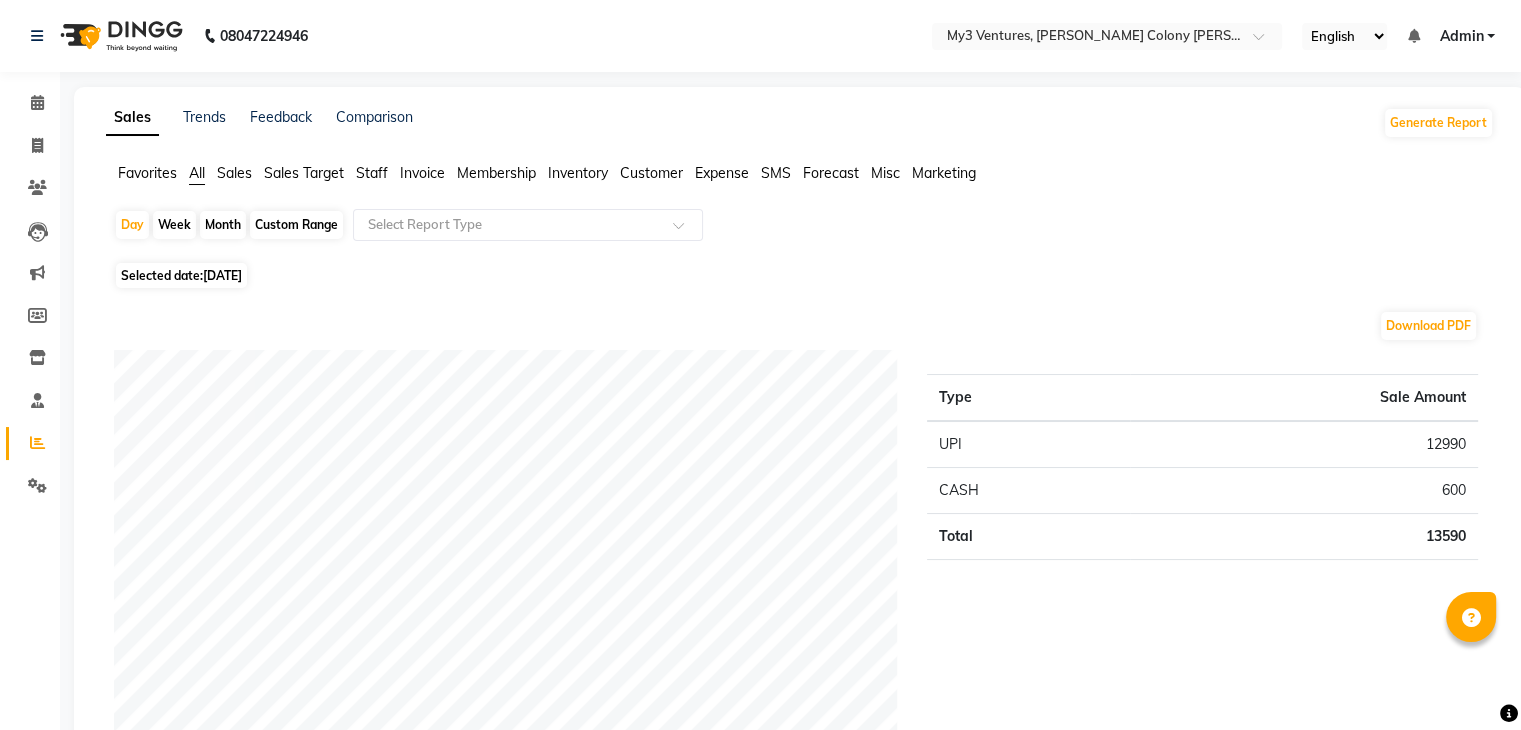 click on "Month" 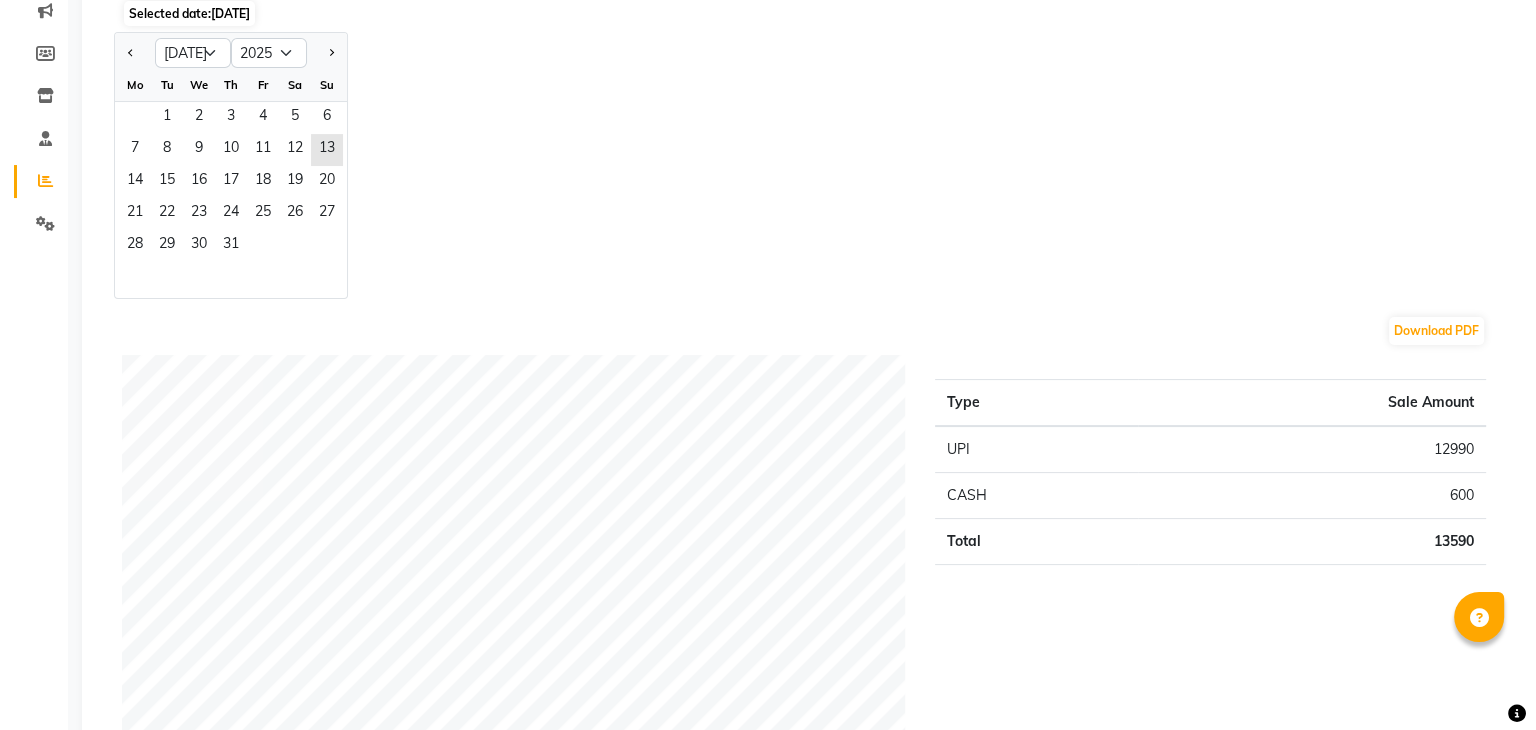 scroll, scrollTop: 0, scrollLeft: 0, axis: both 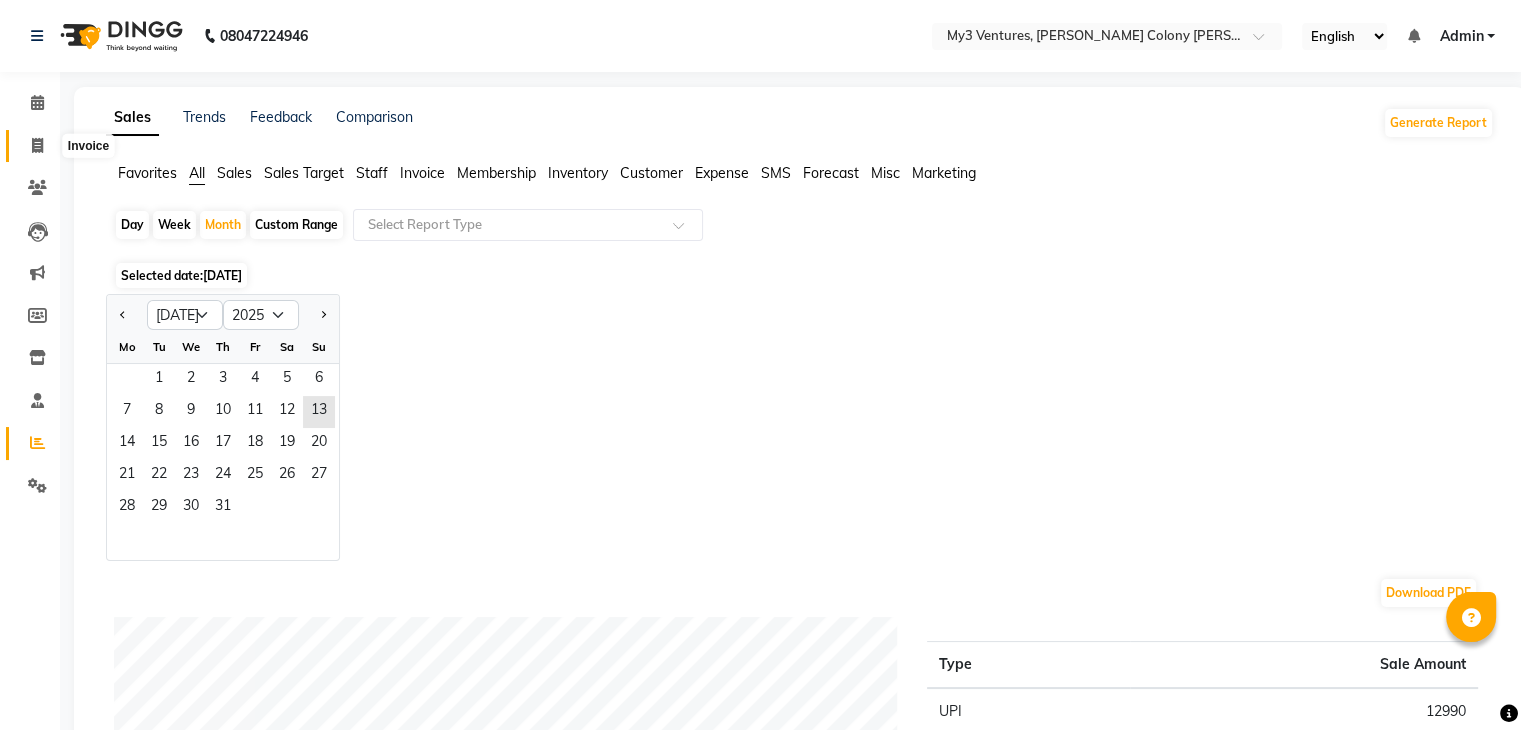 click 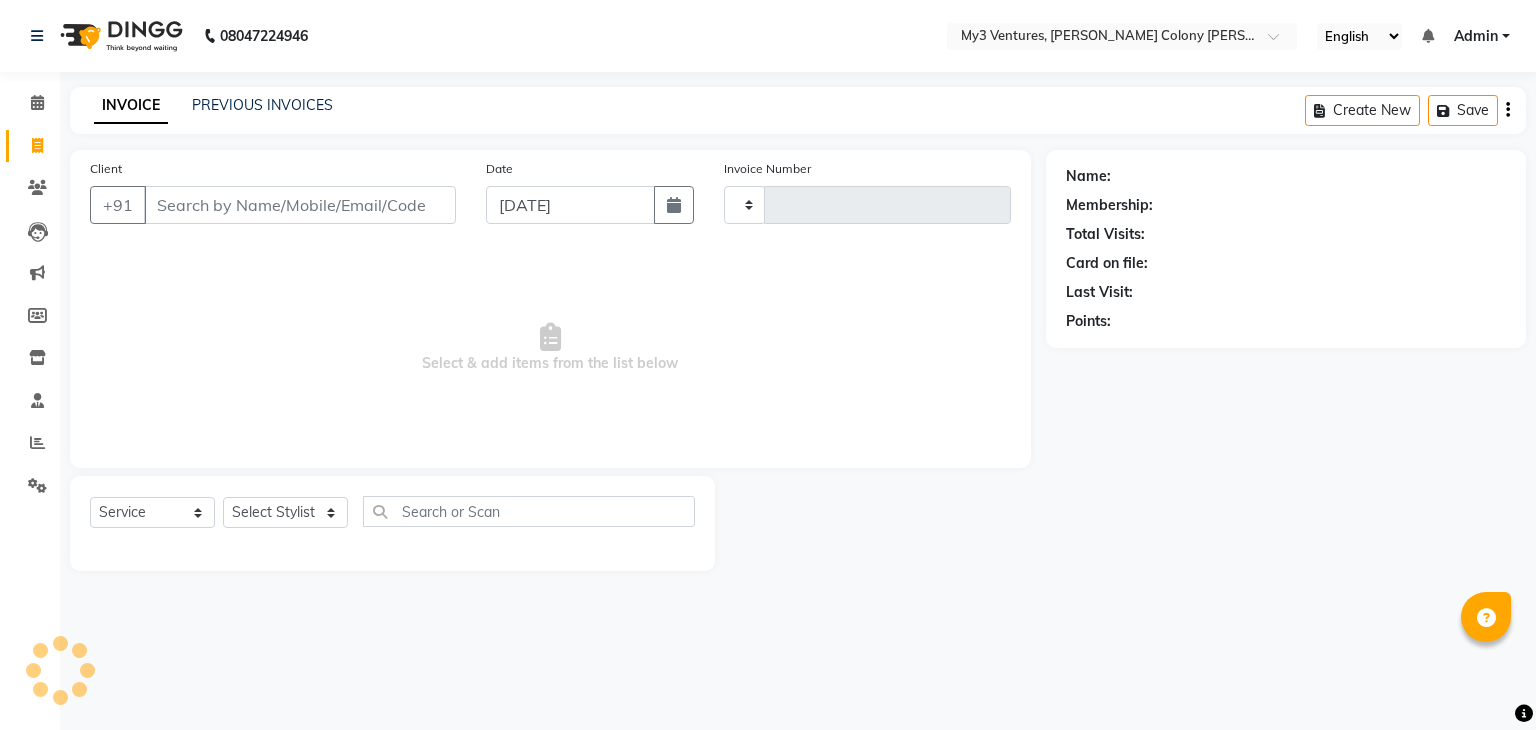 type on "1407" 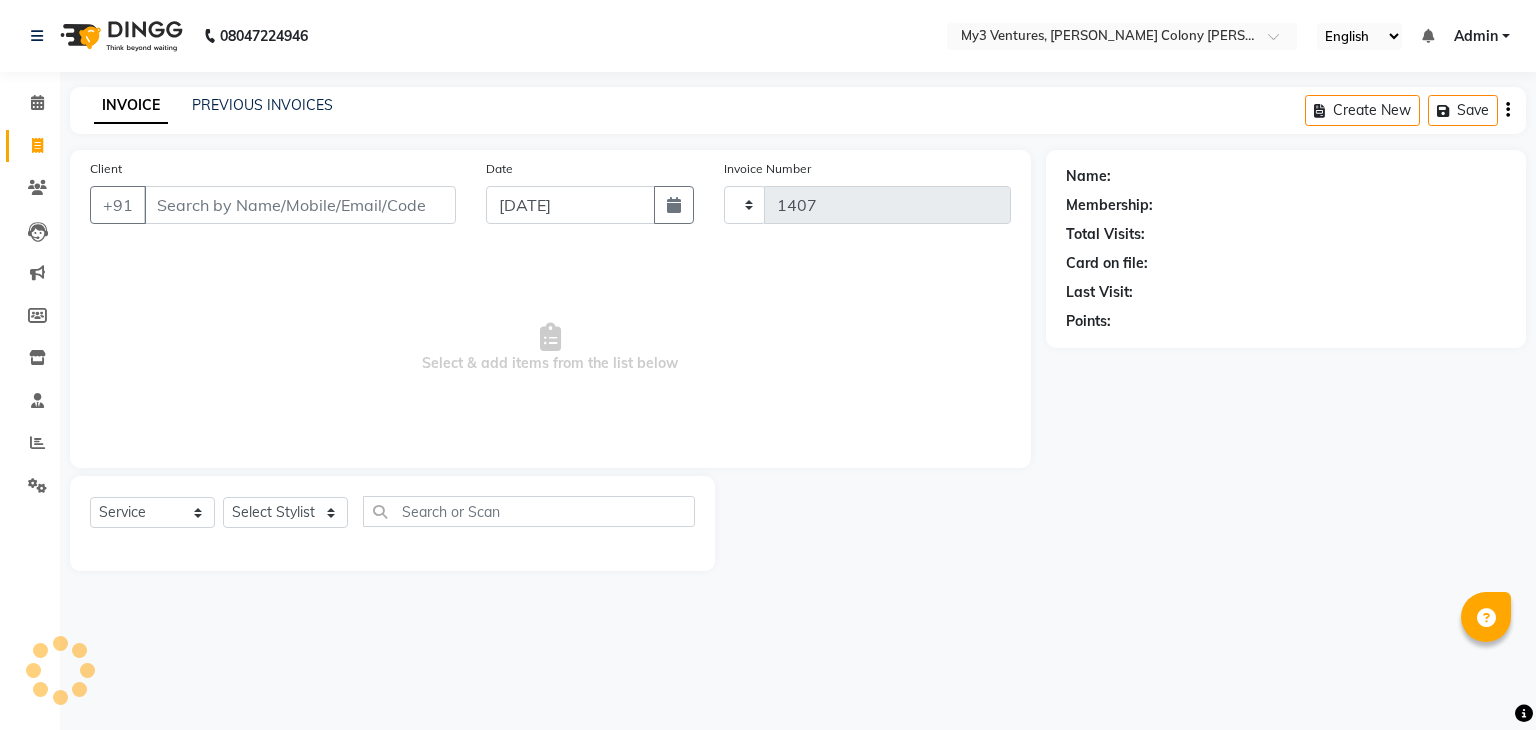 select on "6707" 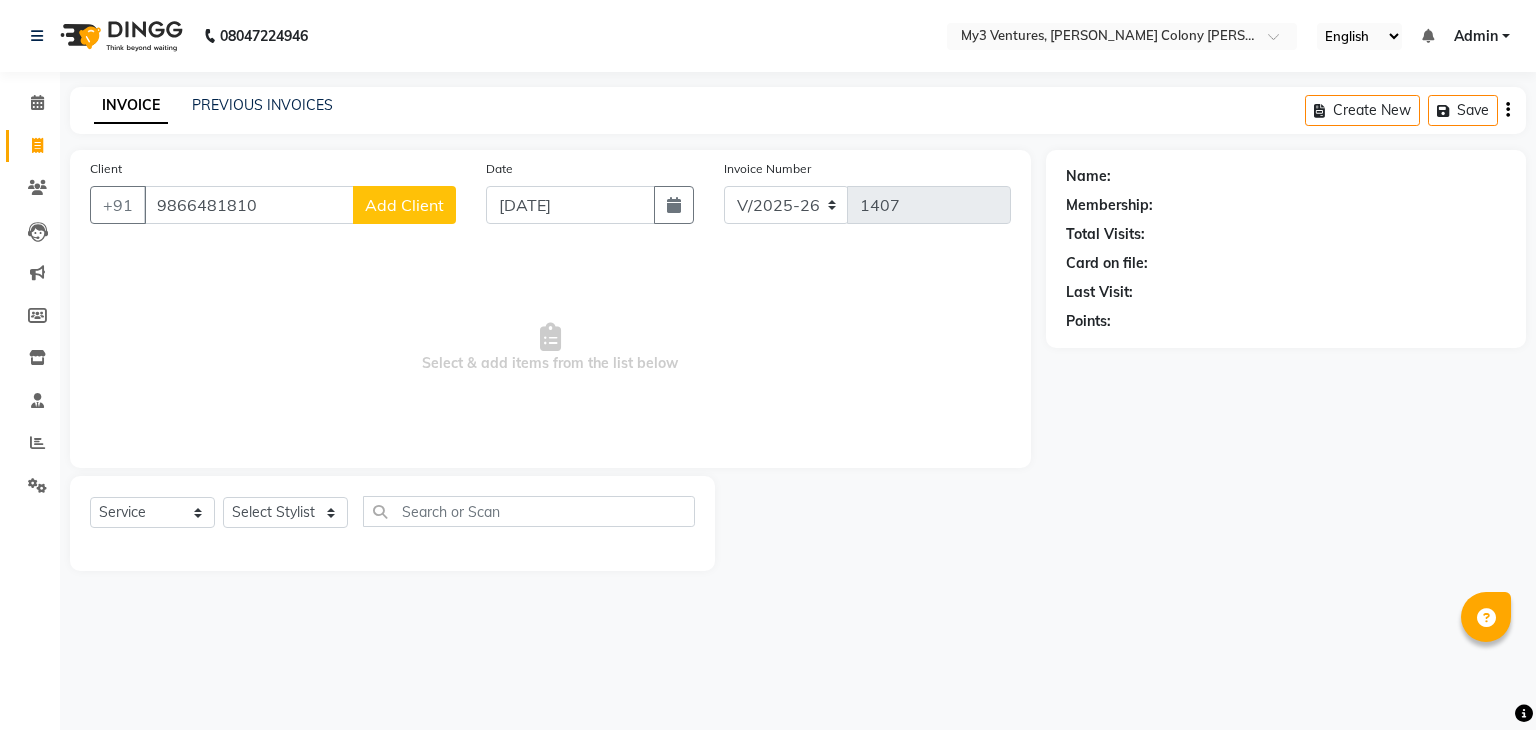type on "9866481810" 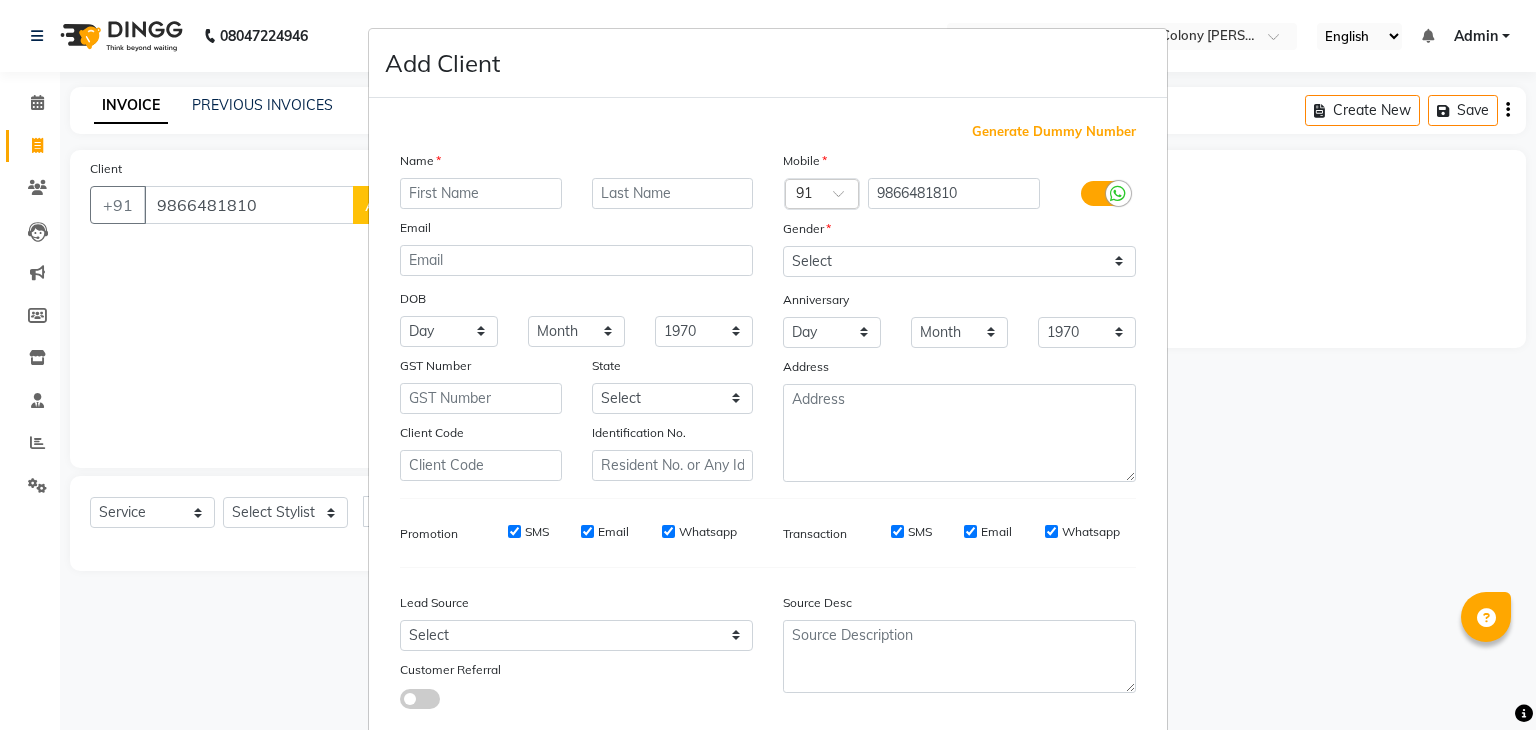 click at bounding box center [481, 193] 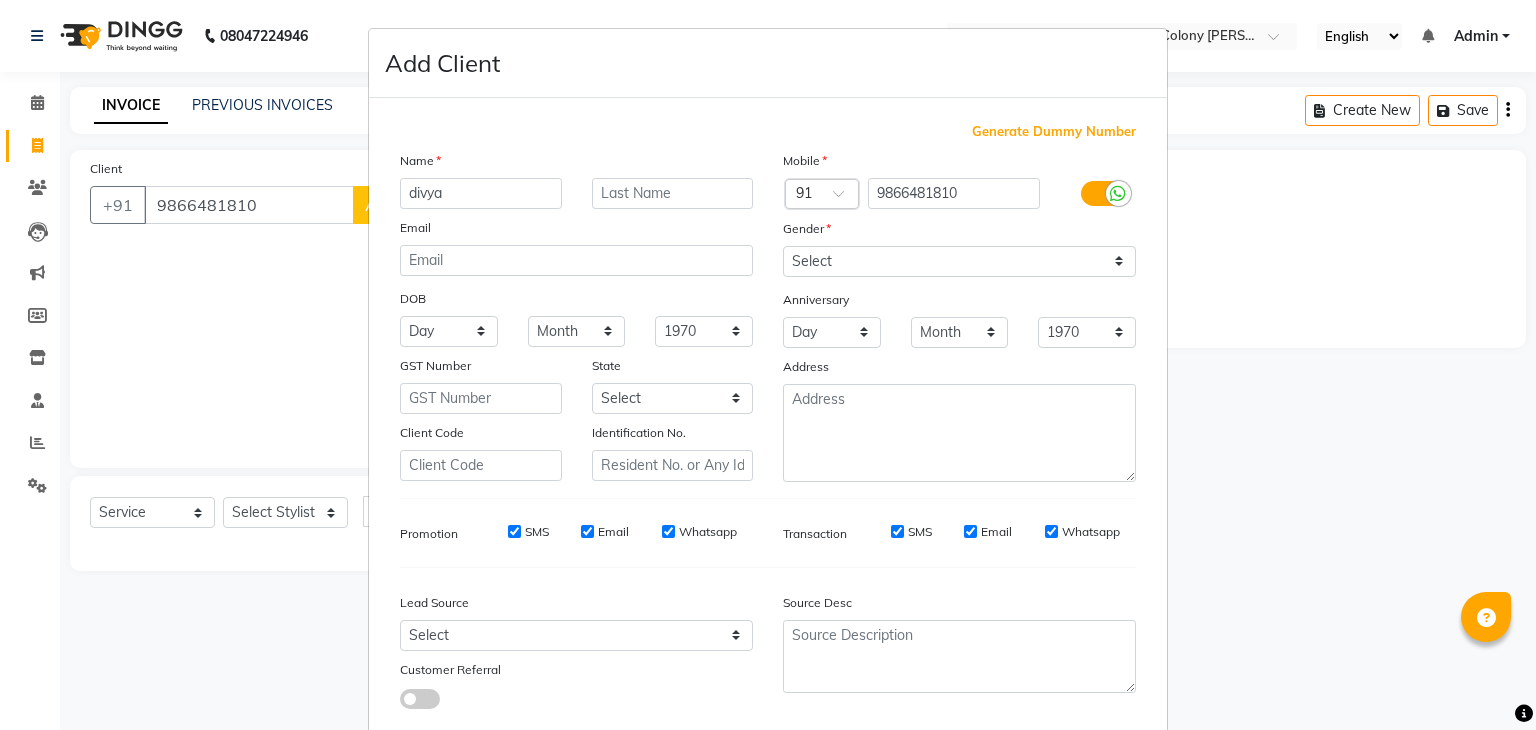 drag, startPoint x: 418, startPoint y: 201, endPoint x: 792, endPoint y: 261, distance: 378.78226 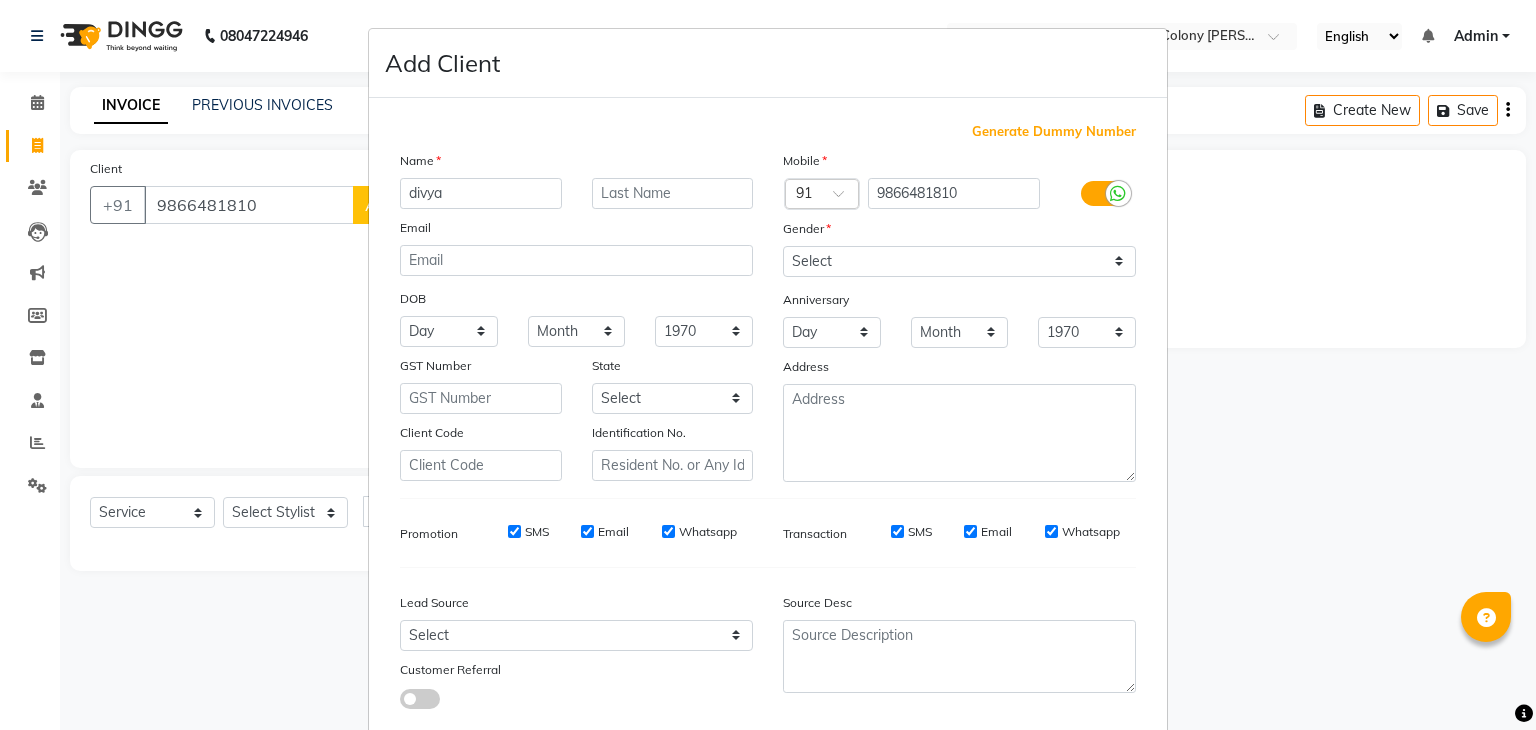 click on "Name divya Email DOB Day 01 02 03 04 05 06 07 08 09 10 11 12 13 14 15 16 17 18 19 20 21 22 23 24 25 26 27 28 29 30 31 Month January February March April May June July August September October November [DATE] 1941 1942 1943 1944 1945 1946 1947 1948 1949 1950 1951 1952 1953 1954 1955 1956 1957 1958 1959 1960 1961 1962 1963 1964 1965 1966 1967 1968 1969 1970 1971 1972 1973 1974 1975 1976 1977 1978 1979 1980 1981 1982 1983 1984 1985 1986 1987 1988 1989 1990 1991 1992 1993 1994 1995 1996 1997 1998 1999 2000 2001 2002 2003 2004 2005 2006 2007 2008 2009 2010 2011 2012 2013 2014 2015 2016 2017 2018 2019 2020 2021 2022 2023 2024 GST Number State Select [GEOGRAPHIC_DATA] [GEOGRAPHIC_DATA] [GEOGRAPHIC_DATA] [GEOGRAPHIC_DATA] [GEOGRAPHIC_DATA] [GEOGRAPHIC_DATA] [GEOGRAPHIC_DATA] [GEOGRAPHIC_DATA] and [GEOGRAPHIC_DATA] [GEOGRAPHIC_DATA] [GEOGRAPHIC_DATA] [GEOGRAPHIC_DATA] [GEOGRAPHIC_DATA] [GEOGRAPHIC_DATA] [GEOGRAPHIC_DATA] [GEOGRAPHIC_DATA] [GEOGRAPHIC_DATA] [GEOGRAPHIC_DATA] [GEOGRAPHIC_DATA] [GEOGRAPHIC_DATA] [GEOGRAPHIC_DATA] [GEOGRAPHIC_DATA] [GEOGRAPHIC_DATA] [GEOGRAPHIC_DATA] [GEOGRAPHIC_DATA] [GEOGRAPHIC_DATA] [GEOGRAPHIC_DATA] [GEOGRAPHIC_DATA] [GEOGRAPHIC_DATA] [GEOGRAPHIC_DATA] [GEOGRAPHIC_DATA] [GEOGRAPHIC_DATA] [GEOGRAPHIC_DATA] × 91" at bounding box center (768, 316) 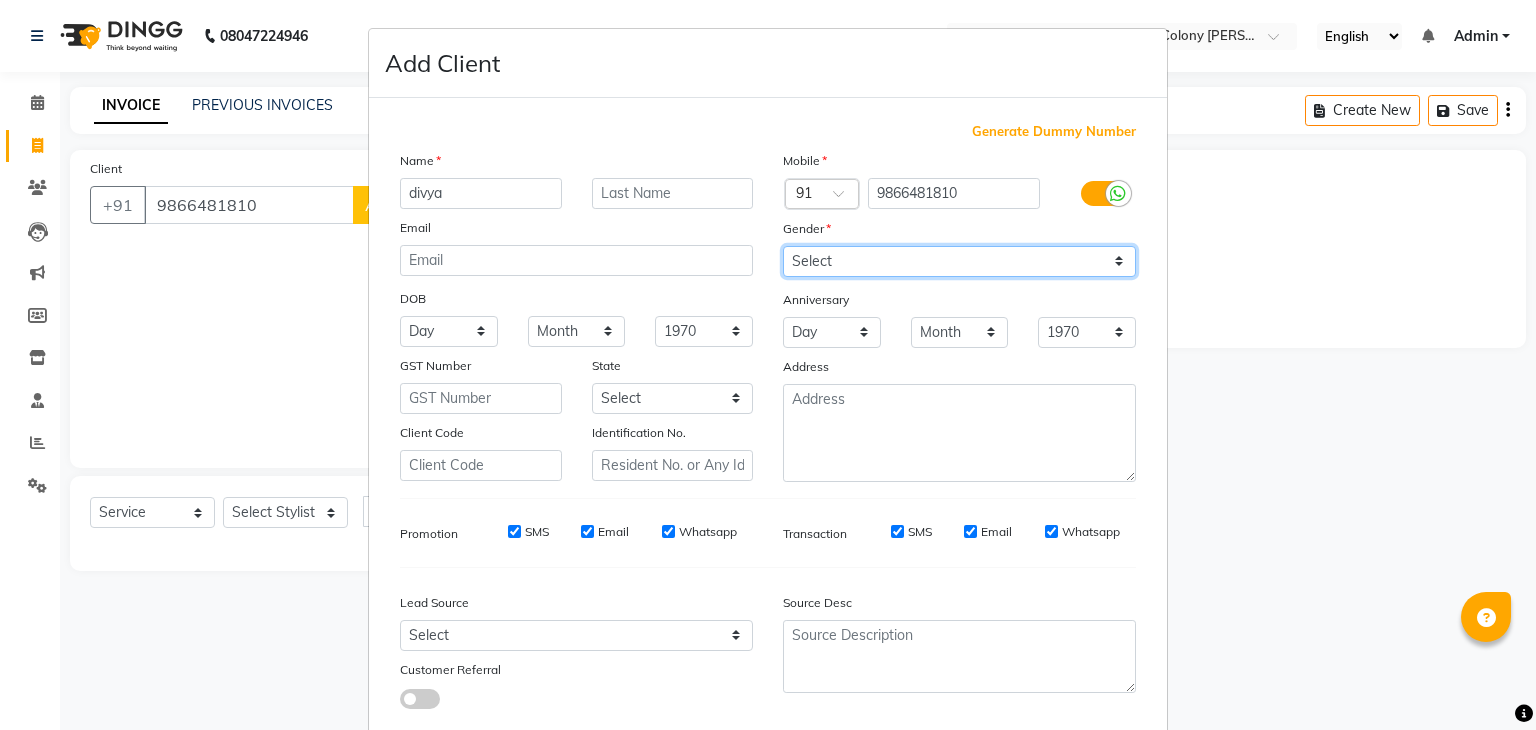 click on "Select [DEMOGRAPHIC_DATA] [DEMOGRAPHIC_DATA] Other Prefer Not To Say" at bounding box center [959, 261] 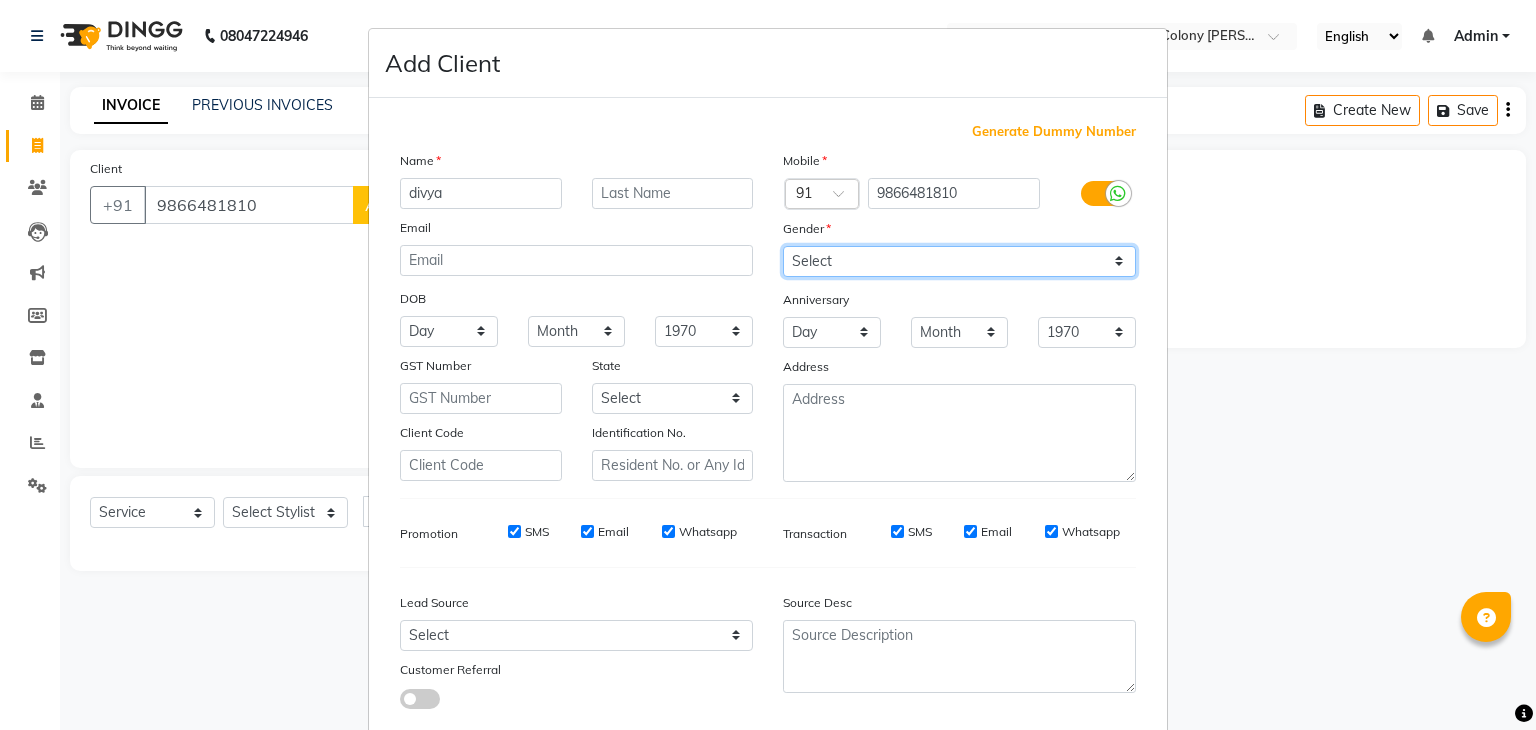 select on "[DEMOGRAPHIC_DATA]" 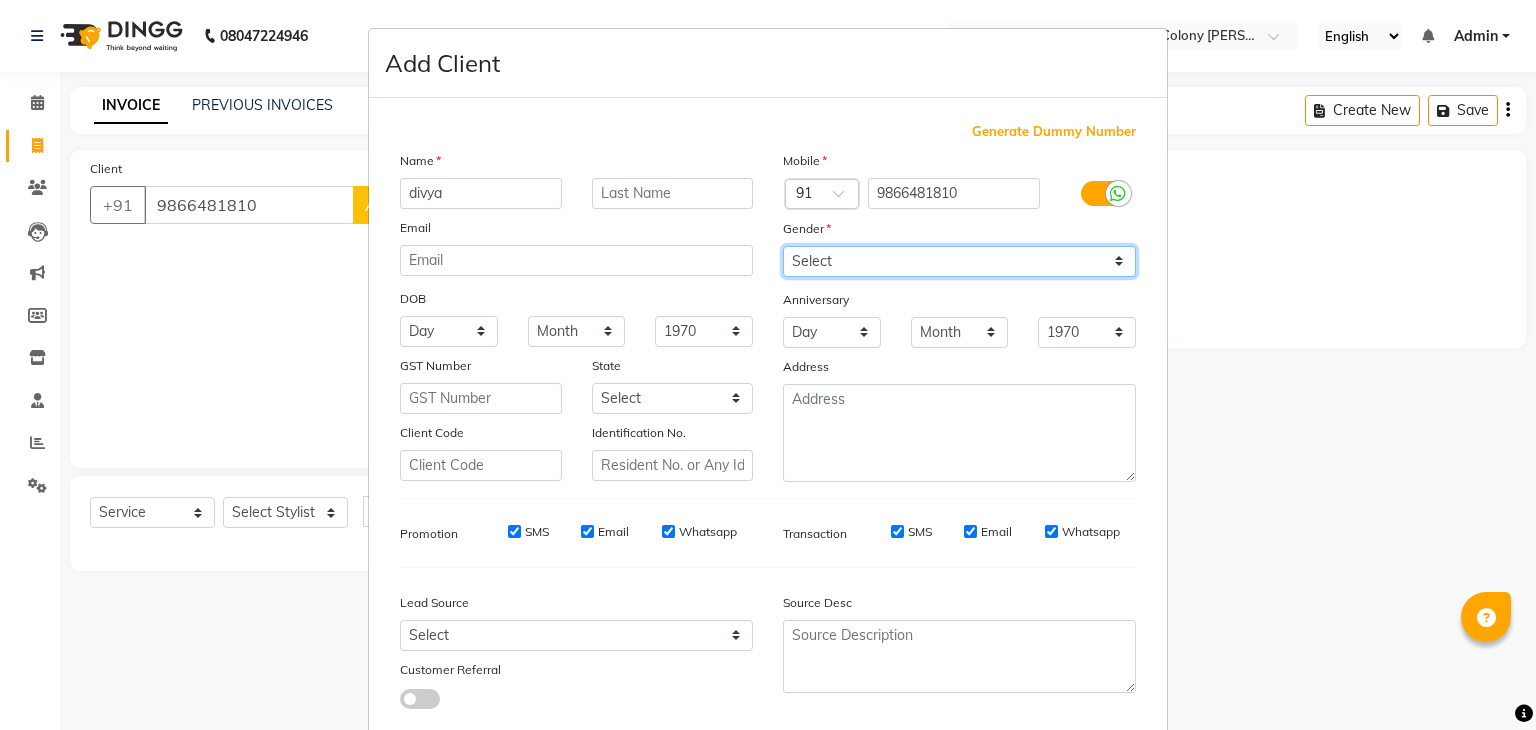 click on "Select [DEMOGRAPHIC_DATA] [DEMOGRAPHIC_DATA] Other Prefer Not To Say" at bounding box center (959, 261) 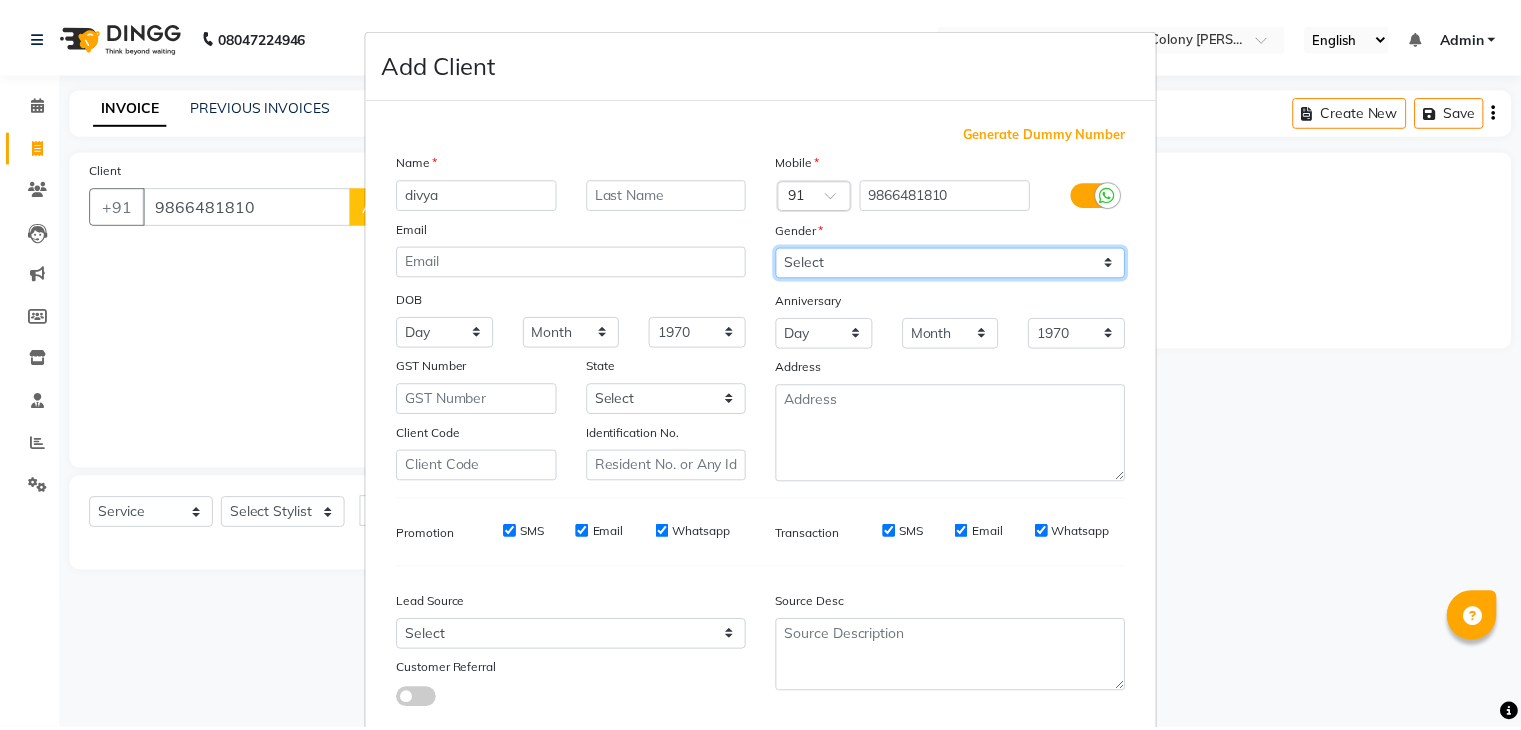 scroll, scrollTop: 127, scrollLeft: 0, axis: vertical 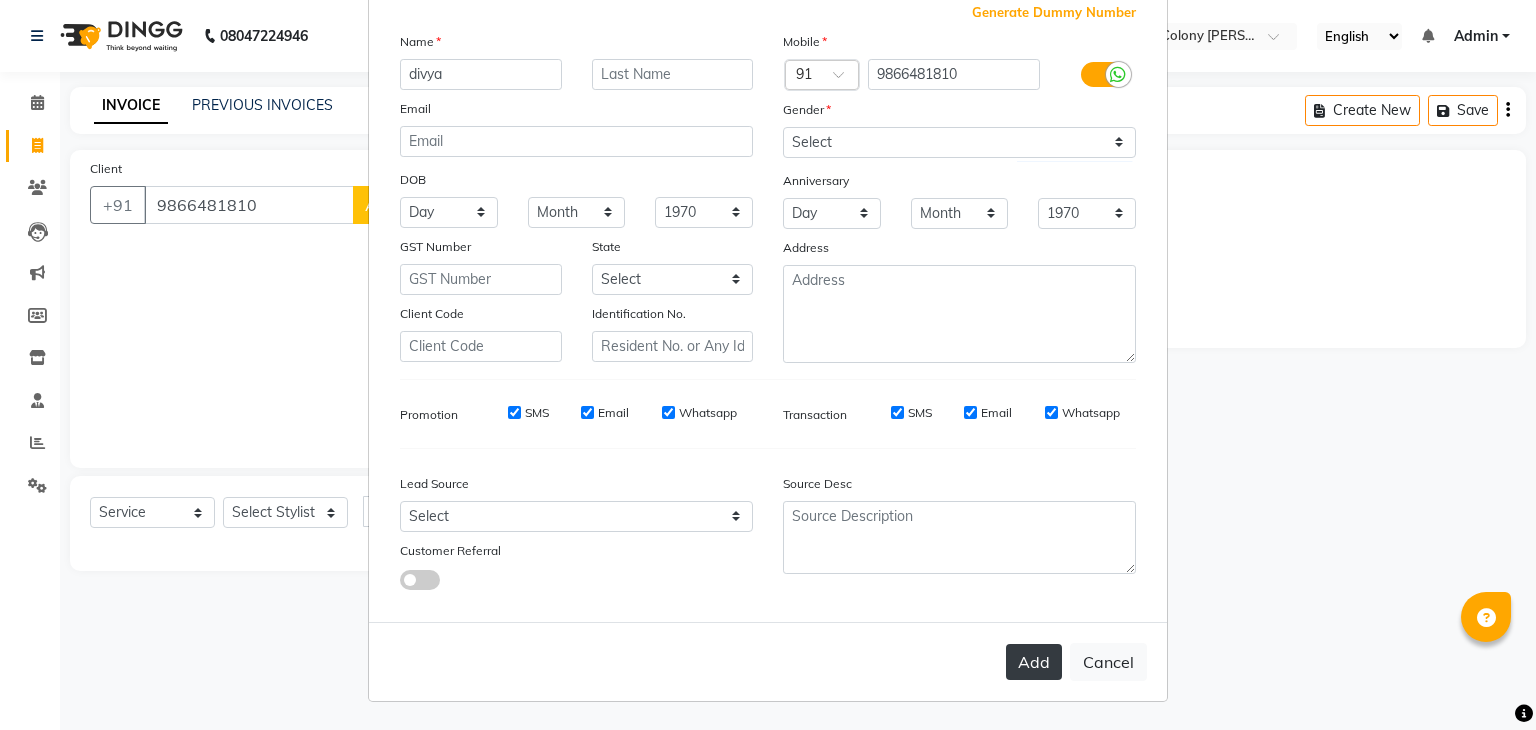 click on "Add" at bounding box center [1034, 662] 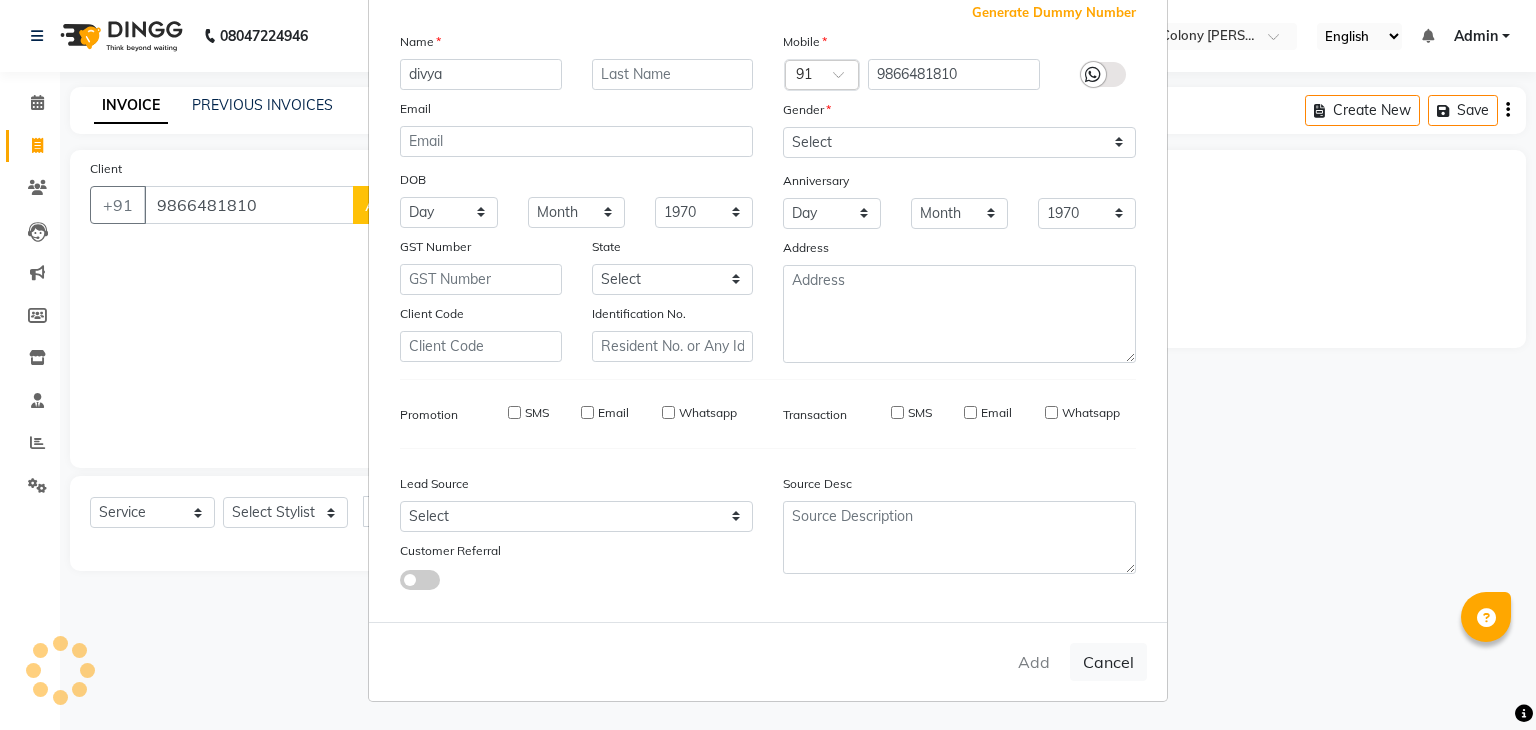 type 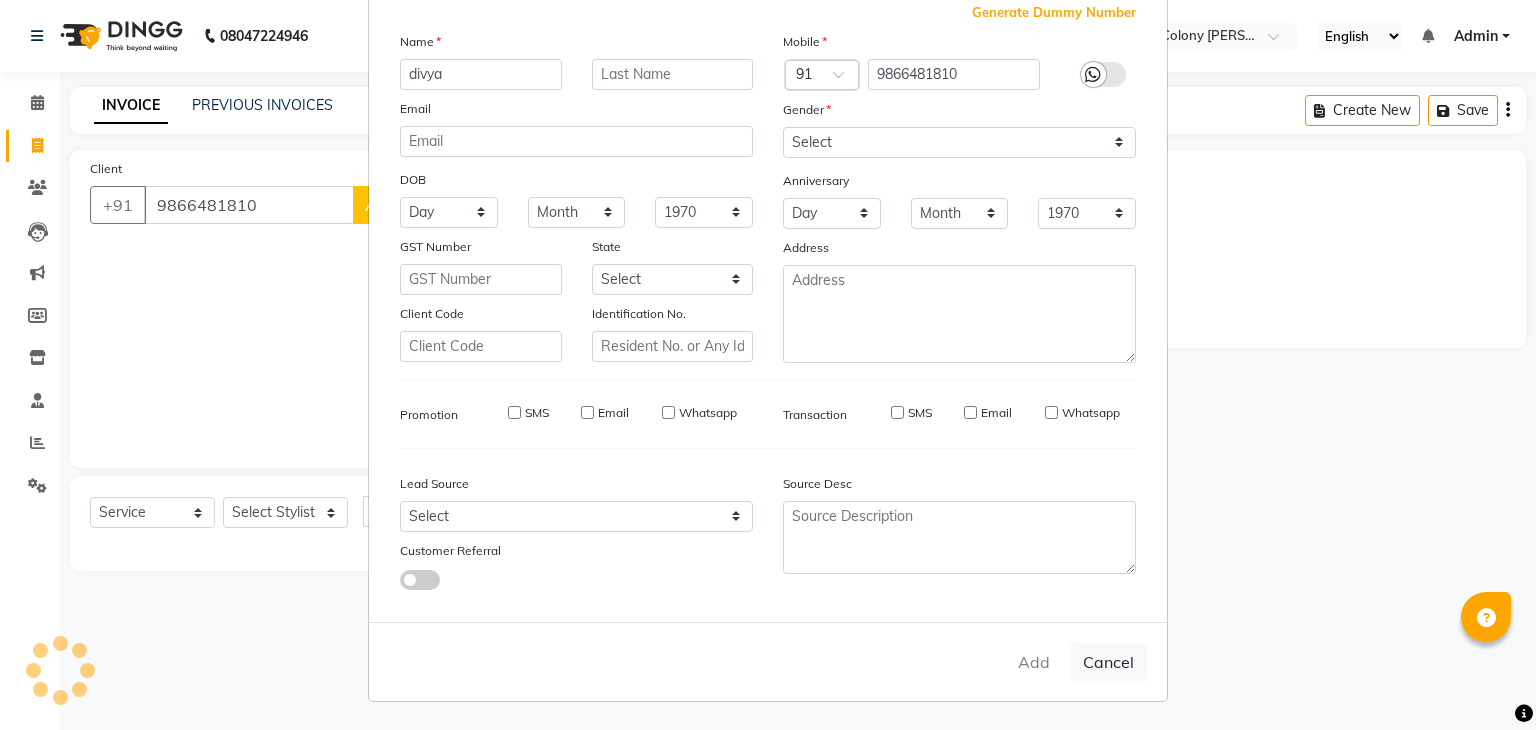 select 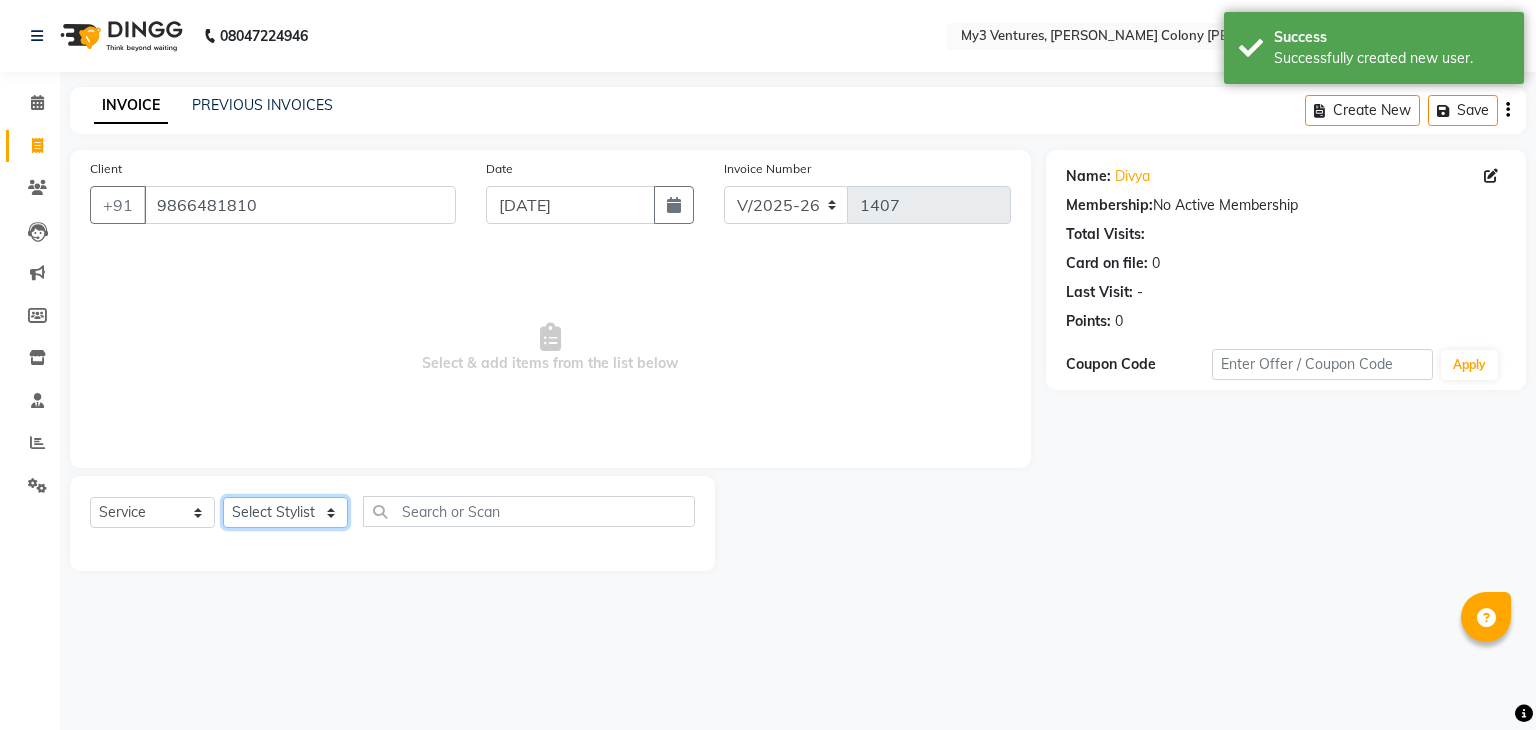 click on "Select Stylist ajju divya [PERSON_NAME] [PERSON_NAME] [PERSON_NAME]" 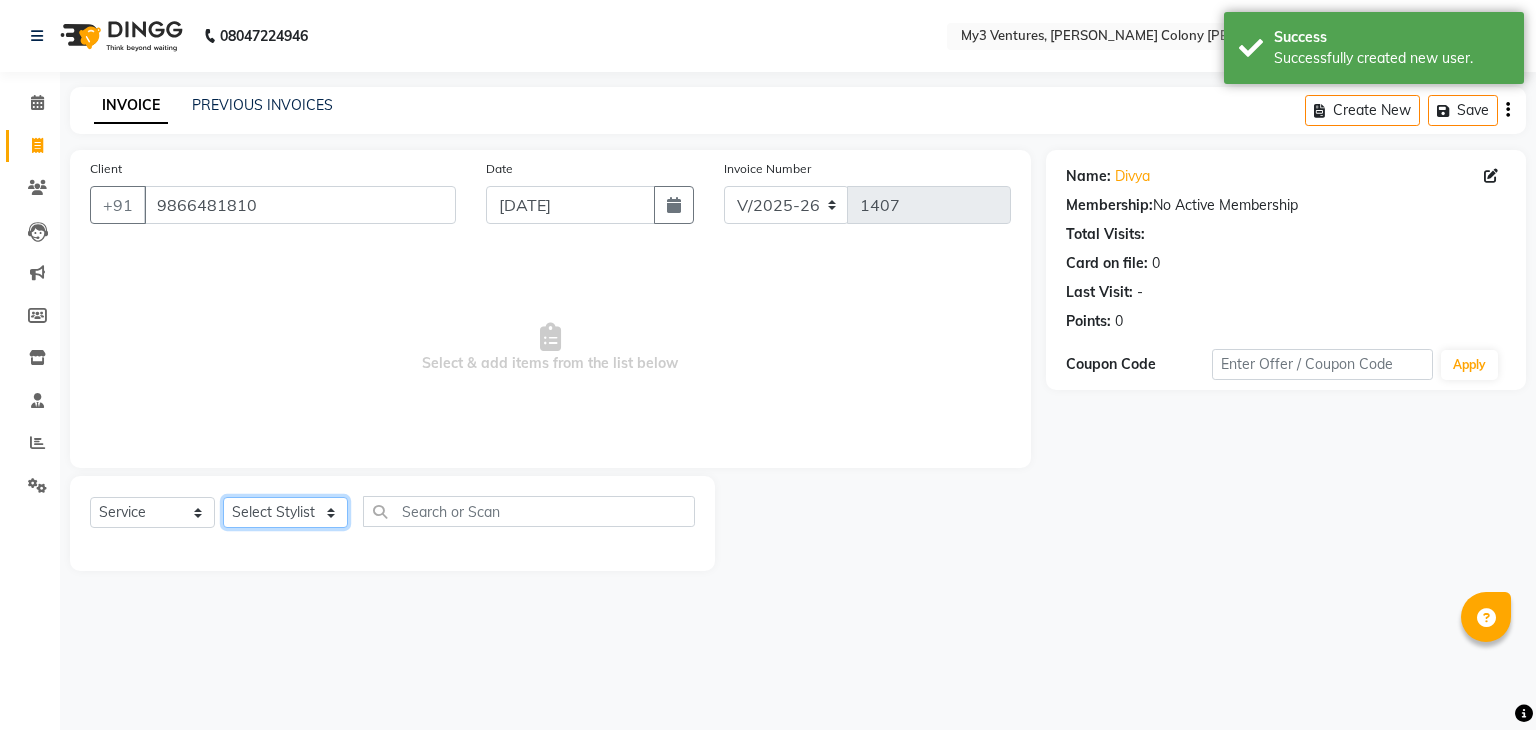 select on "85423" 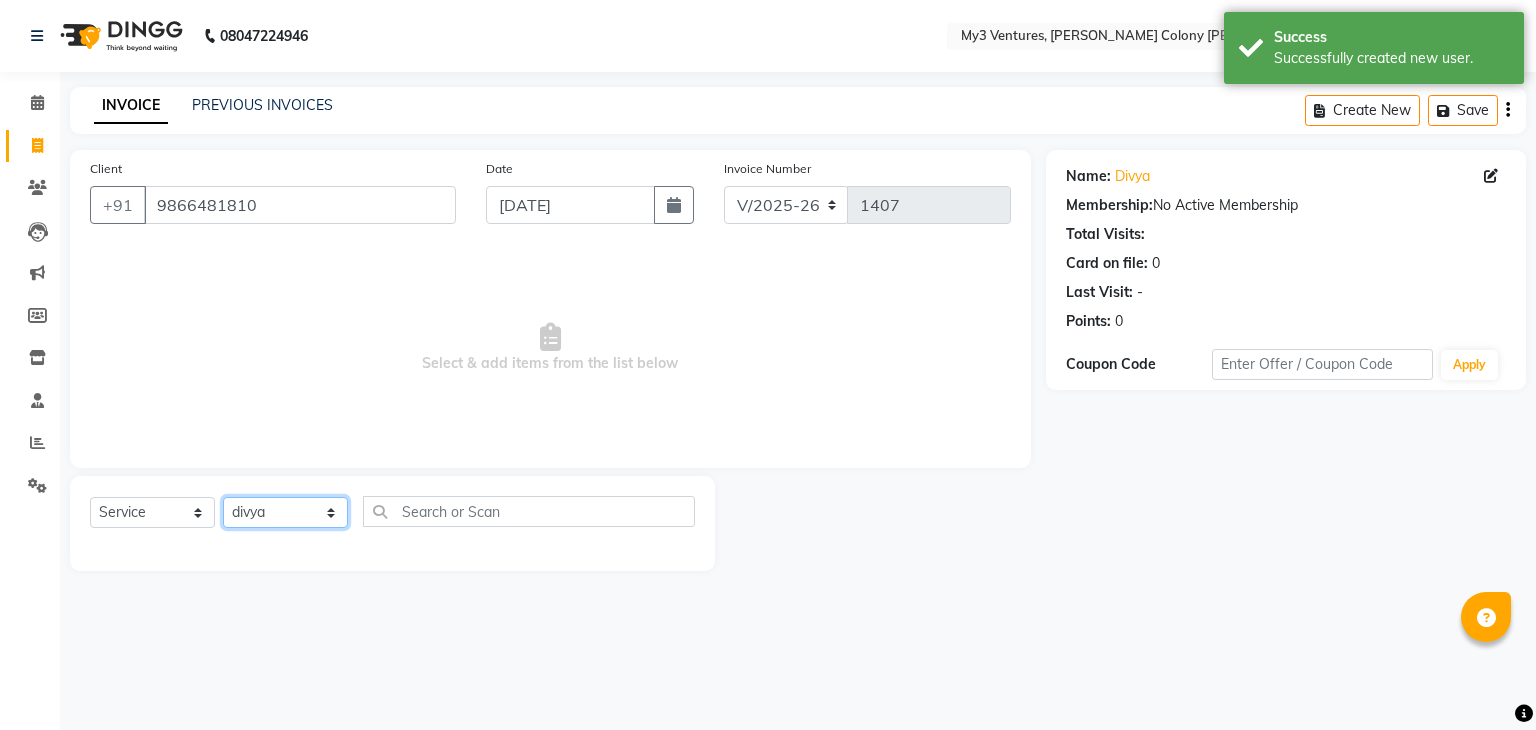 click on "Select Stylist ajju divya [PERSON_NAME] [PERSON_NAME] [PERSON_NAME]" 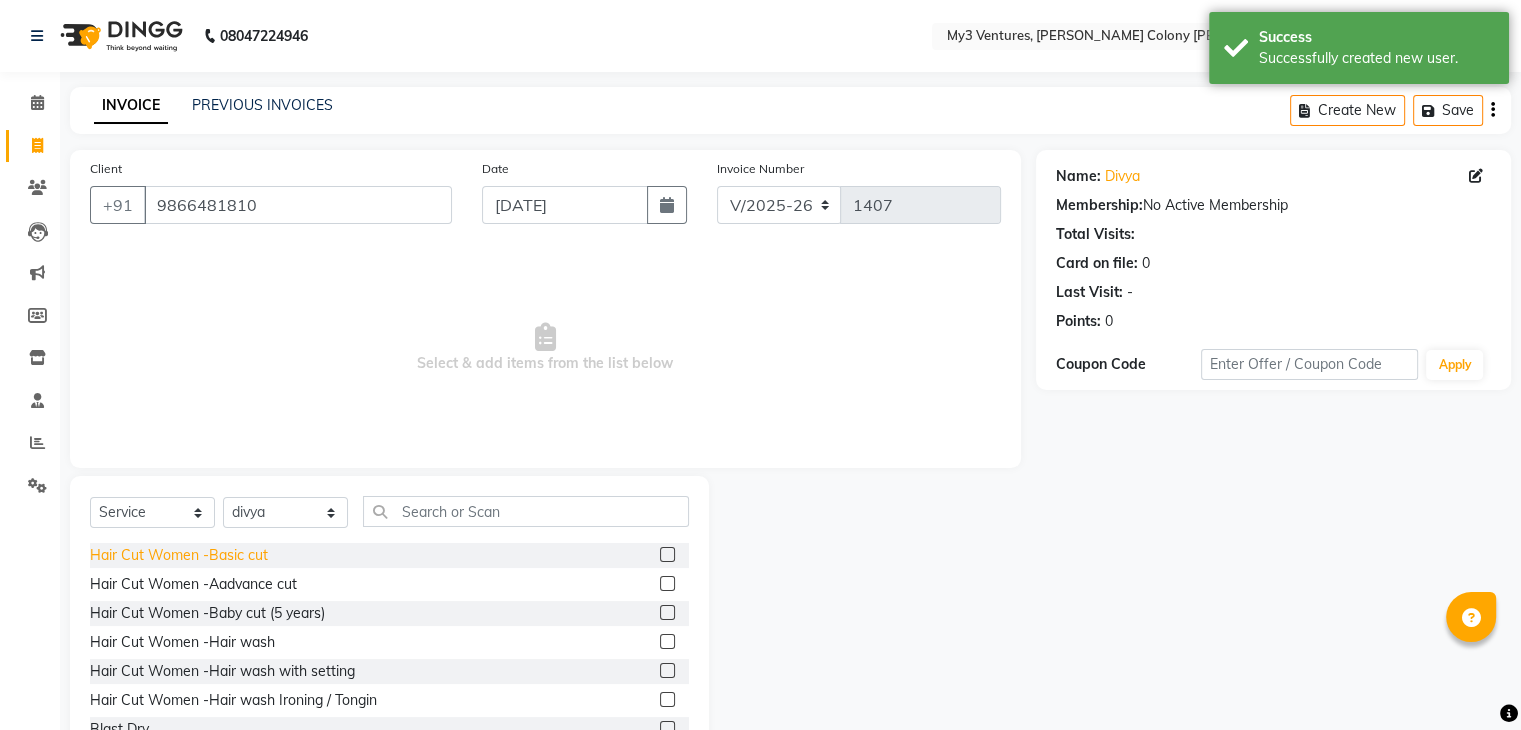 click on "Hair Cut Women -Basic cut" 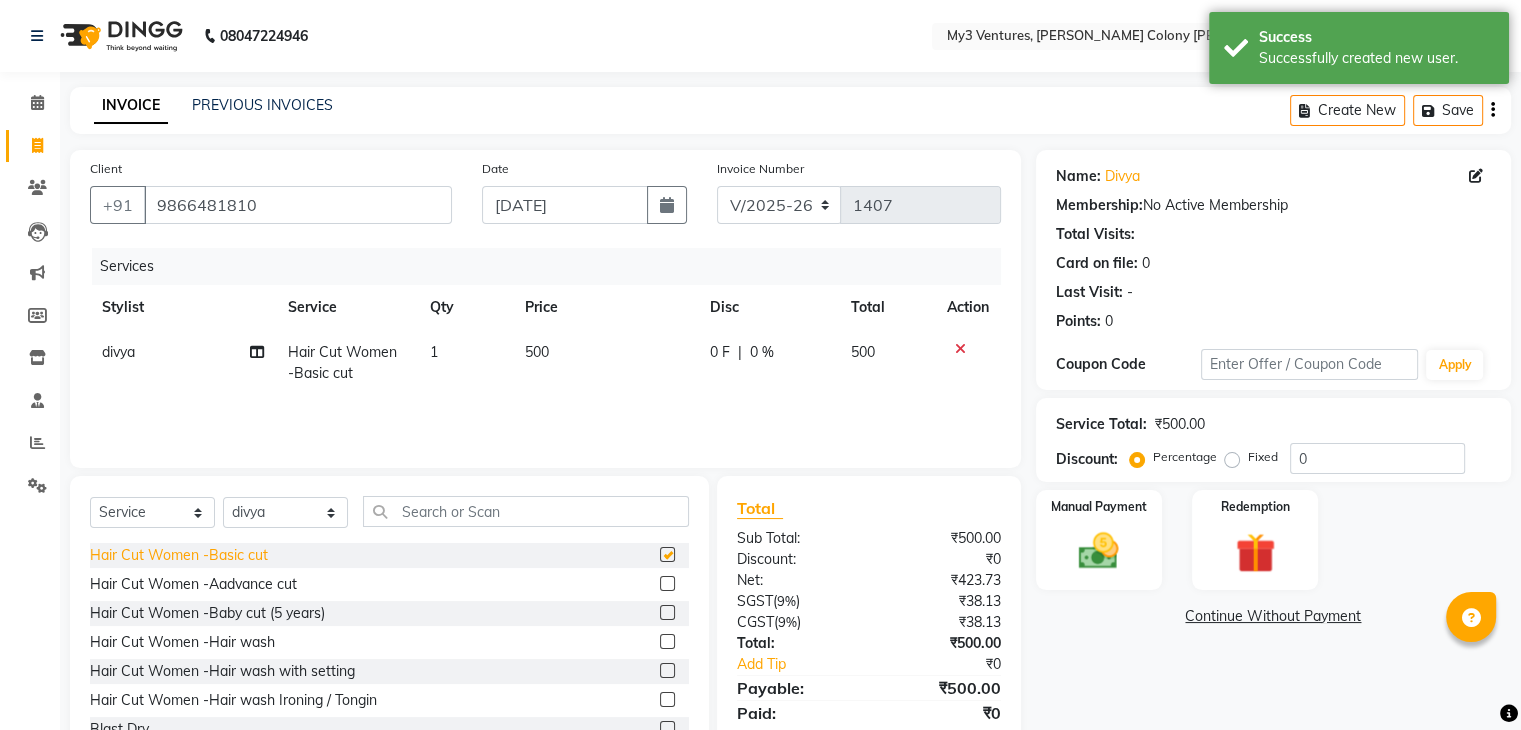checkbox on "false" 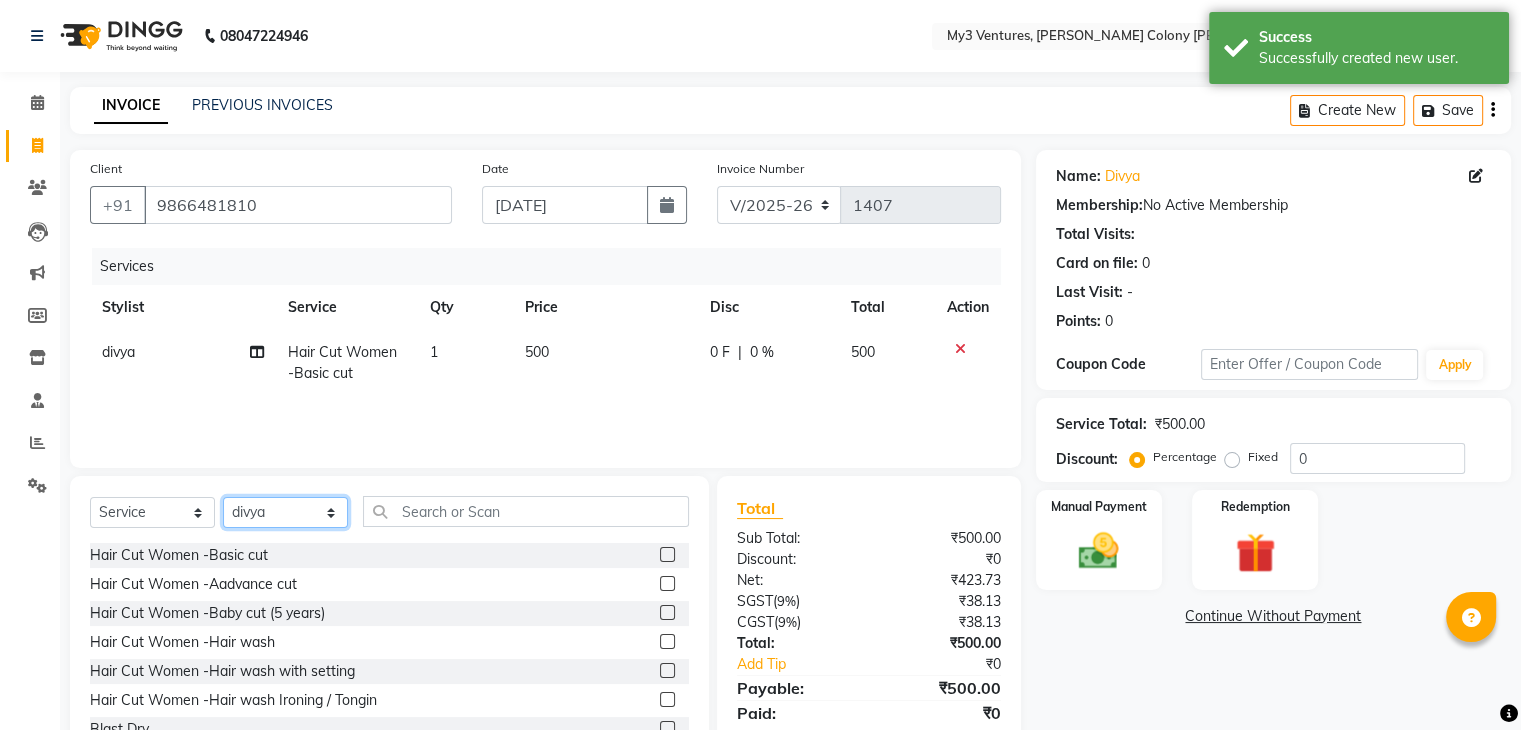 click on "Select Stylist ajju divya [PERSON_NAME] [PERSON_NAME] [PERSON_NAME]" 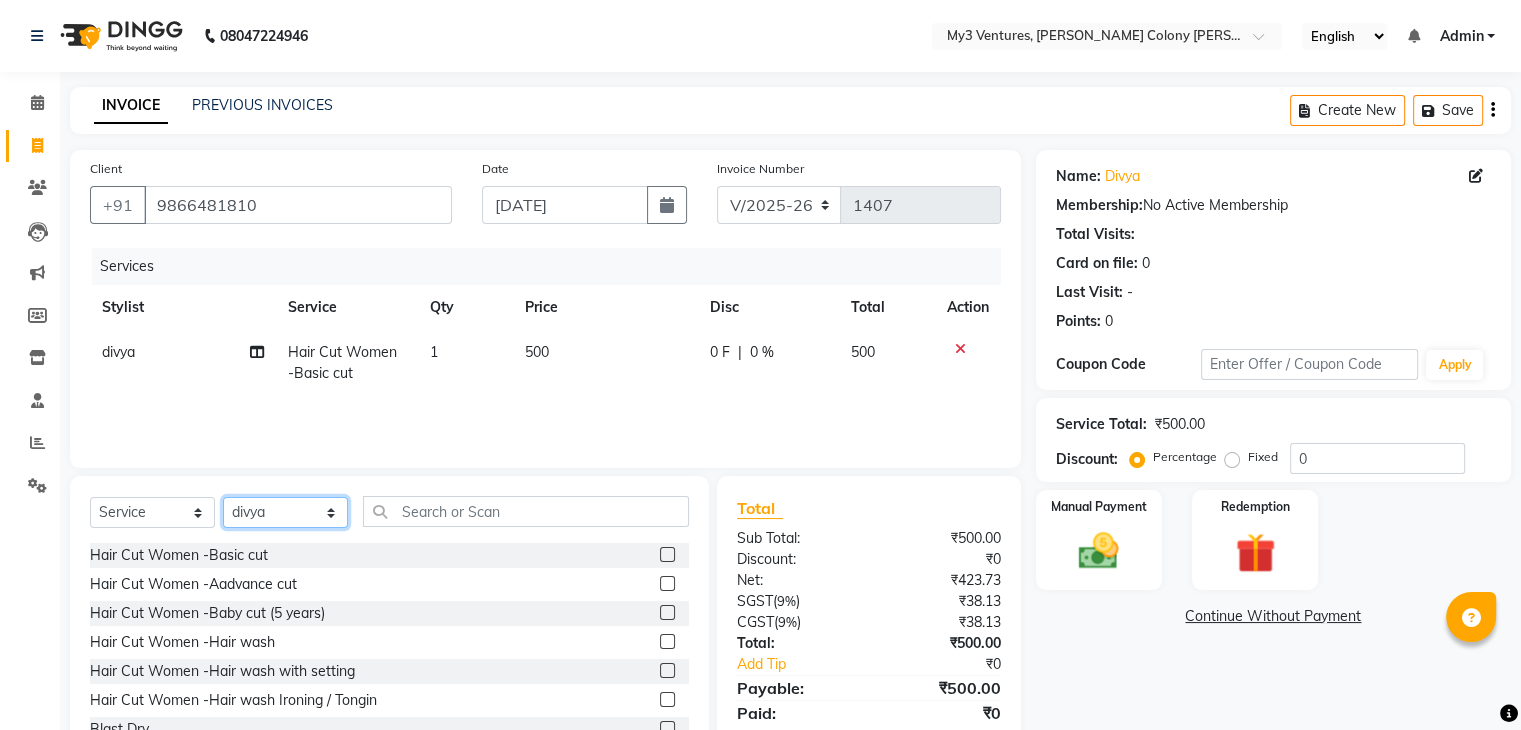 select on "79754" 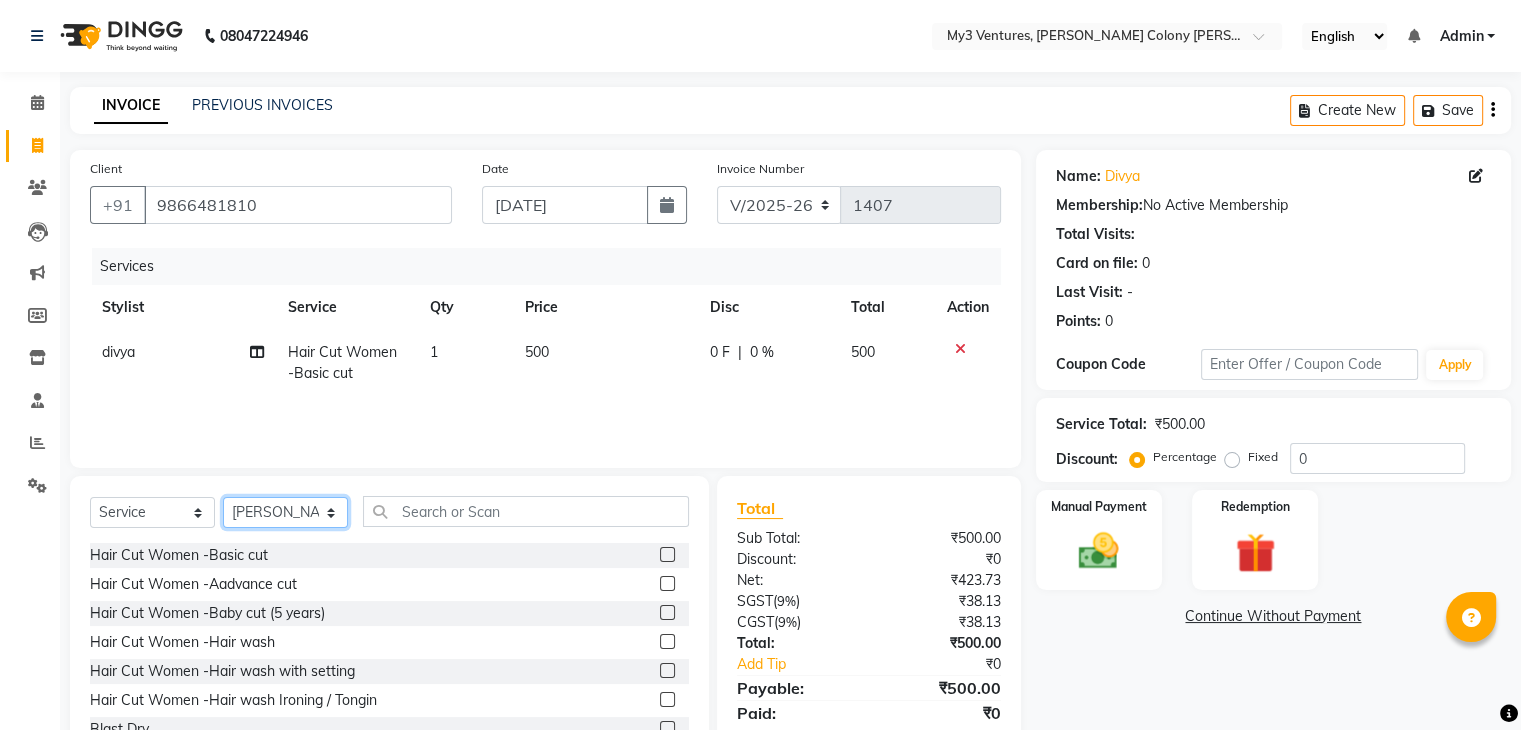 click on "Select Stylist ajju divya [PERSON_NAME] [PERSON_NAME] [PERSON_NAME]" 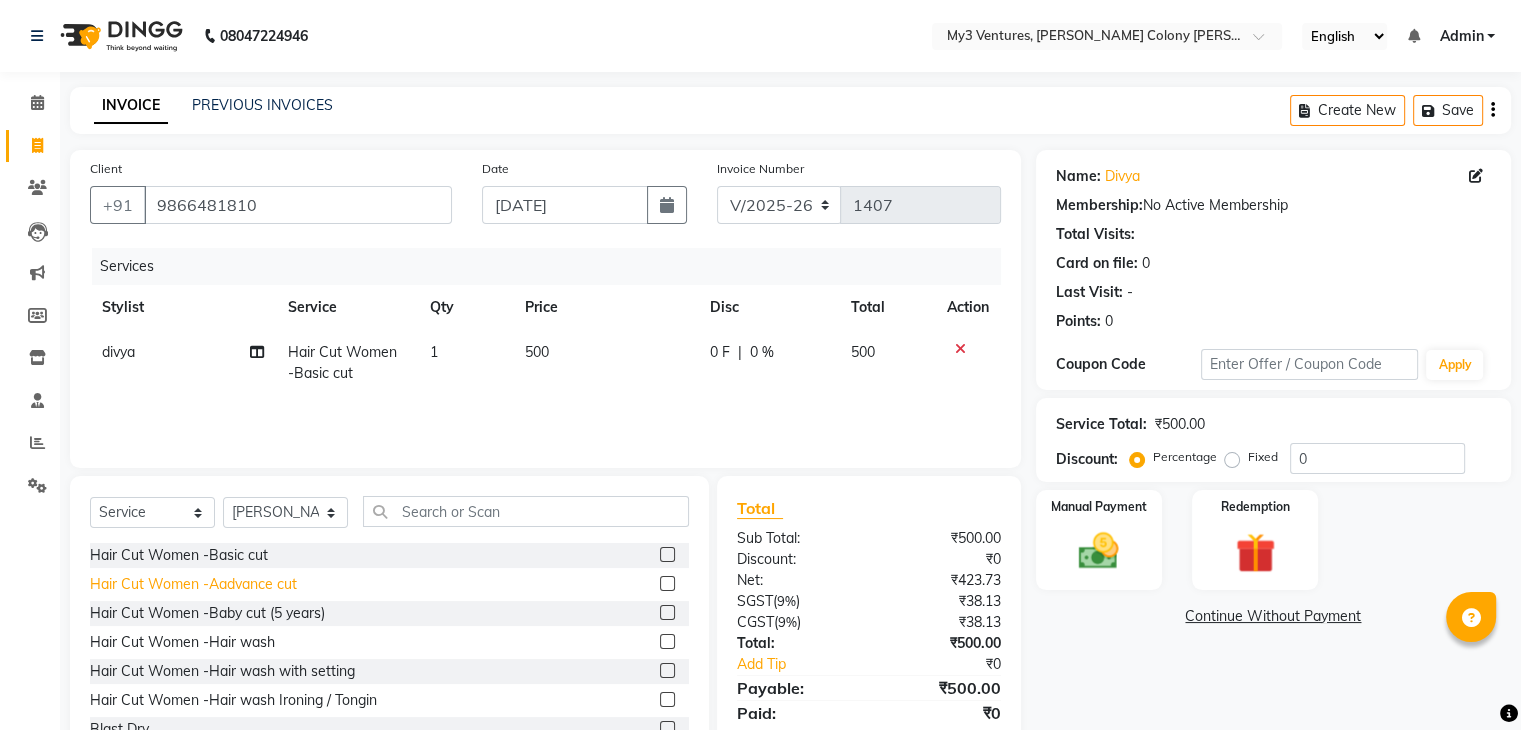 click on "Hair Cut Women -Aadvance cut" 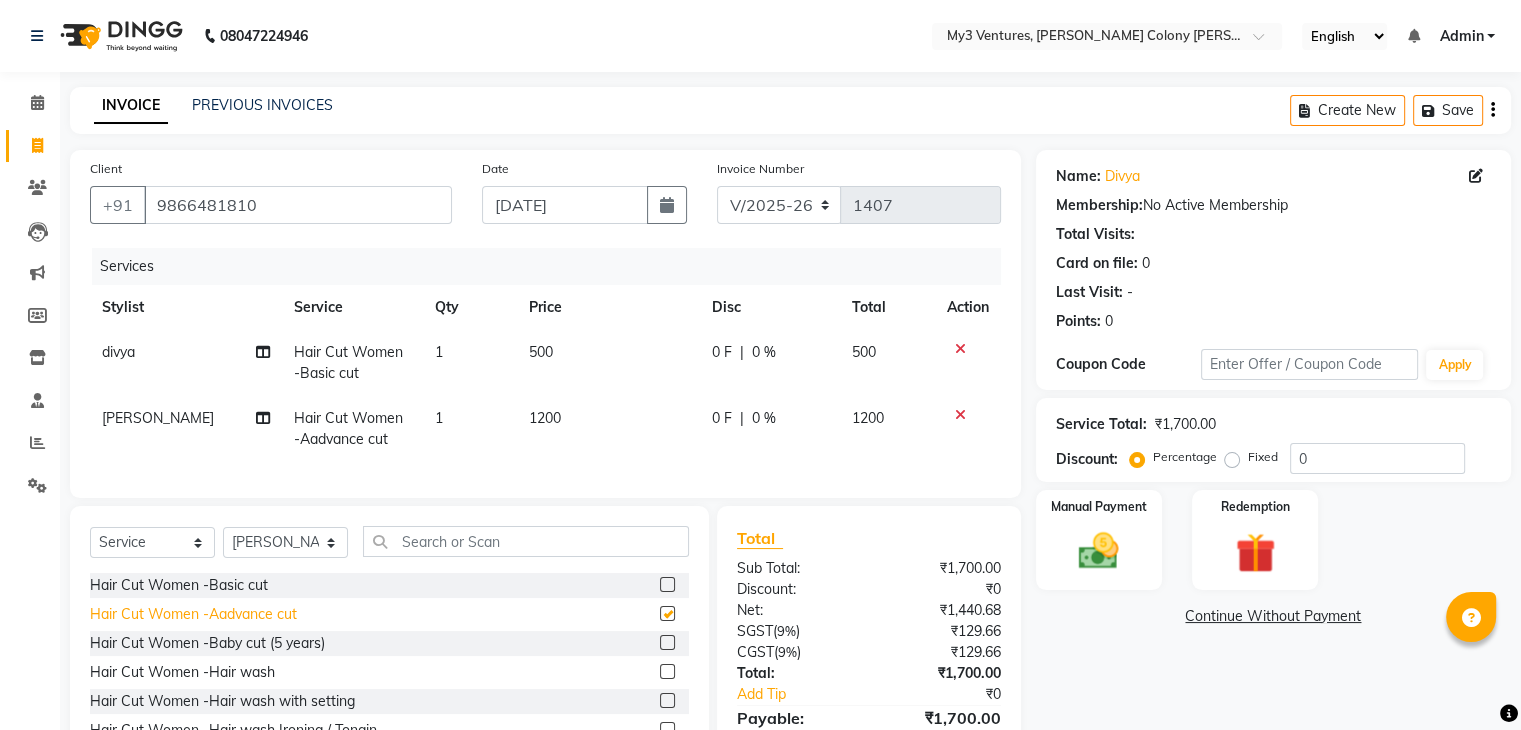 checkbox on "false" 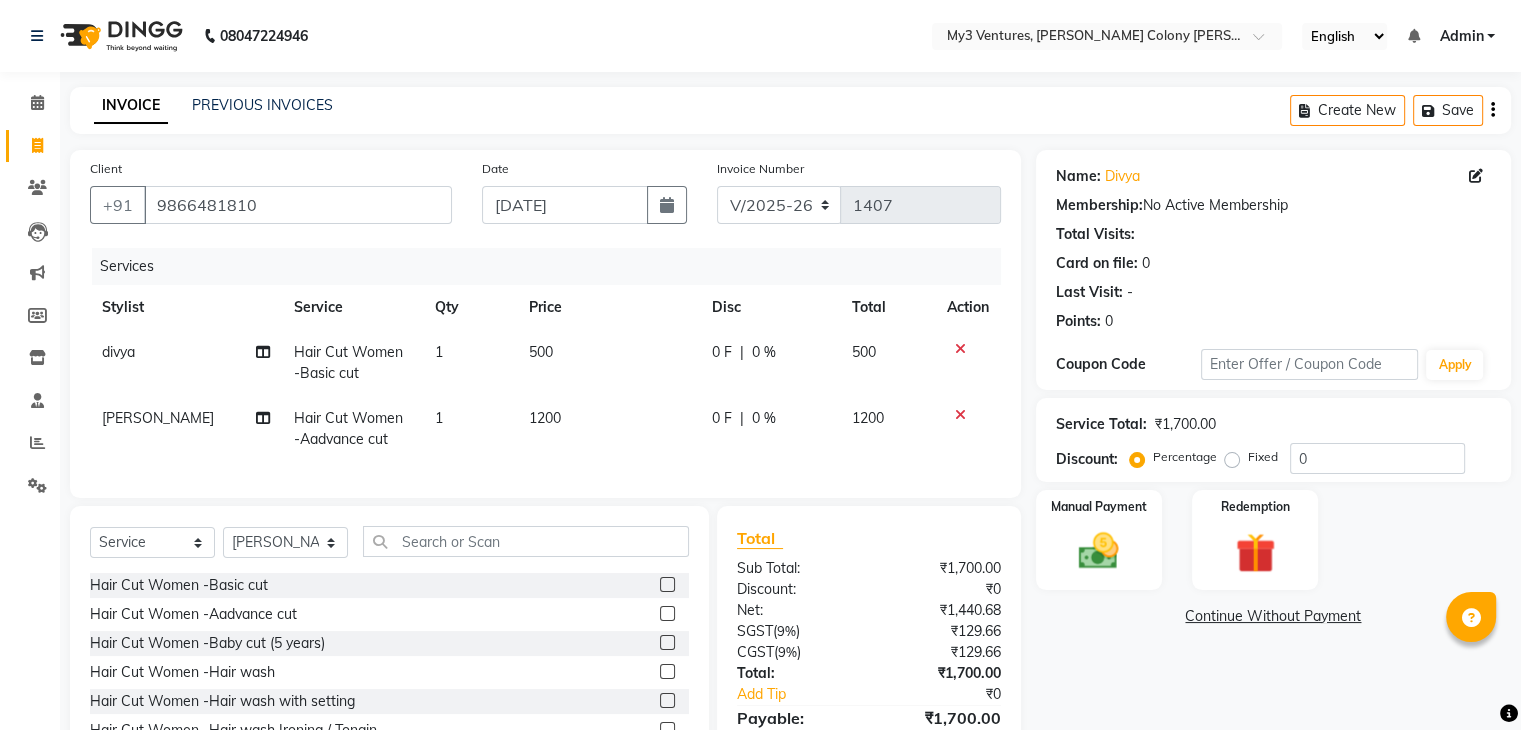 click on "1200" 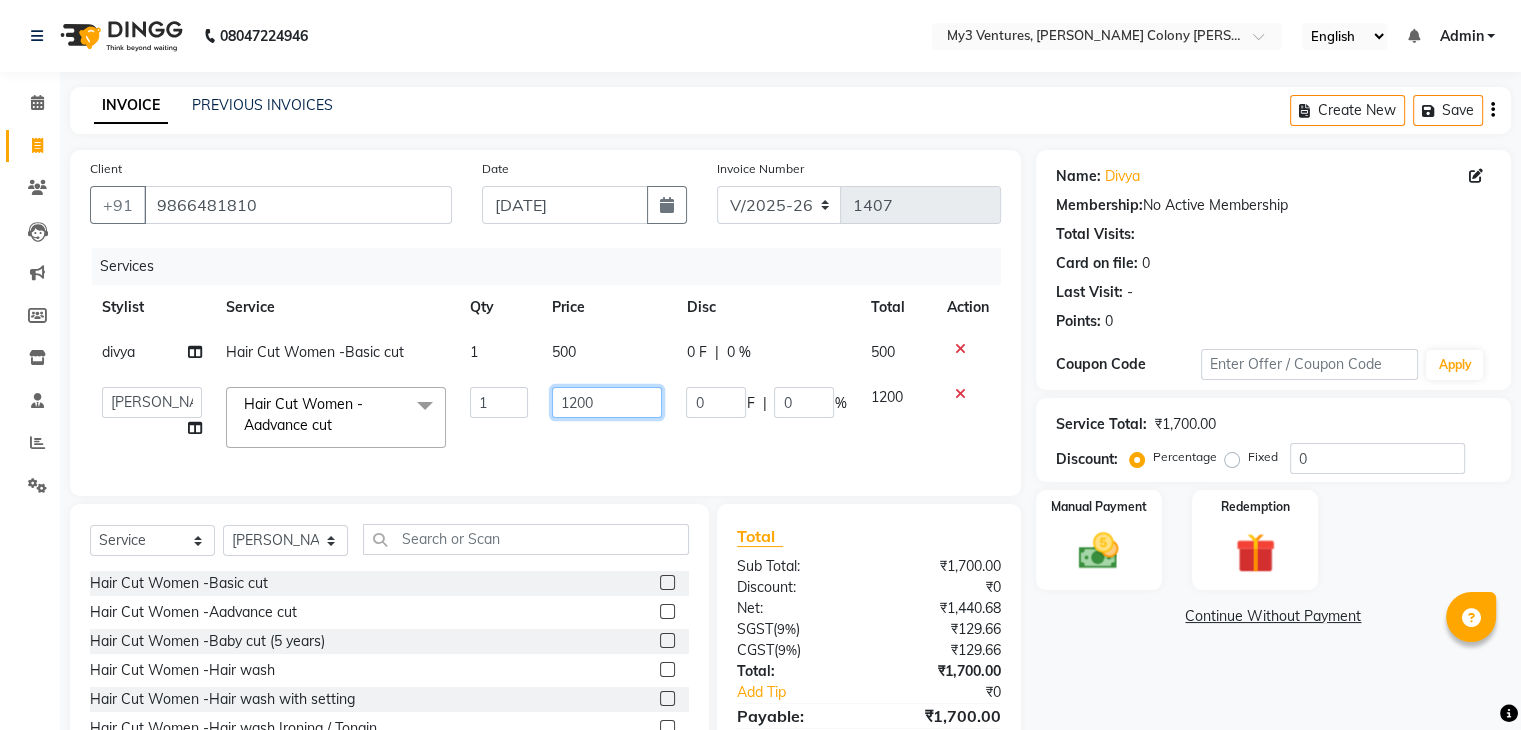 click on "1200" 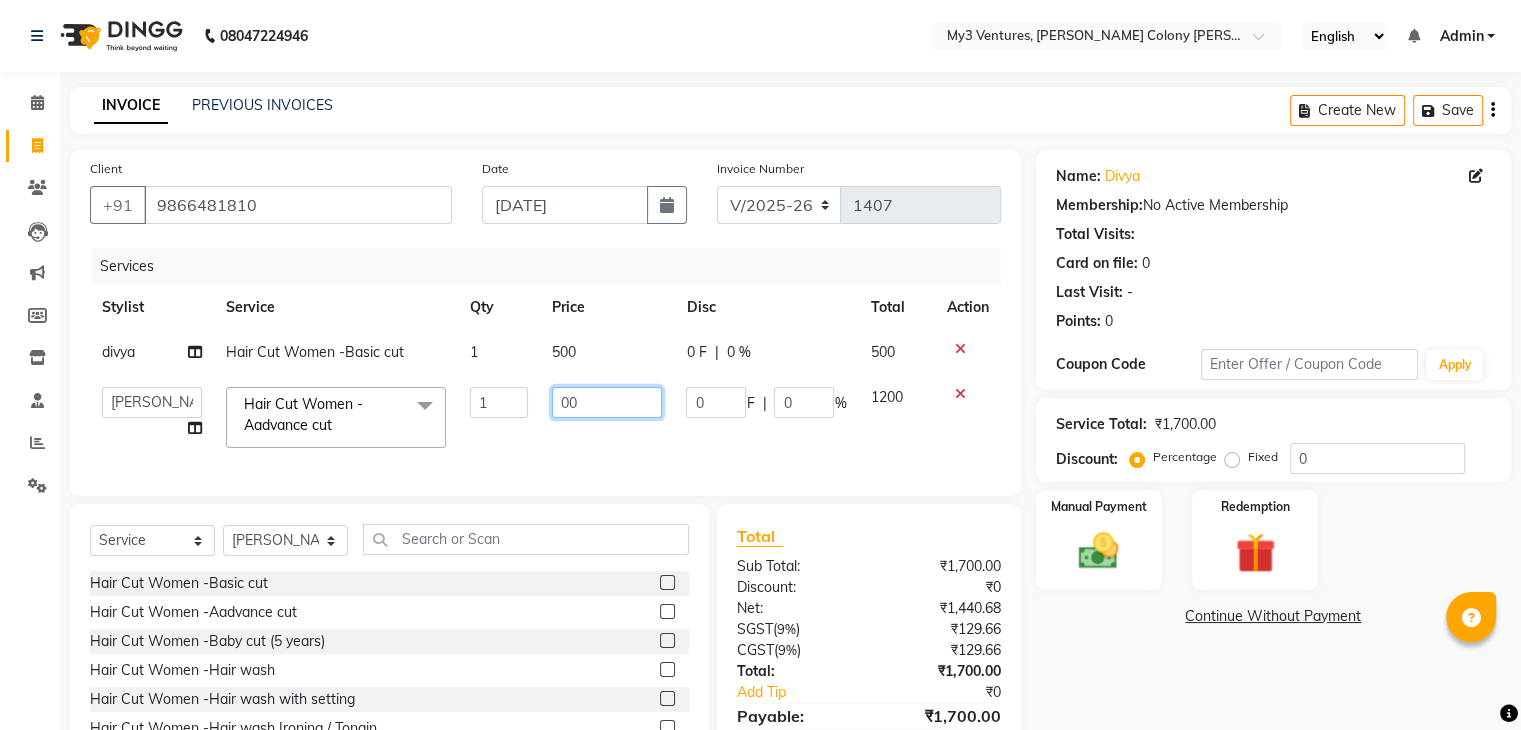 type on "700" 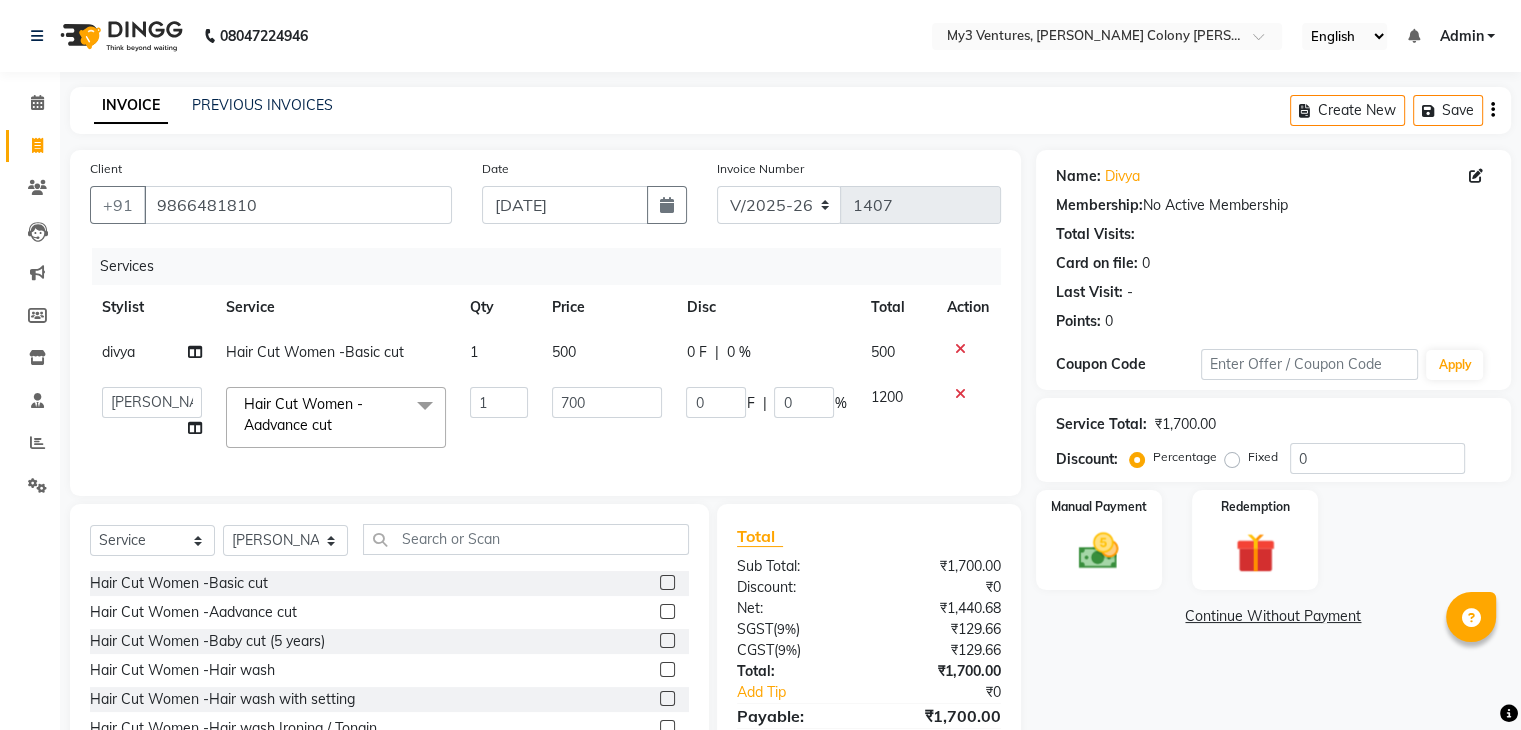 click on "700" 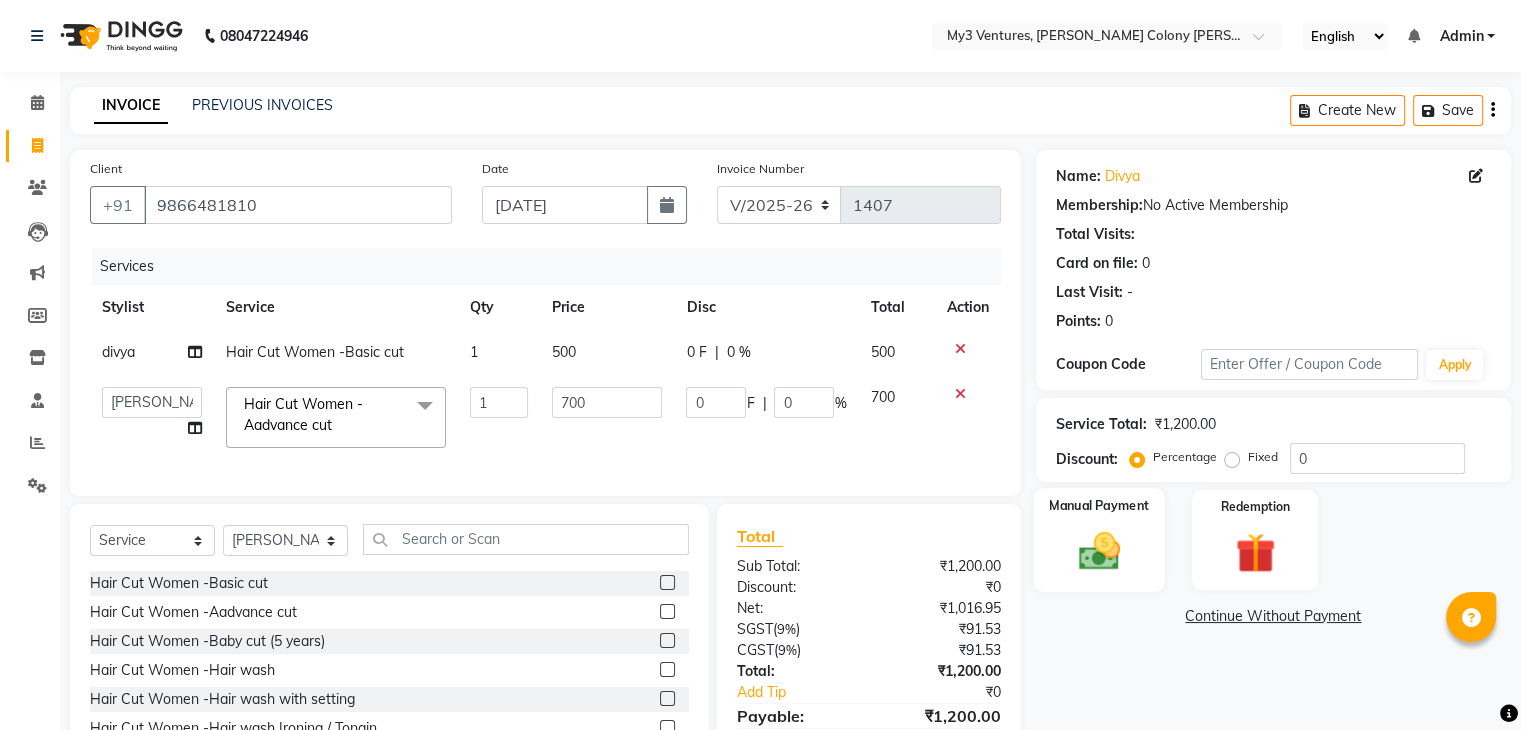 click on "Manual Payment" 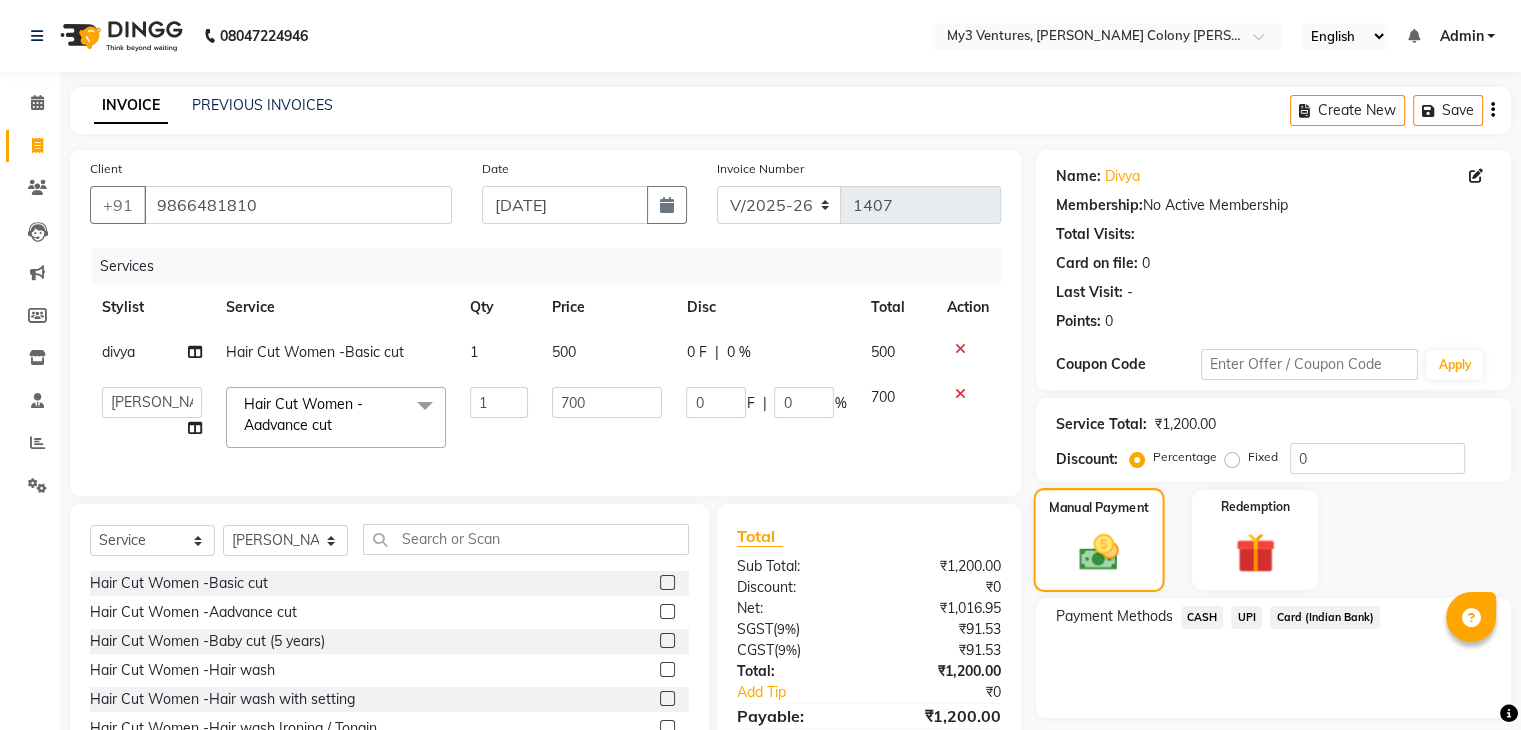 scroll, scrollTop: 68, scrollLeft: 0, axis: vertical 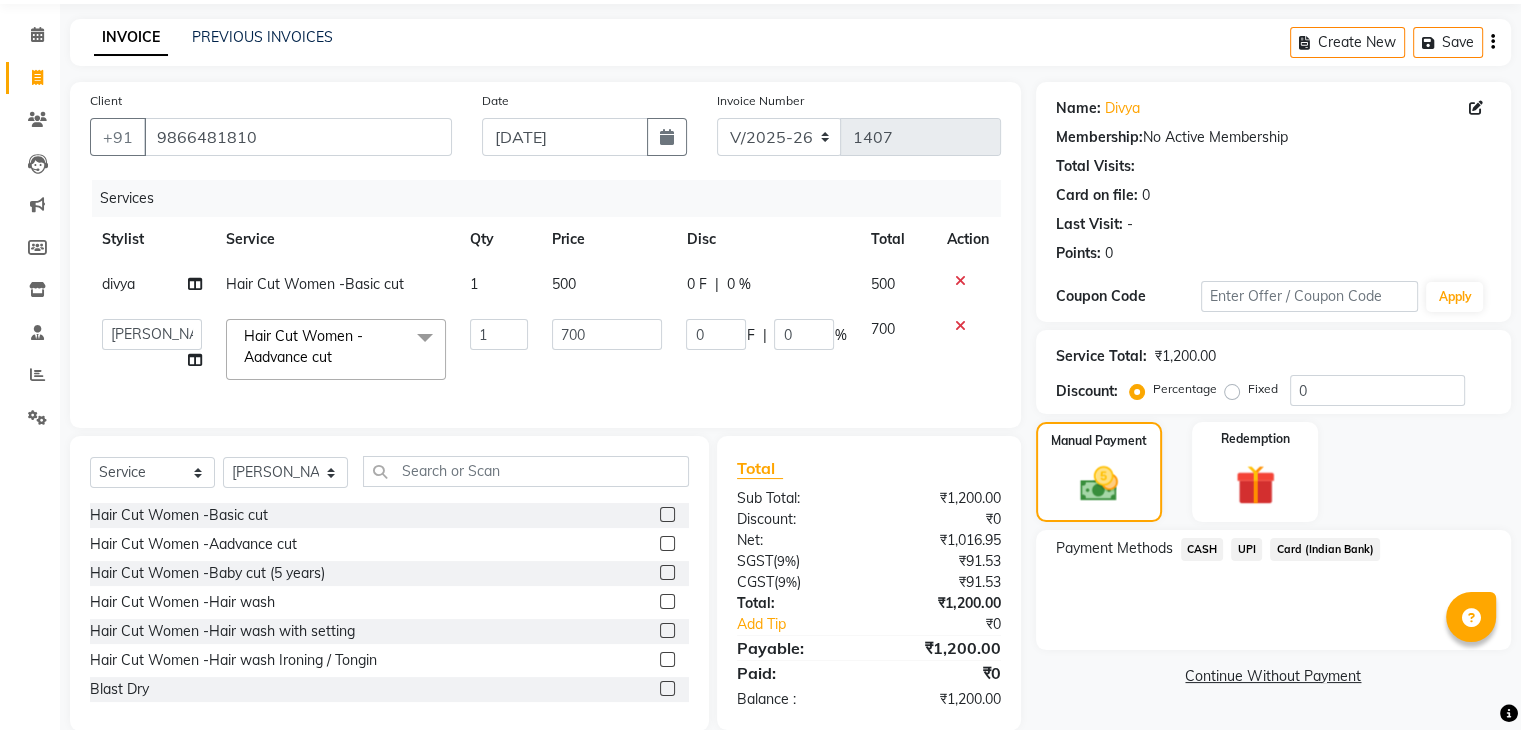 click on "UPI" 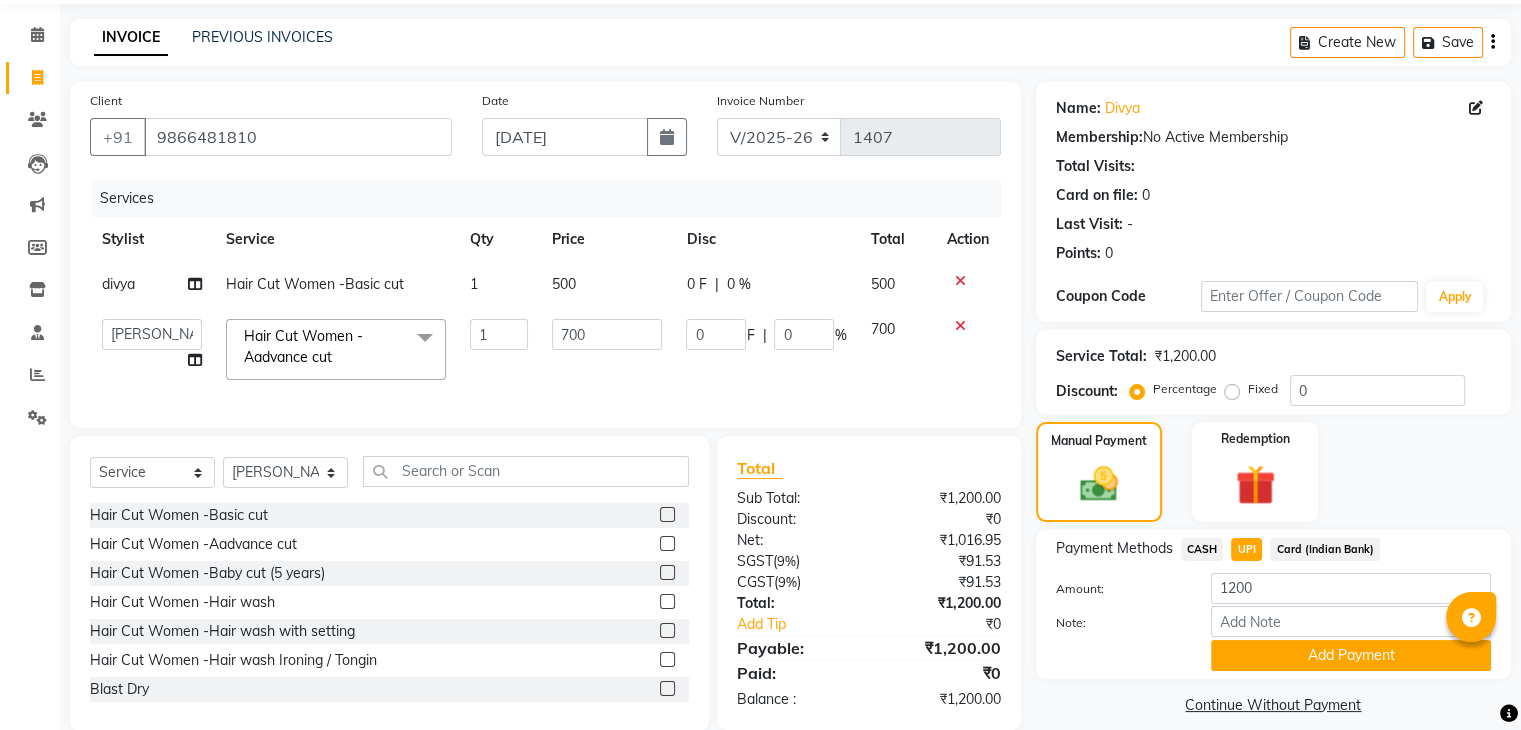 scroll, scrollTop: 115, scrollLeft: 0, axis: vertical 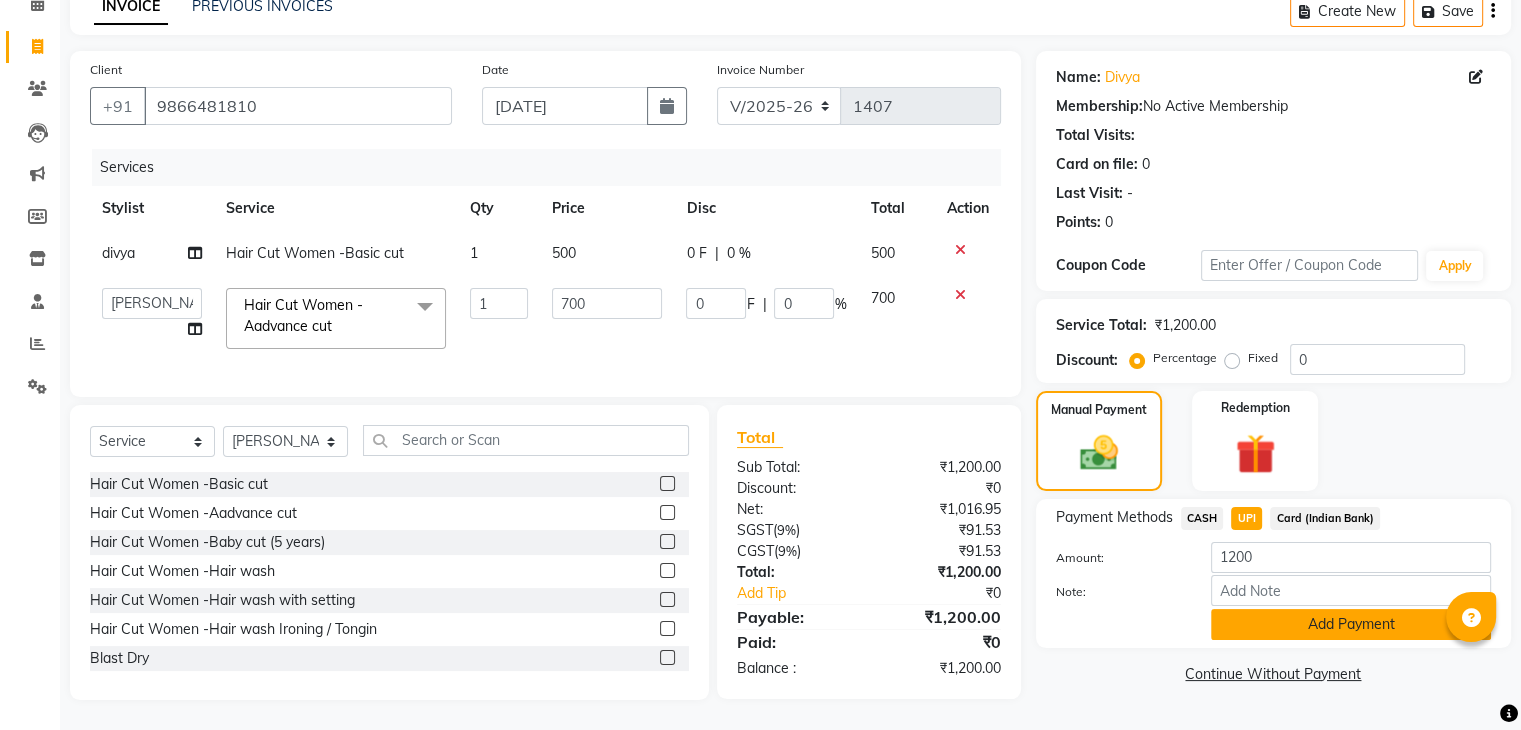 click on "Add Payment" 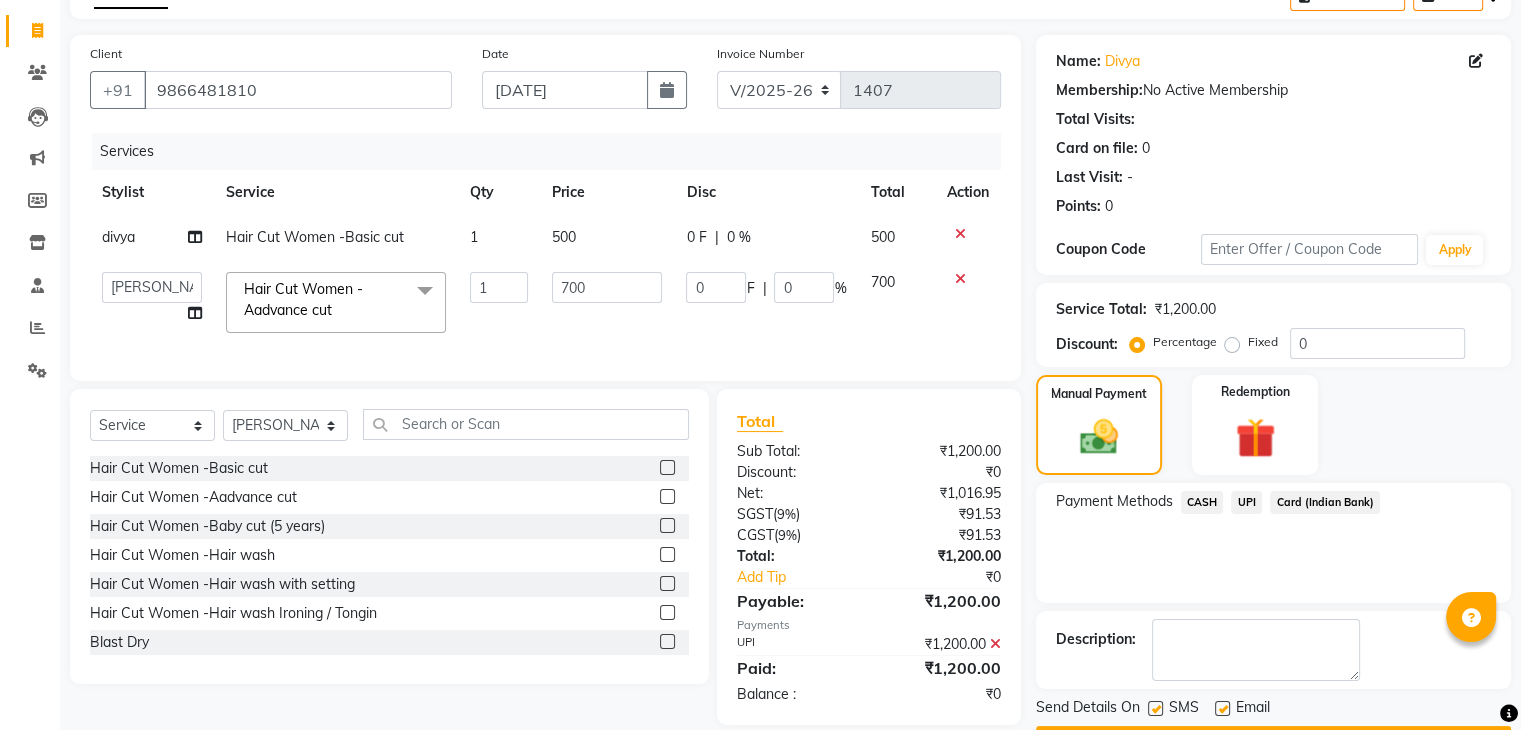 scroll, scrollTop: 171, scrollLeft: 0, axis: vertical 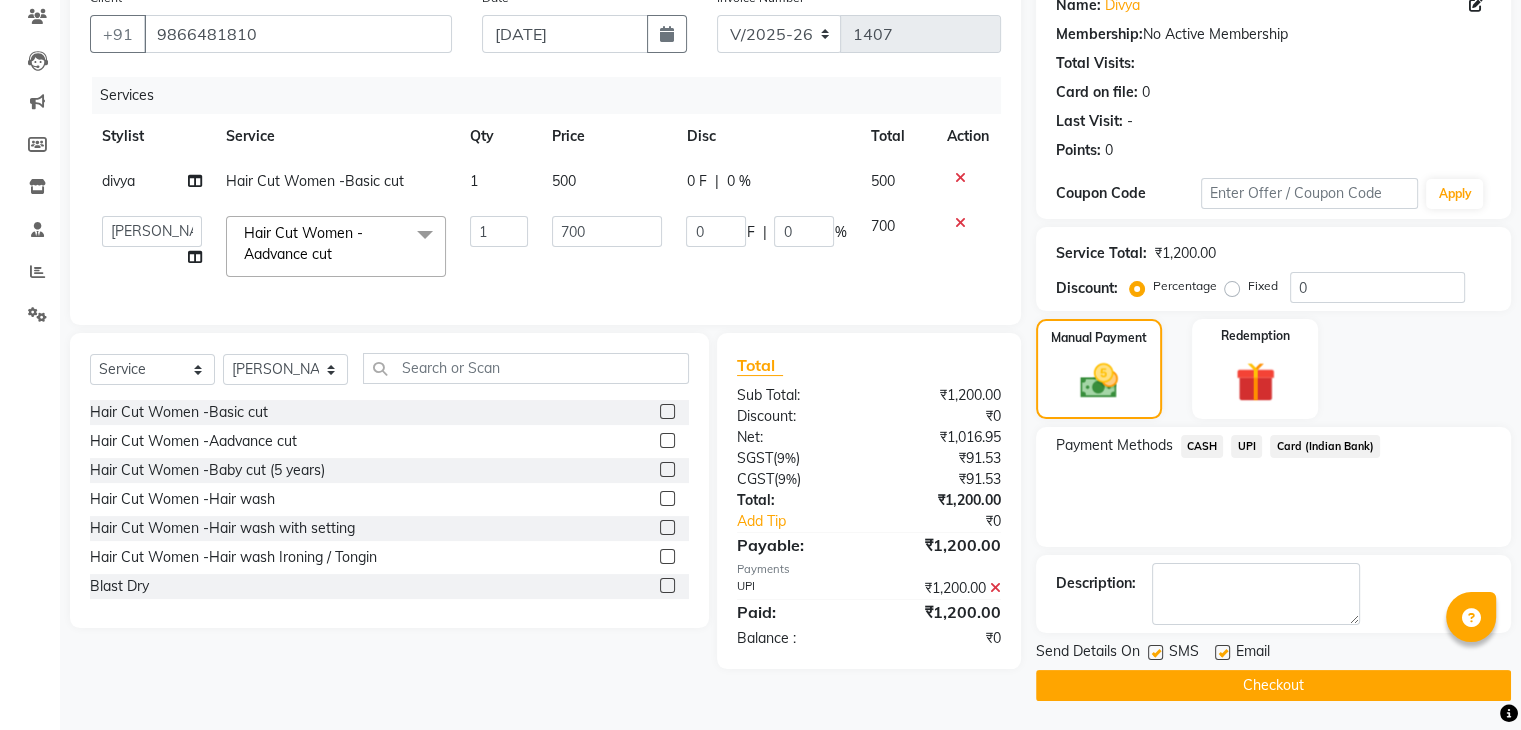 click on "Checkout" 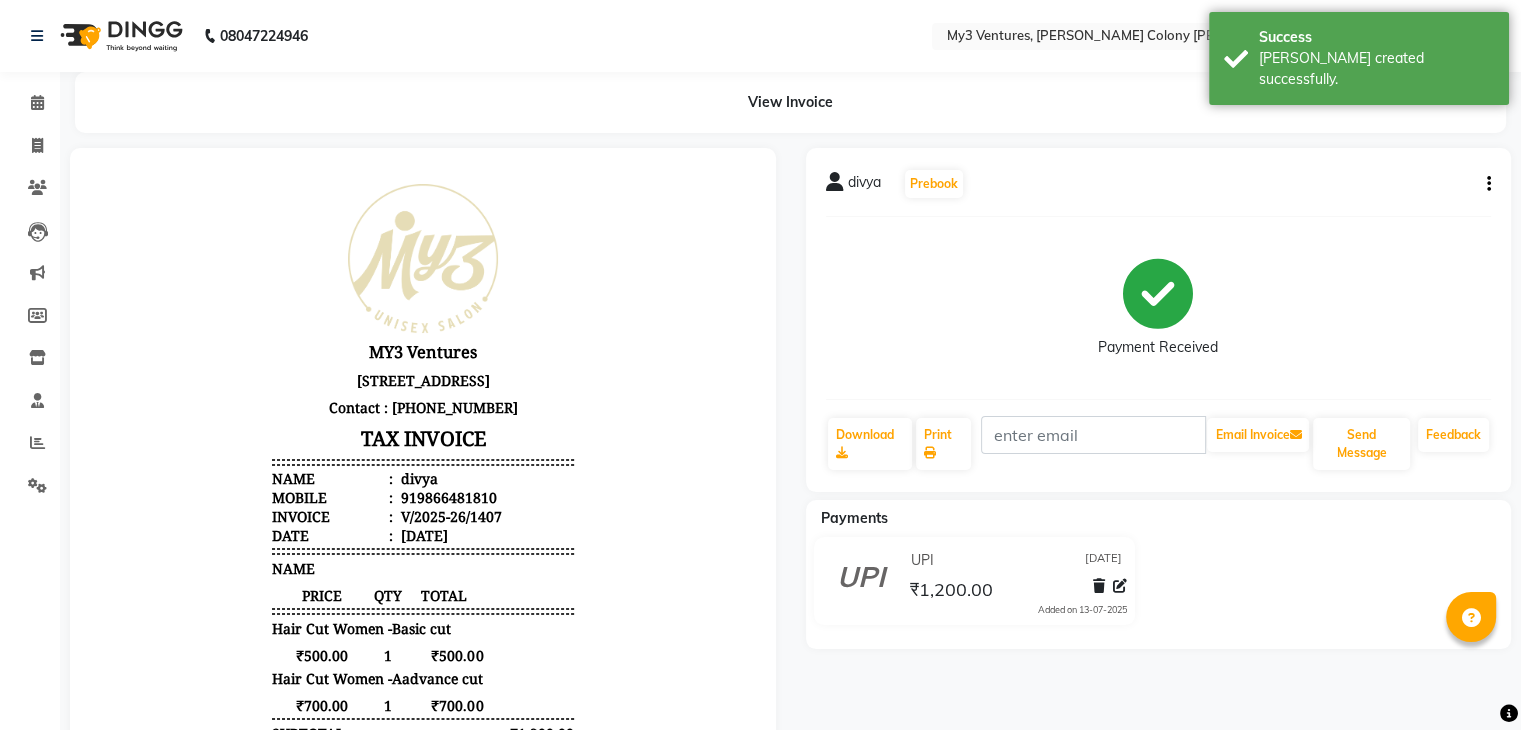 scroll, scrollTop: 0, scrollLeft: 0, axis: both 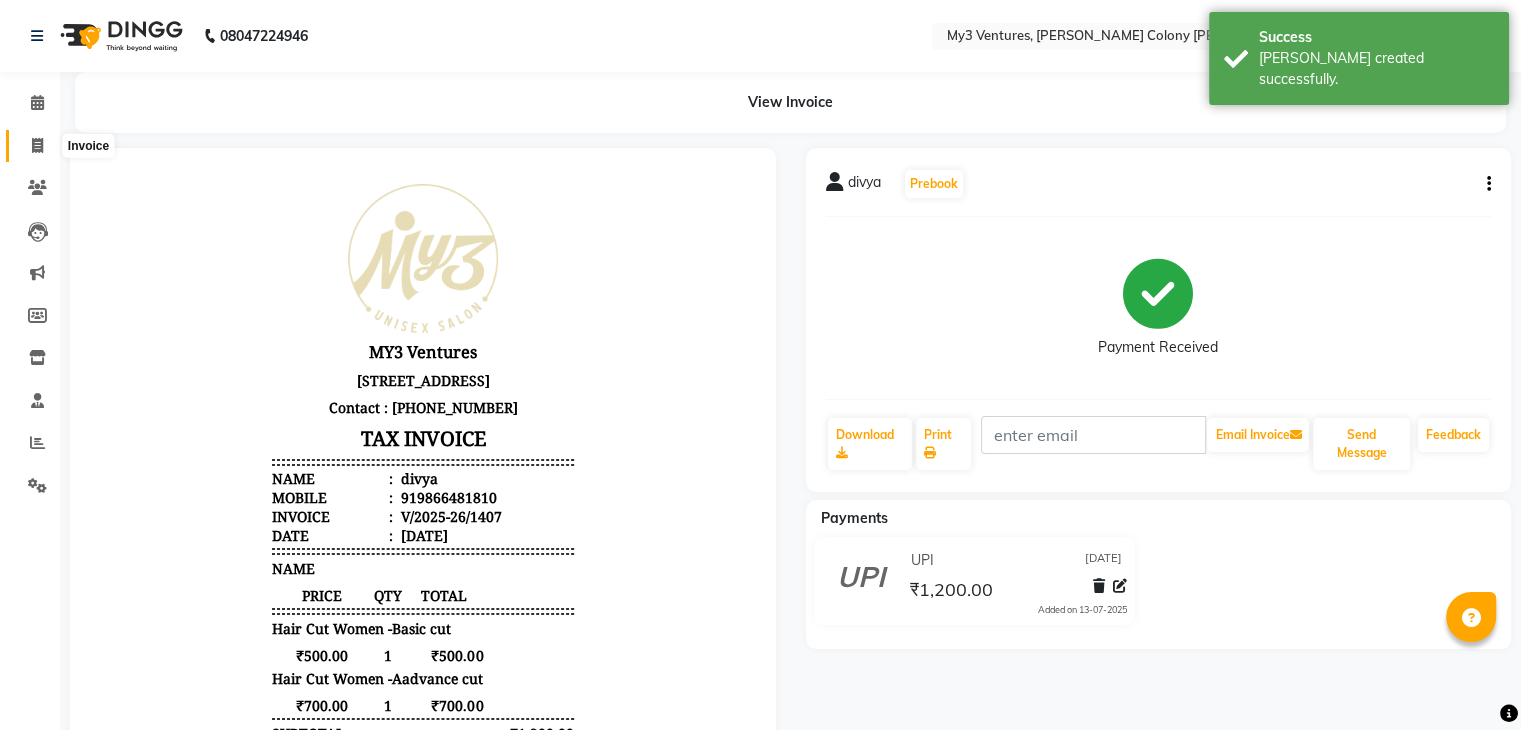 click 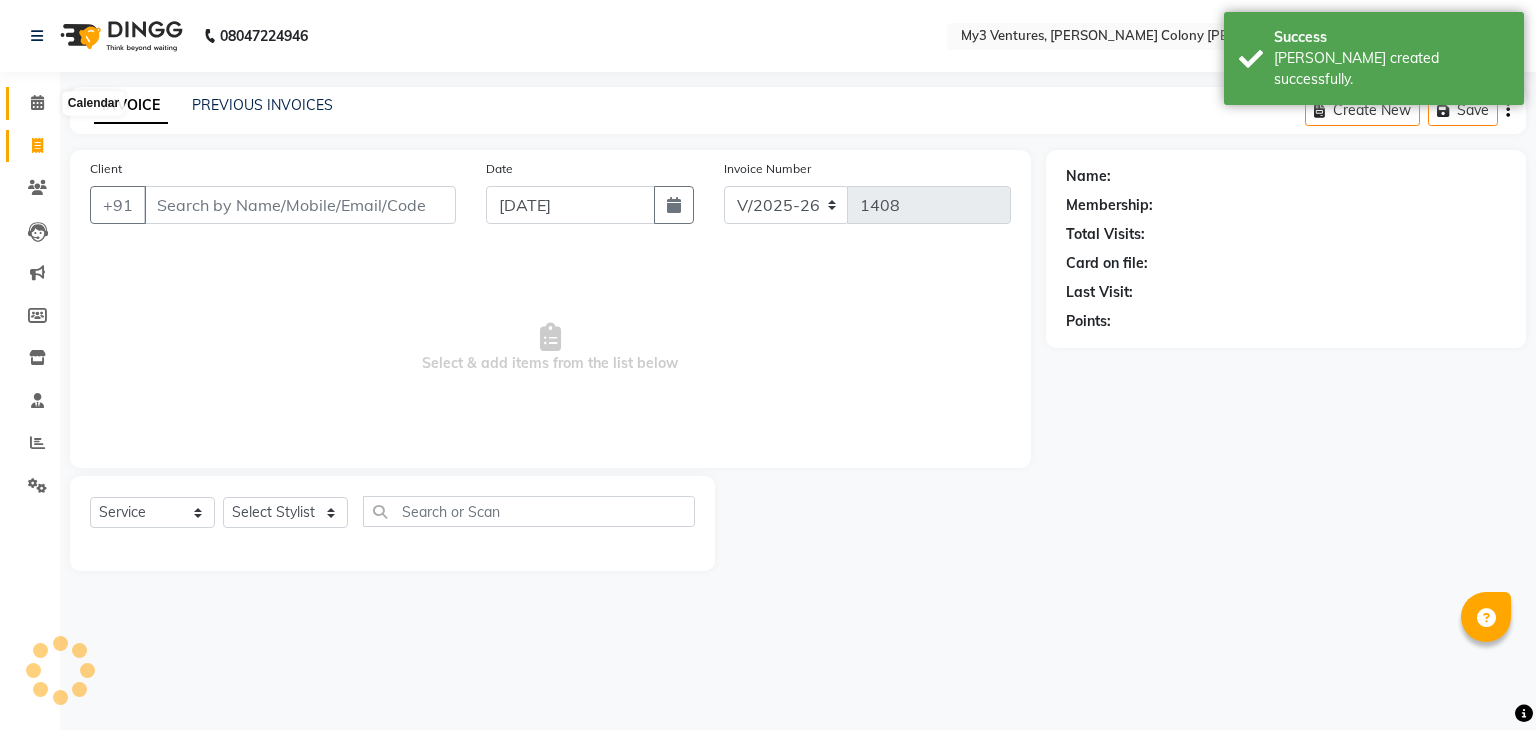 click 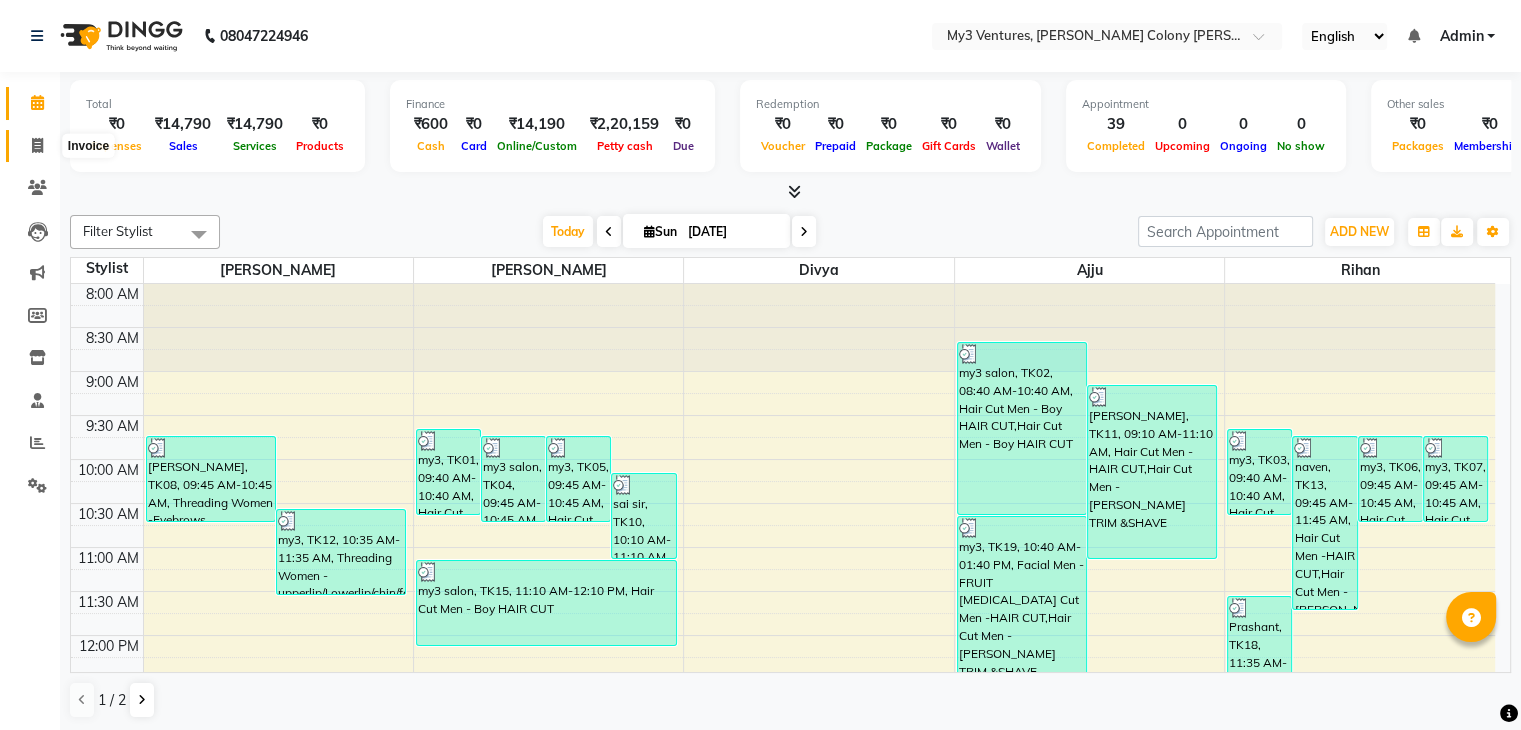 click 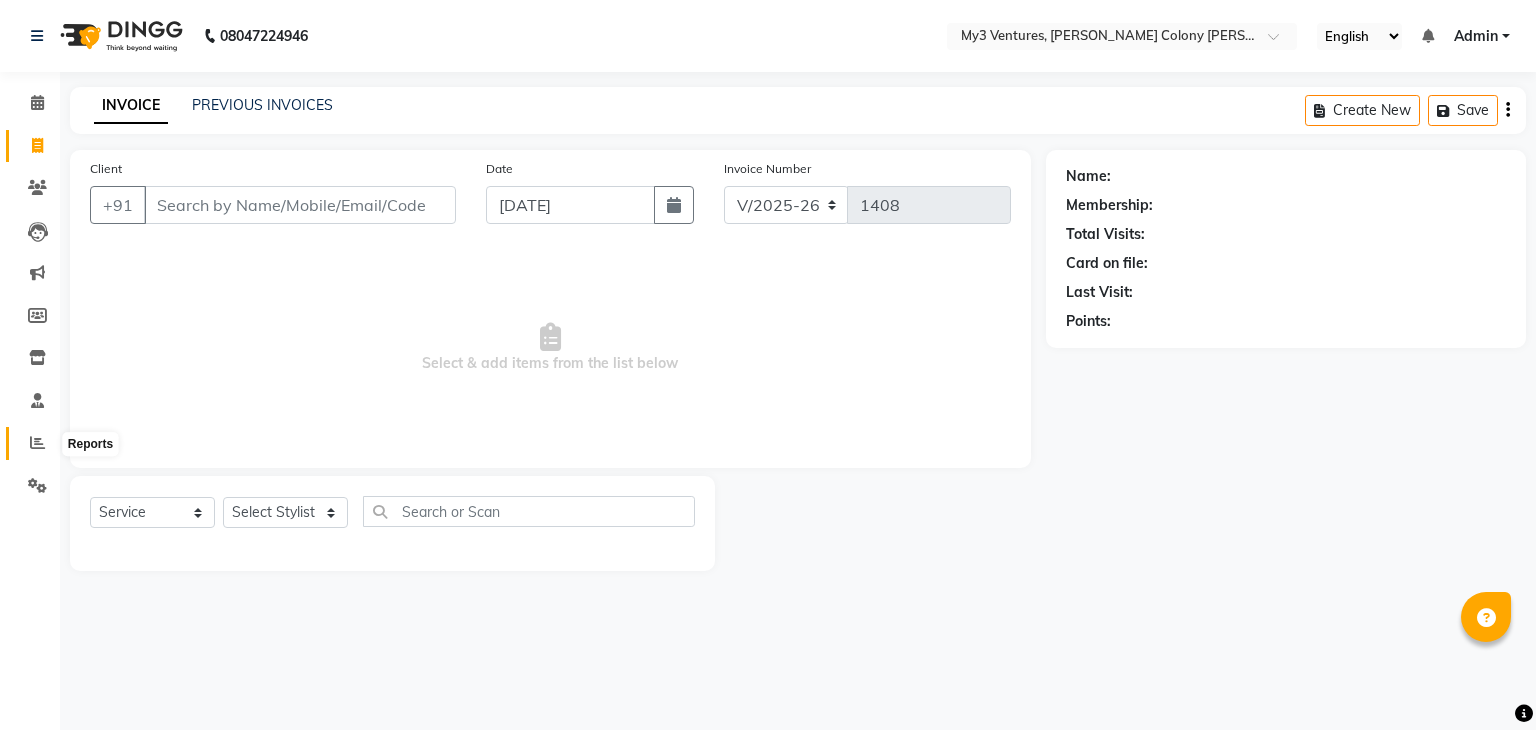 click 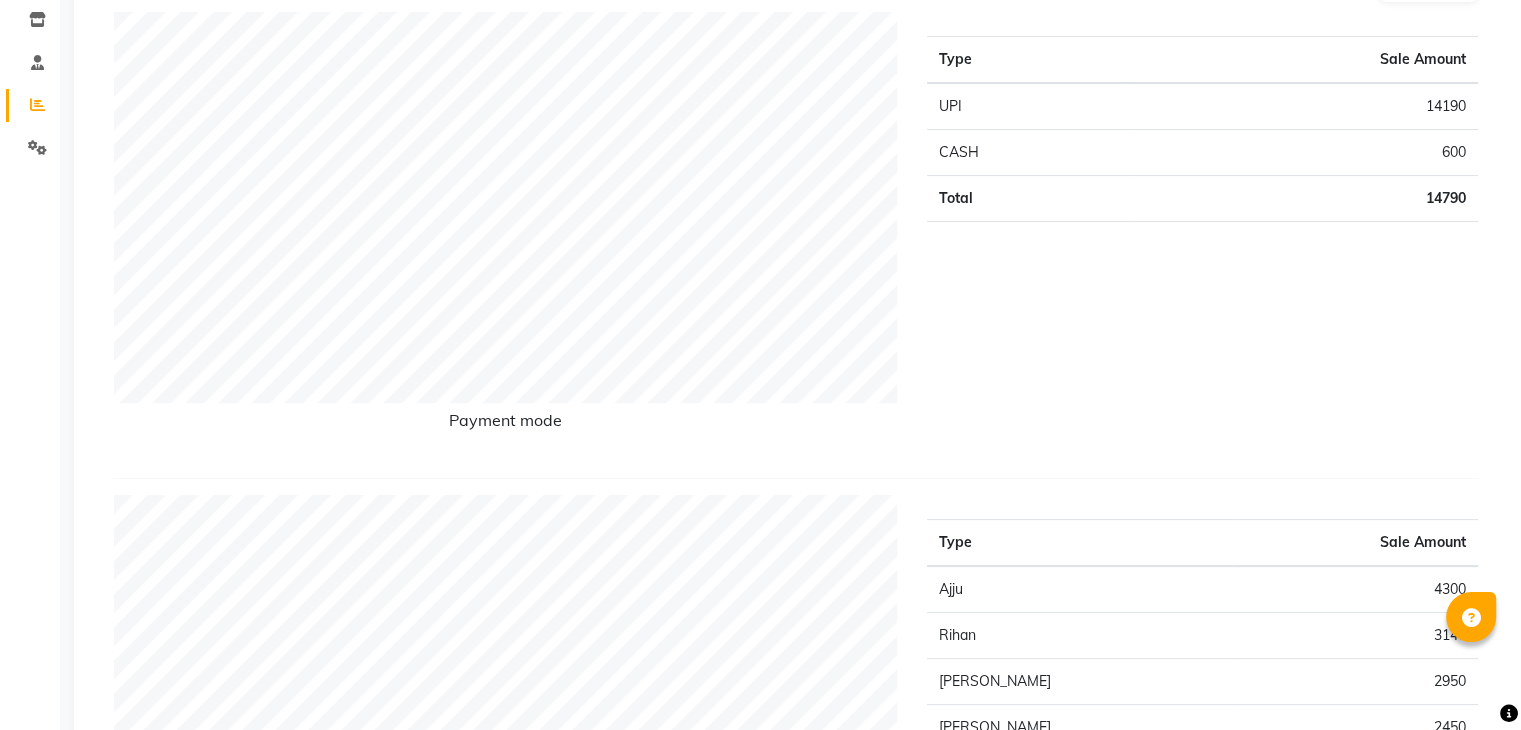 scroll, scrollTop: 336, scrollLeft: 0, axis: vertical 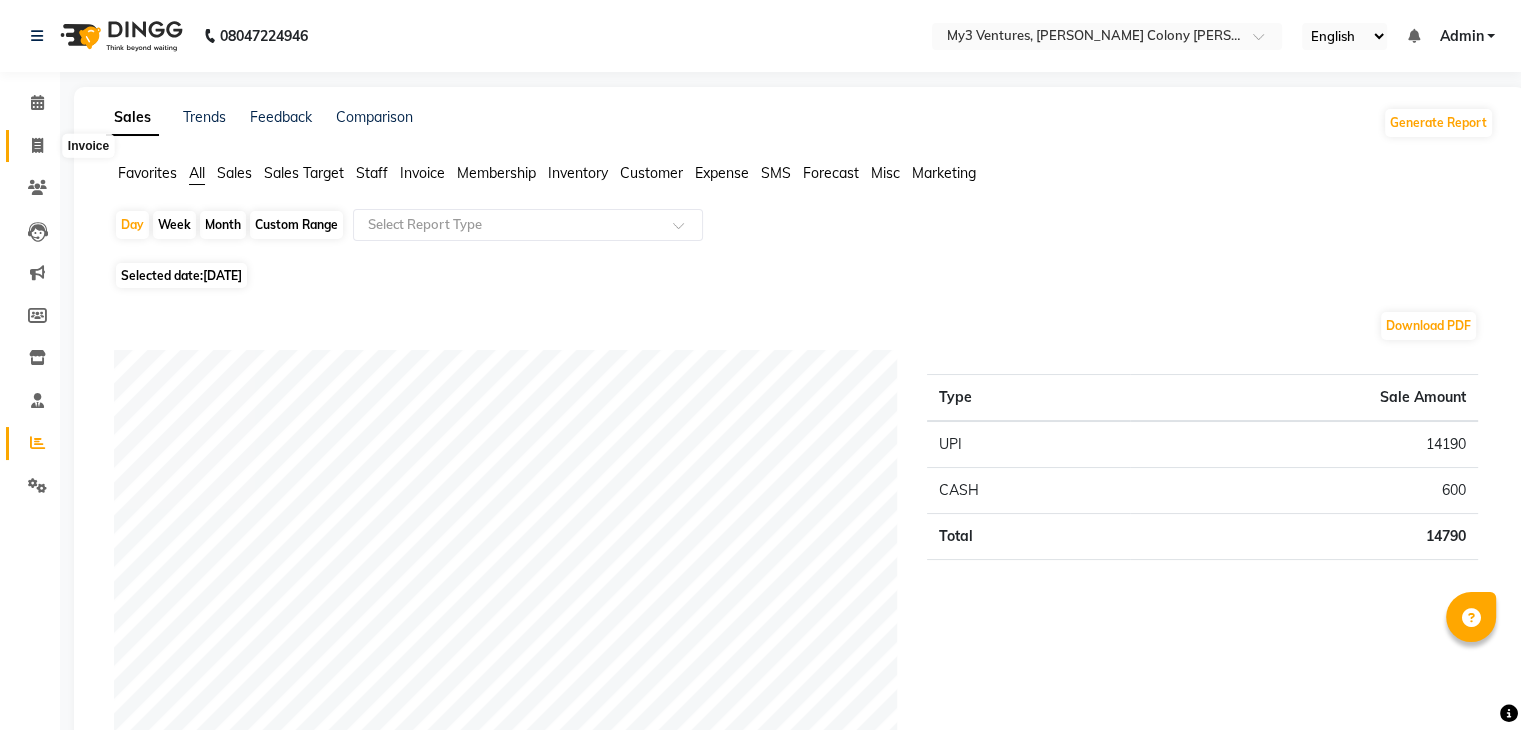 click 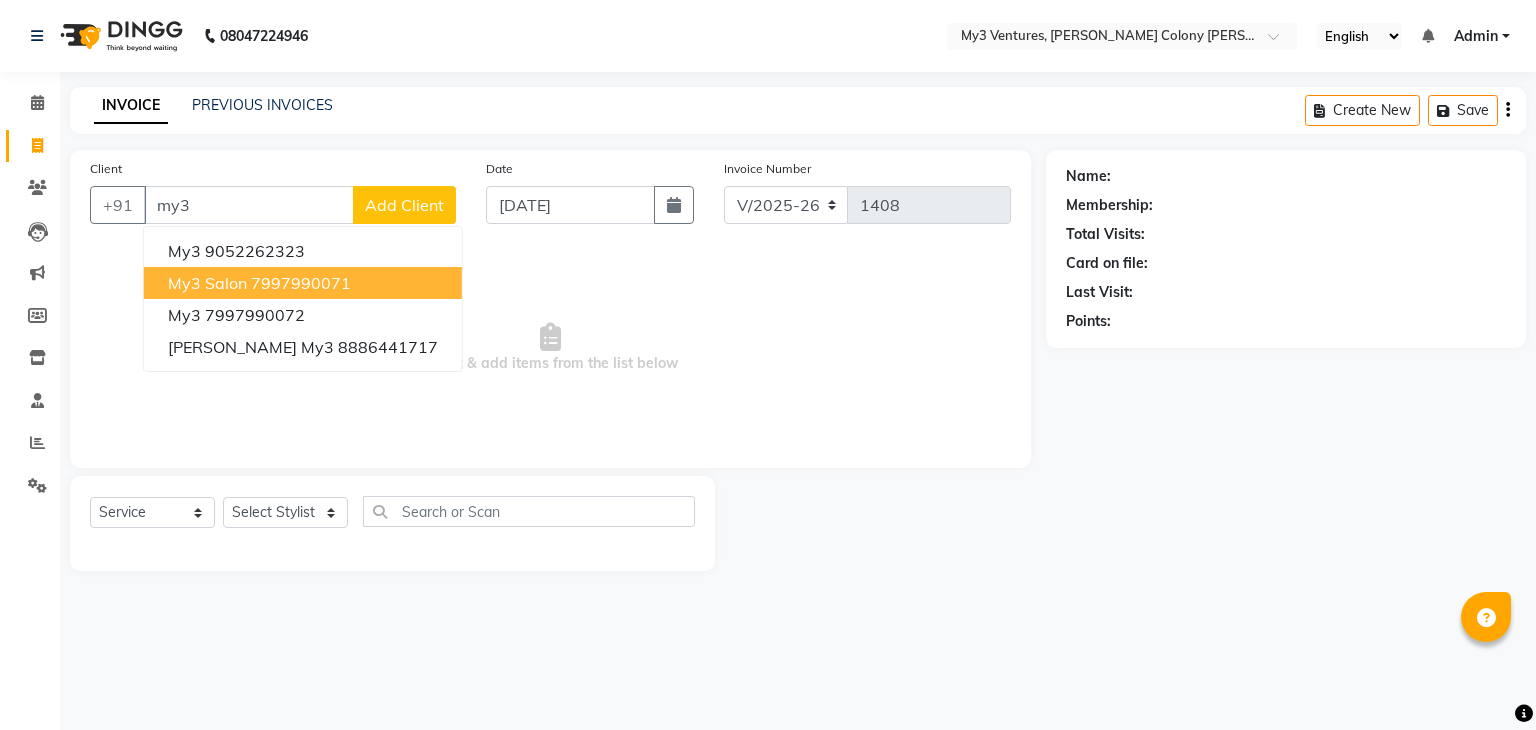 click on "my3 salon" at bounding box center [207, 283] 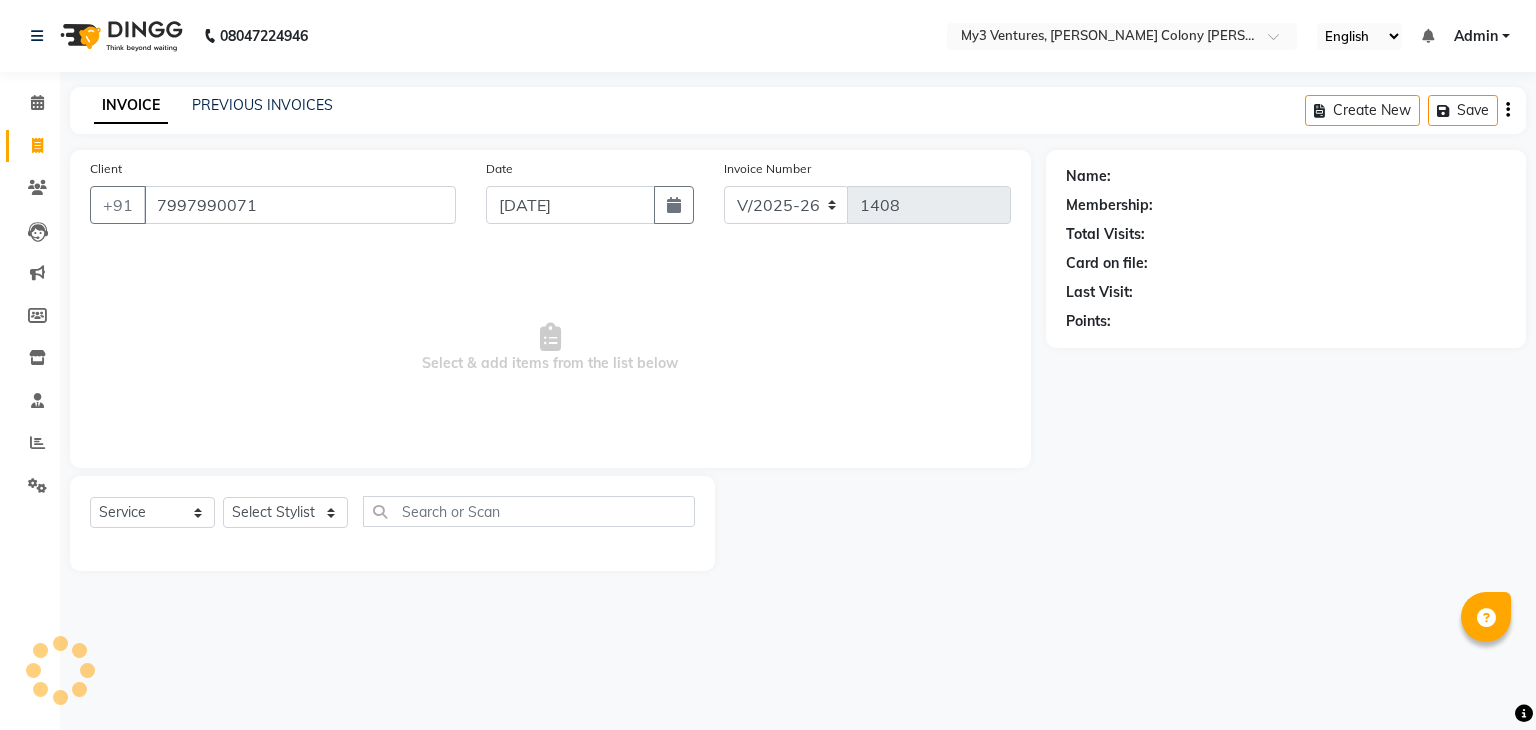 type on "7997990071" 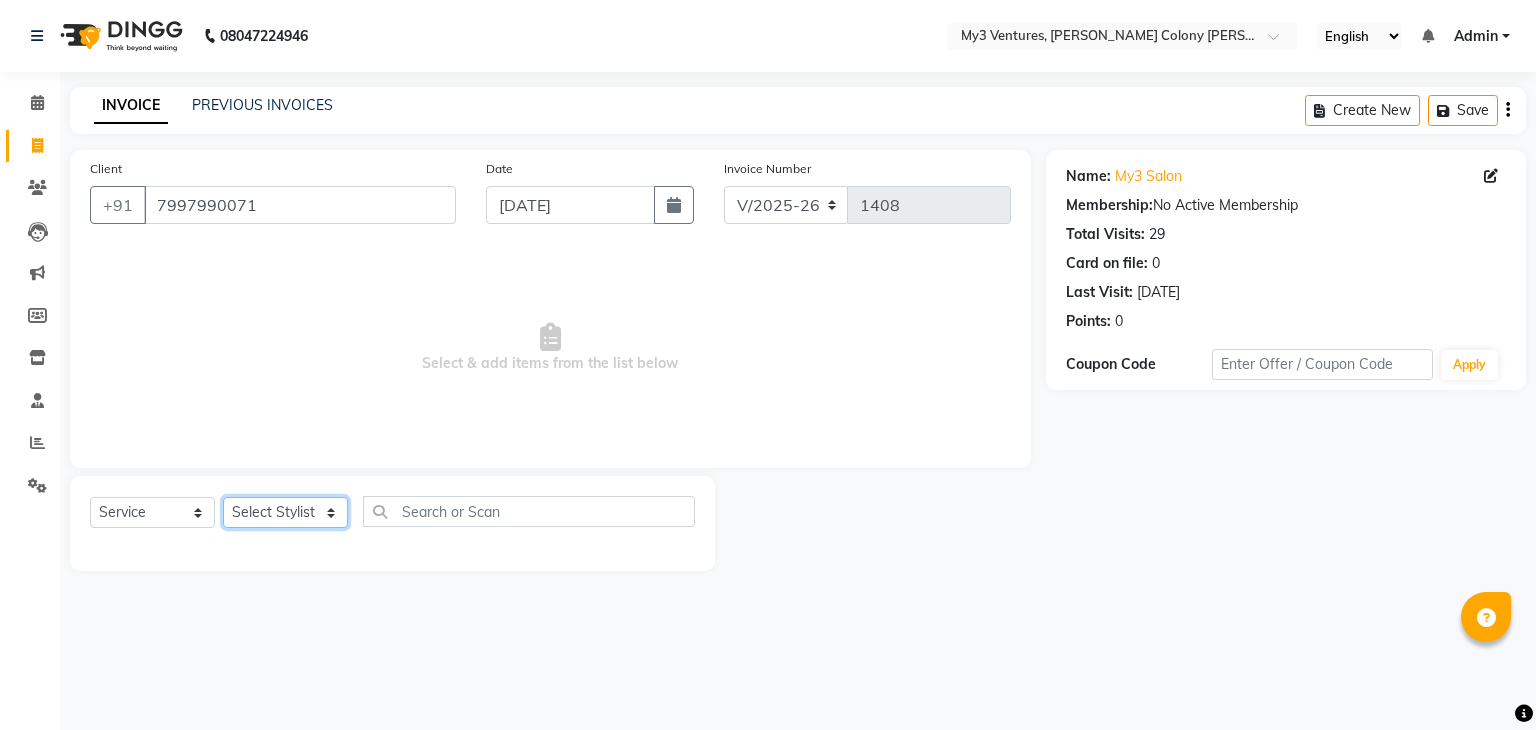 click on "Select Stylist ajju divya [PERSON_NAME] [PERSON_NAME] [PERSON_NAME]" 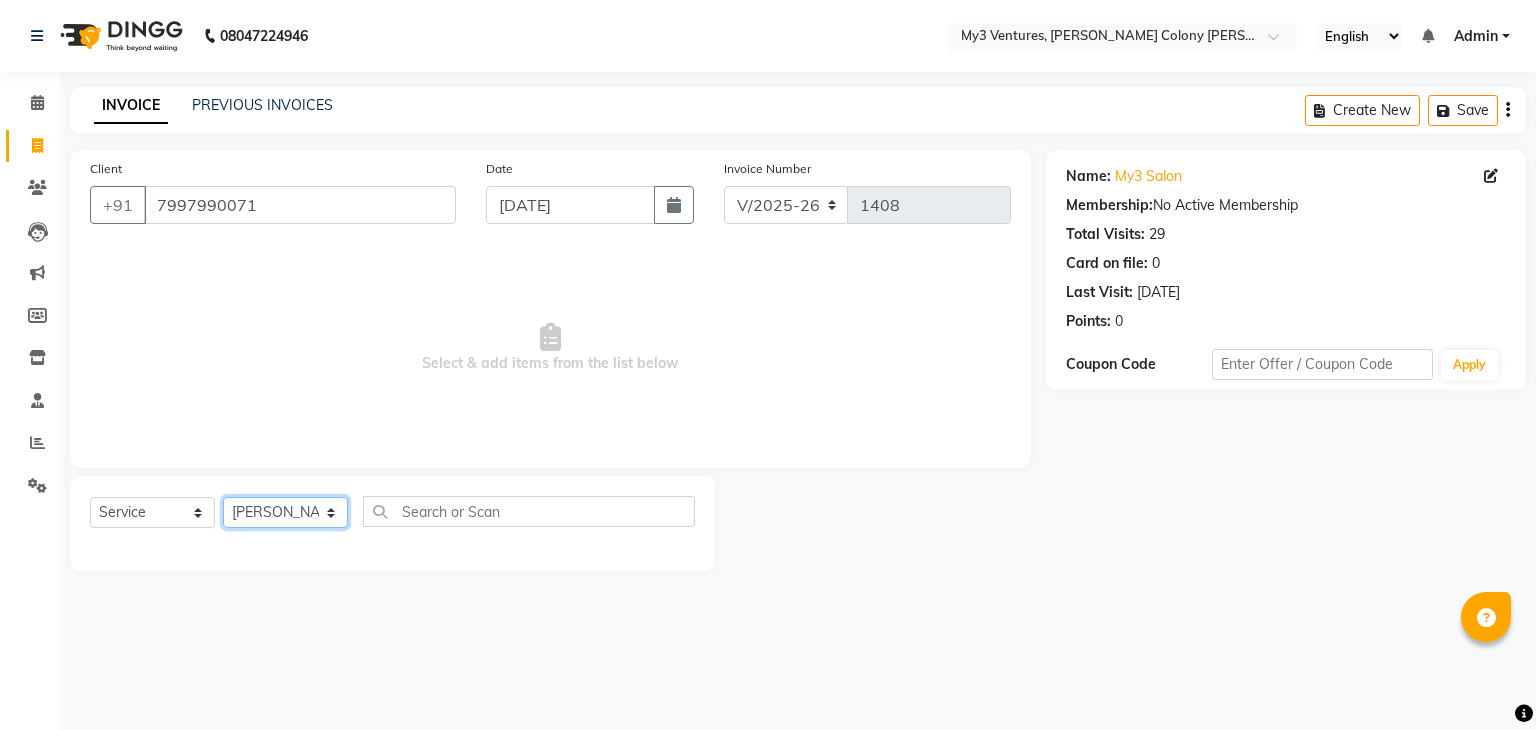 click on "Select Stylist ajju divya [PERSON_NAME] [PERSON_NAME] [PERSON_NAME]" 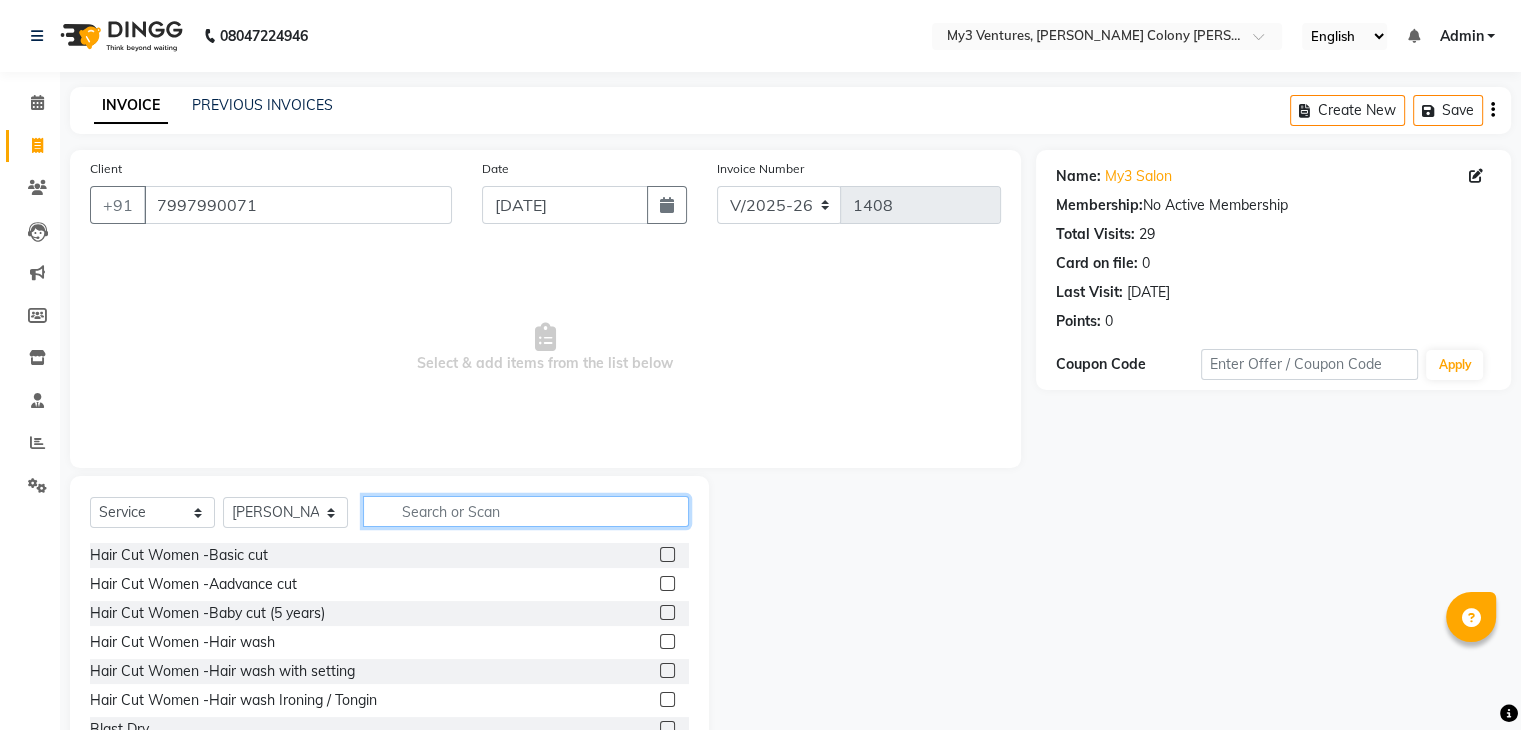 click 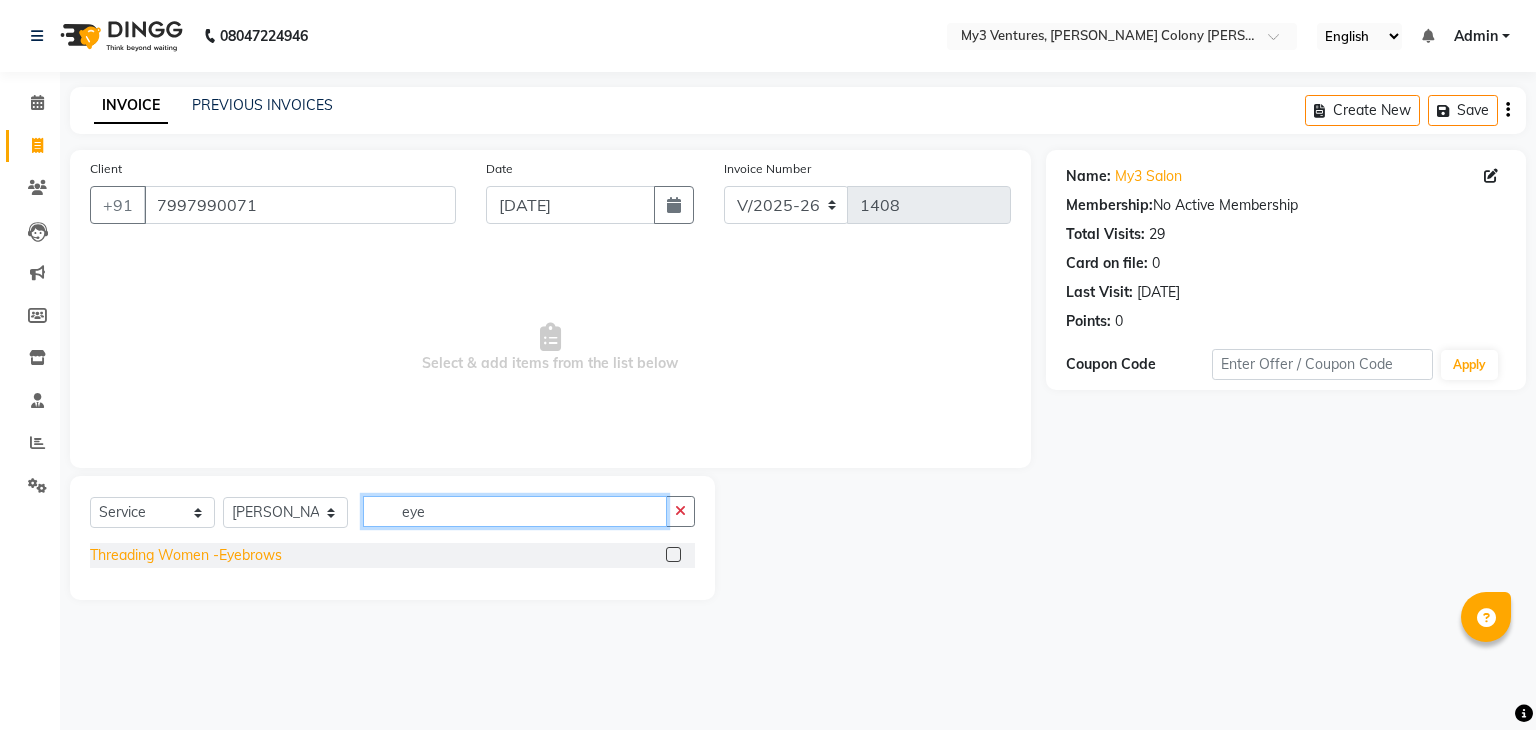 type on "eye" 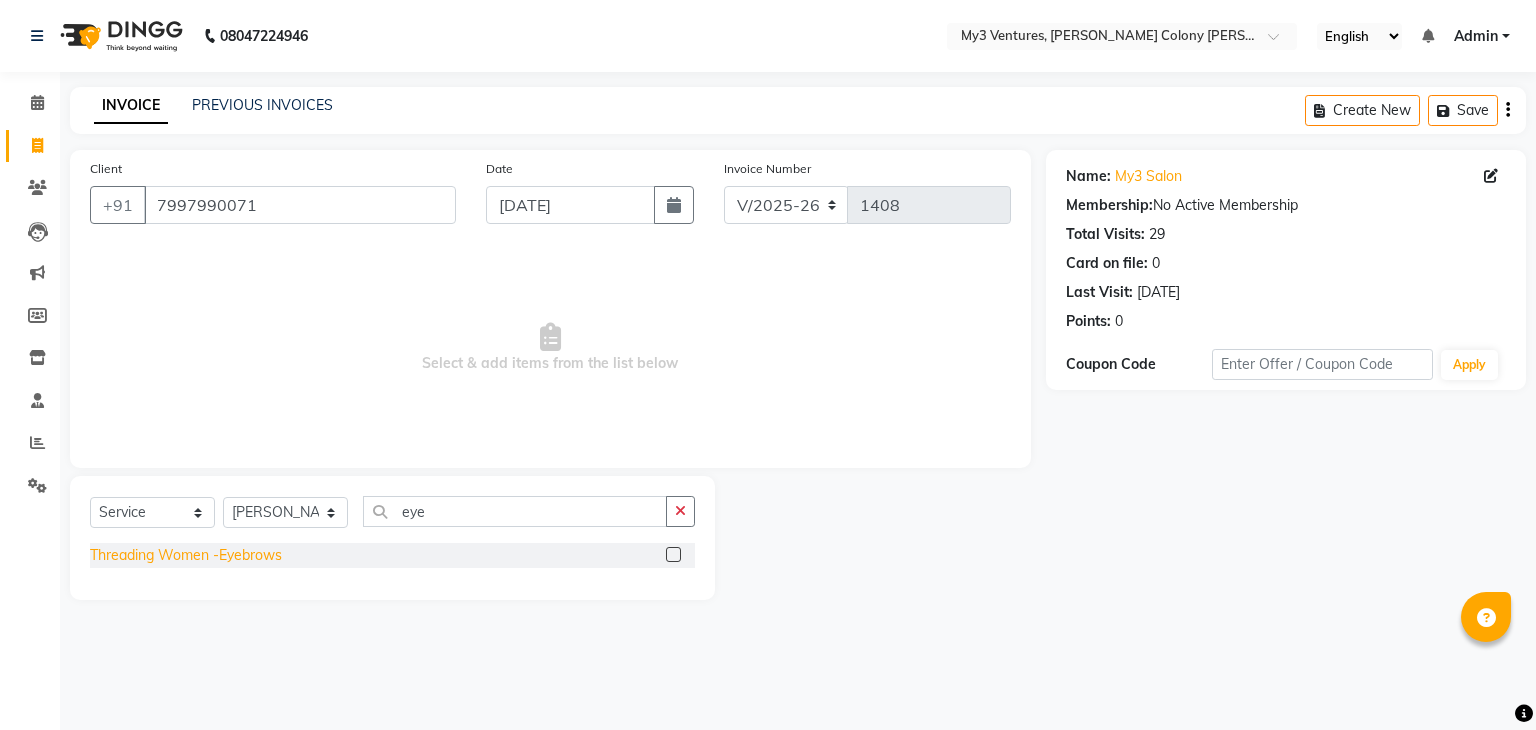 click on "Threading Women -Eyebrows" 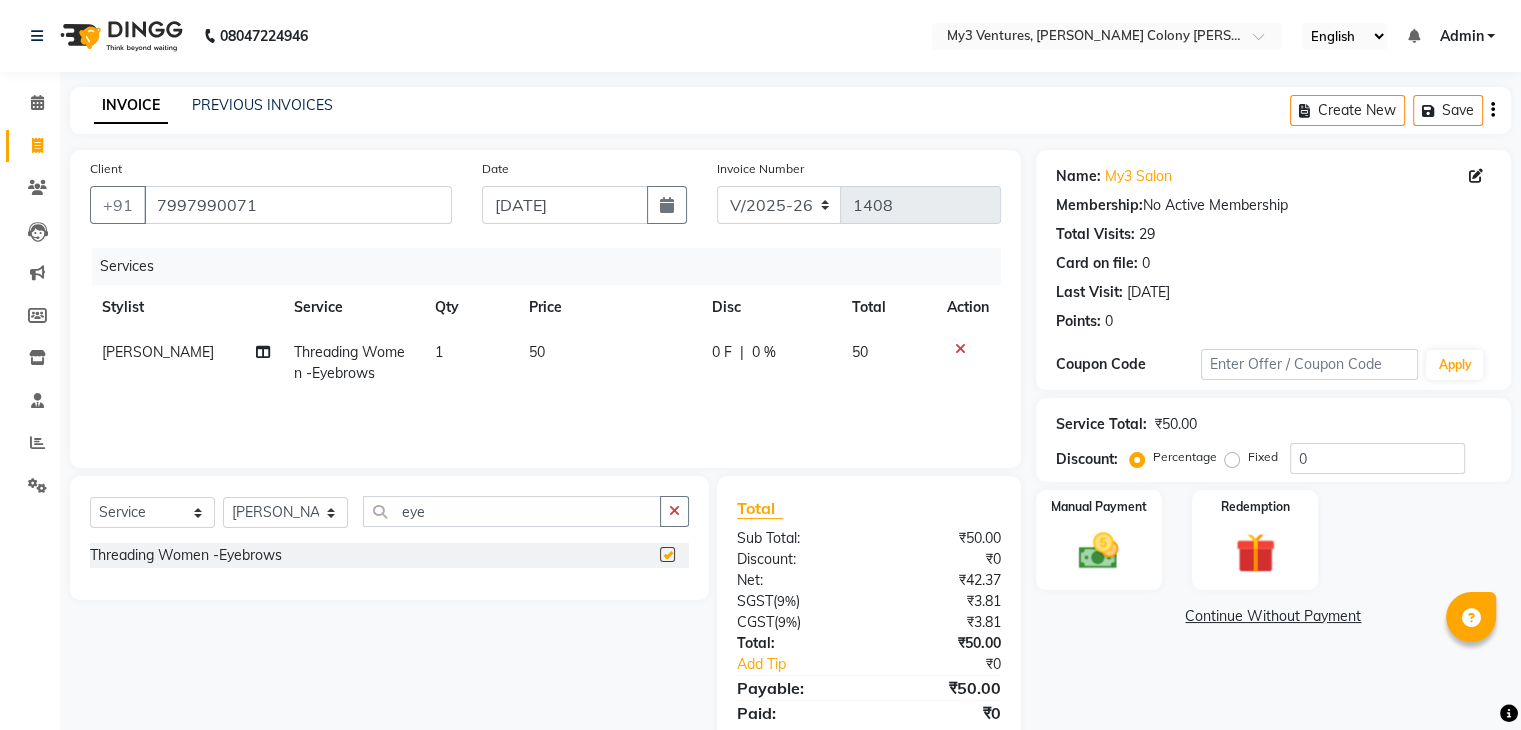 checkbox on "false" 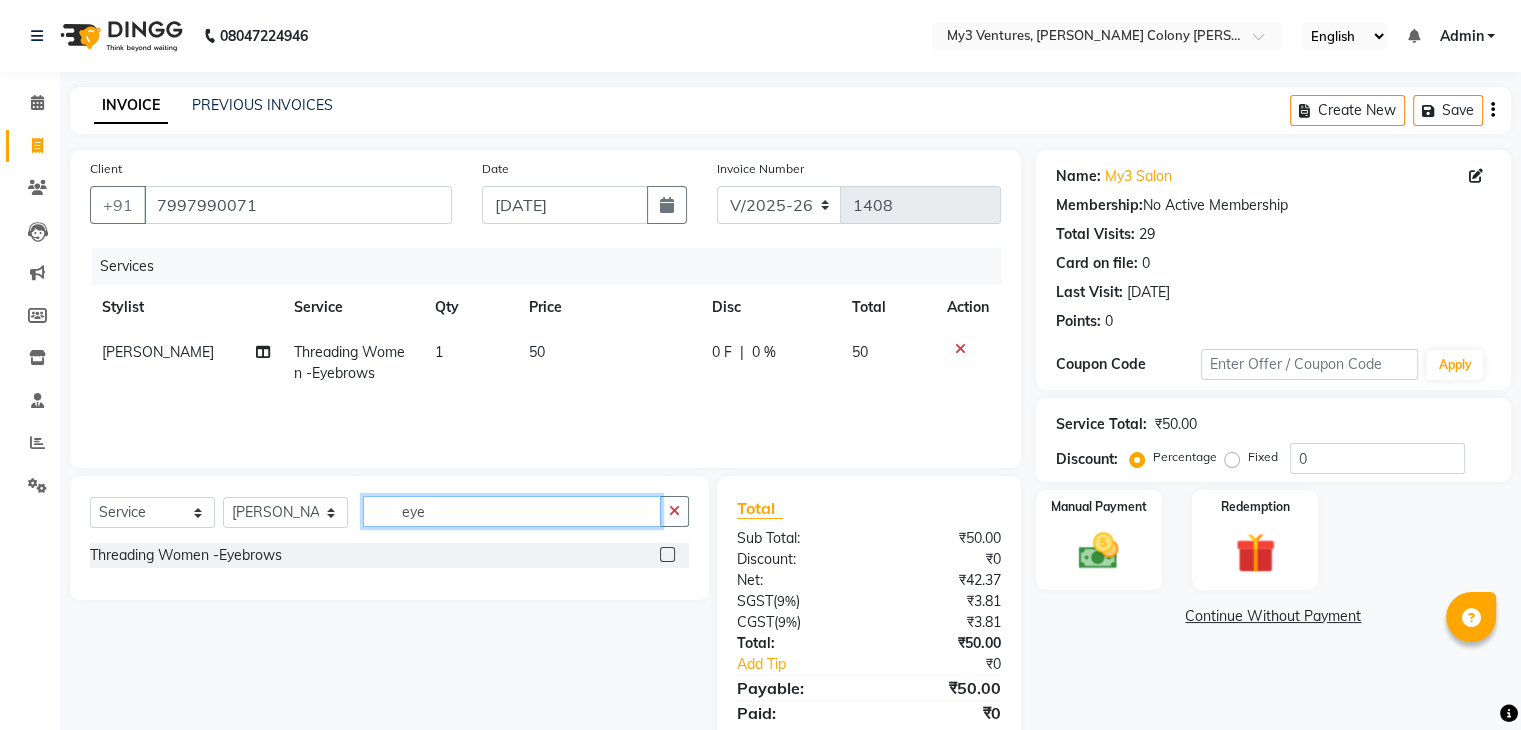 click on "eye" 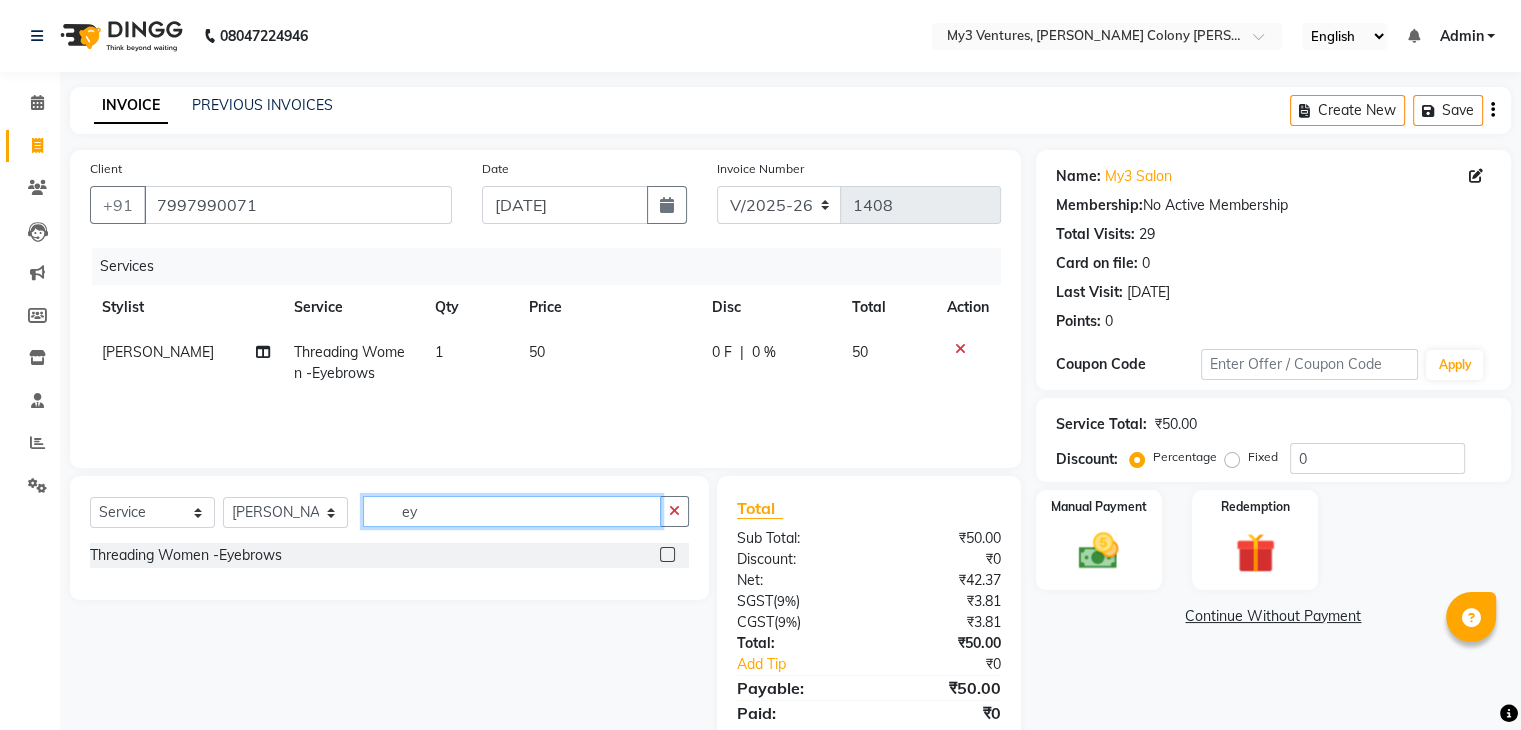 type on "e" 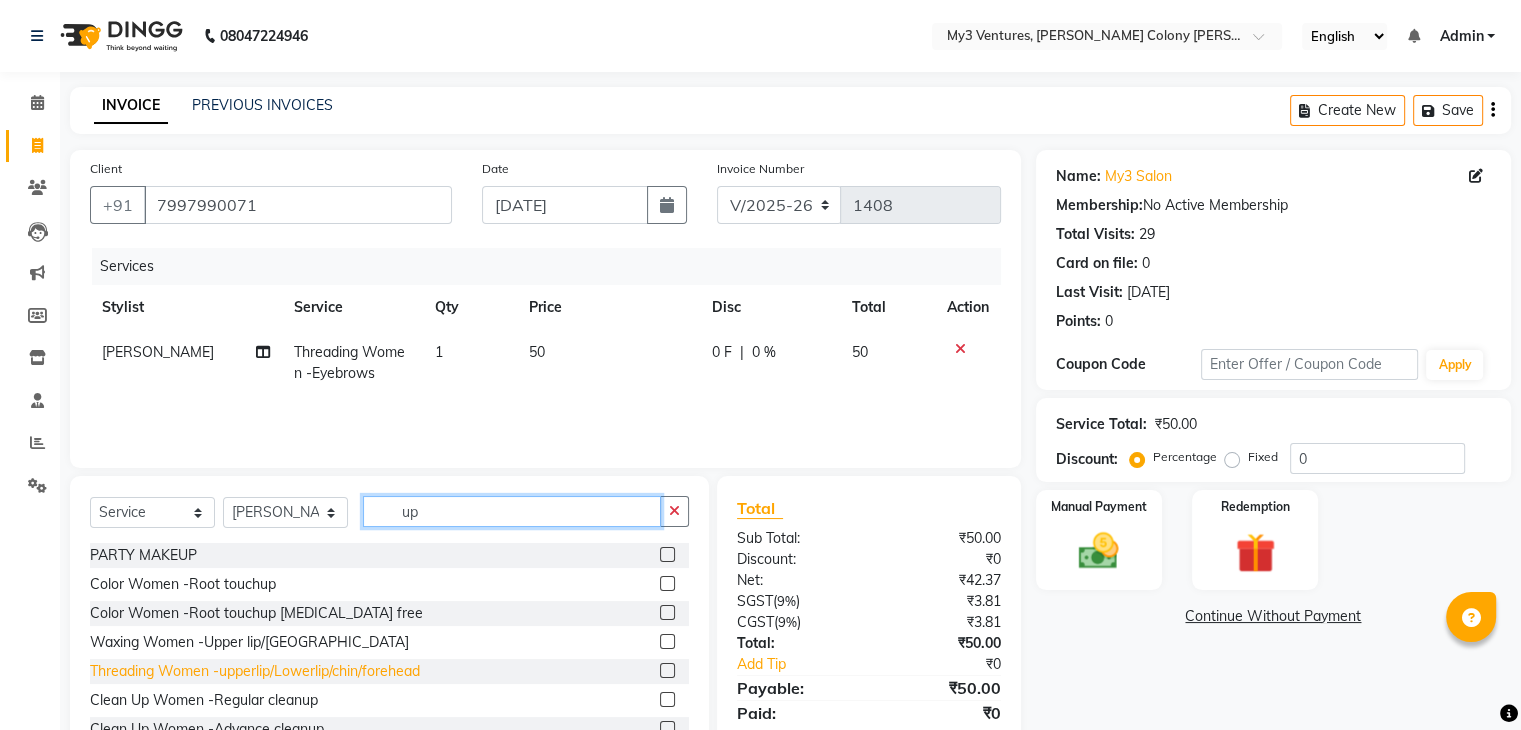 type on "up" 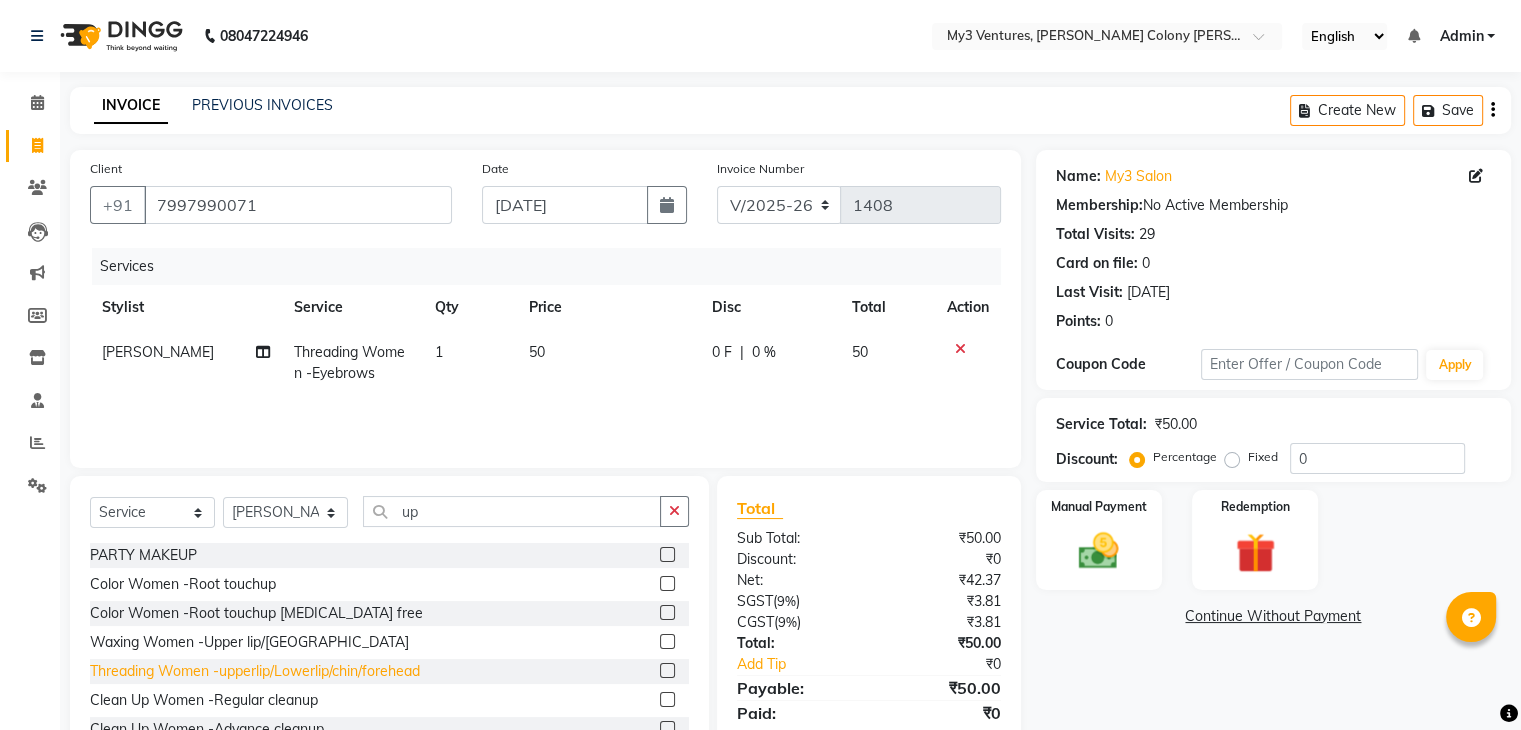 click on "Threading Women -upperlip/Lowerlip/chin/forehead" 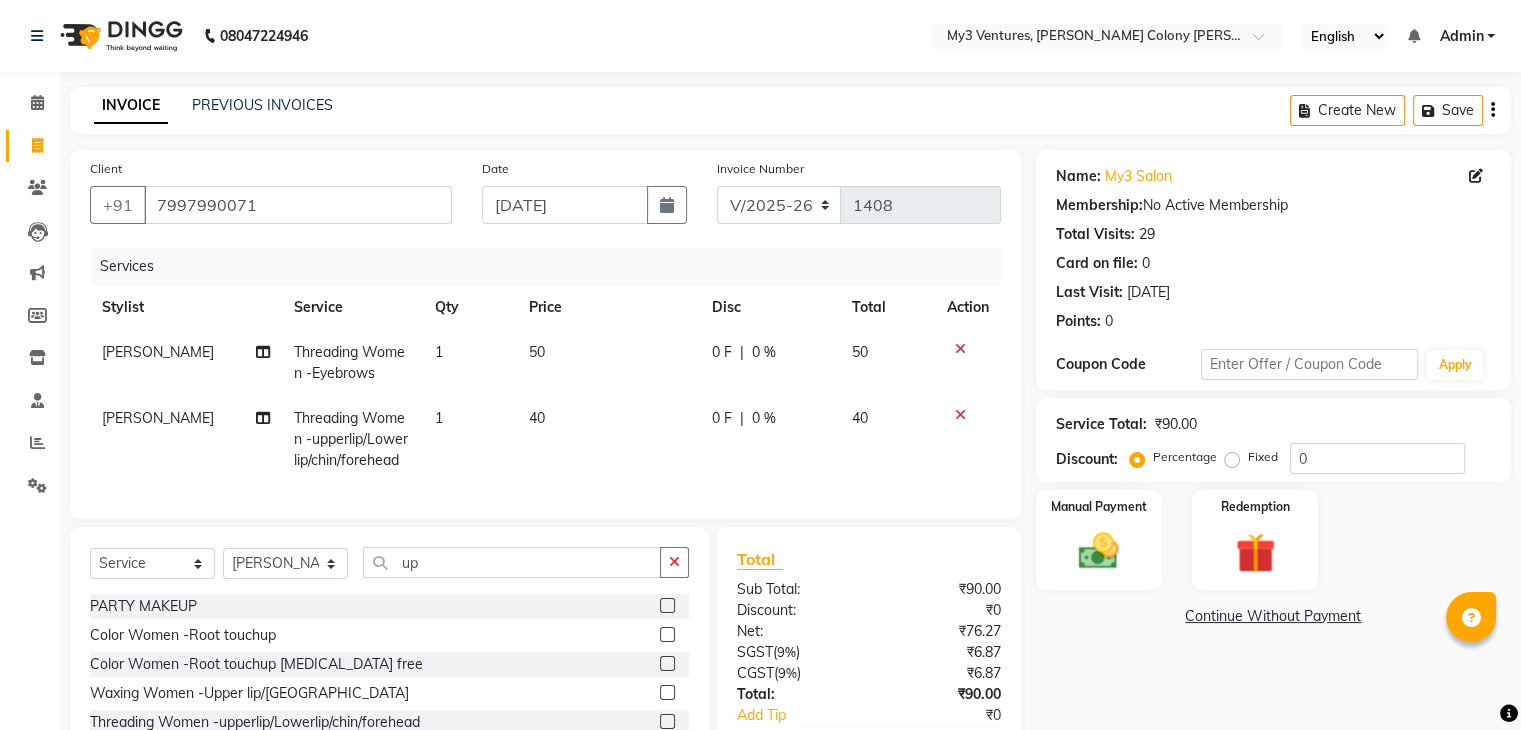 scroll, scrollTop: 72, scrollLeft: 0, axis: vertical 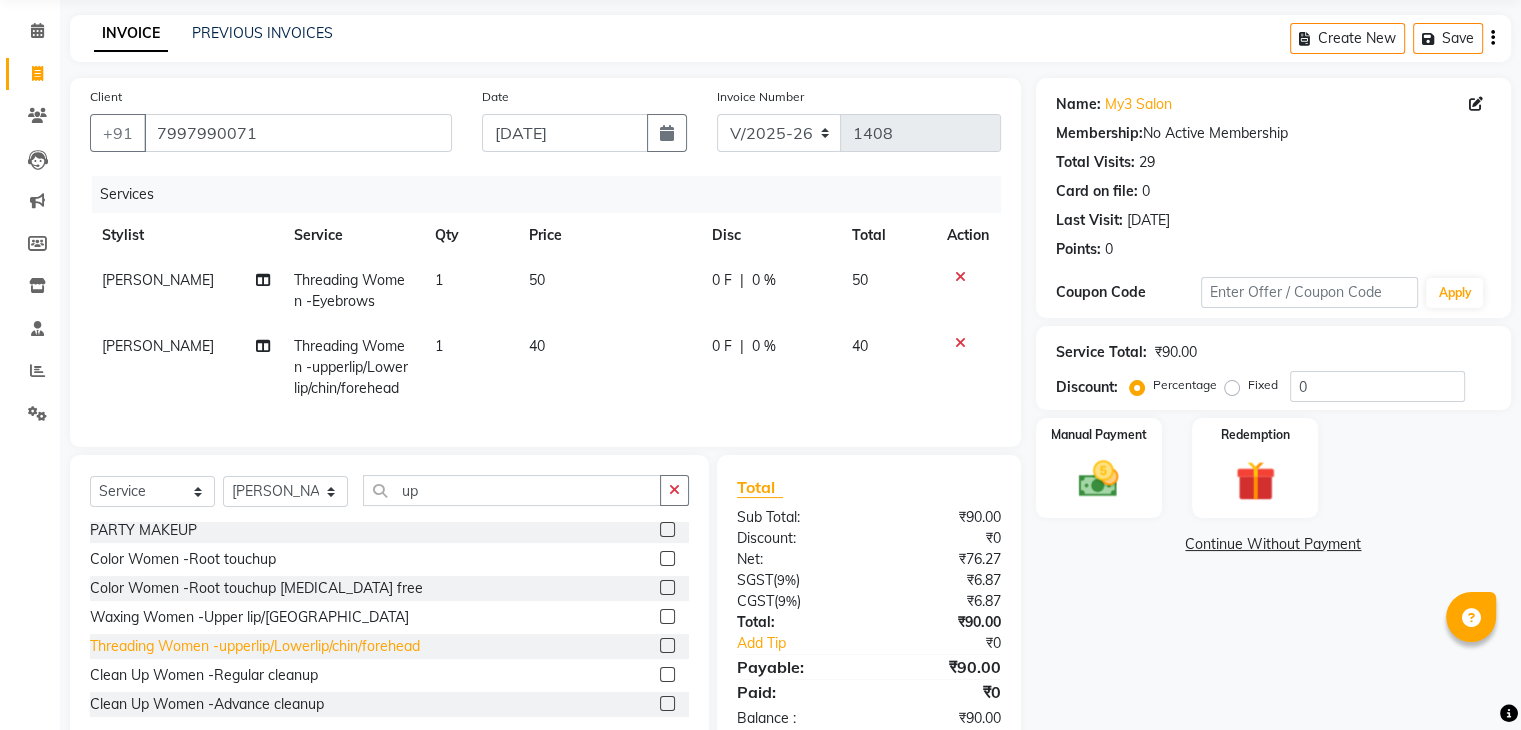 click on "Threading Women -upperlip/Lowerlip/chin/forehead" 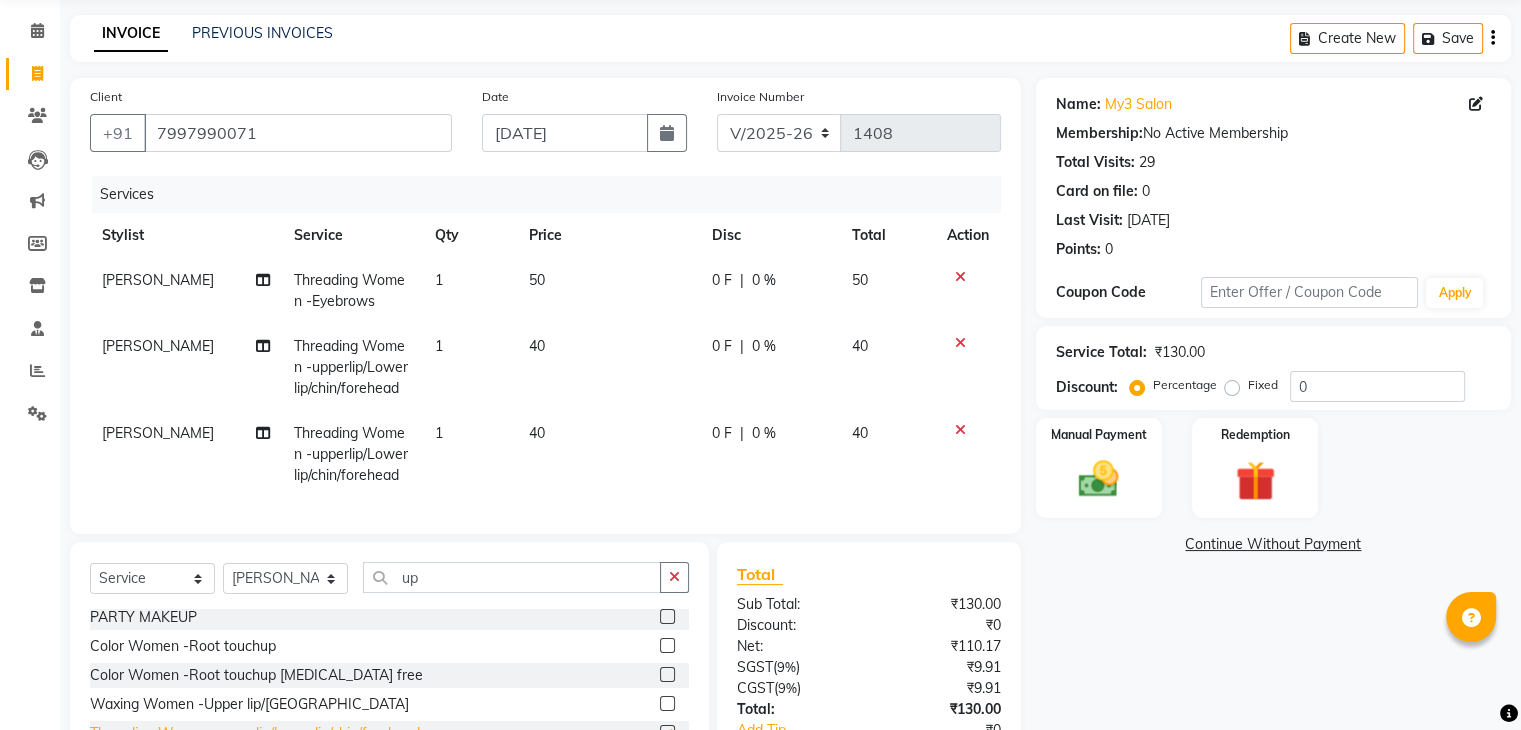 checkbox on "false" 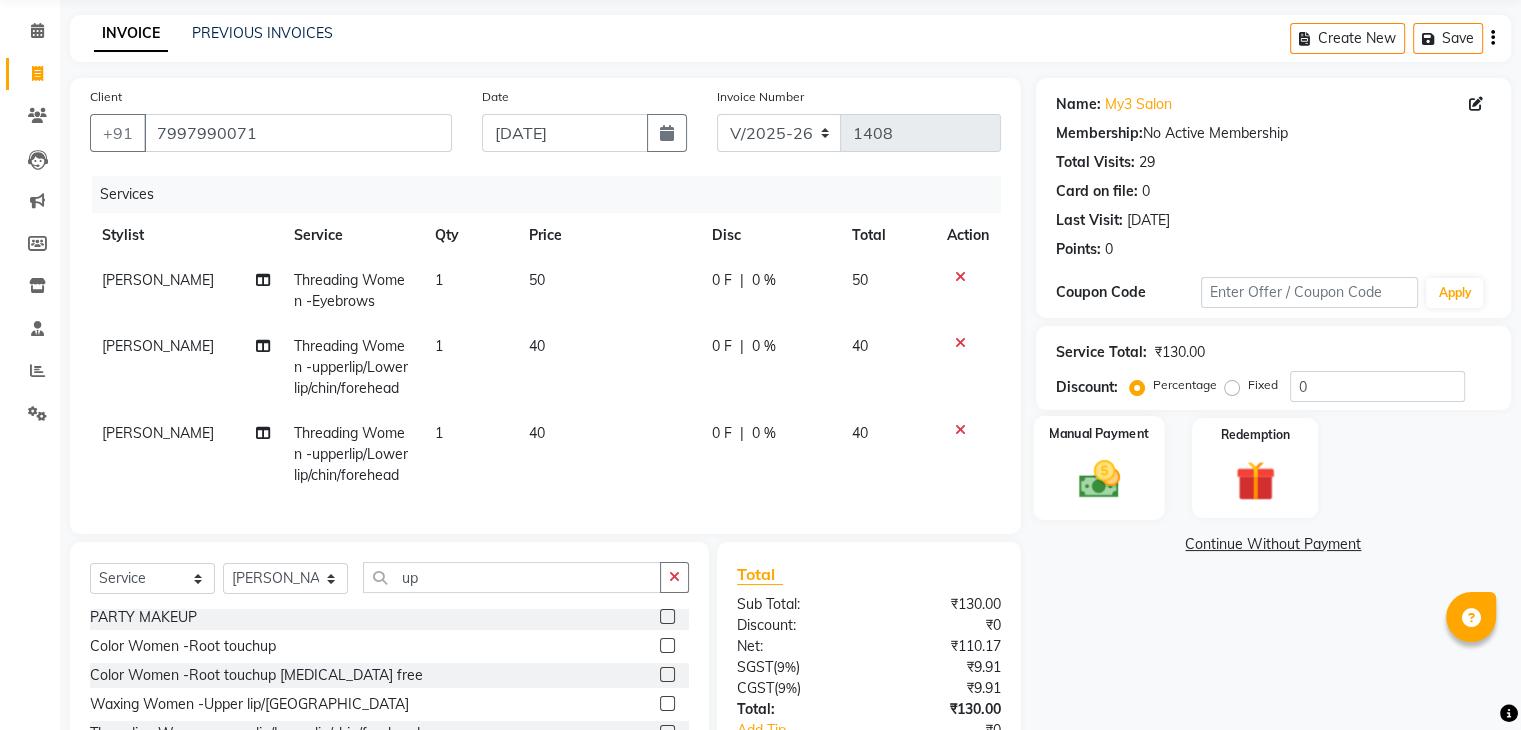 click 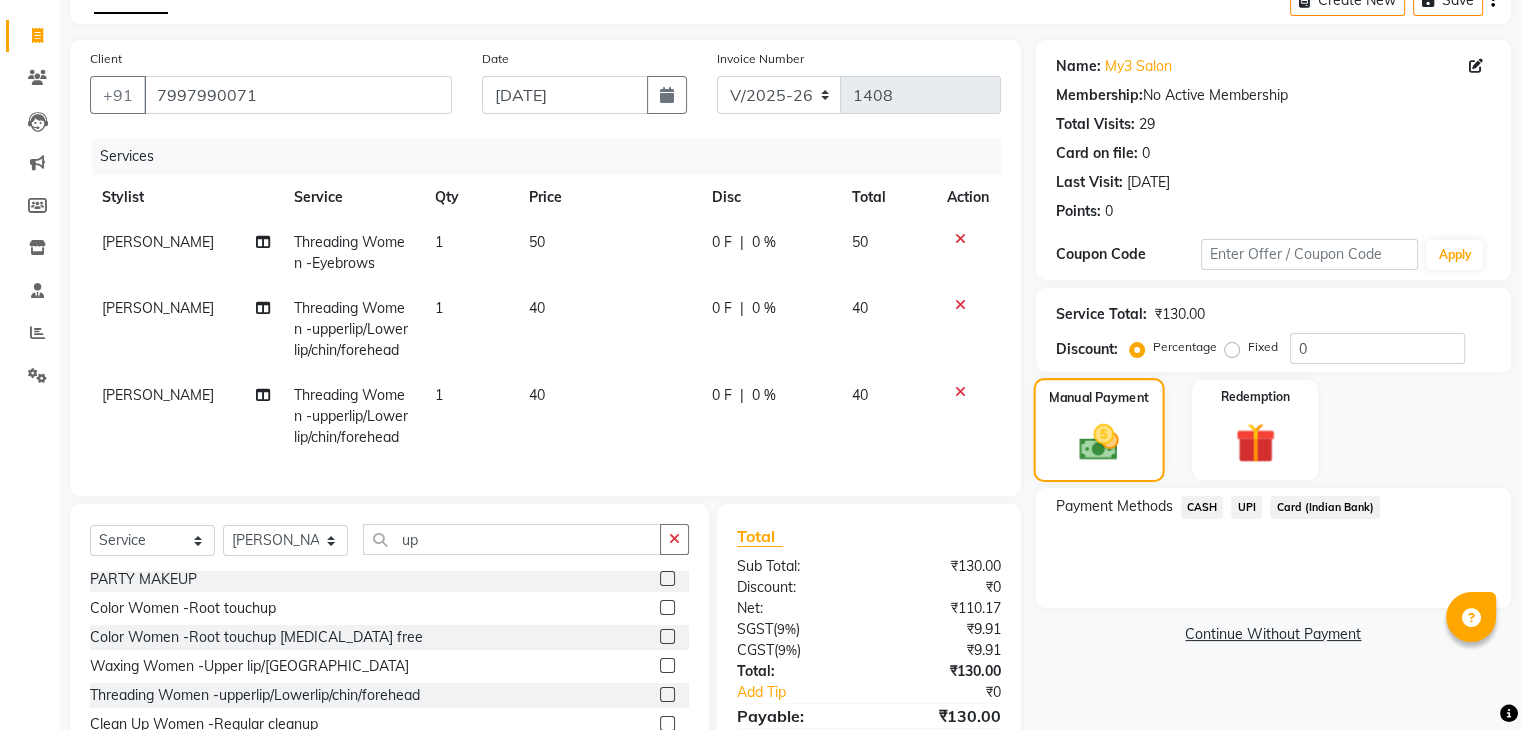 scroll, scrollTop: 225, scrollLeft: 0, axis: vertical 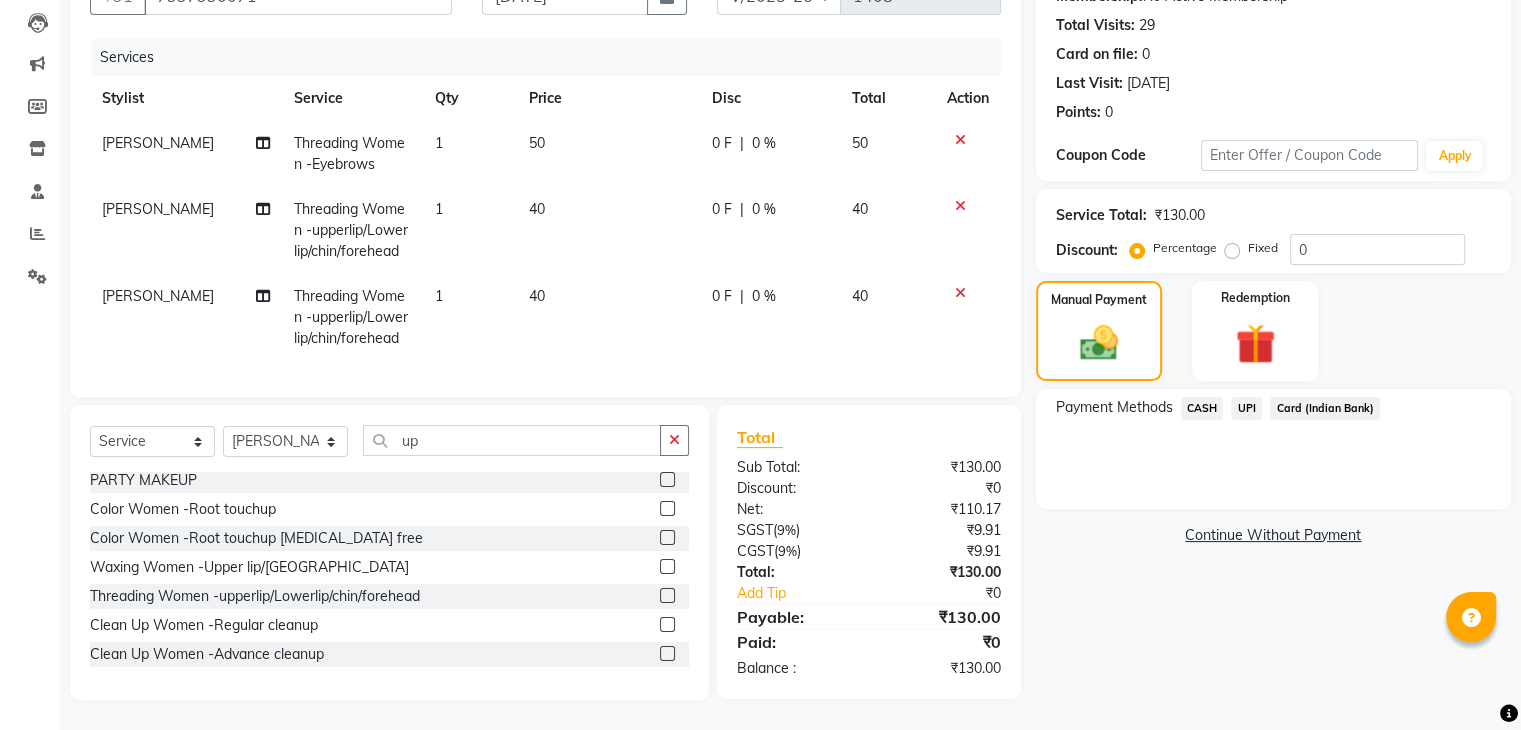 click on "UPI" 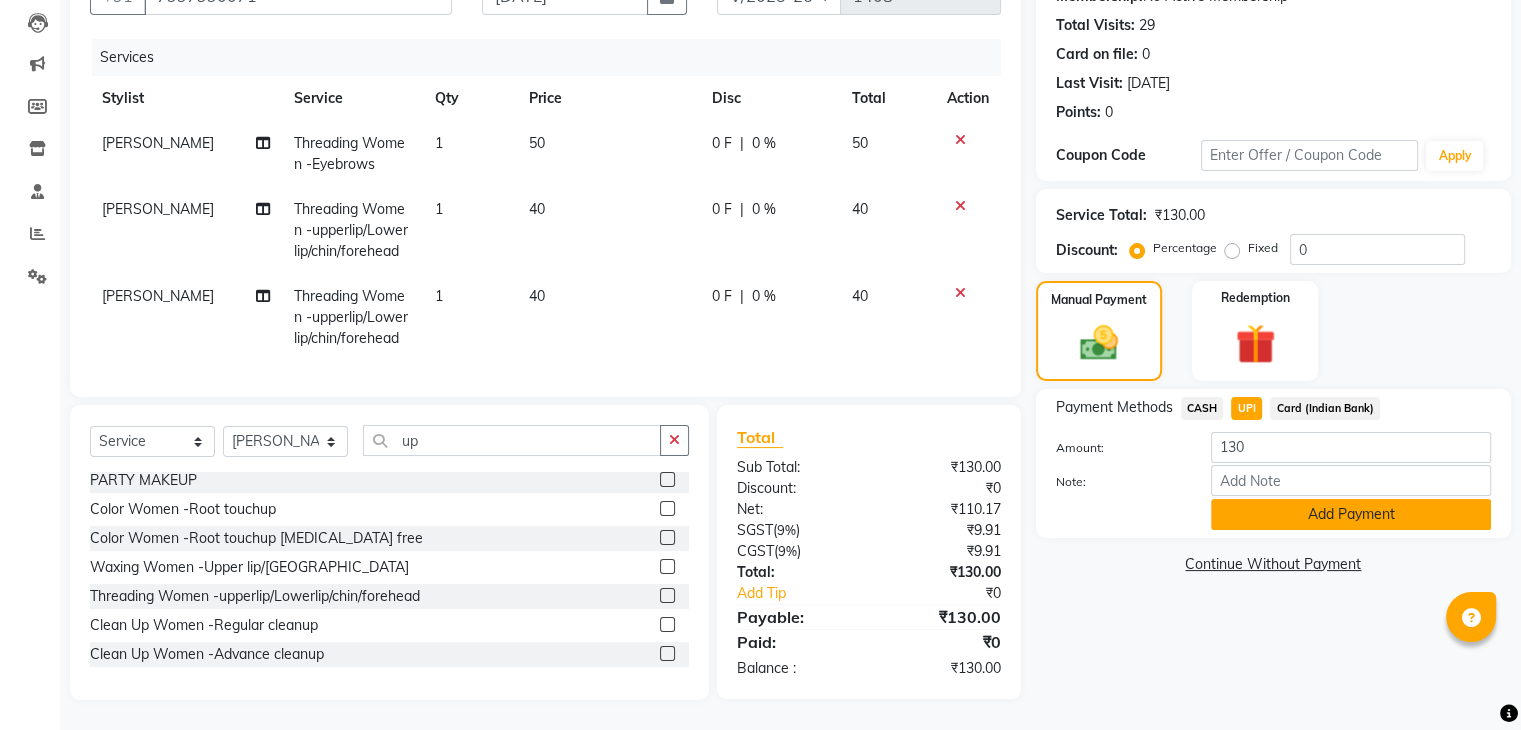 click on "Add Payment" 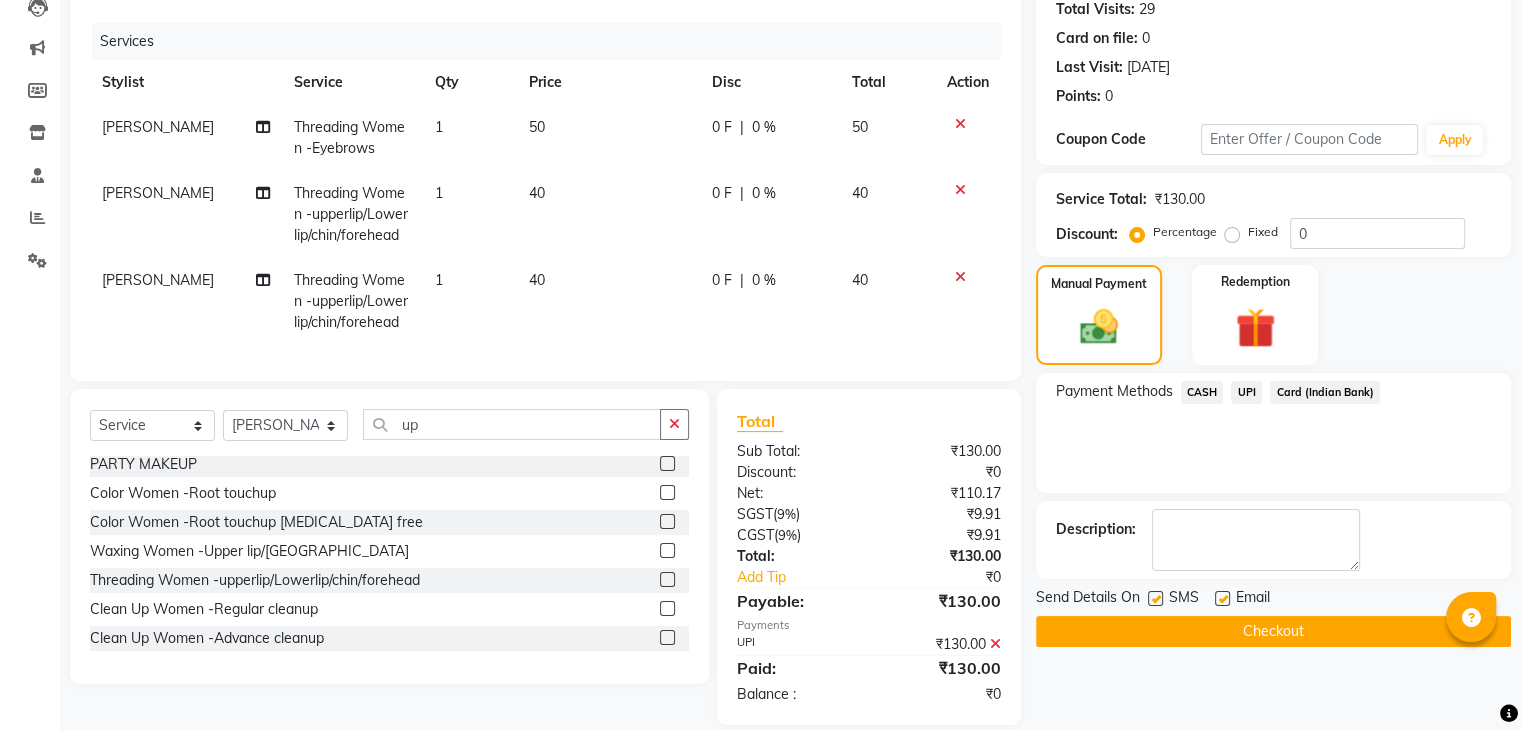 scroll, scrollTop: 266, scrollLeft: 0, axis: vertical 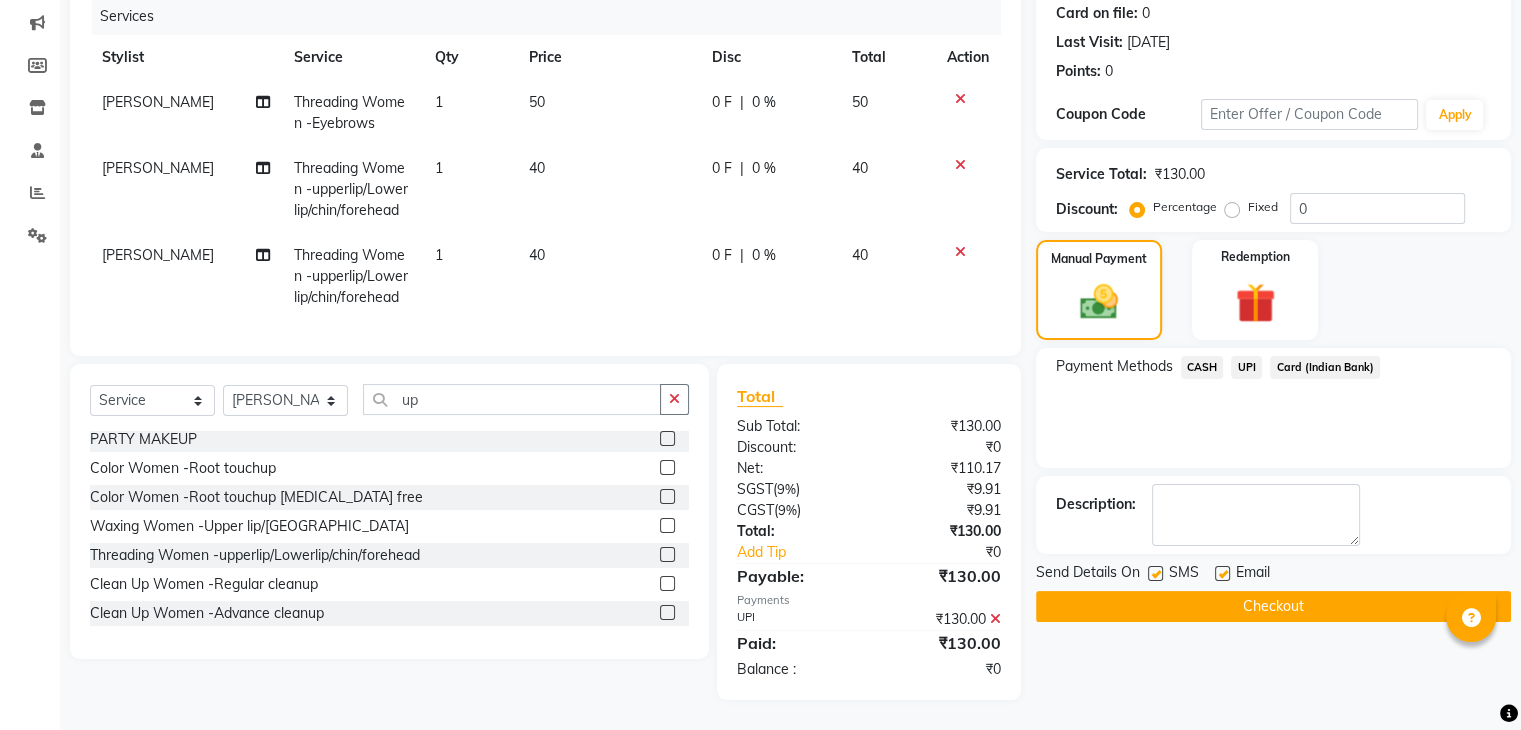 click on "Checkout" 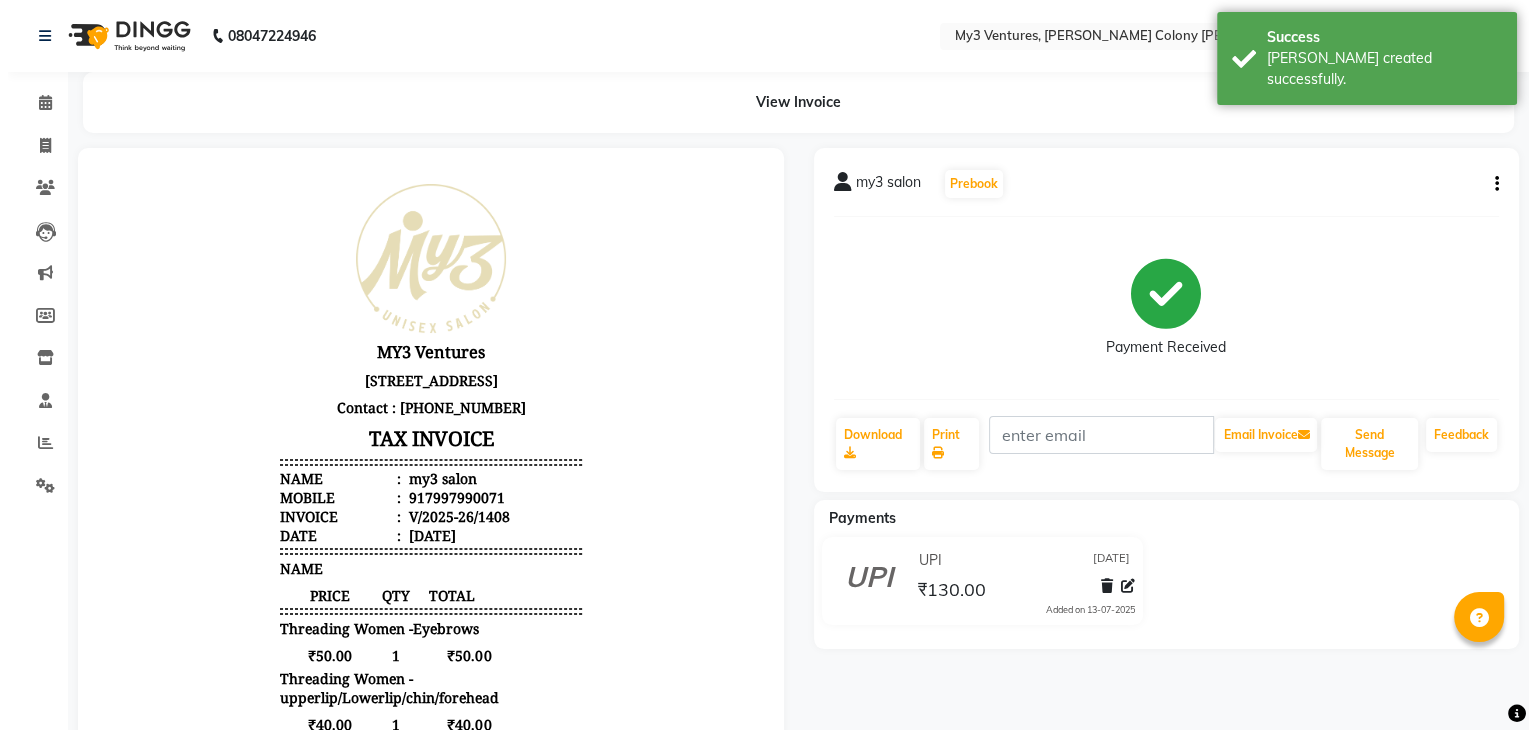 scroll, scrollTop: 0, scrollLeft: 0, axis: both 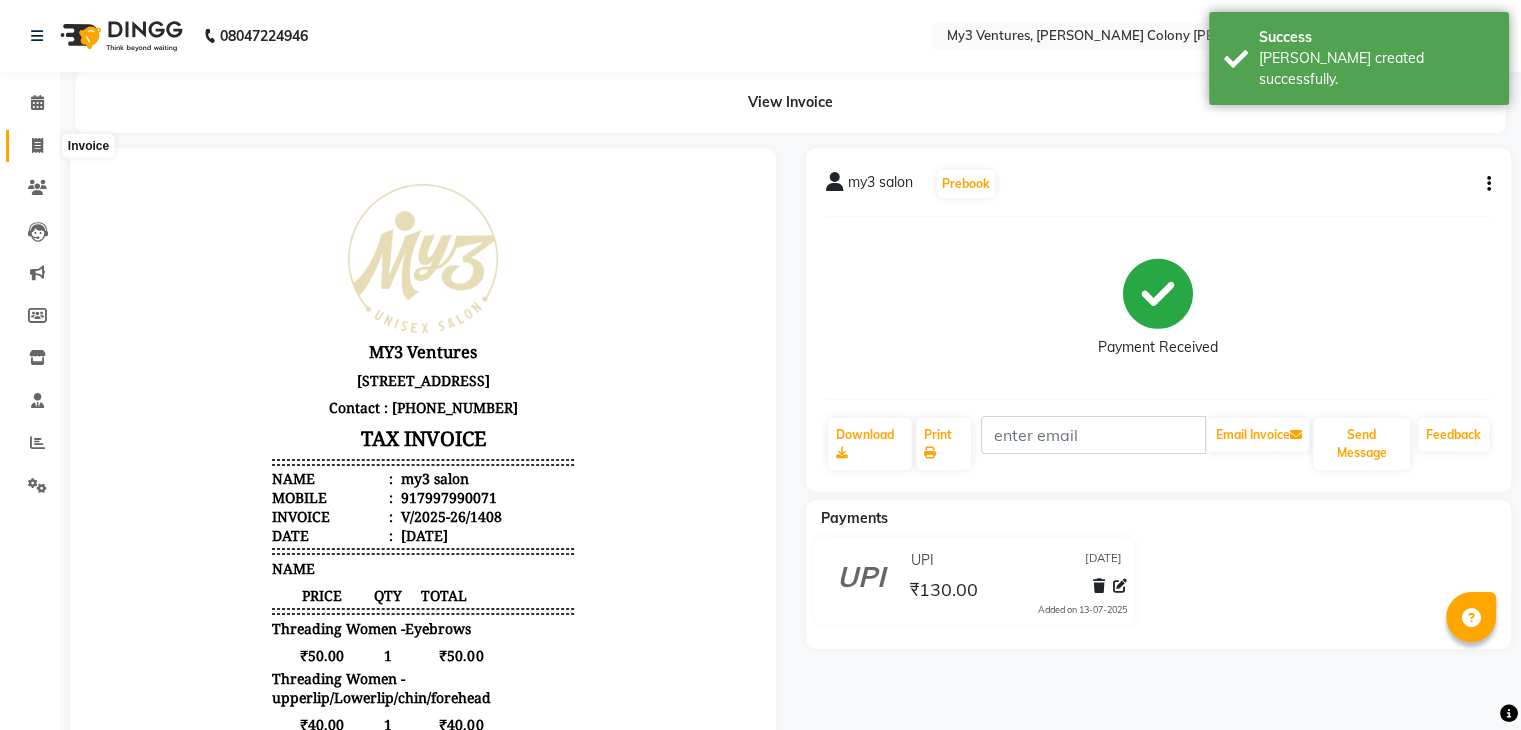 click 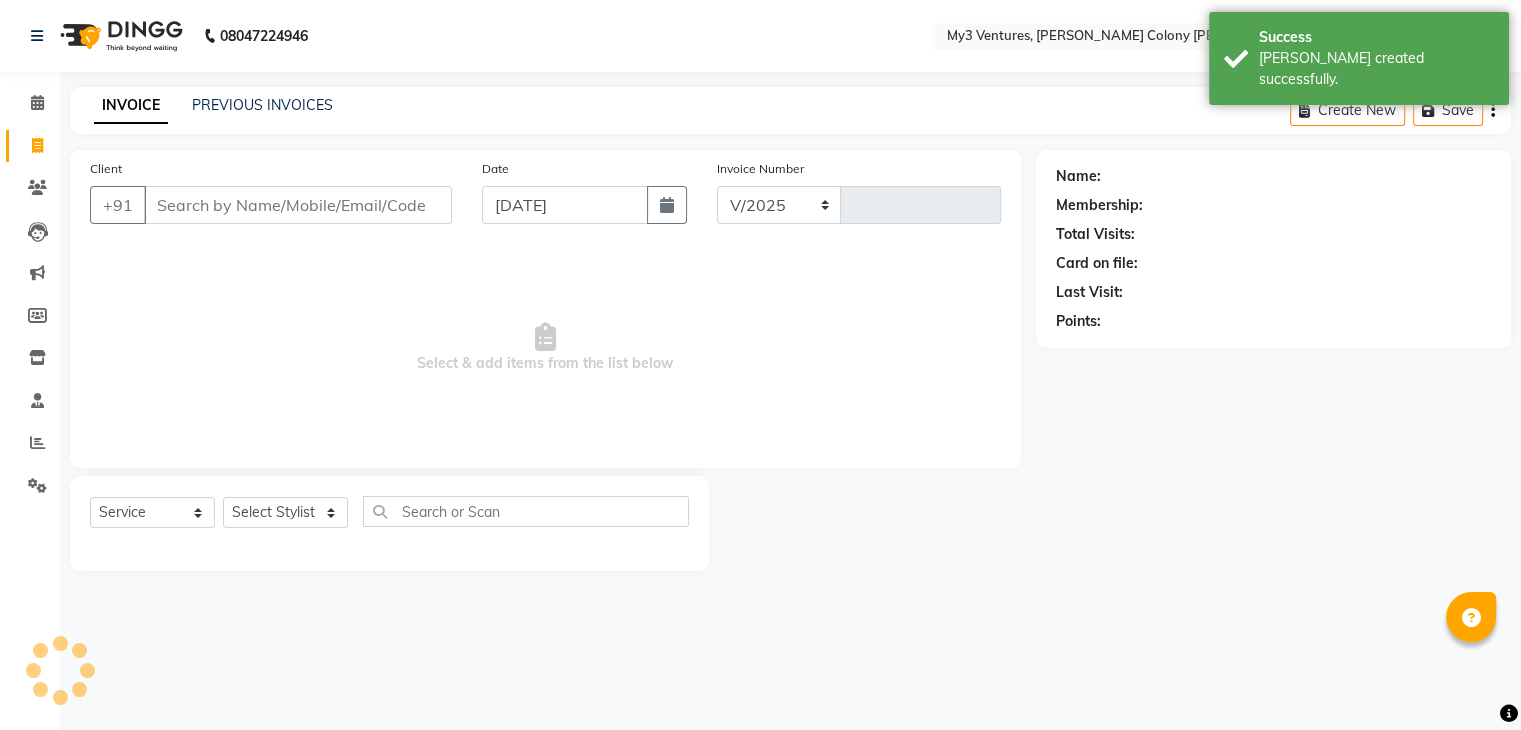 select on "6707" 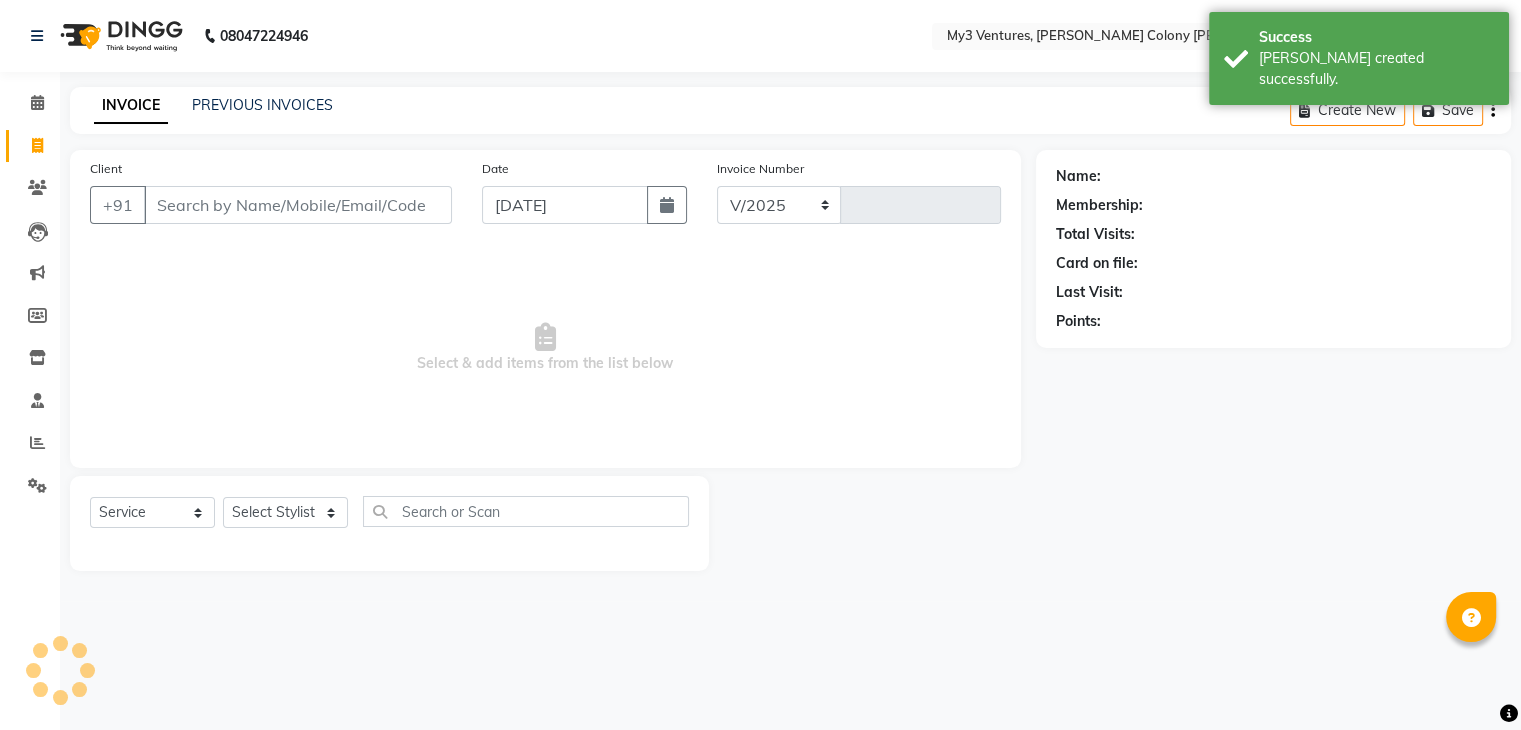 type on "1409" 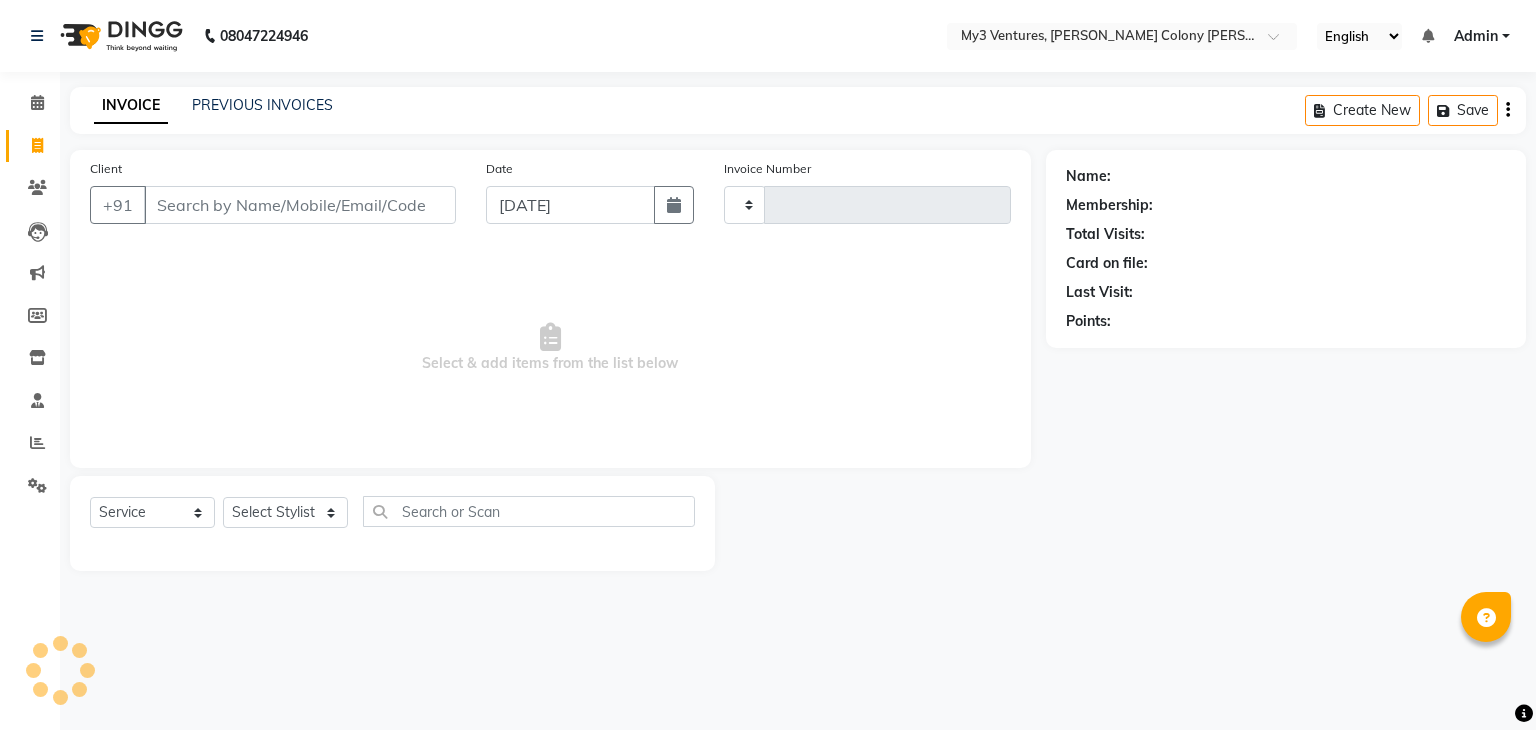 select on "service" 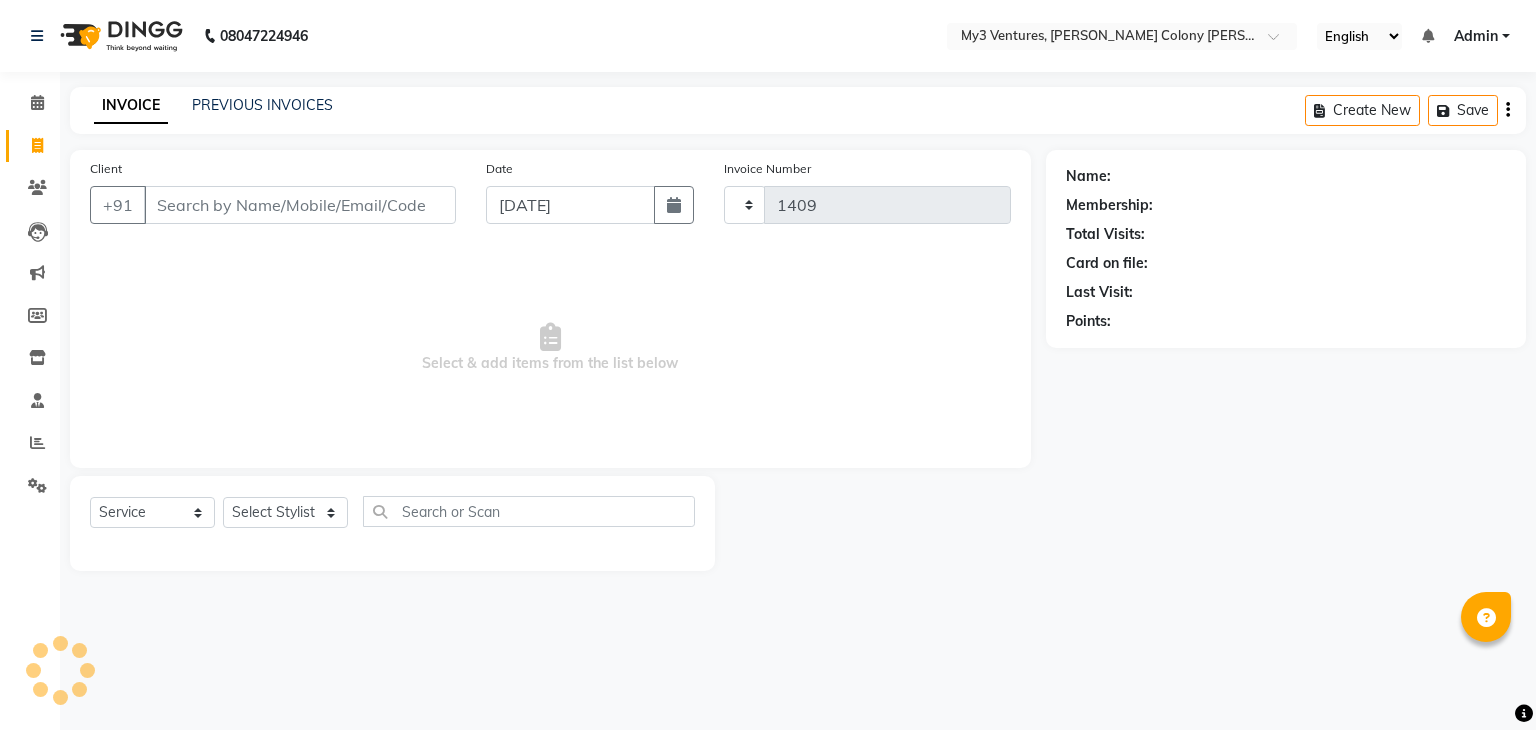 scroll, scrollTop: 0, scrollLeft: 0, axis: both 